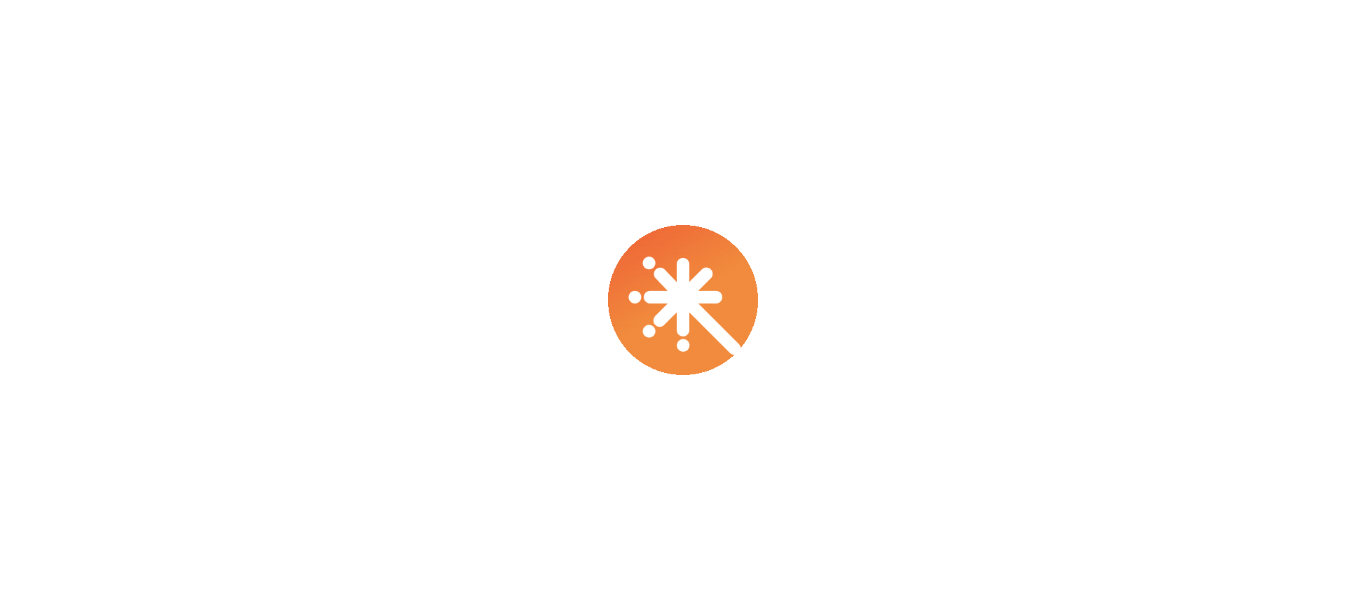 scroll, scrollTop: 0, scrollLeft: 0, axis: both 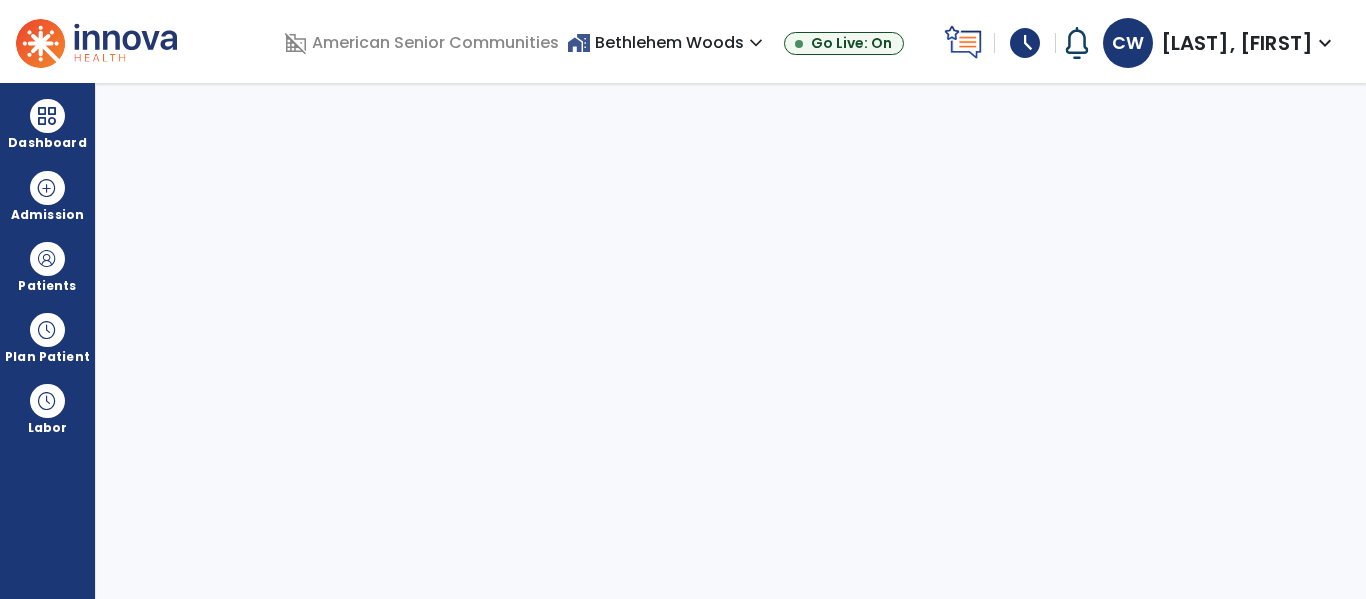 select on "****" 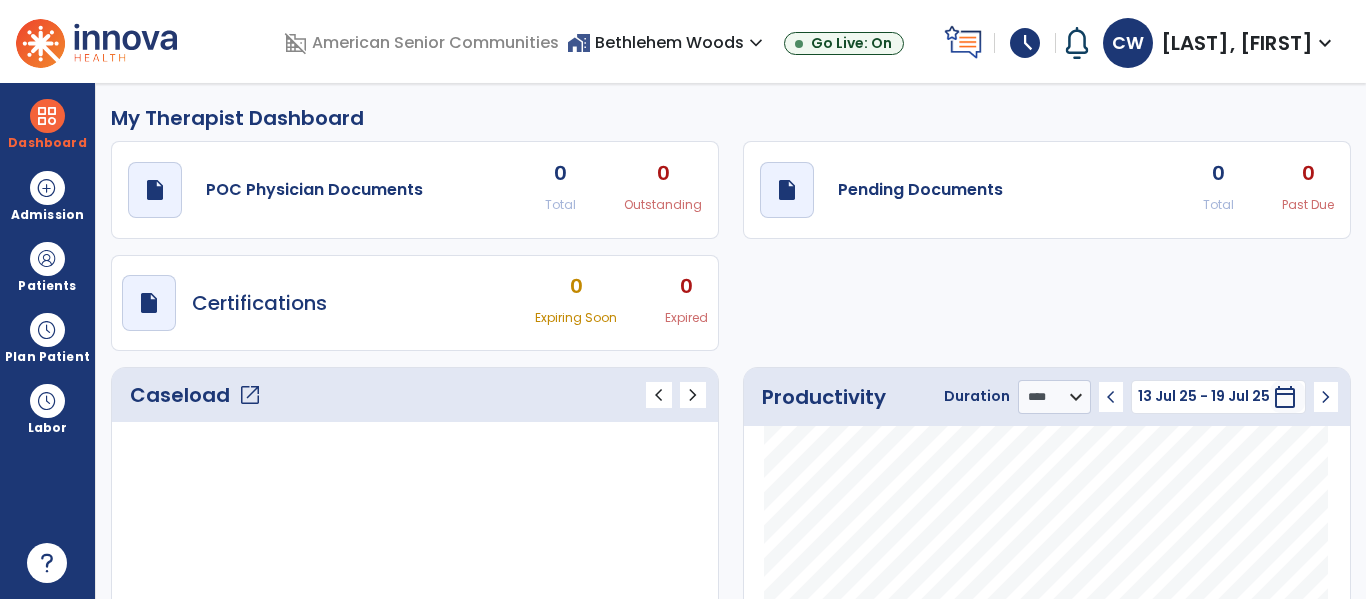 click on "expand_more" at bounding box center [756, 43] 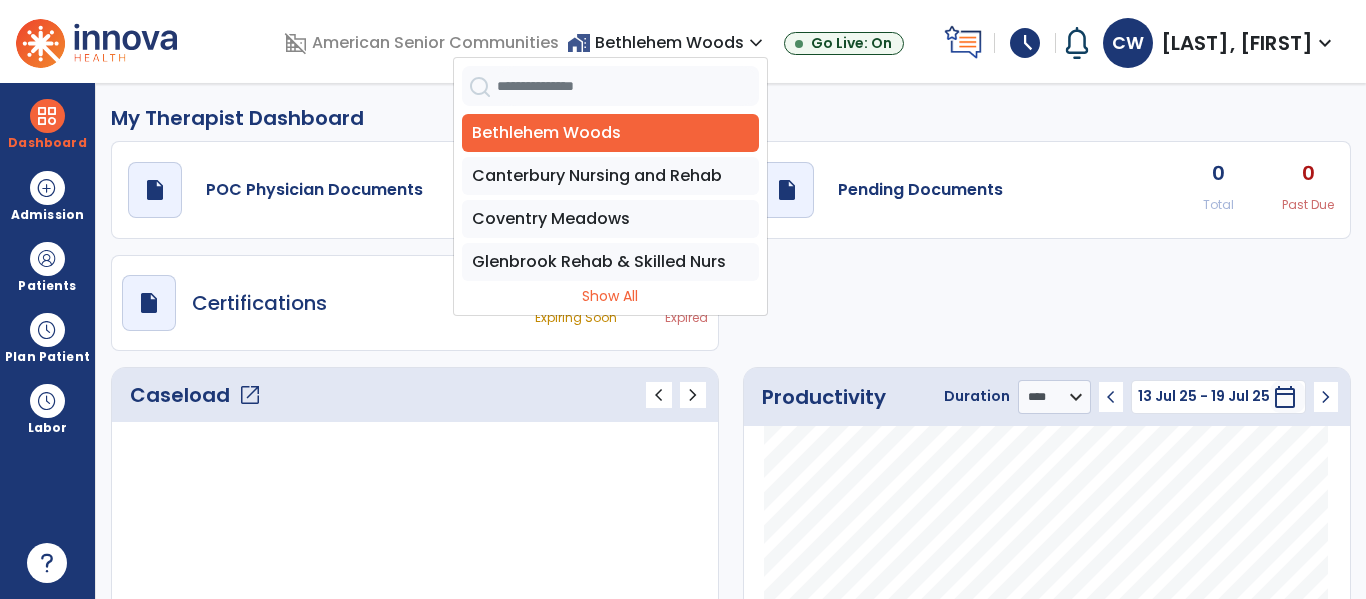 click on "[CITY] Woods   Canterbury Nursing and Rehab   Coventry Meadows   Glenbrook Rehab & Skilled Nurs" at bounding box center [610, 197] 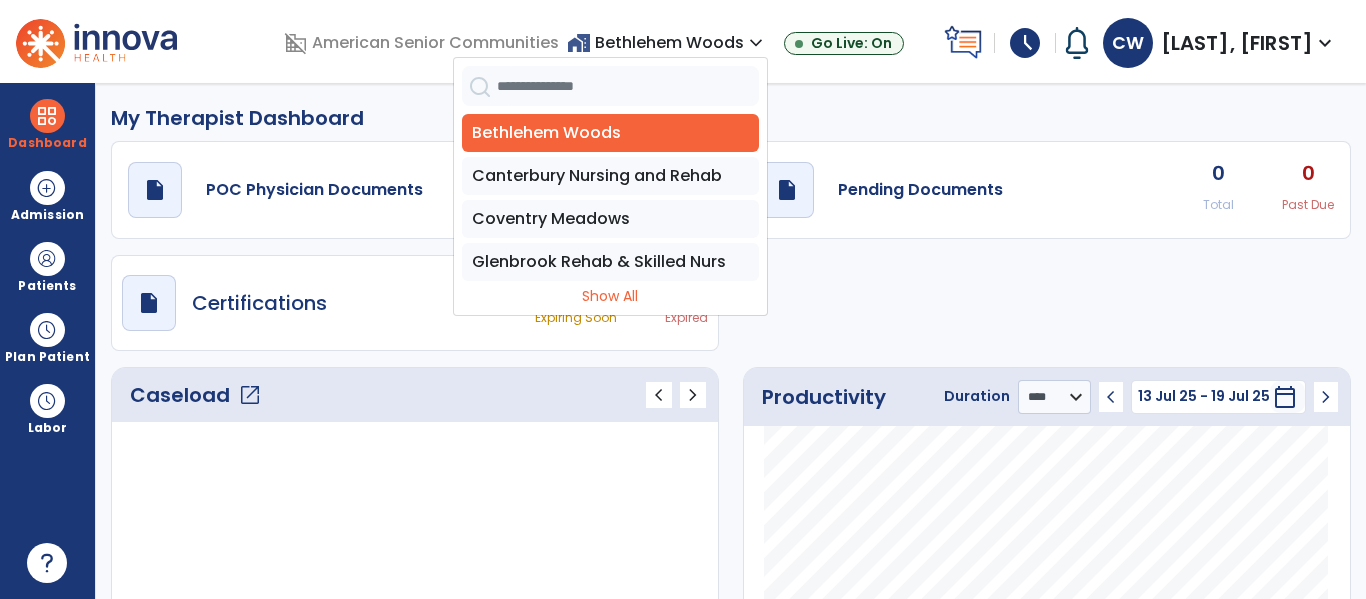 click on "[LAST], [FIRST]" at bounding box center (1237, 43) 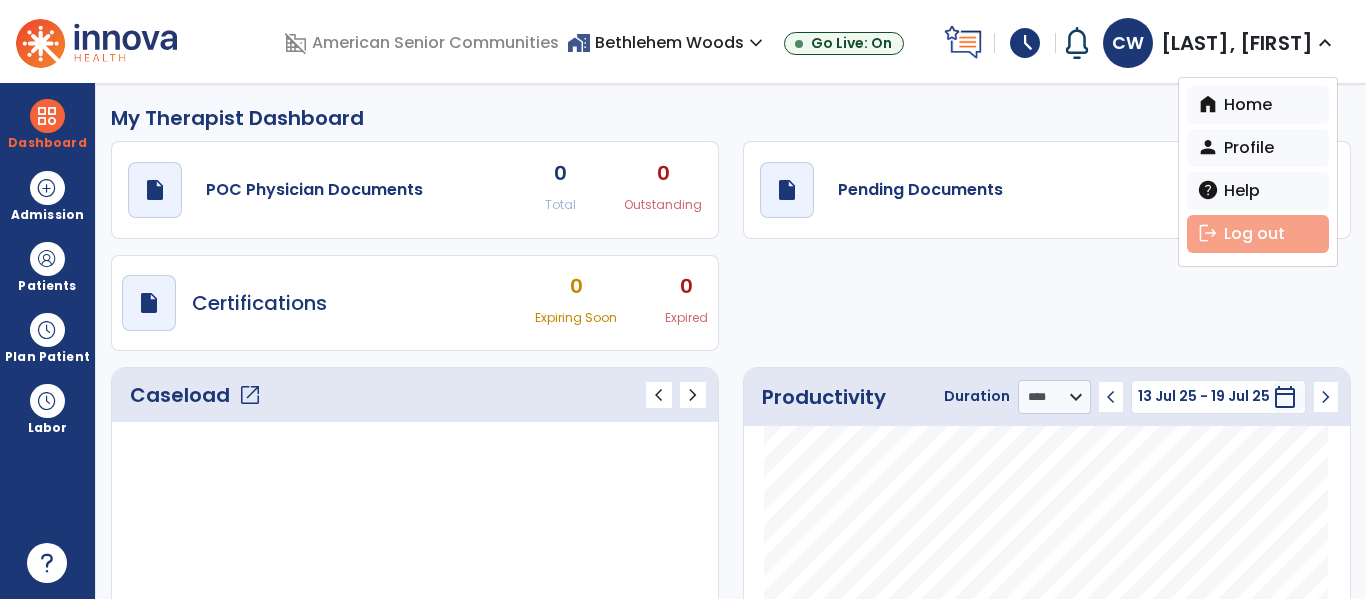 click on "logout   Log out" at bounding box center [1258, 234] 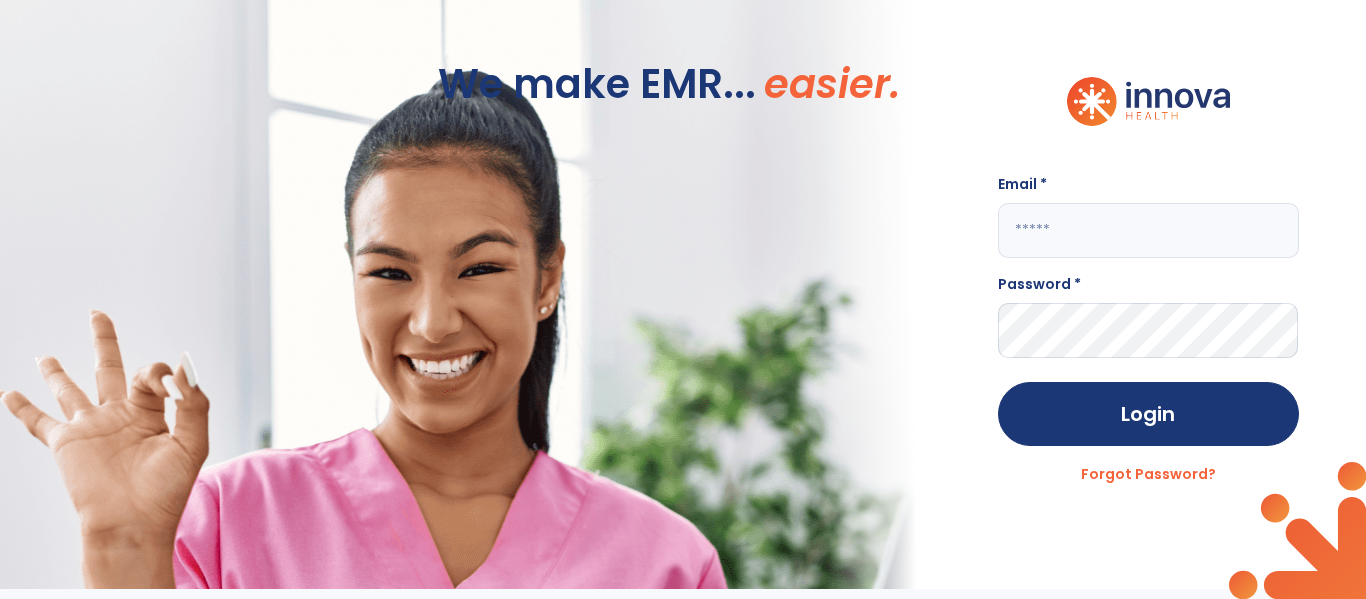 click 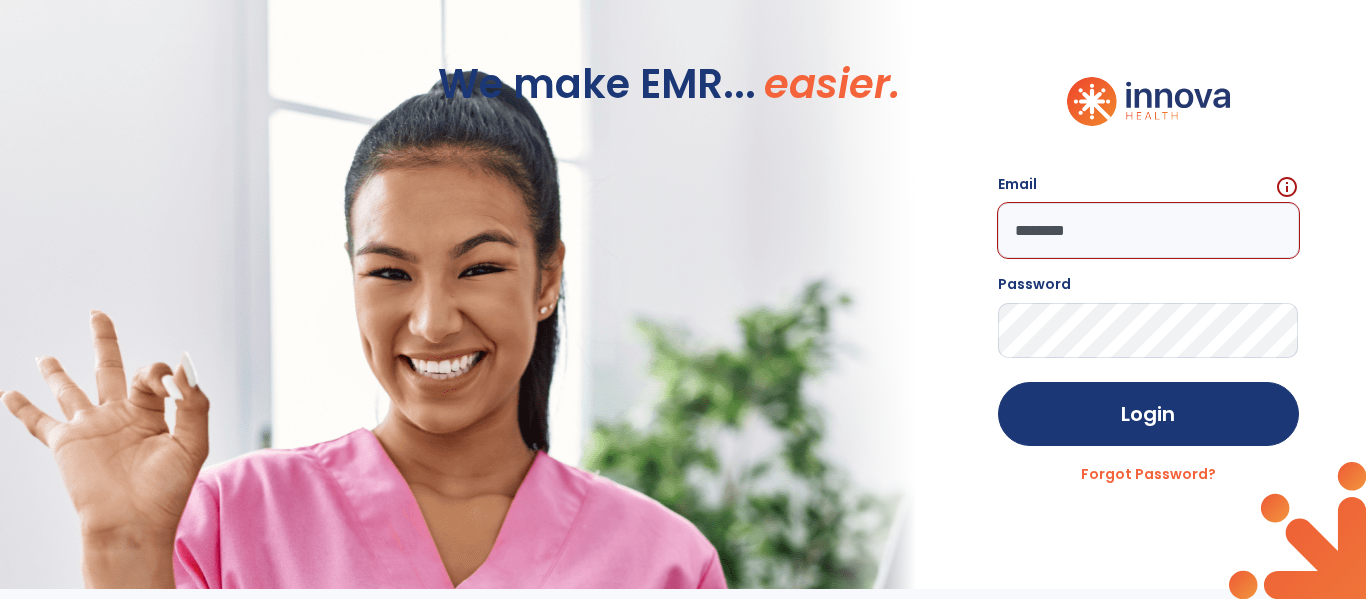click on "********" 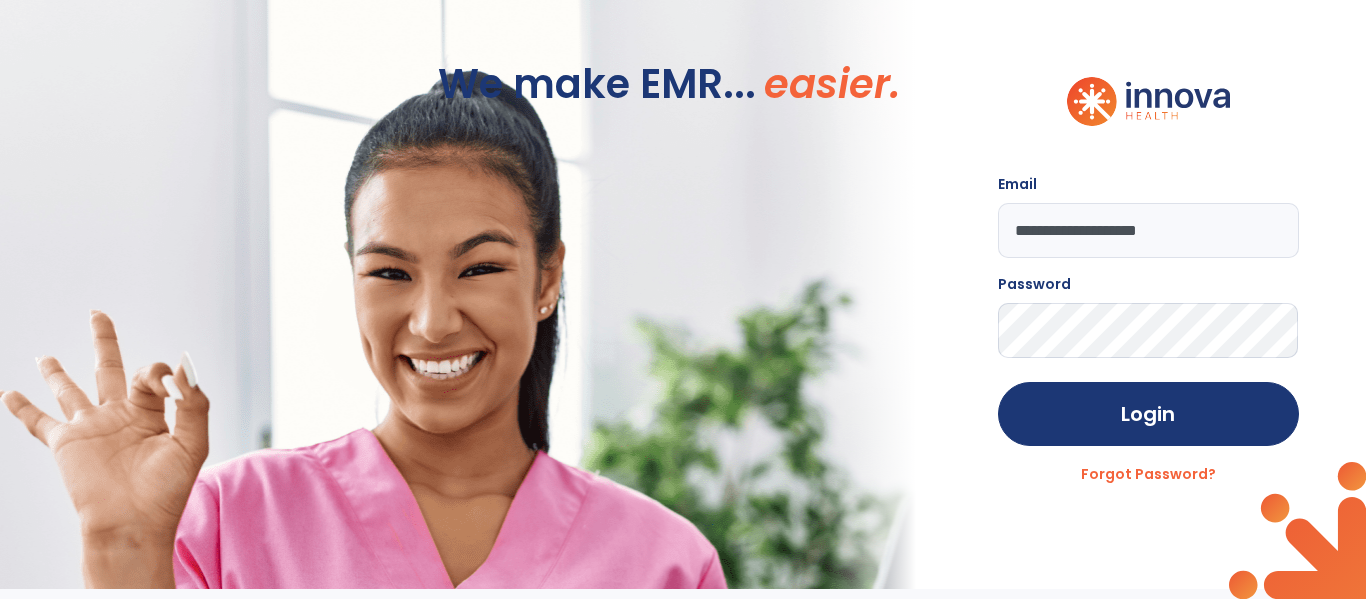 type on "**********" 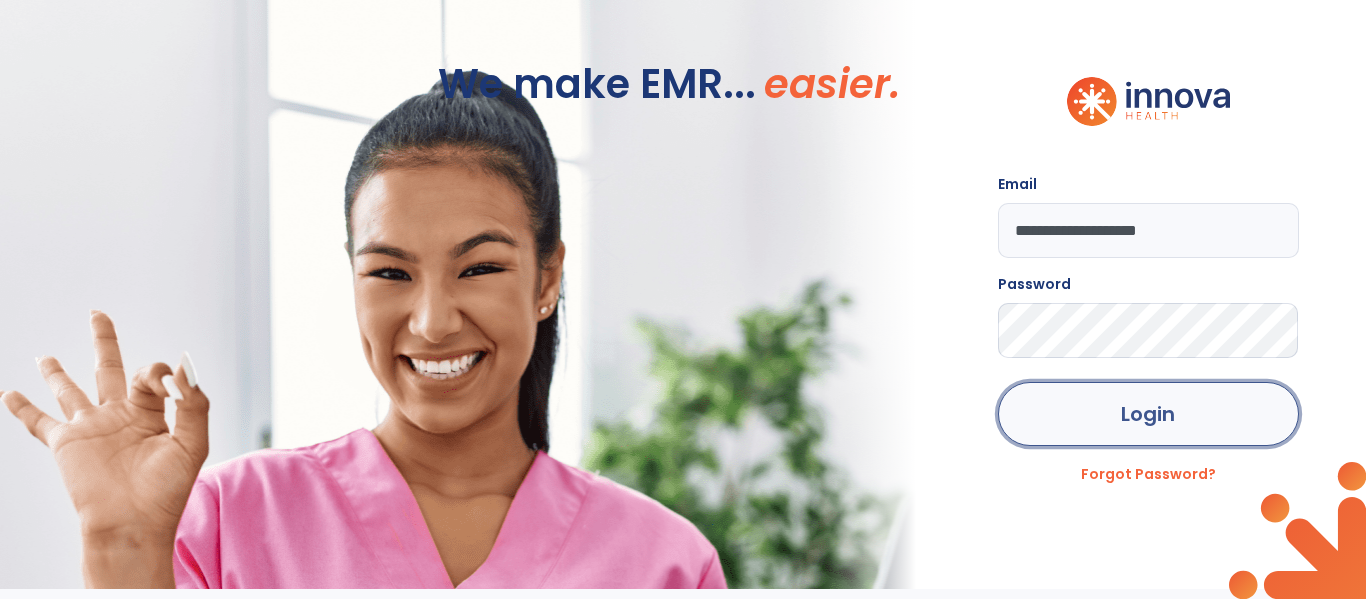 click on "Login" 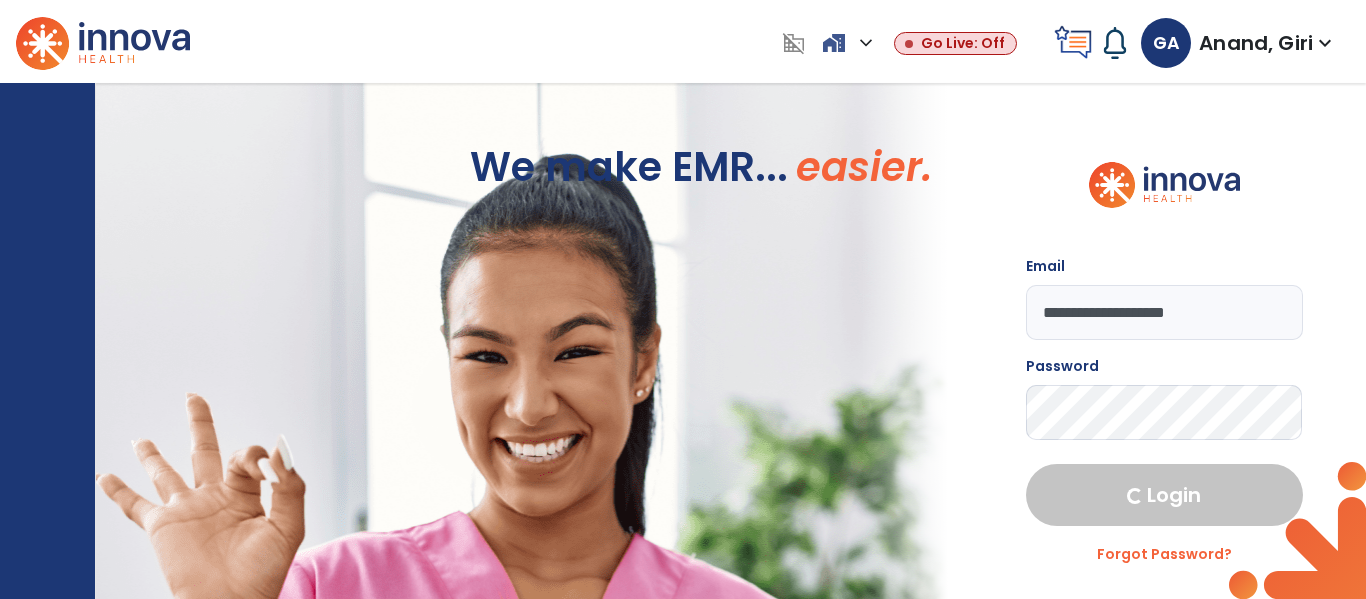 select on "****" 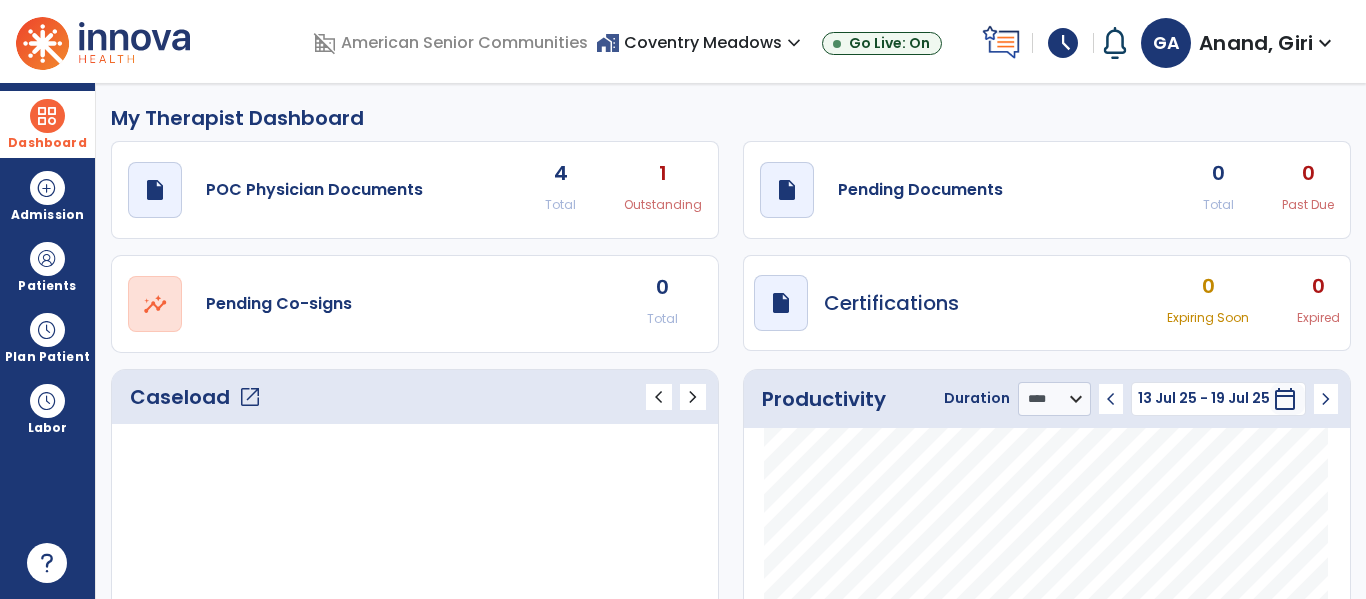 click at bounding box center [47, 116] 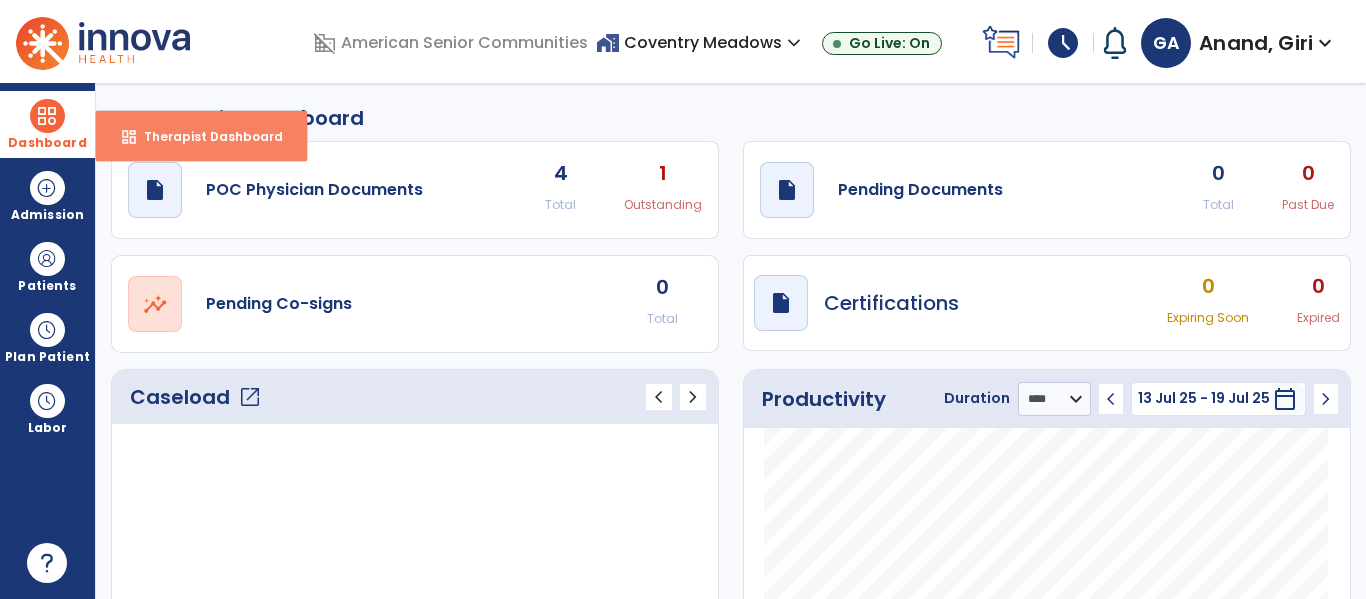 click on "dashboard  Therapist Dashboard" at bounding box center (201, 136) 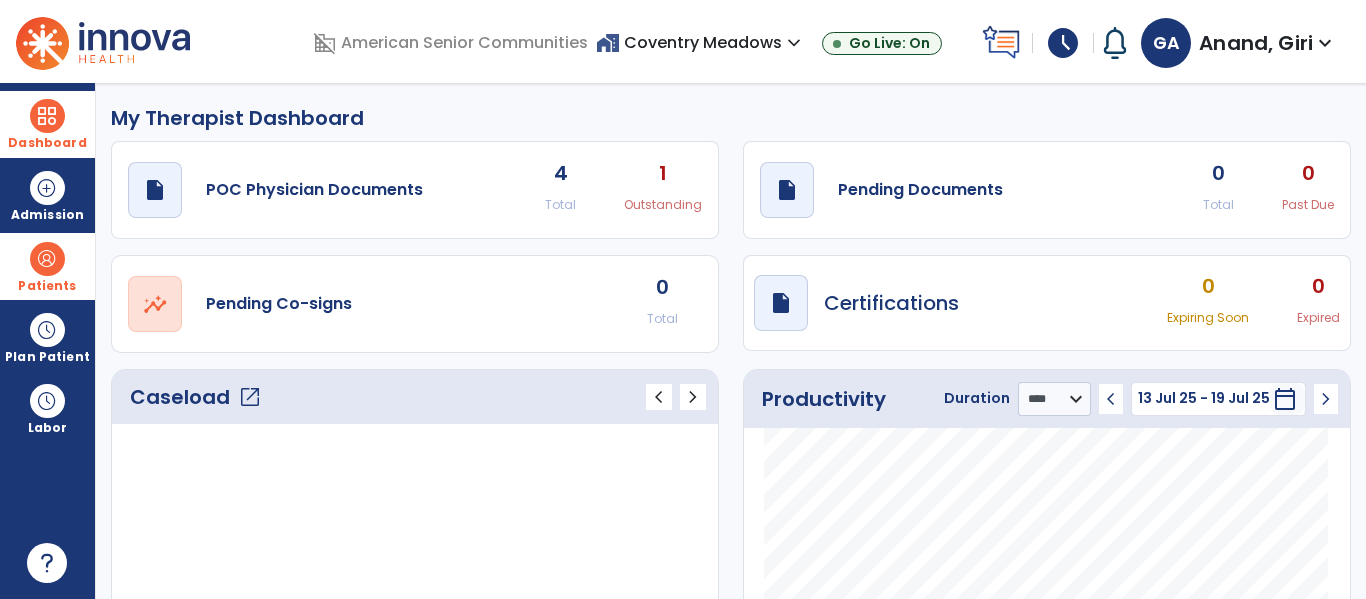 click on "Patients" at bounding box center (47, 286) 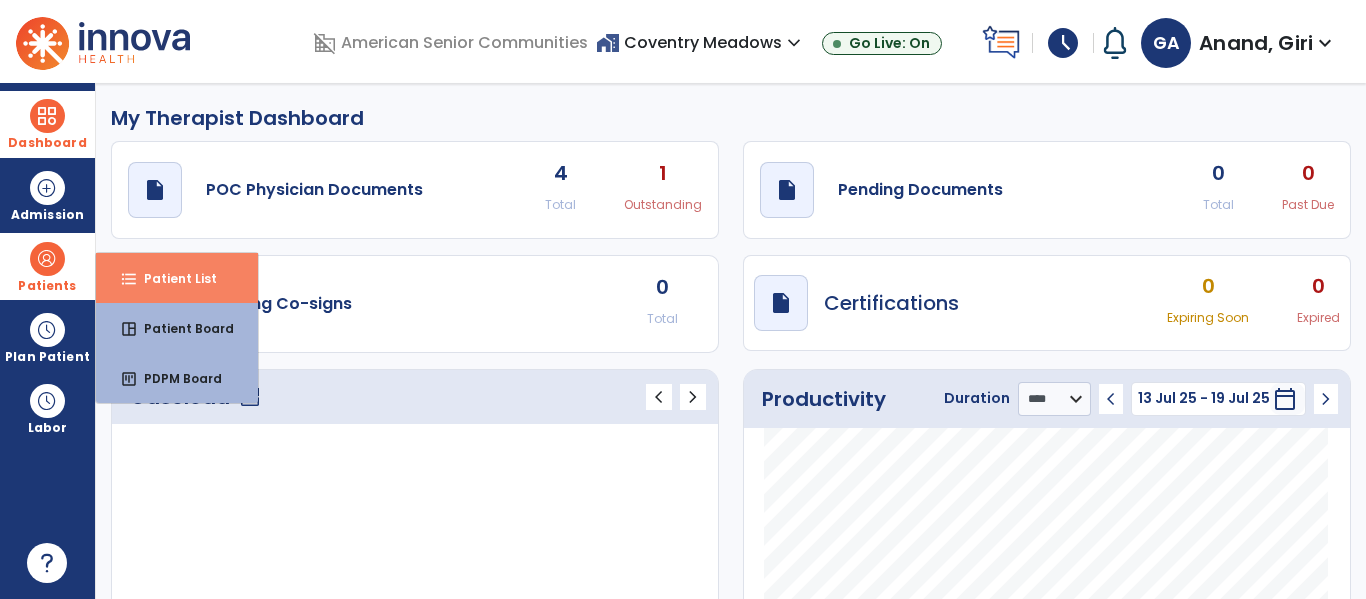 click on "Patient List" at bounding box center [172, 278] 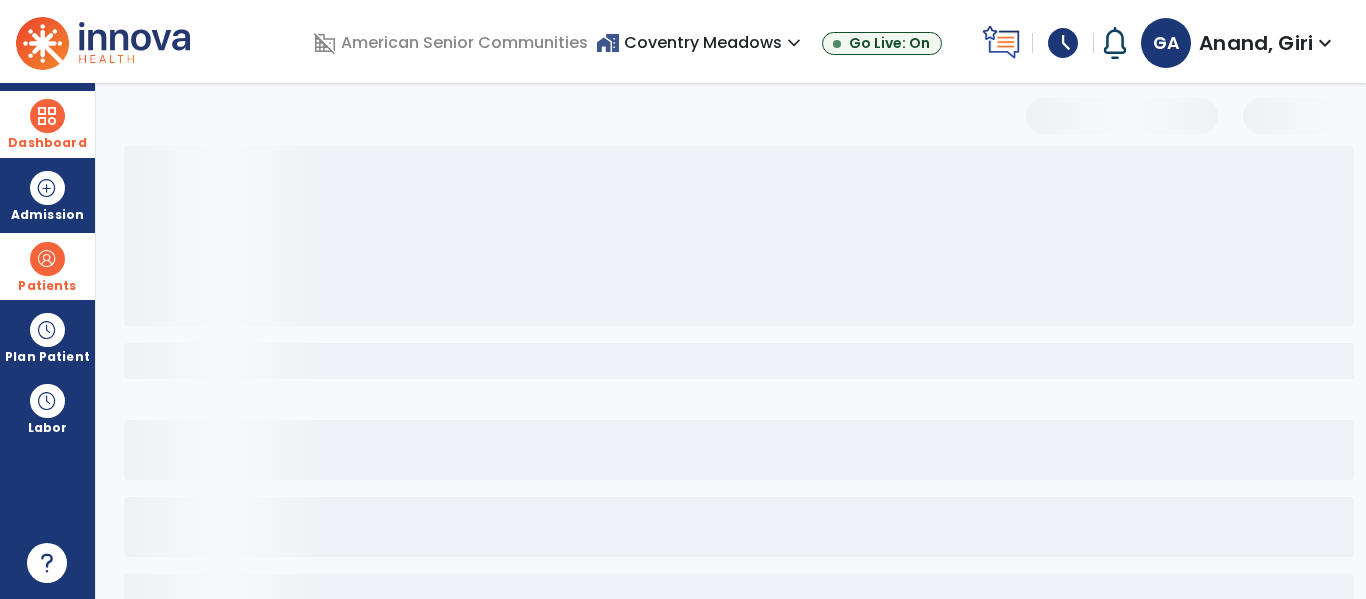 select on "***" 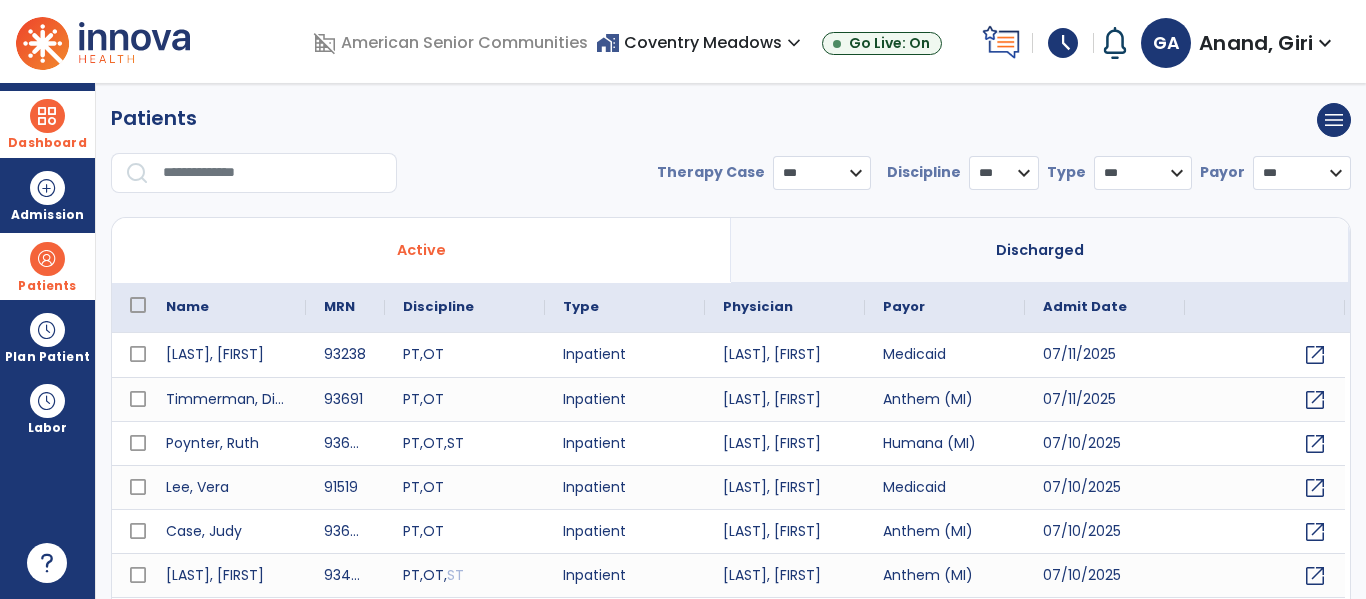 click on "**********" at bounding box center (731, 341) 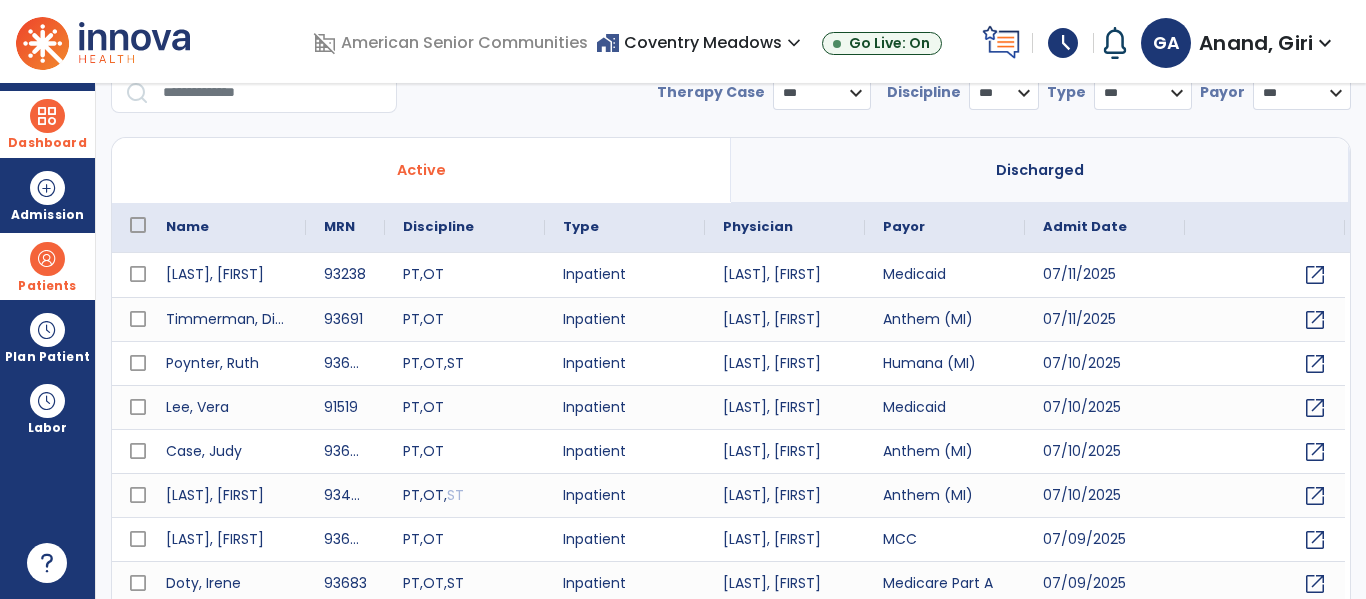 scroll, scrollTop: 120, scrollLeft: 0, axis: vertical 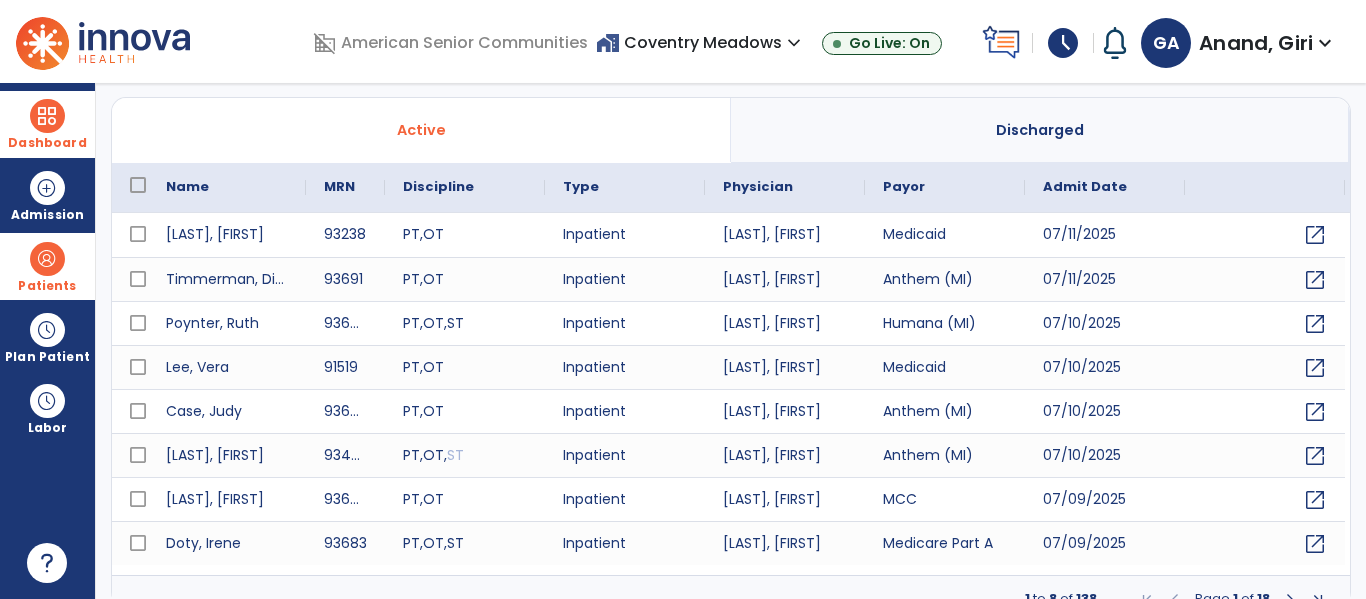 click on "home_work   Coventry Meadows   expand_more" at bounding box center [701, 42] 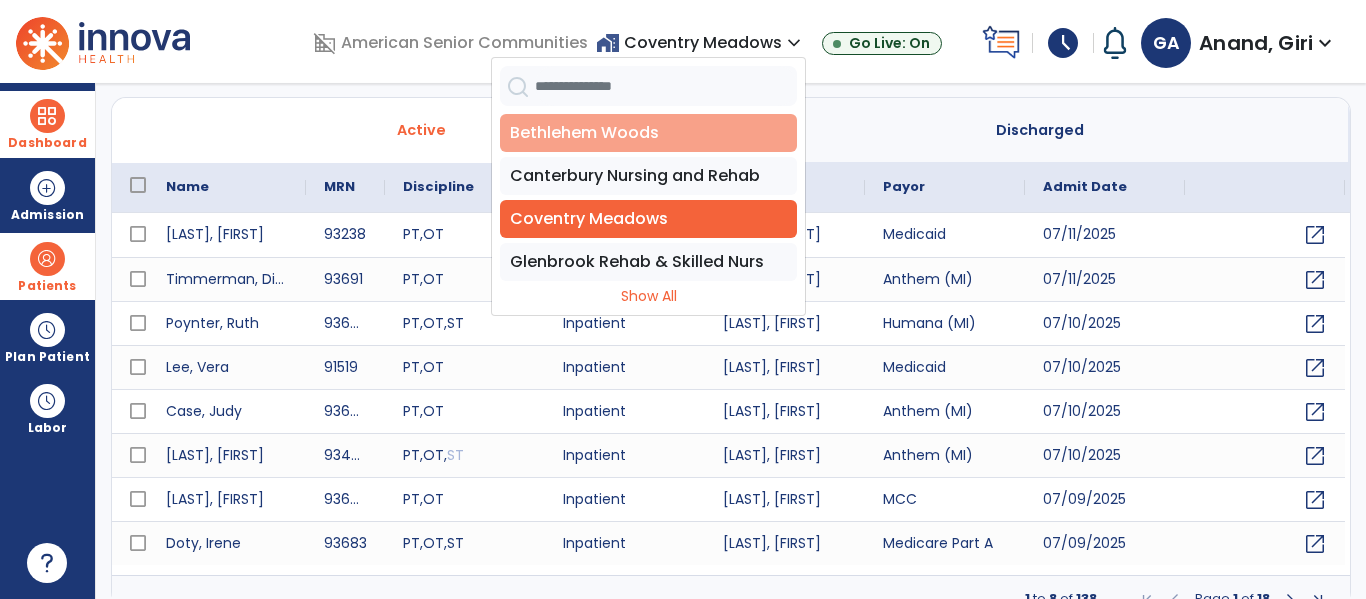 click on "Bethlehem Woods" at bounding box center (648, 133) 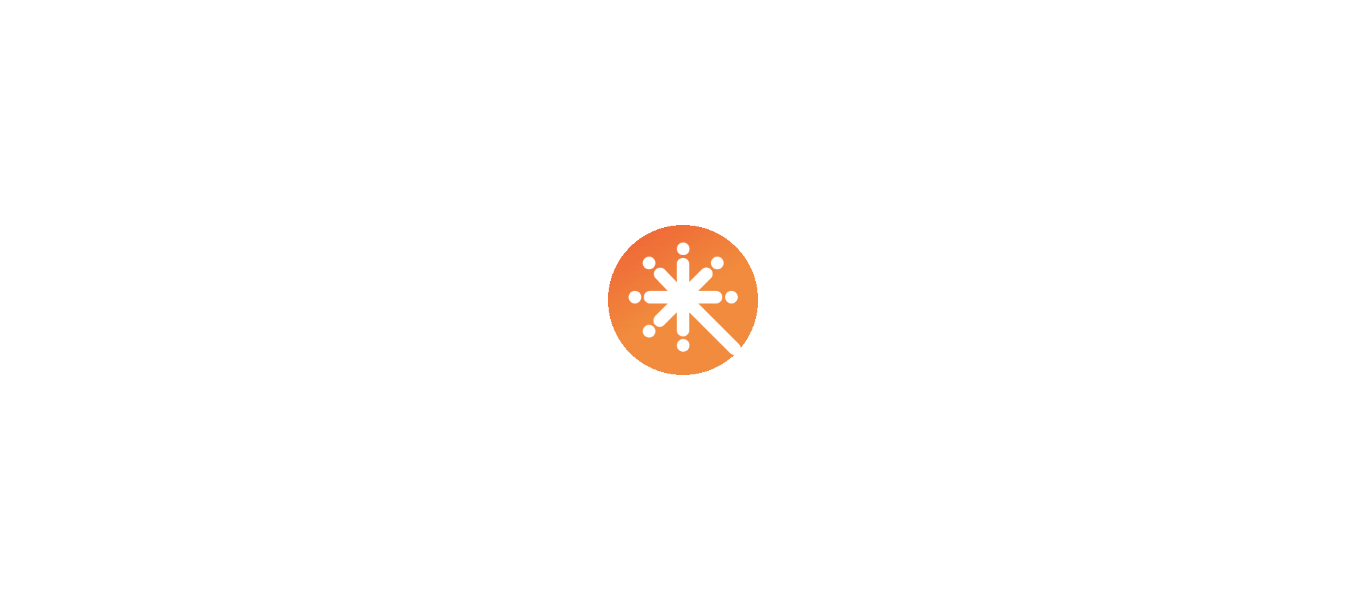 scroll, scrollTop: 0, scrollLeft: 0, axis: both 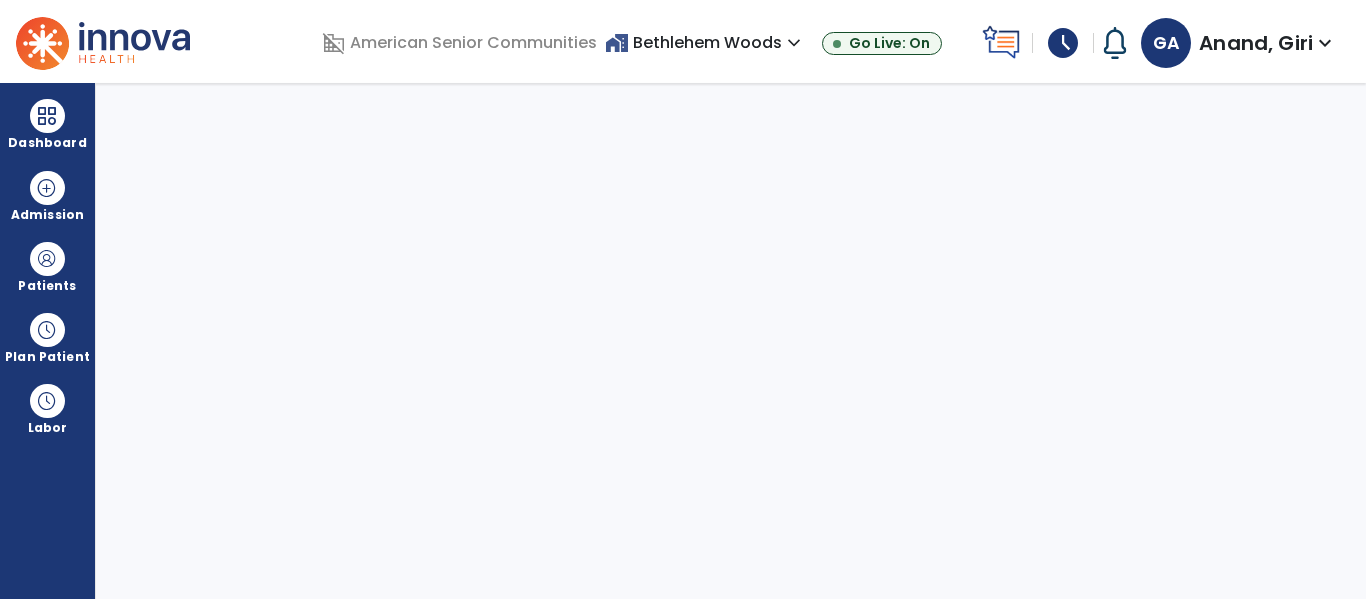 select on "****" 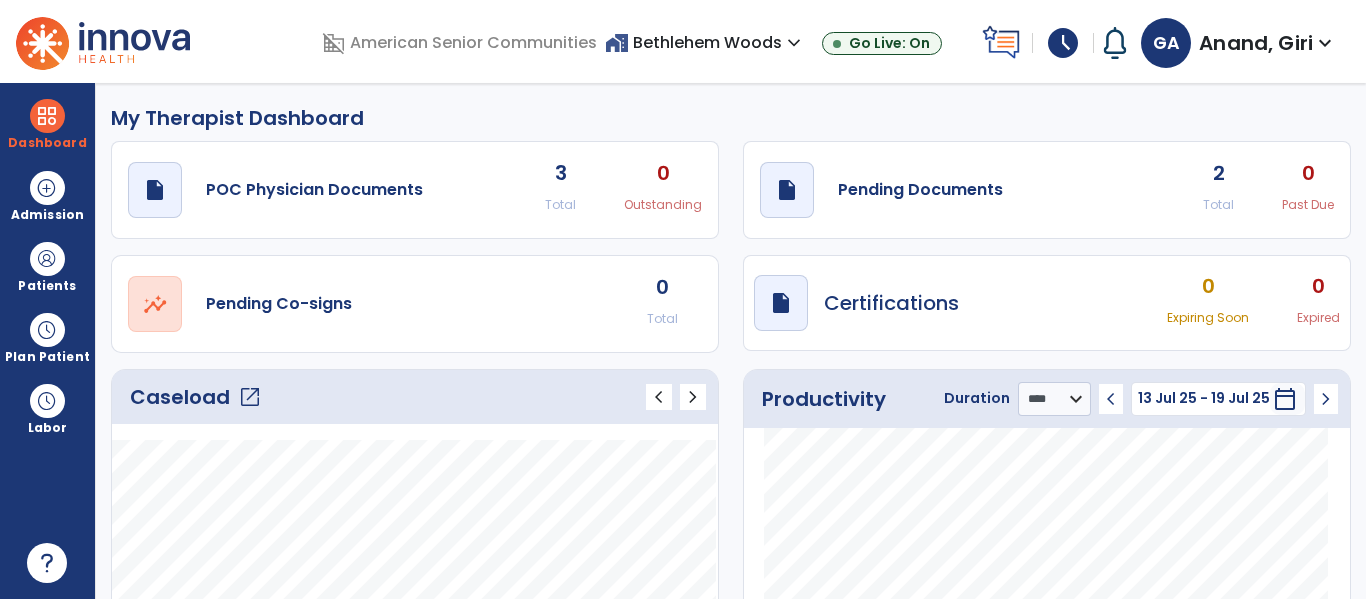 click on "2 Total" 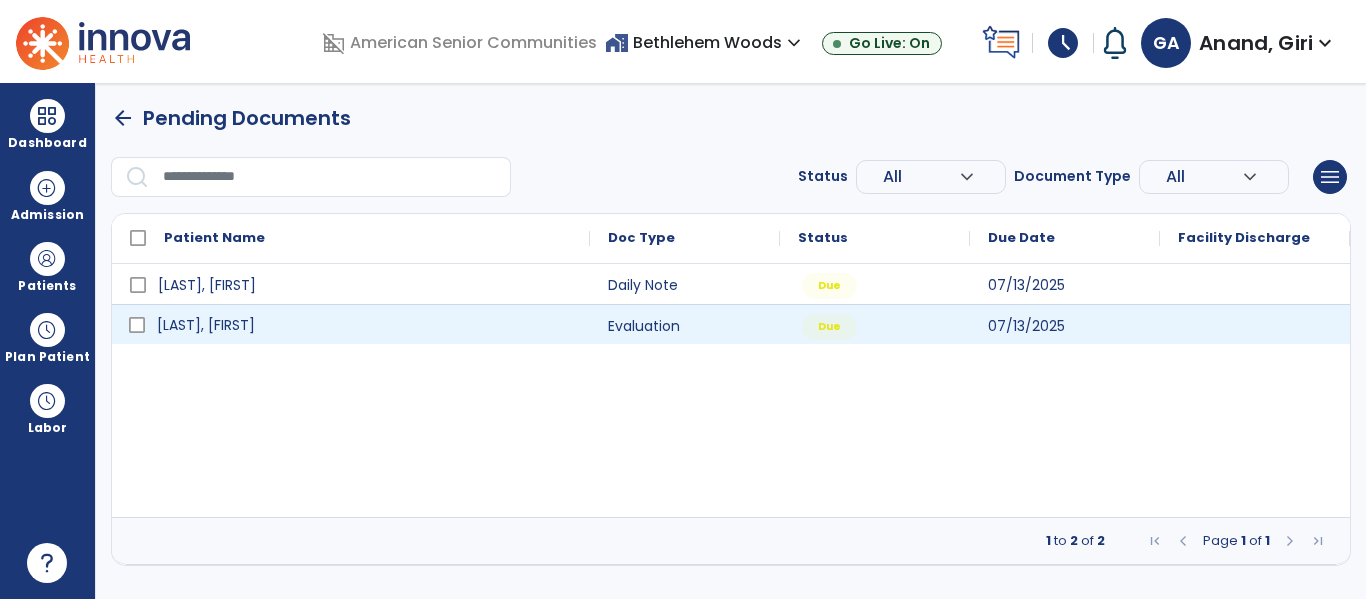 click on "[LAST], [FIRST]" at bounding box center [206, 325] 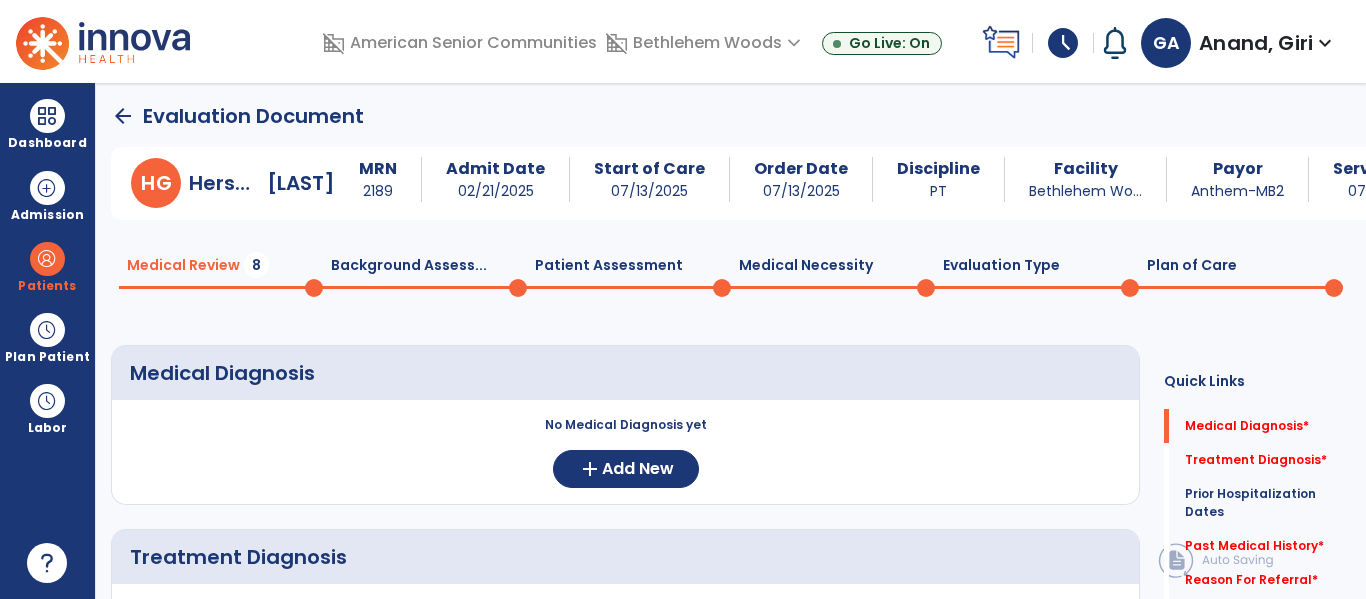 scroll, scrollTop: 0, scrollLeft: 0, axis: both 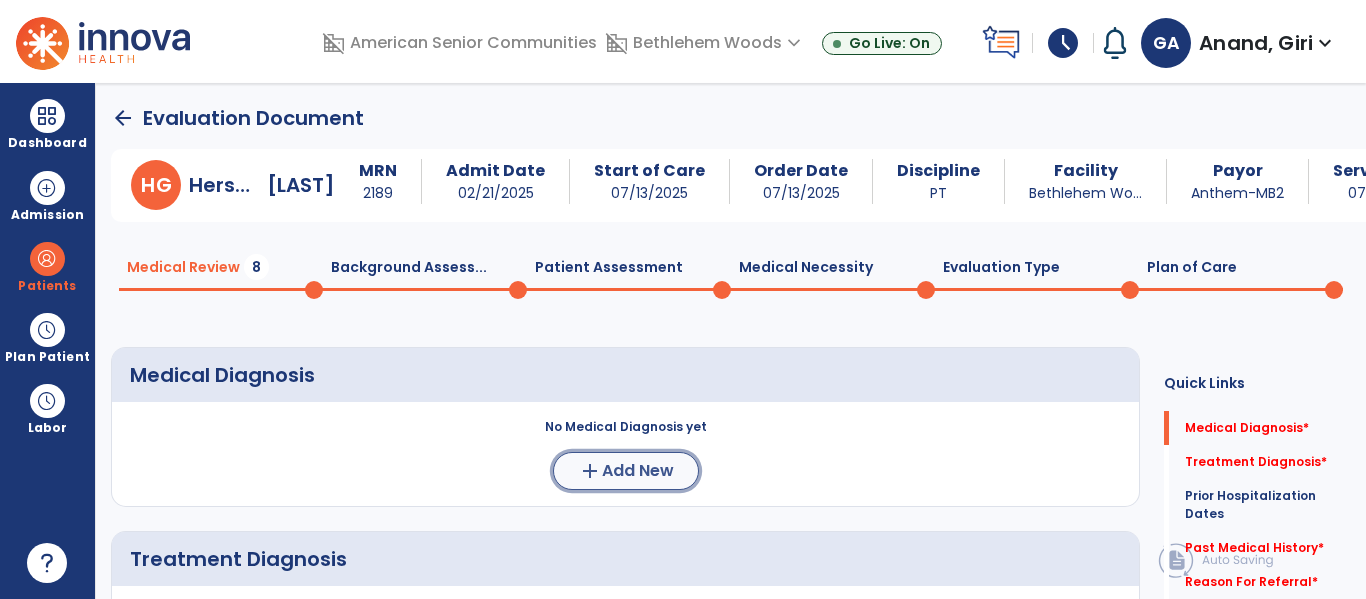 click on "Add New" 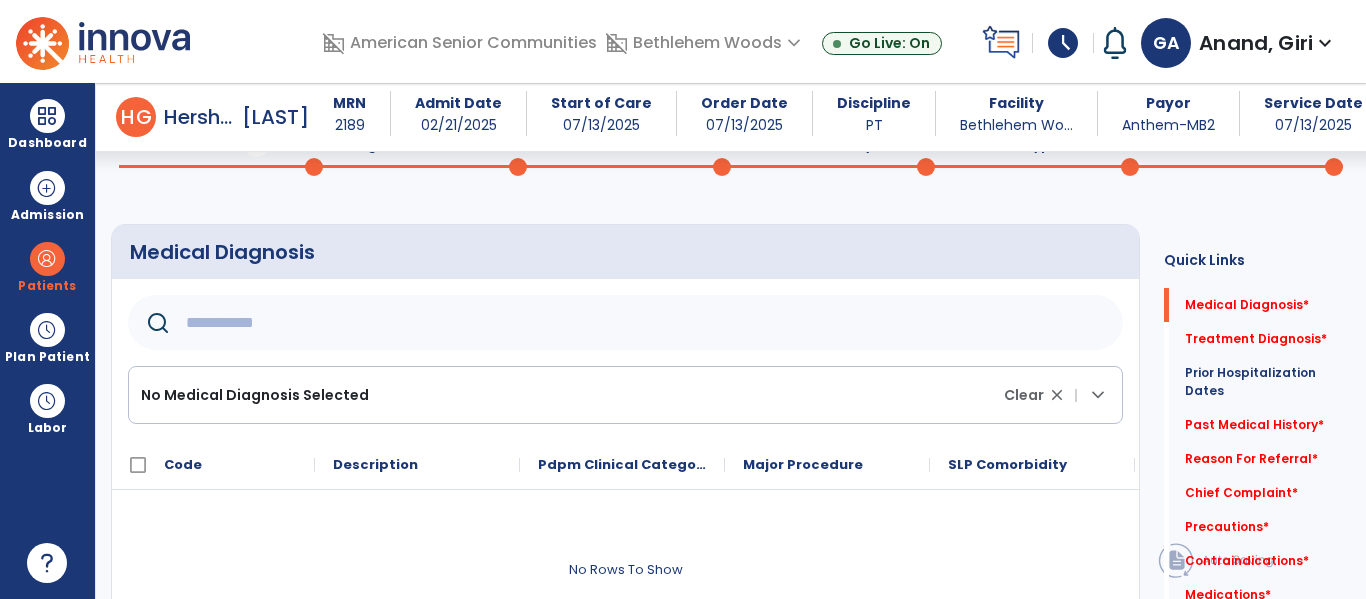 scroll, scrollTop: 105, scrollLeft: 0, axis: vertical 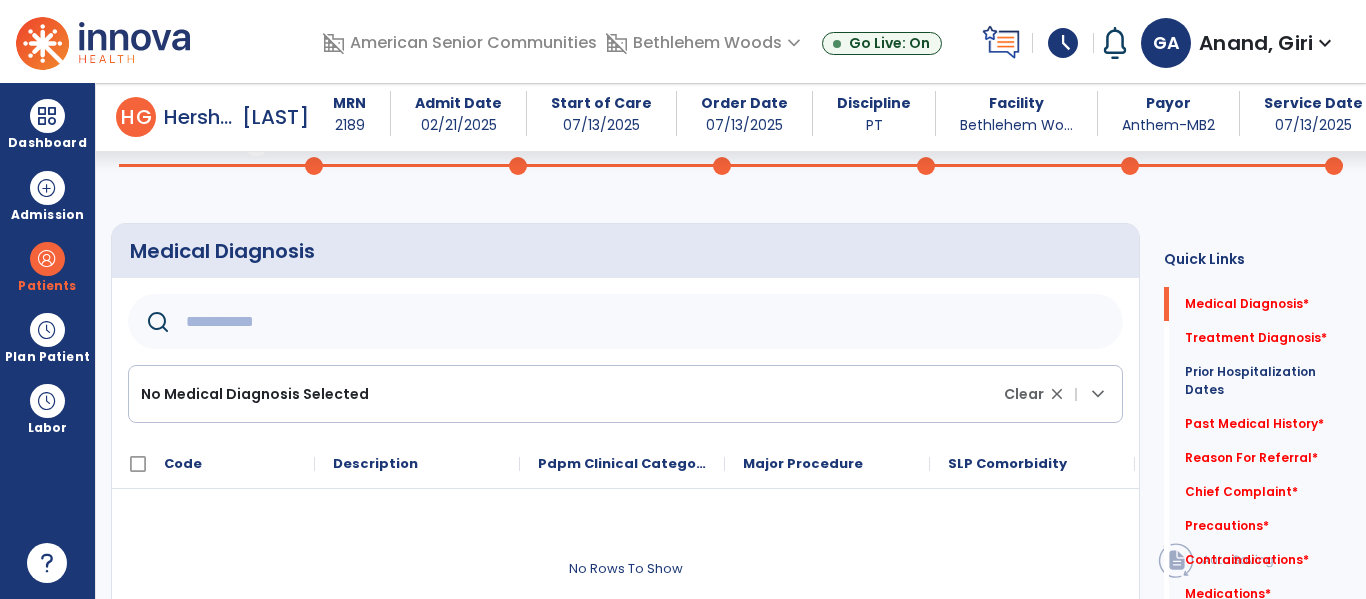 click 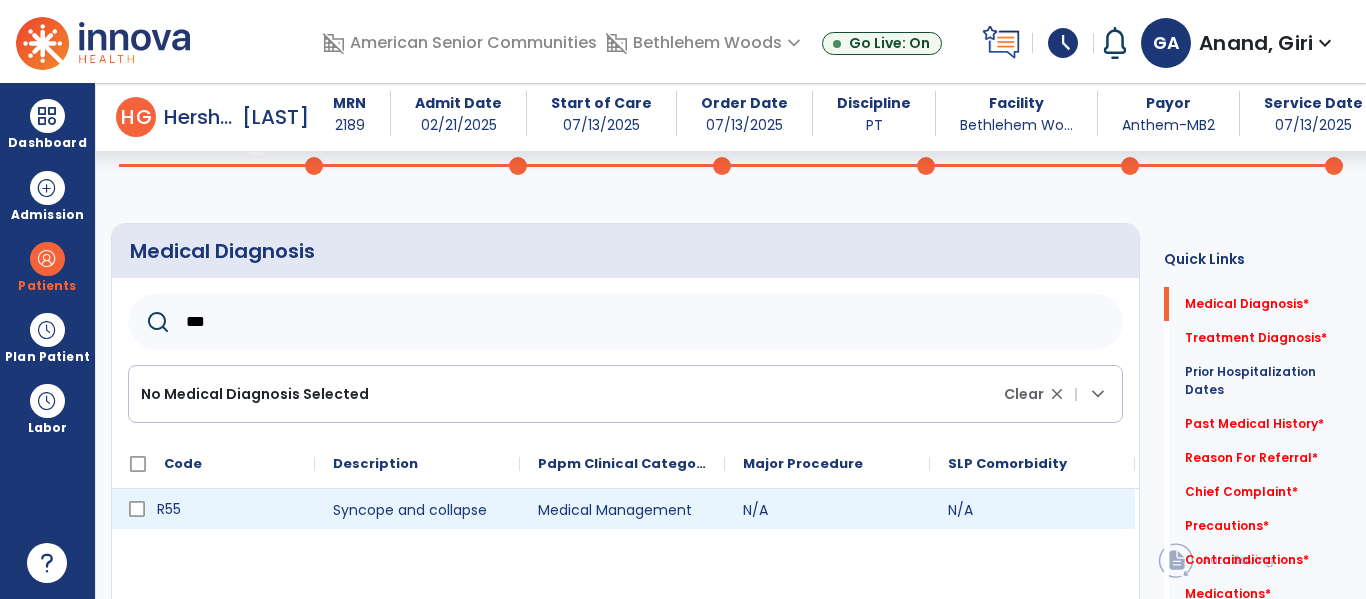 click on "R55" 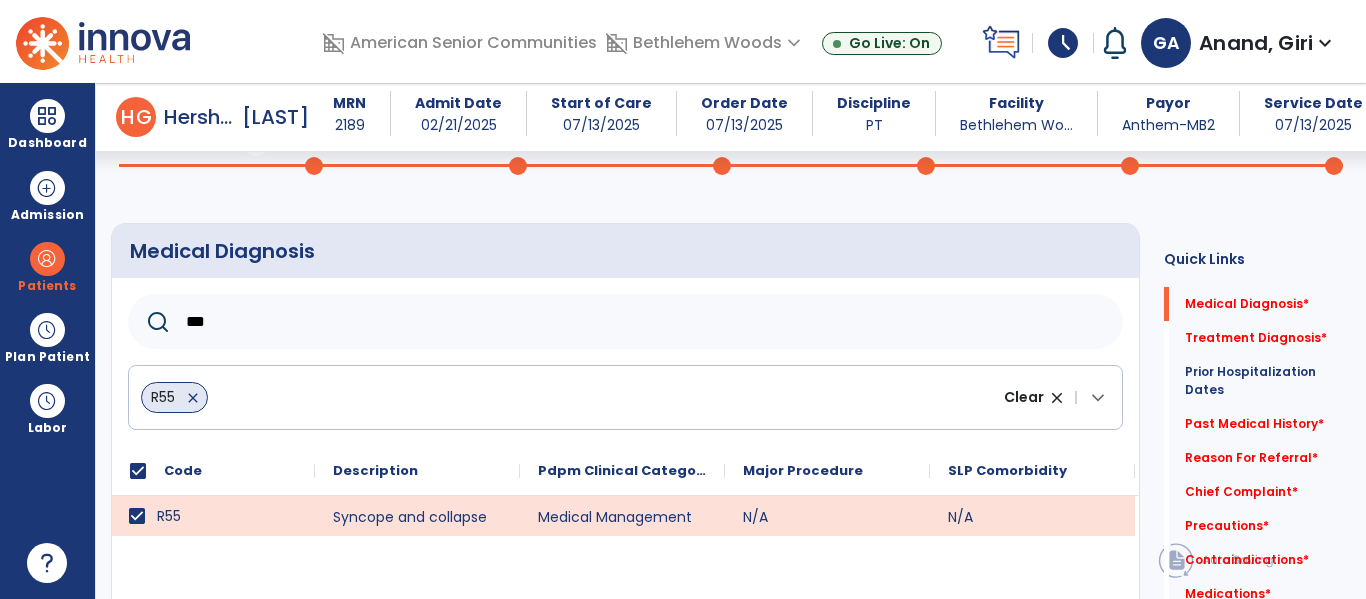 click on "***" 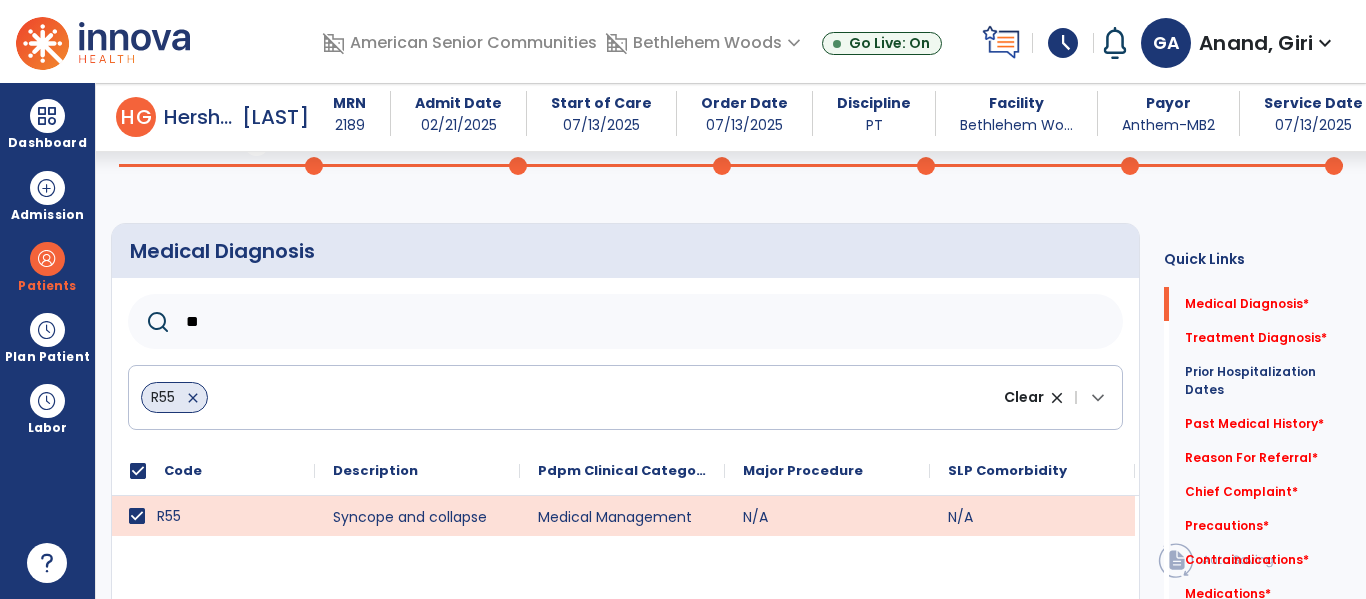 type on "*" 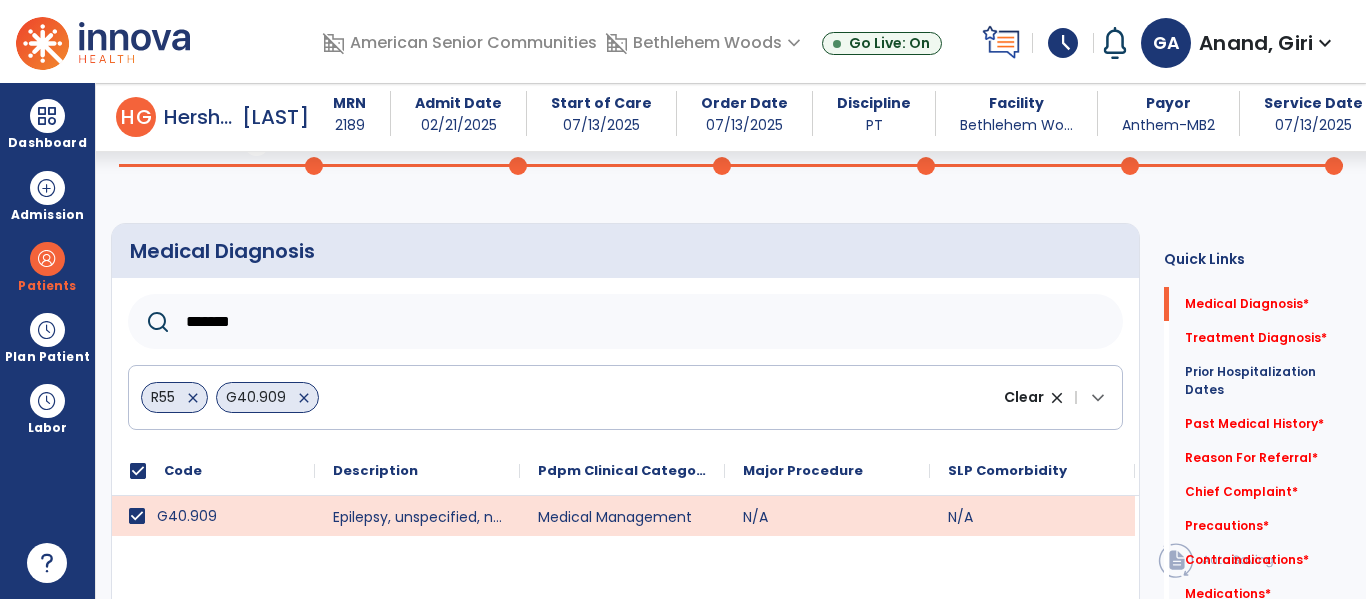 click on "*******" 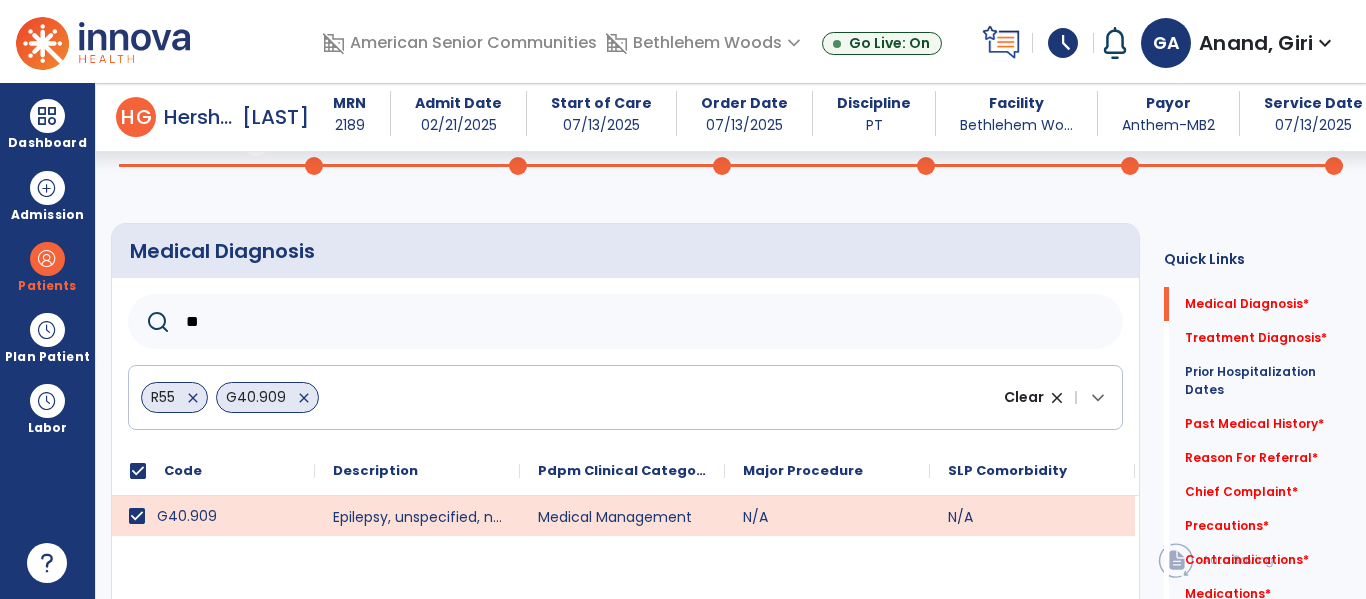 type on "*" 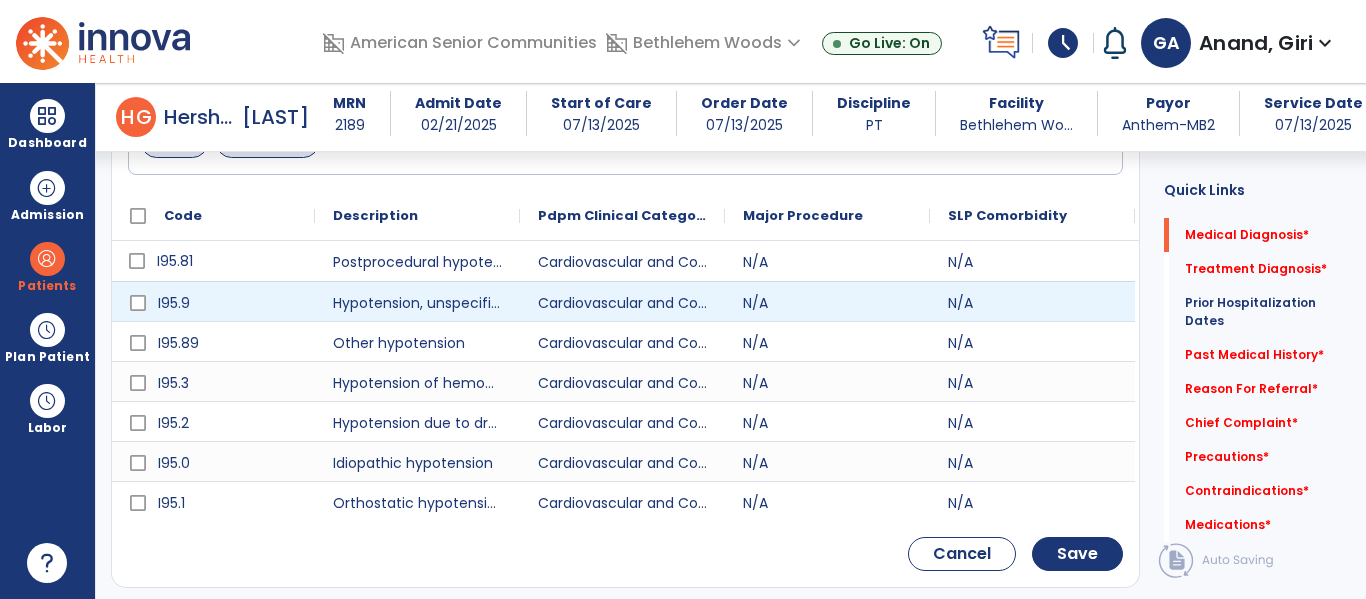 scroll, scrollTop: 379, scrollLeft: 0, axis: vertical 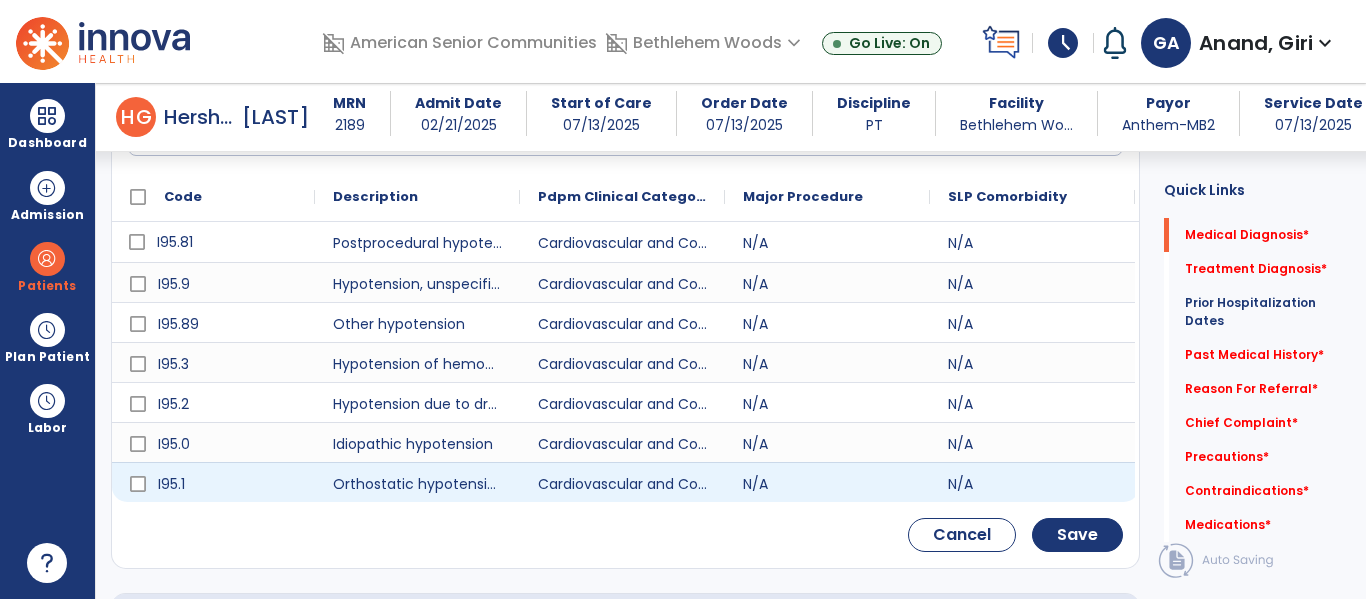 type on "***" 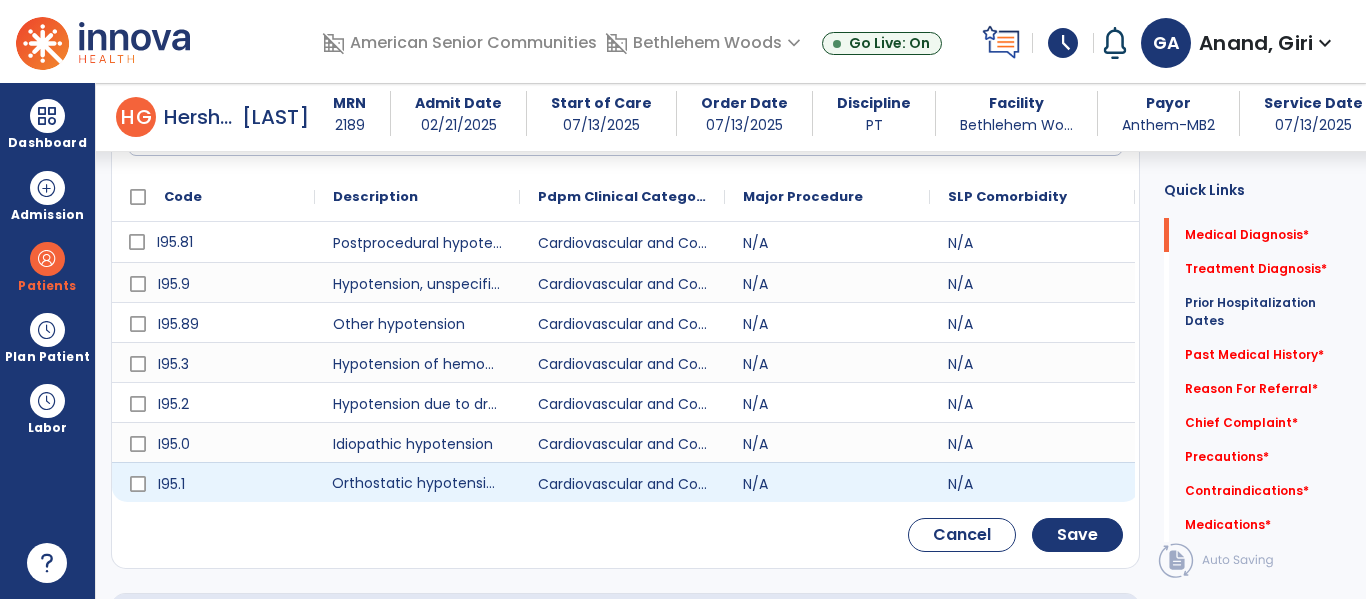 click on "Orthostatic hypotension" 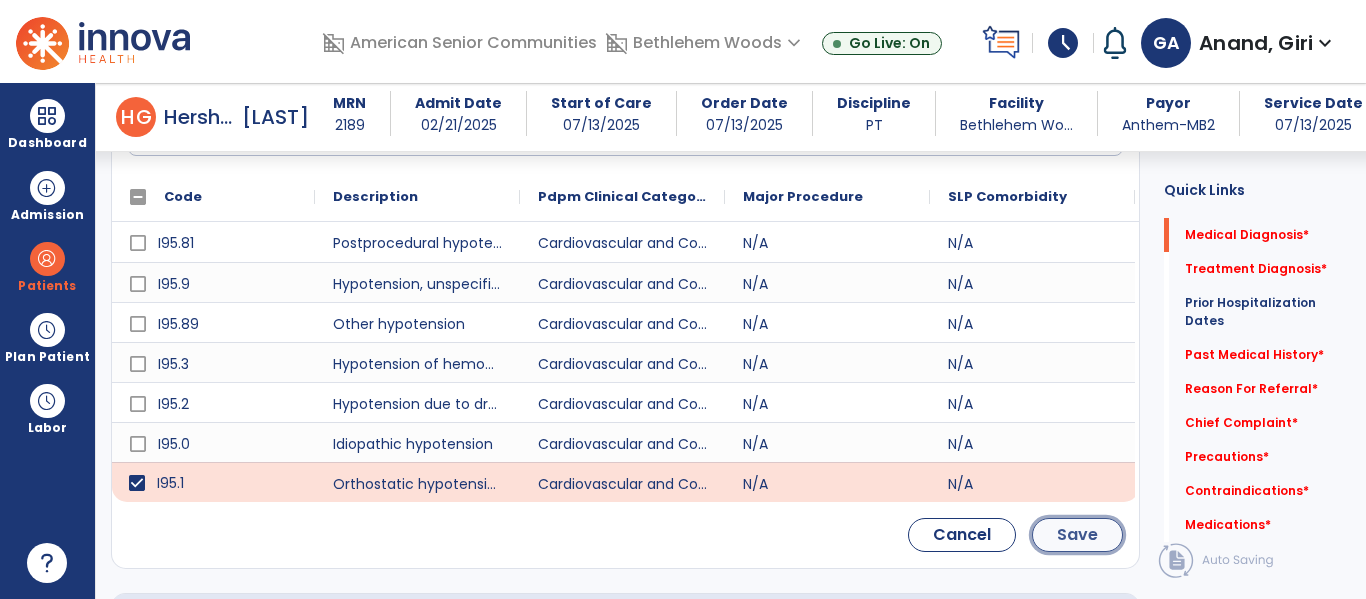 click on "Save" 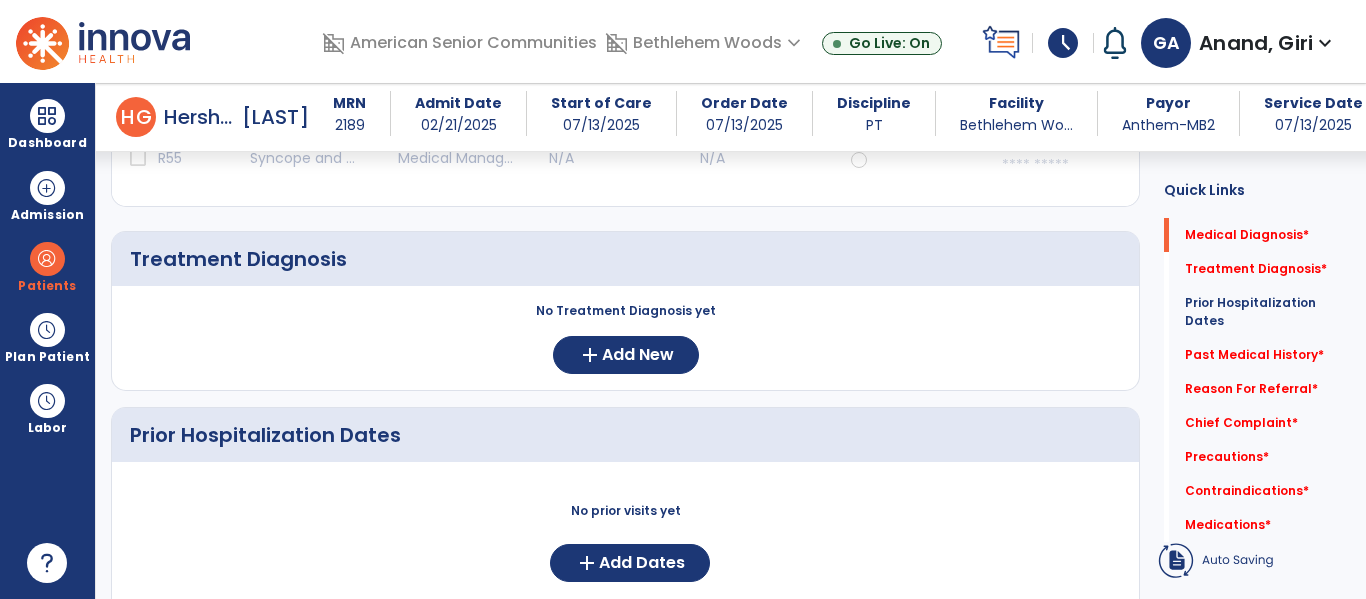 scroll, scrollTop: 213, scrollLeft: 0, axis: vertical 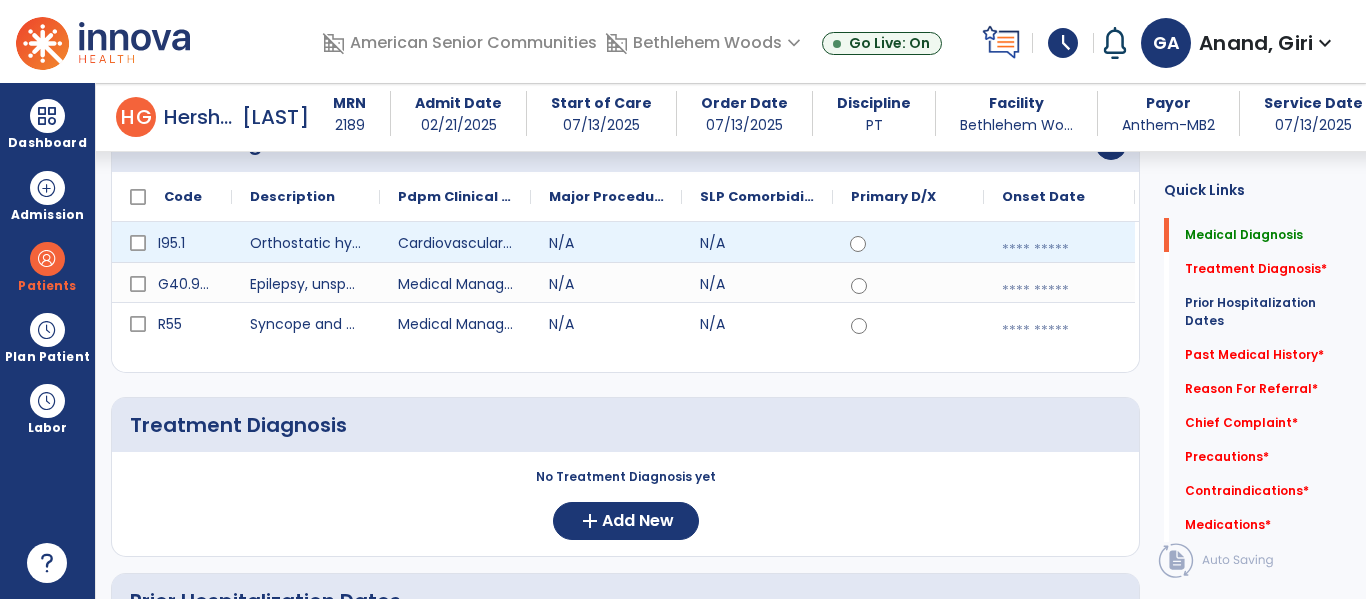 click at bounding box center [1059, 250] 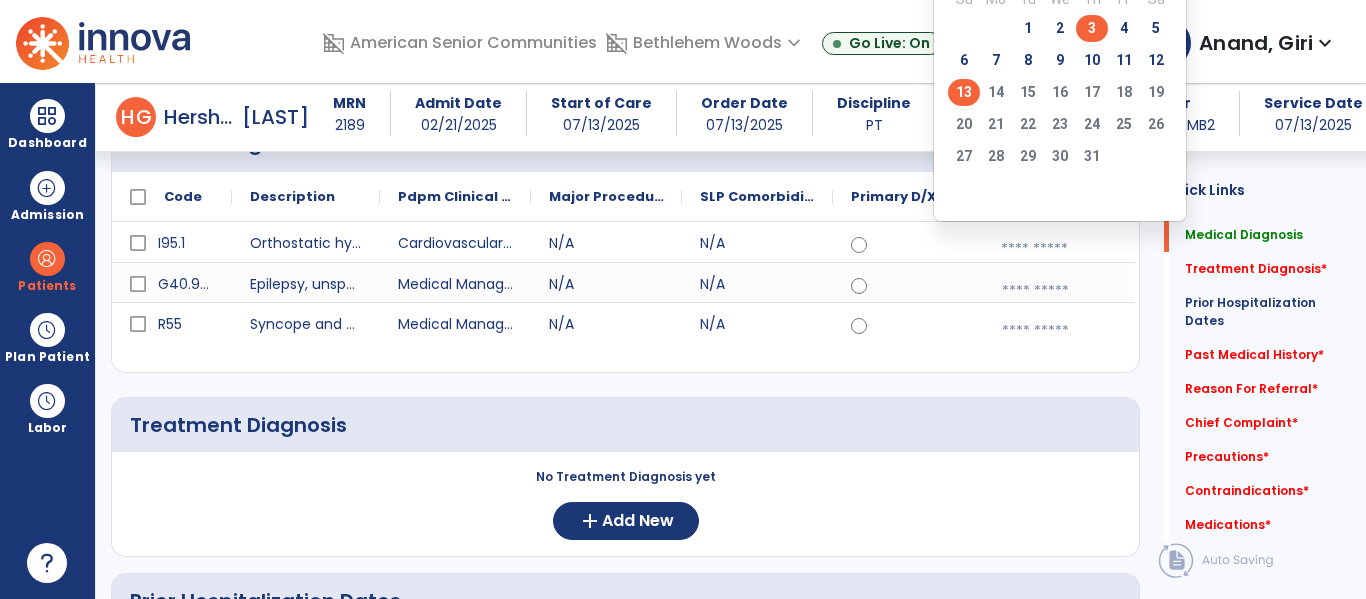 click on "3" 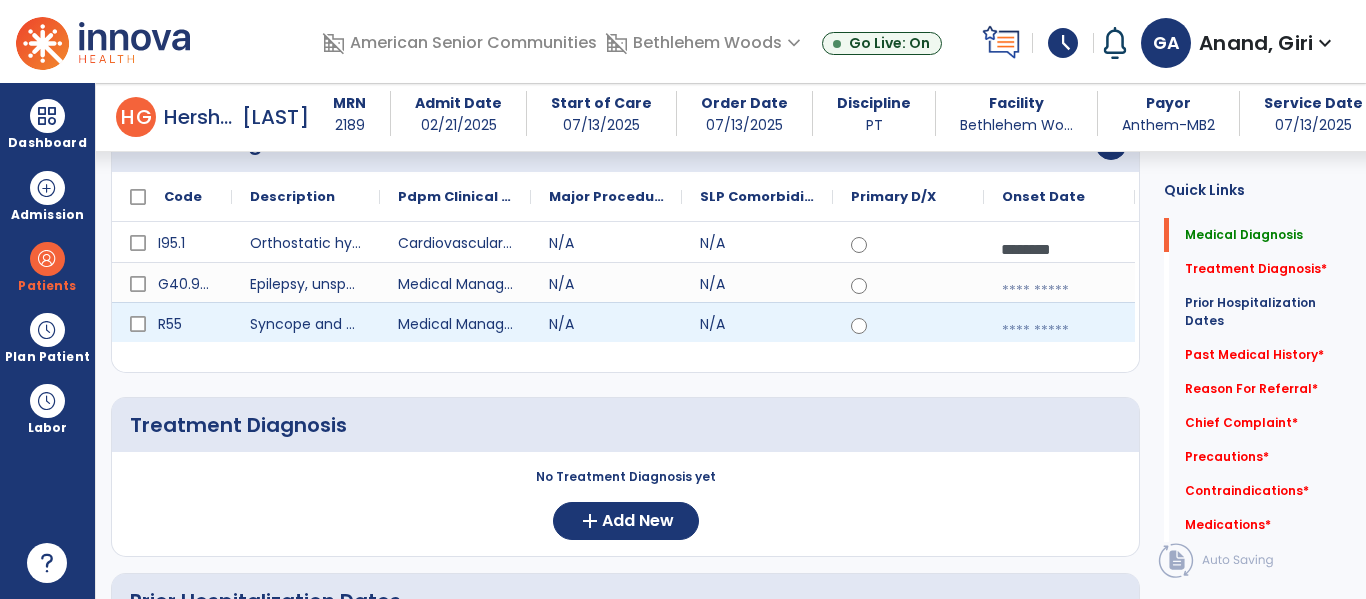 click at bounding box center (1059, 331) 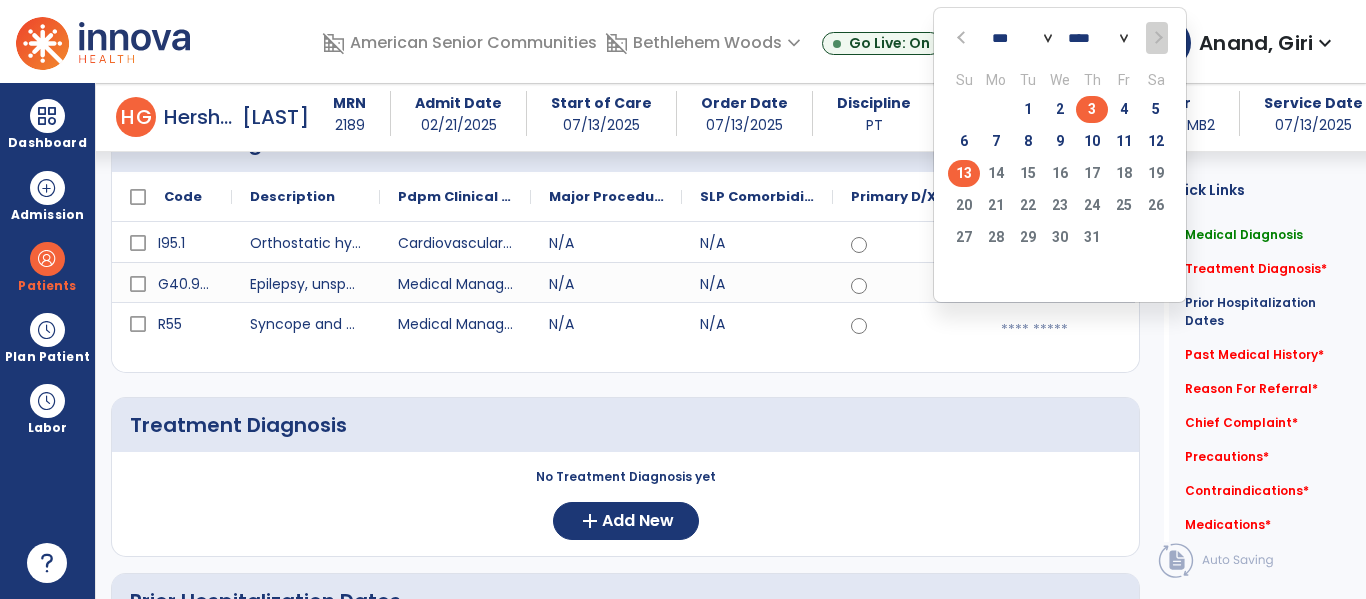 click on "3" 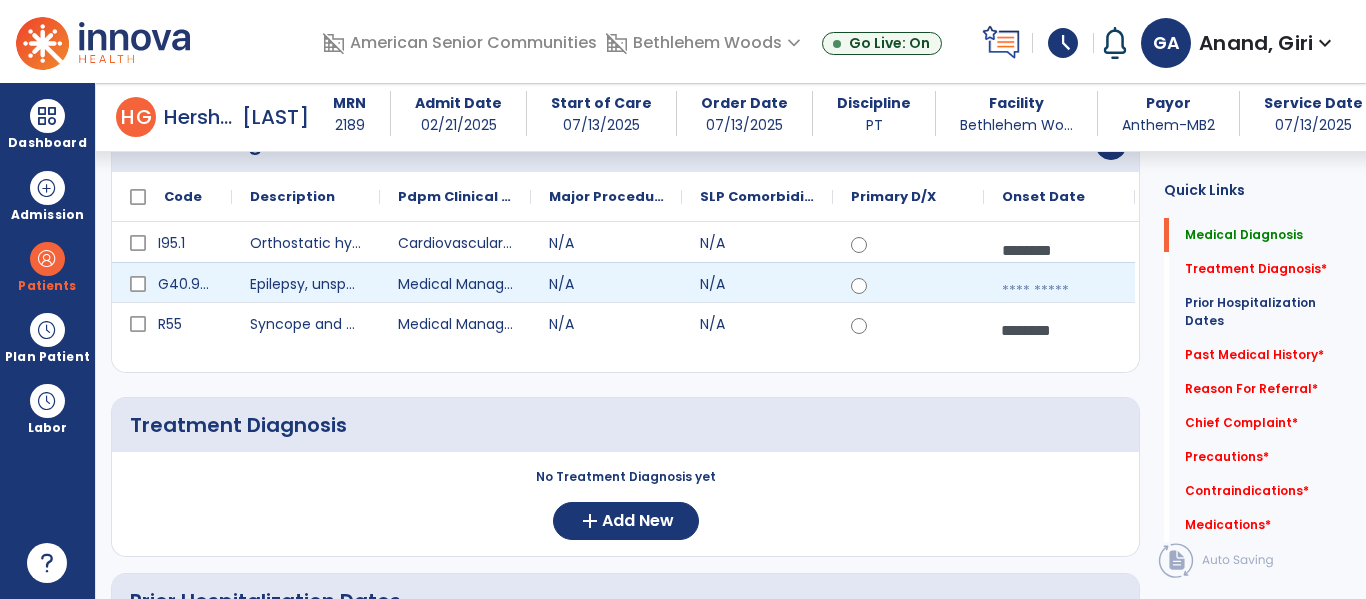 click at bounding box center (1059, 291) 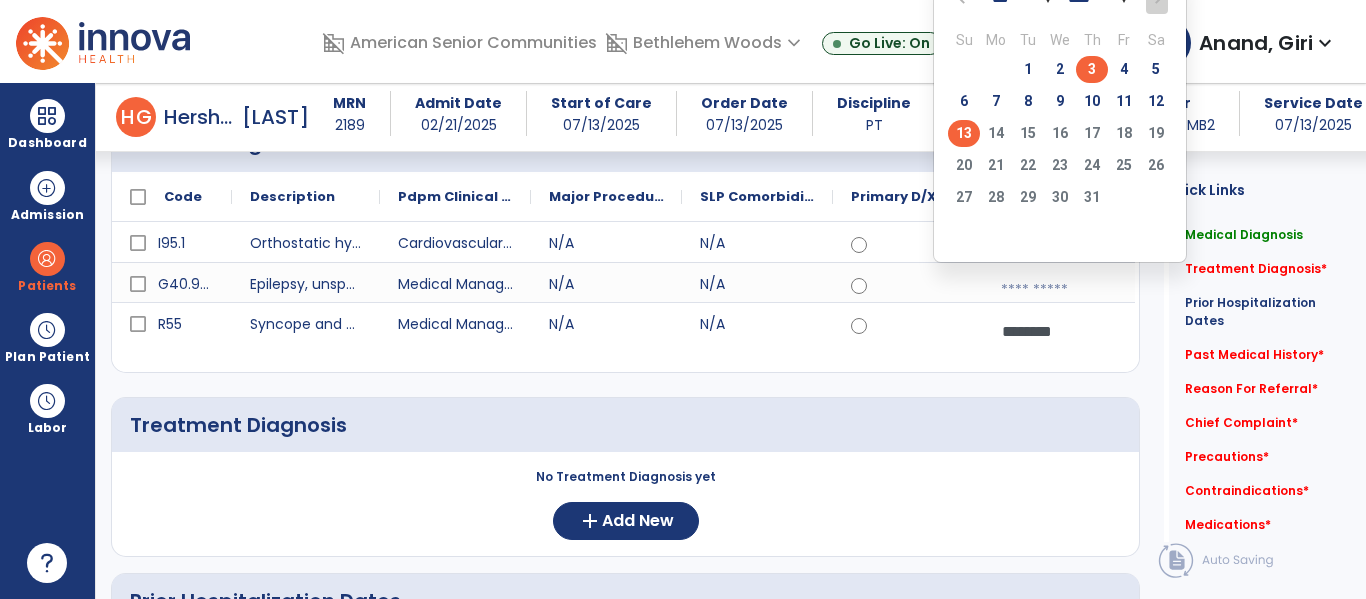 click on "3" 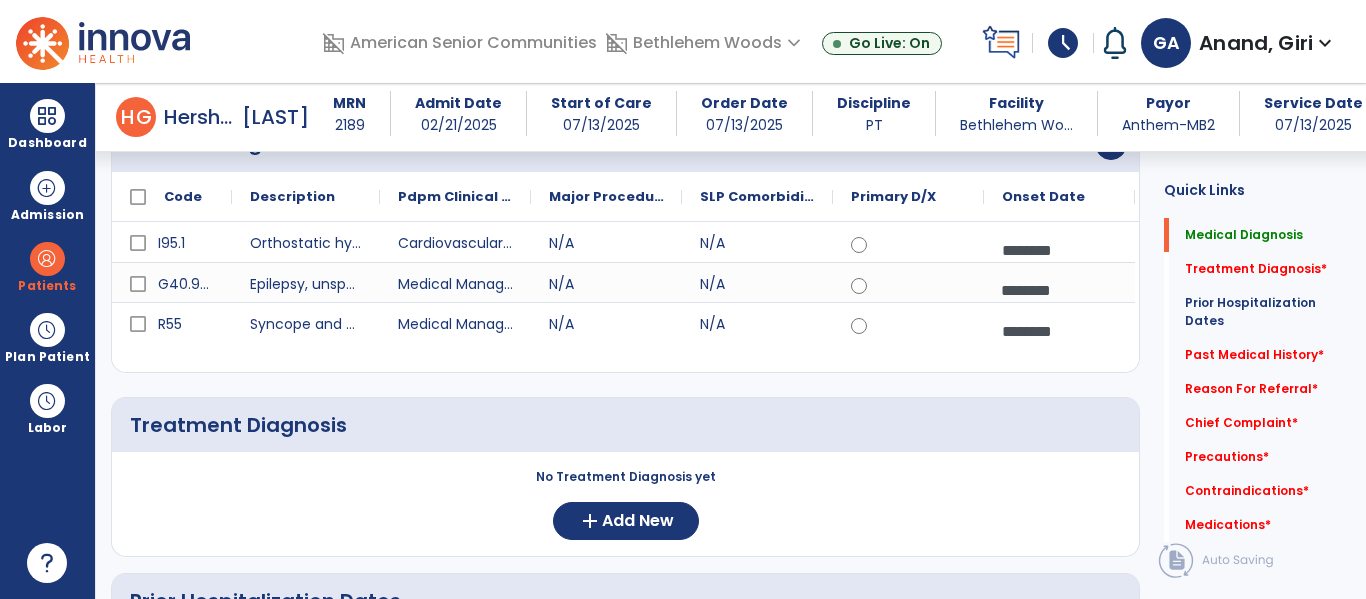 scroll, scrollTop: 363, scrollLeft: 0, axis: vertical 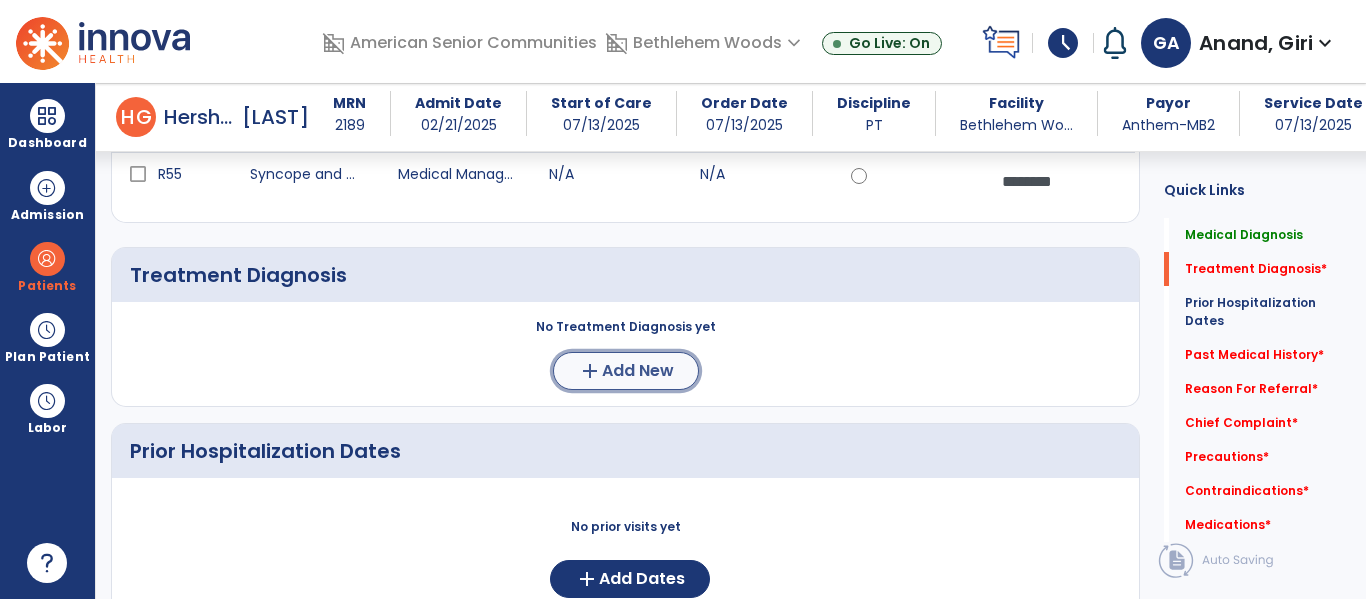 click on "Add New" 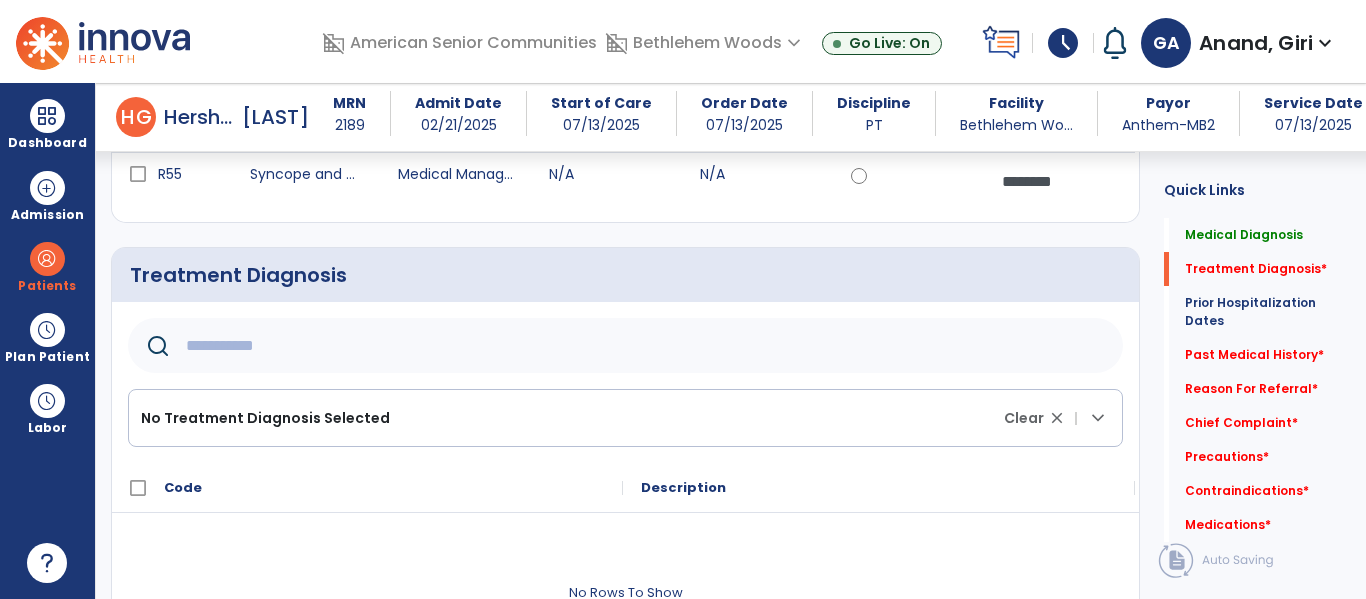 click 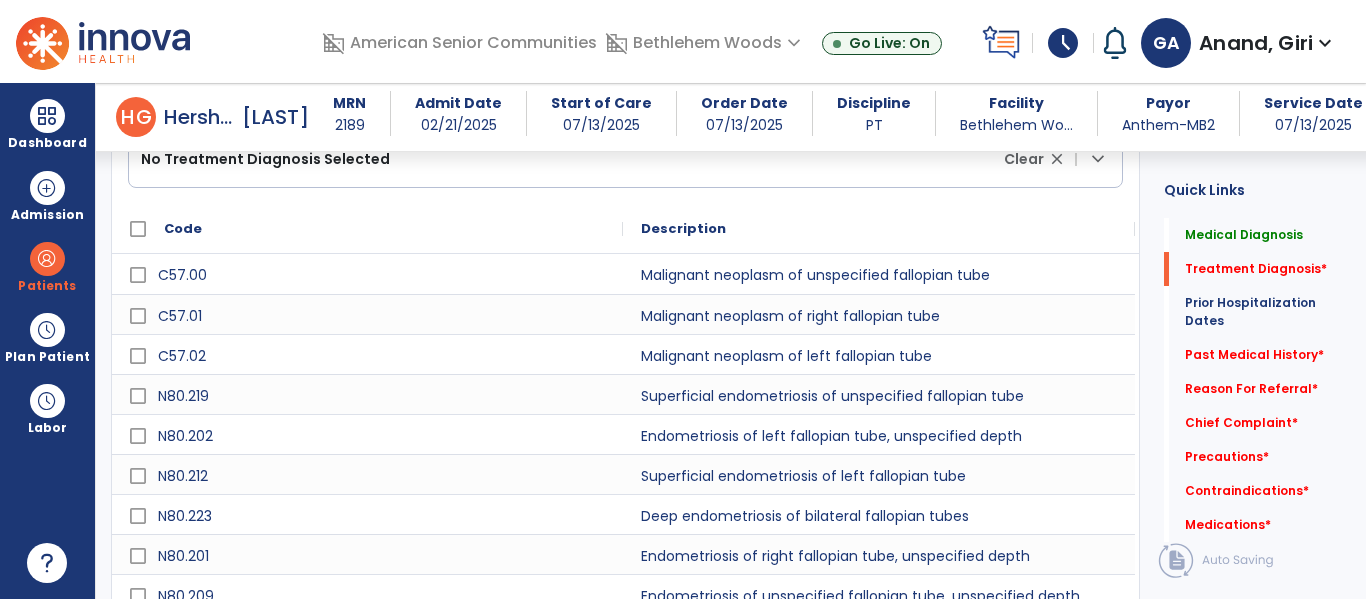 scroll, scrollTop: 723, scrollLeft: 0, axis: vertical 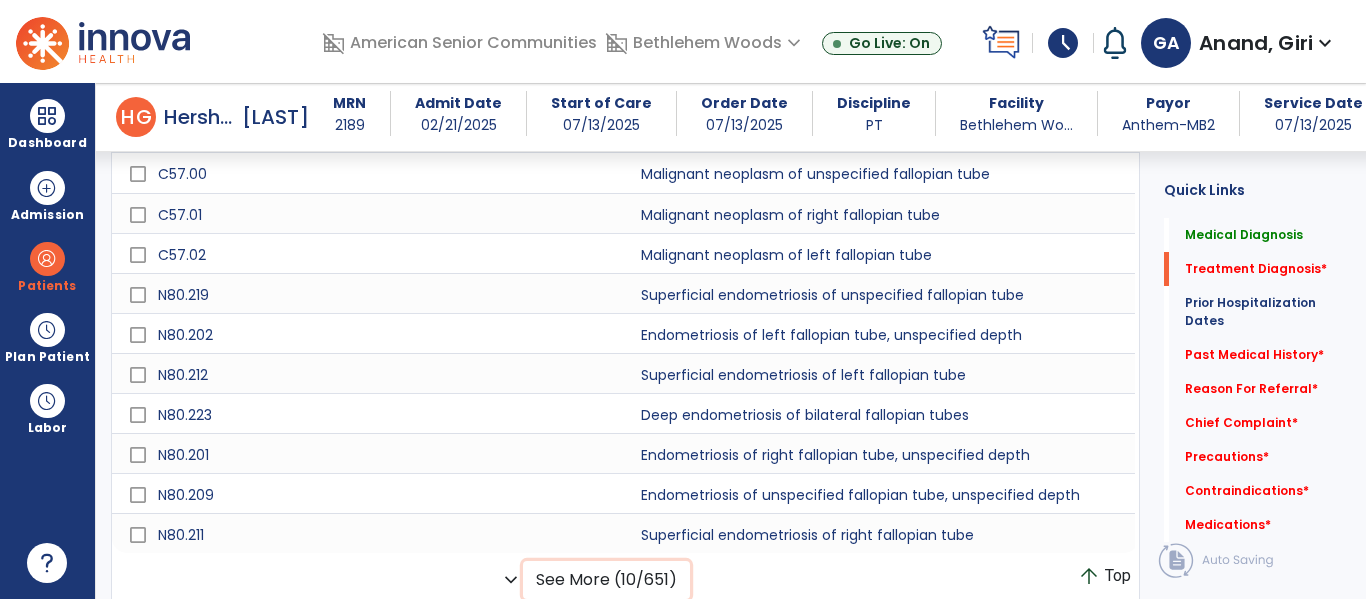 click on "See More (10/651)" 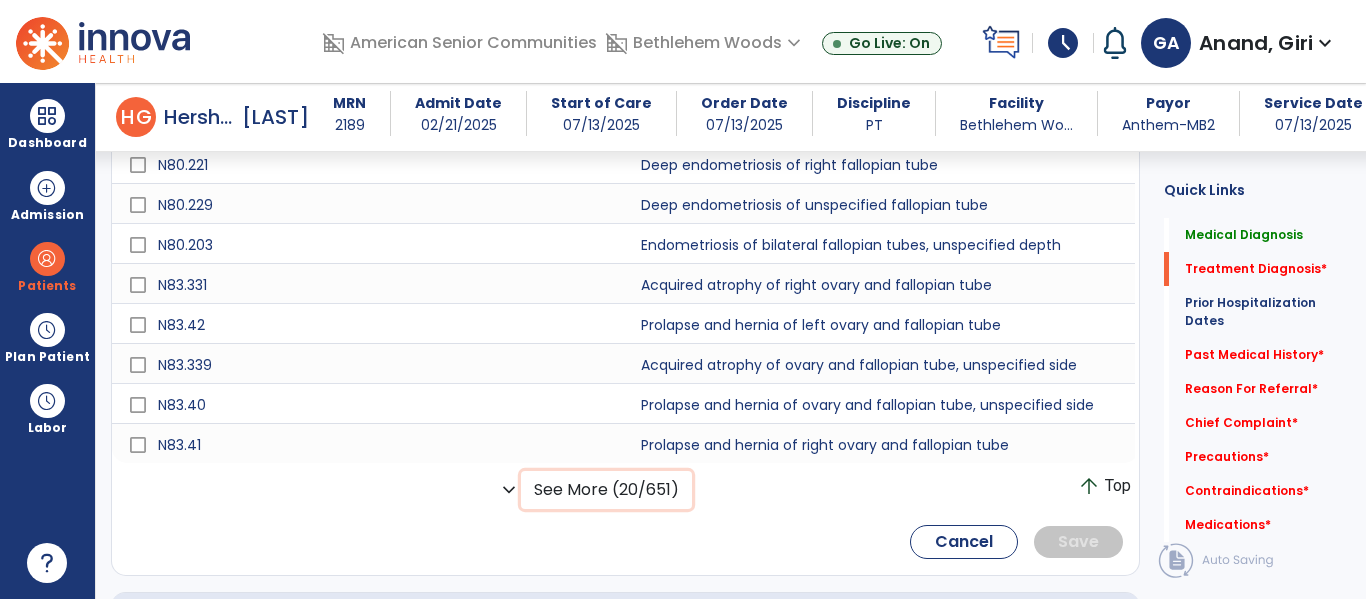 scroll, scrollTop: 1211, scrollLeft: 0, axis: vertical 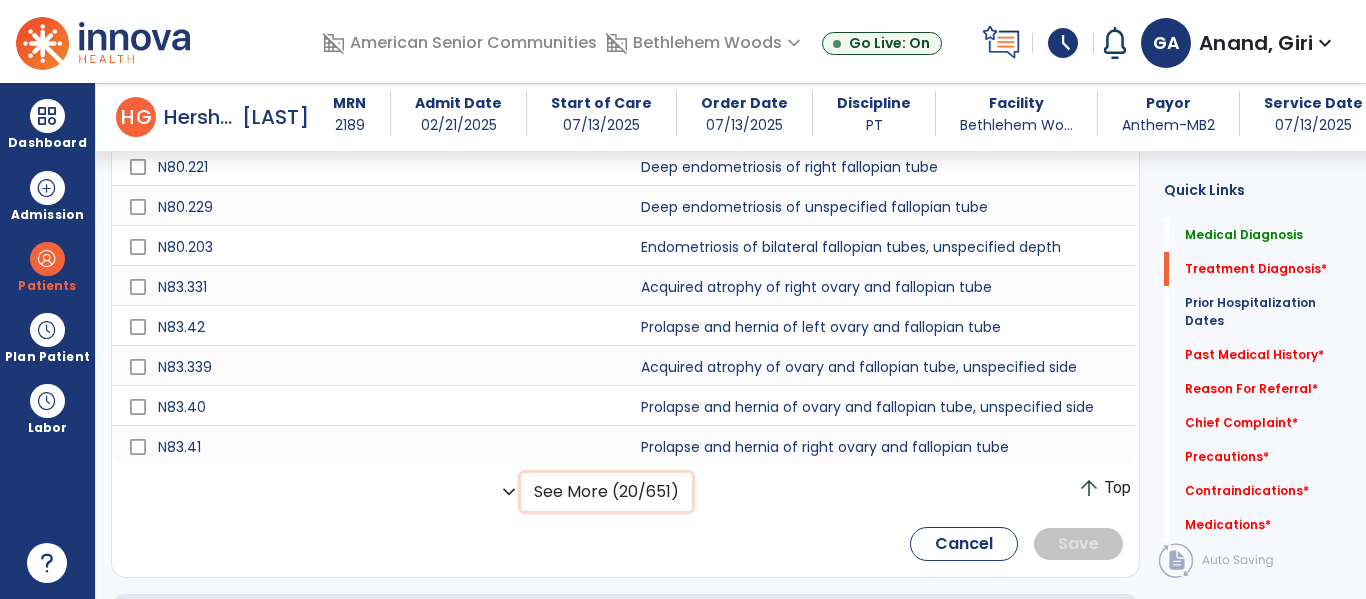 click on "See More (20/651)" 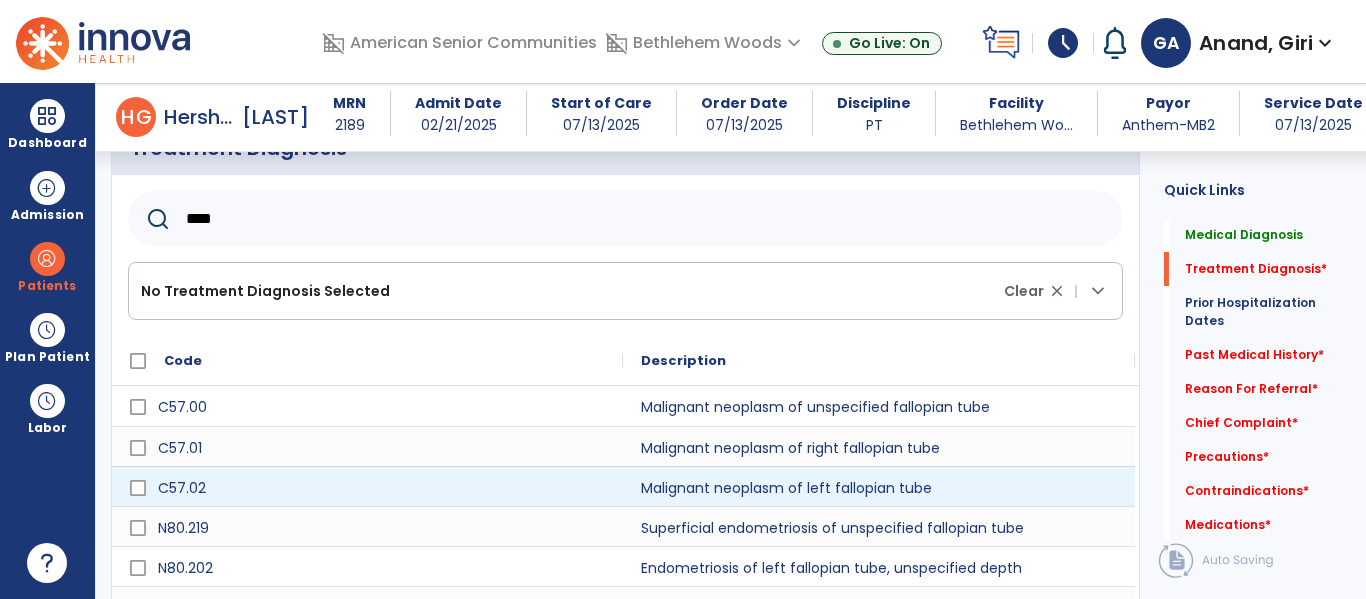scroll, scrollTop: 481, scrollLeft: 0, axis: vertical 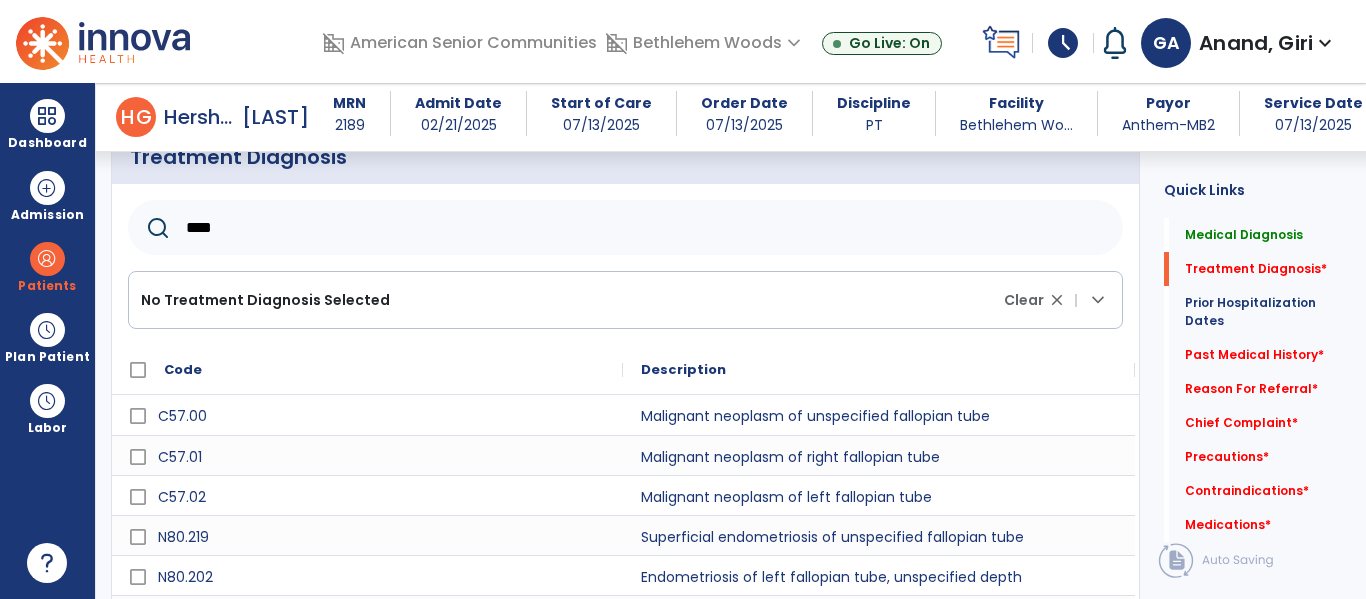 click on "****" 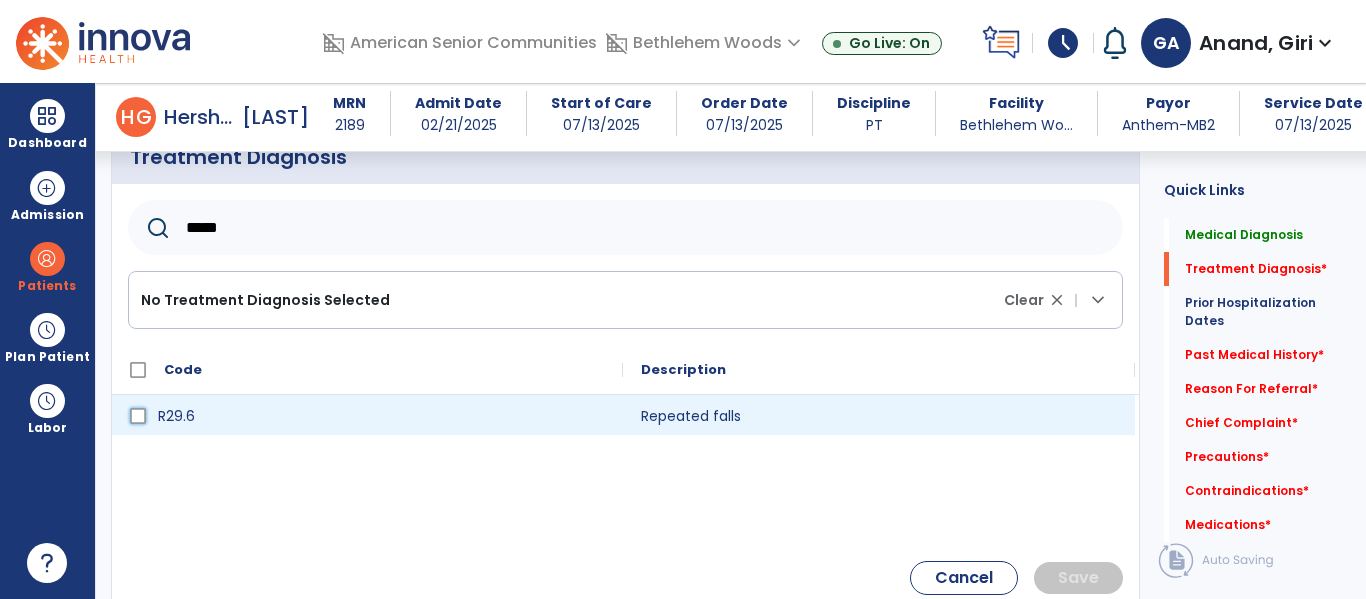 click 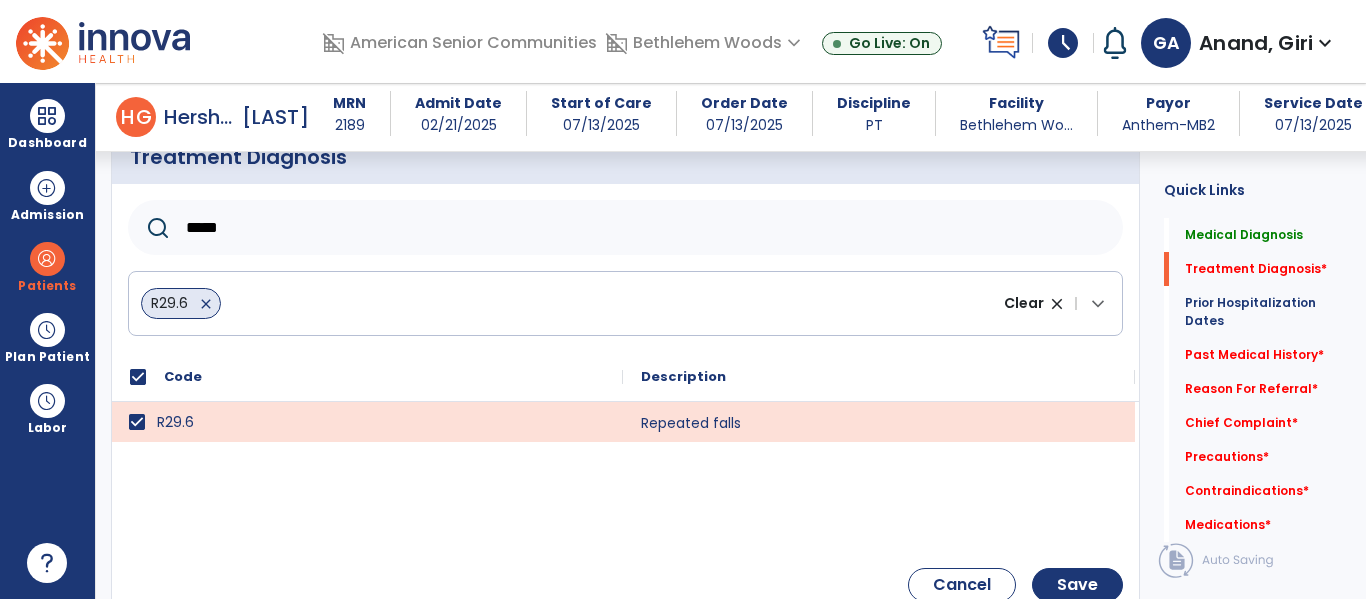 click on "*****" 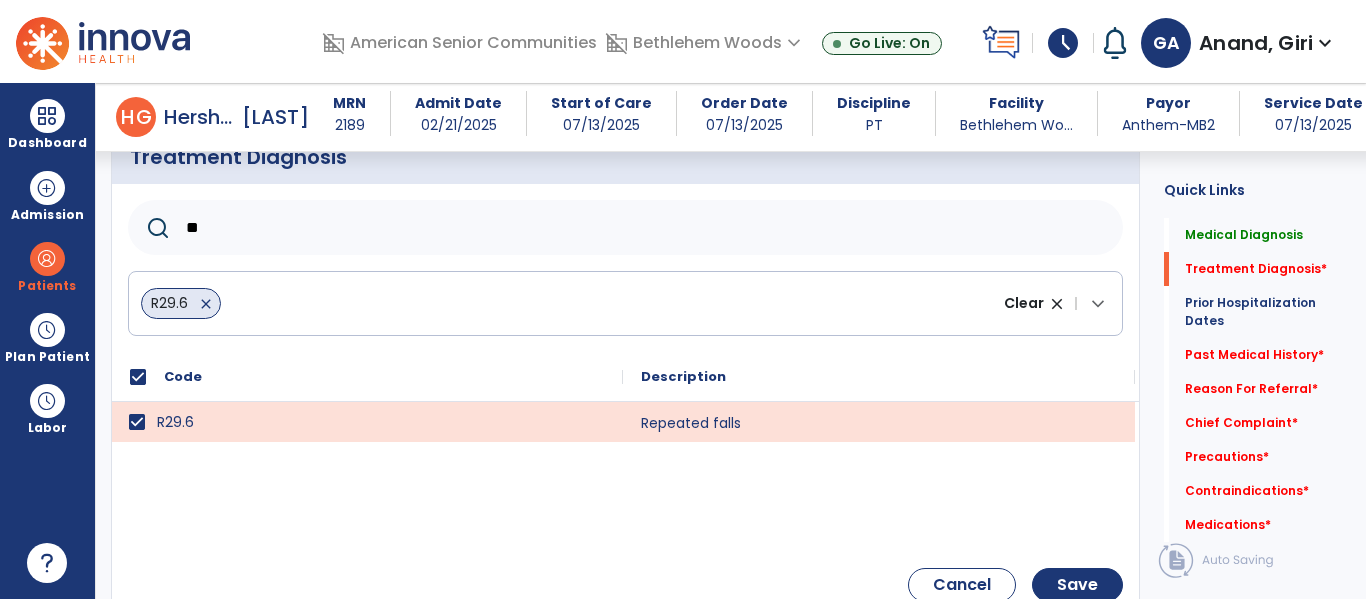 type on "*" 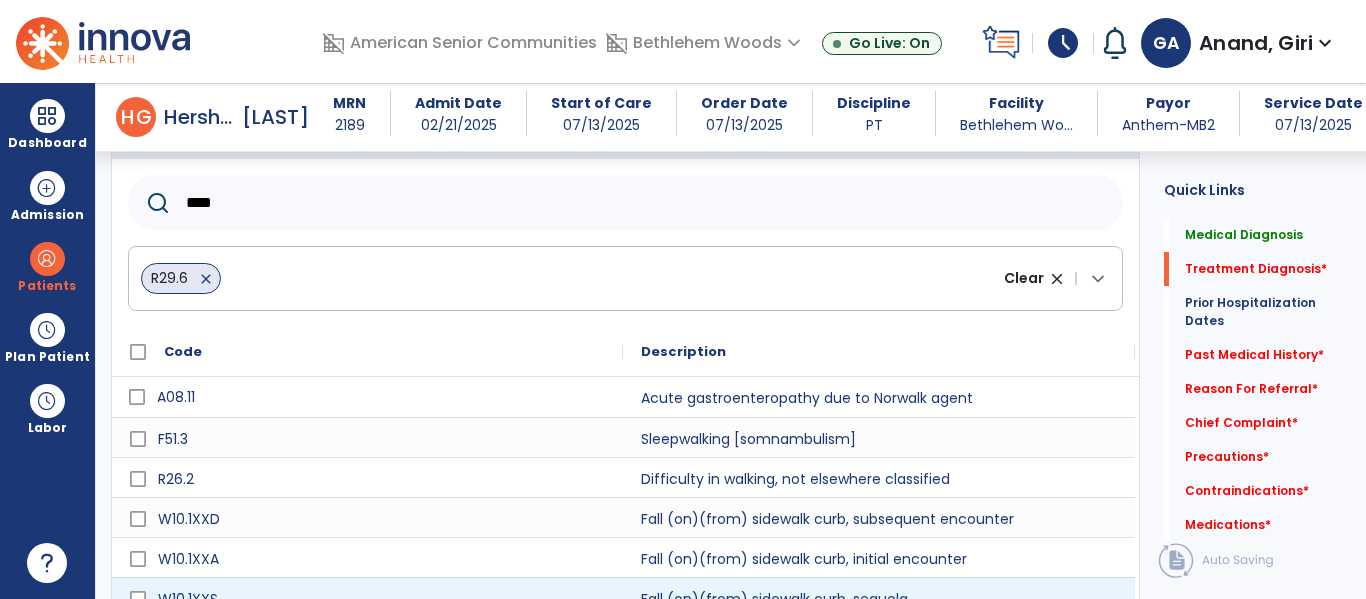 scroll, scrollTop: 499, scrollLeft: 0, axis: vertical 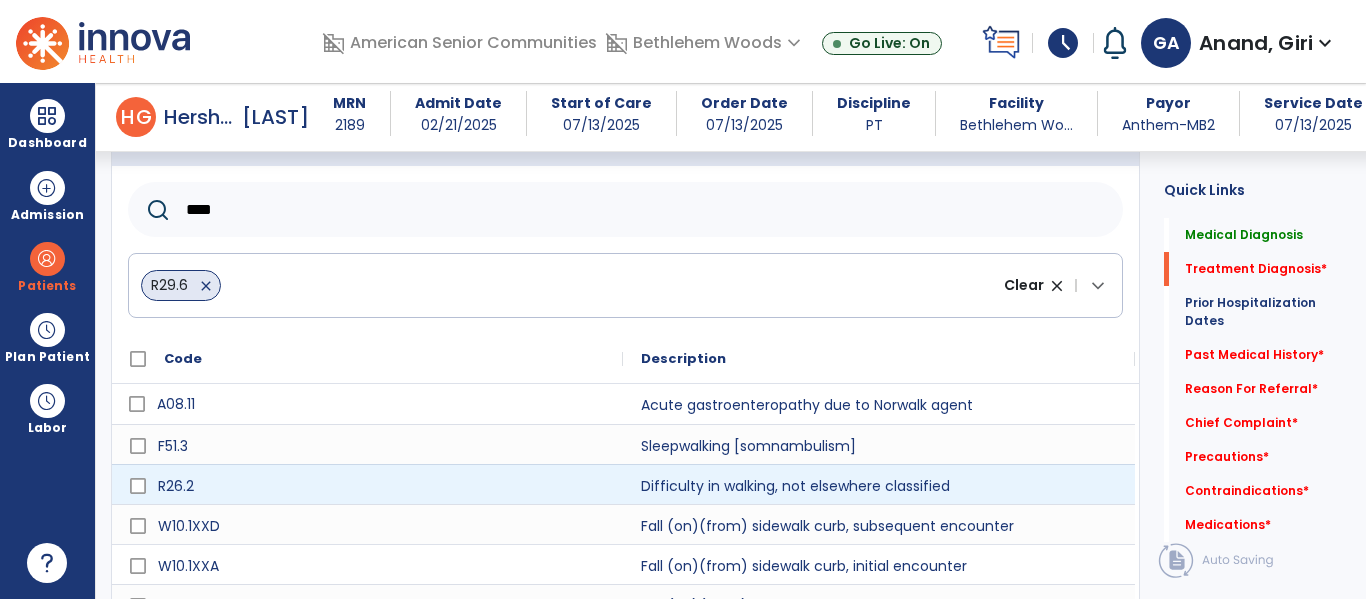 type on "****" 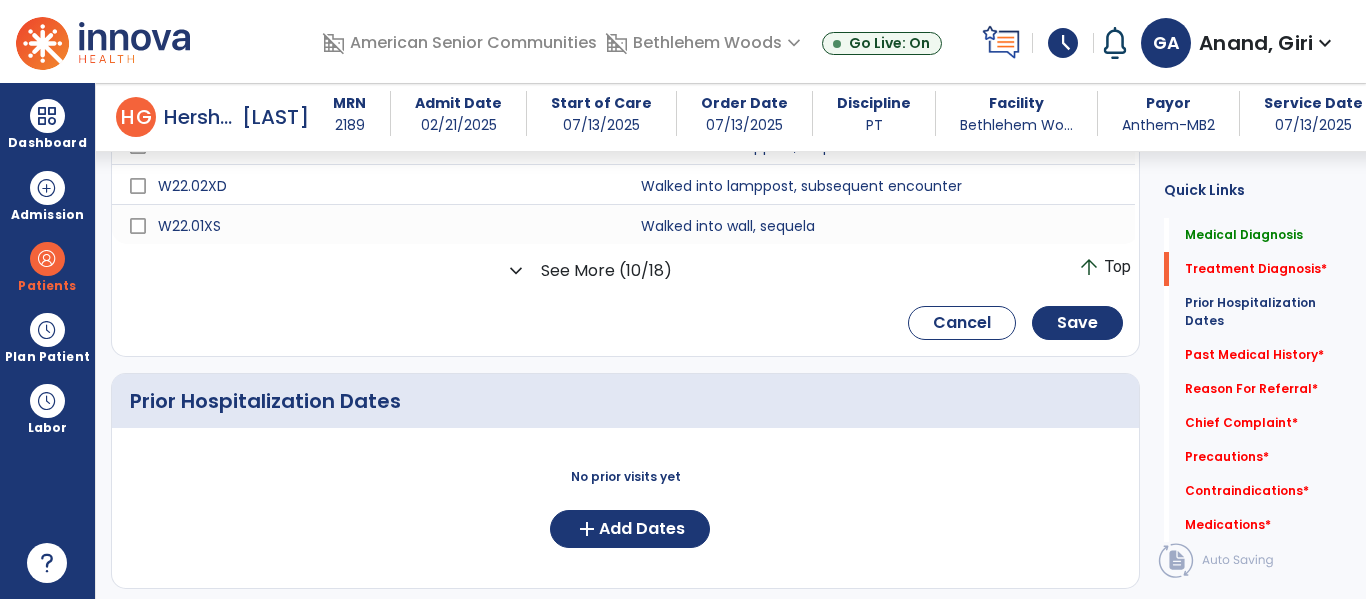 scroll, scrollTop: 1041, scrollLeft: 0, axis: vertical 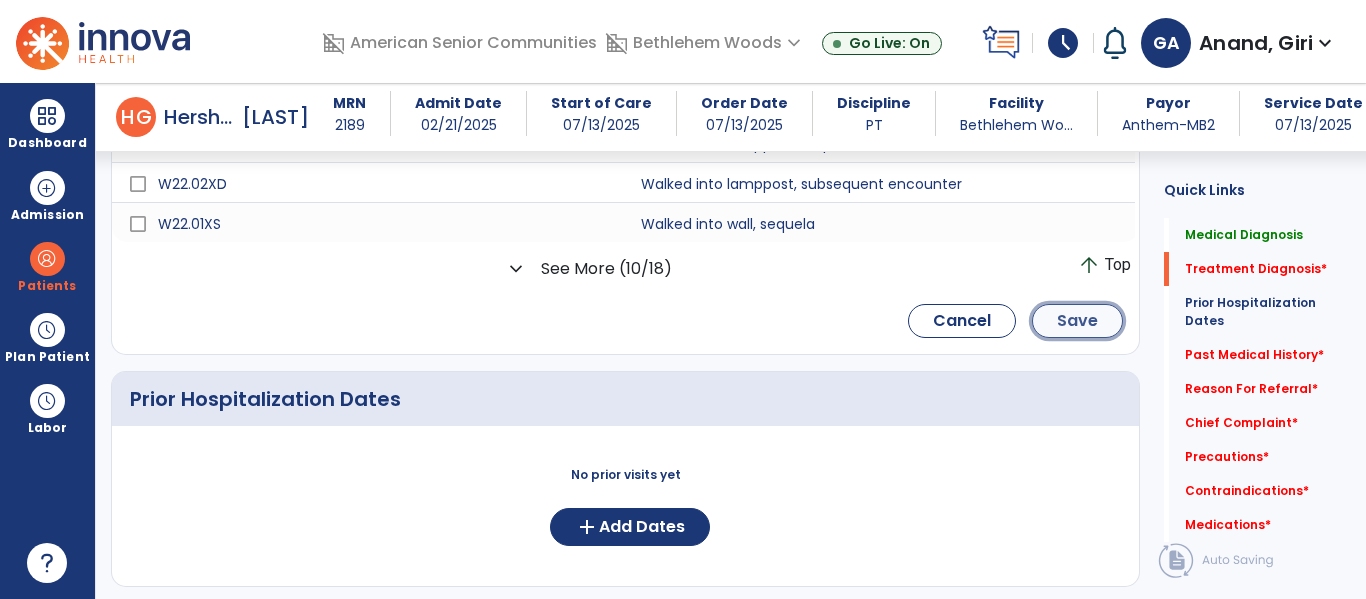 click on "Save" 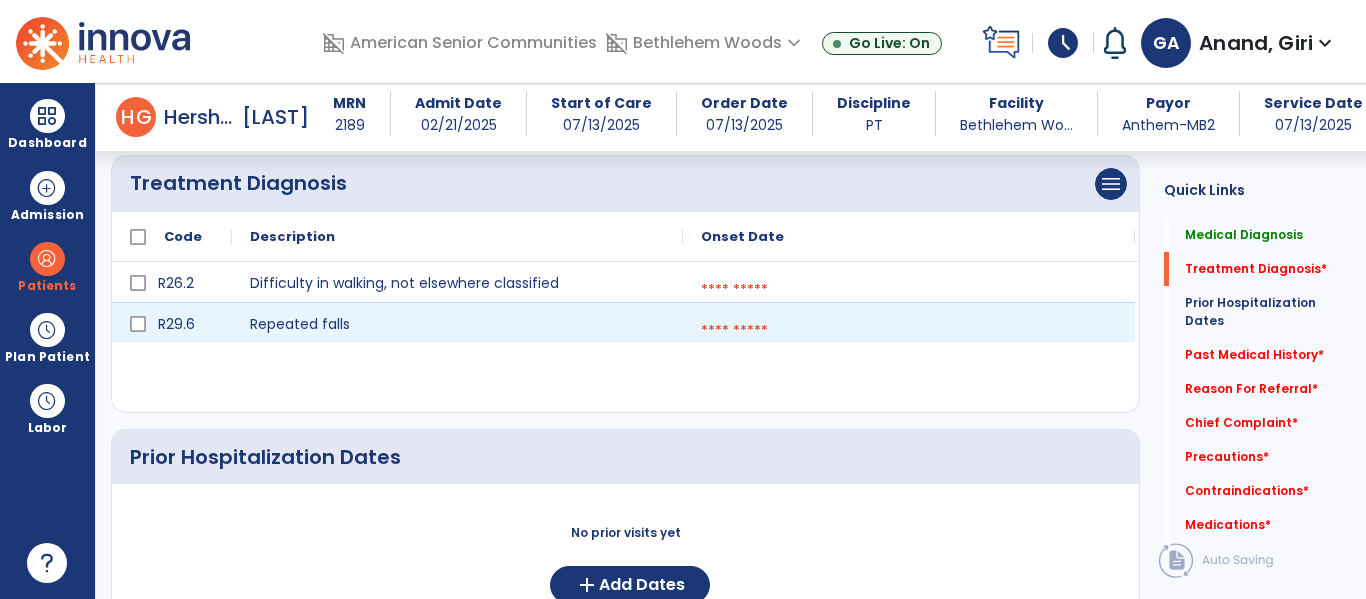 scroll, scrollTop: 454, scrollLeft: 0, axis: vertical 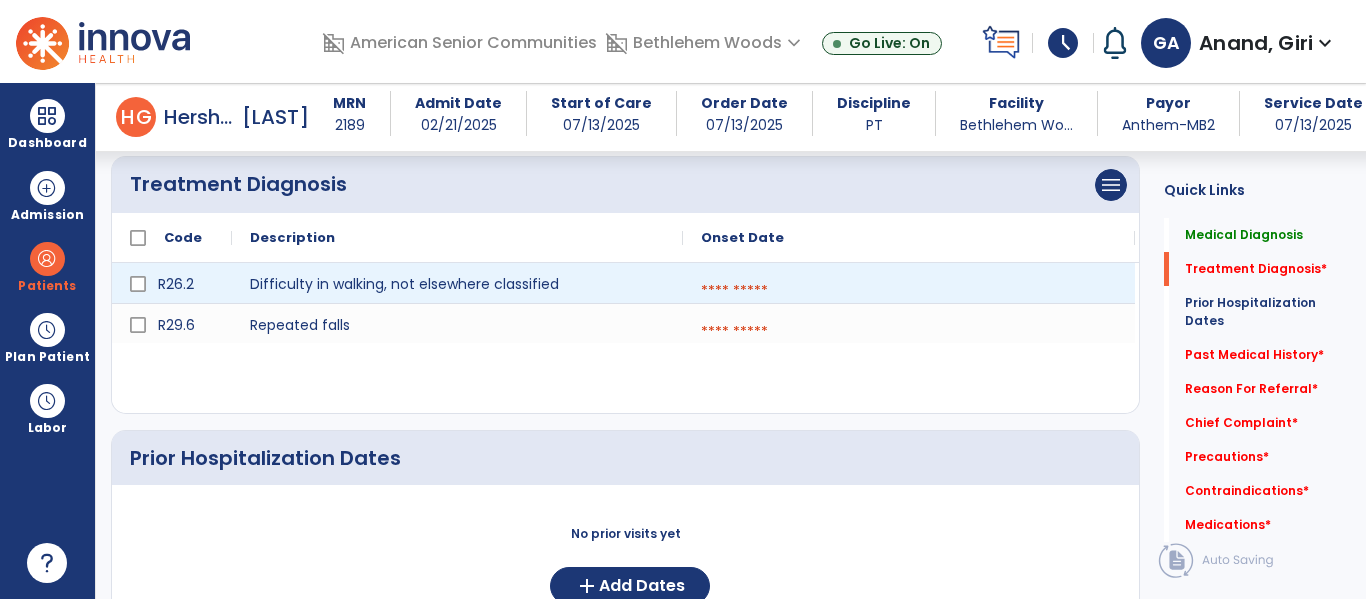 click at bounding box center [909, 291] 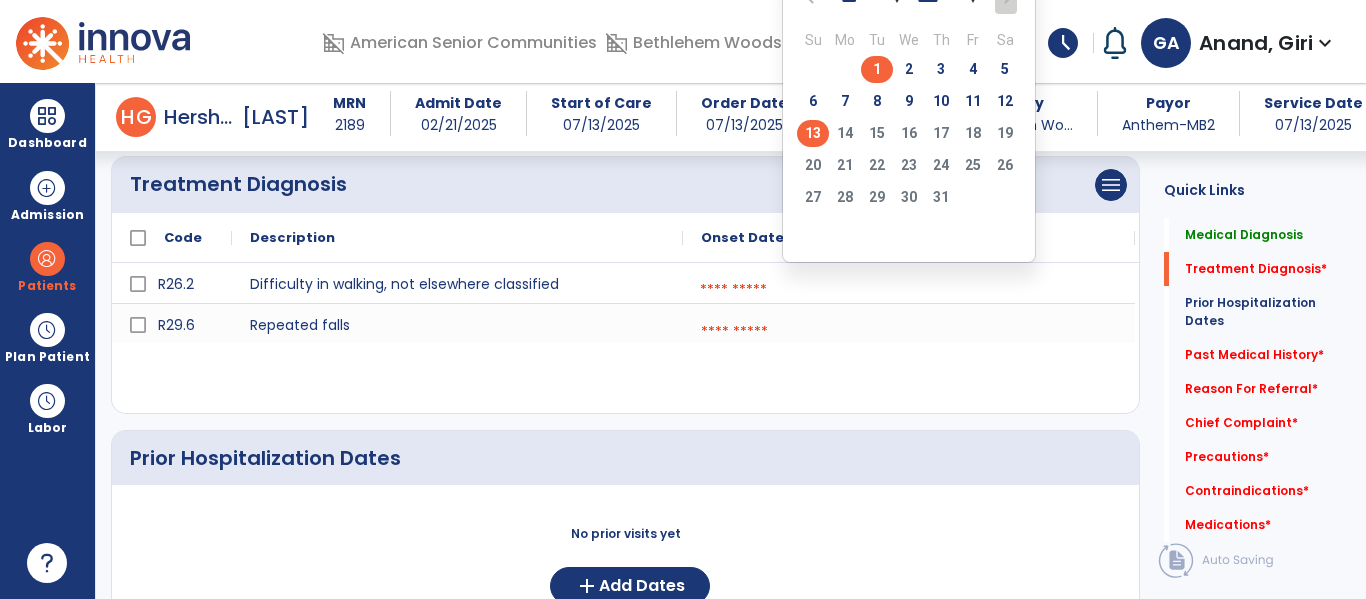 click on "1" 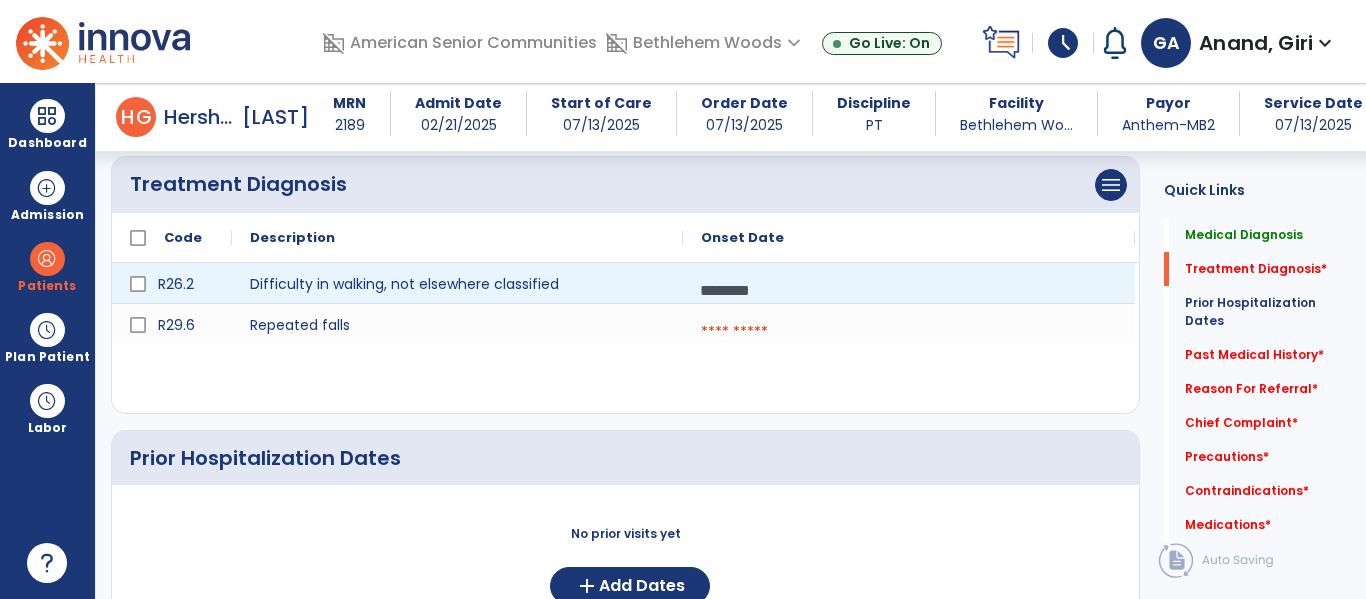 click on "********" at bounding box center (909, 290) 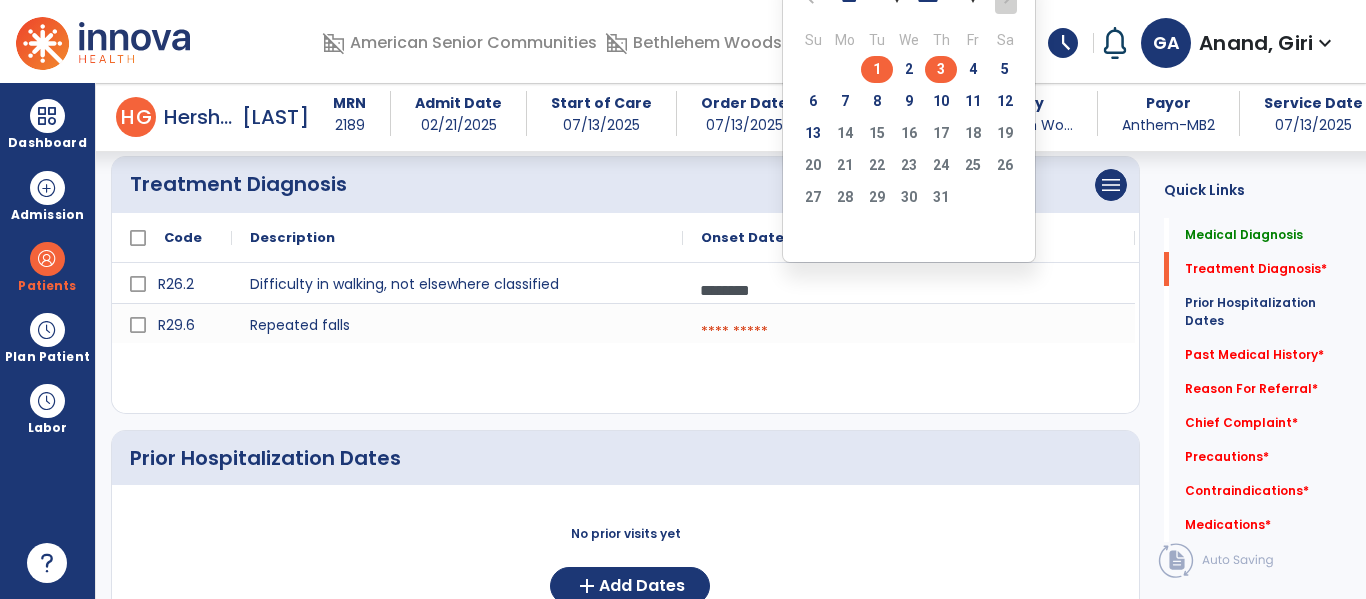 click on "3" 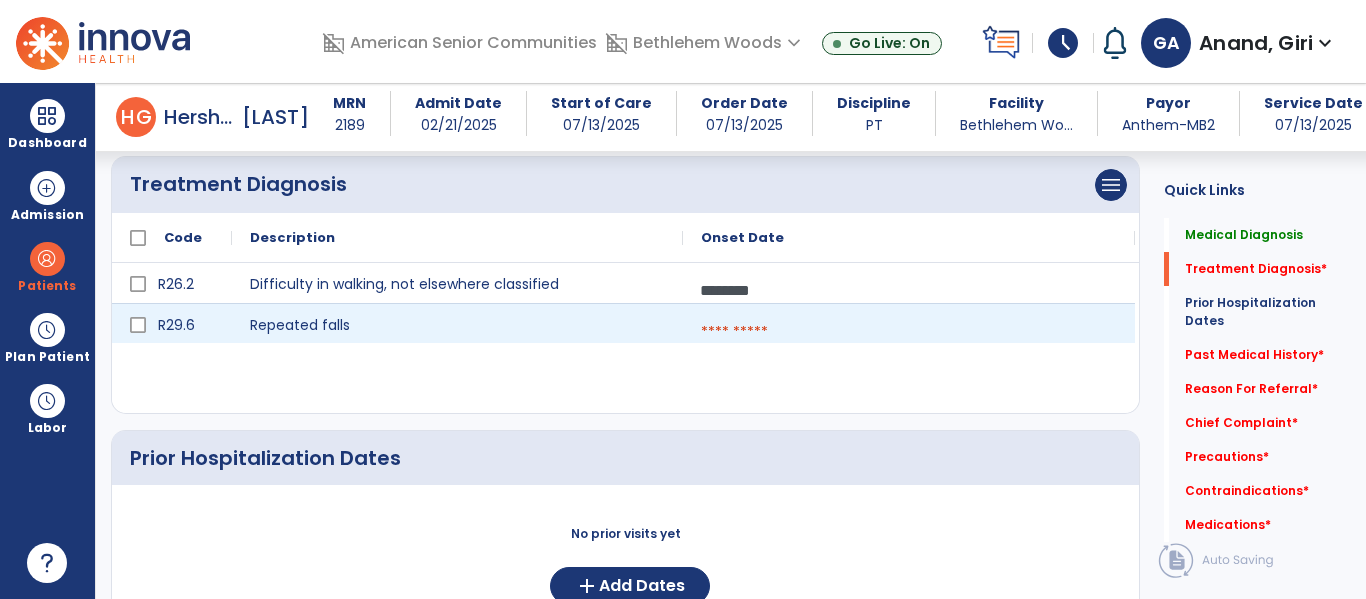 click at bounding box center [909, 332] 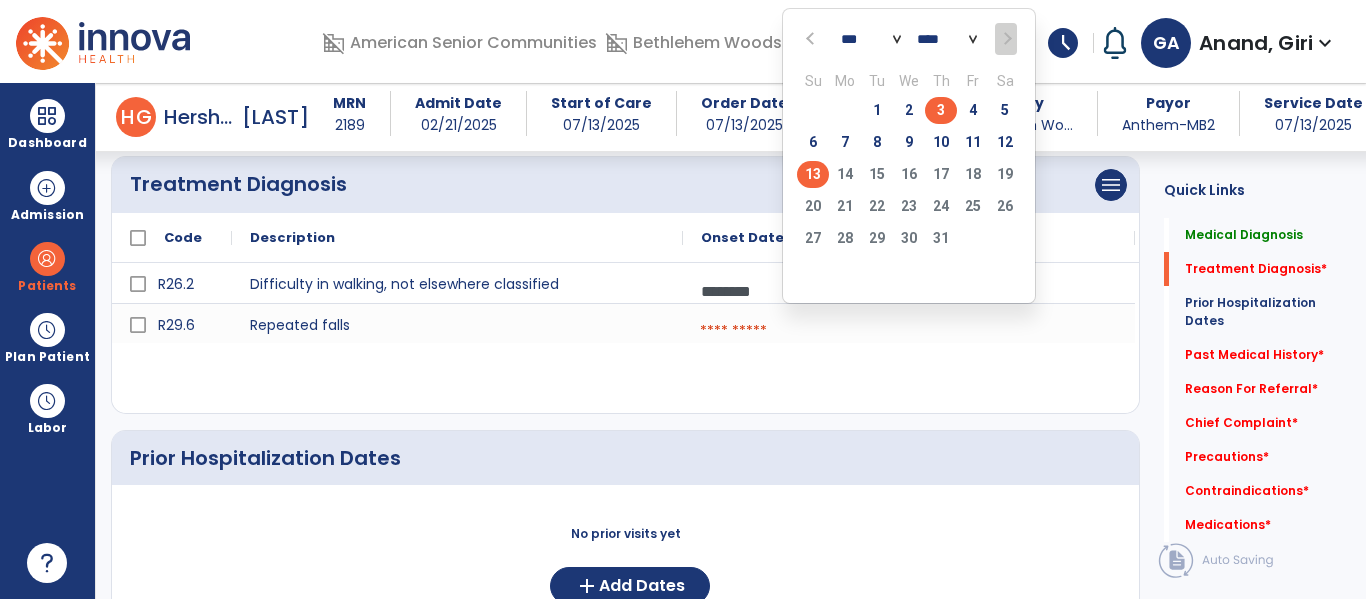 click on "3" 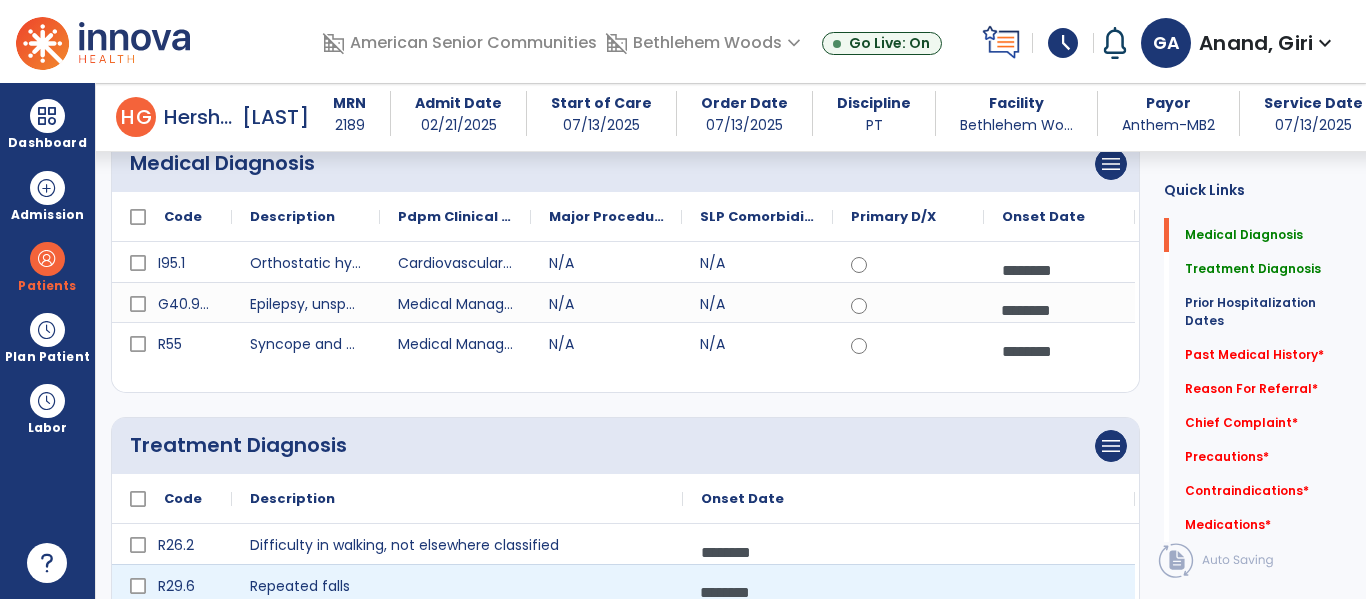 scroll, scrollTop: 172, scrollLeft: 0, axis: vertical 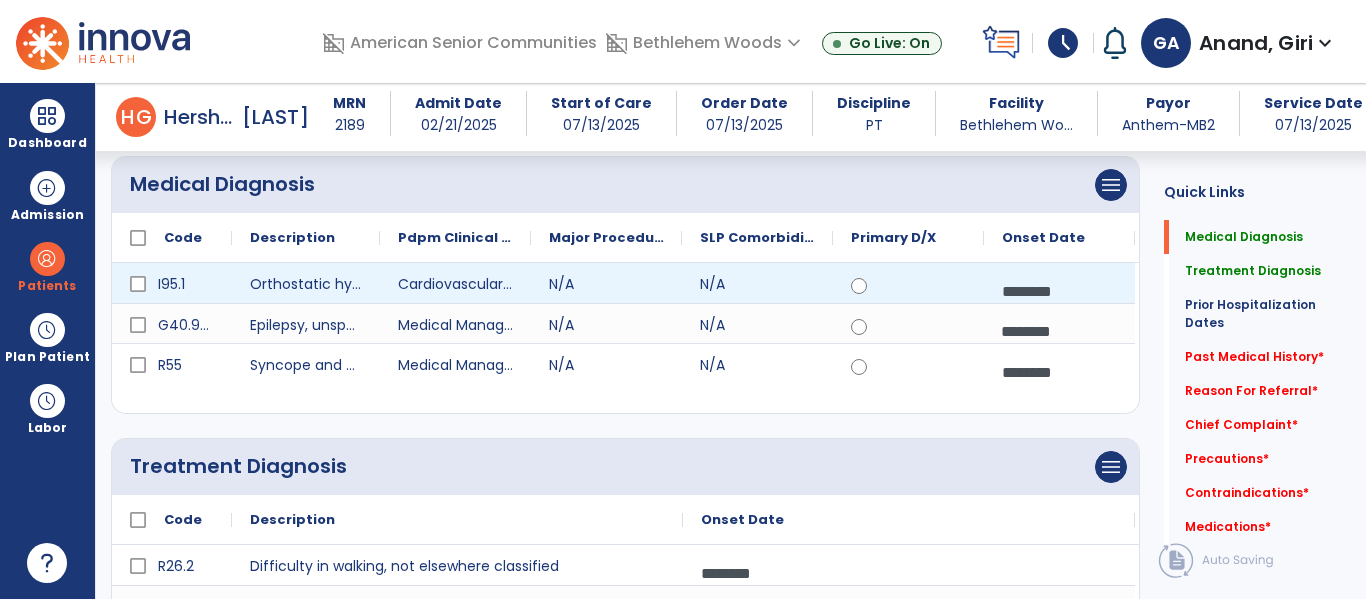 click on "********" at bounding box center (1059, 291) 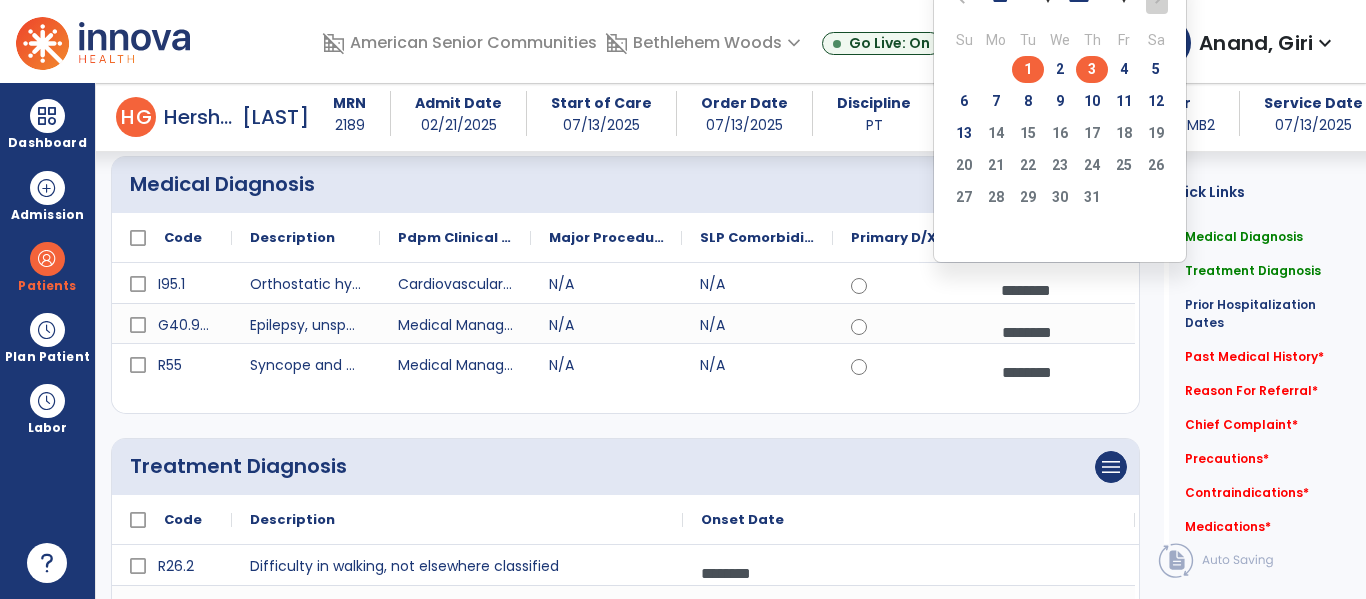 click on "1" 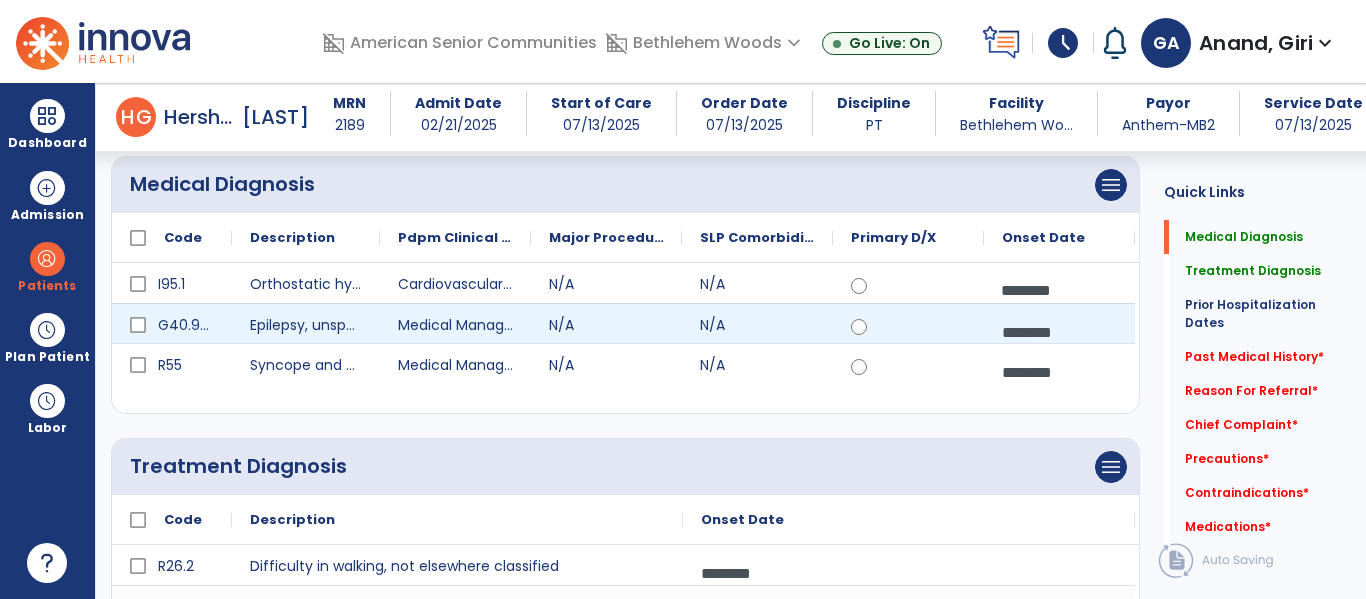 click on "********" at bounding box center (1059, 332) 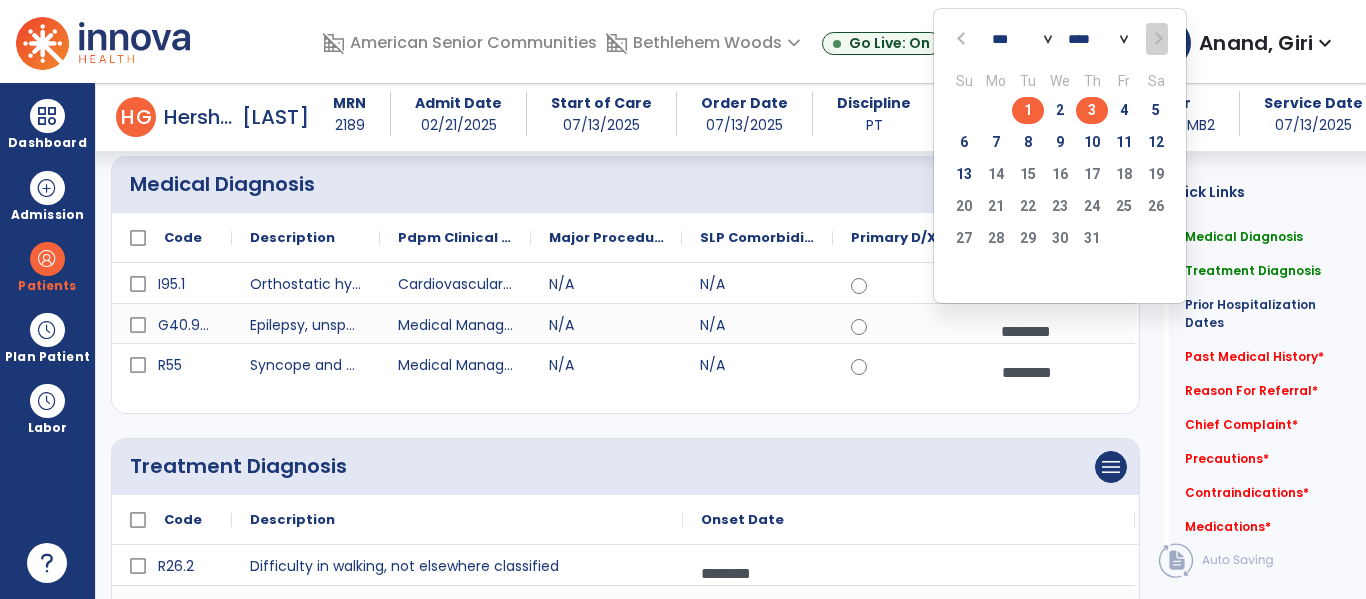 click on "1" 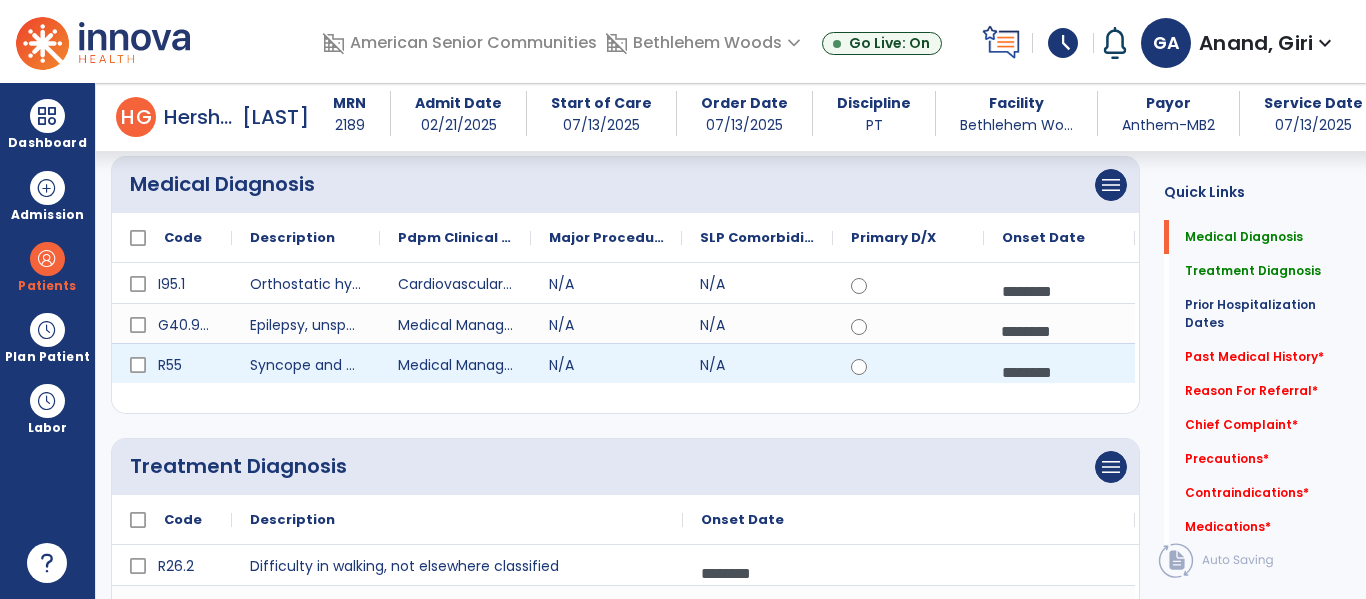 click on "********" at bounding box center (1059, 372) 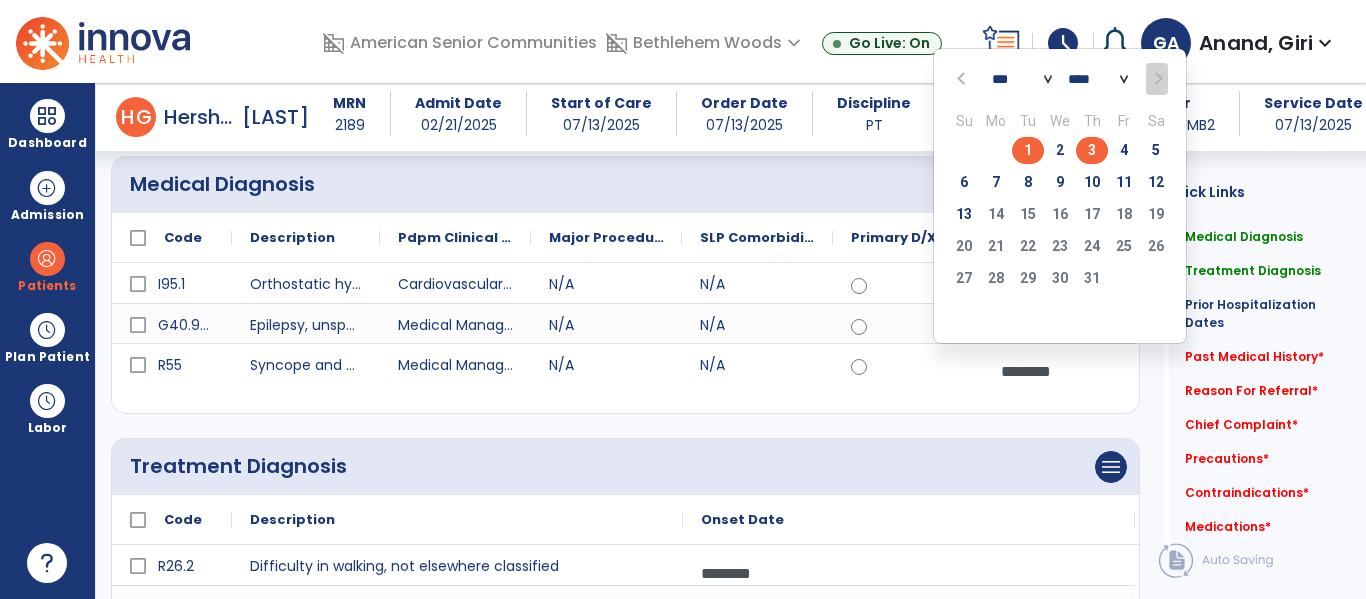 click on "1" 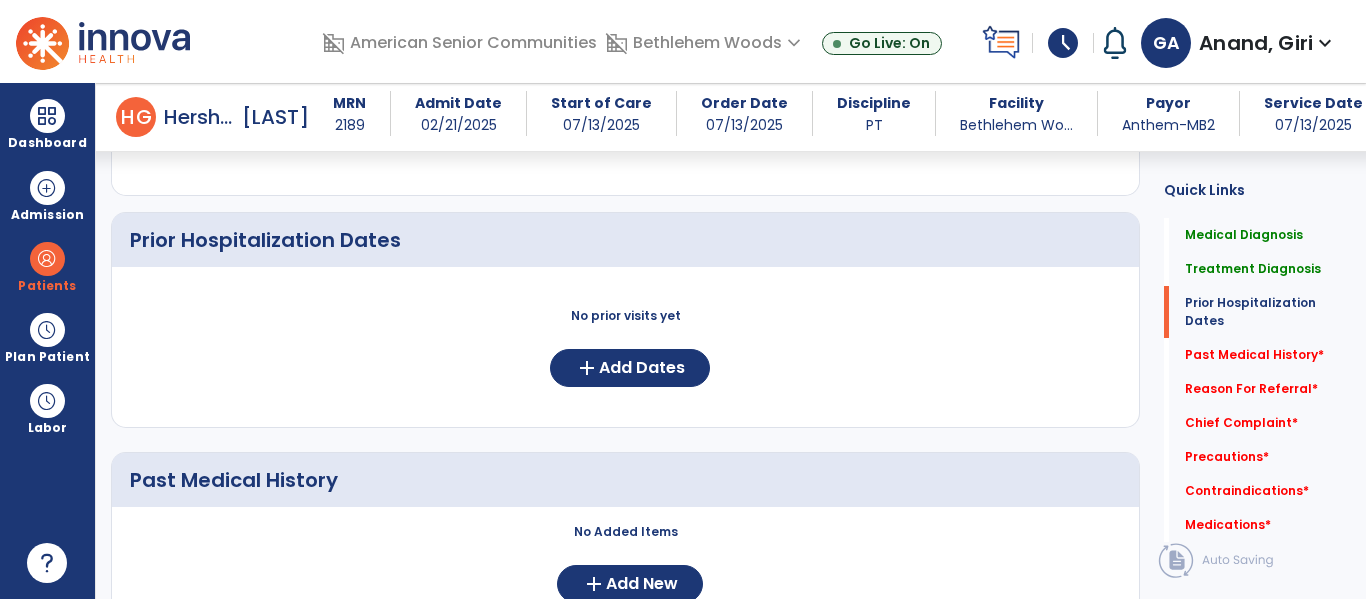 scroll, scrollTop: 677, scrollLeft: 0, axis: vertical 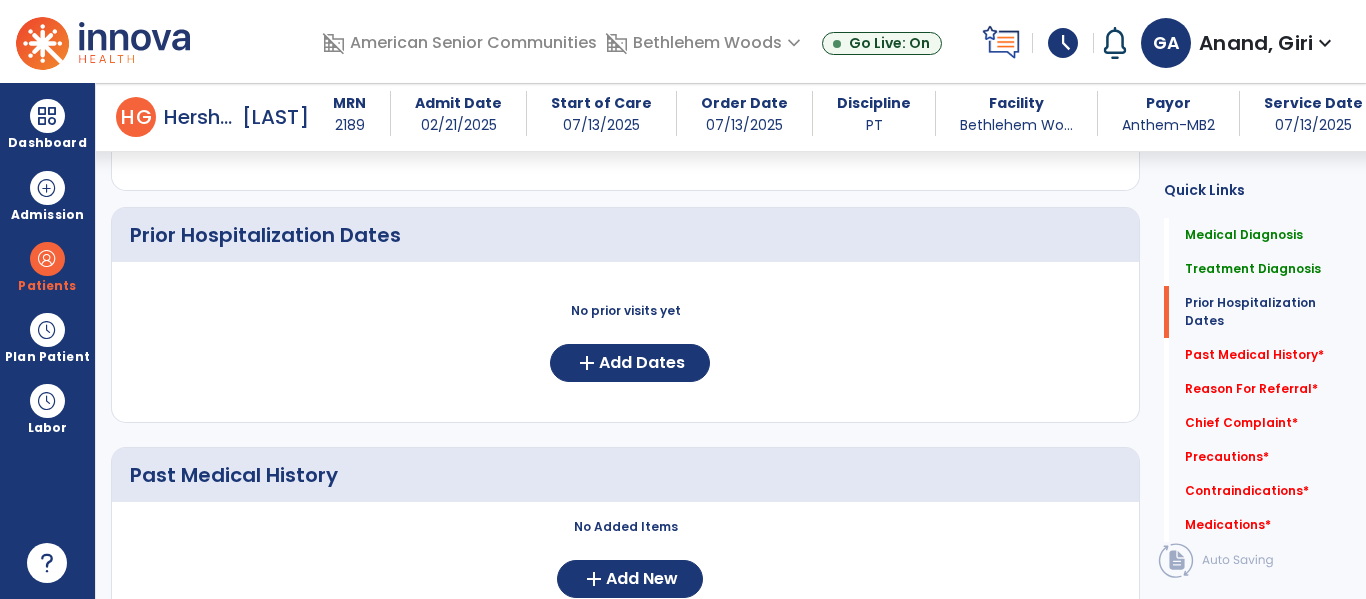 click on "No prior visits yet" 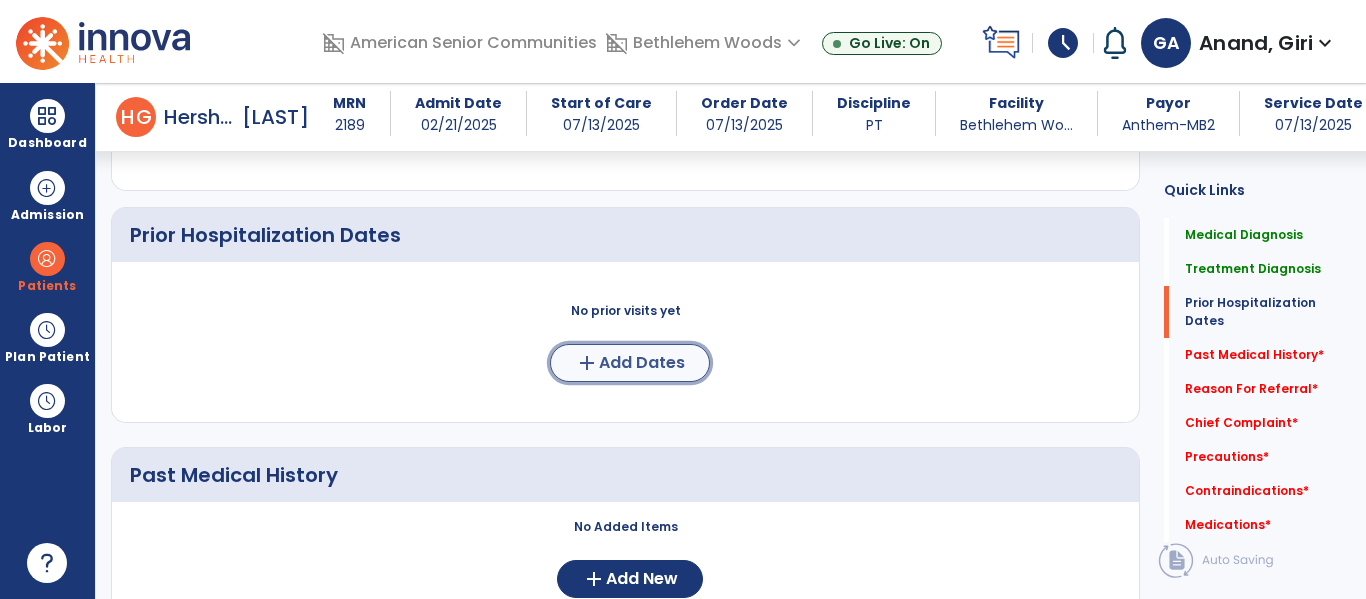 click on "Add Dates" 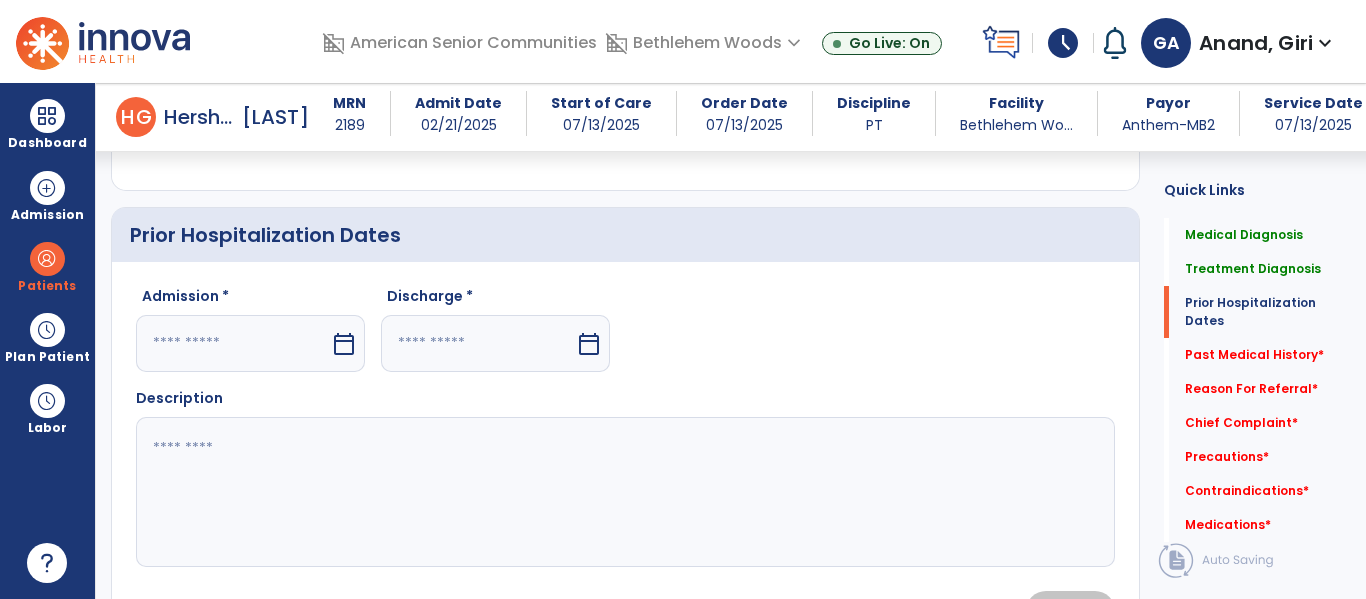click at bounding box center (233, 343) 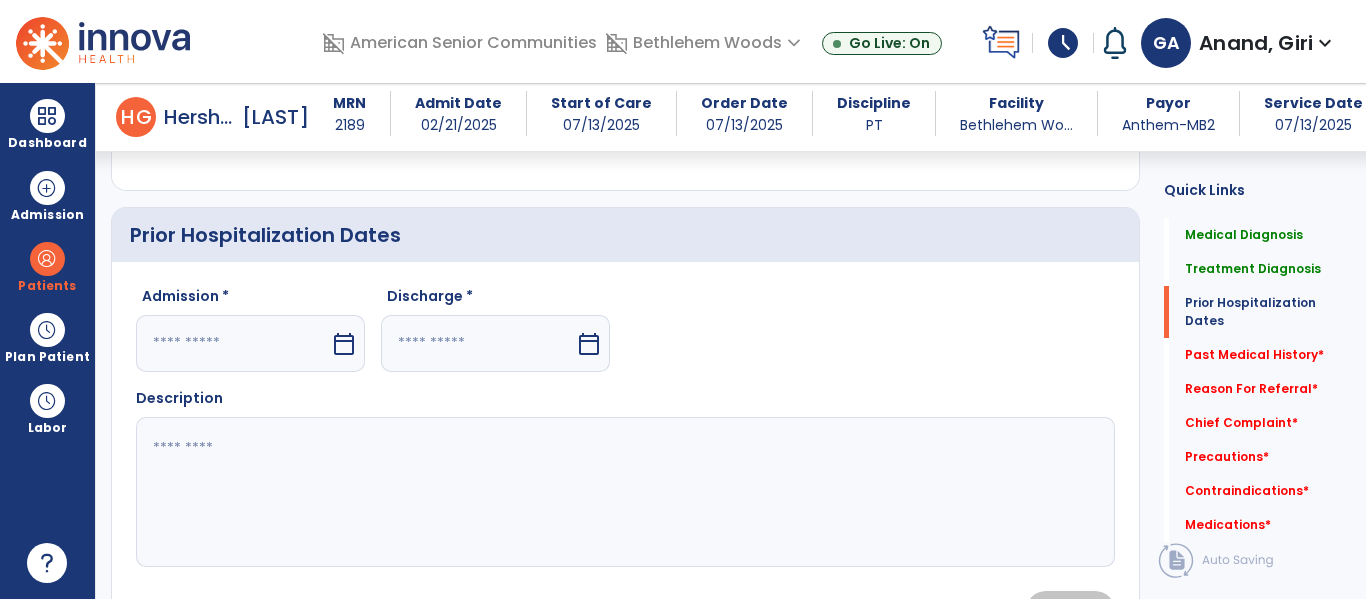 select on "*" 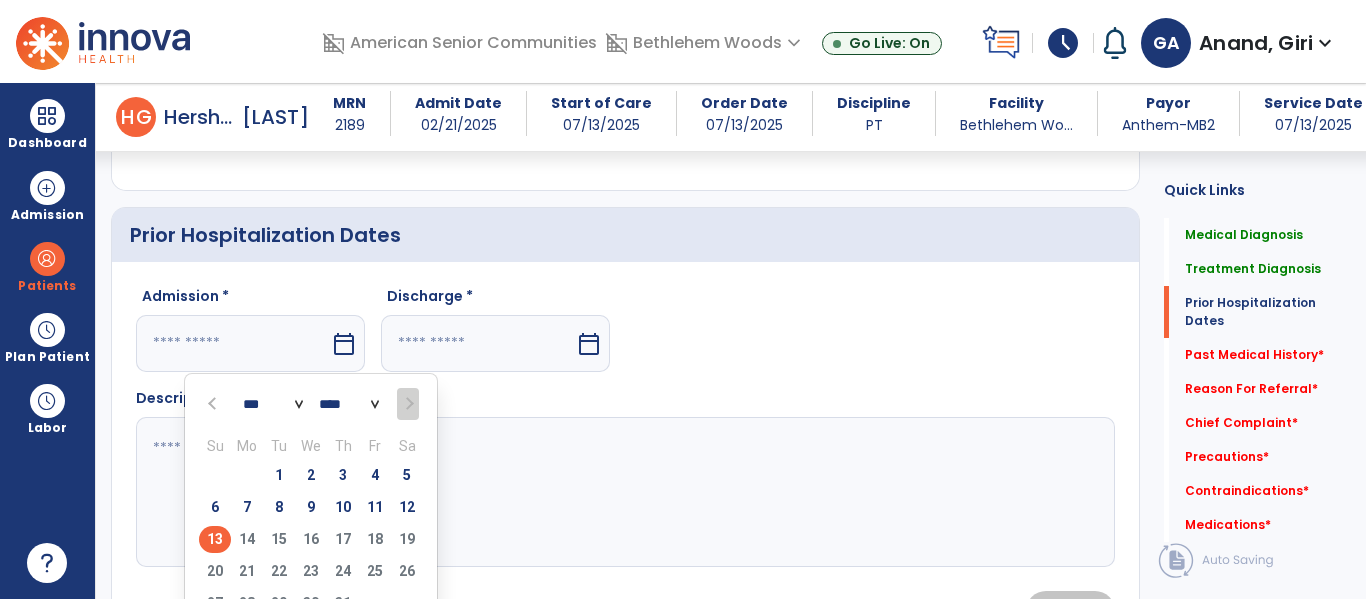 click on "*** *** *** *** *** *** ***" at bounding box center [273, 405] 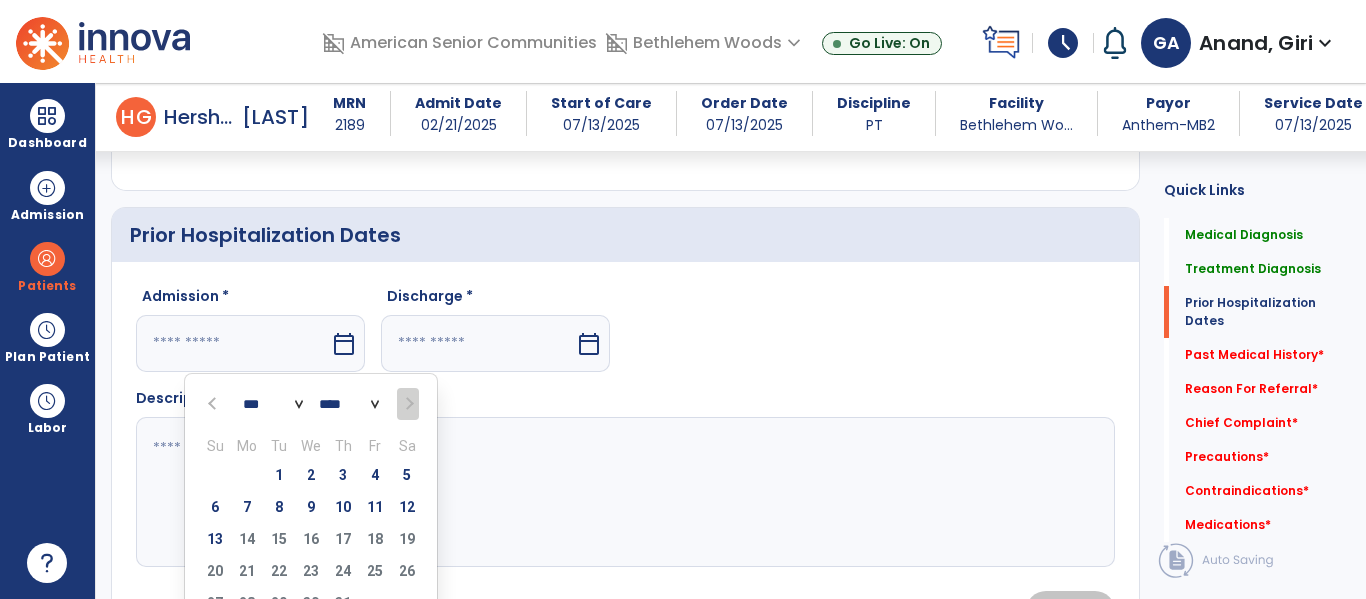 select on "*" 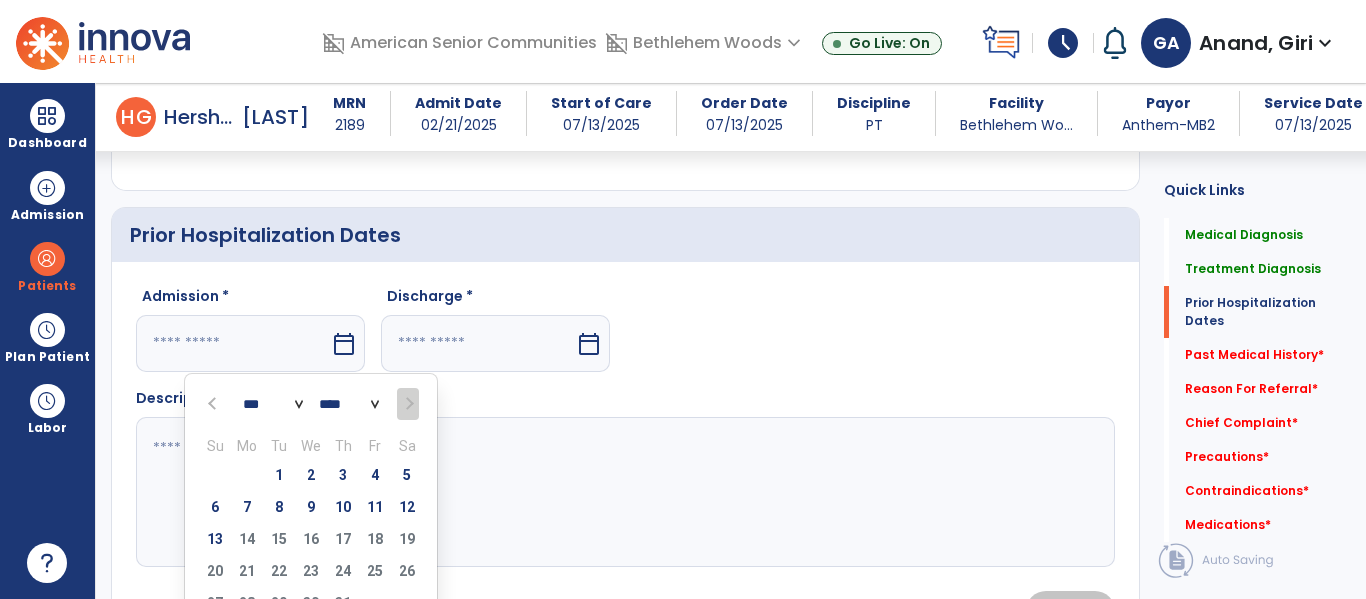 click on "*** *** *** *** *** *** ***" at bounding box center [273, 405] 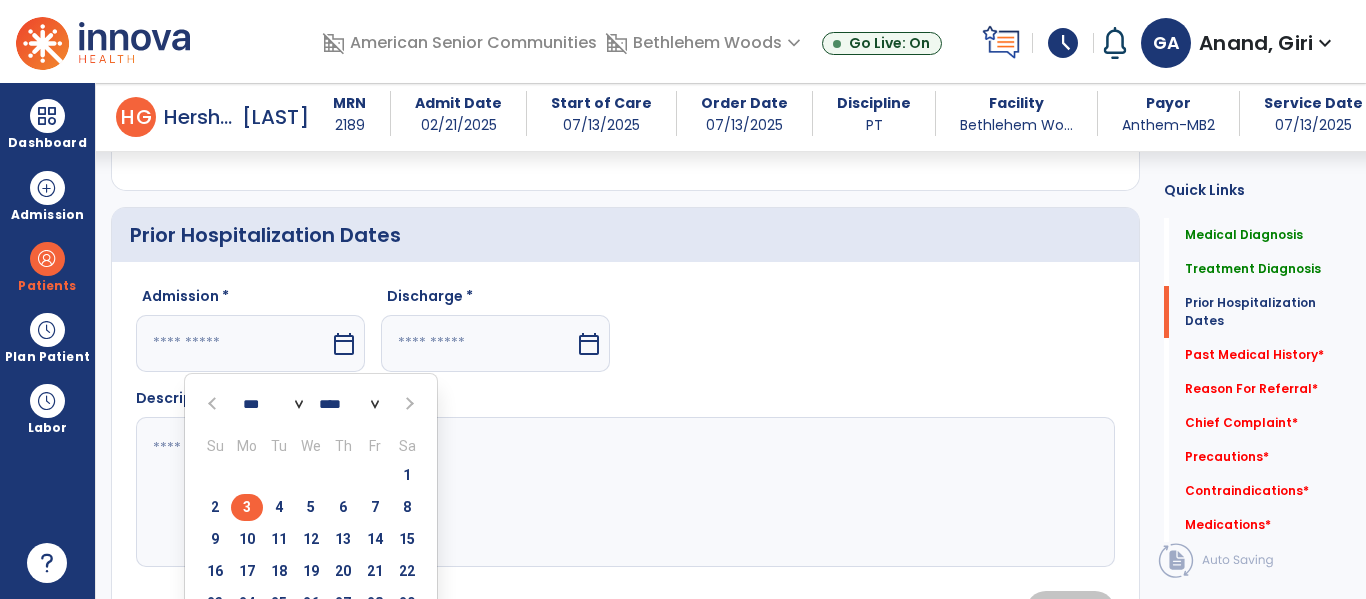 click on "3" at bounding box center [247, 507] 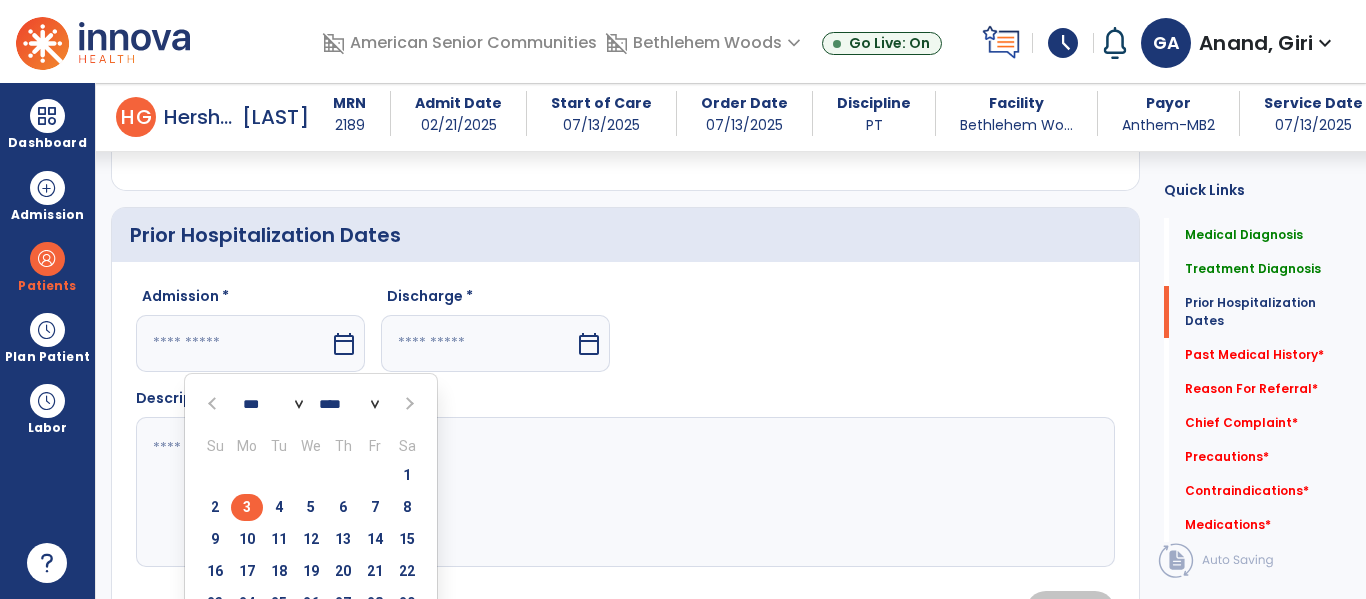 type on "********" 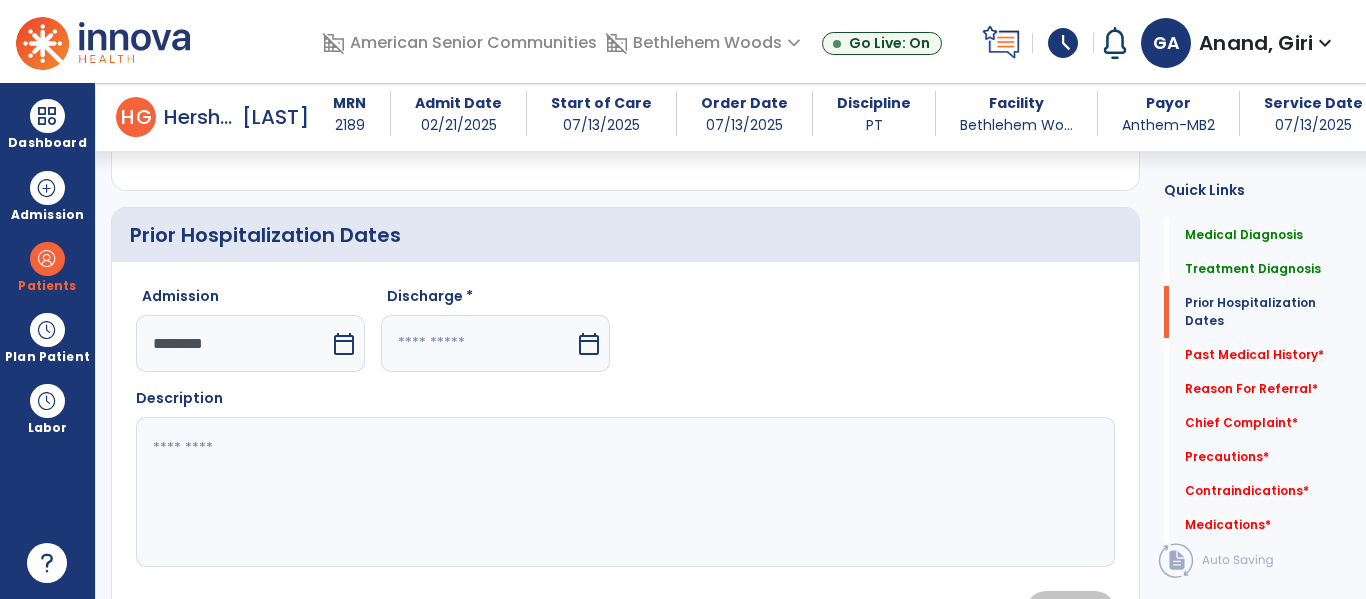 click on "calendar_today" at bounding box center (589, 344) 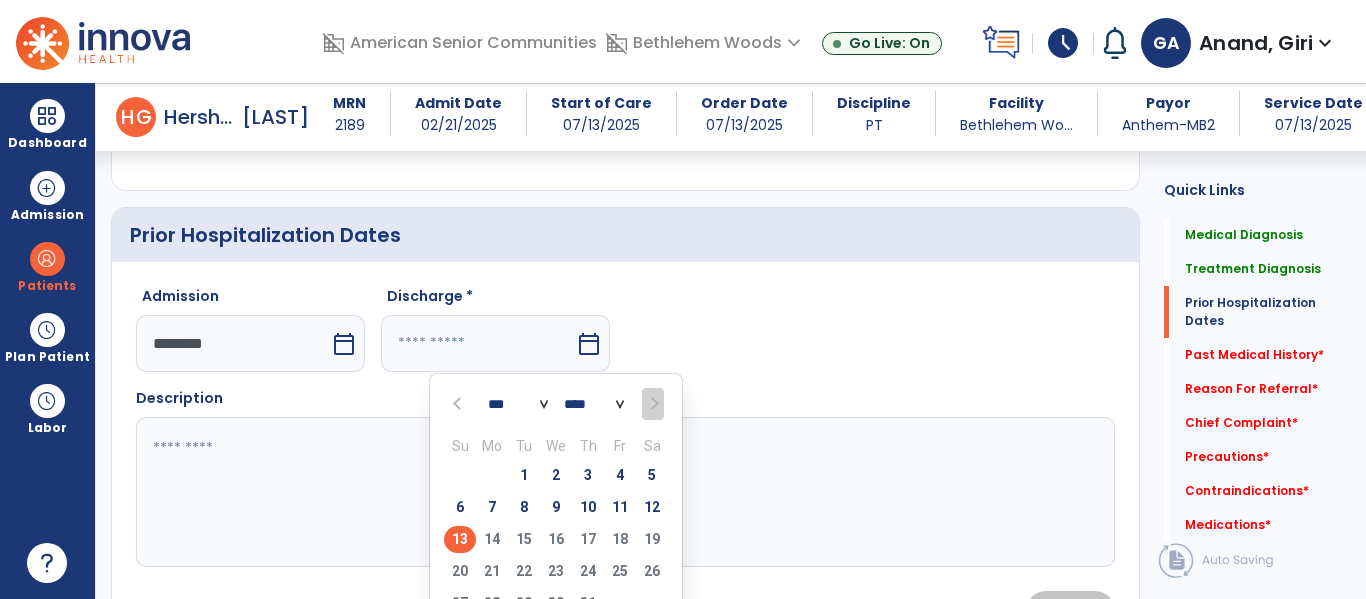click on "*** *** *** *** ***" at bounding box center (518, 405) 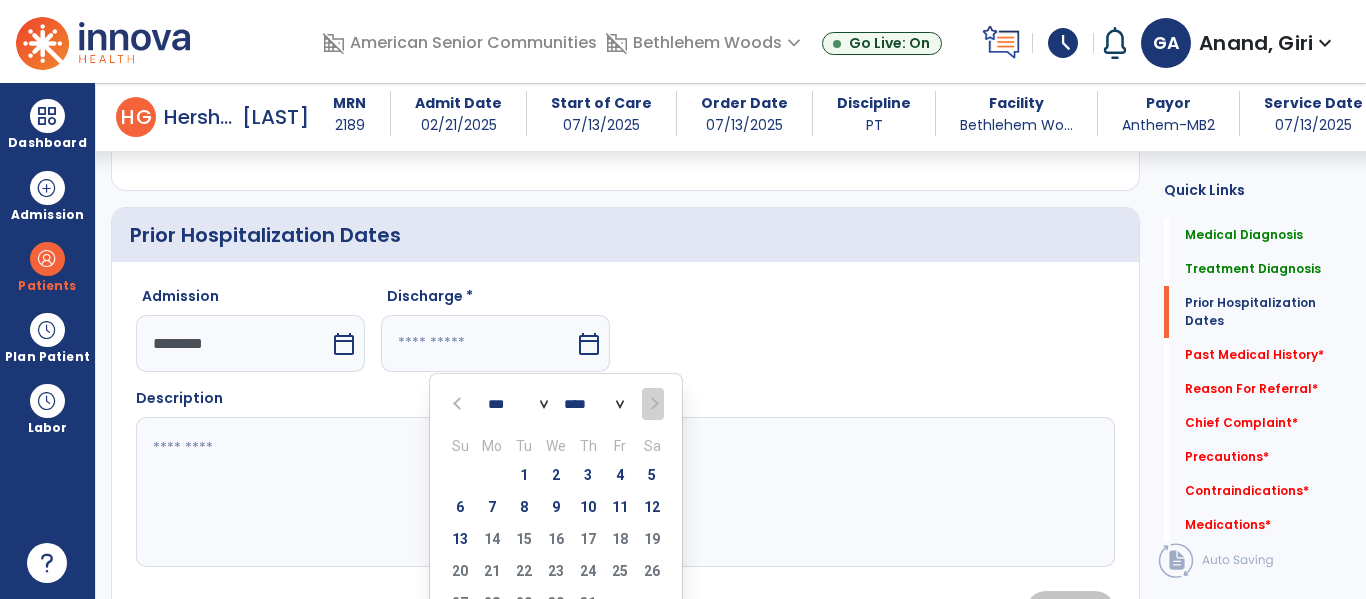select on "*" 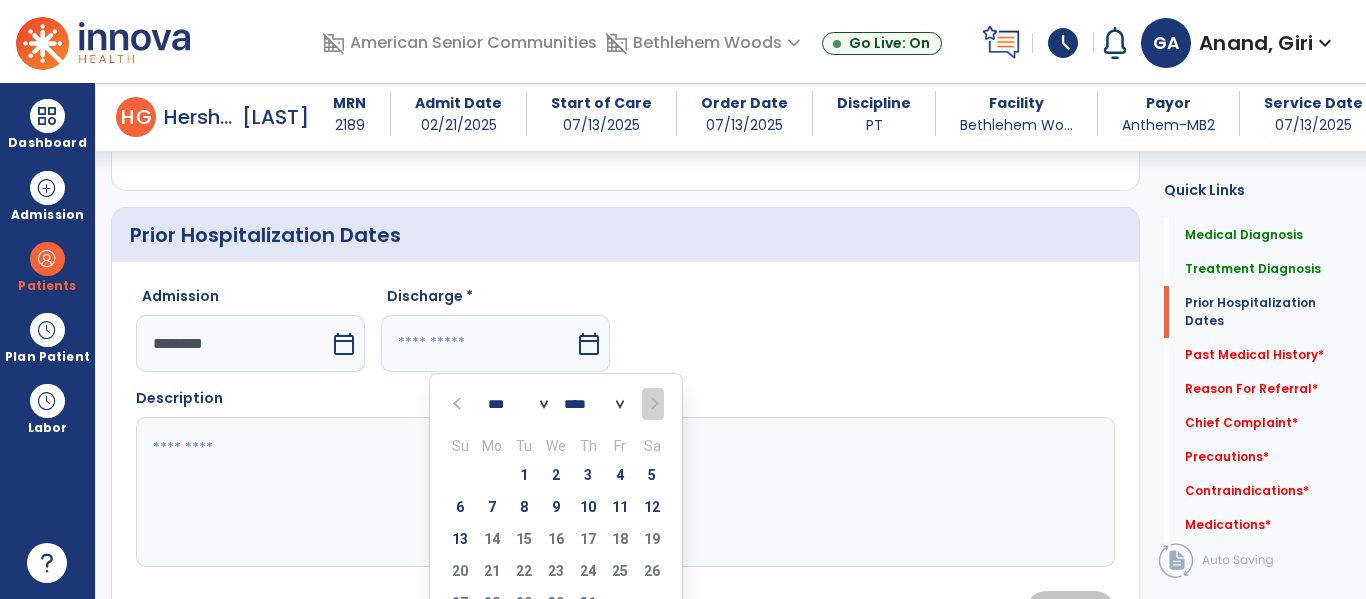 click on "*** *** *** *** ***" at bounding box center (518, 405) 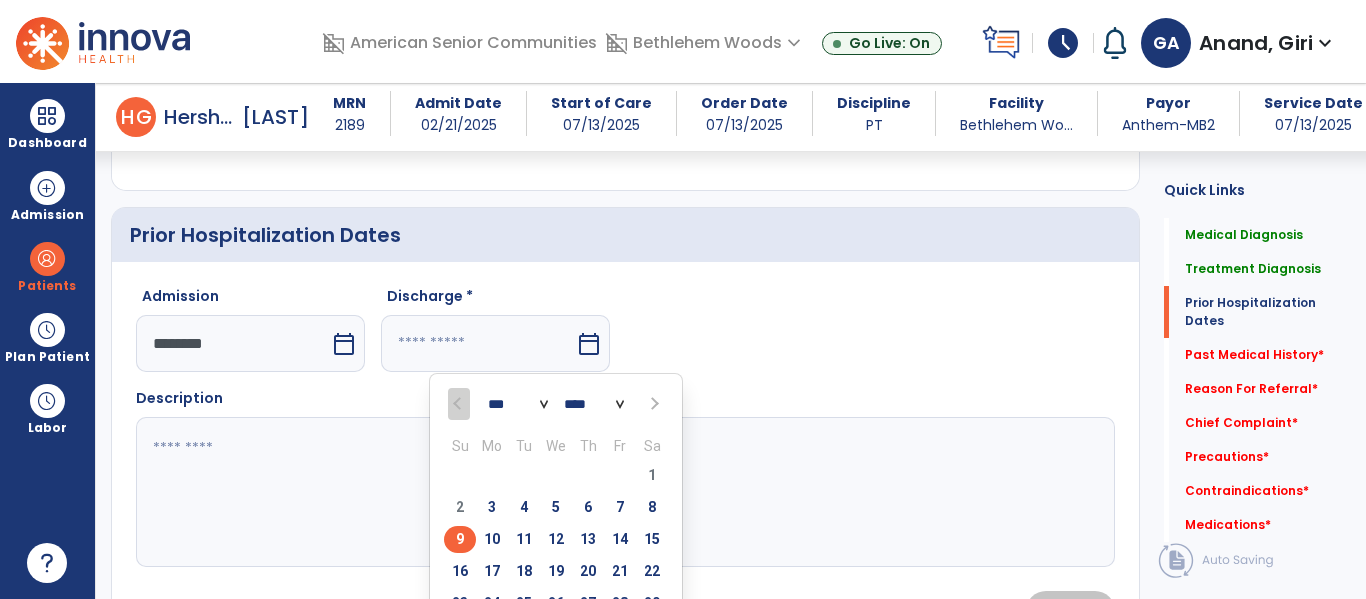 click on "9" at bounding box center [460, 539] 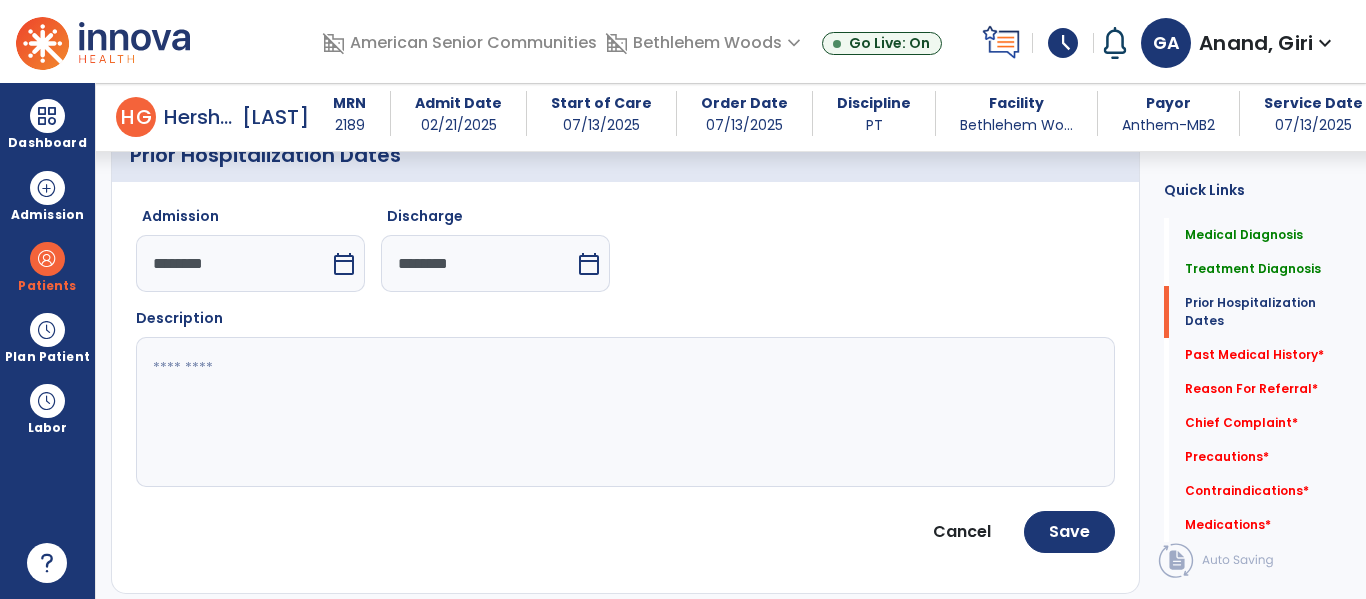 scroll, scrollTop: 762, scrollLeft: 0, axis: vertical 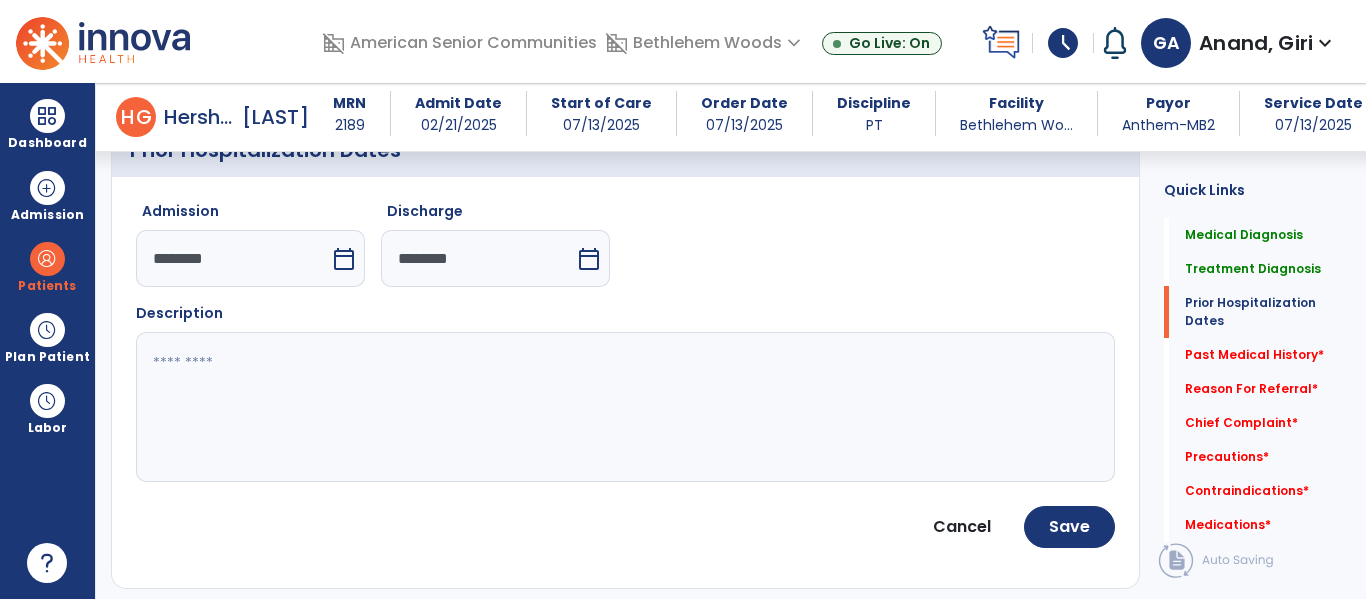 click on "calendar_today" at bounding box center (344, 259) 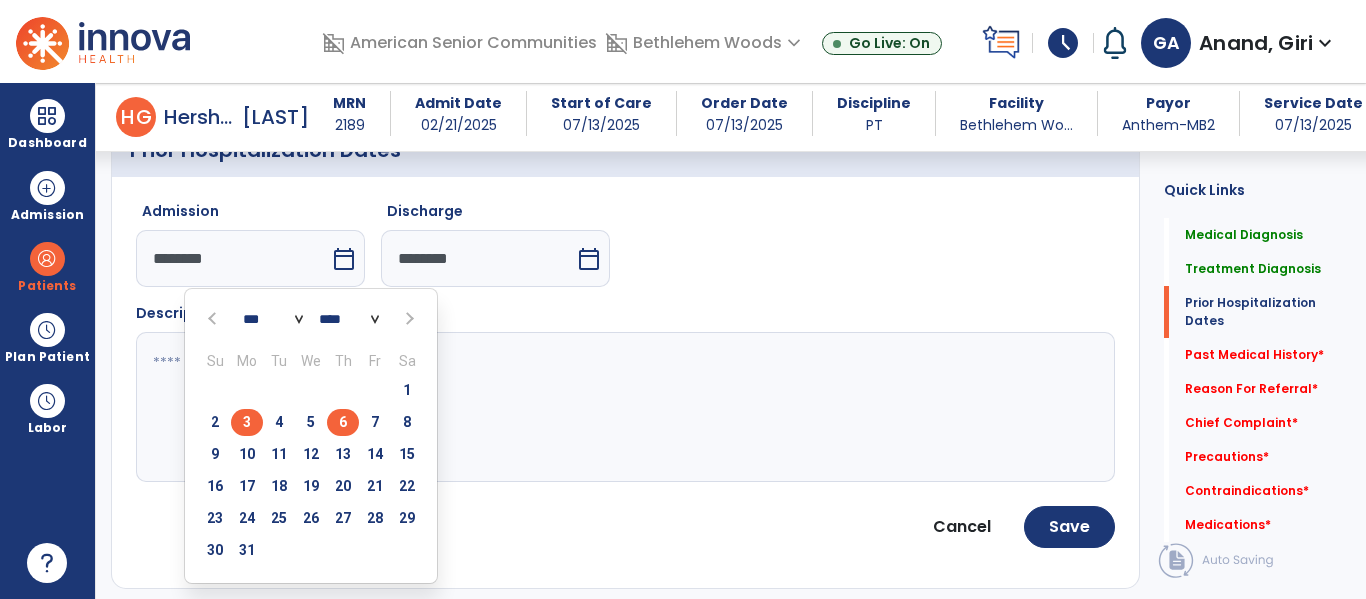 click on "6" at bounding box center [343, 422] 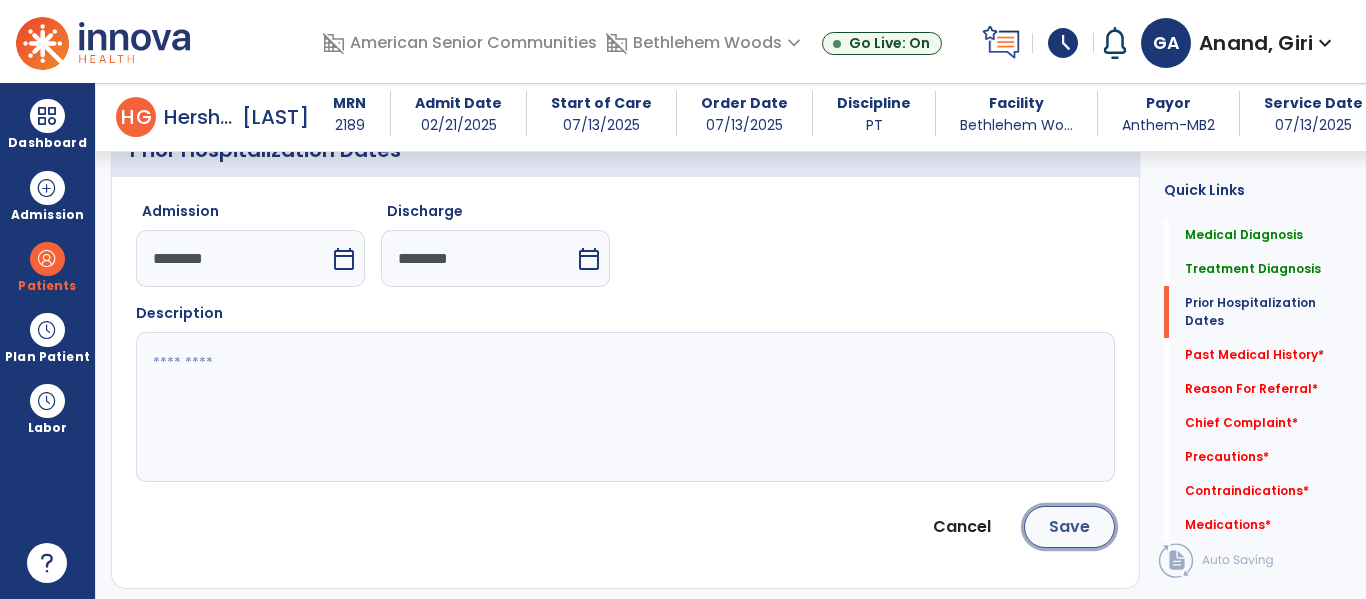 click on "Save" 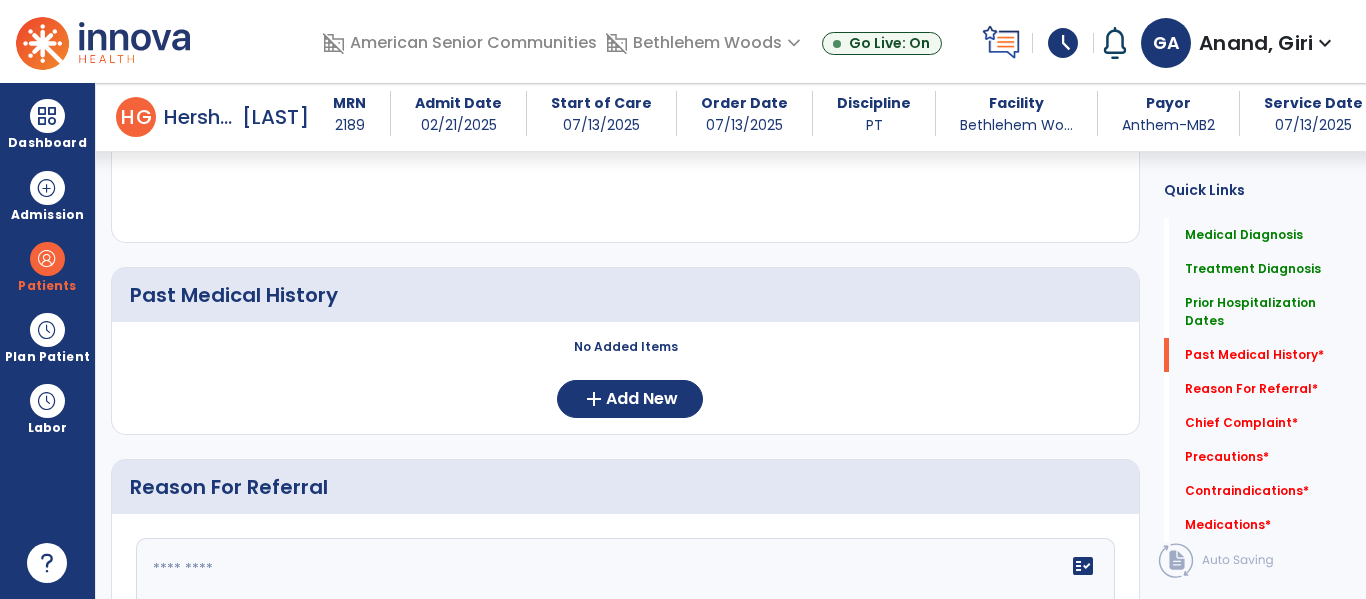 scroll, scrollTop: 960, scrollLeft: 0, axis: vertical 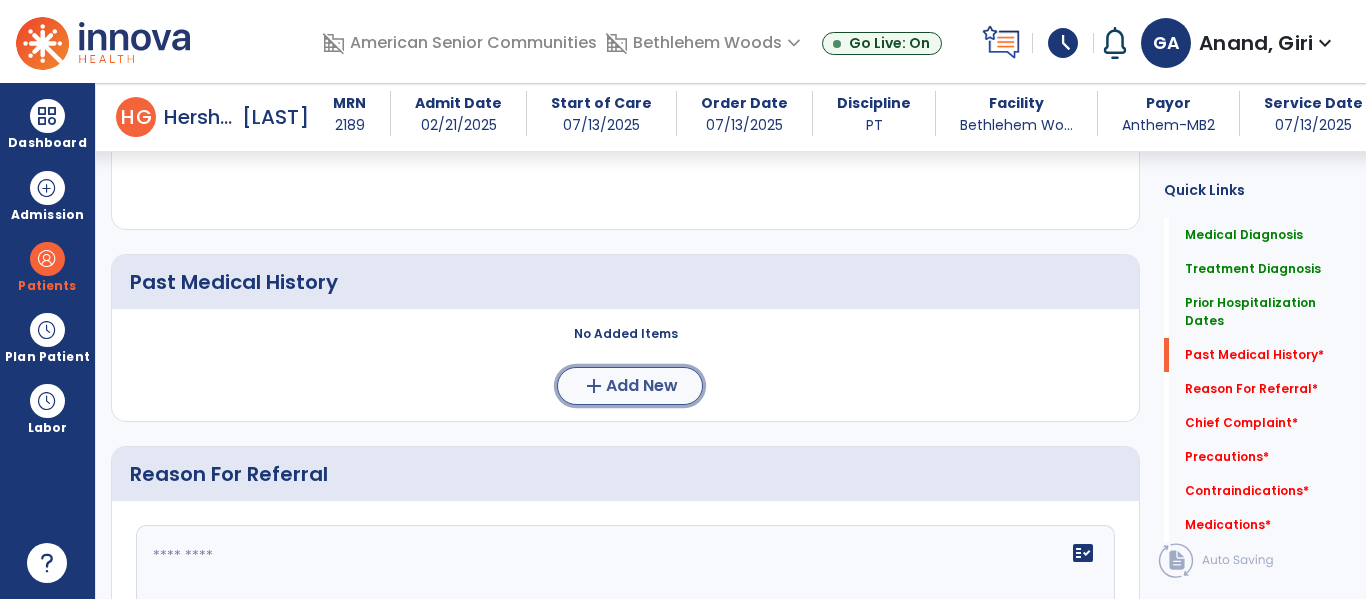click on "Add New" 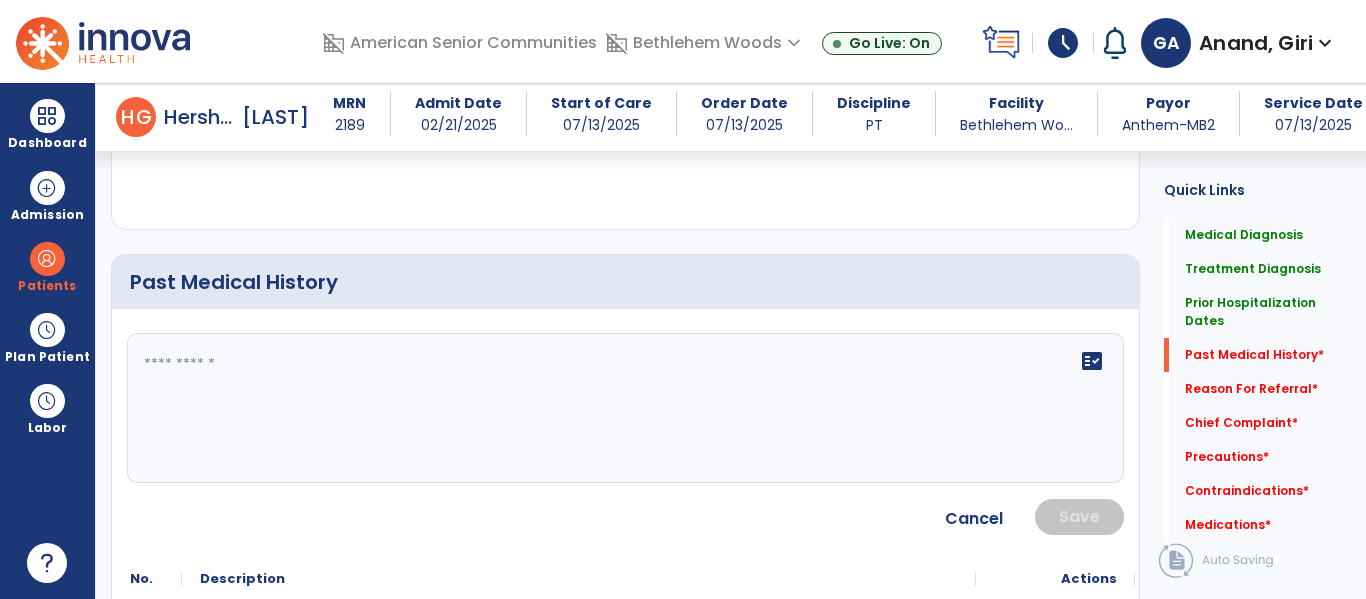 click on "fact_check" 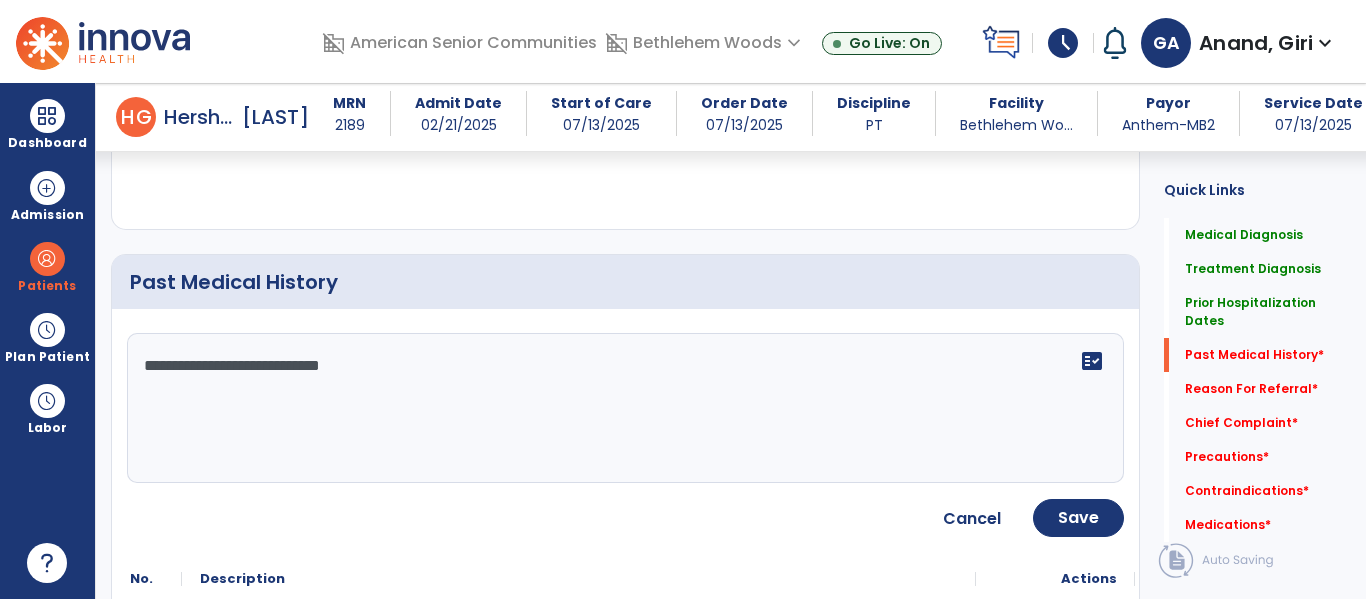 click on "**********" 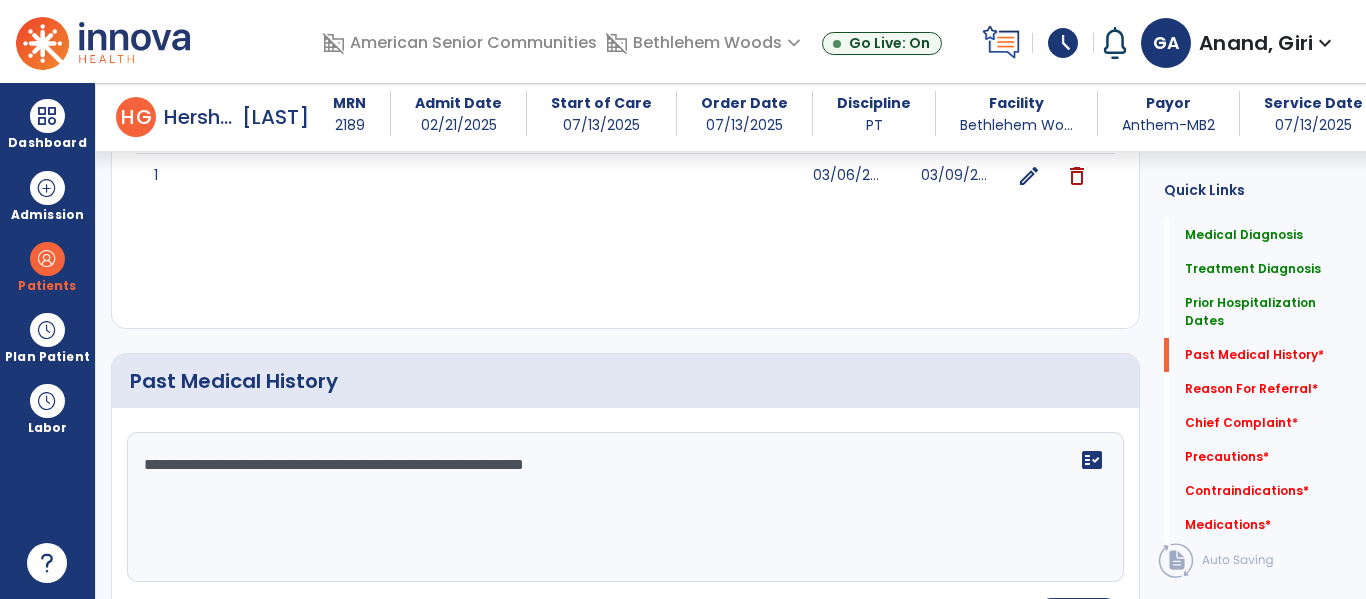 scroll, scrollTop: 1041, scrollLeft: 0, axis: vertical 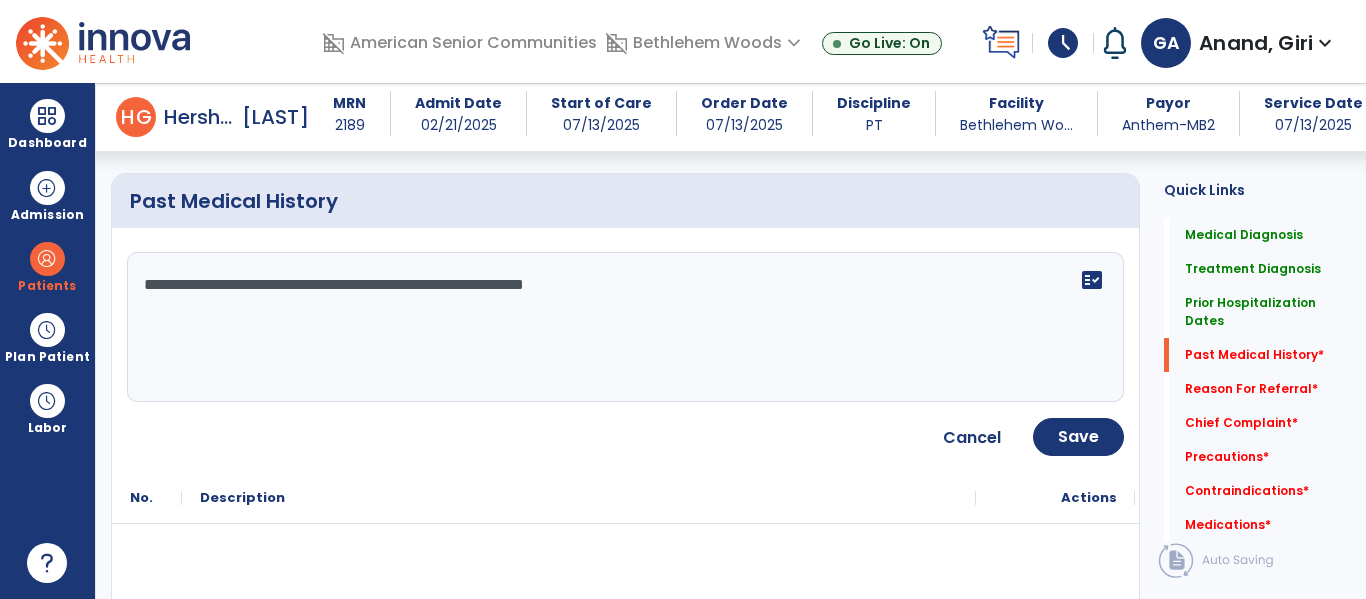 click on "**********" 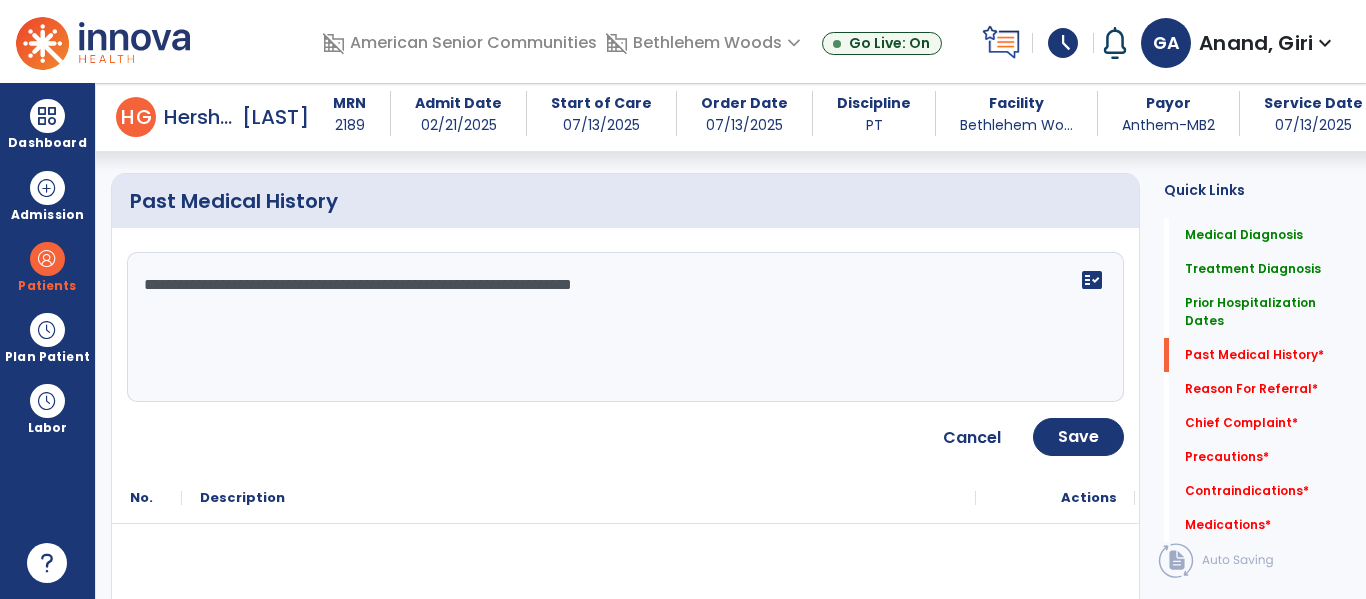 click on "**********" 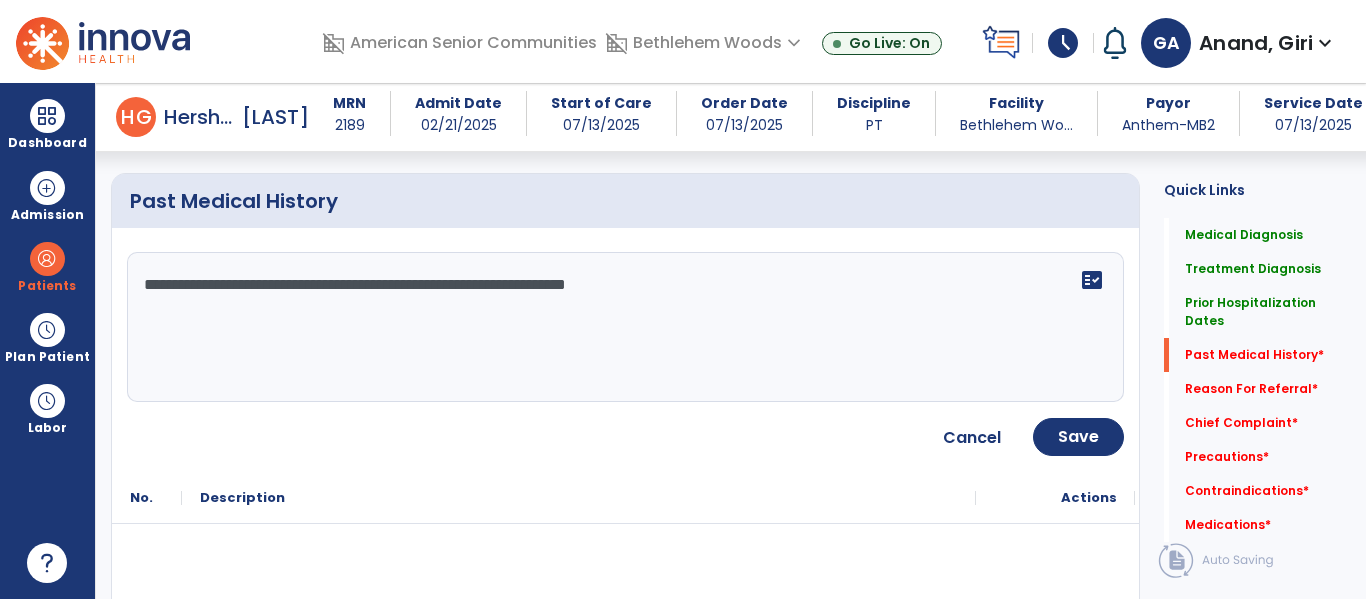 type on "**********" 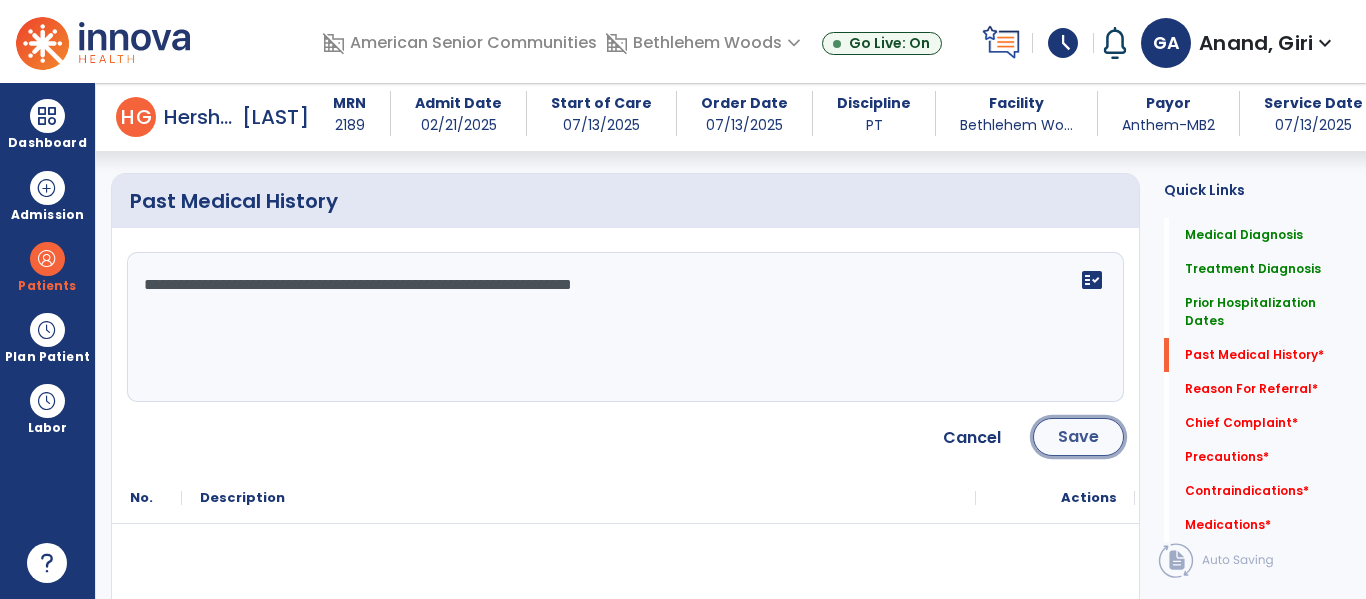 click on "Save" 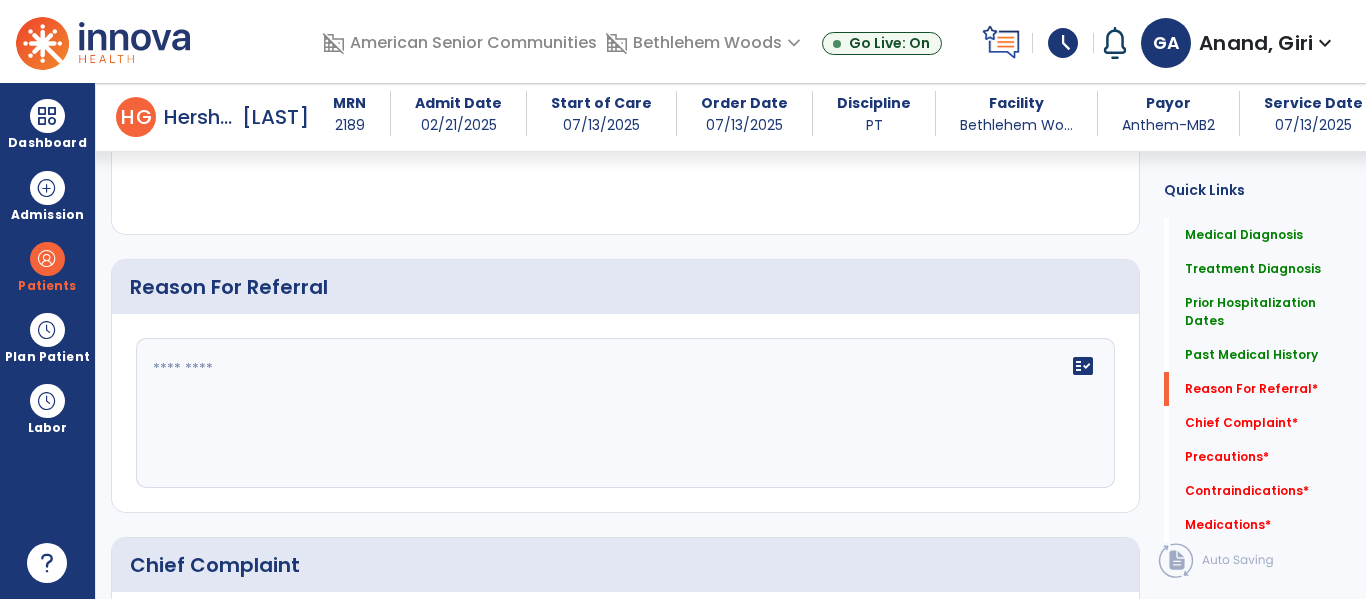 scroll, scrollTop: 1298, scrollLeft: 0, axis: vertical 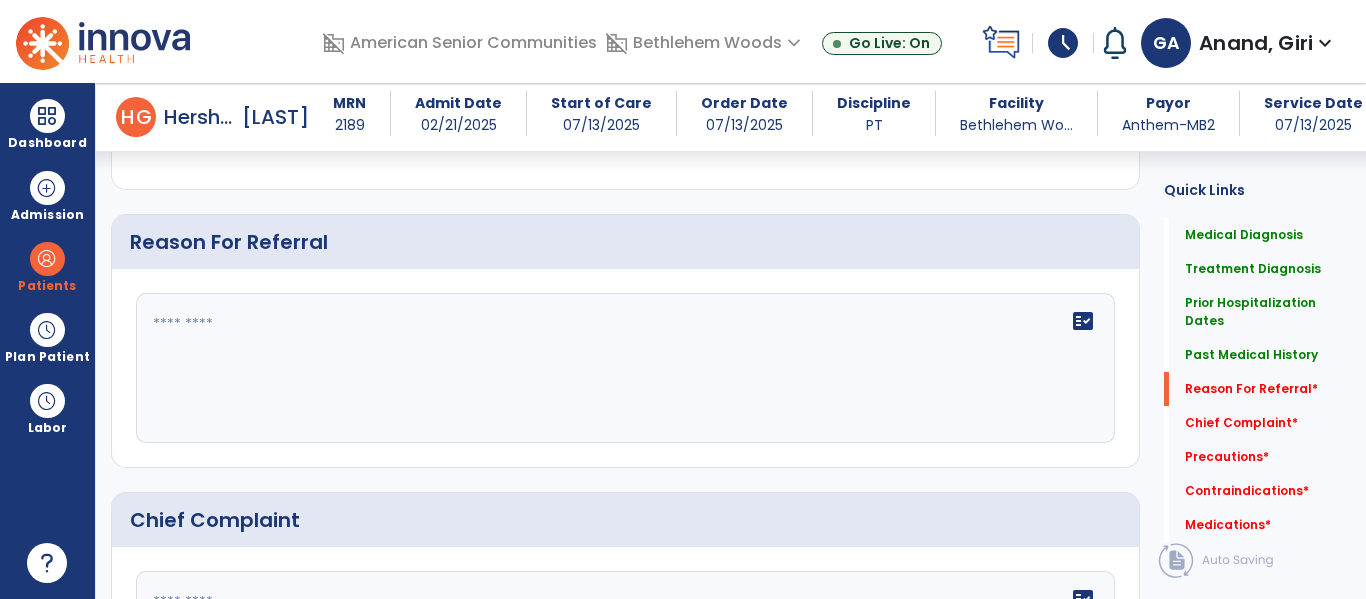 click on "fact_check" 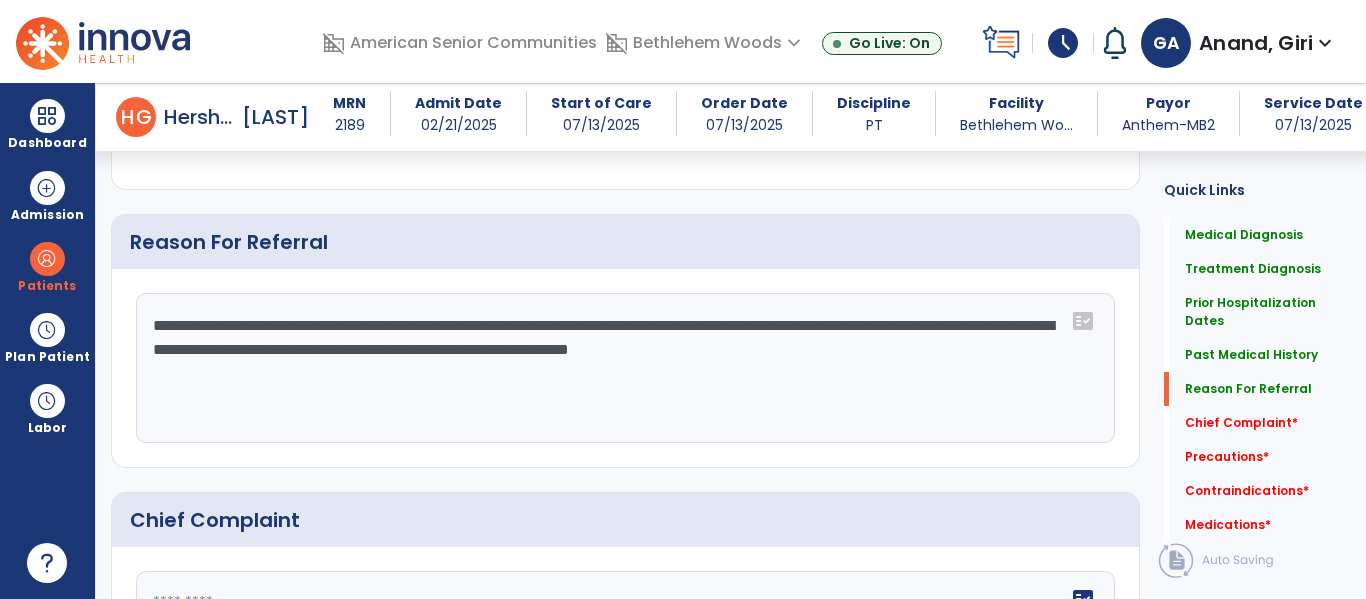click on "**********" 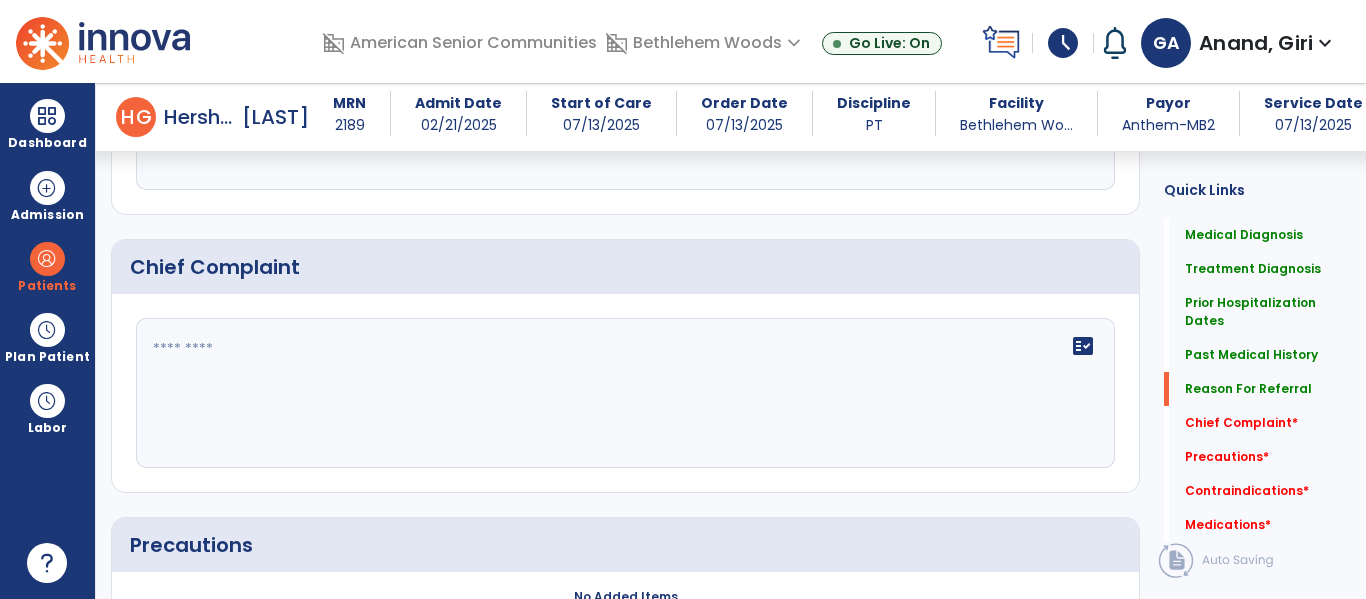 scroll, scrollTop: 1554, scrollLeft: 0, axis: vertical 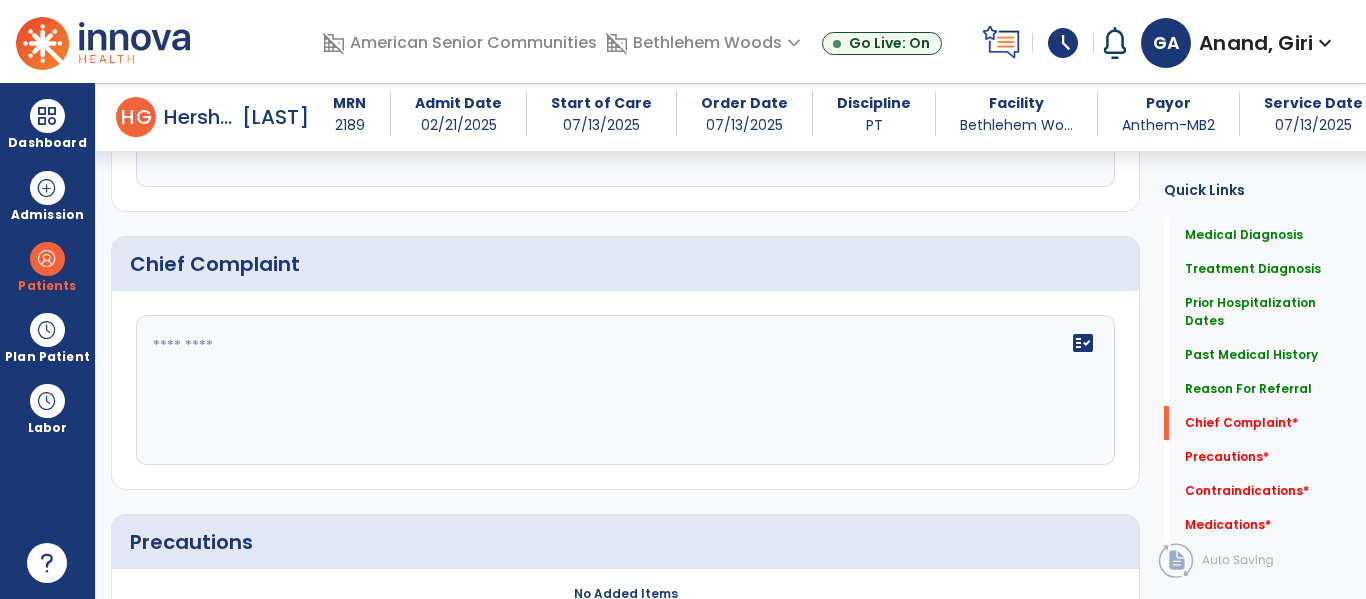 type on "**********" 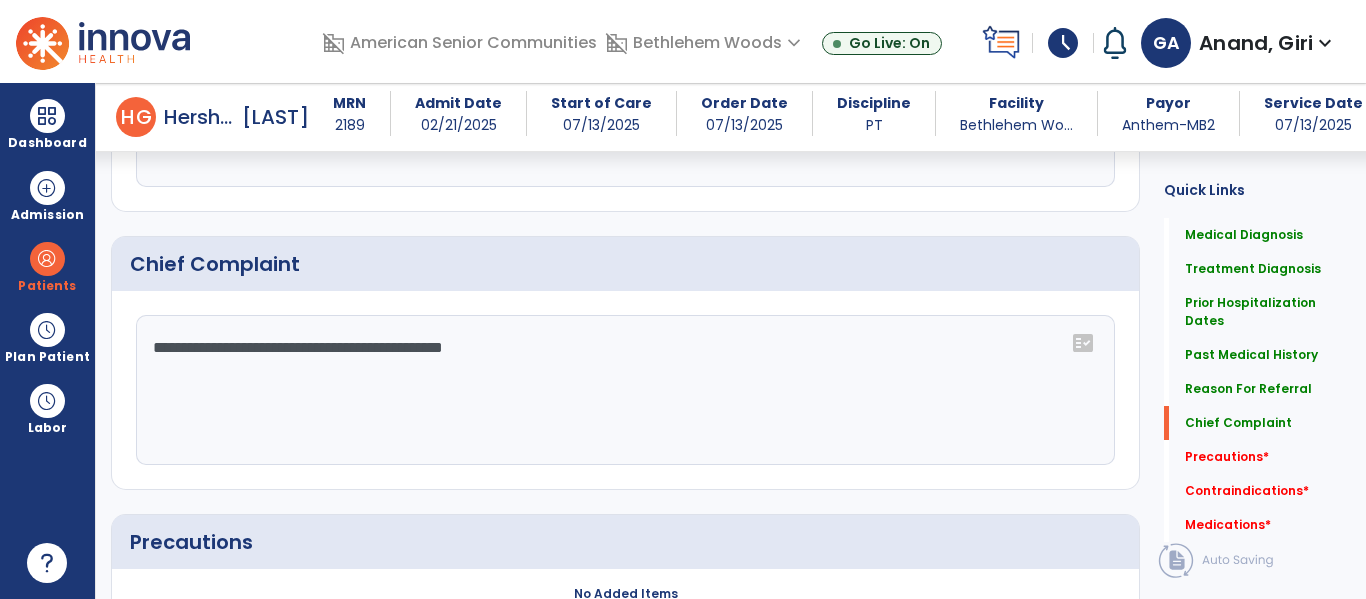 click on "**********" 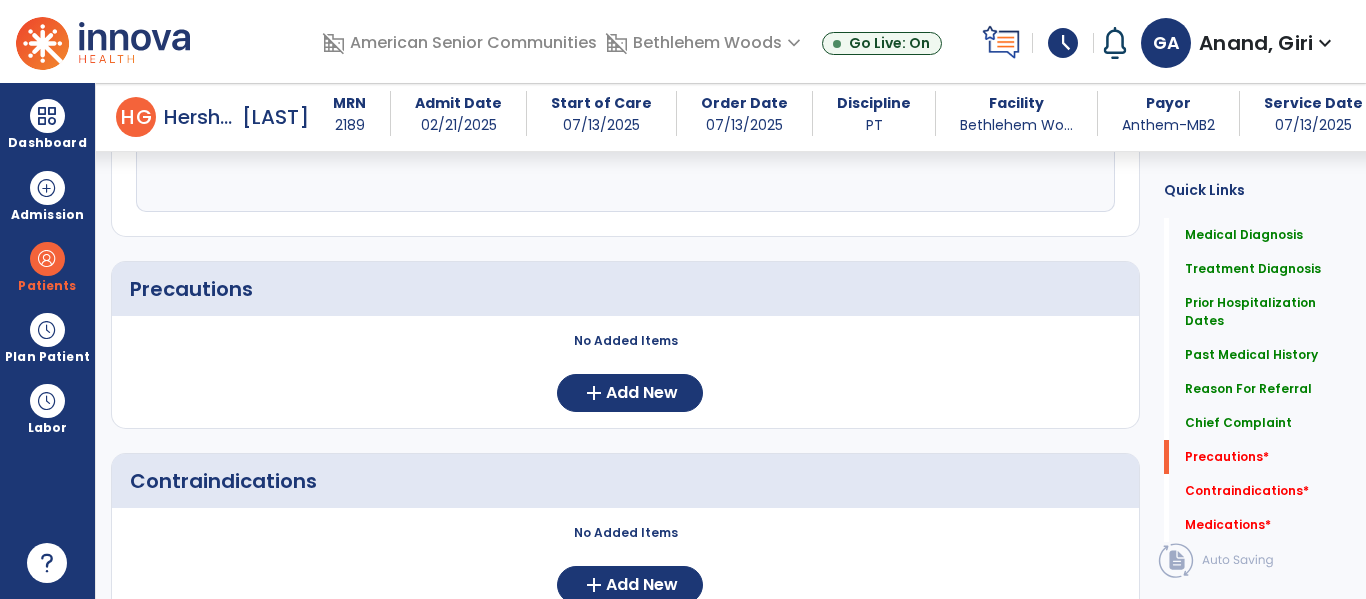 scroll, scrollTop: 1810, scrollLeft: 0, axis: vertical 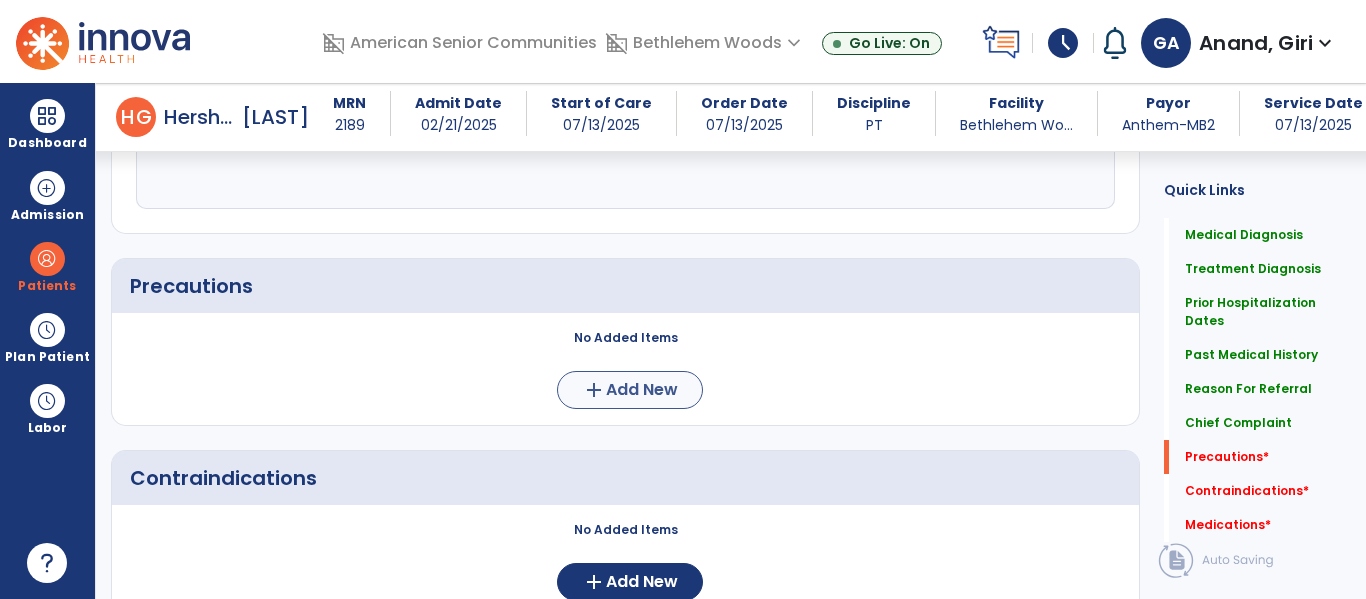 type on "**********" 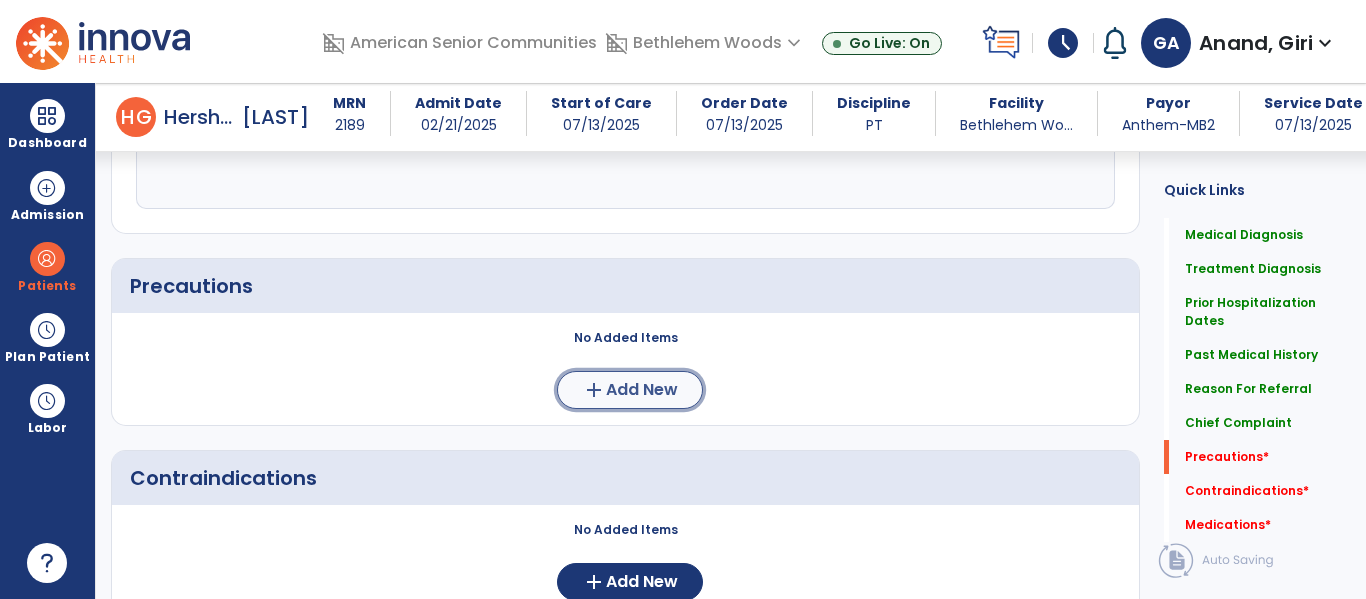 click on "Add New" 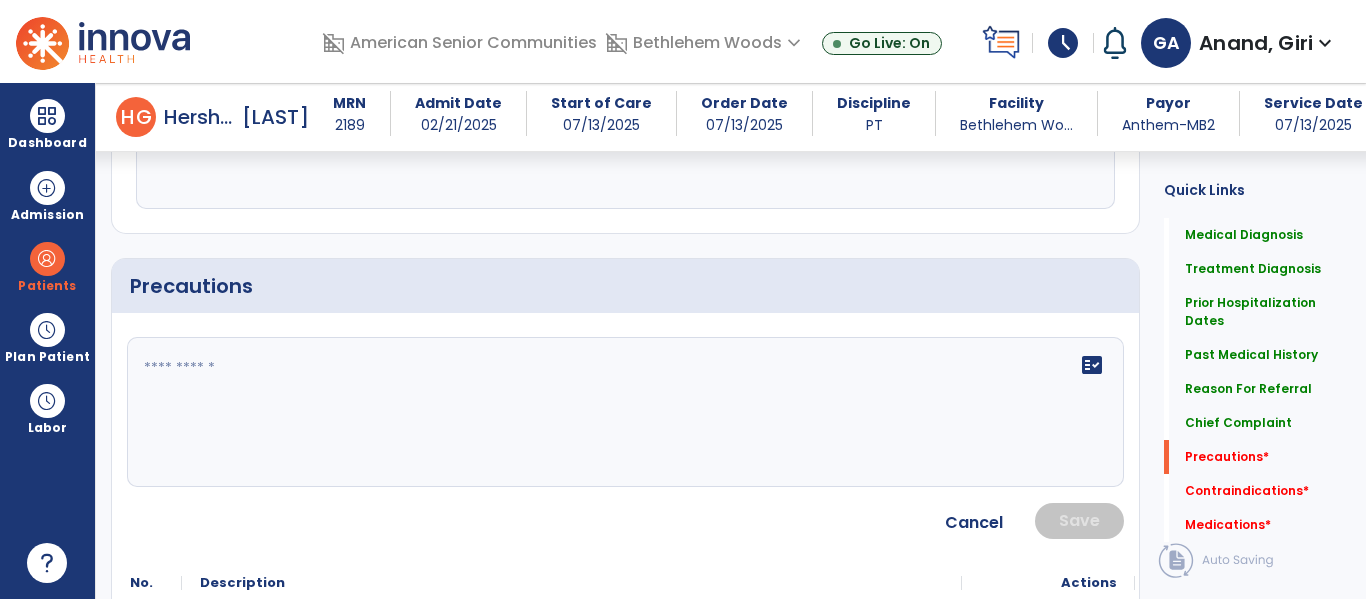click on "fact_check" 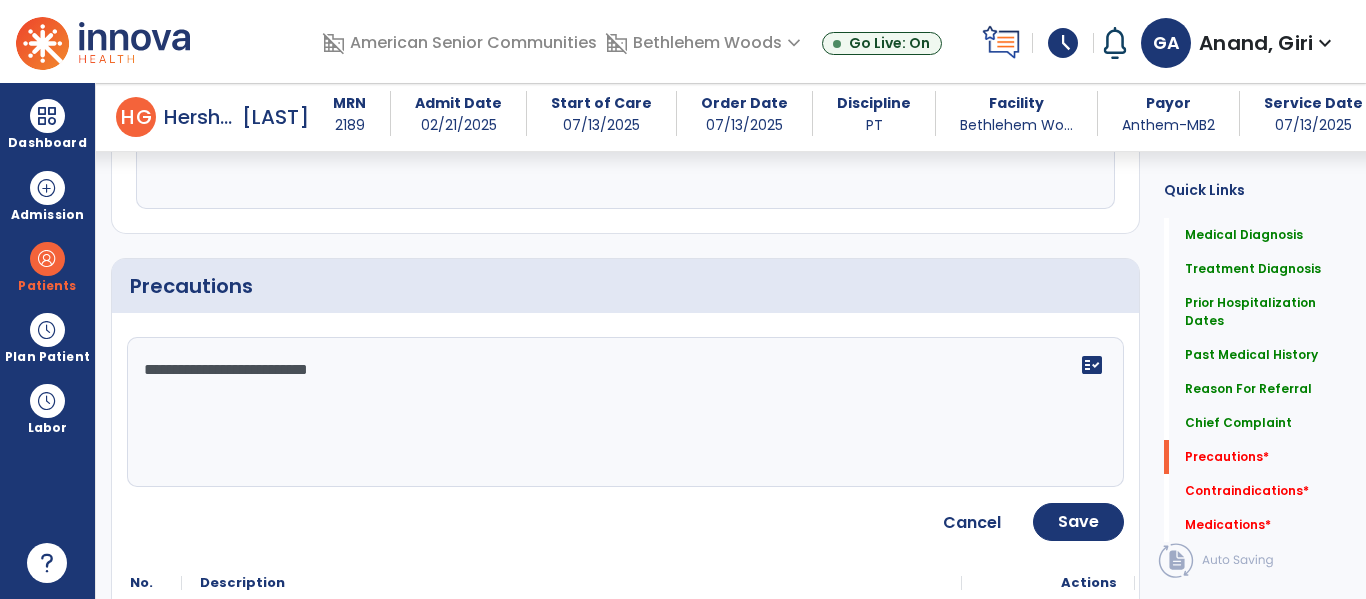 click on "**********" 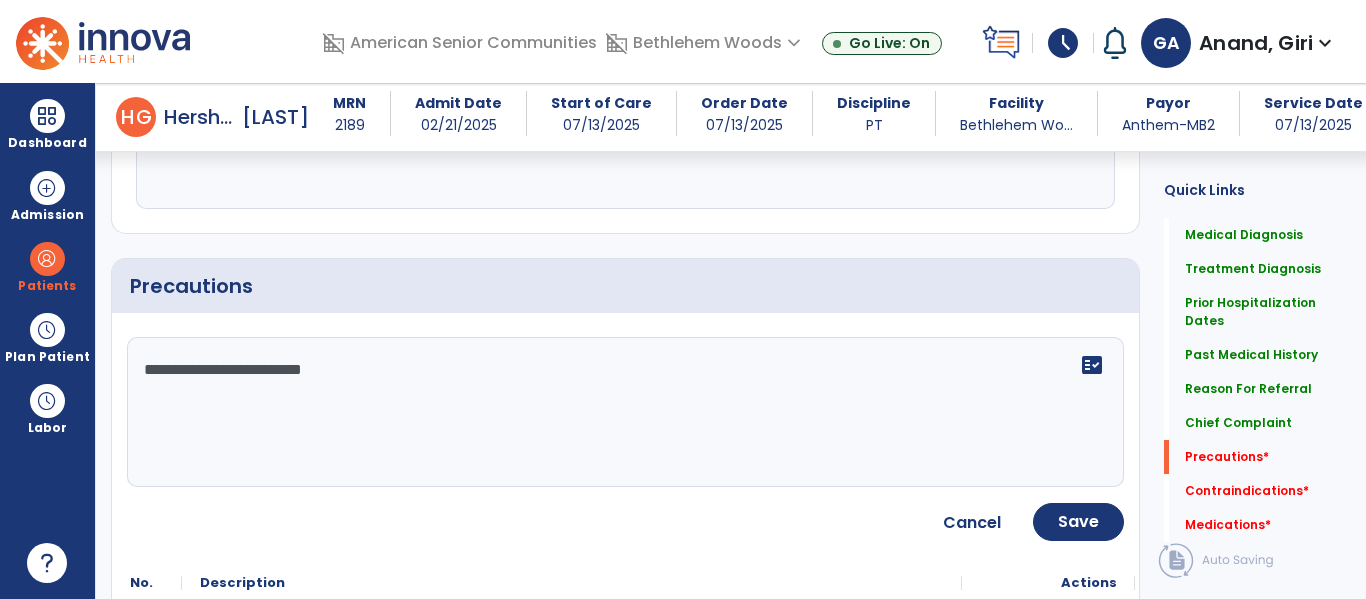 type on "**********" 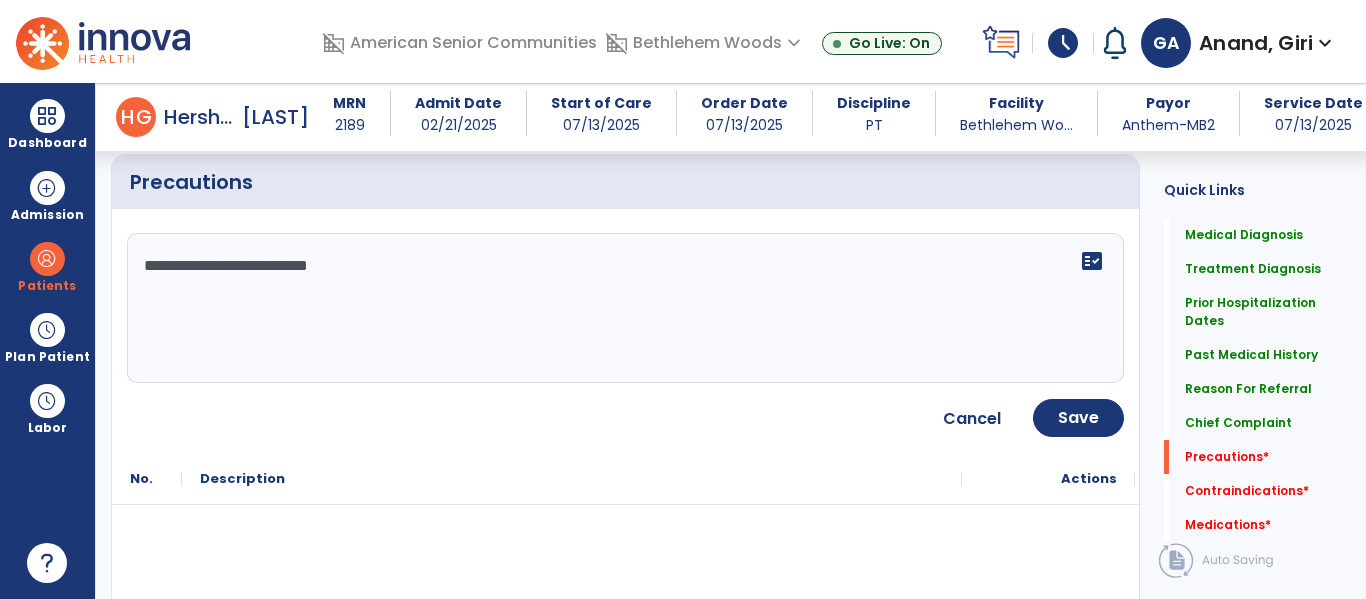 scroll, scrollTop: 1924, scrollLeft: 0, axis: vertical 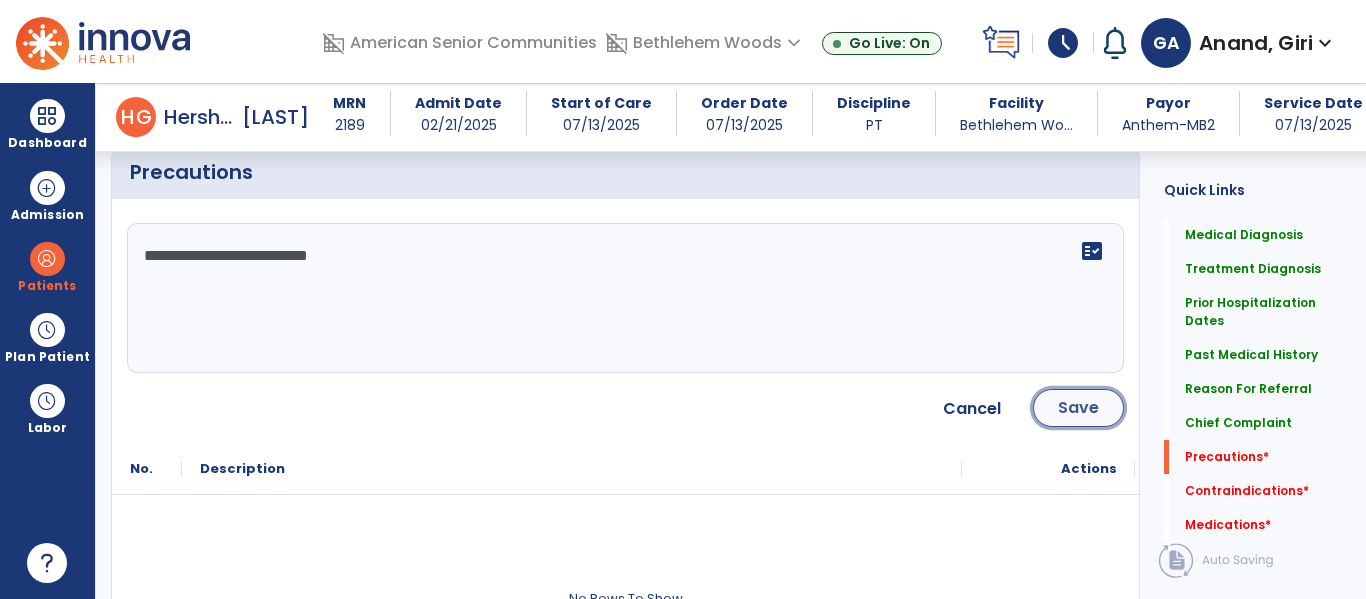 click on "Save" 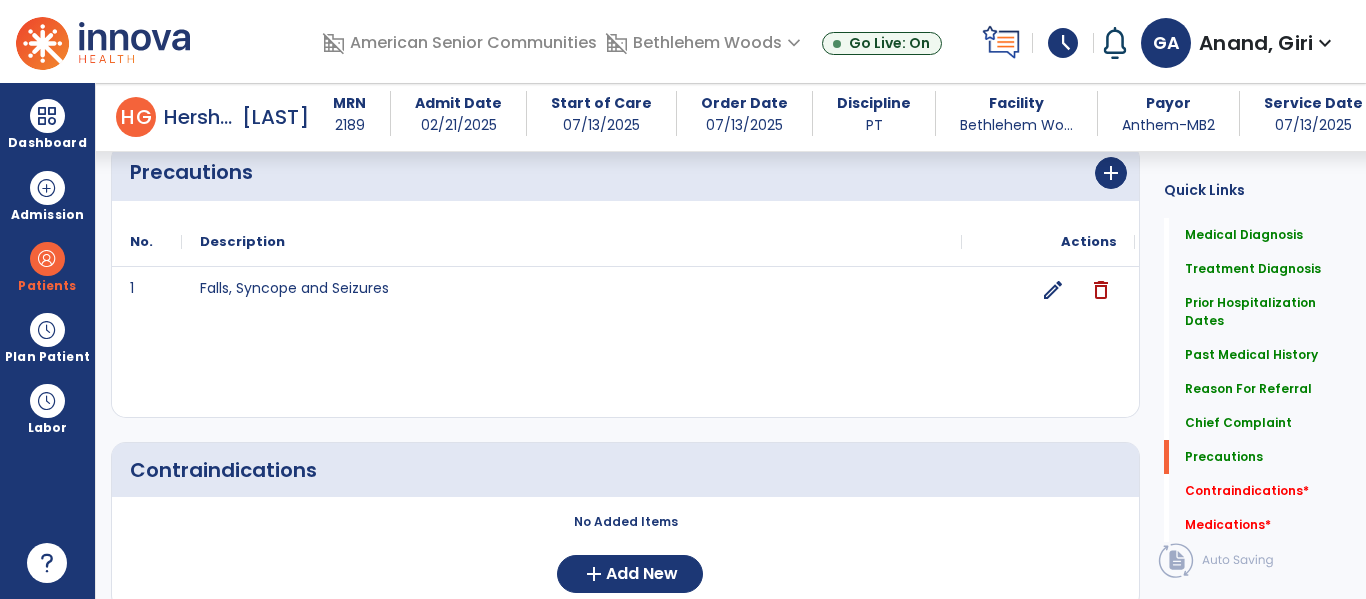 scroll, scrollTop: 2054, scrollLeft: 0, axis: vertical 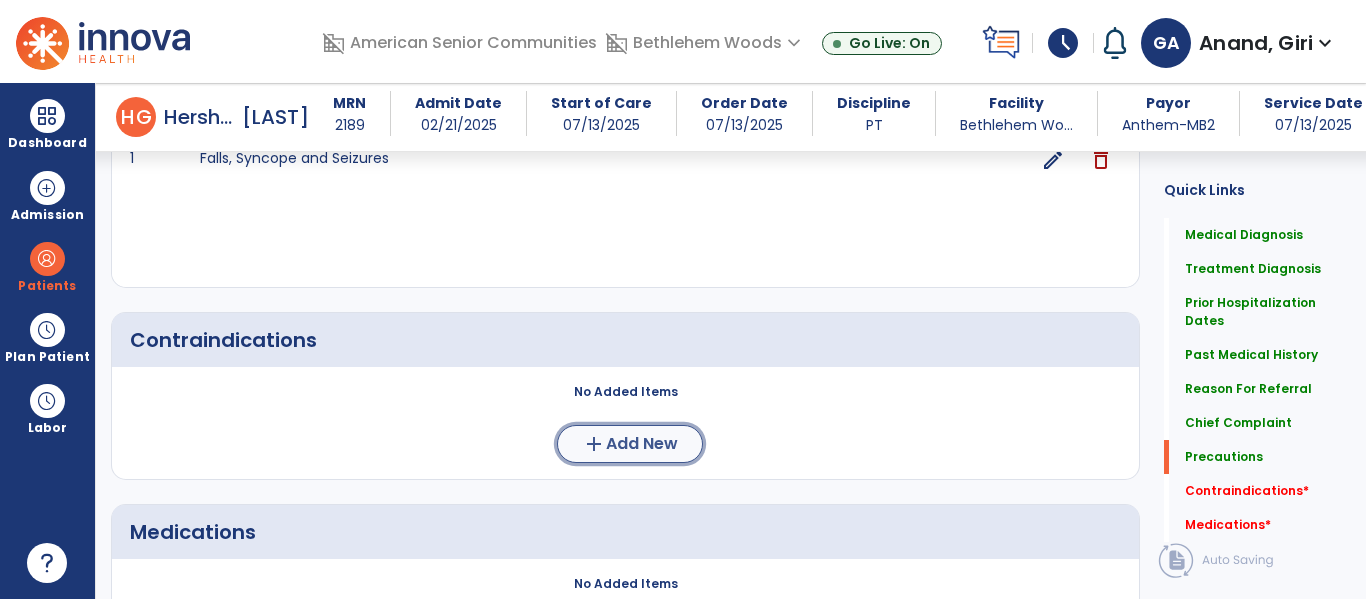 click on "Add New" 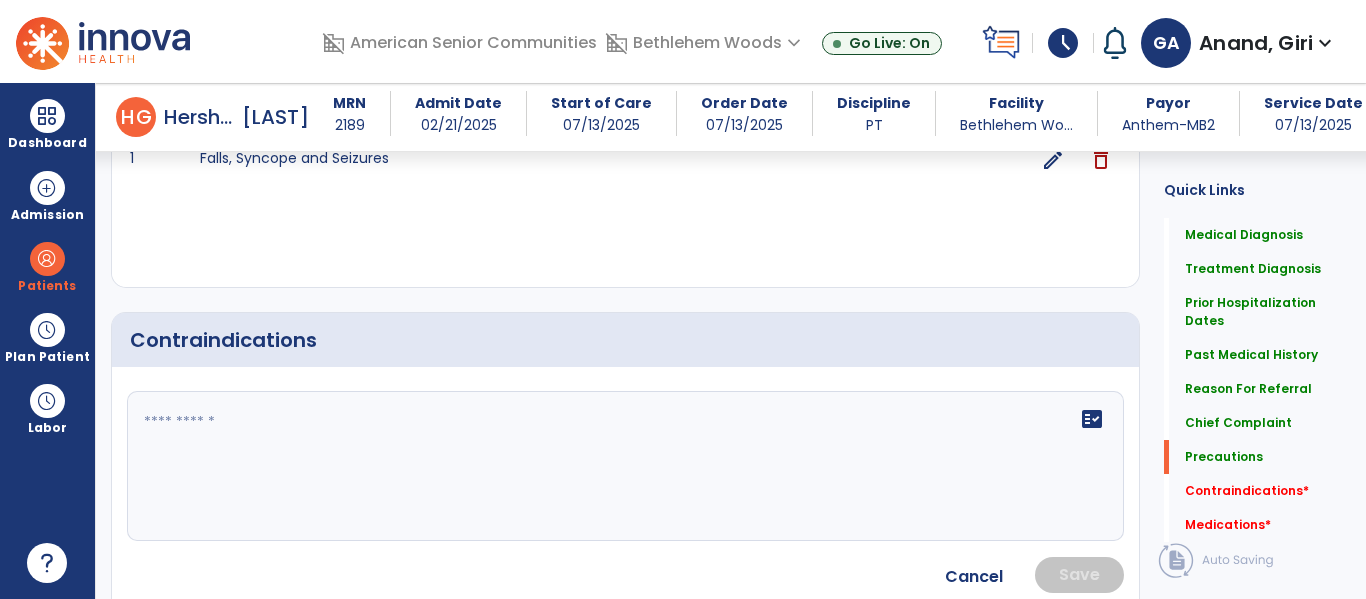 click 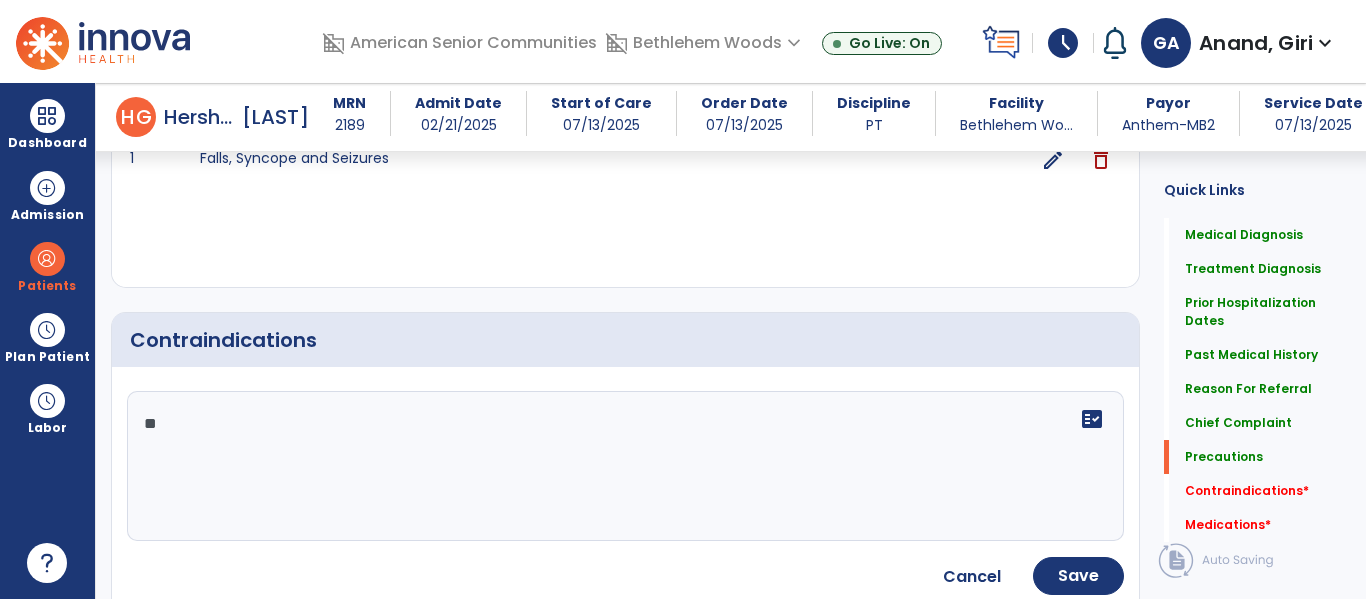 type on "***" 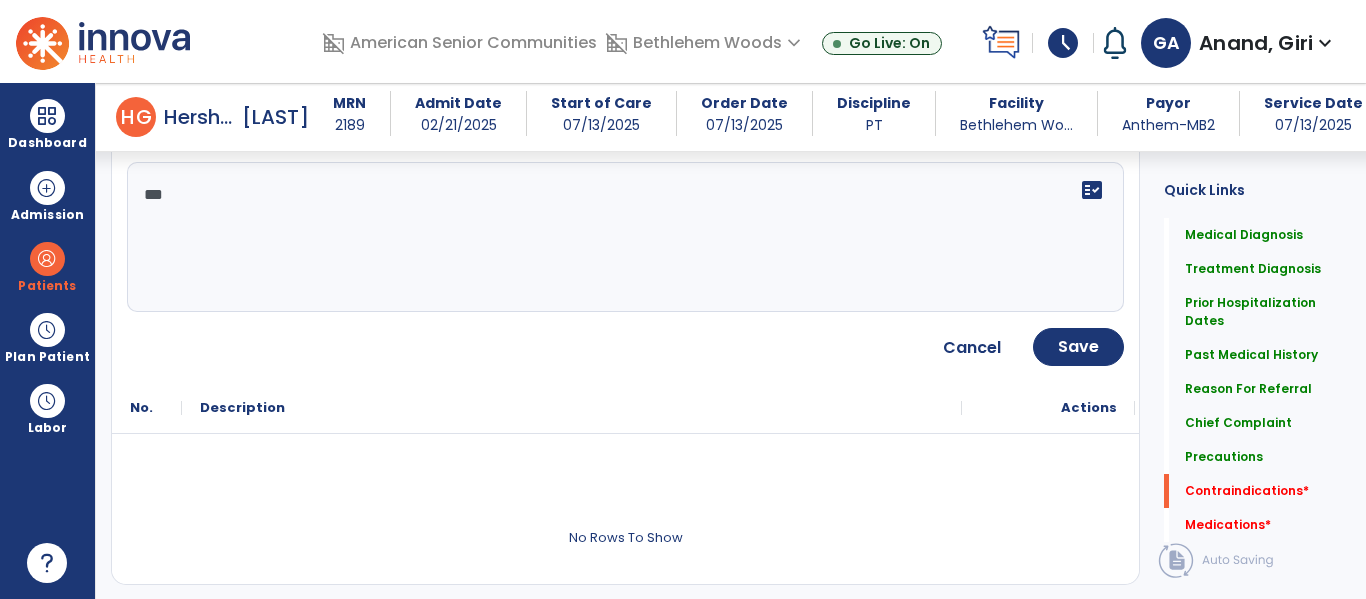scroll, scrollTop: 2287, scrollLeft: 0, axis: vertical 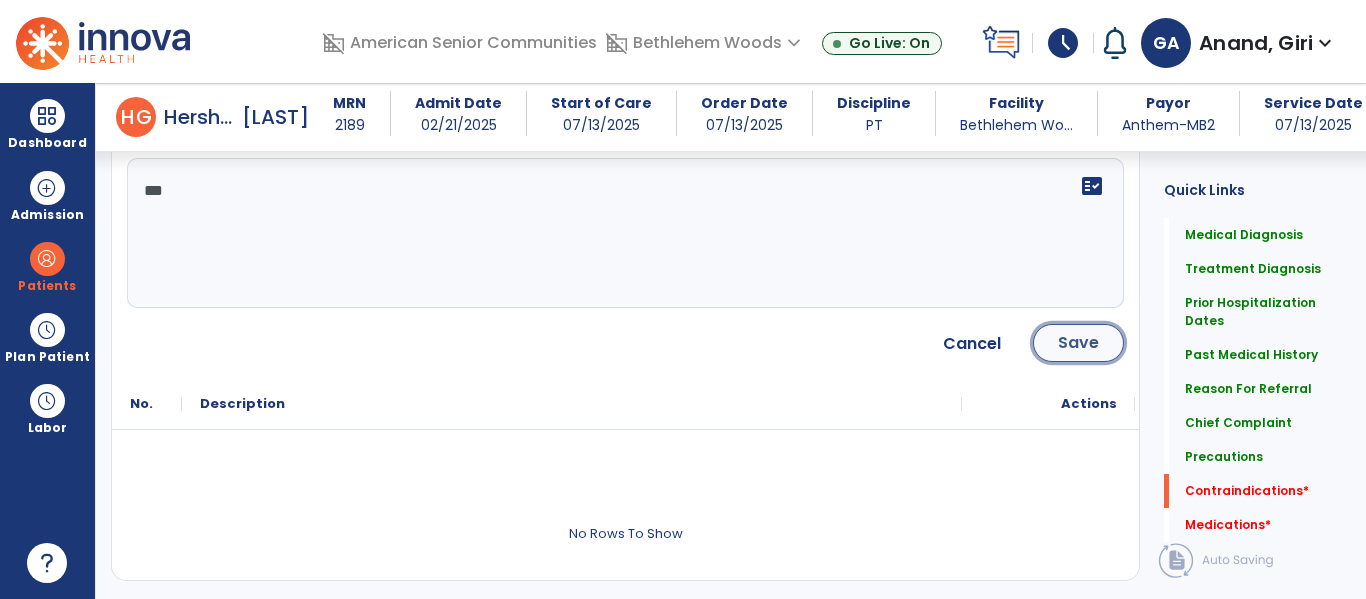 click on "Save" 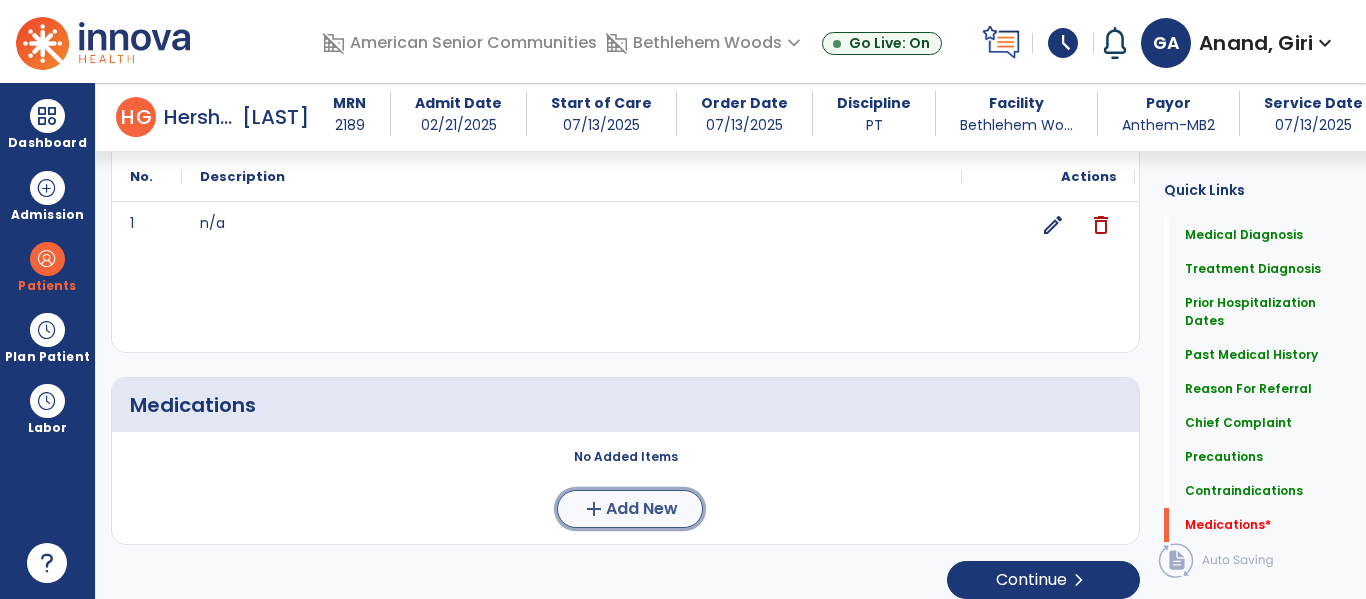 click on "Add New" 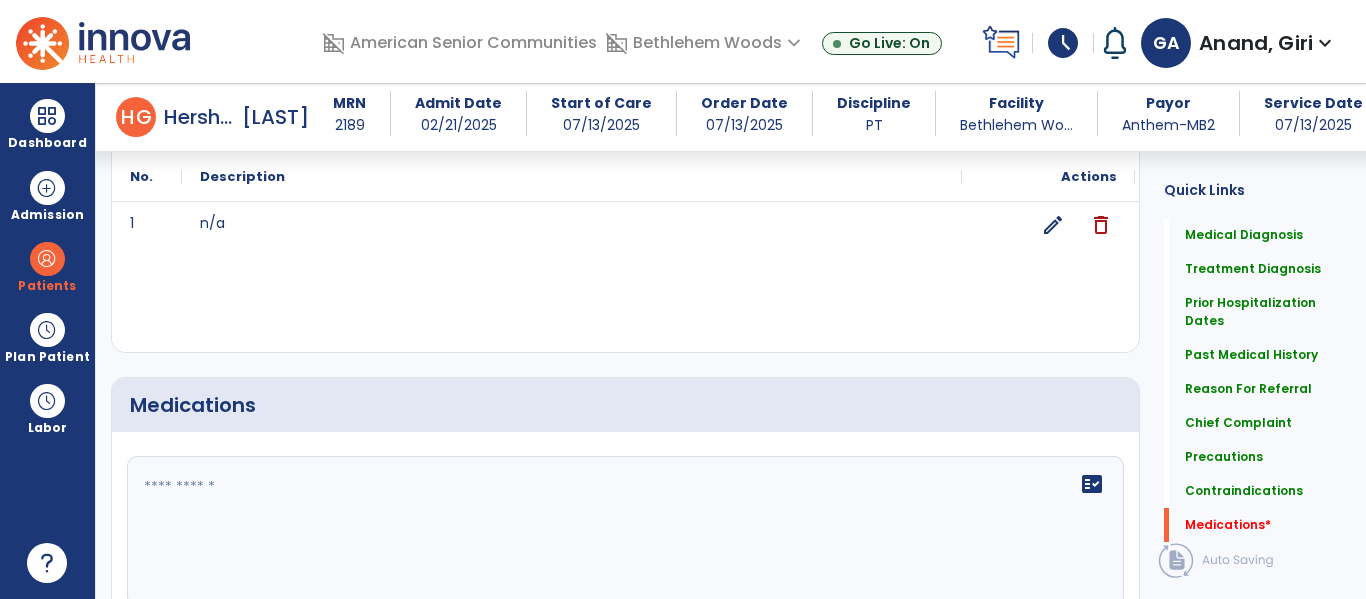 click 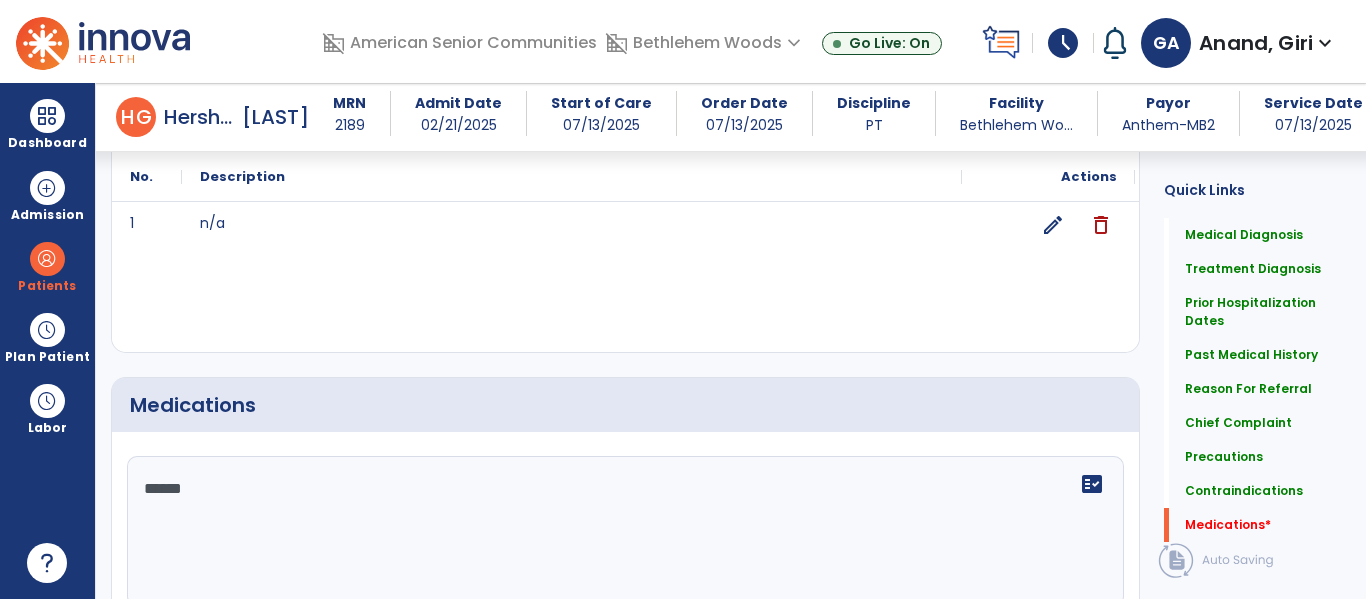 type on "*******" 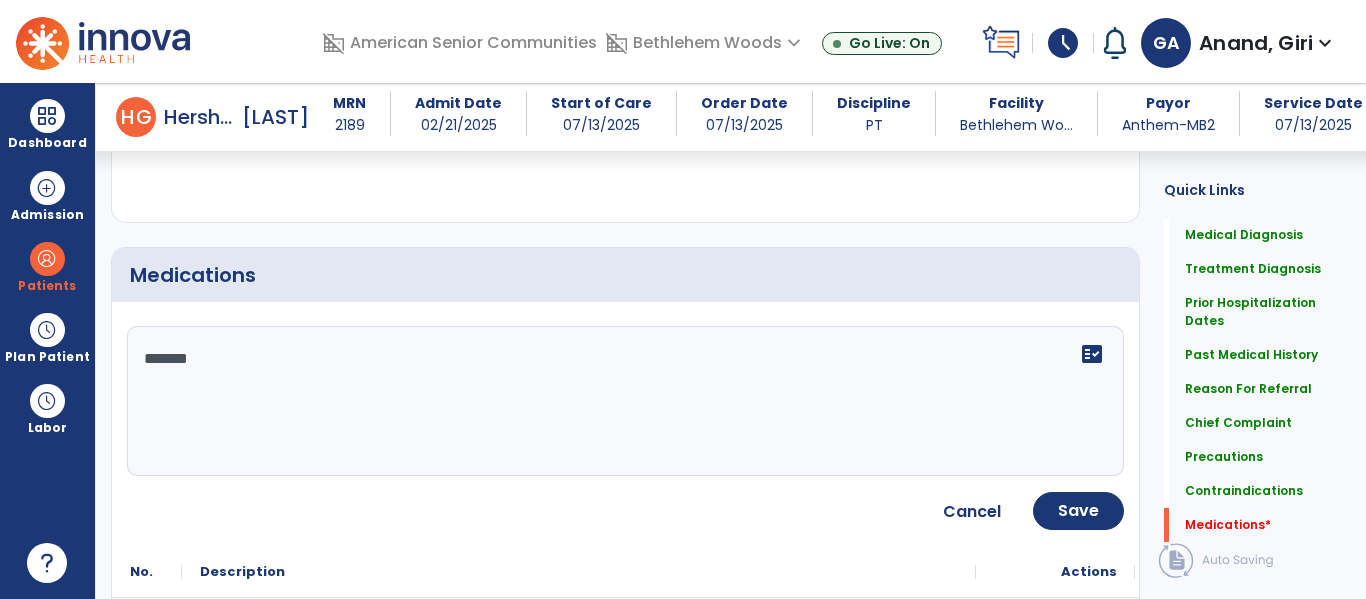 scroll, scrollTop: 2418, scrollLeft: 0, axis: vertical 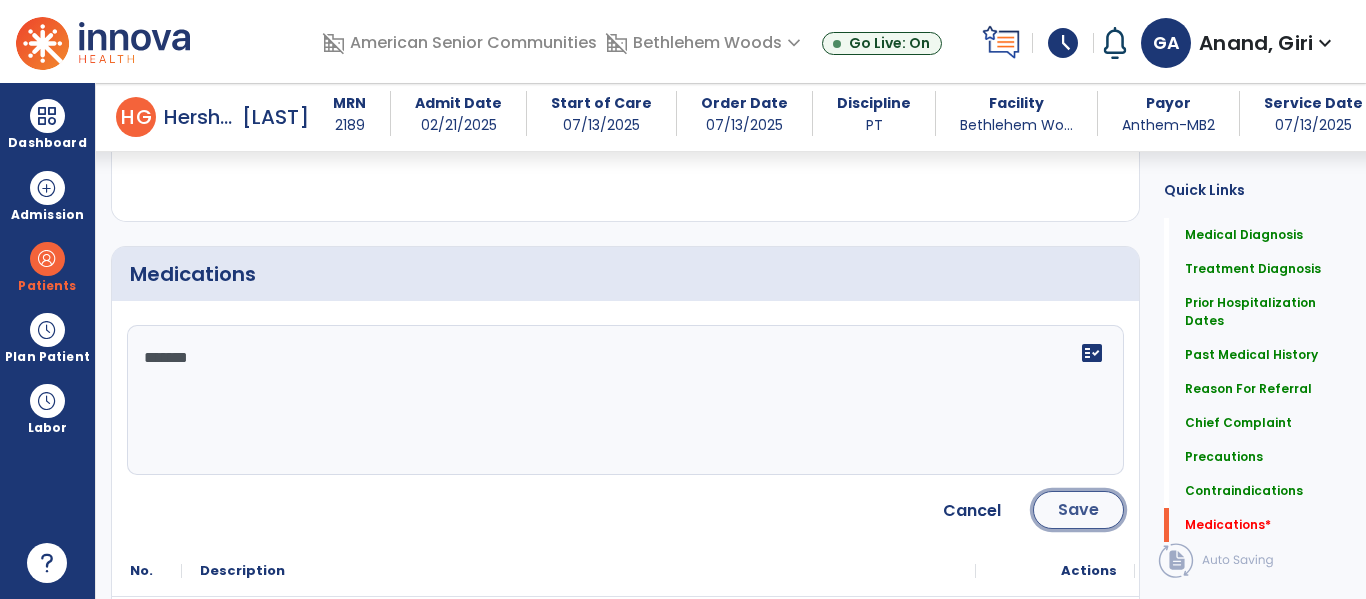 click on "Save" 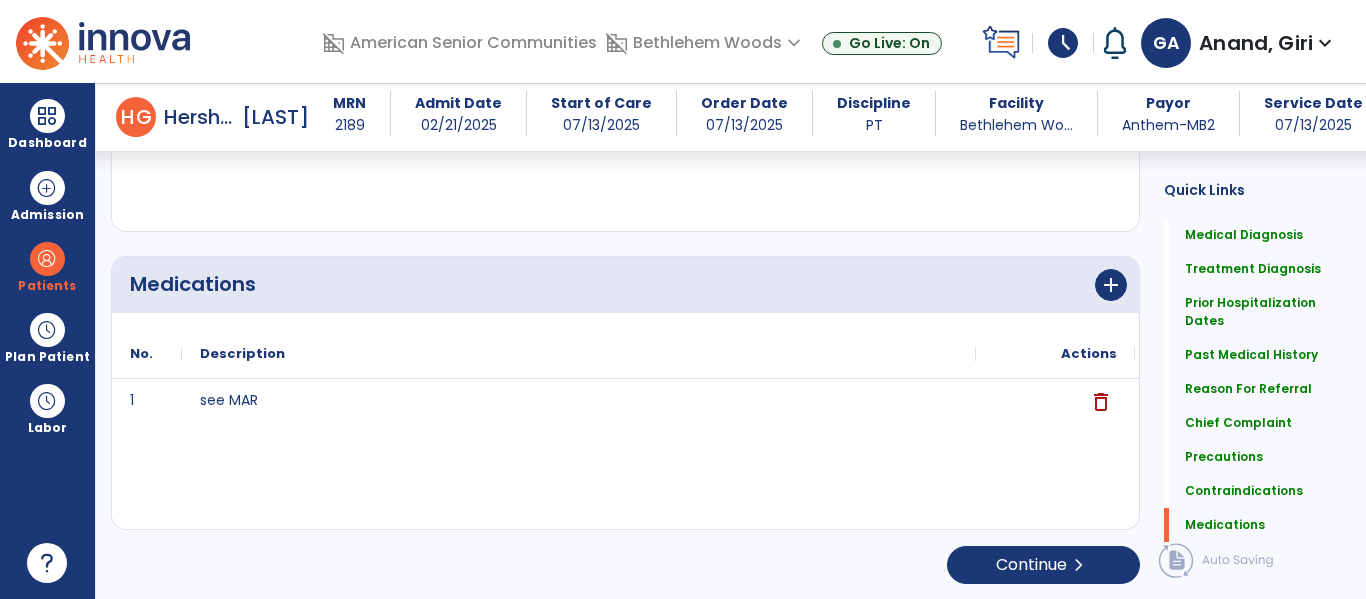 scroll, scrollTop: 2410, scrollLeft: 0, axis: vertical 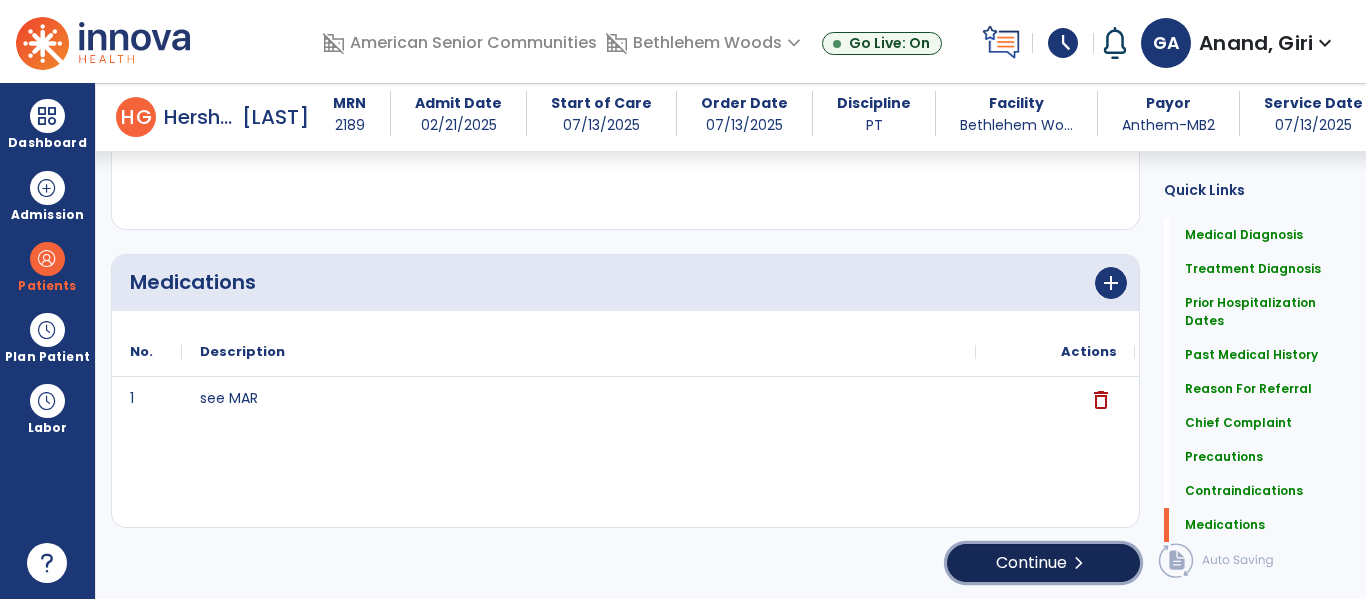 click on "Continue  chevron_right" 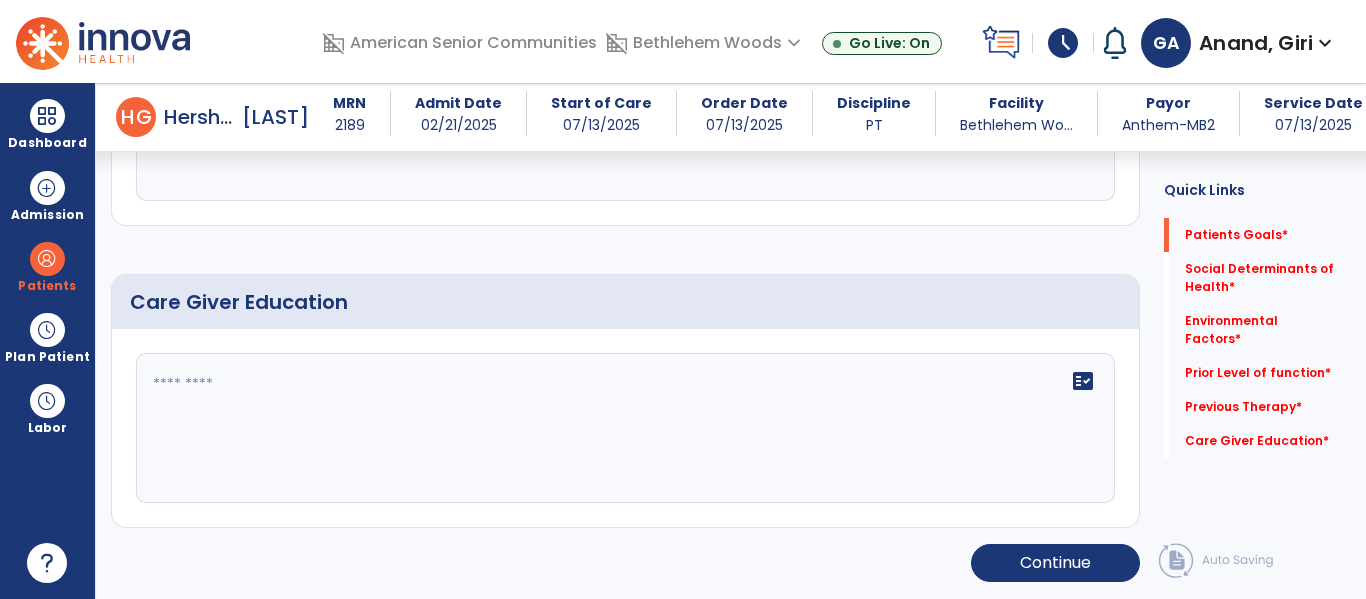 scroll, scrollTop: 106, scrollLeft: 0, axis: vertical 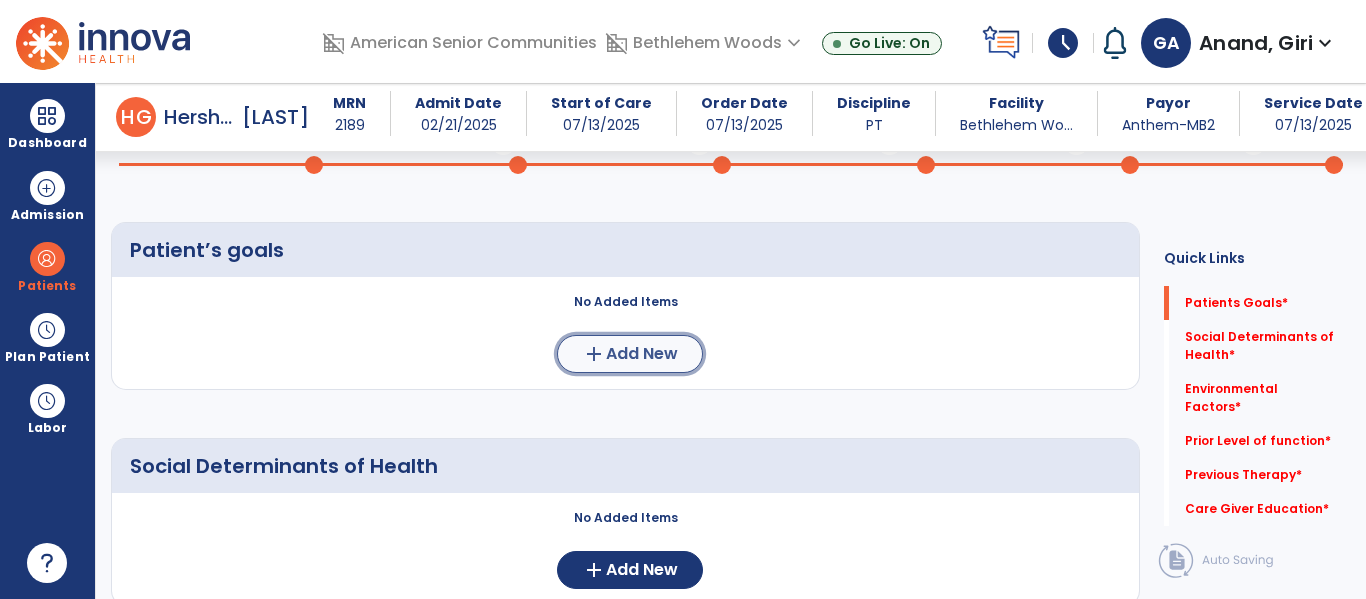 click on "Add New" 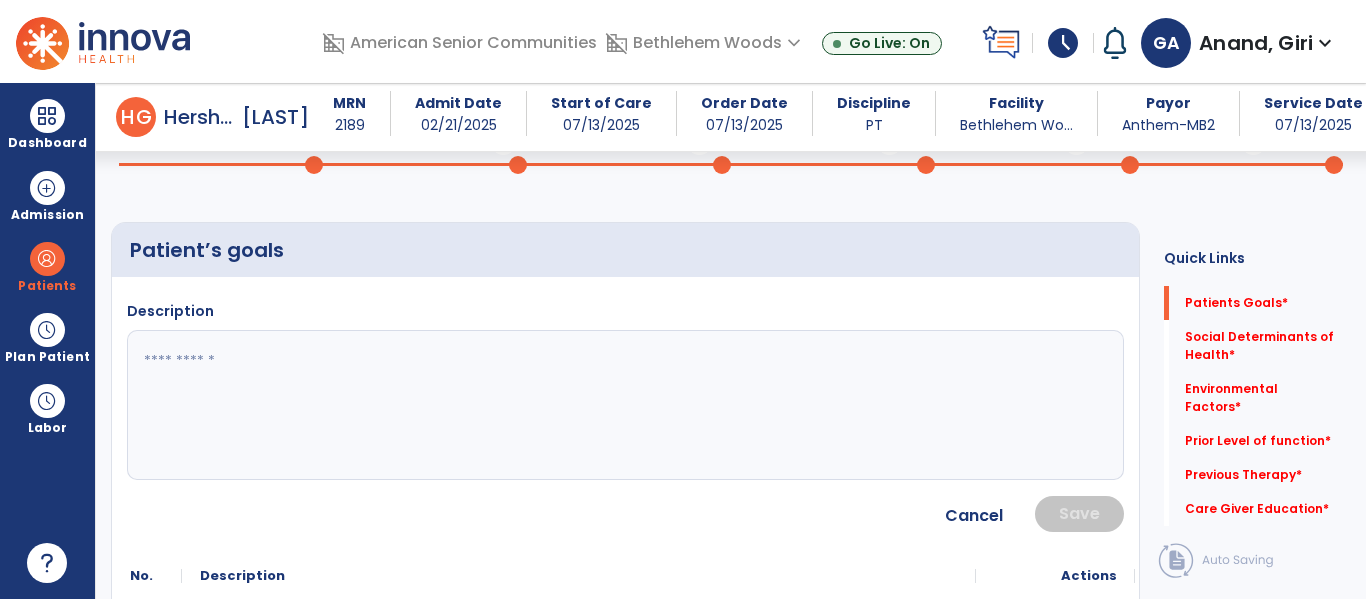 click 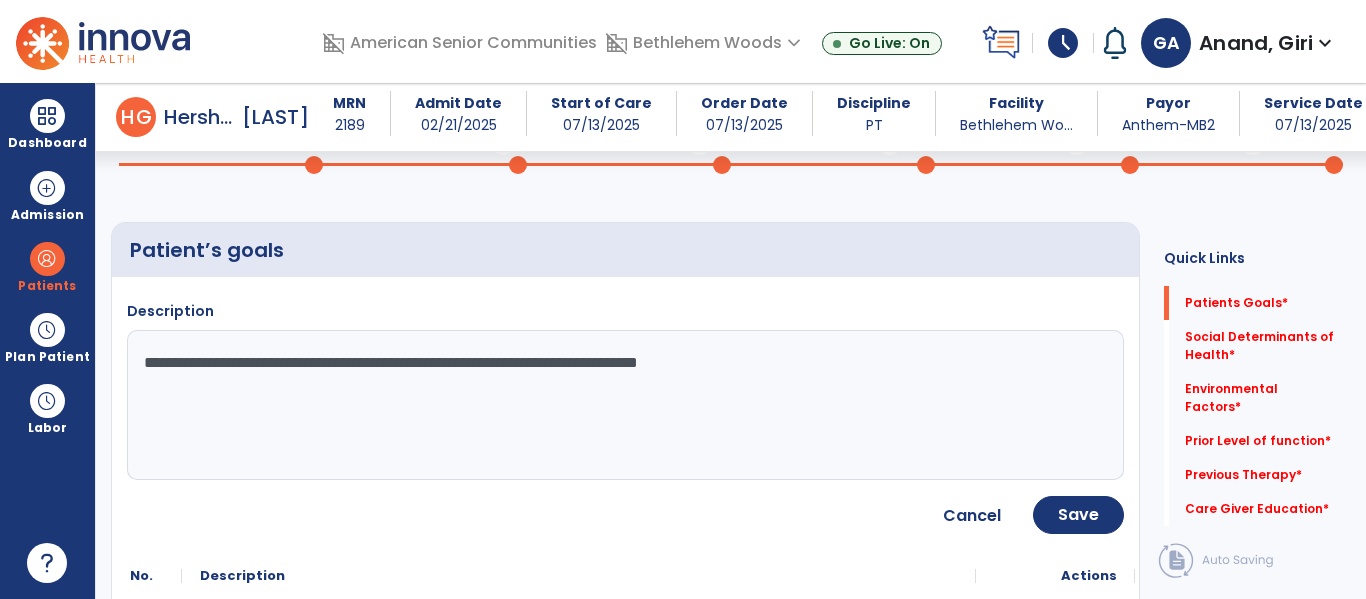 type on "**********" 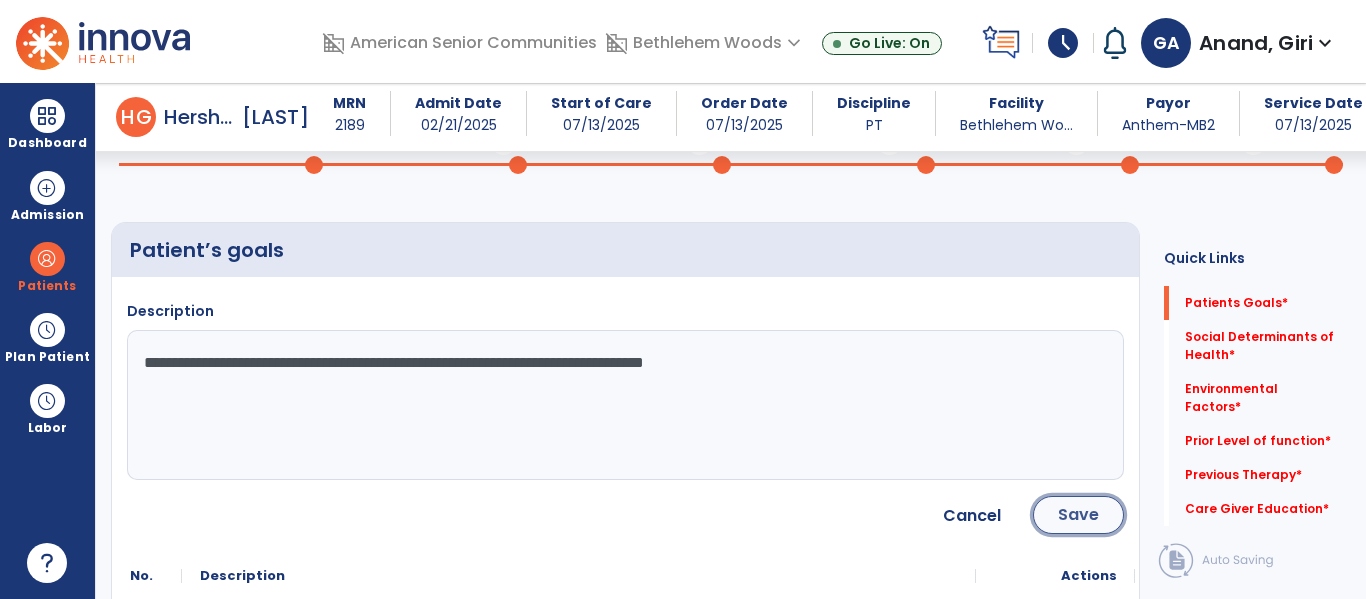 click on "Save" 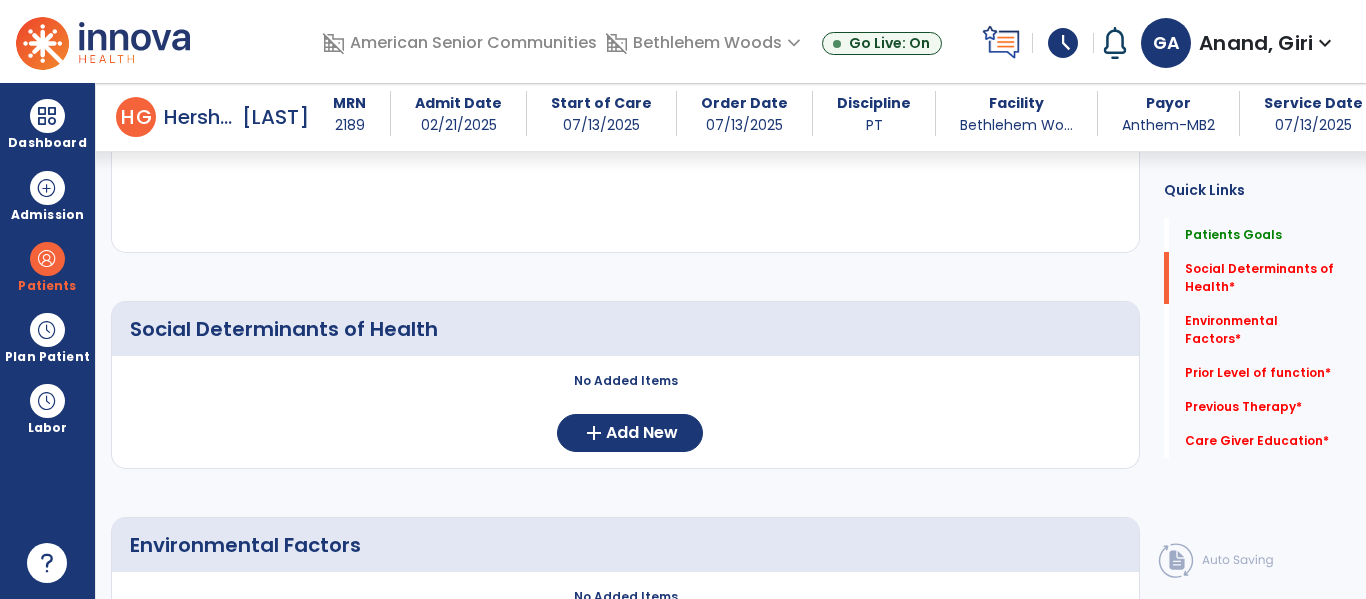 scroll, scrollTop: 350, scrollLeft: 0, axis: vertical 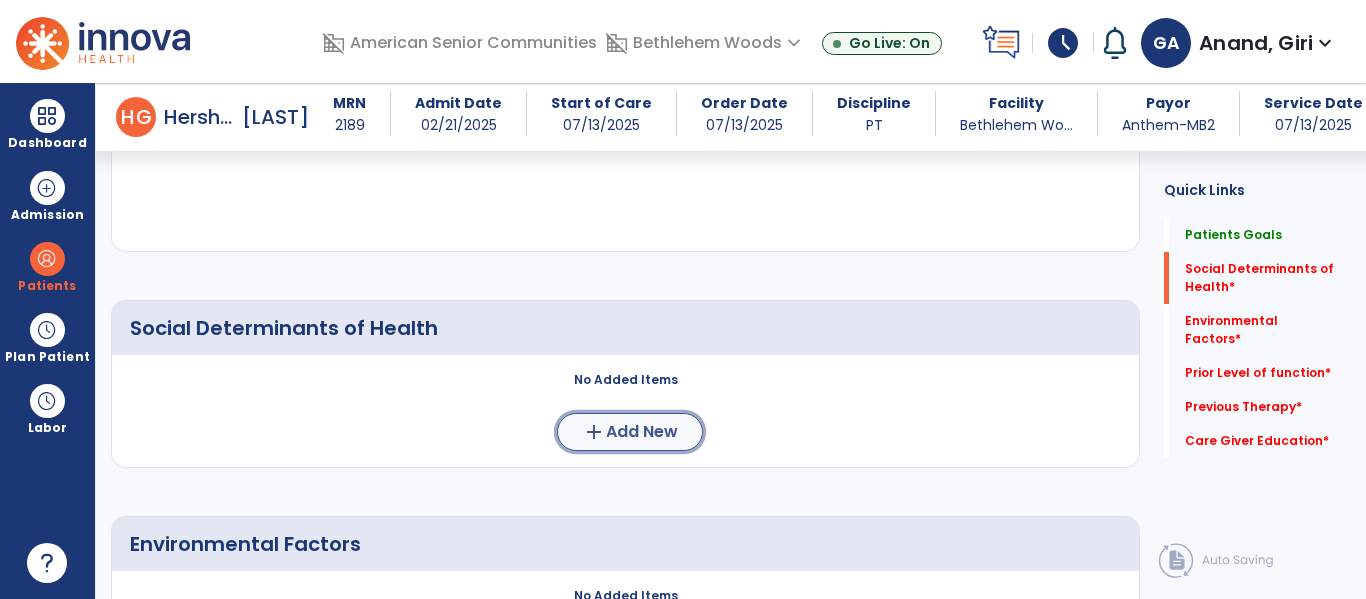 click on "Add New" 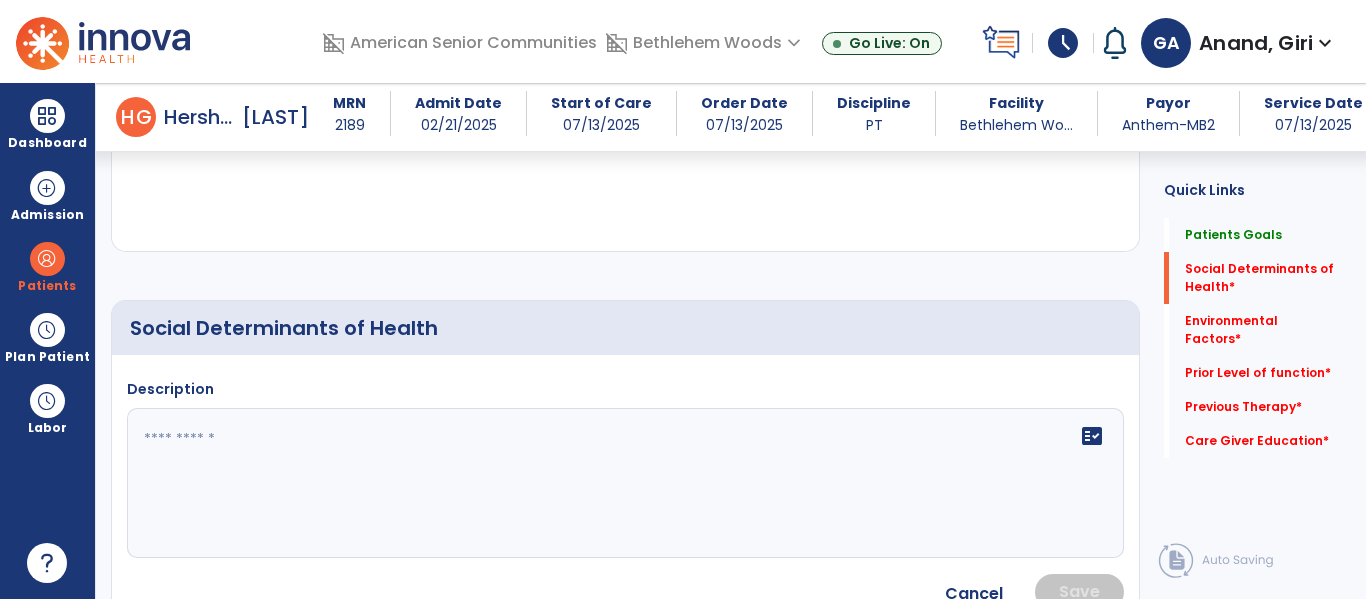 click on "fact_check" 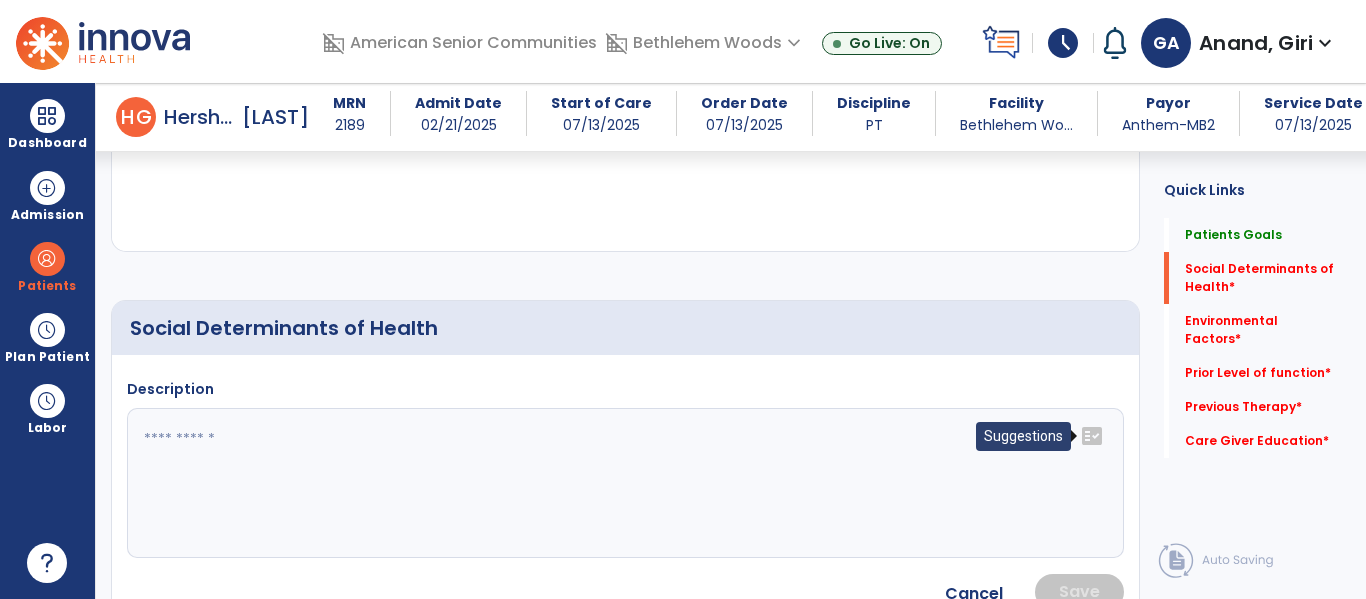 click on "fact_check" 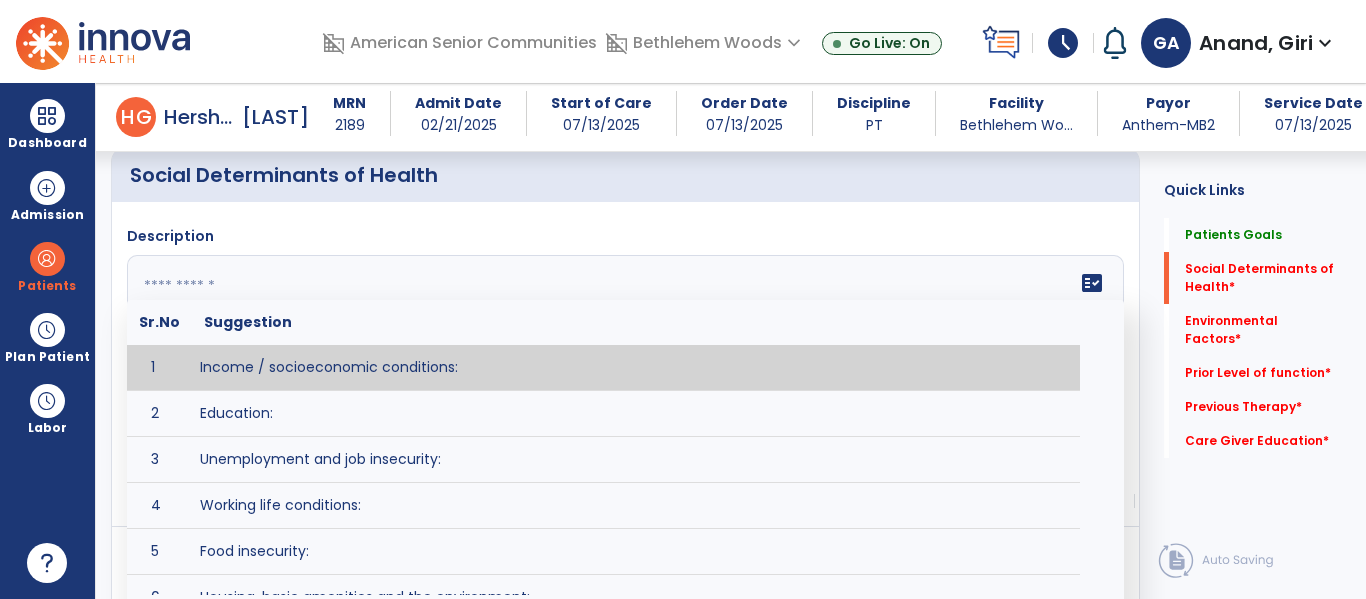 scroll, scrollTop: 505, scrollLeft: 0, axis: vertical 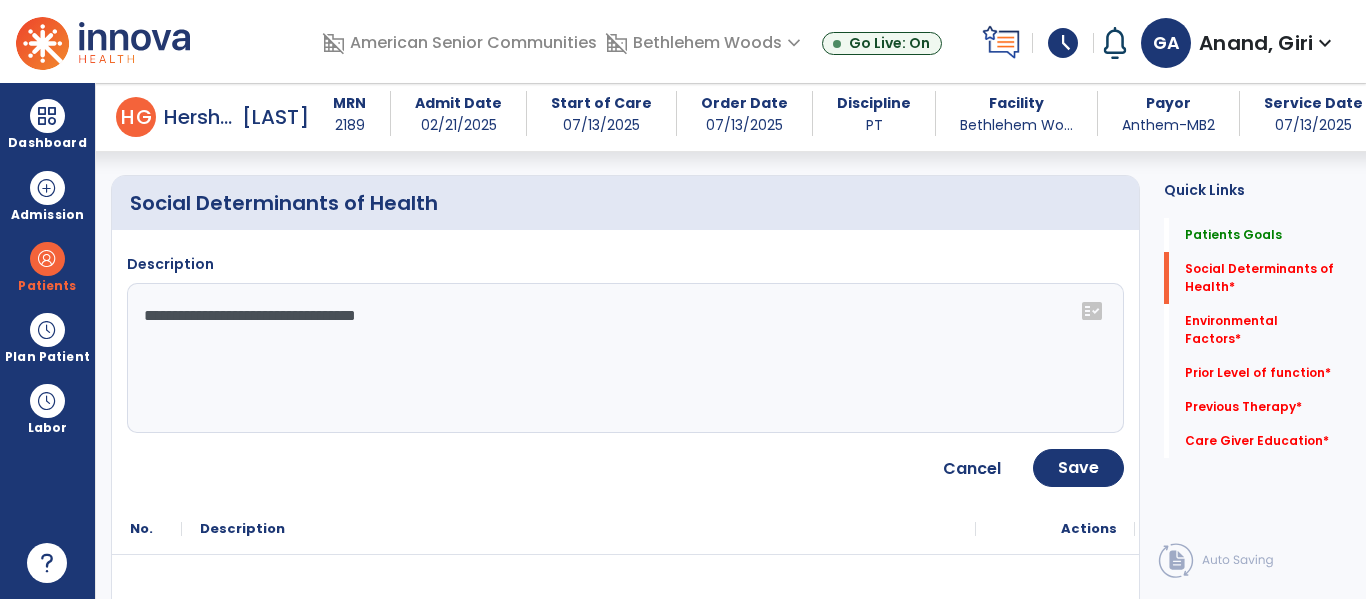 click on "**********" 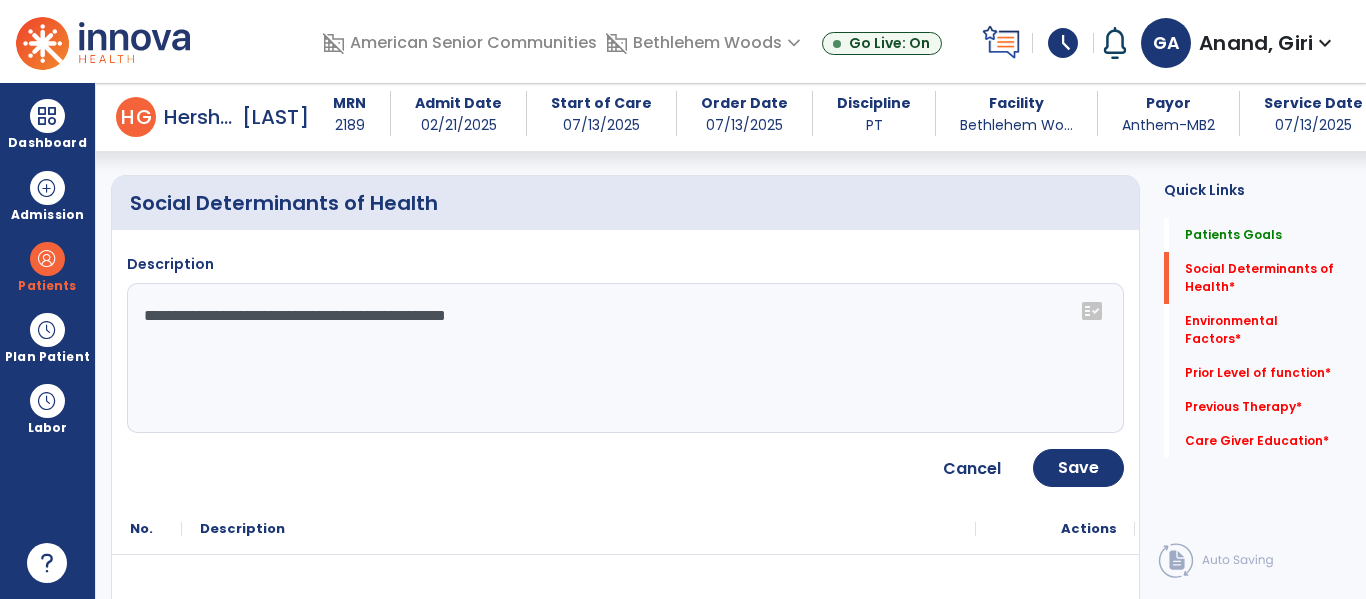 type on "**********" 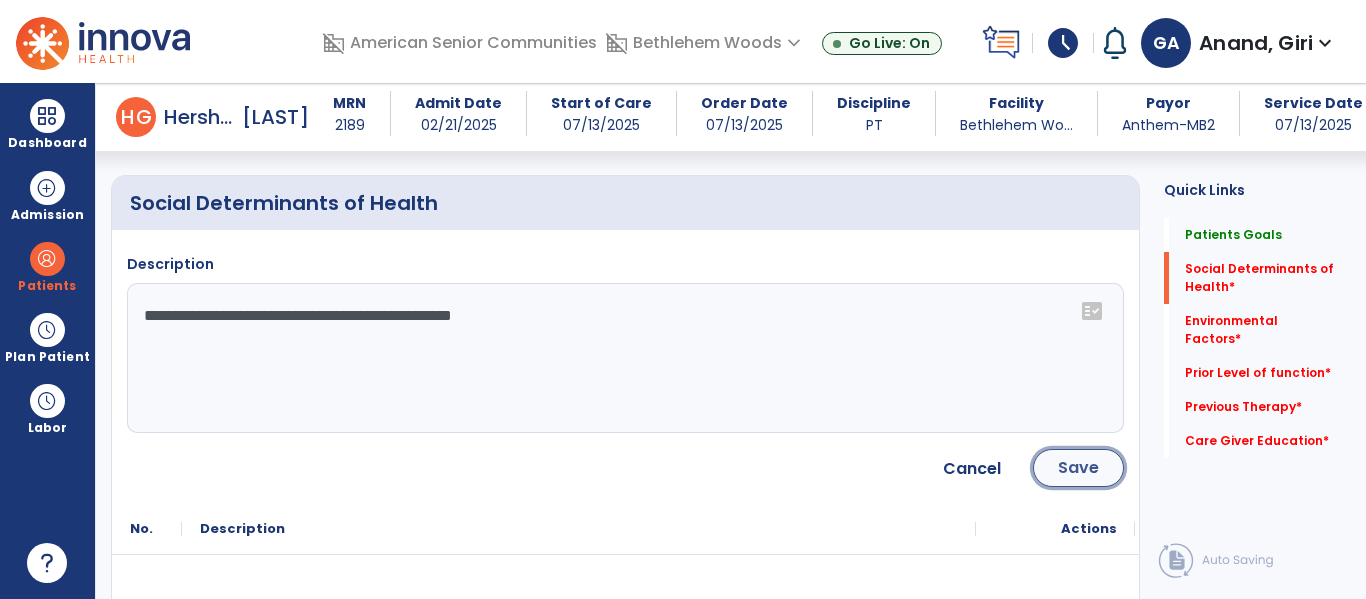 click on "Save" 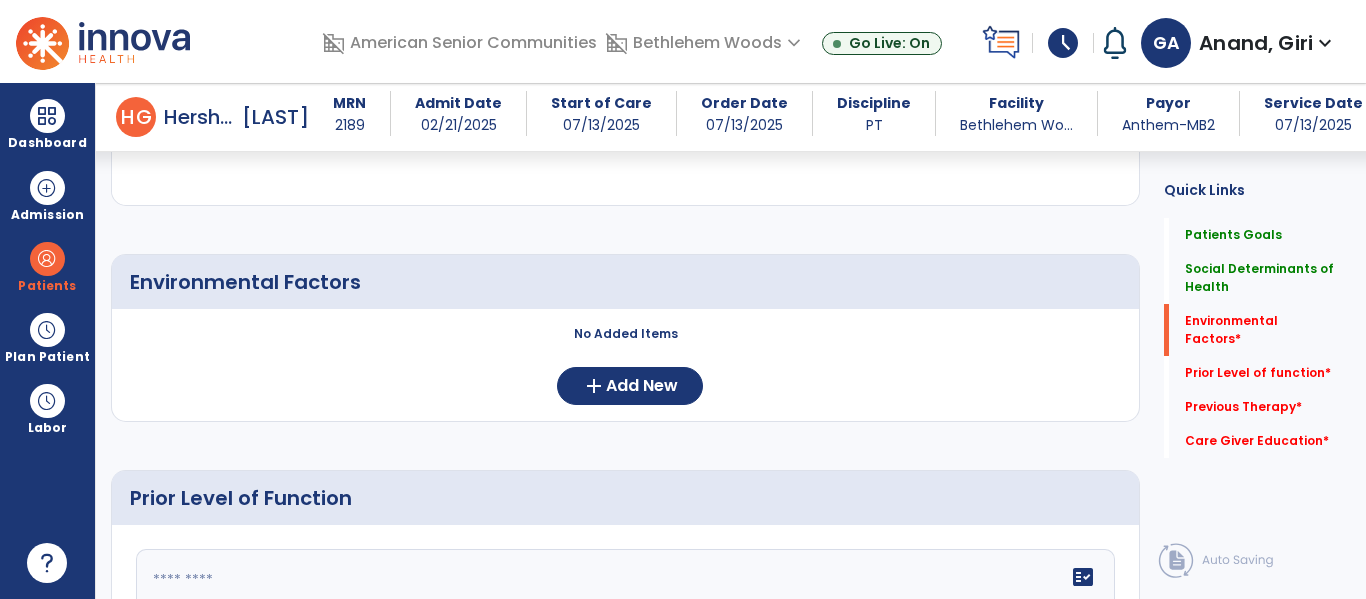scroll, scrollTop: 723, scrollLeft: 0, axis: vertical 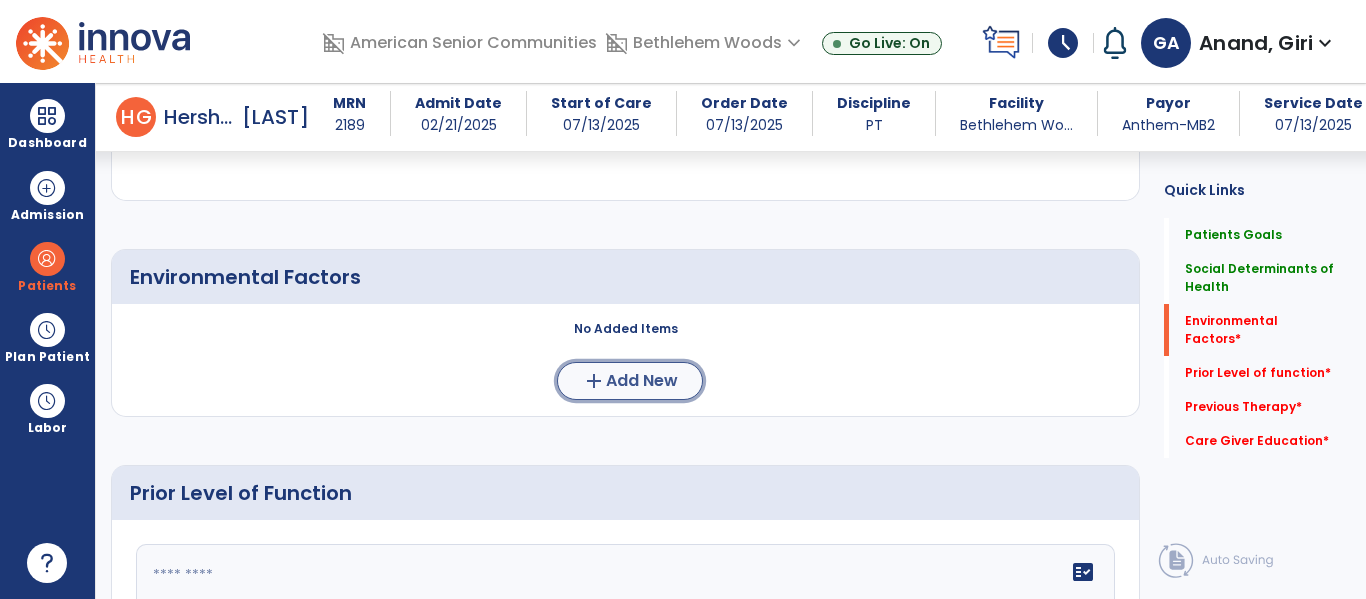 click on "Add New" 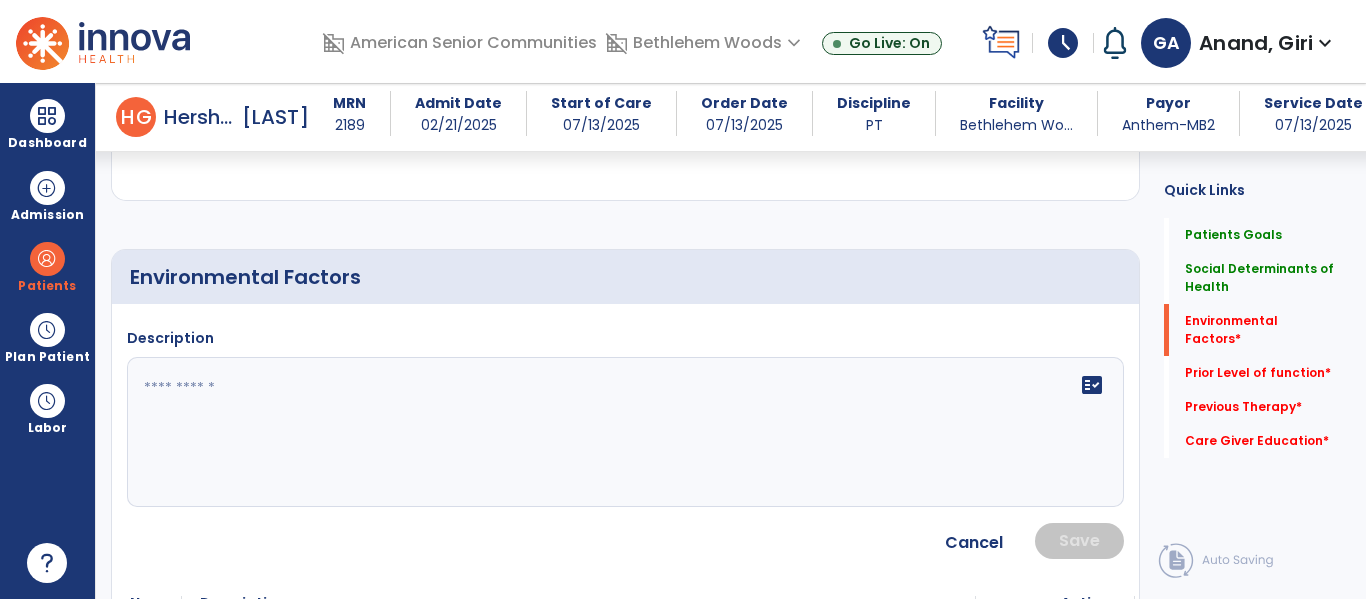click 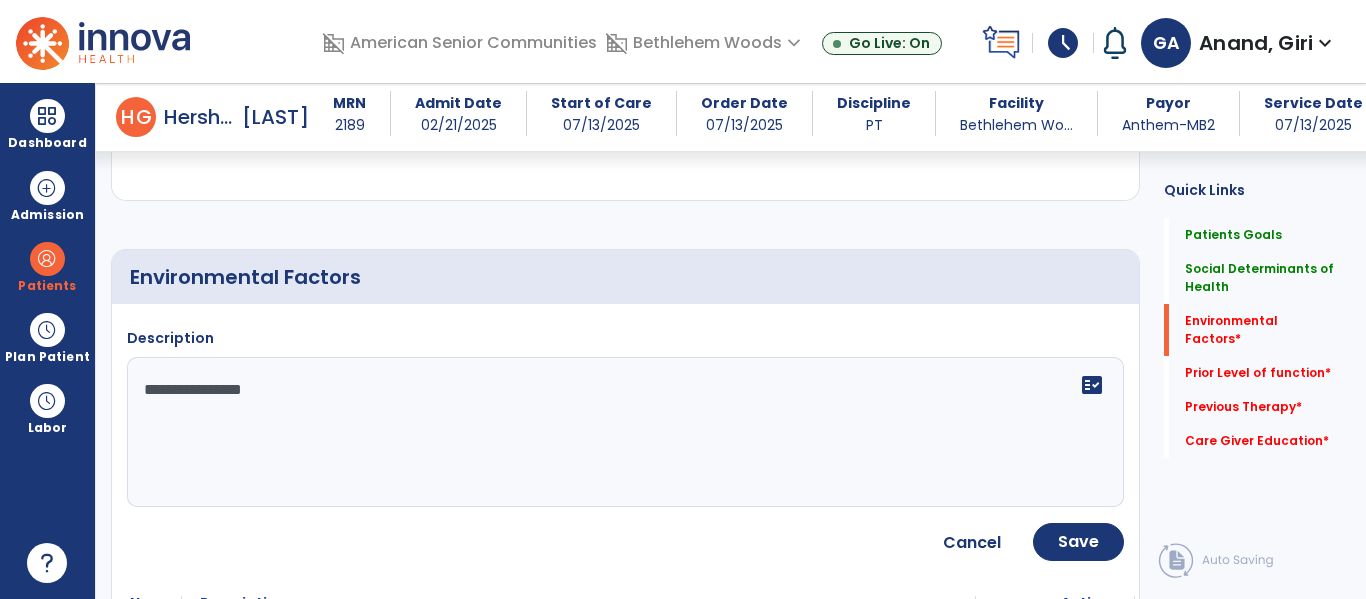 click on "**********" 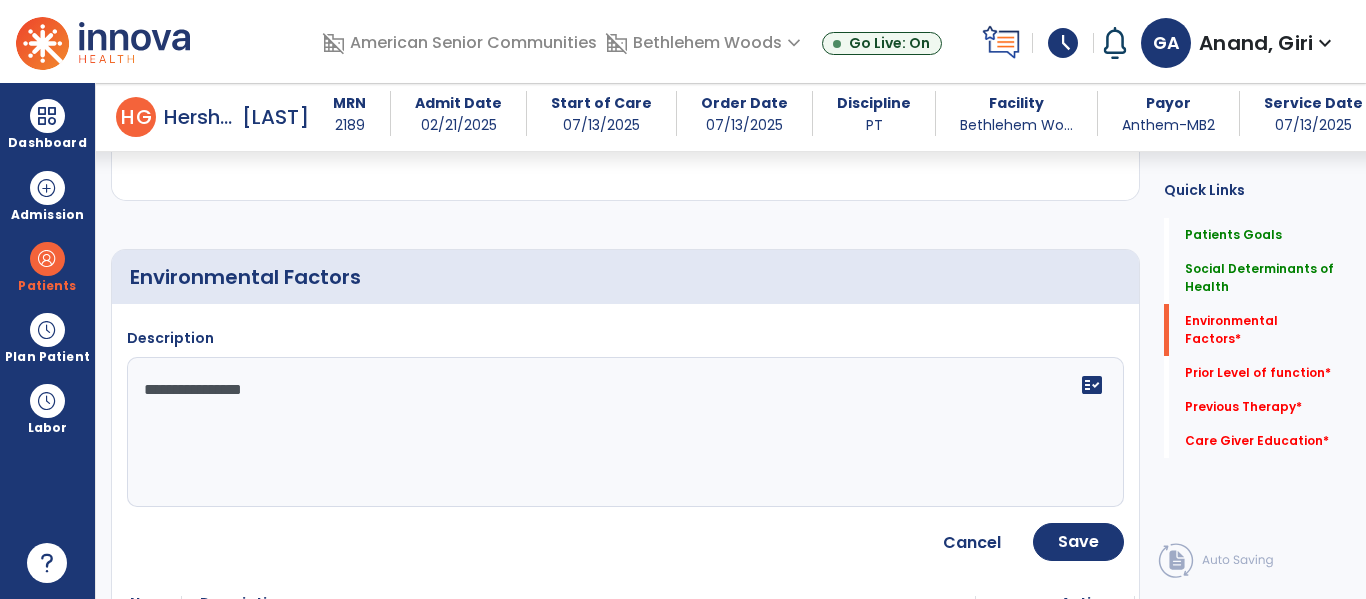 click on "**********" 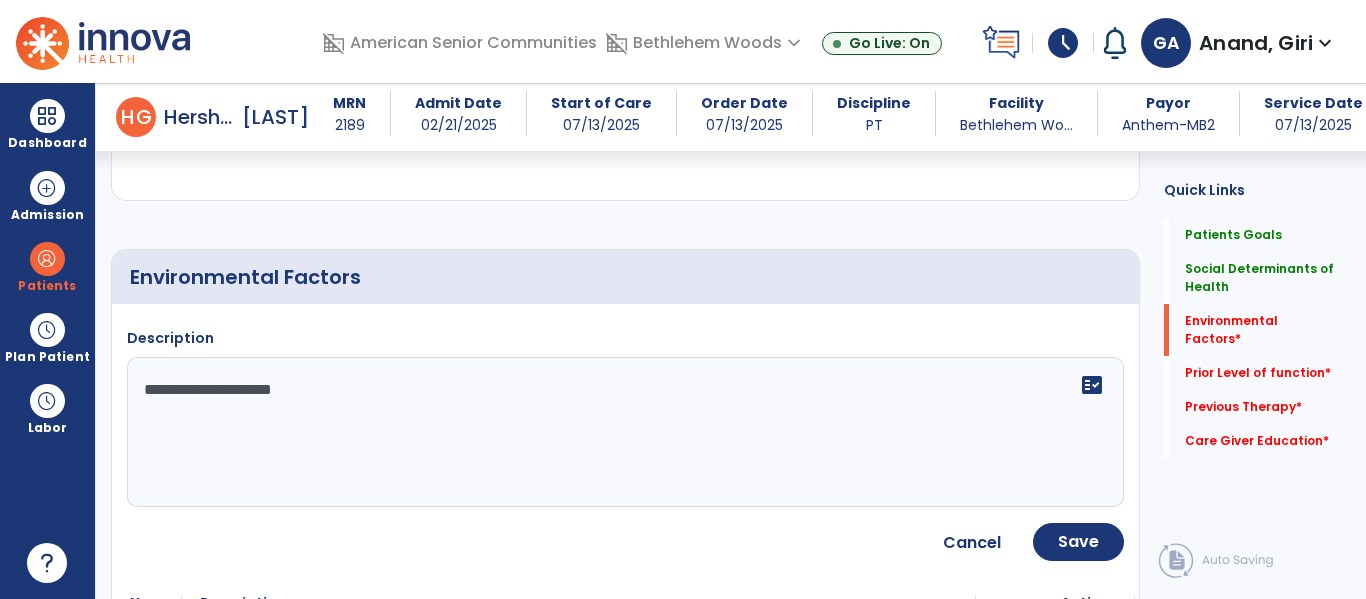 click on "**********" 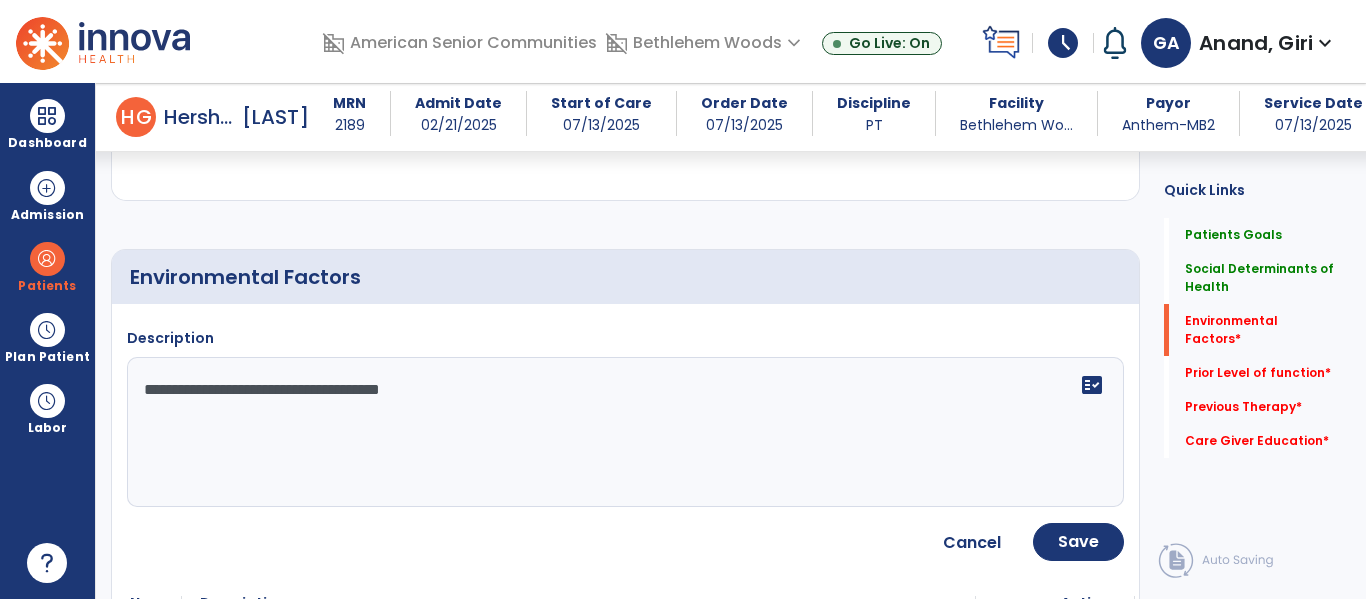 type on "**********" 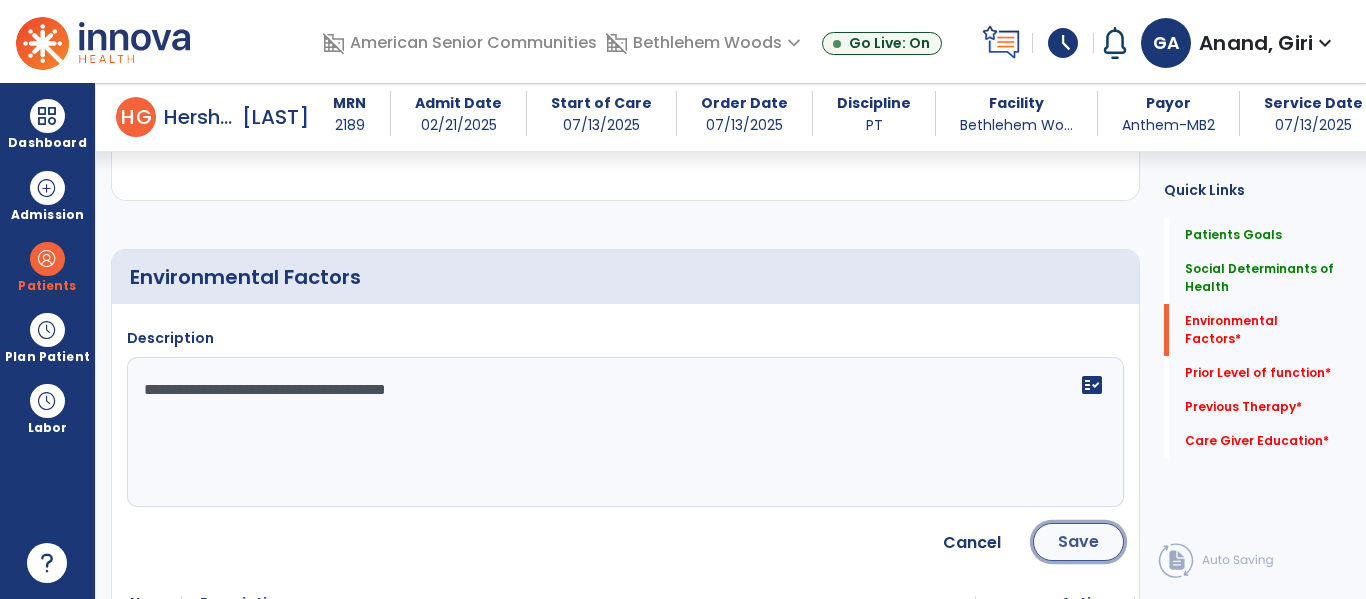 click on "Save" 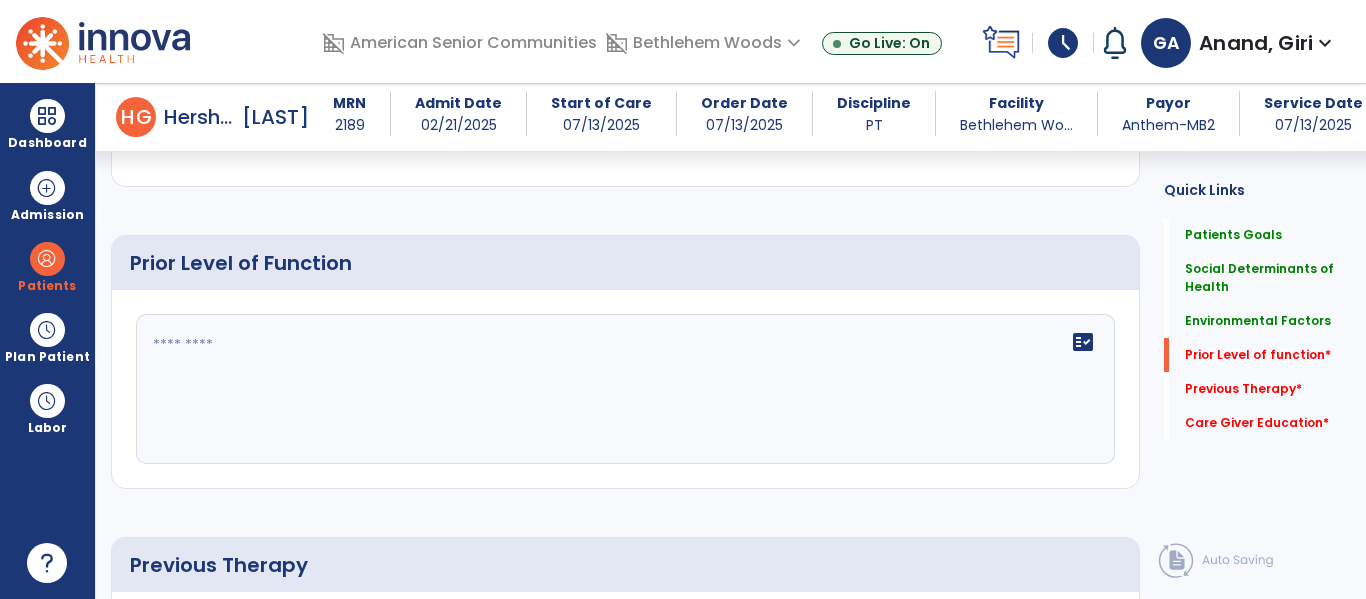 scroll, scrollTop: 1083, scrollLeft: 0, axis: vertical 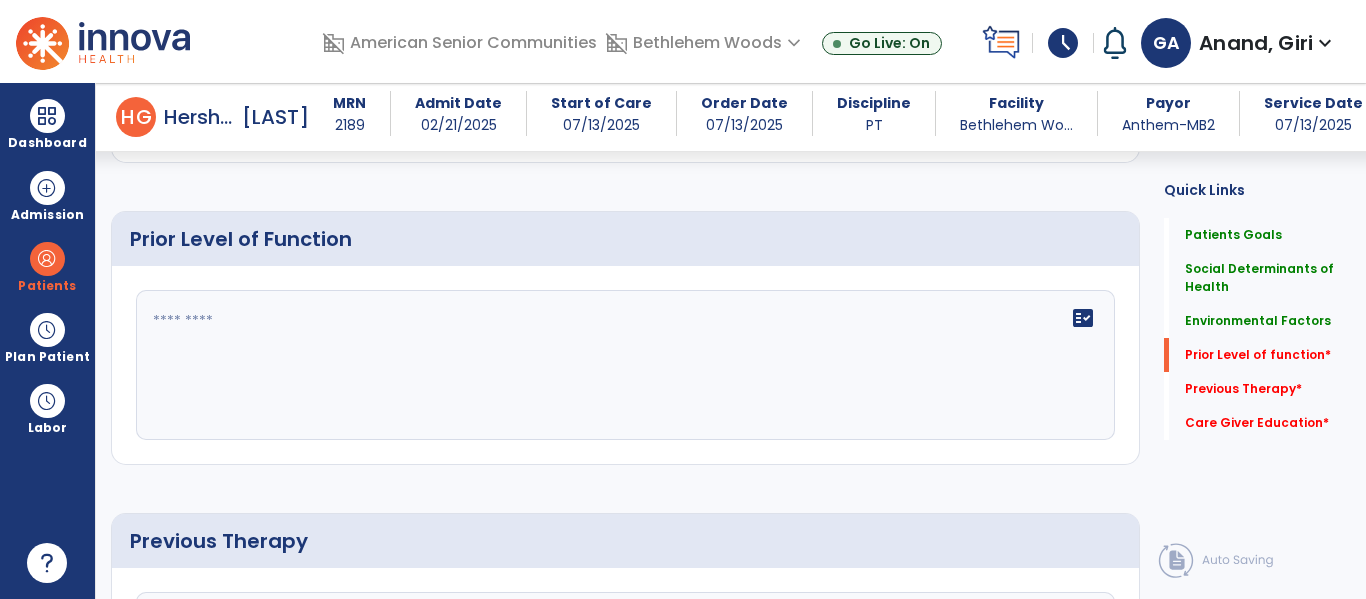 click 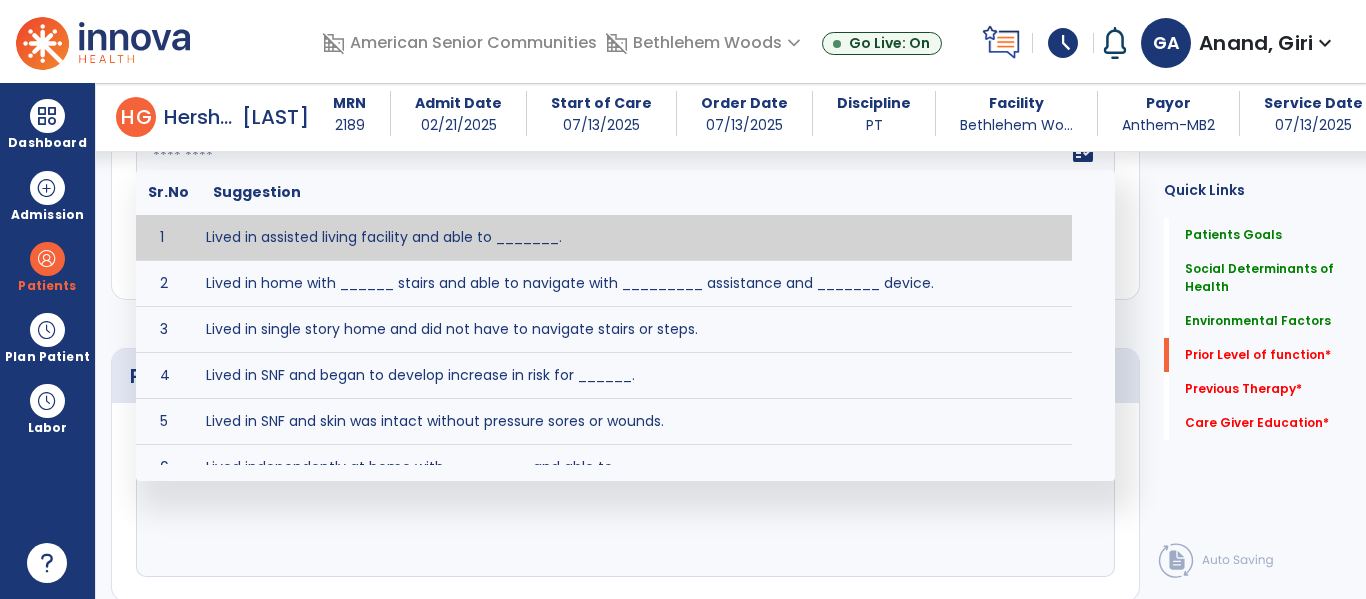 scroll, scrollTop: 1253, scrollLeft: 0, axis: vertical 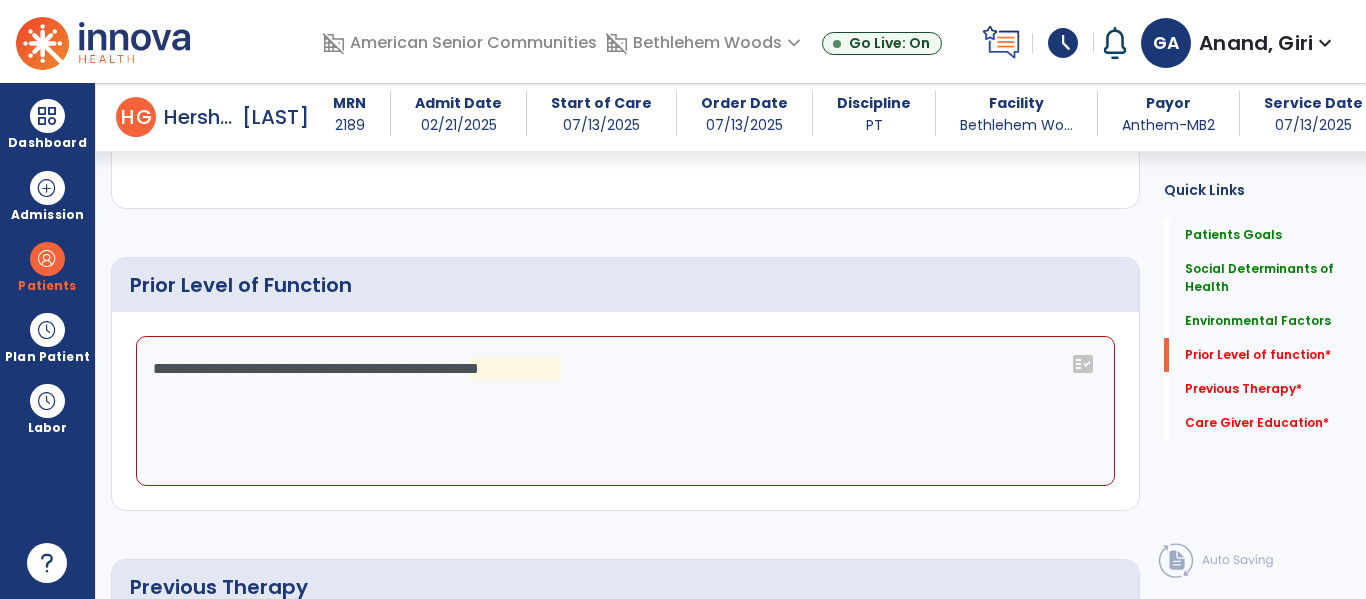 click on "**********" 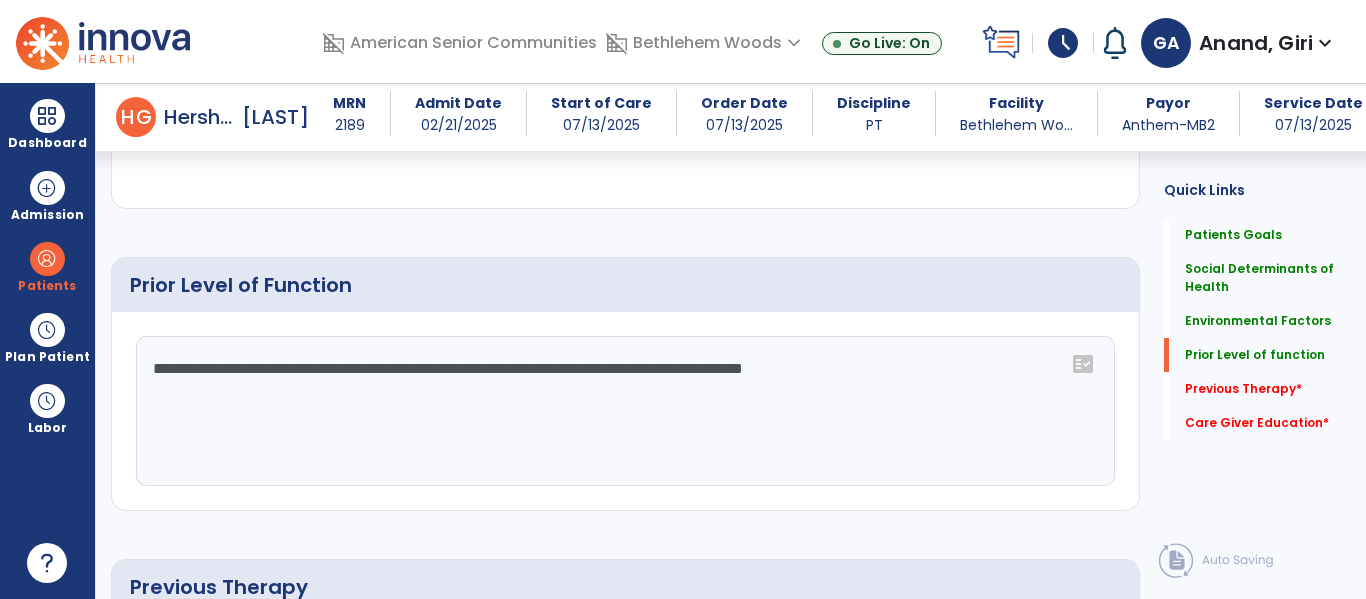 click on "**********" 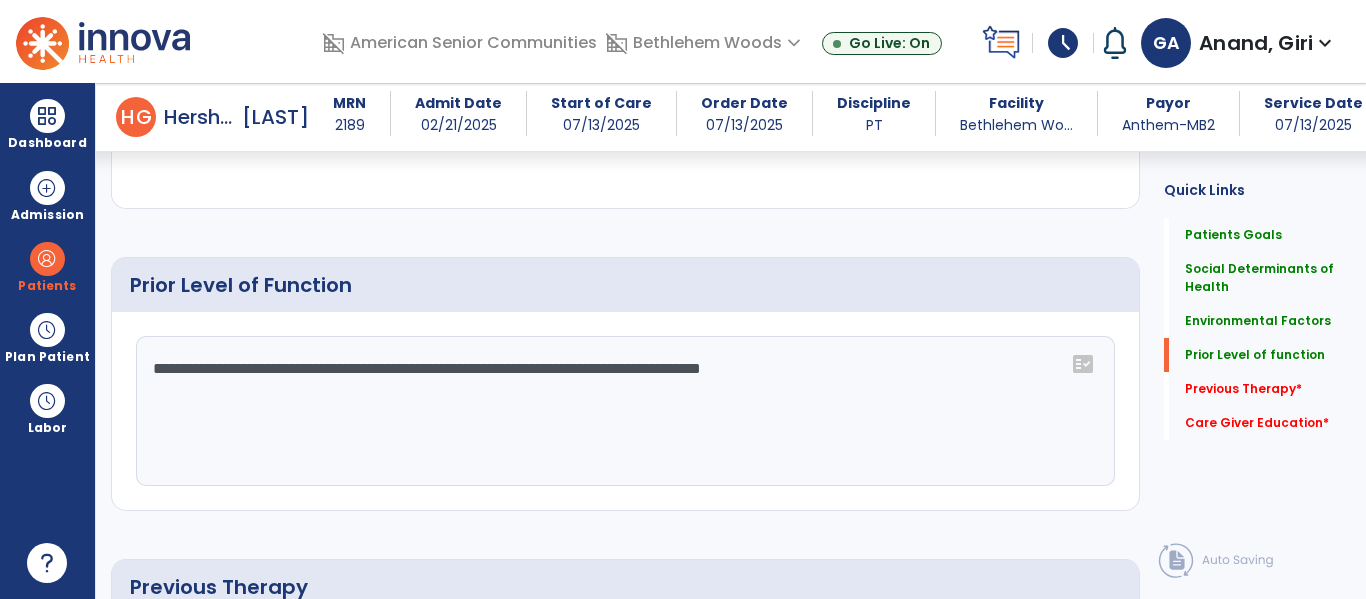 click on "**********" 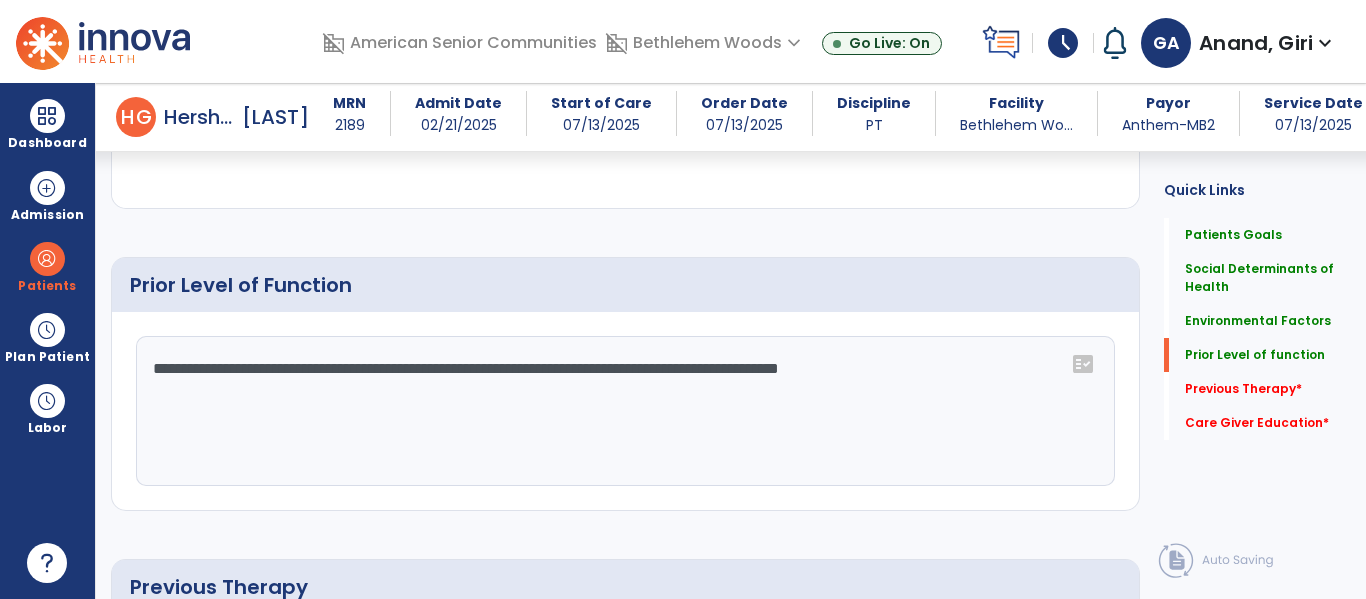 click on "**********" 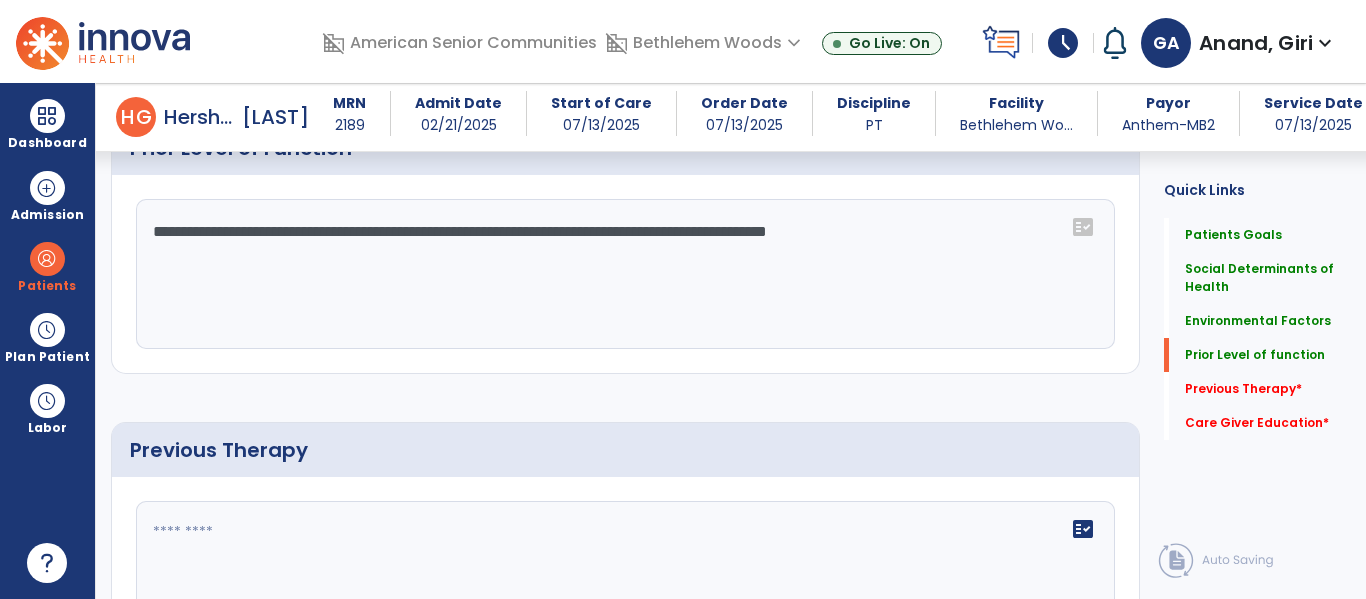 scroll, scrollTop: 1181, scrollLeft: 0, axis: vertical 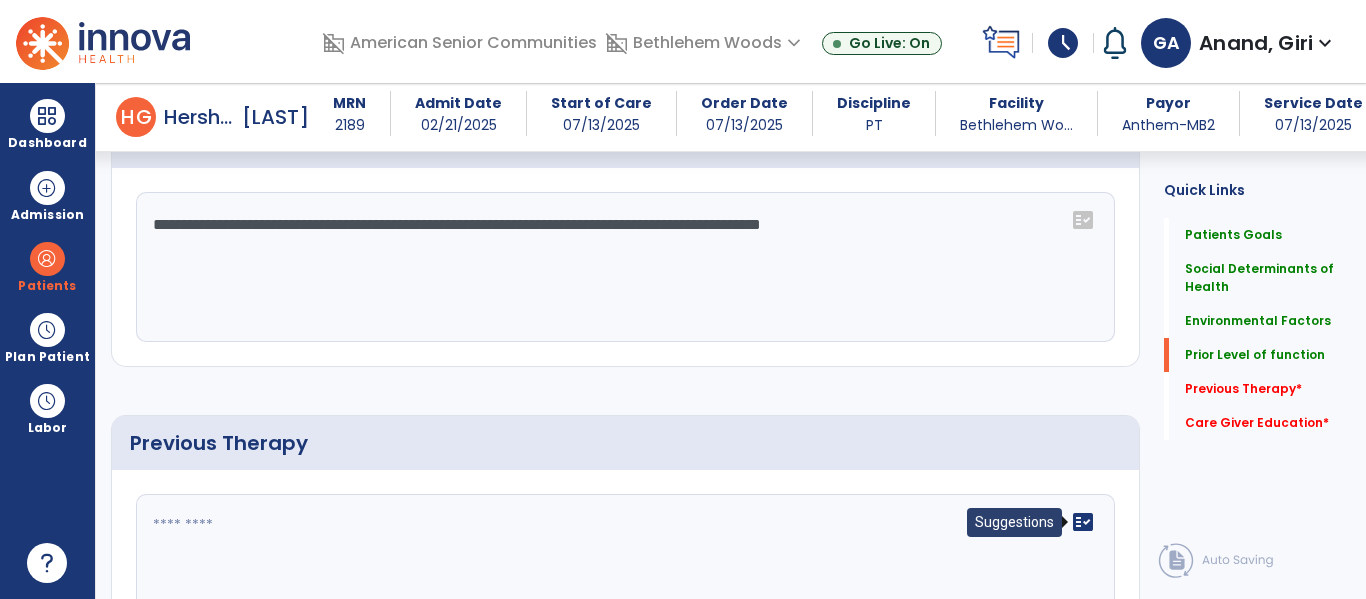 type on "**********" 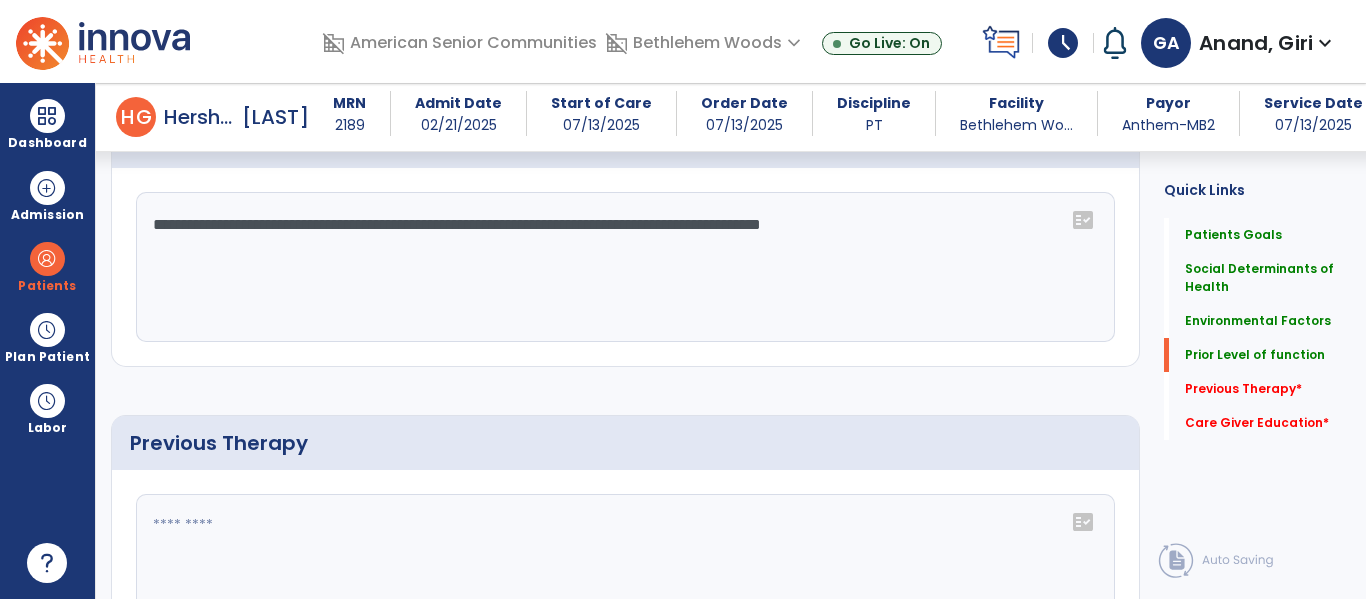 click on "fact_check" 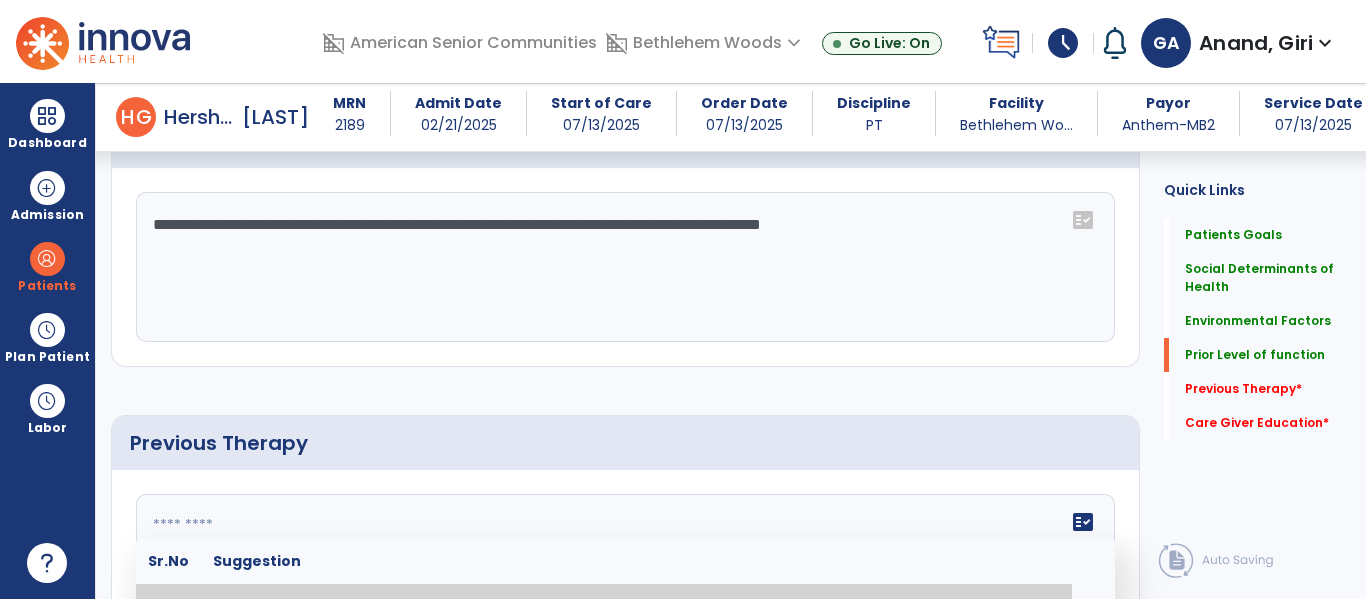 click on "fact_check" 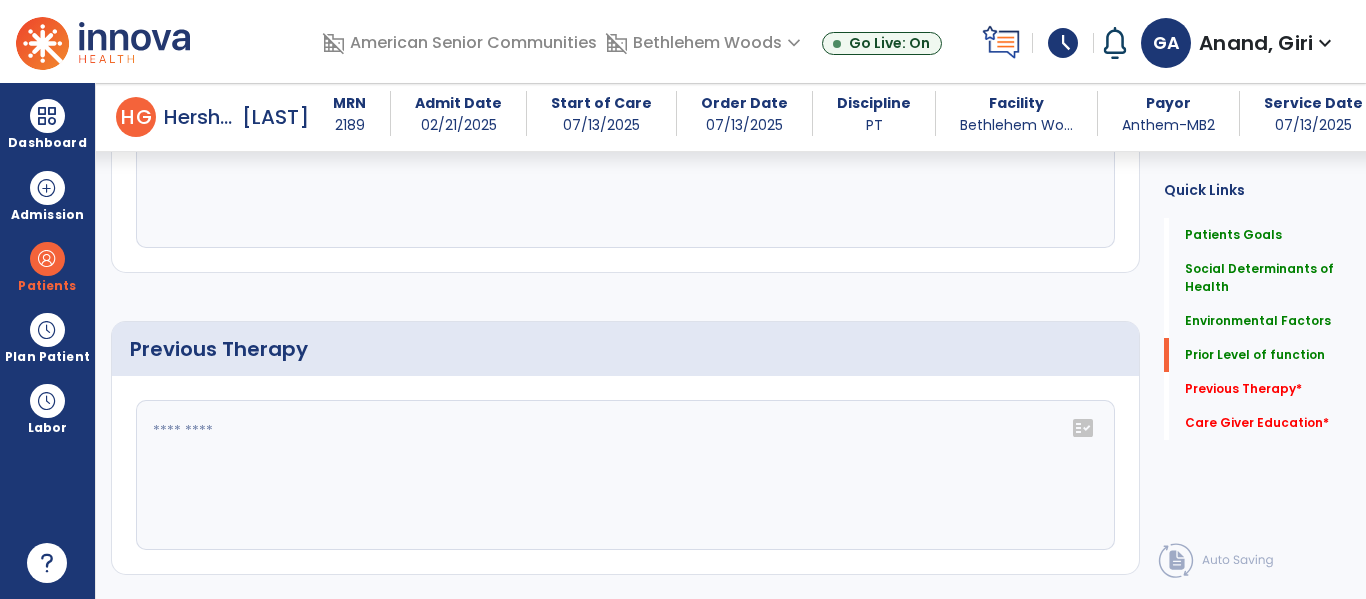 scroll, scrollTop: 1277, scrollLeft: 0, axis: vertical 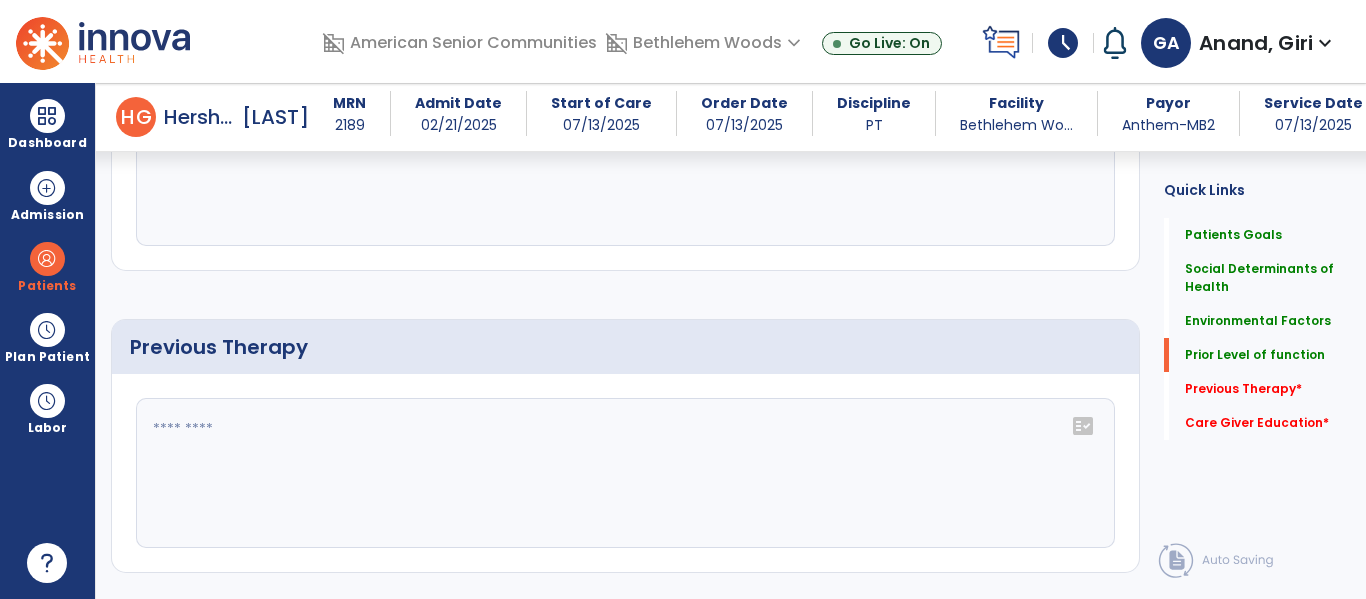 click 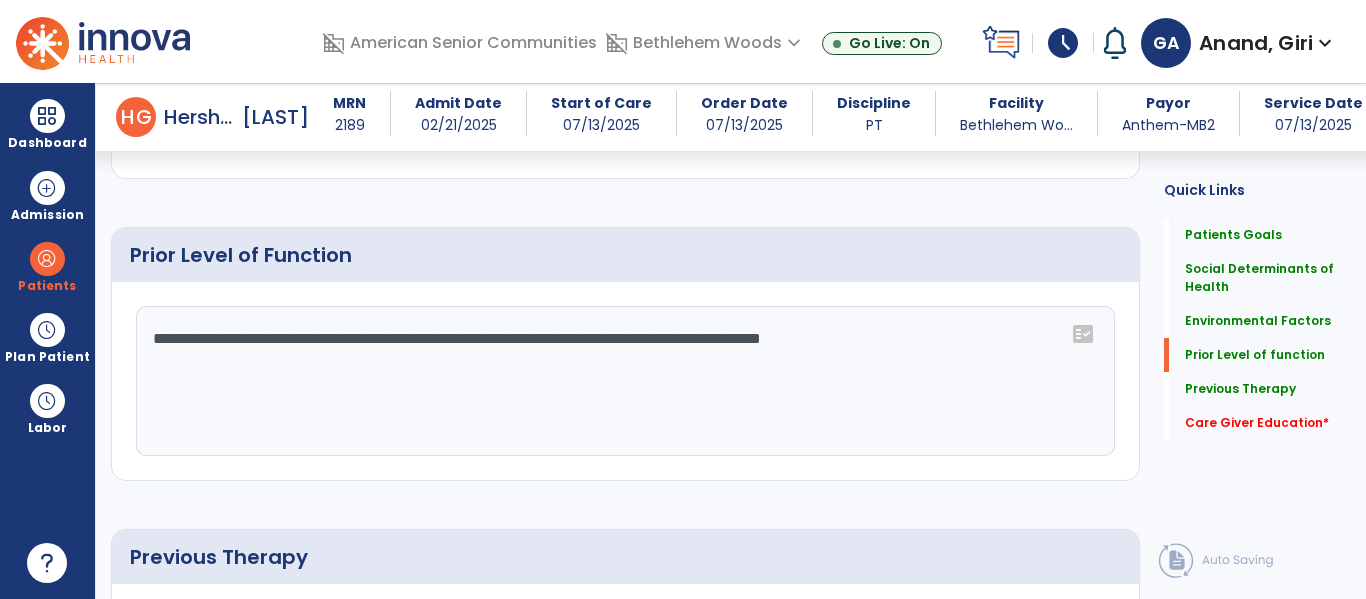 scroll, scrollTop: 1059, scrollLeft: 0, axis: vertical 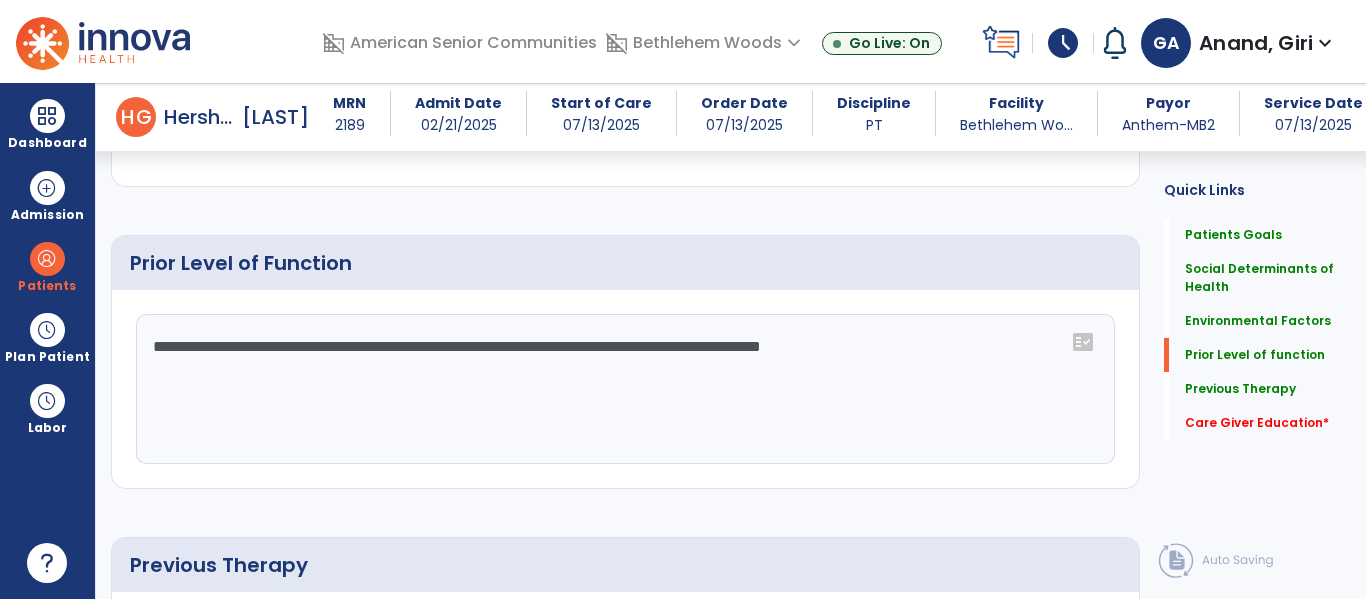 type on "**********" 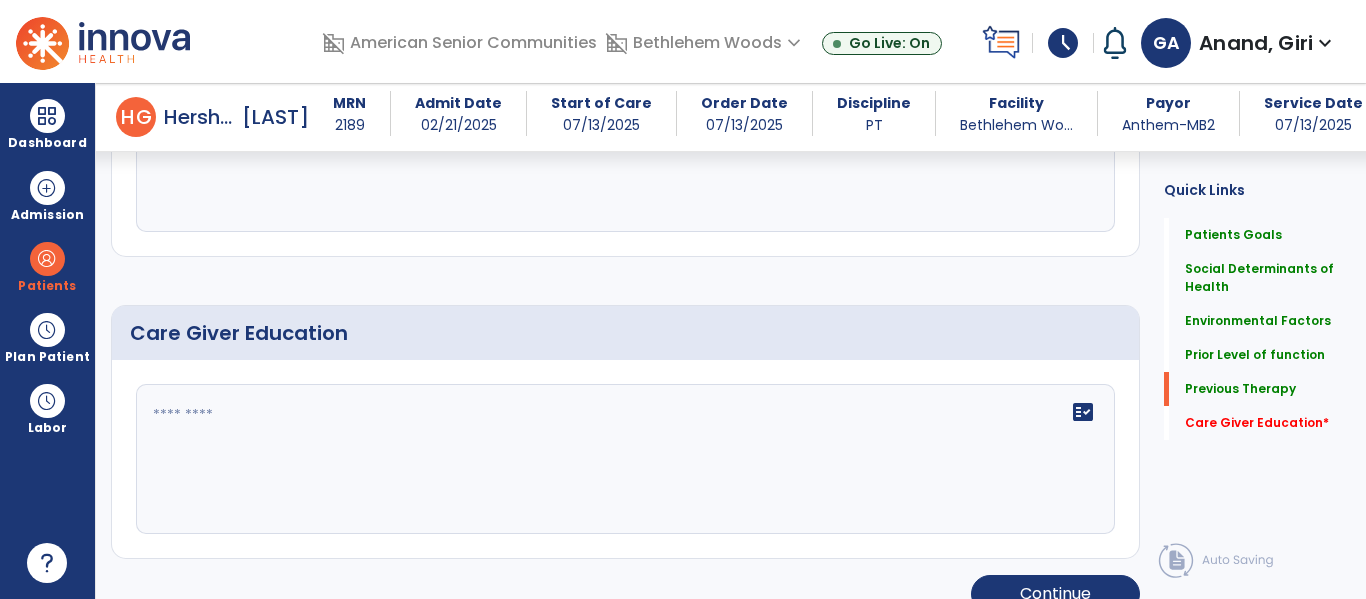 scroll, scrollTop: 1623, scrollLeft: 0, axis: vertical 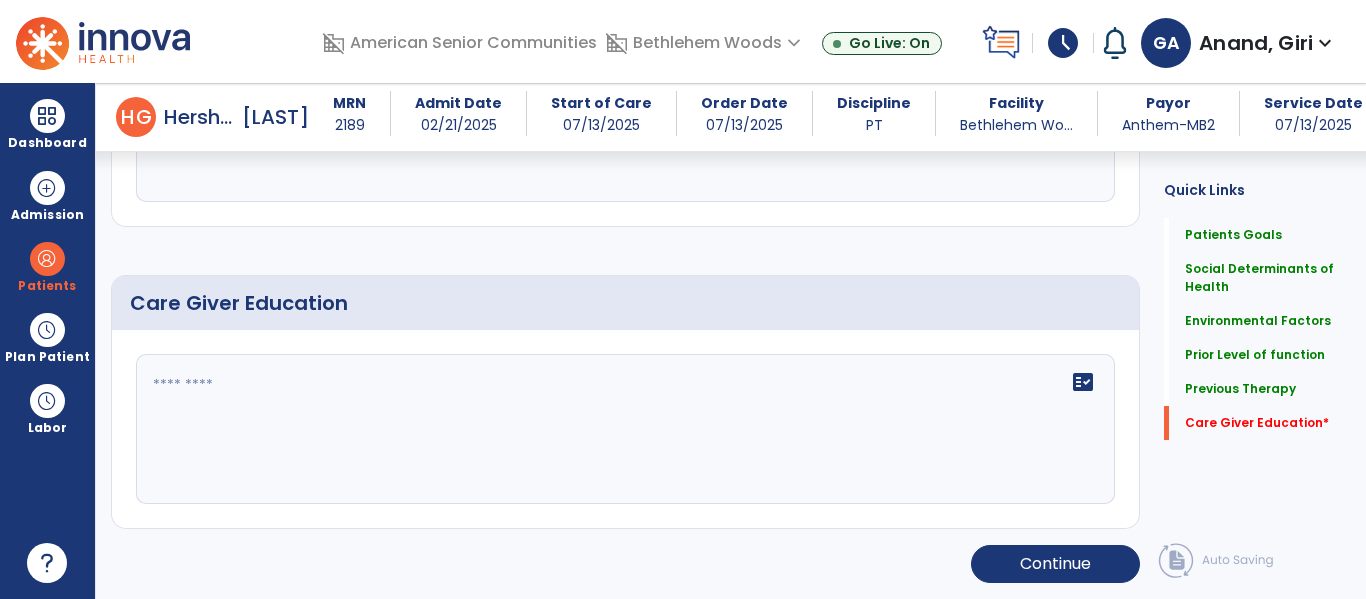 type on "**********" 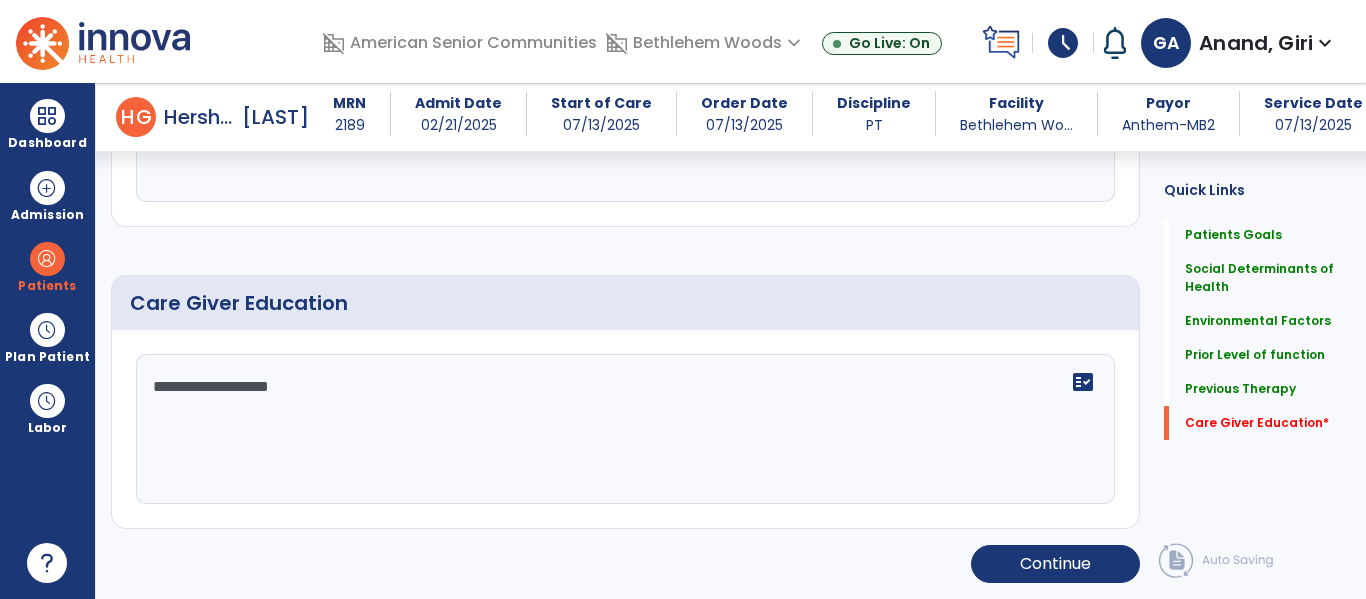 type on "**********" 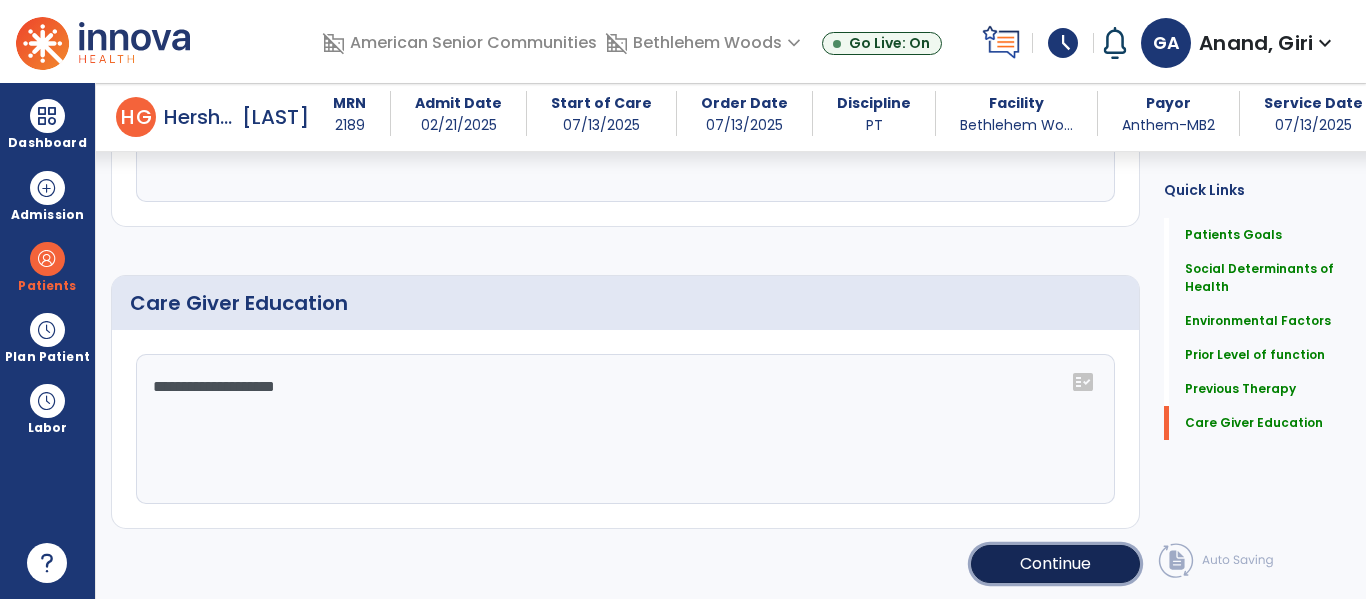 click on "Continue" 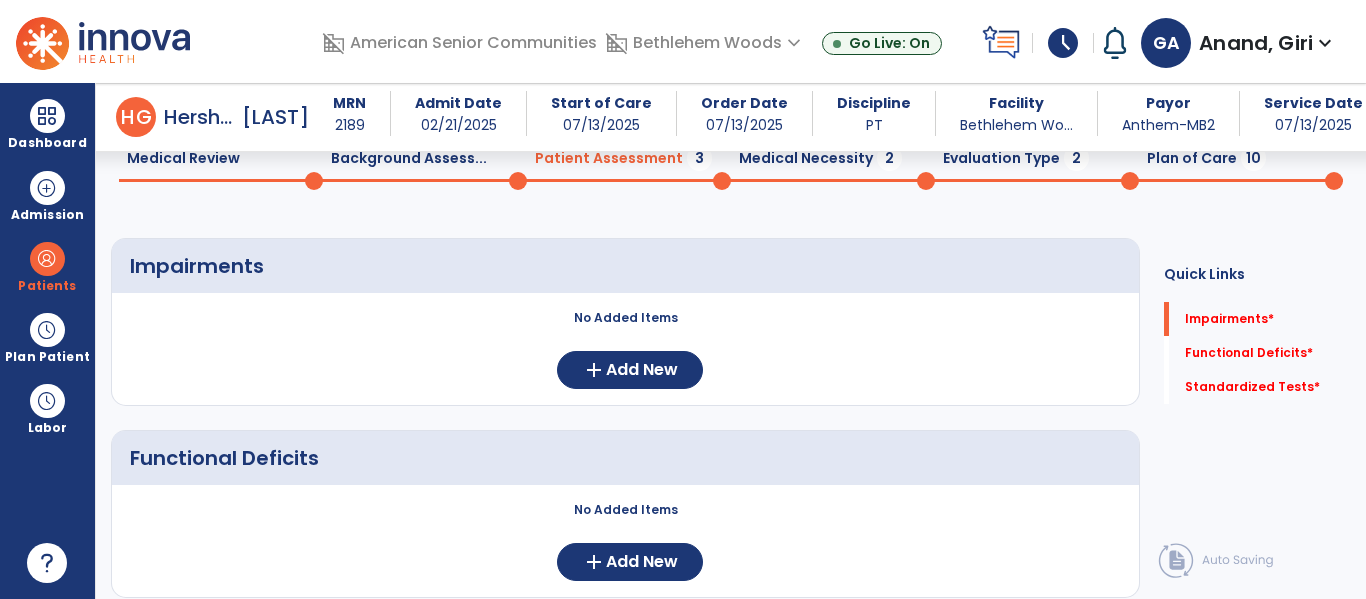 scroll, scrollTop: 91, scrollLeft: 0, axis: vertical 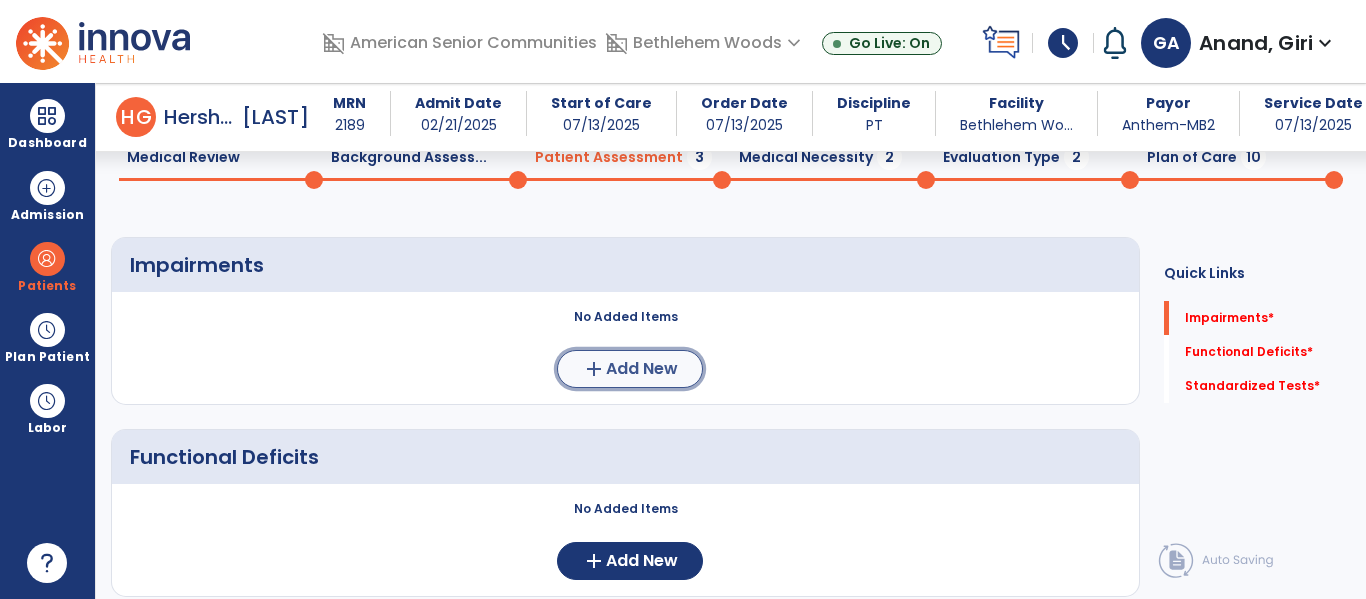 click on "Add New" 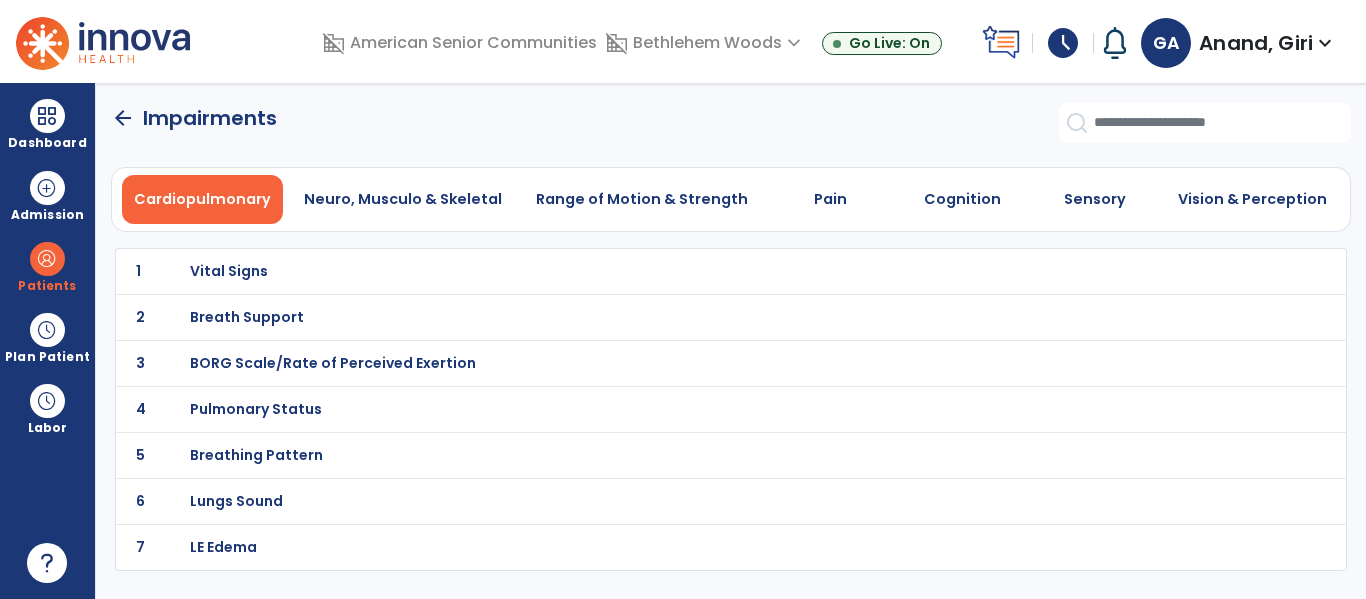 scroll, scrollTop: 0, scrollLeft: 0, axis: both 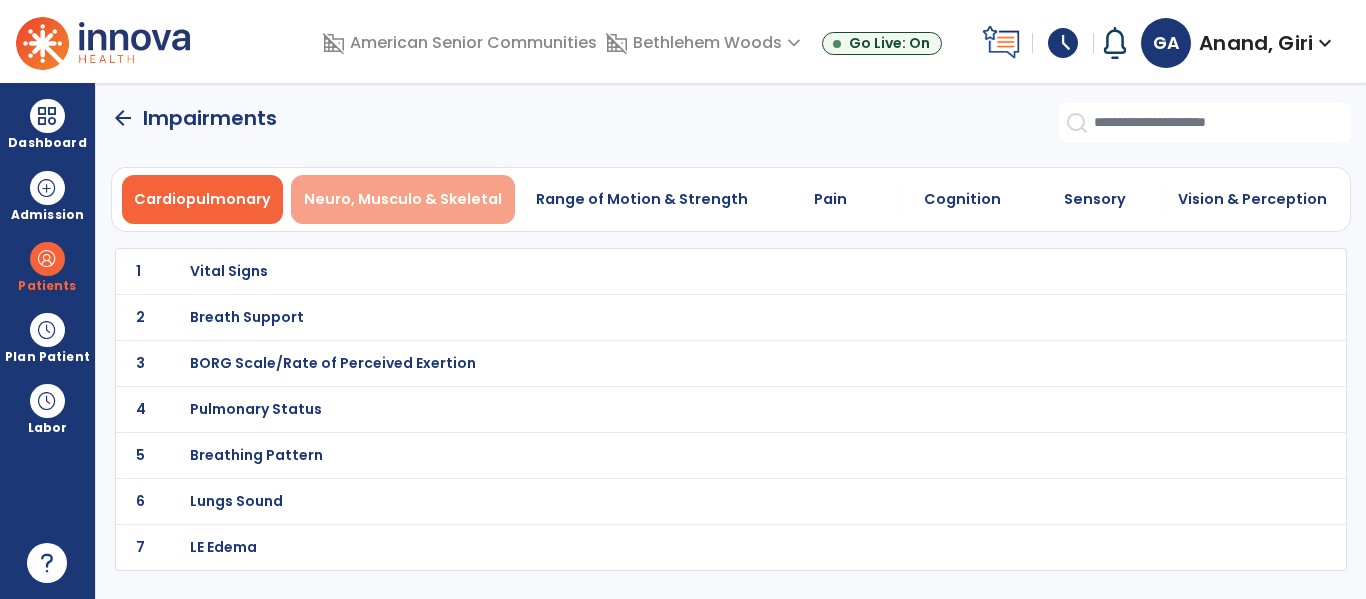 click on "Neuro, Musculo & Skeletal" at bounding box center (403, 199) 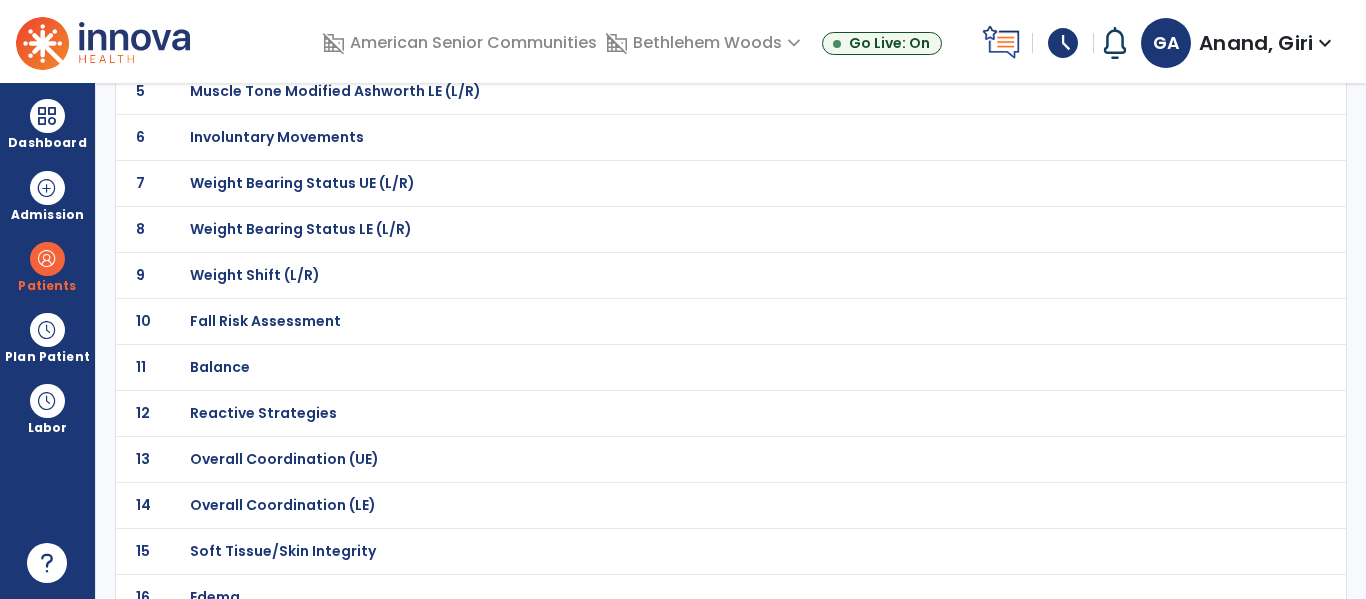 scroll, scrollTop: 369, scrollLeft: 0, axis: vertical 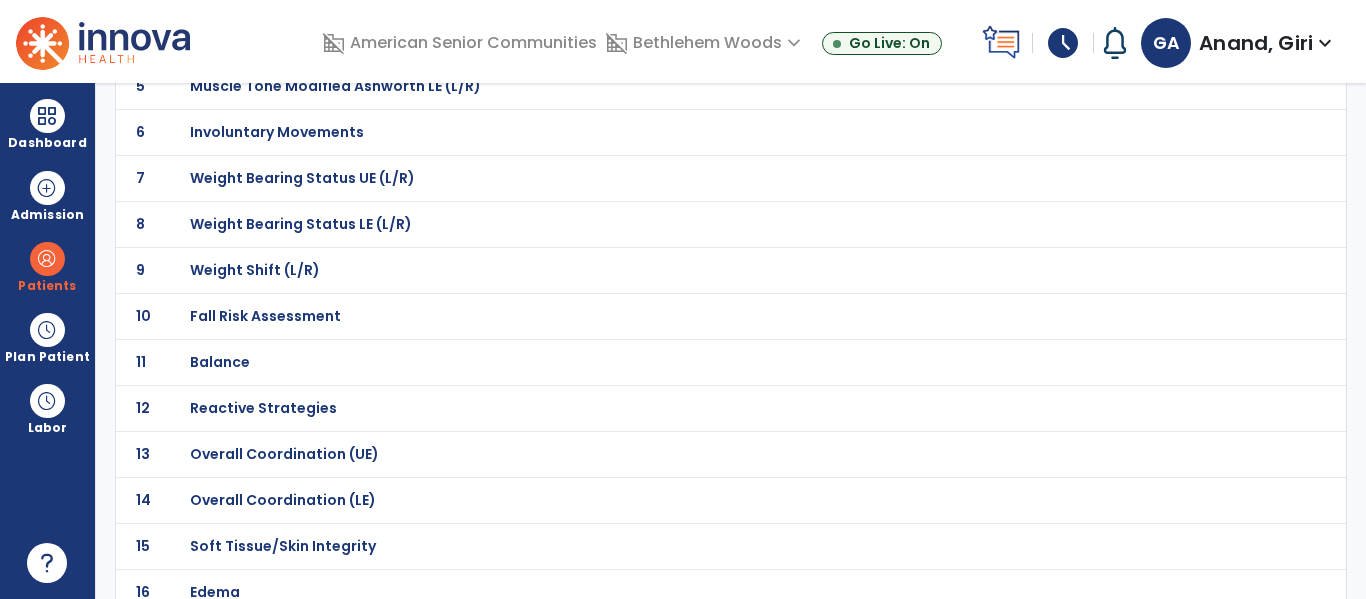 click on "Fall Risk Assessment" at bounding box center (261, -98) 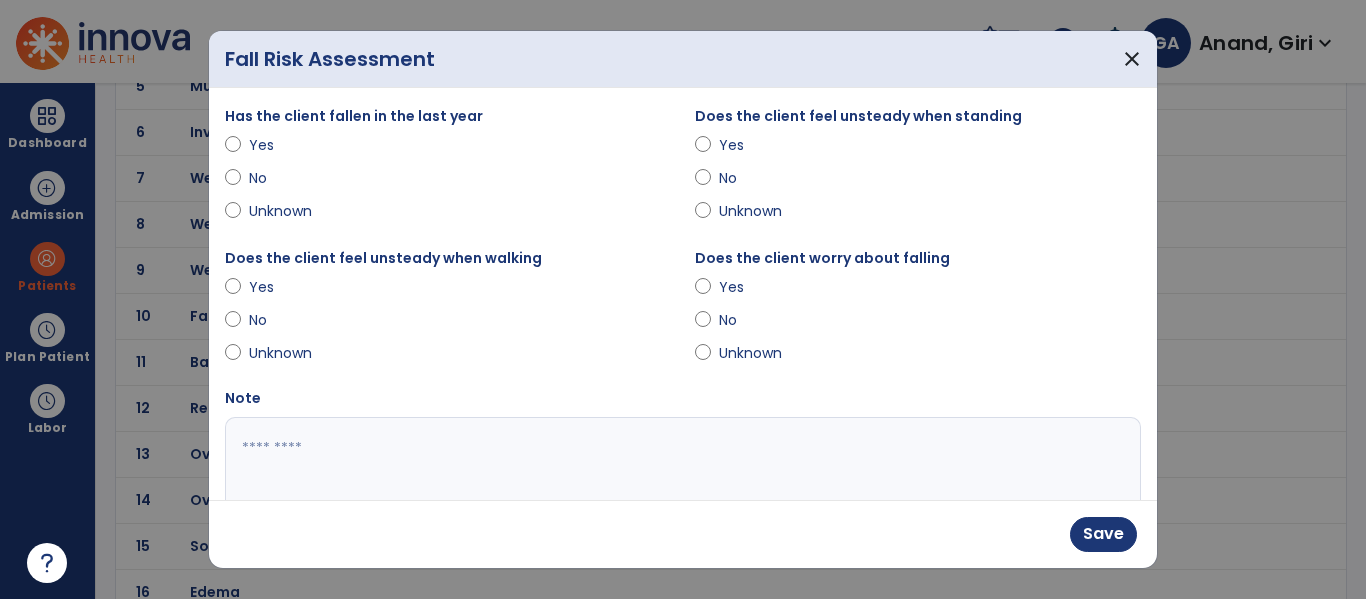 click at bounding box center (680, 492) 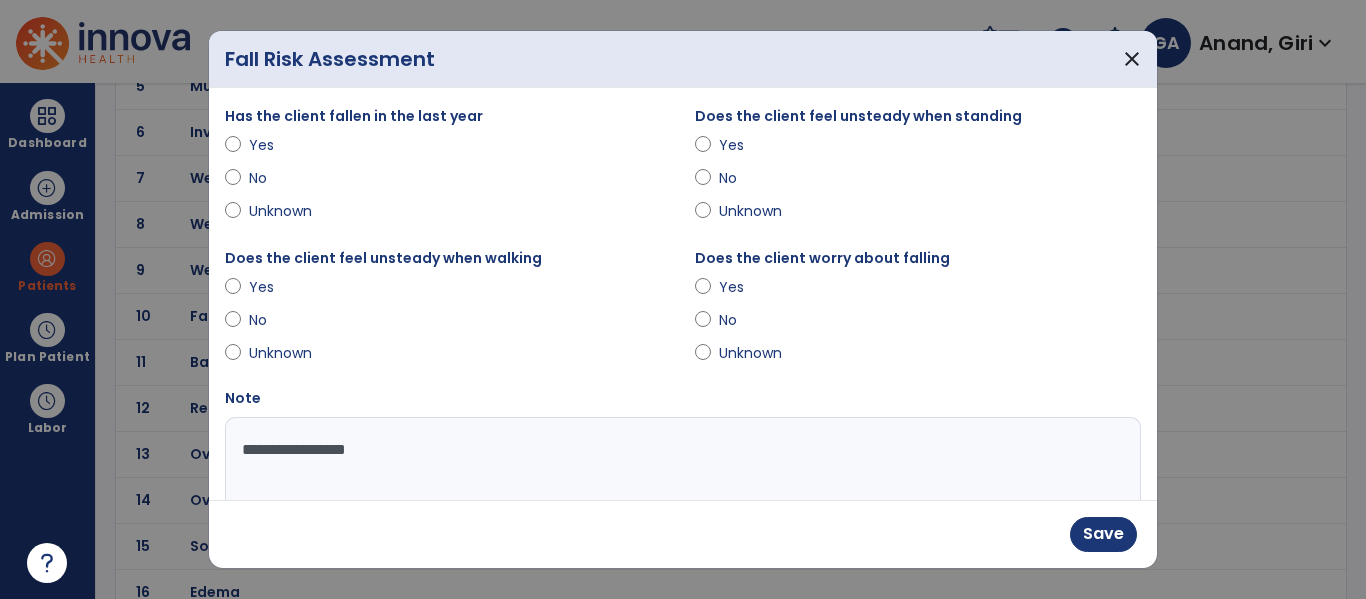 type on "**********" 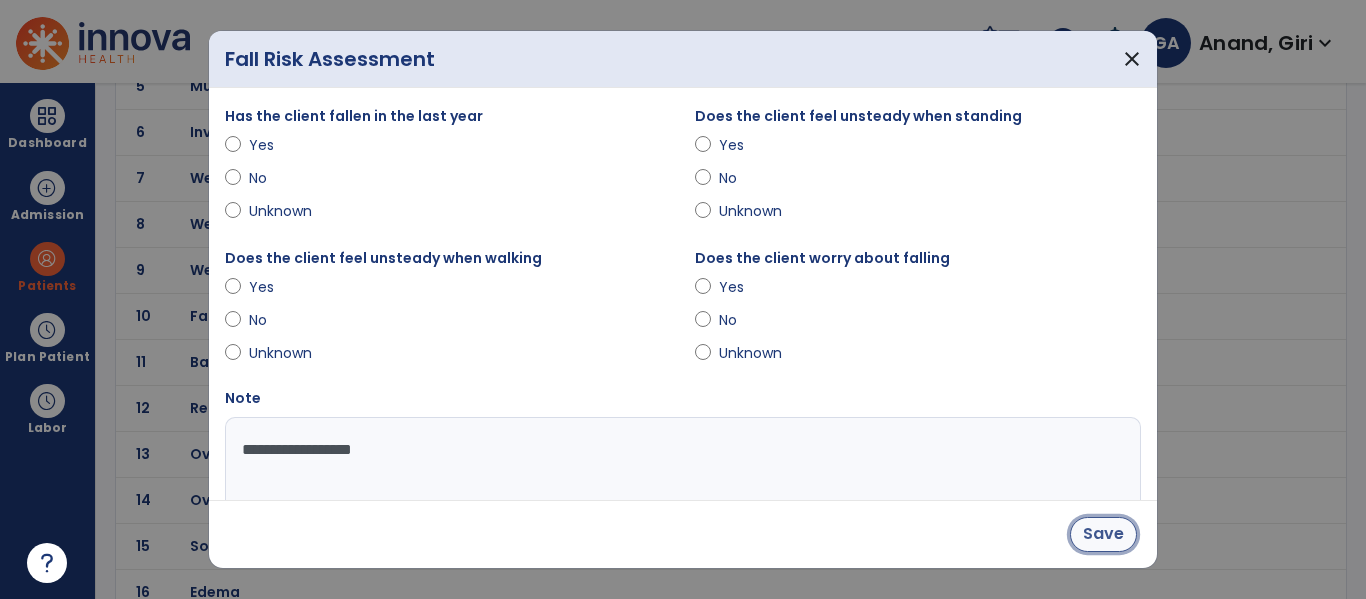 click on "Save" at bounding box center [1103, 534] 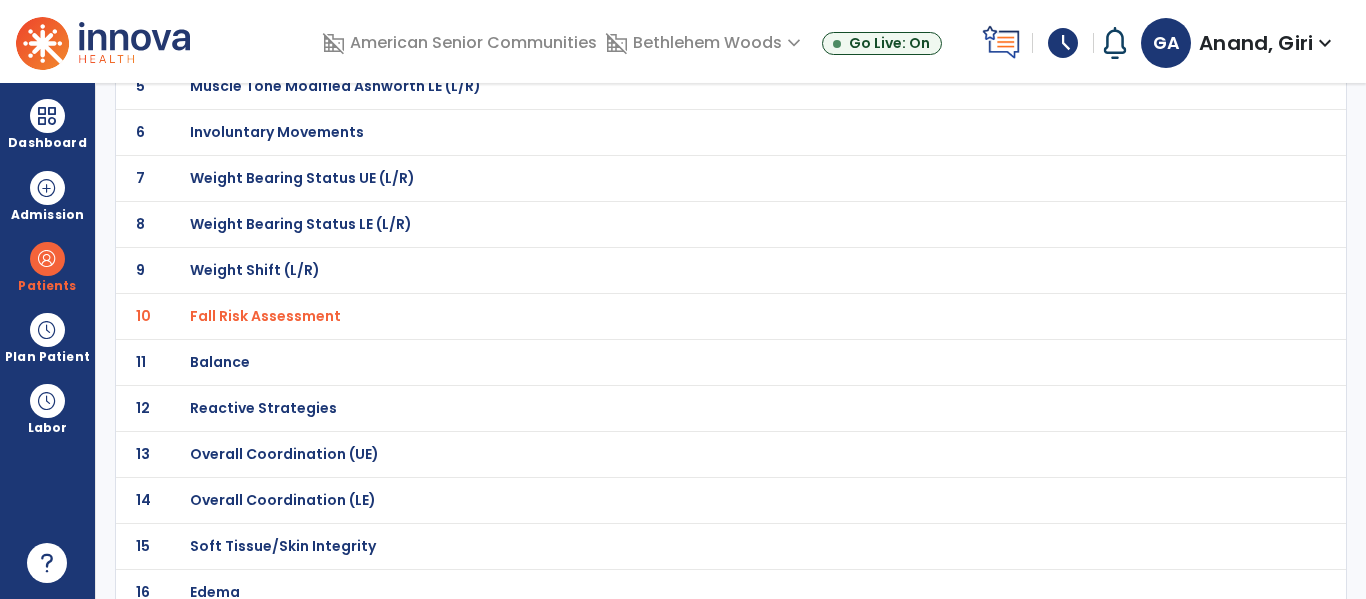 click on "11 Balance" 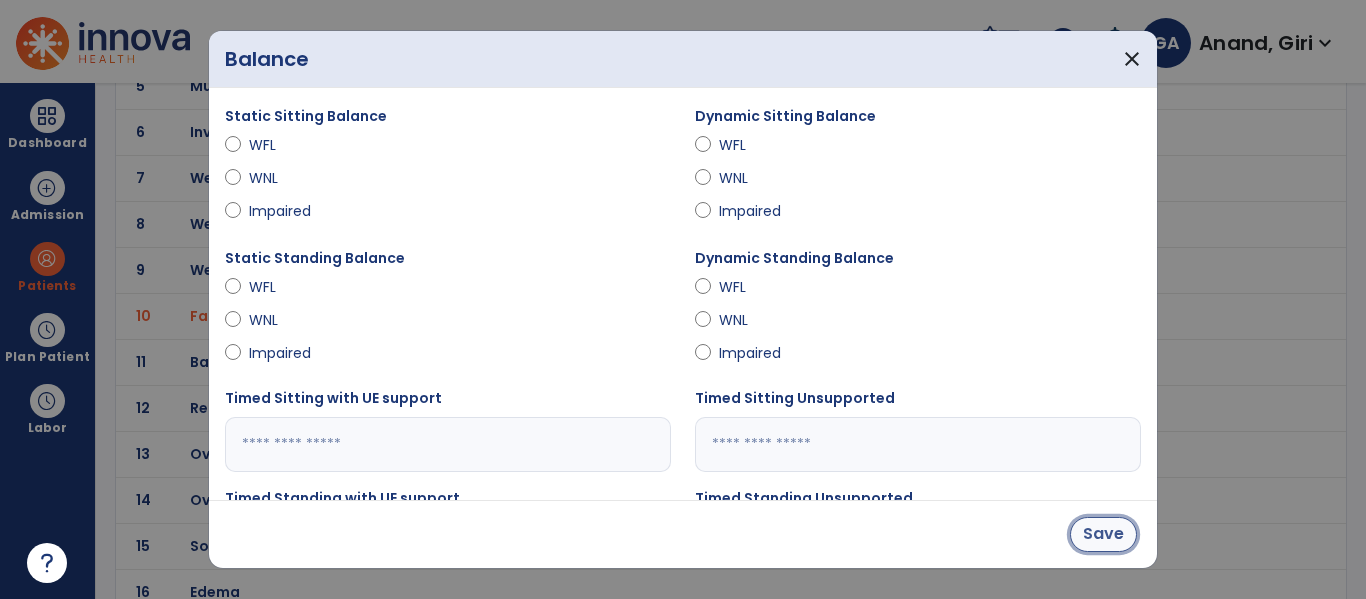 click on "Save" at bounding box center (1103, 534) 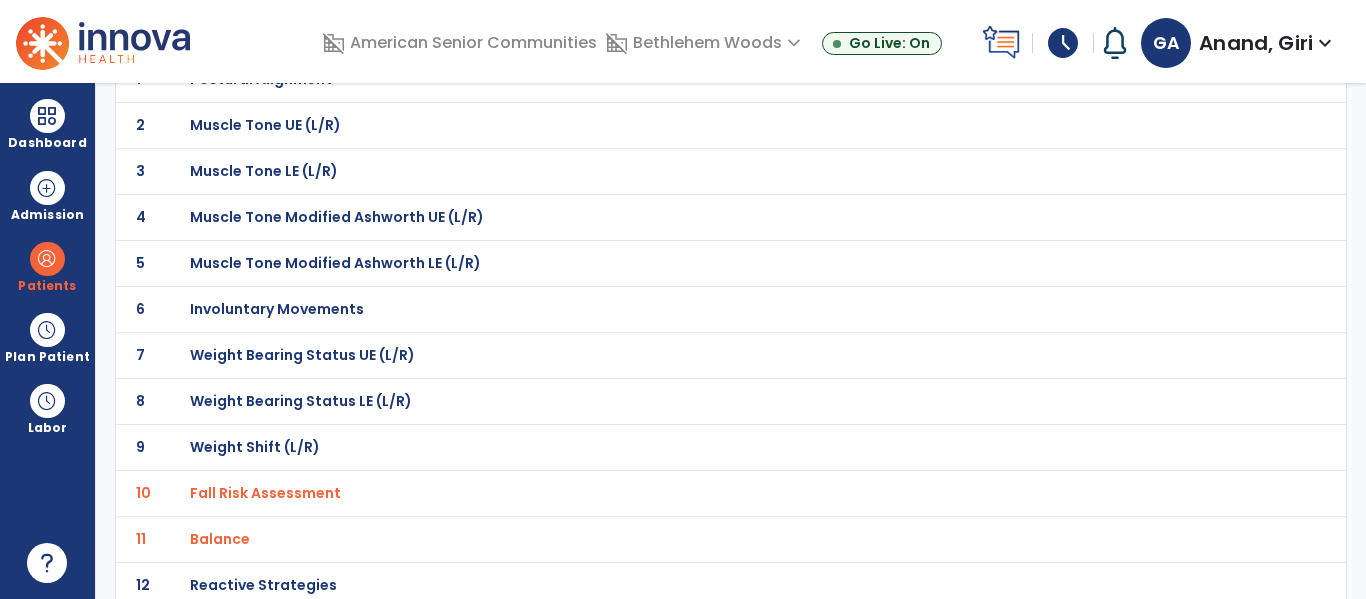 scroll, scrollTop: 0, scrollLeft: 0, axis: both 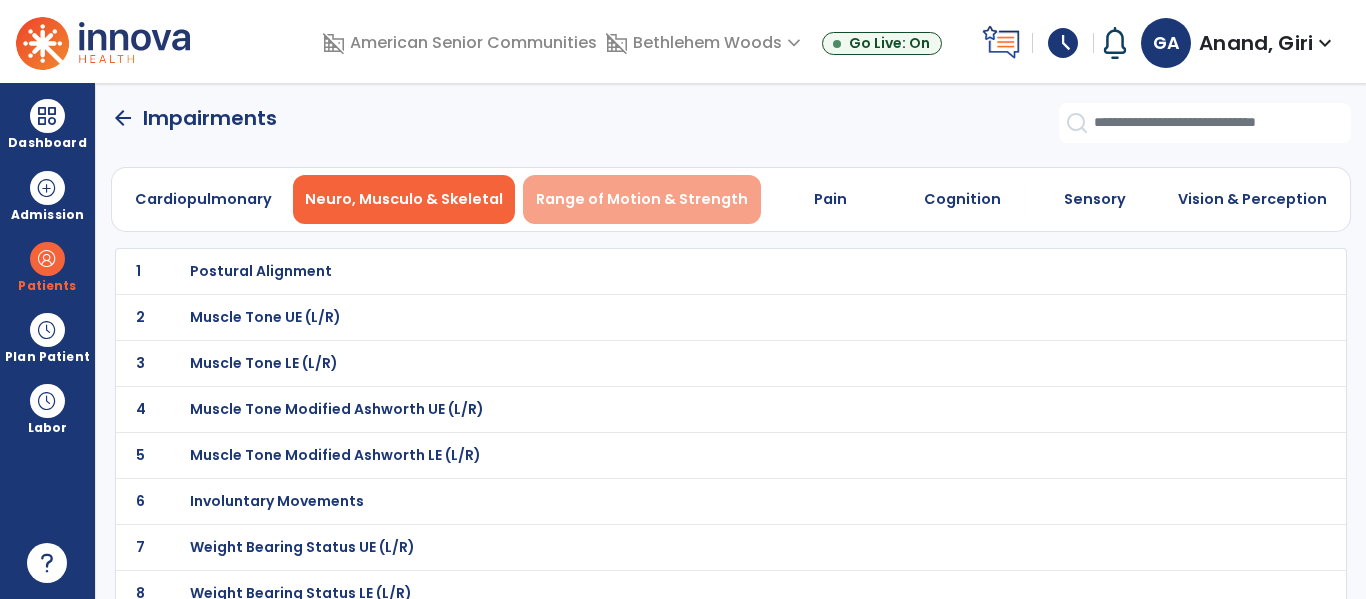 click on "Range of Motion & Strength" at bounding box center [642, 199] 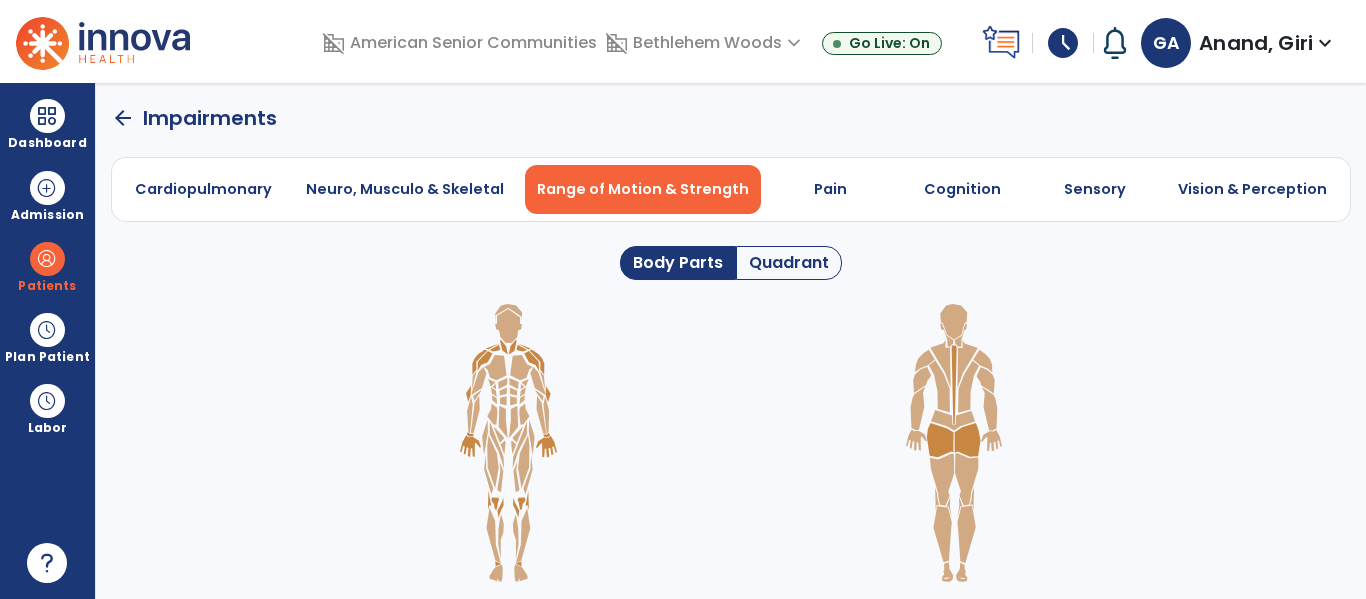 click on "Quadrant" 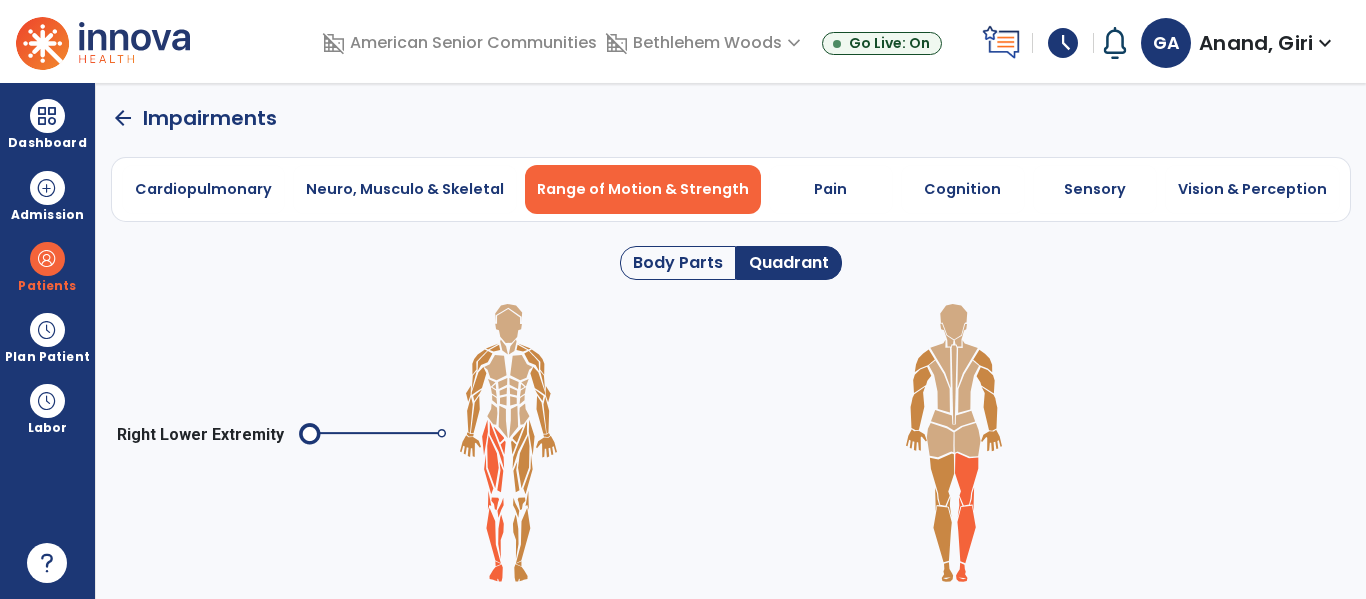 click 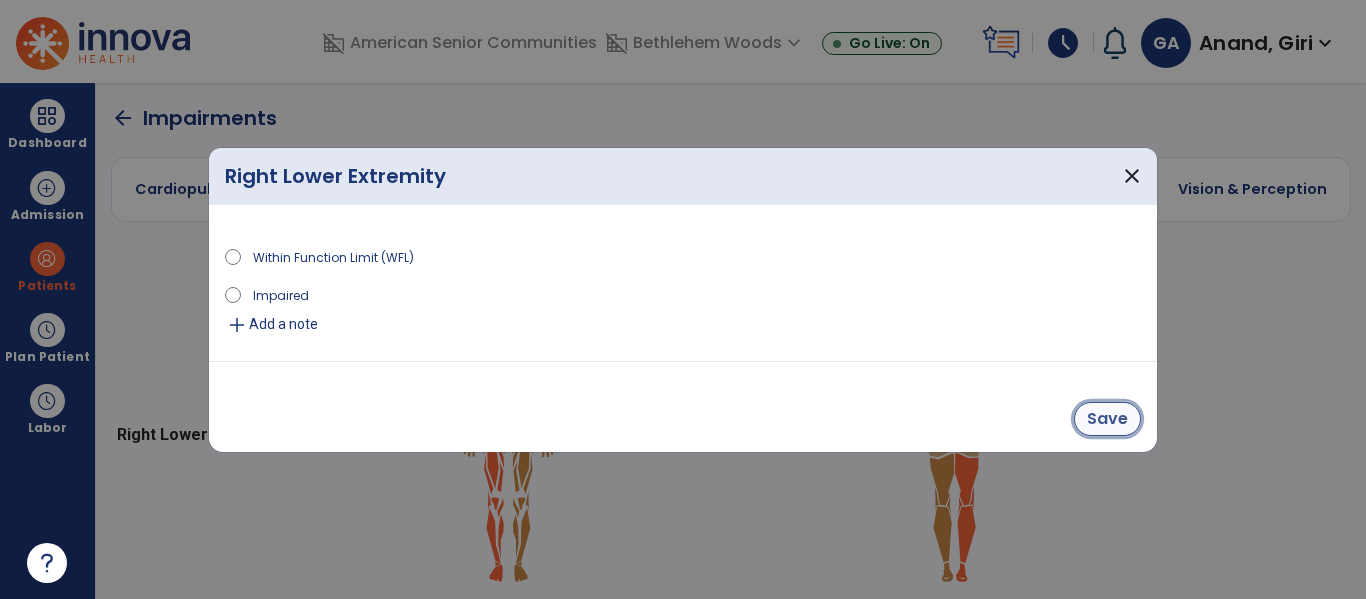 click on "Save" at bounding box center (1107, 419) 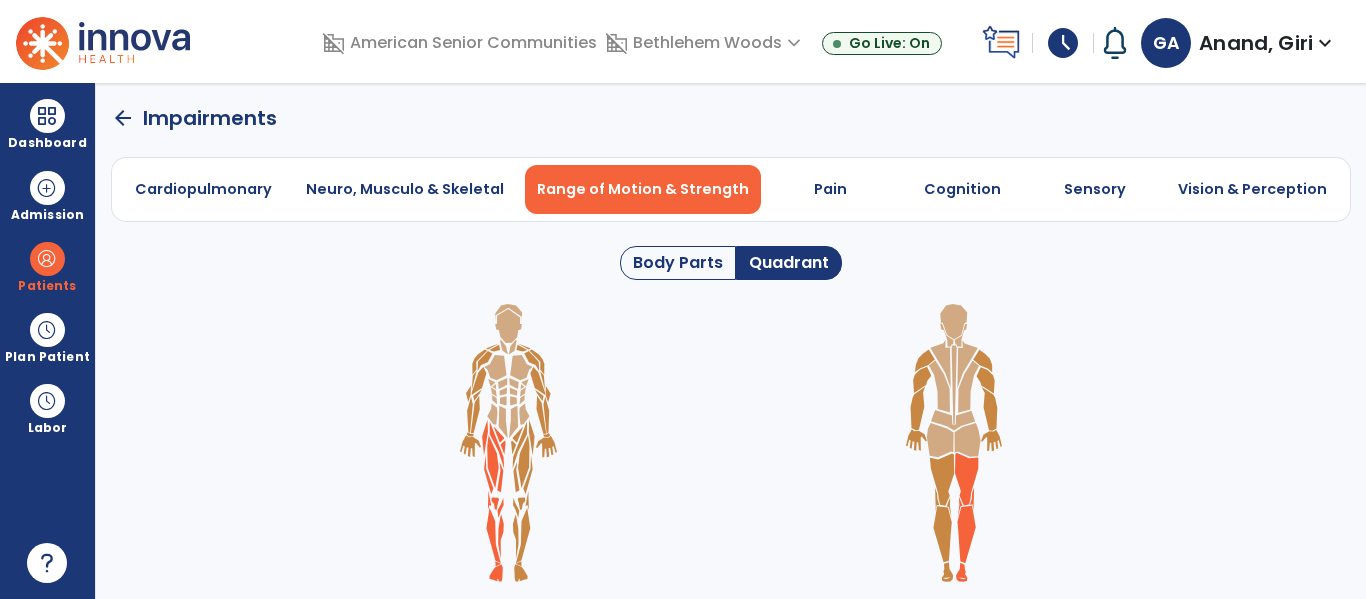 click 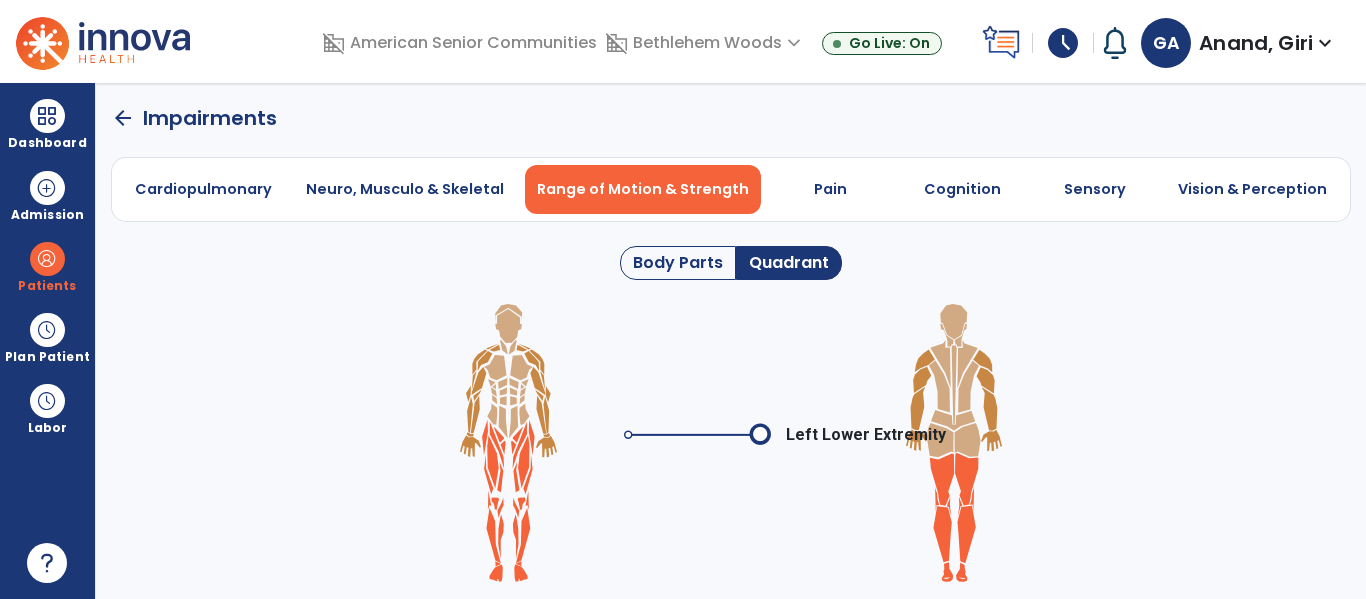 click 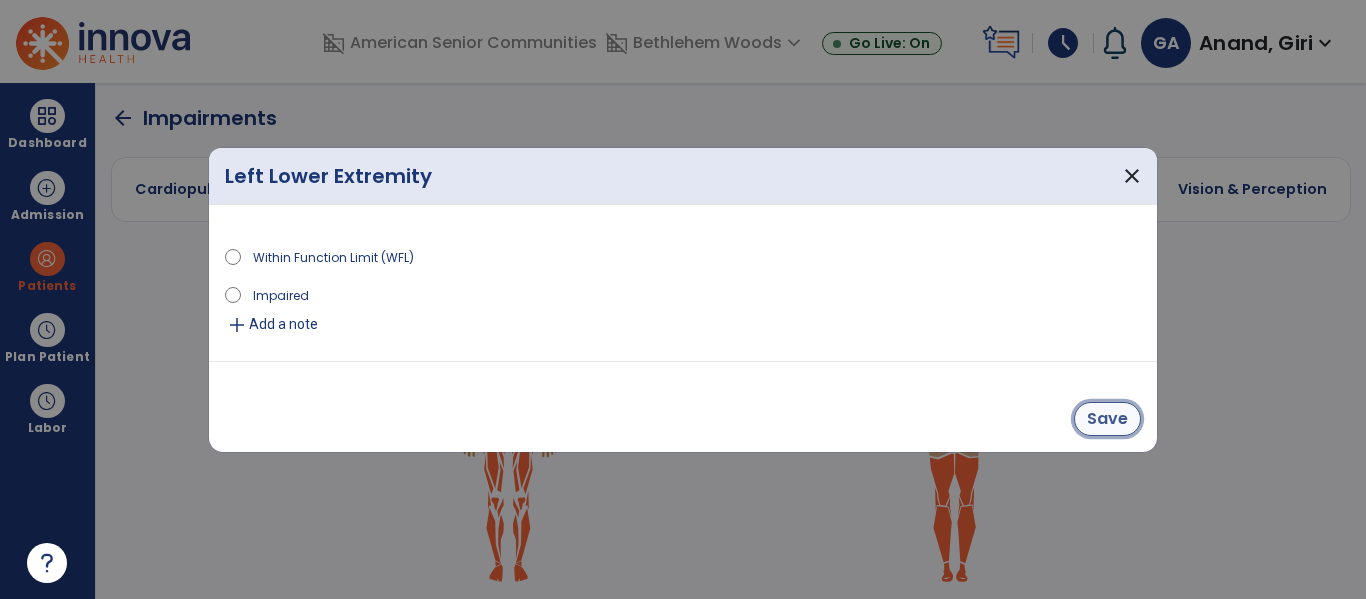click on "Save" at bounding box center [1107, 419] 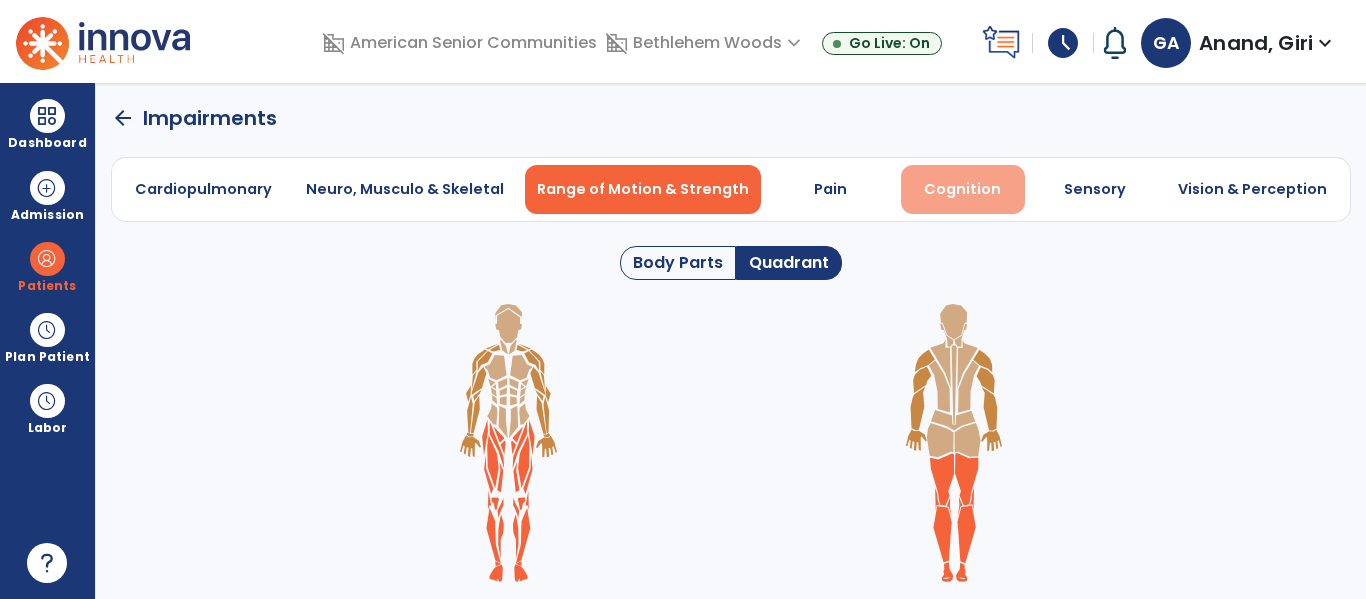 click on "Cognition" at bounding box center (963, 189) 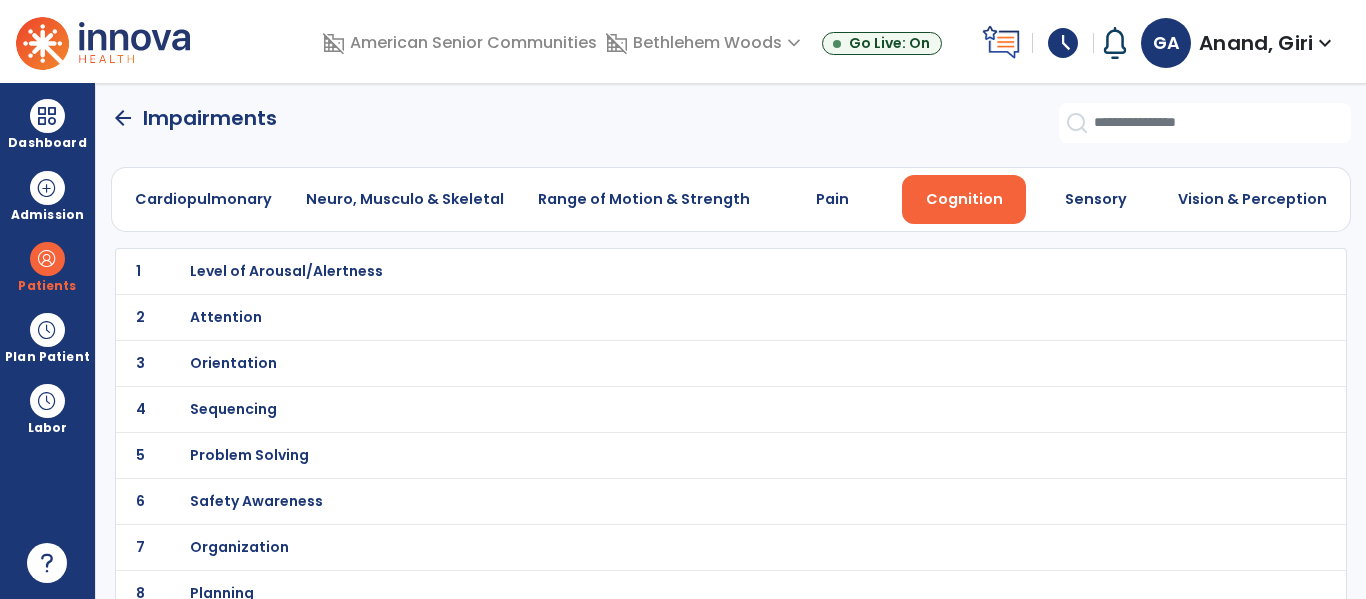 click on "Level of Arousal/Alertness" at bounding box center [286, 271] 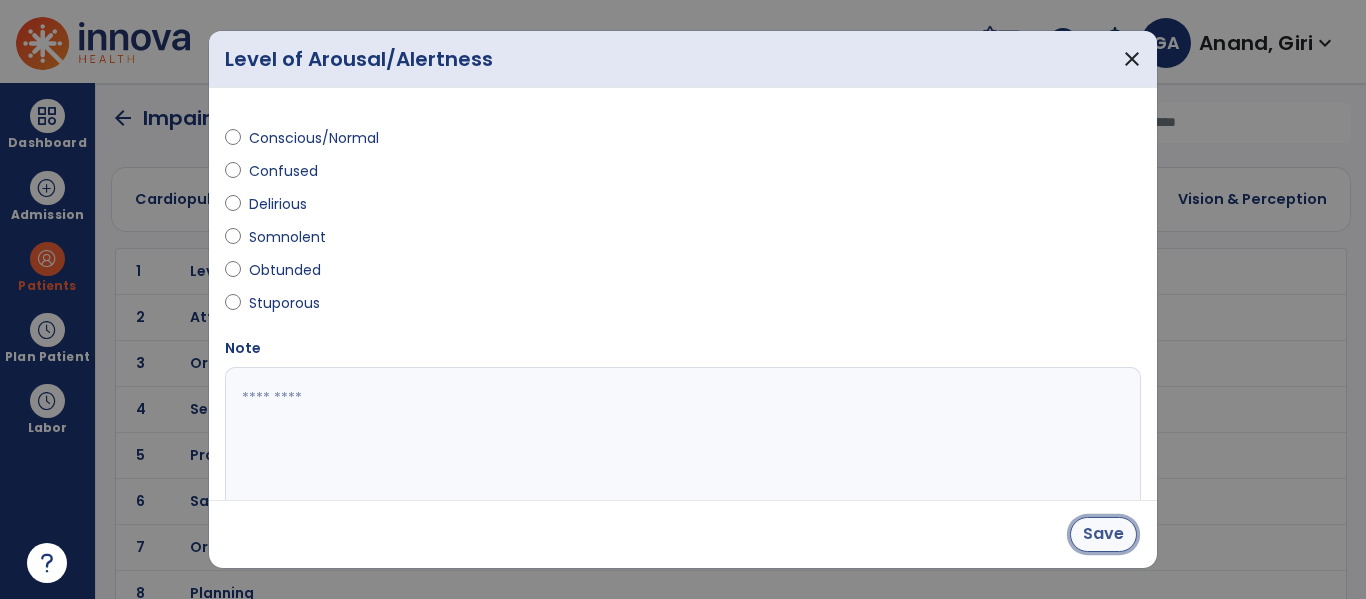 click on "Save" at bounding box center [1103, 534] 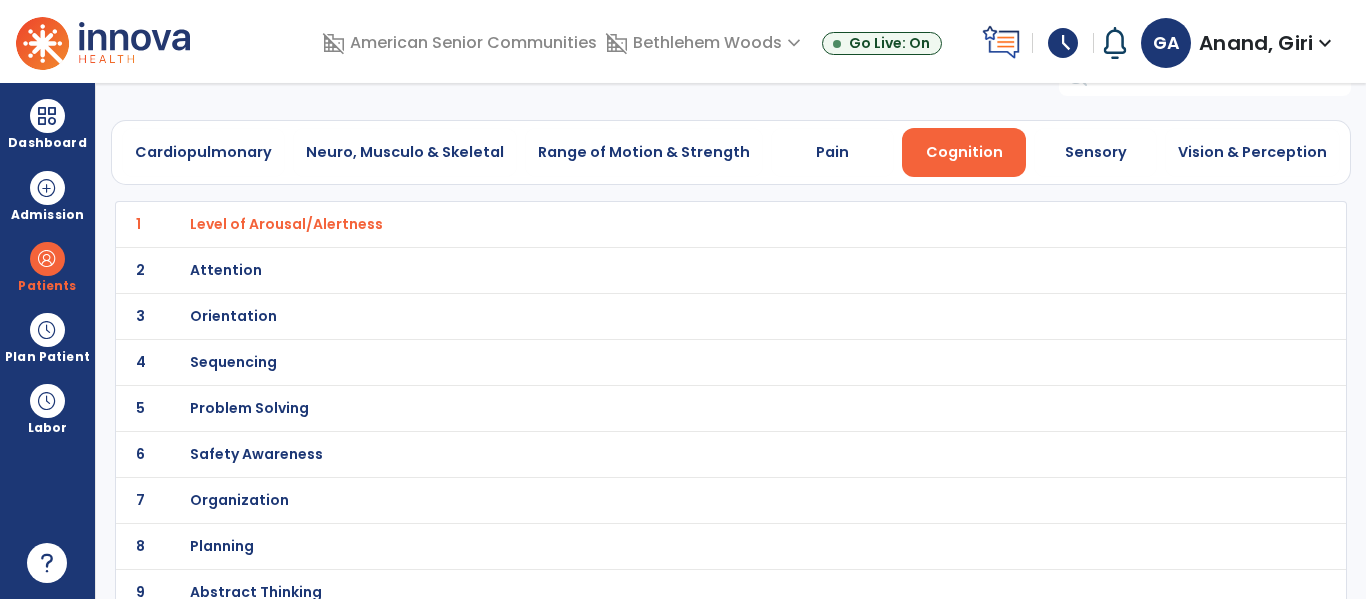 scroll, scrollTop: 59, scrollLeft: 0, axis: vertical 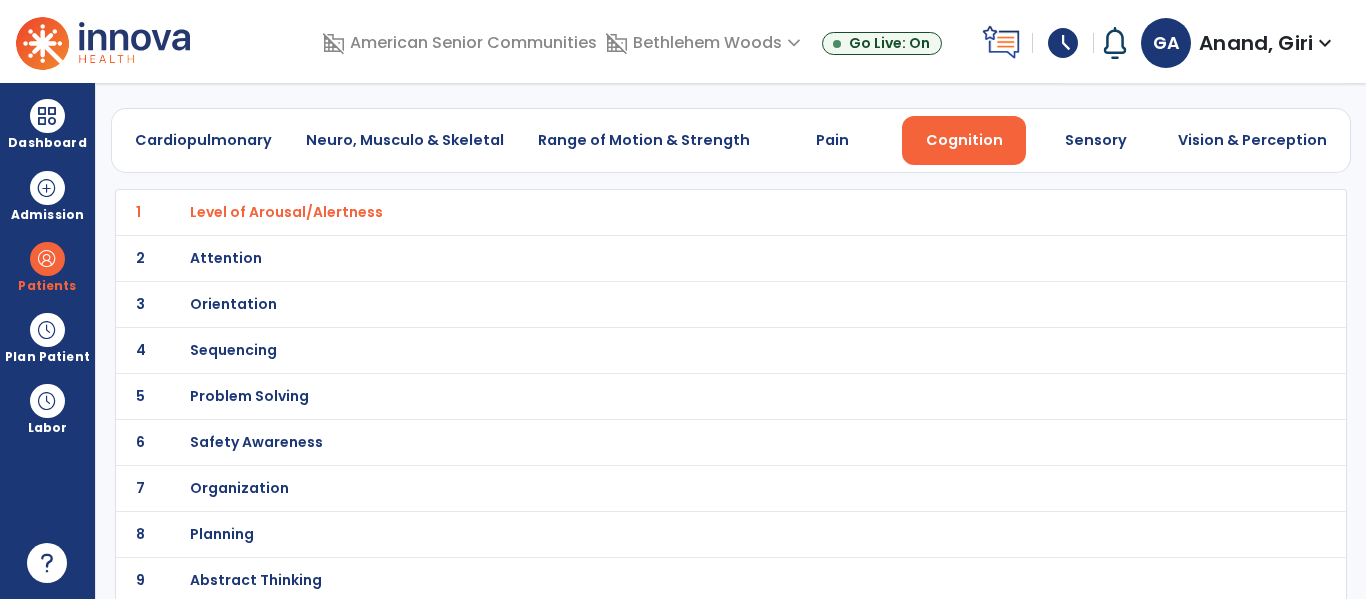 click on "Orientation" at bounding box center (687, 212) 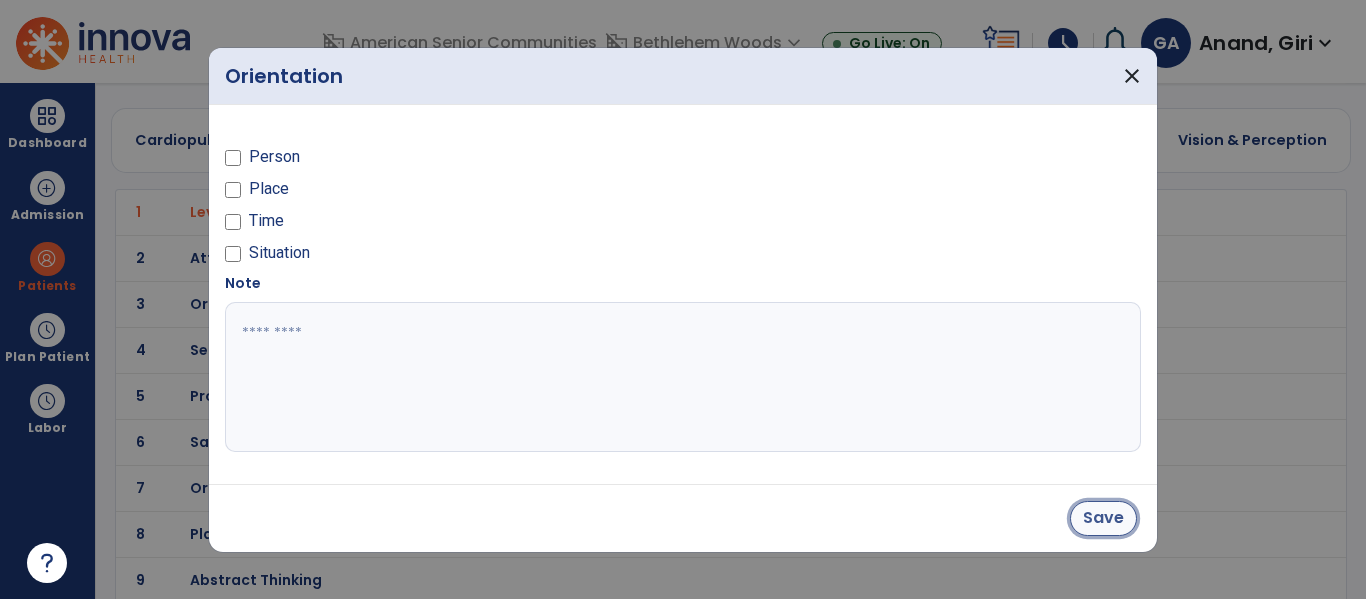 click on "Save" at bounding box center (1103, 518) 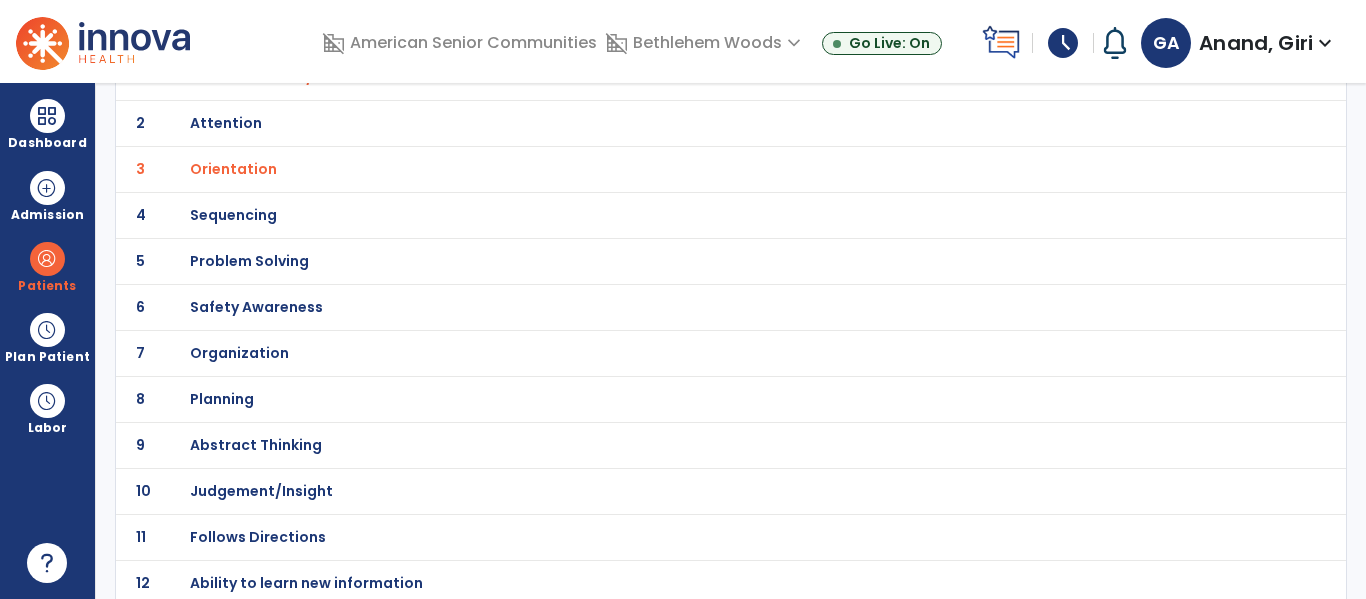 scroll, scrollTop: 210, scrollLeft: 0, axis: vertical 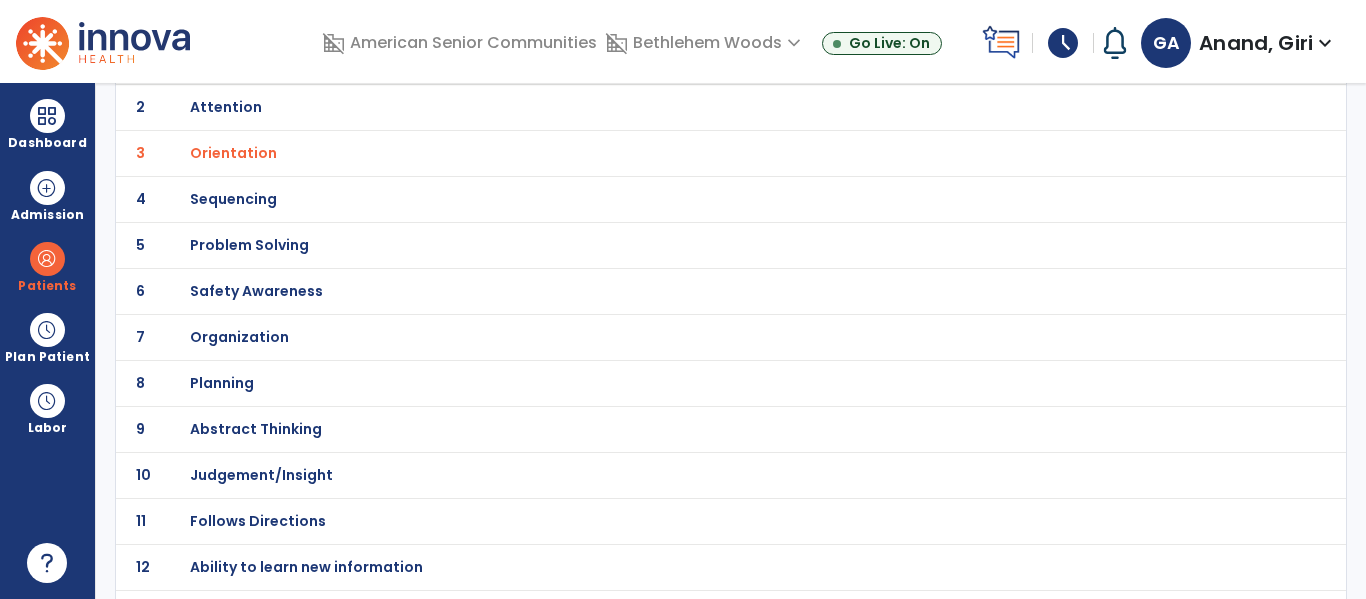 click on "Problem Solving" at bounding box center (687, 61) 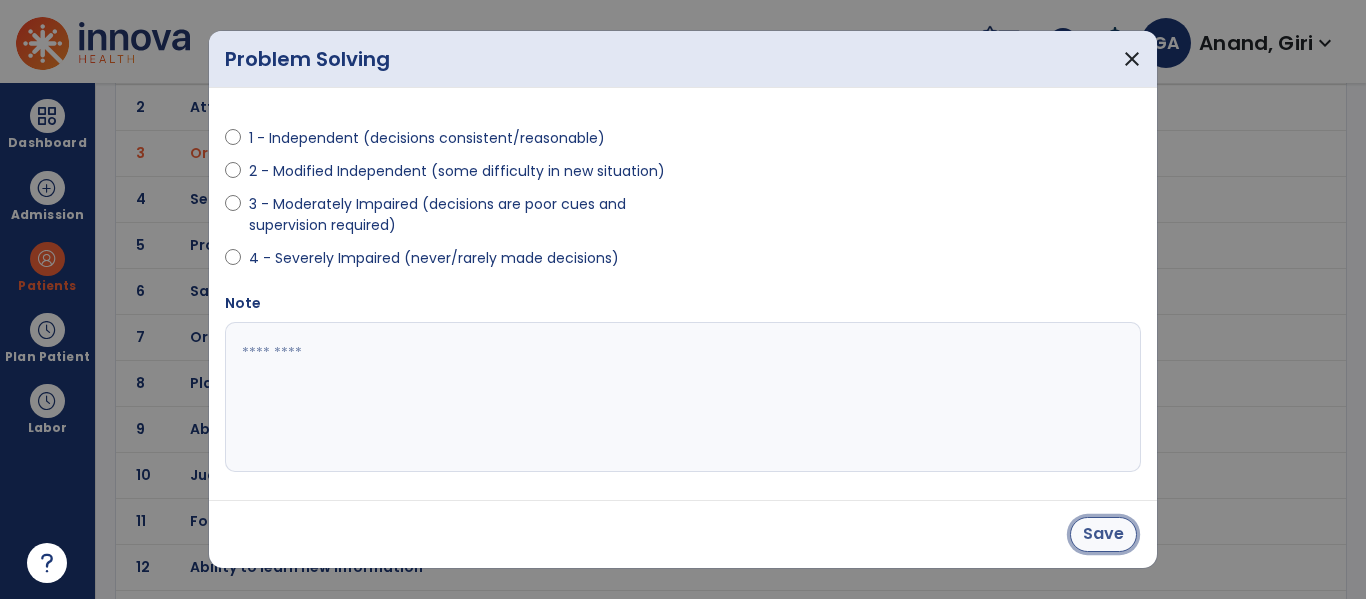 click on "Save" at bounding box center [1103, 534] 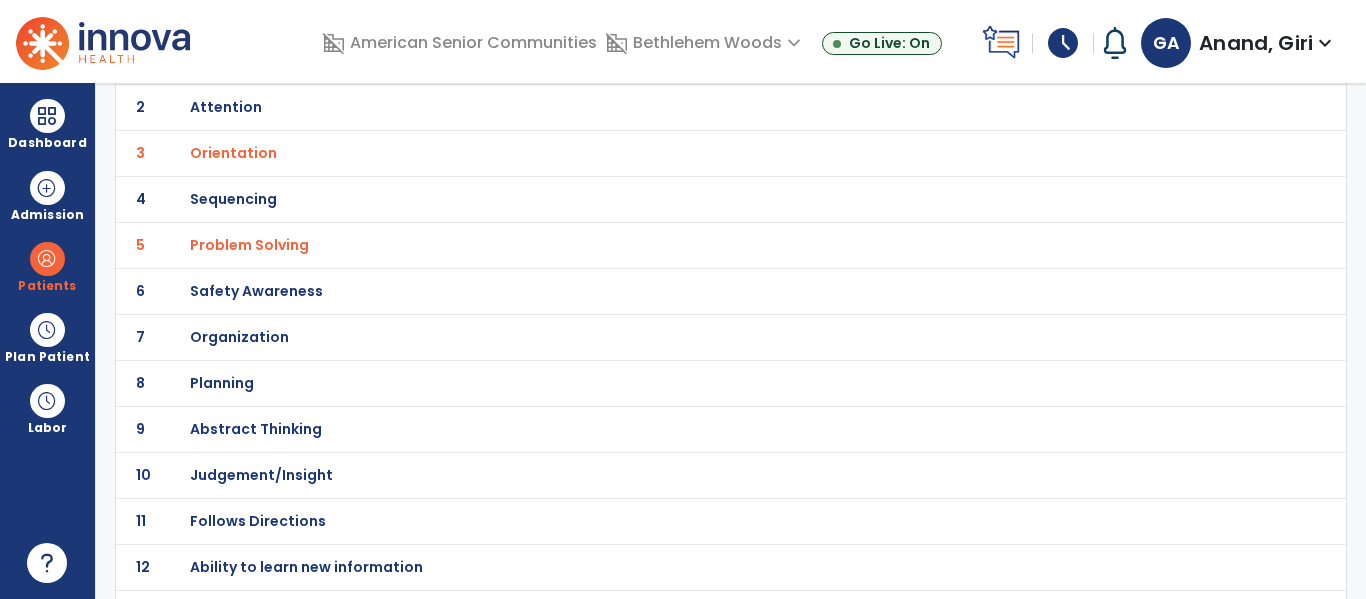 click on "Safety Awareness" at bounding box center [286, 61] 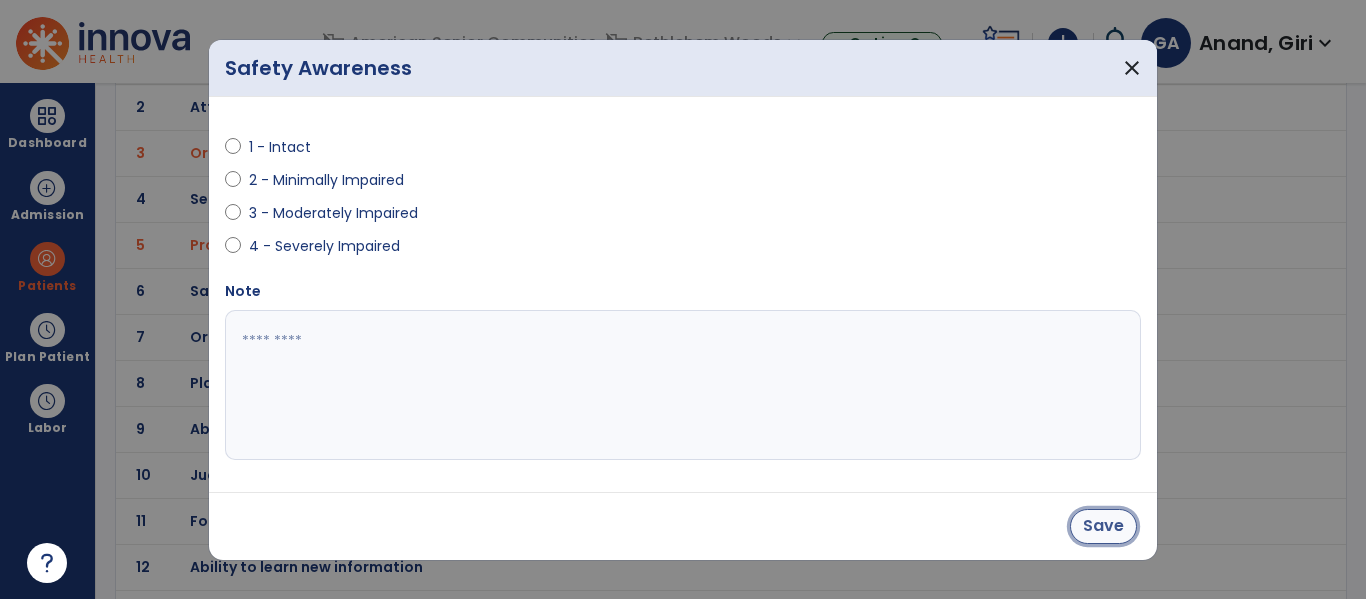 click on "Save" at bounding box center (1103, 526) 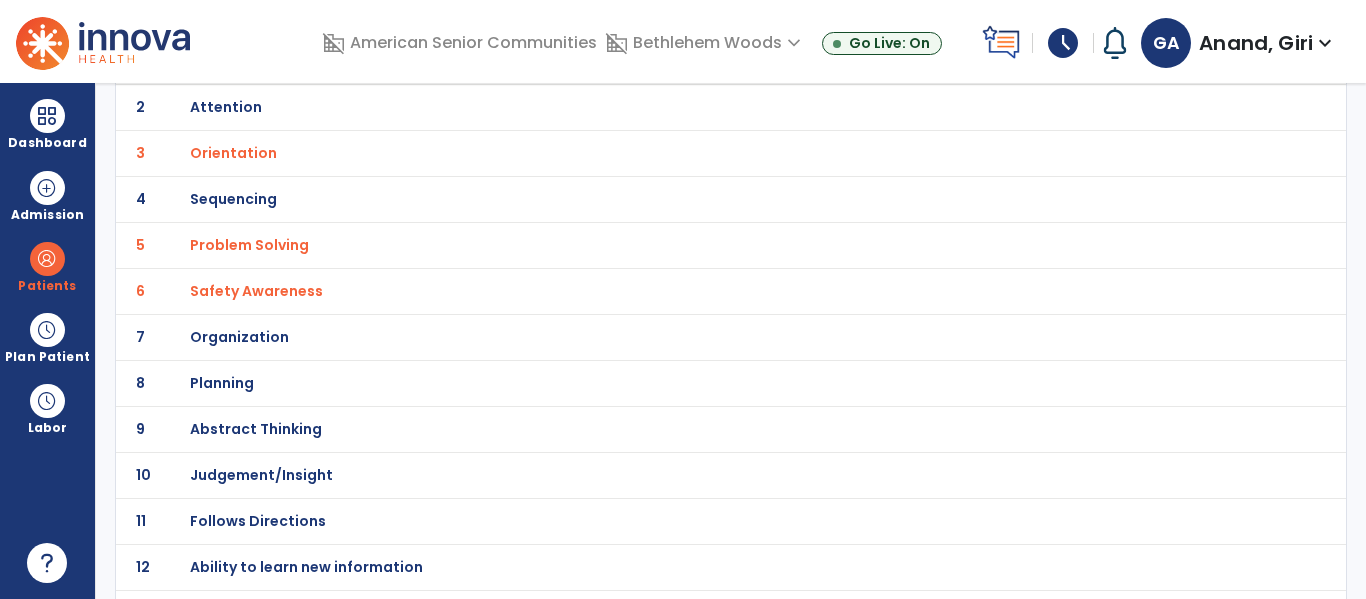scroll, scrollTop: 248, scrollLeft: 0, axis: vertical 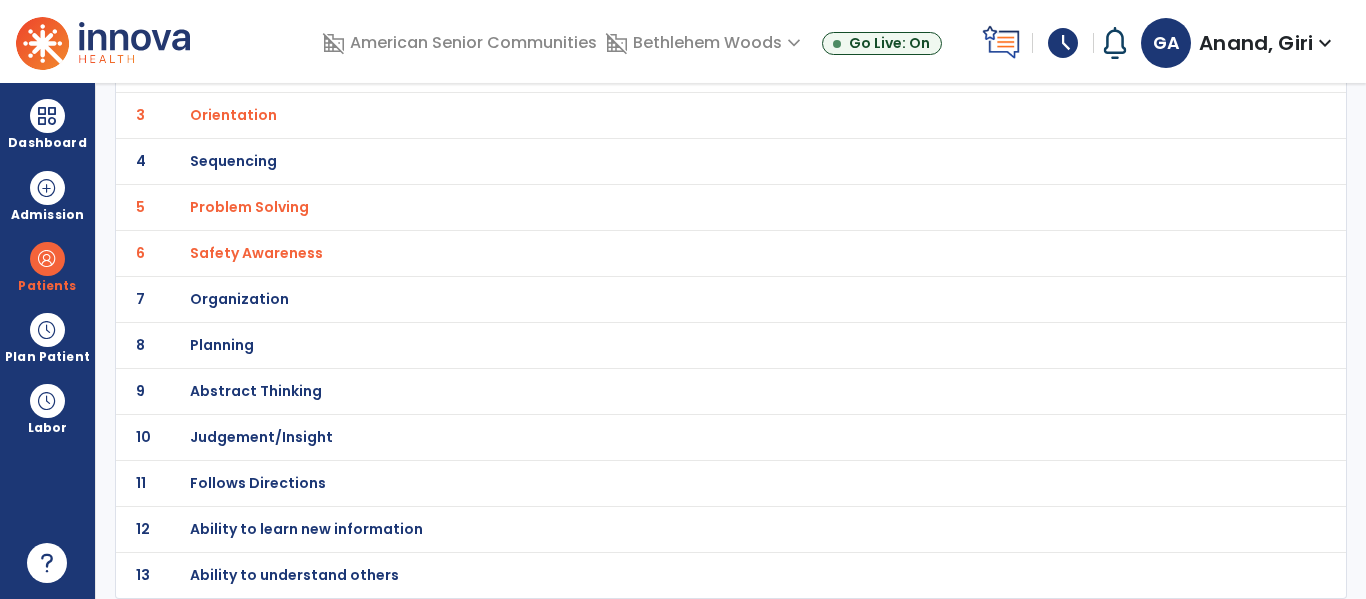 click on "Follows Directions" at bounding box center [687, 23] 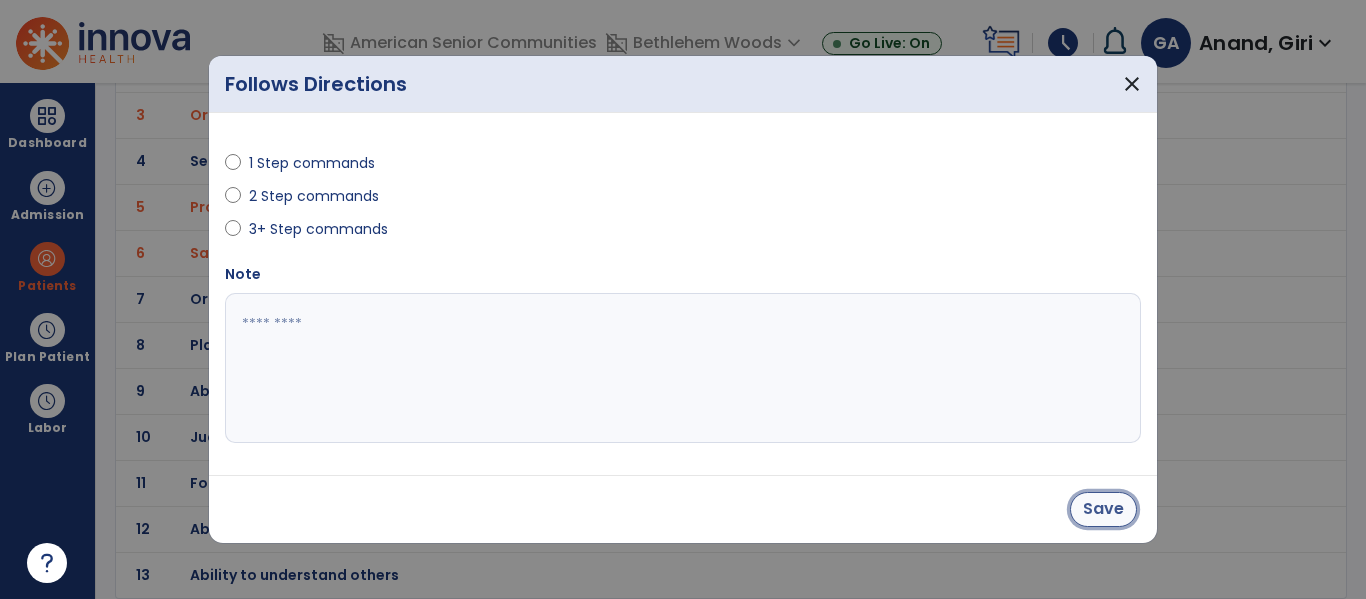 click on "Save" at bounding box center (1103, 509) 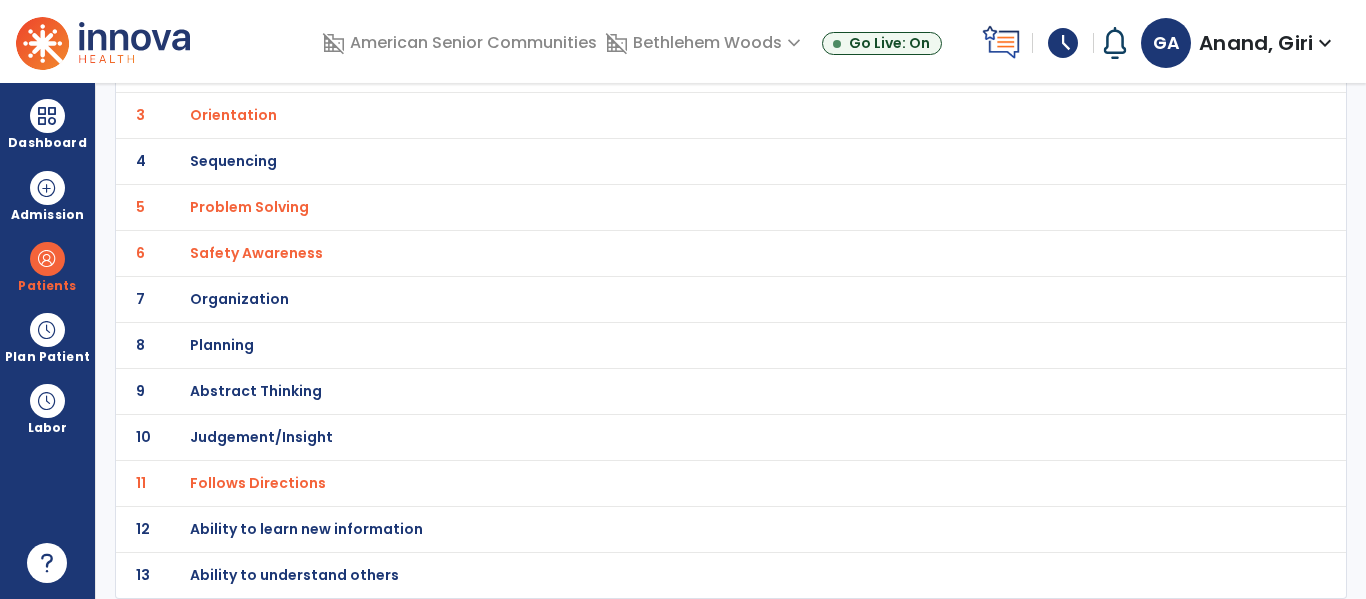 click on "Ability to learn new information" at bounding box center (286, 23) 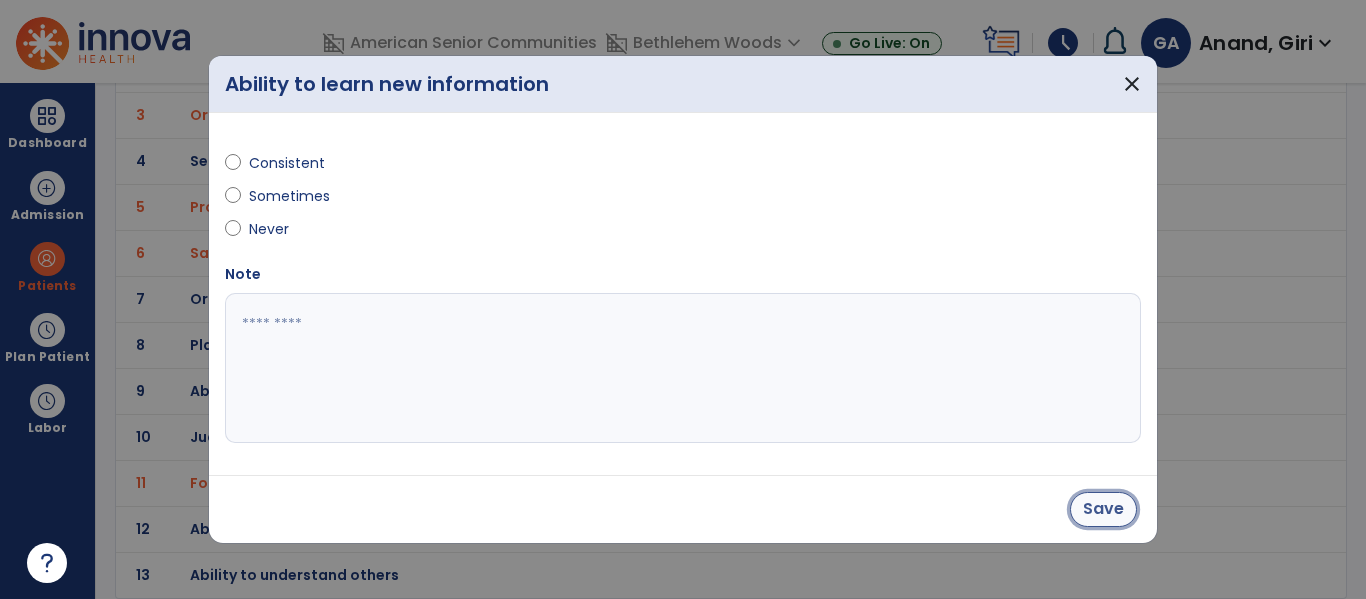click on "Save" at bounding box center [1103, 509] 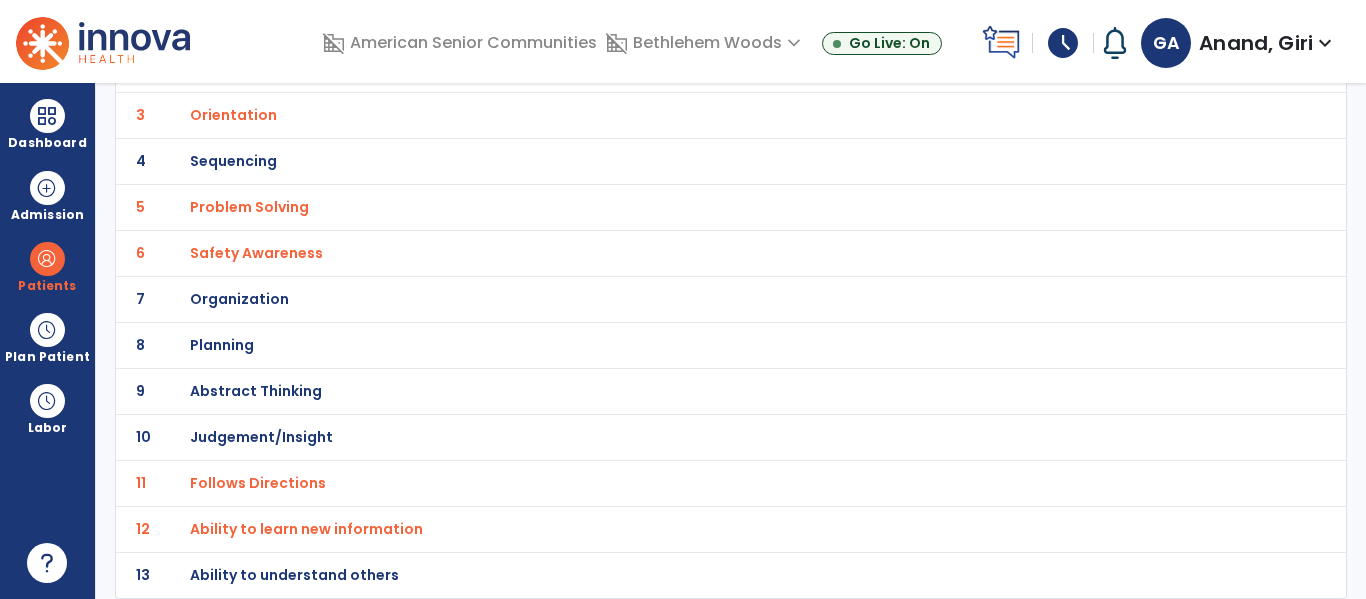 click on "Ability to understand others" at bounding box center (286, 23) 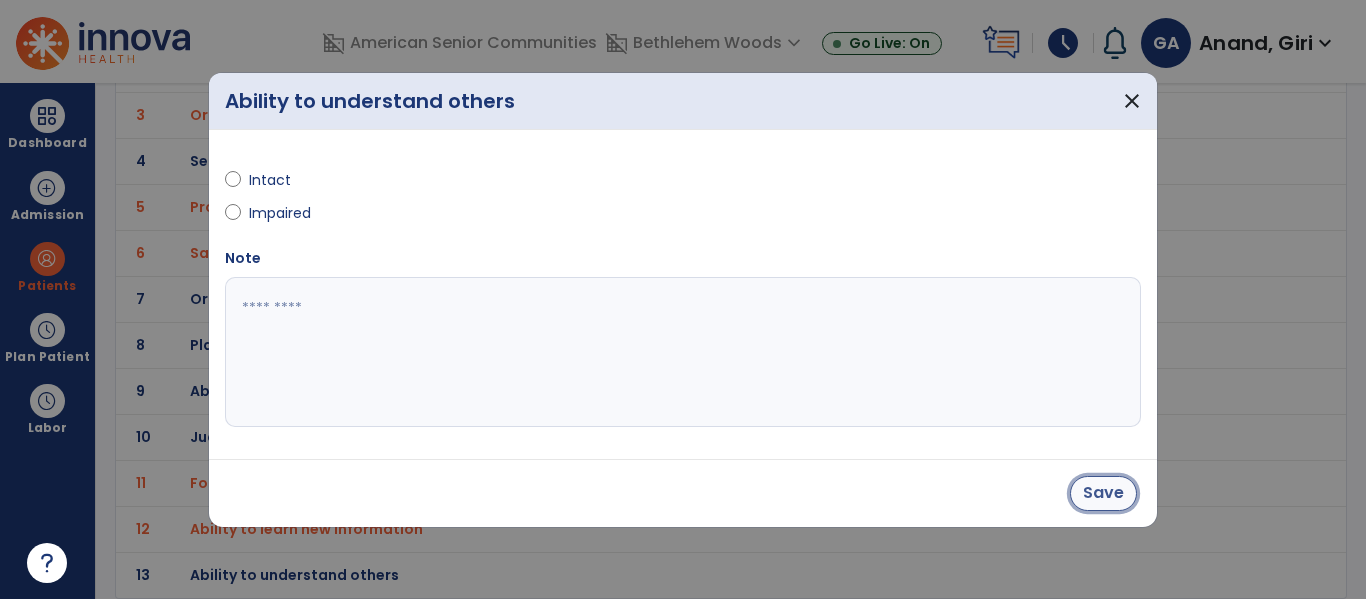 click on "Save" at bounding box center [1103, 493] 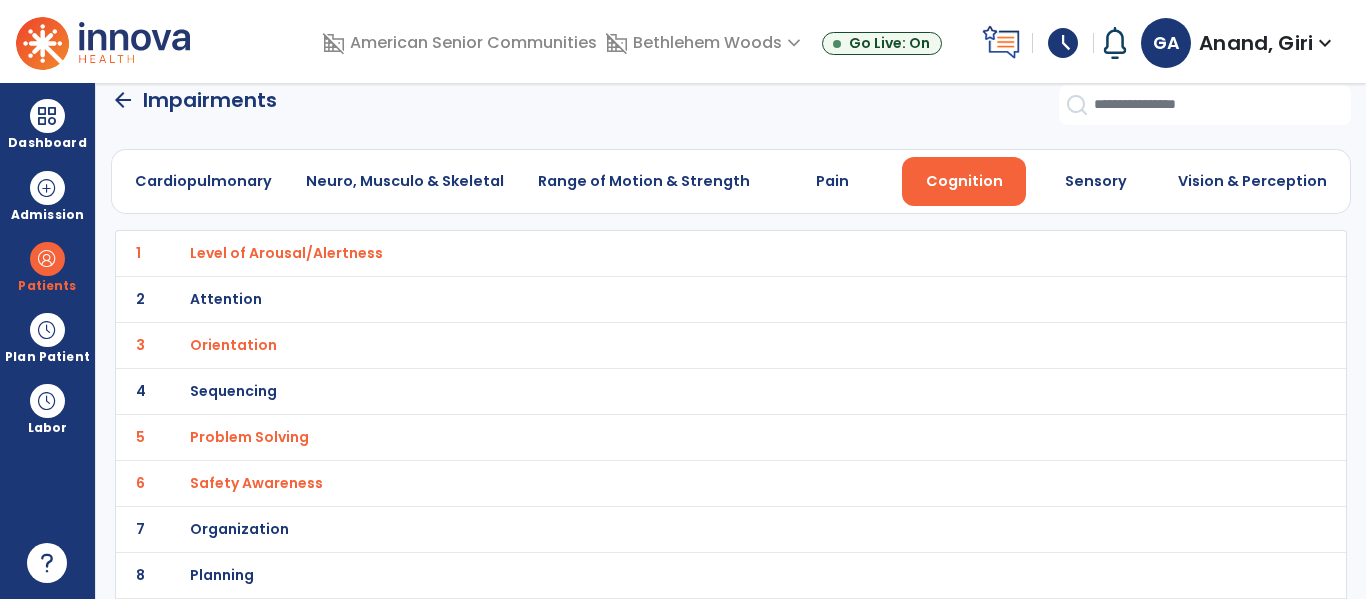 scroll, scrollTop: 0, scrollLeft: 0, axis: both 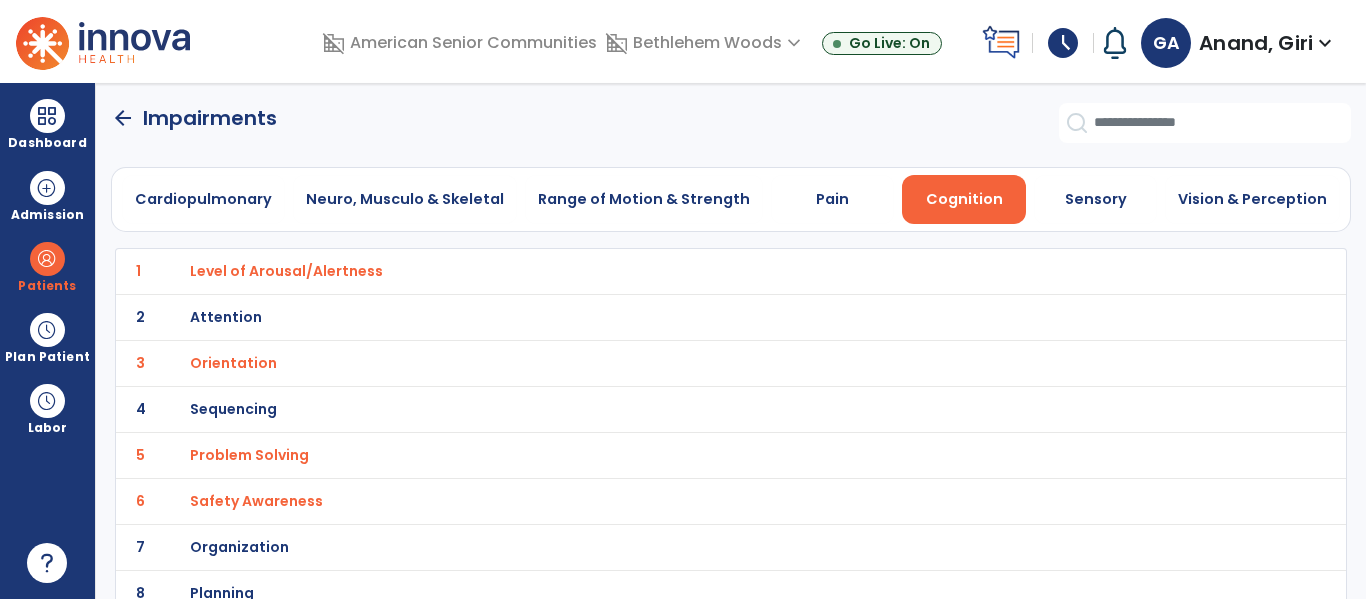 click on "1 Level of Arousal/Alertness" 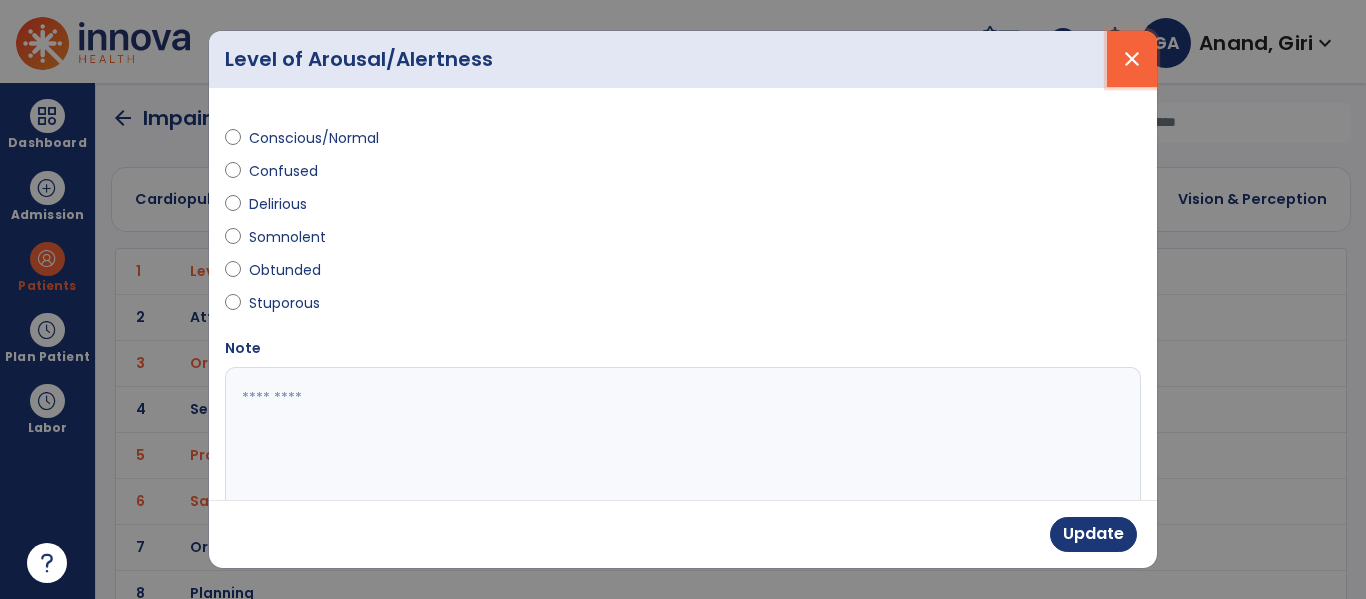 click on "close" at bounding box center [1132, 59] 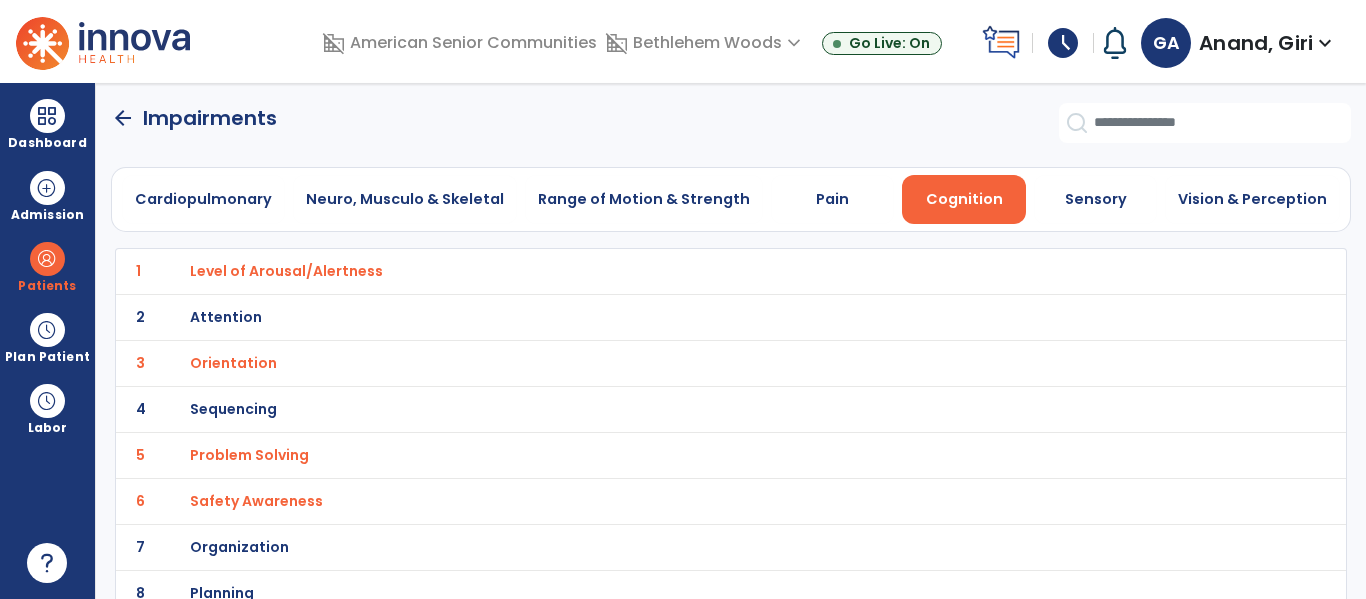 click on "arrow_back" 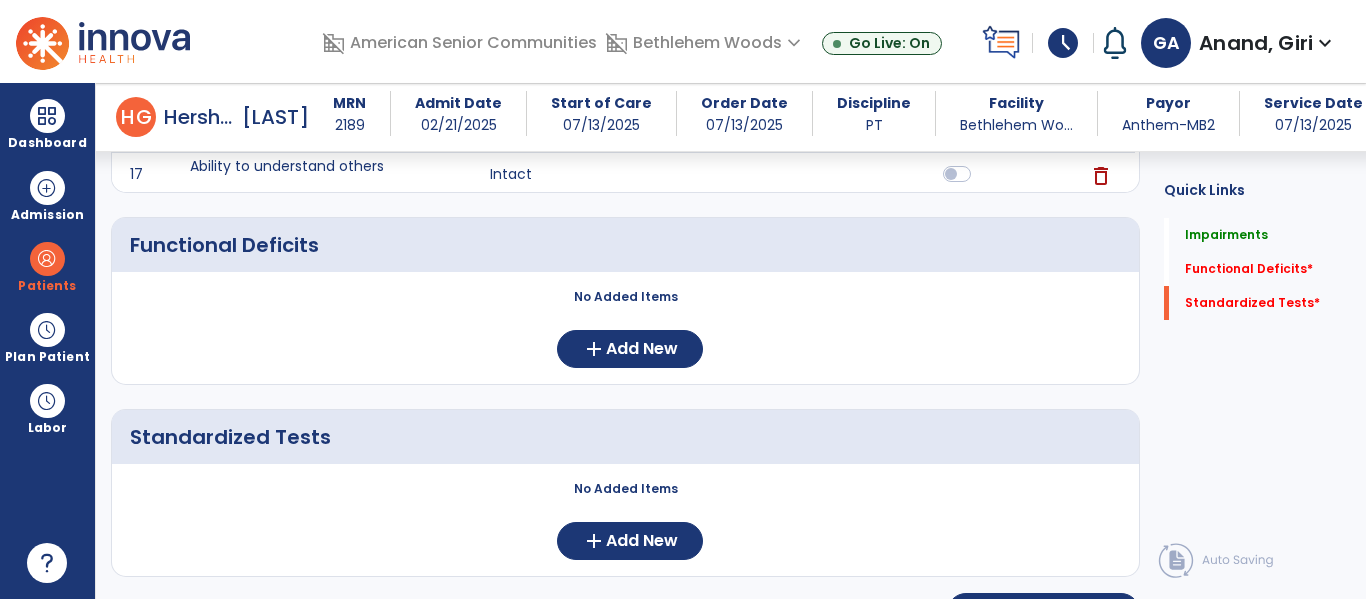 scroll, scrollTop: 1085, scrollLeft: 0, axis: vertical 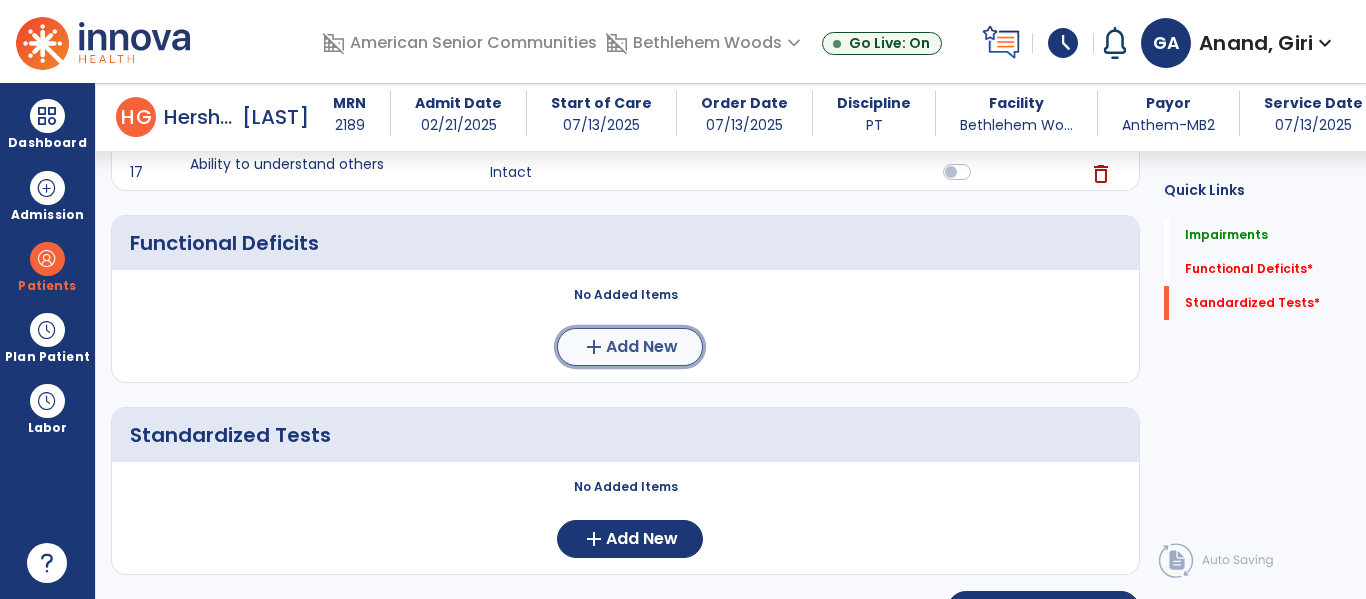 click on "Add New" 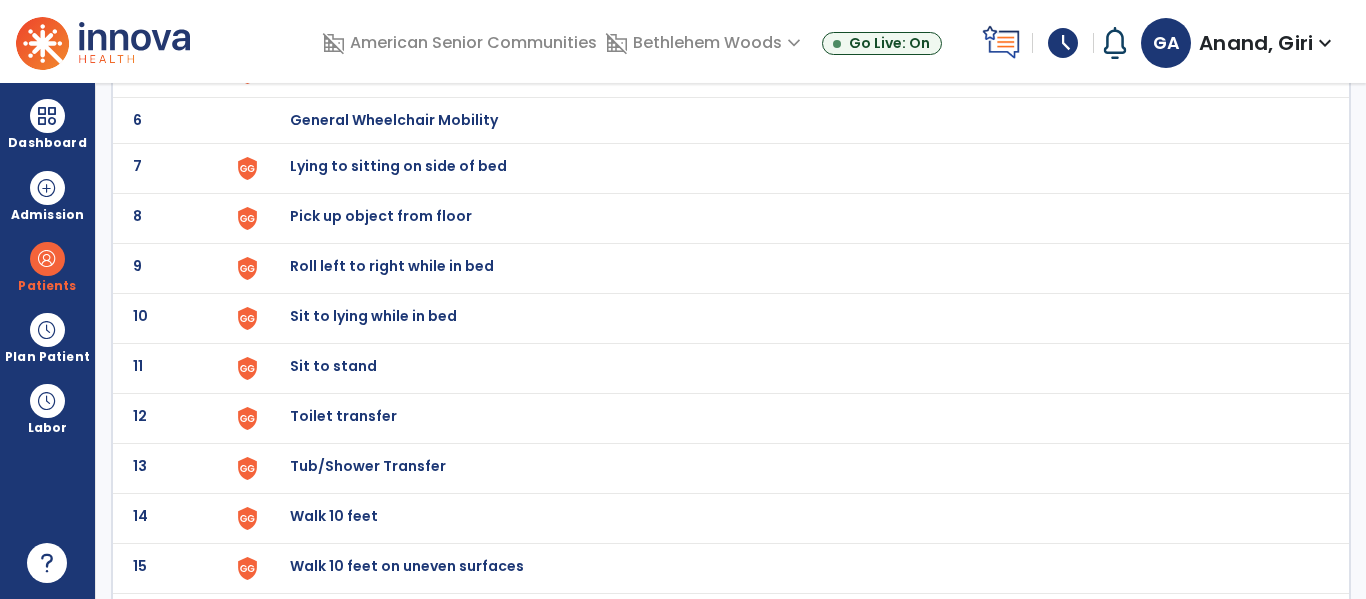 scroll, scrollTop: 396, scrollLeft: 0, axis: vertical 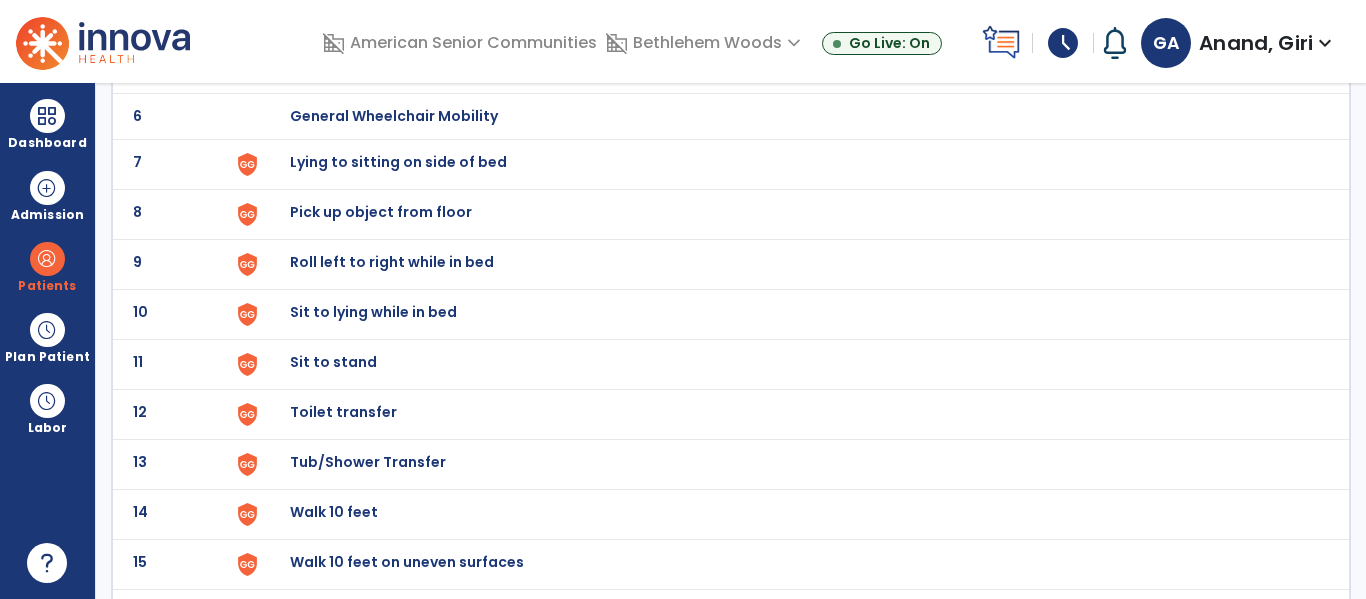 click on "Sit to stand" at bounding box center [336, -134] 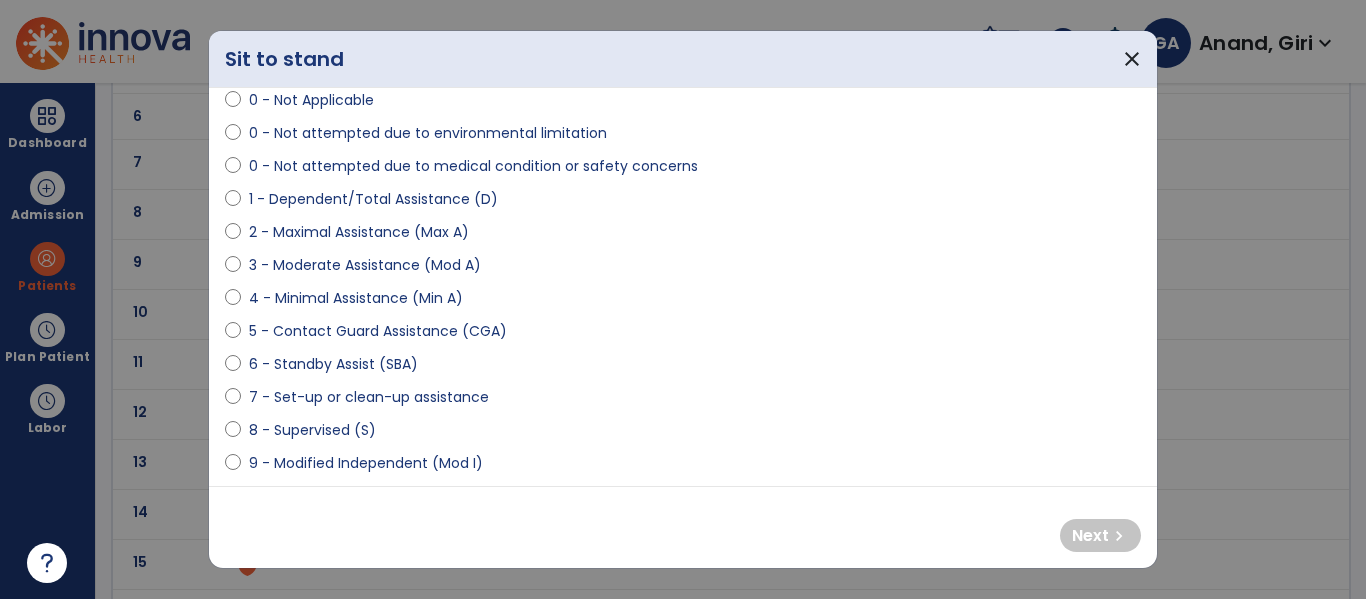 scroll, scrollTop: 144, scrollLeft: 0, axis: vertical 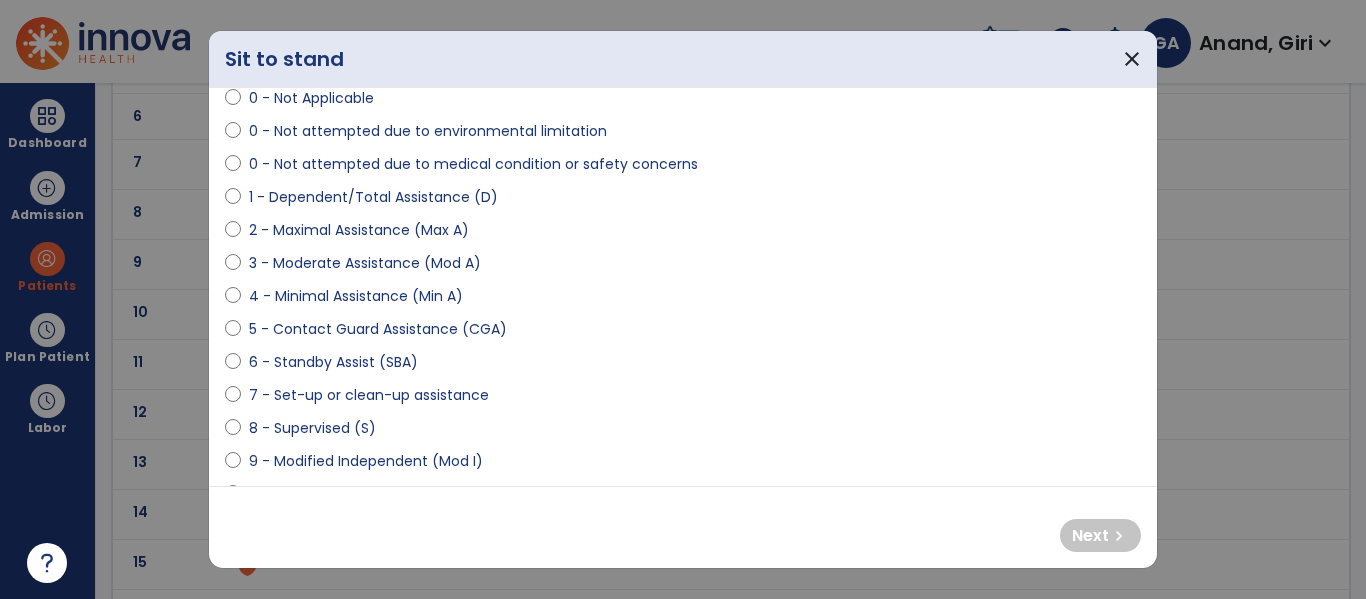 select on "**********" 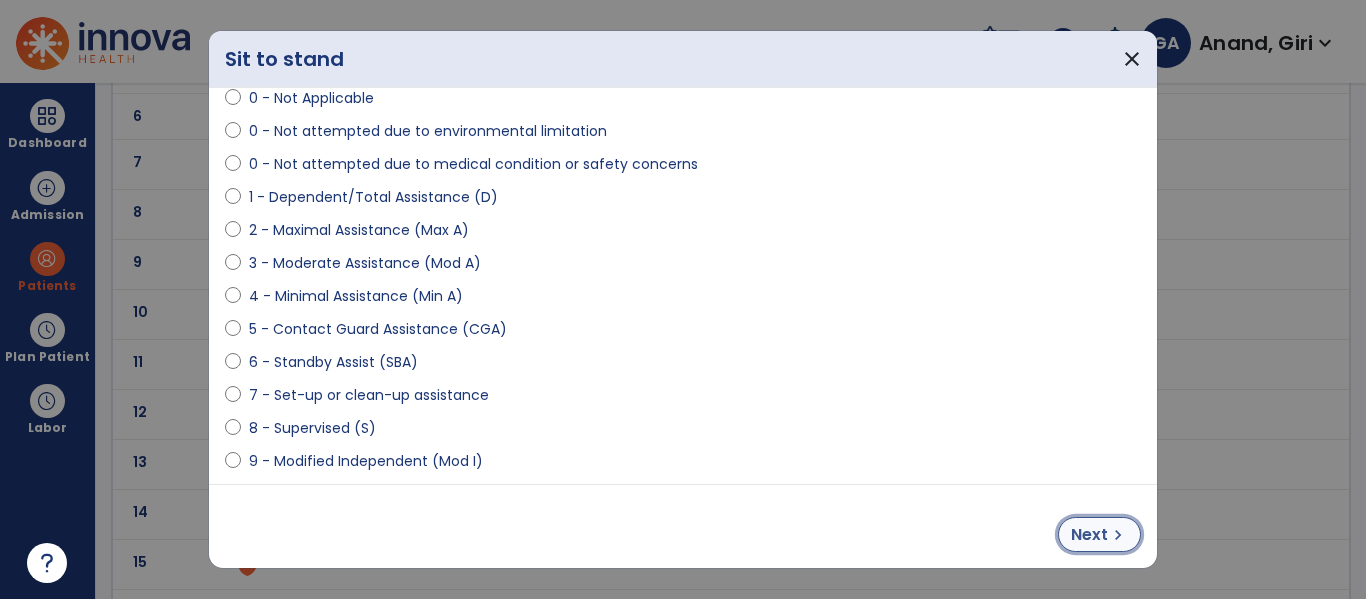 click on "Next" at bounding box center (1089, 535) 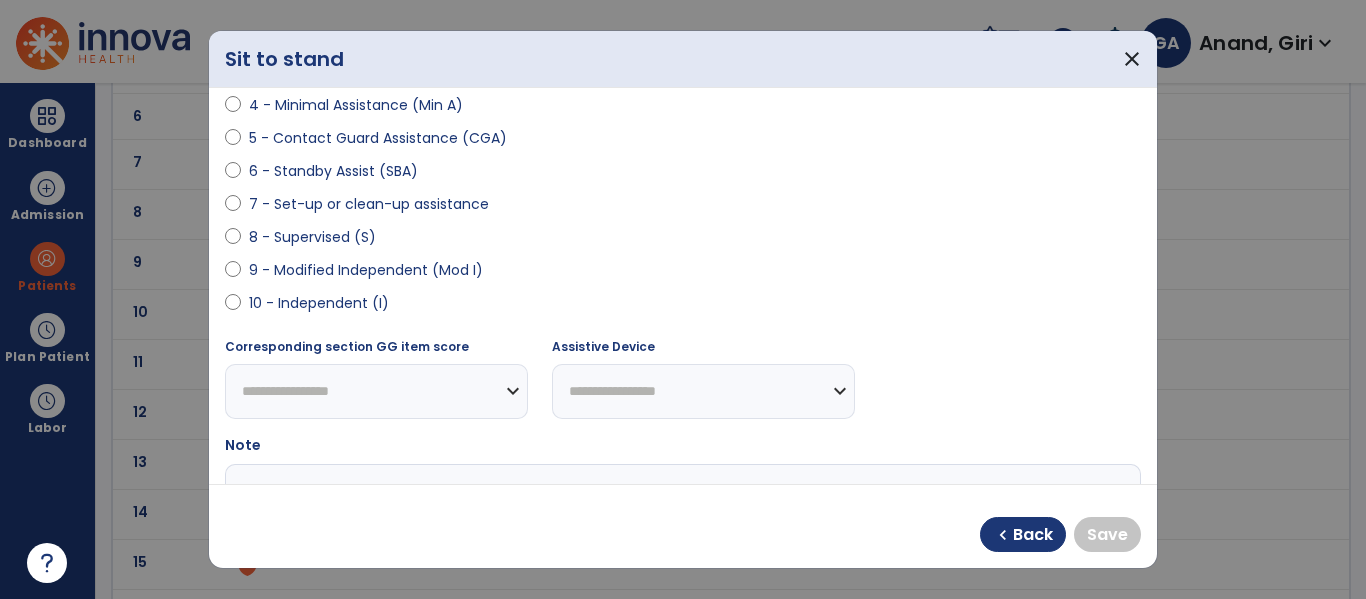 scroll, scrollTop: 339, scrollLeft: 0, axis: vertical 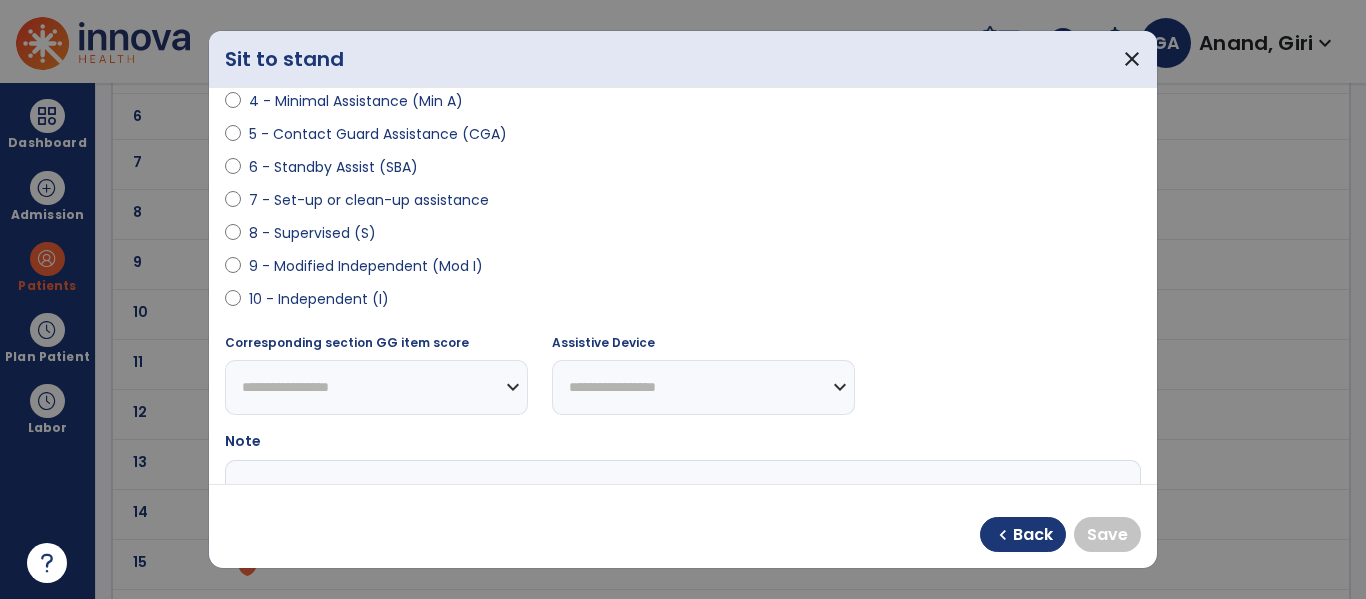 select on "**********" 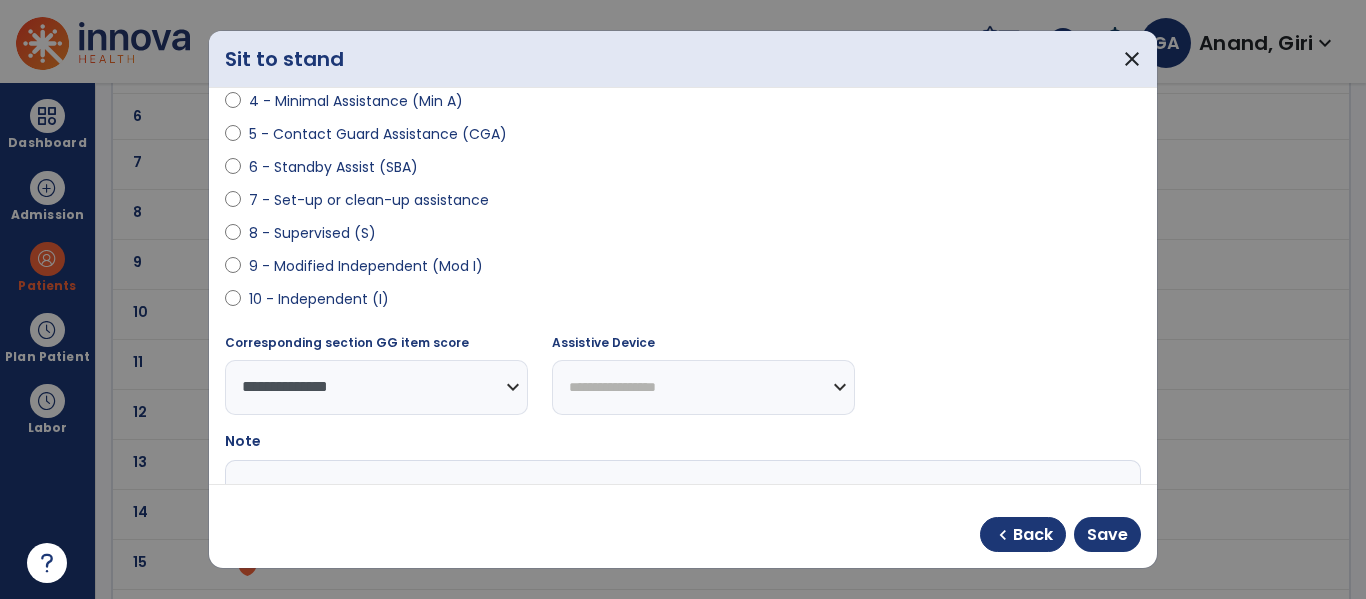 click on "**********" at bounding box center (703, 387) 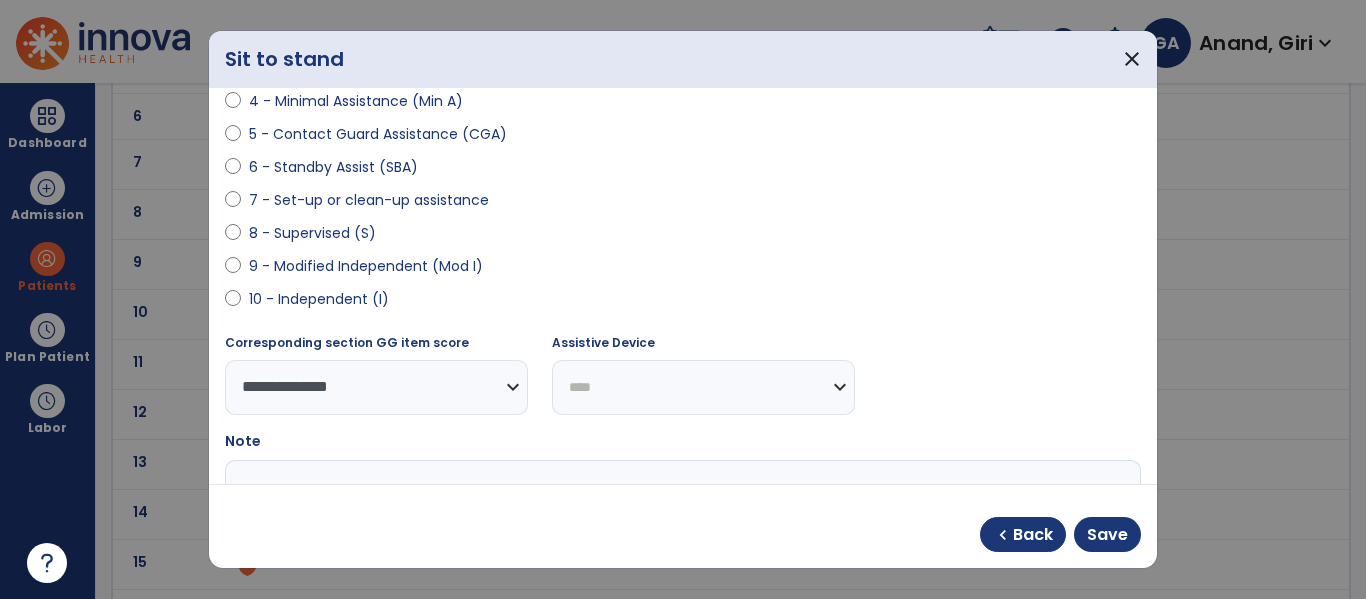 click on "**********" at bounding box center [703, 387] 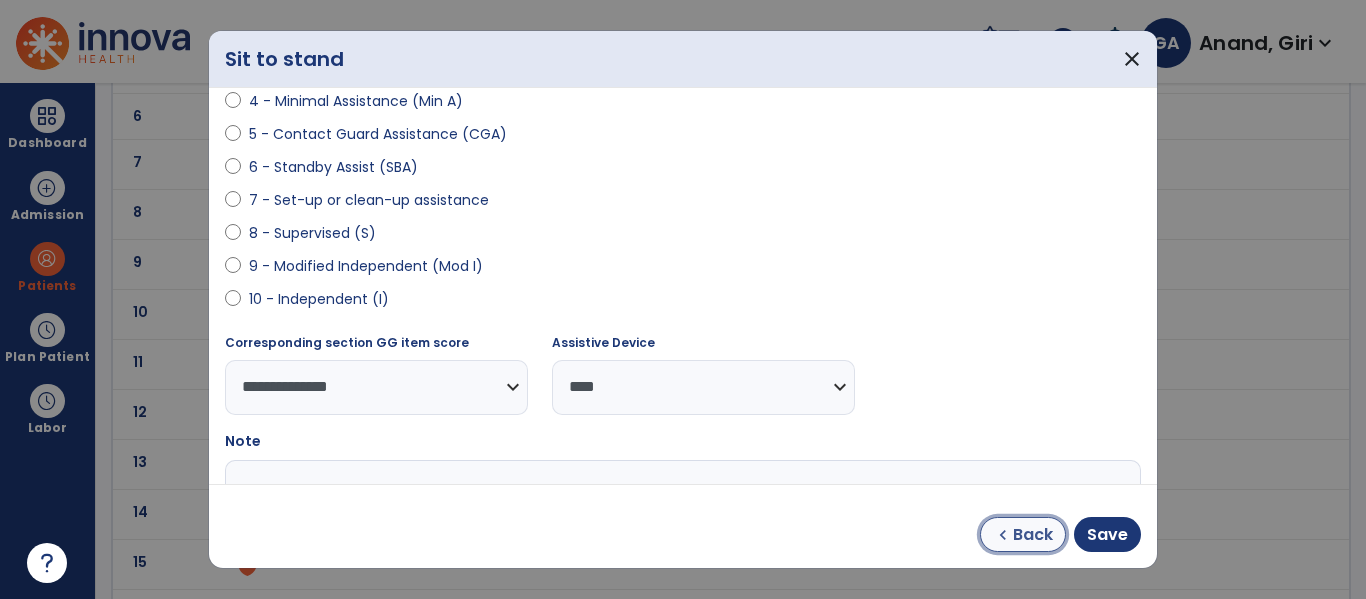 click on "Back" at bounding box center (1033, 535) 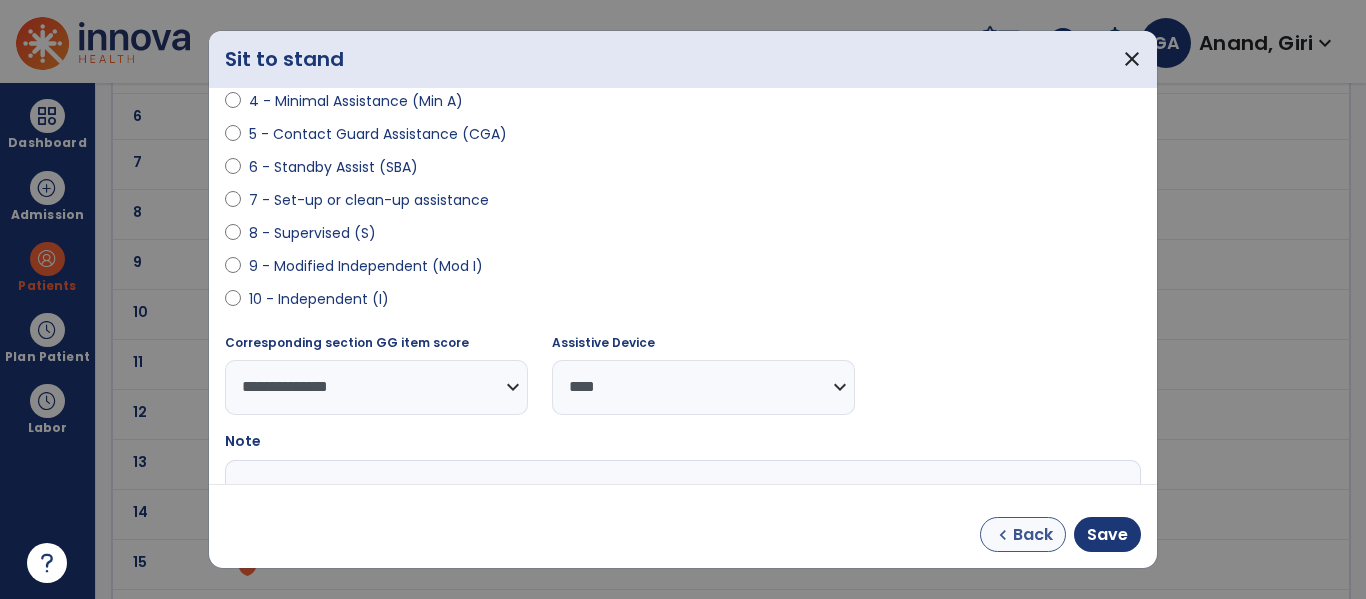 select on "**********" 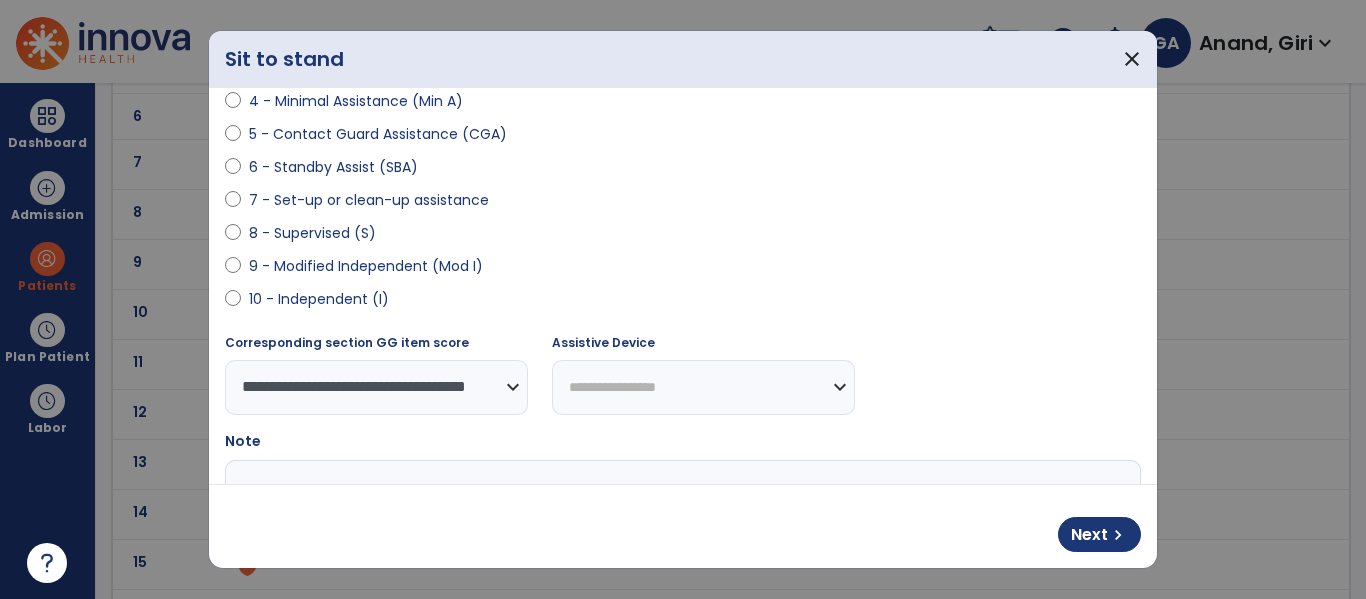 click on "**********" at bounding box center (703, 387) 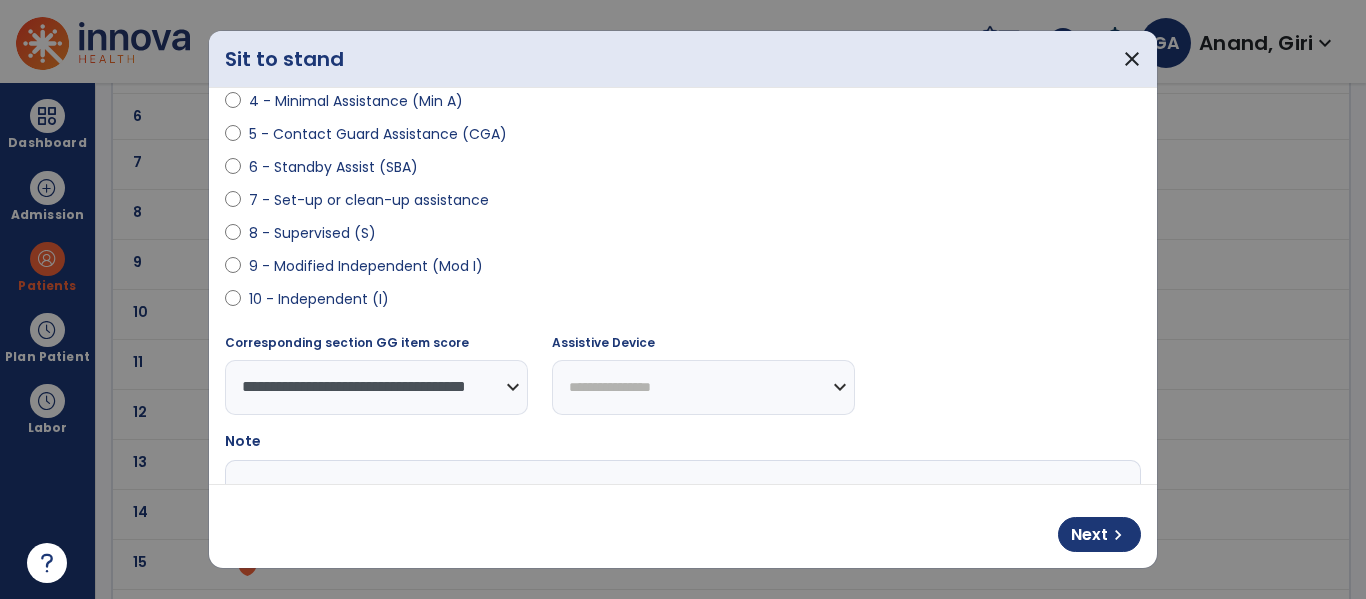 click on "**********" at bounding box center (703, 387) 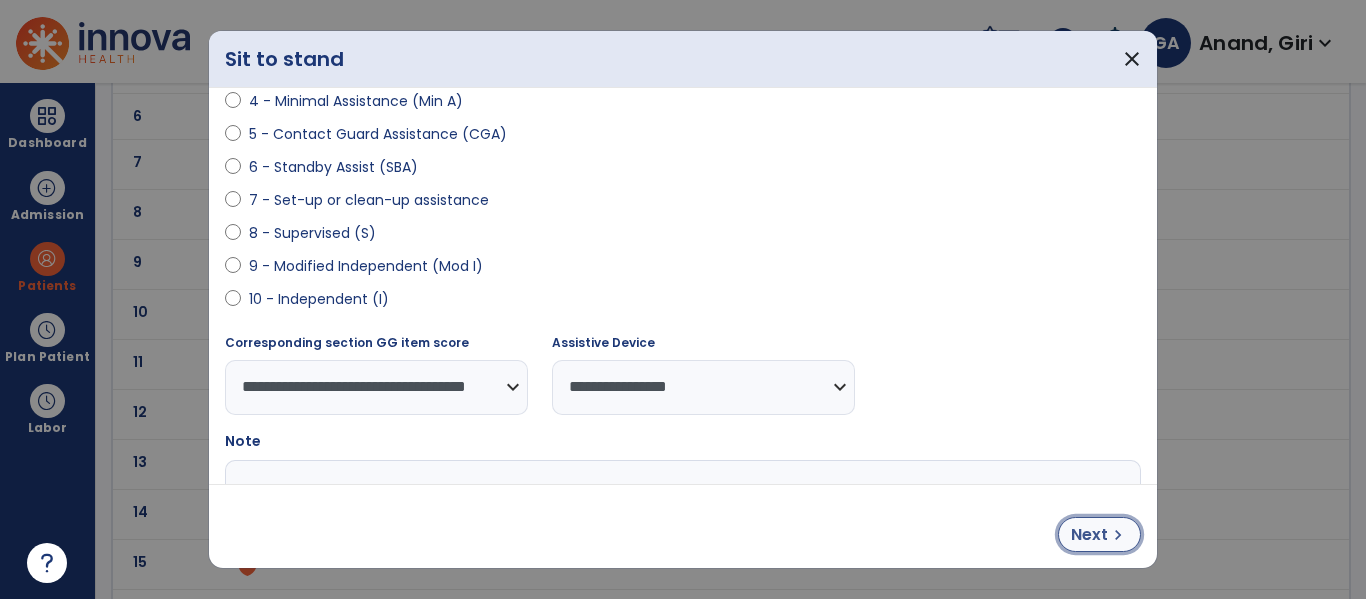 click on "Next" at bounding box center (1089, 535) 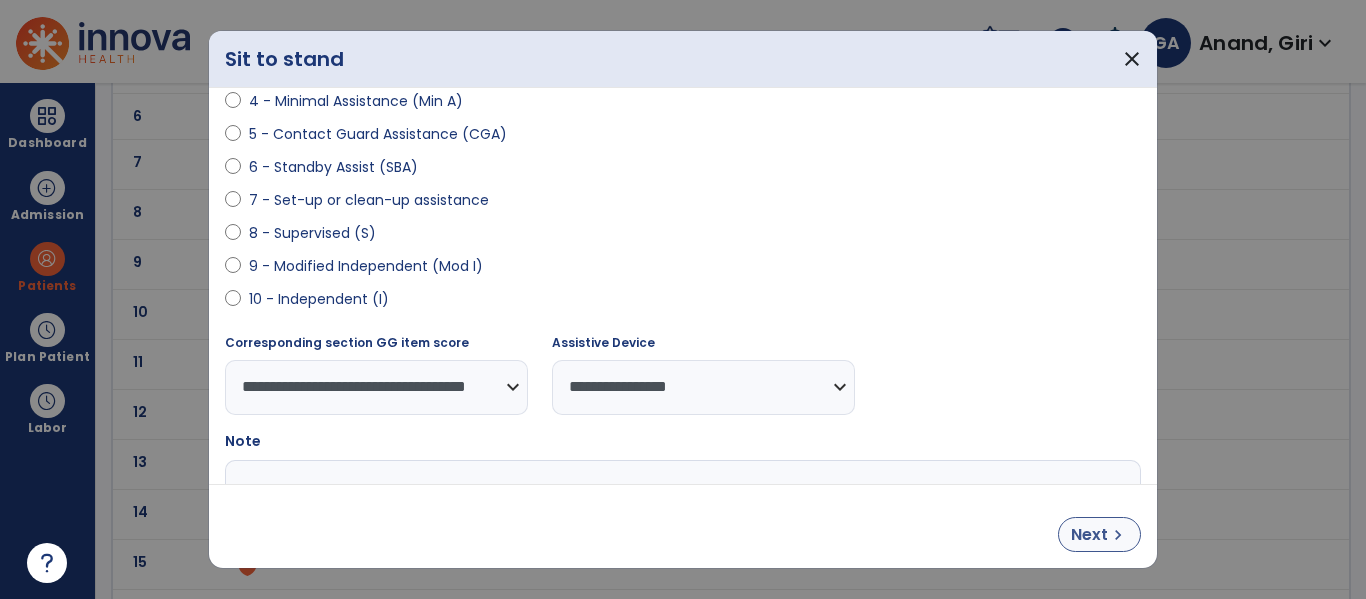 select on "**********" 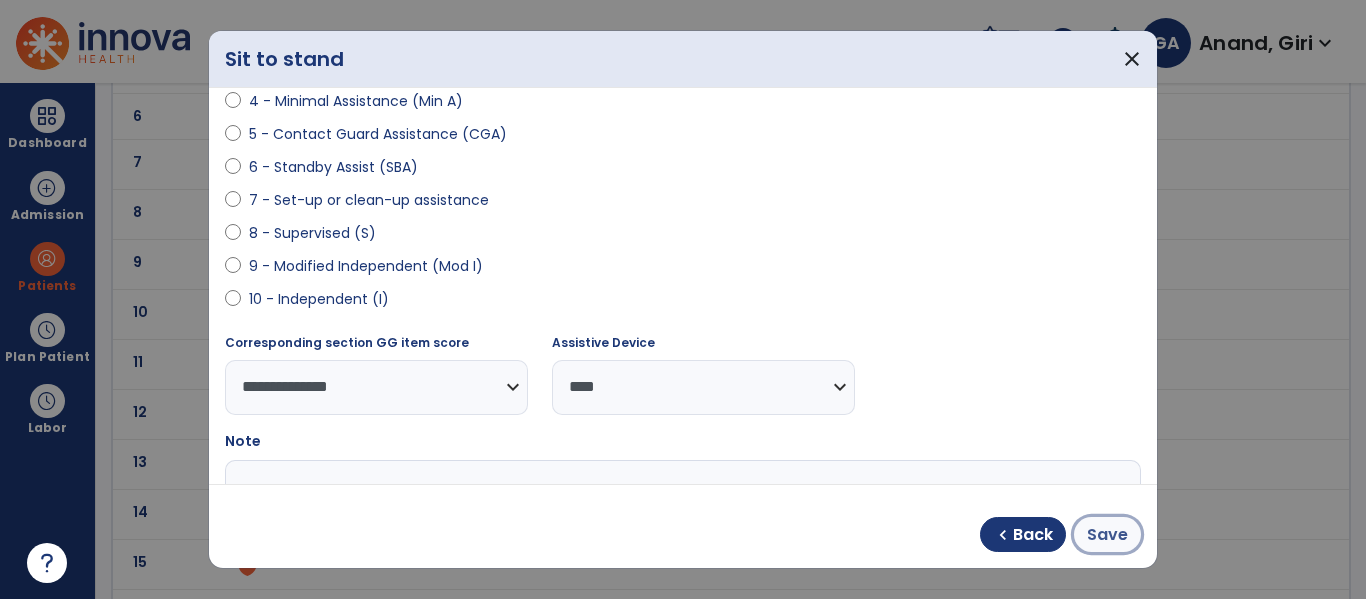 click on "Save" at bounding box center [1107, 535] 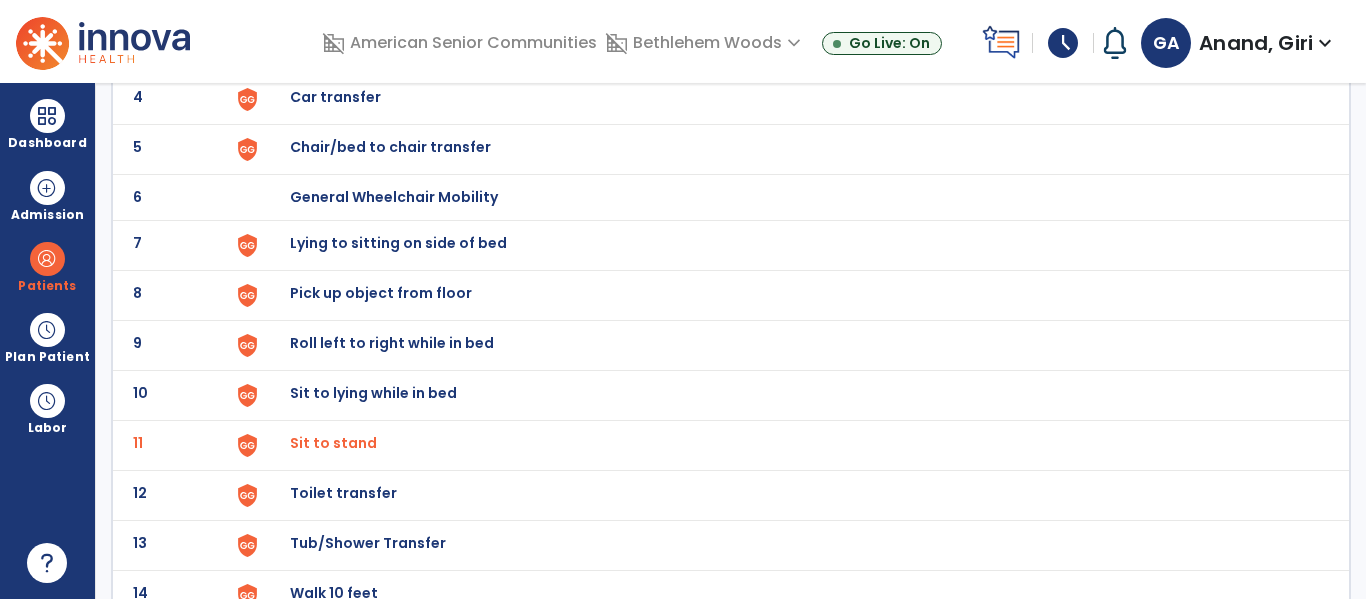 scroll, scrollTop: 314, scrollLeft: 0, axis: vertical 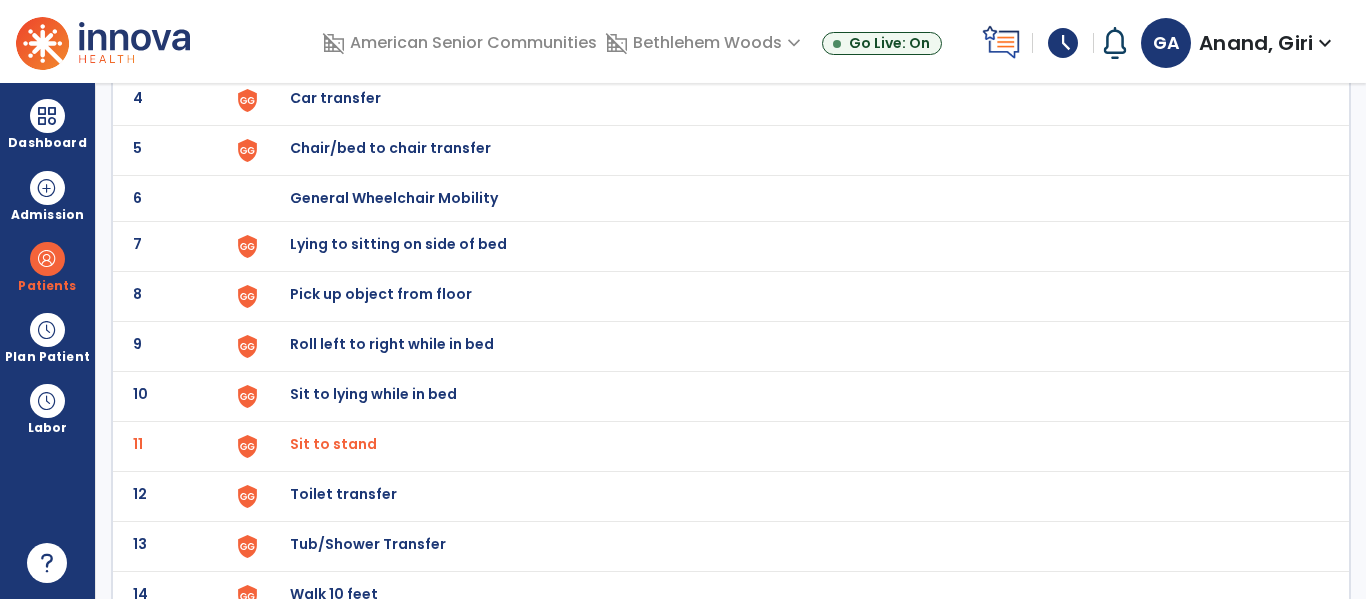 click on "Lying to sitting on side of bed" at bounding box center (336, -52) 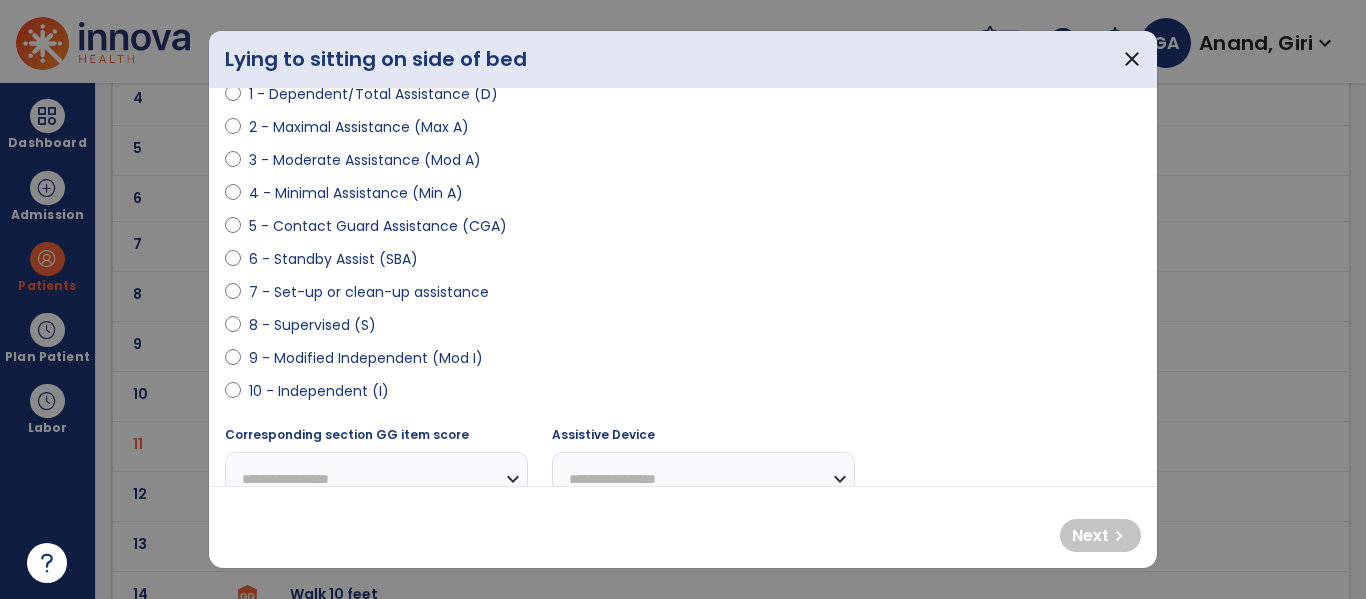 scroll, scrollTop: 251, scrollLeft: 0, axis: vertical 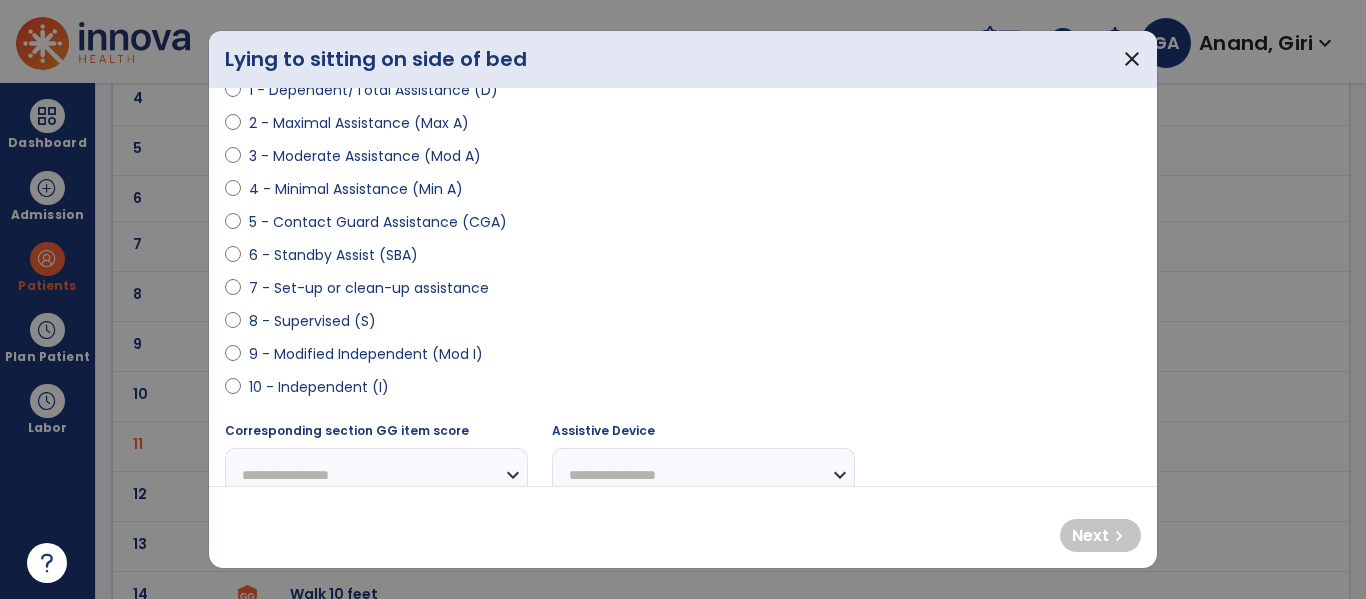 select on "**********" 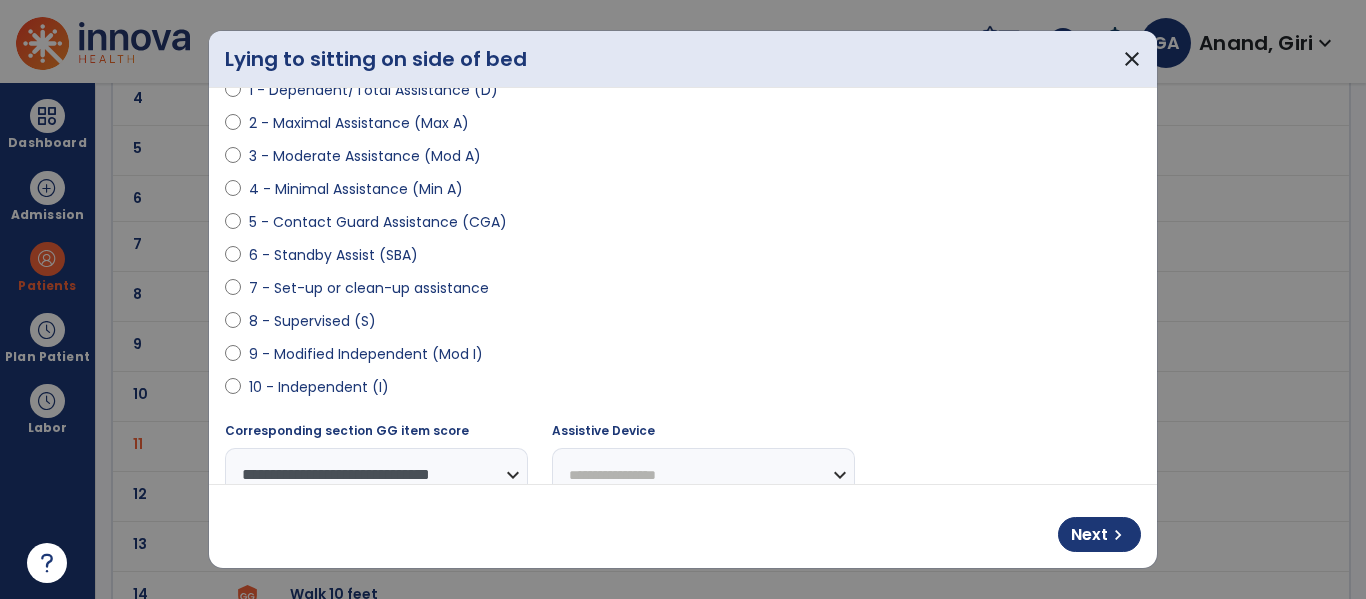 click on "**********" at bounding box center [703, 475] 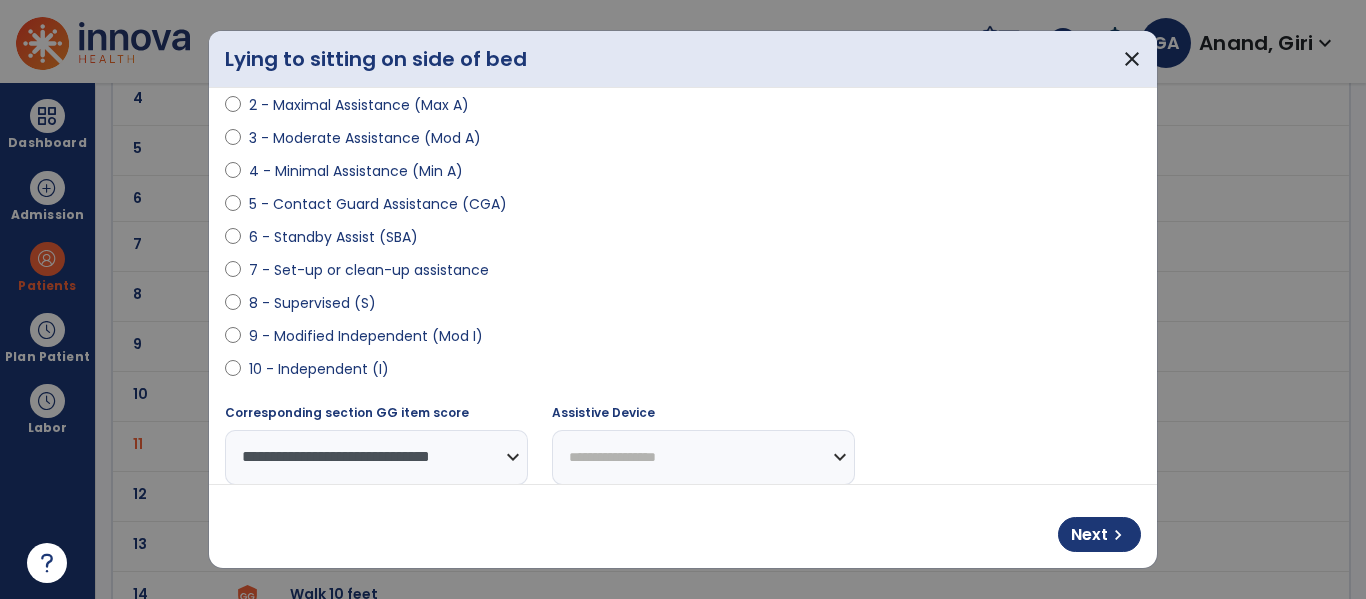 select on "****" 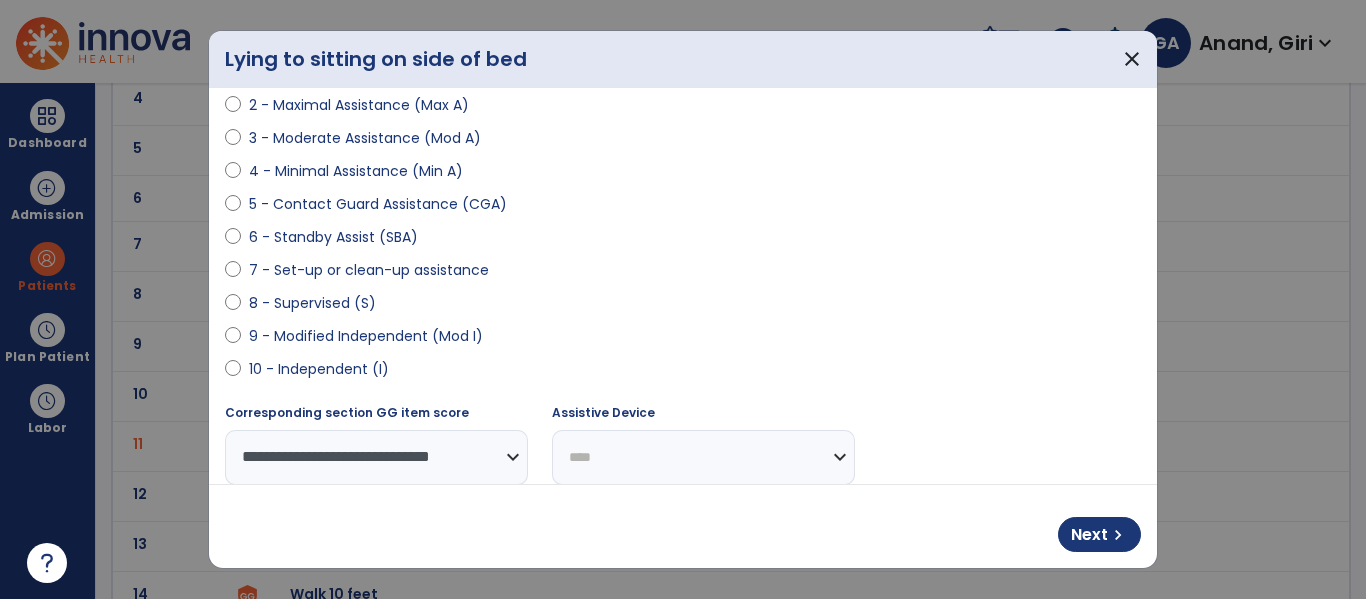 click on "**********" at bounding box center [703, 457] 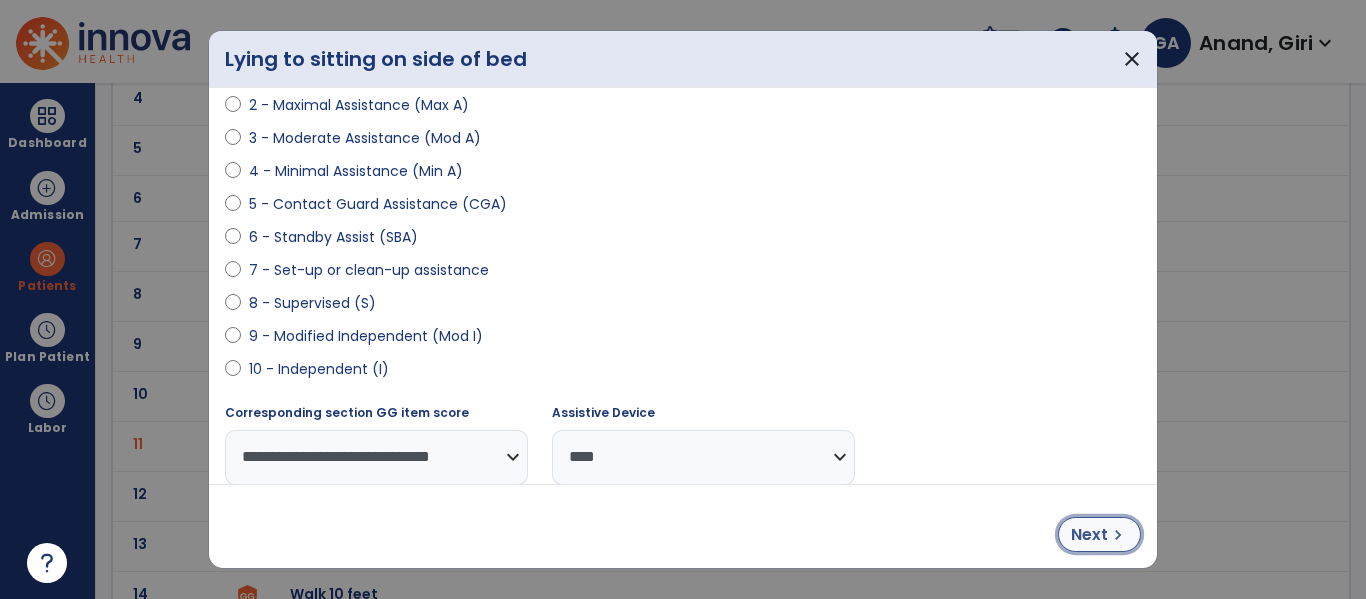 click on "Next" at bounding box center (1089, 535) 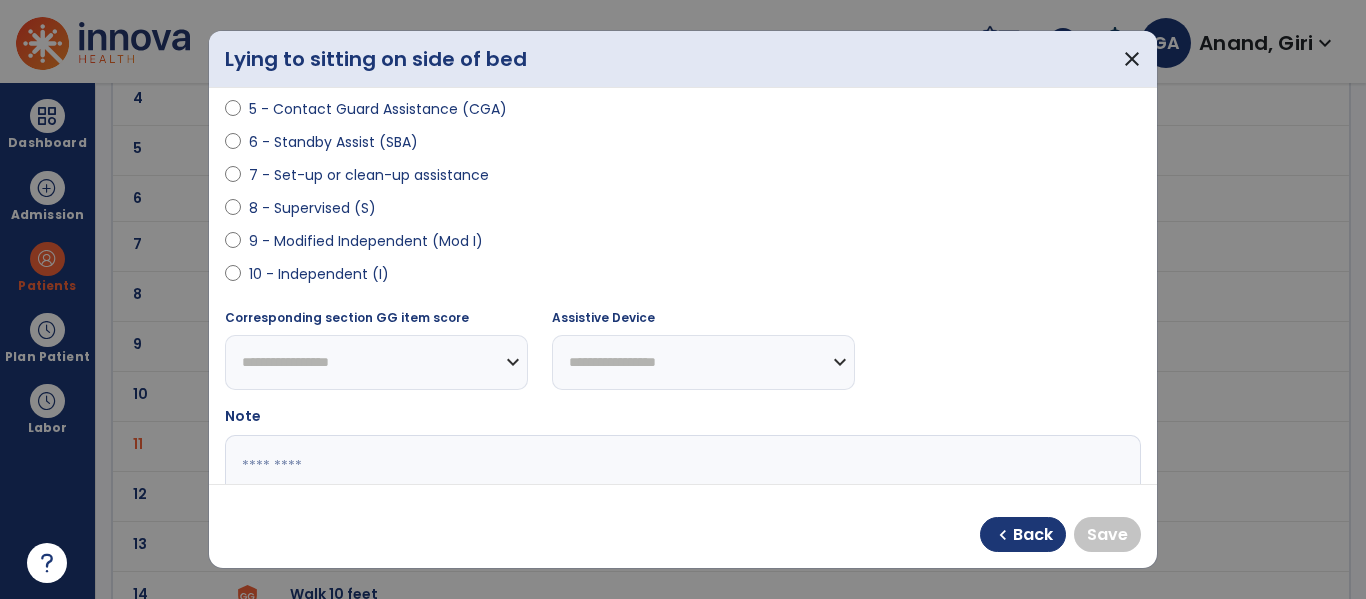 scroll, scrollTop: 375, scrollLeft: 0, axis: vertical 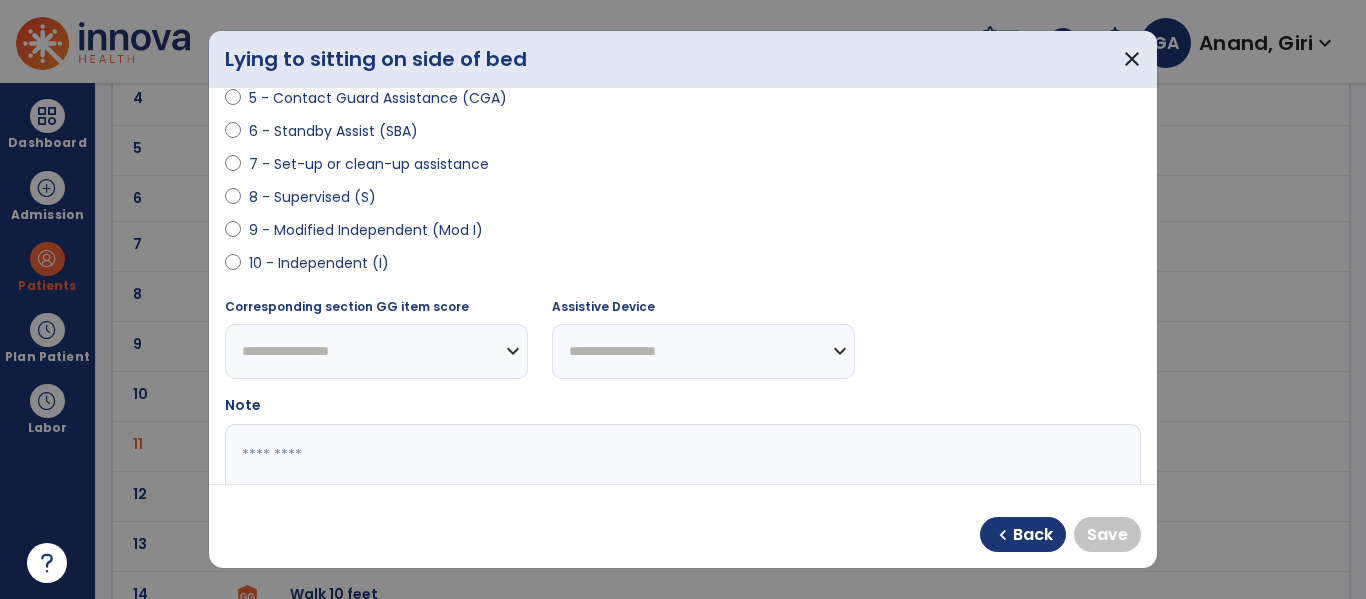 select on "**********" 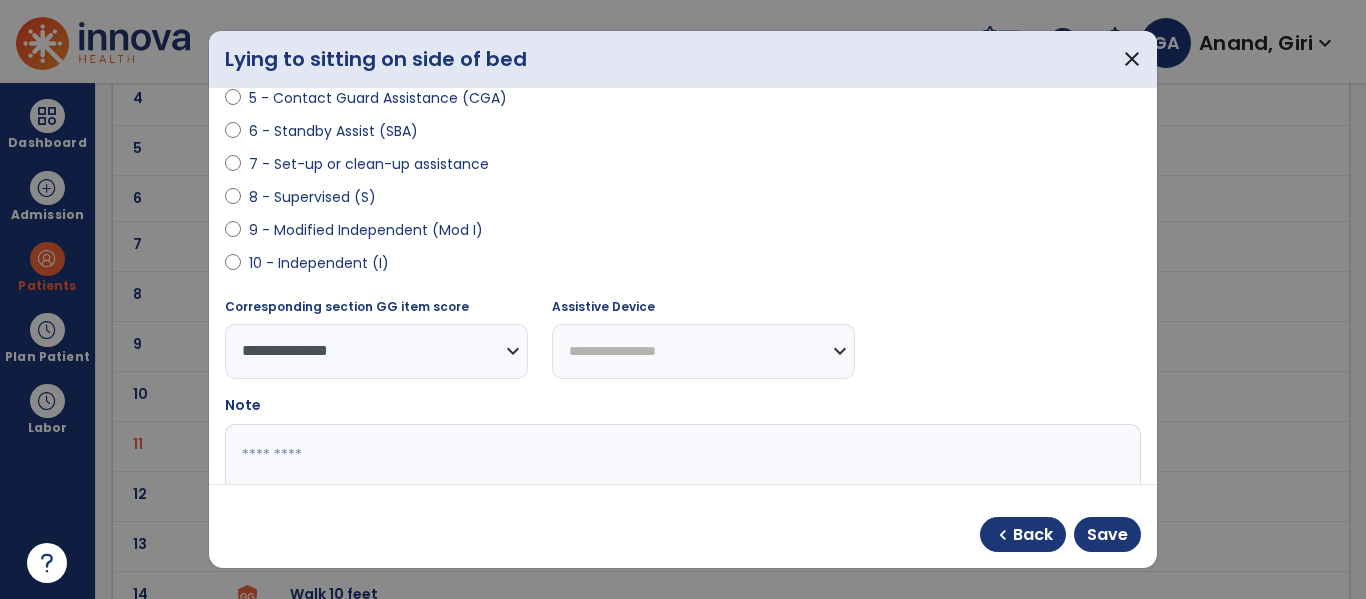 click on "**********" at bounding box center (703, 351) 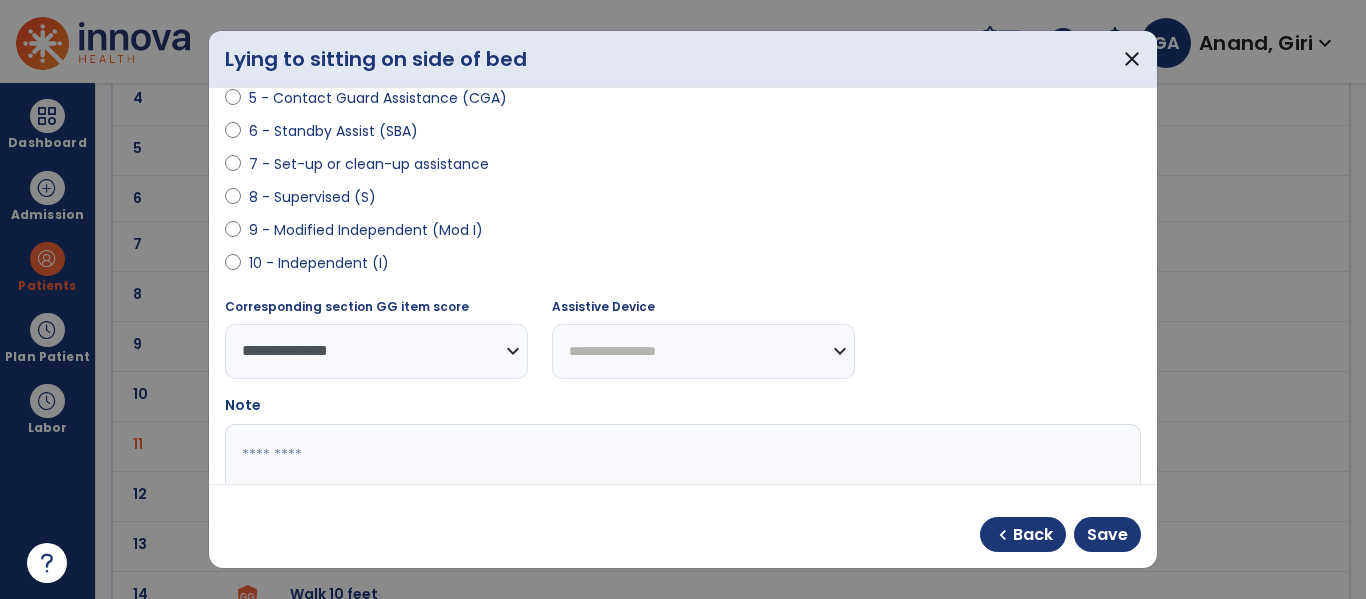 select on "****" 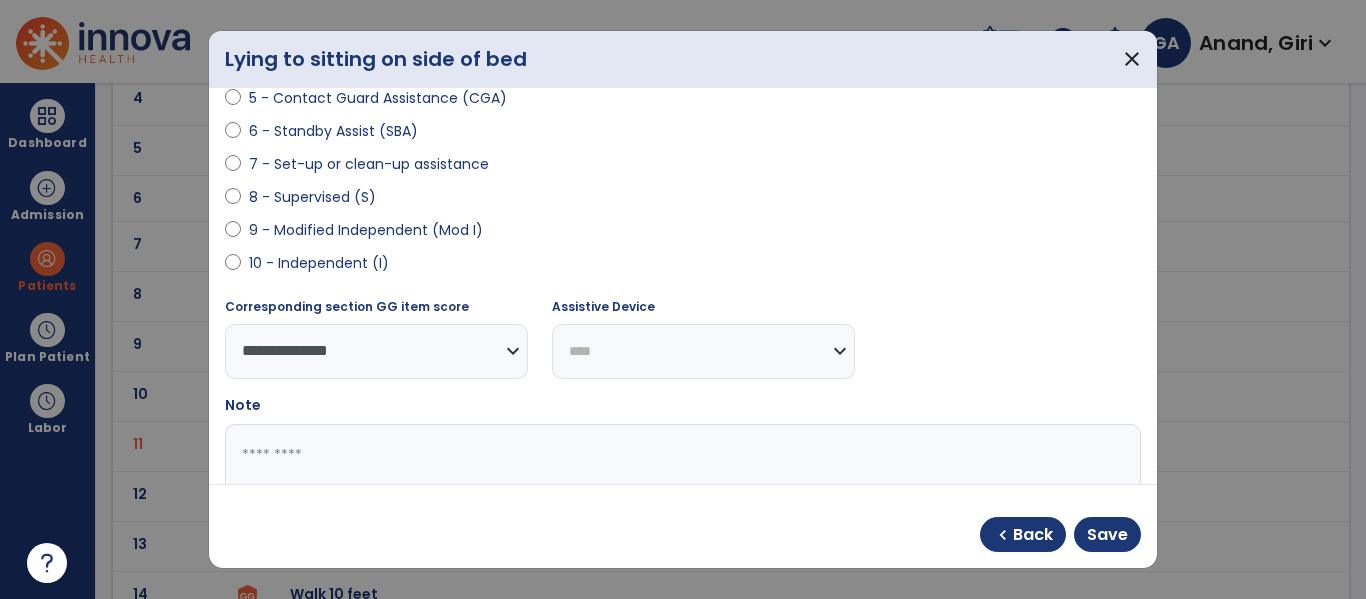 click on "**********" at bounding box center (703, 351) 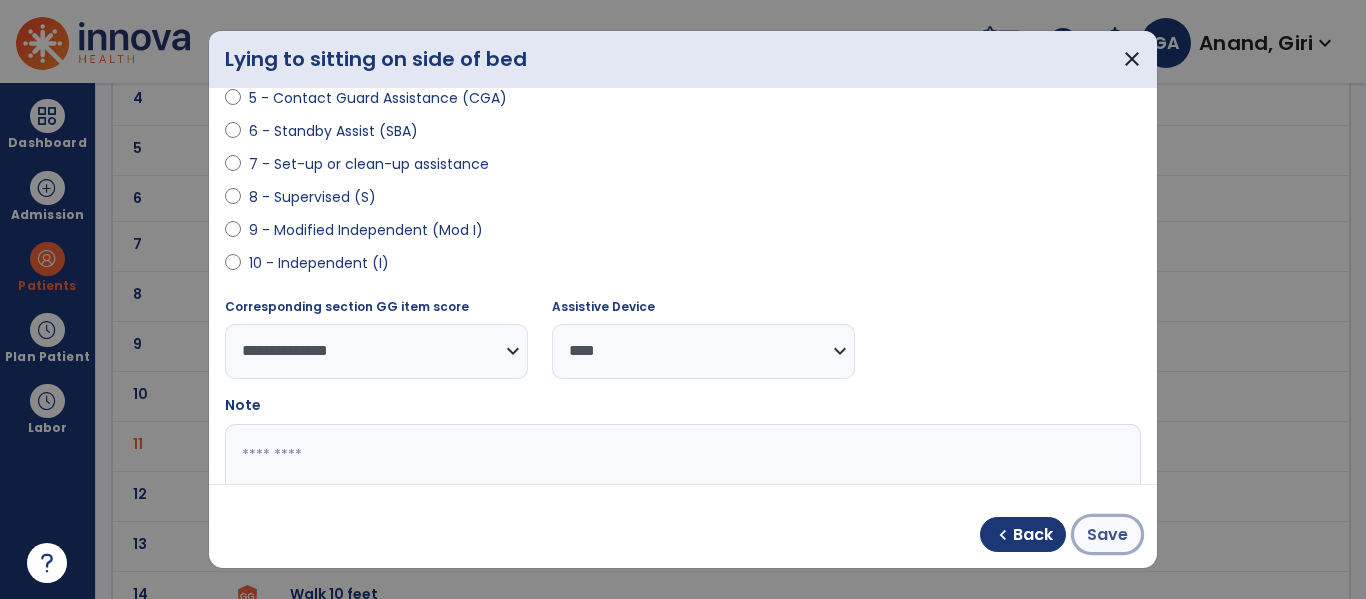 click on "Save" at bounding box center (1107, 535) 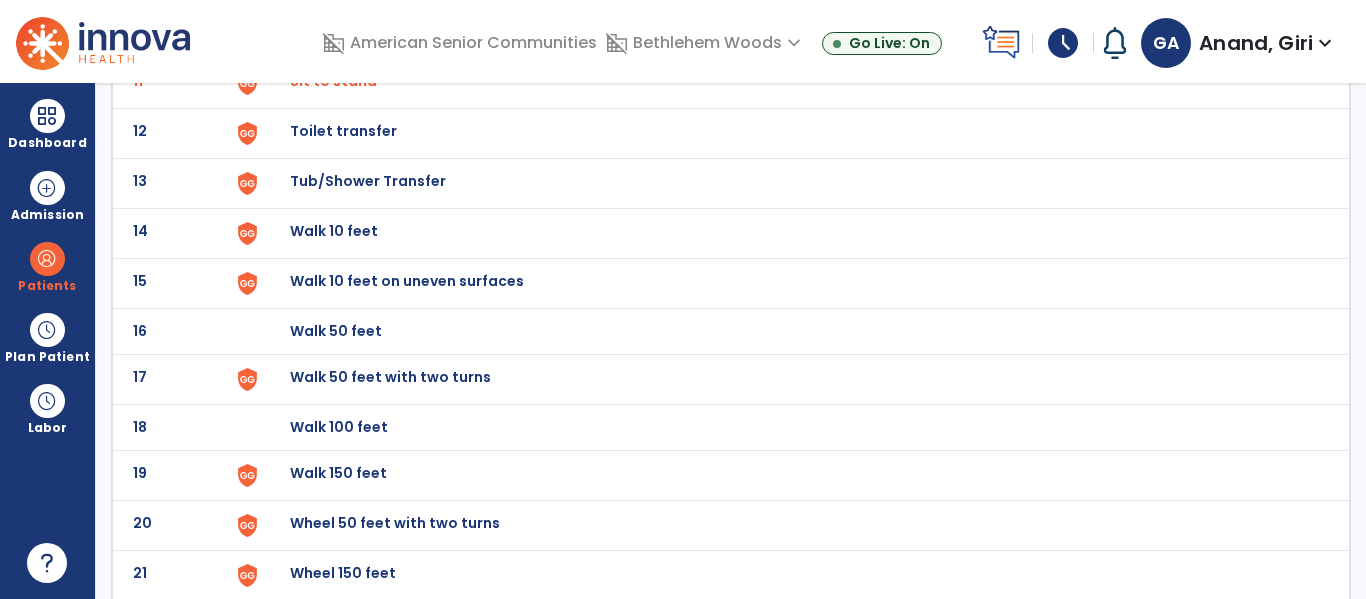scroll, scrollTop: 678, scrollLeft: 0, axis: vertical 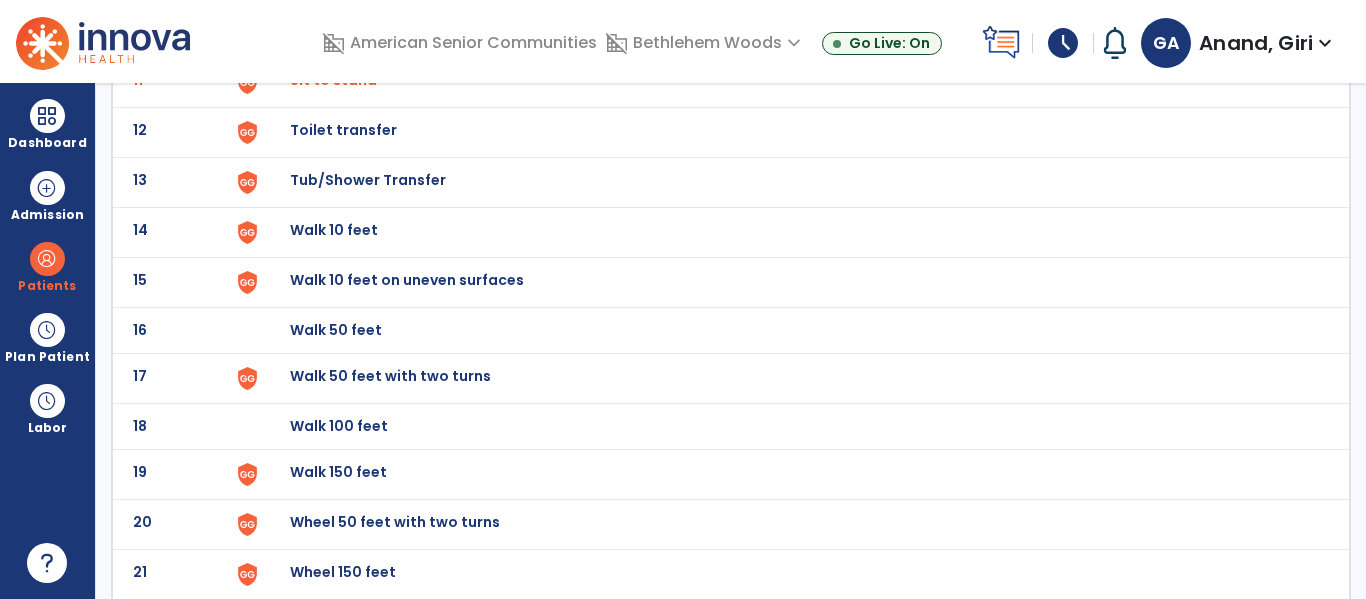 click on "Walk 10 feet" at bounding box center (336, -416) 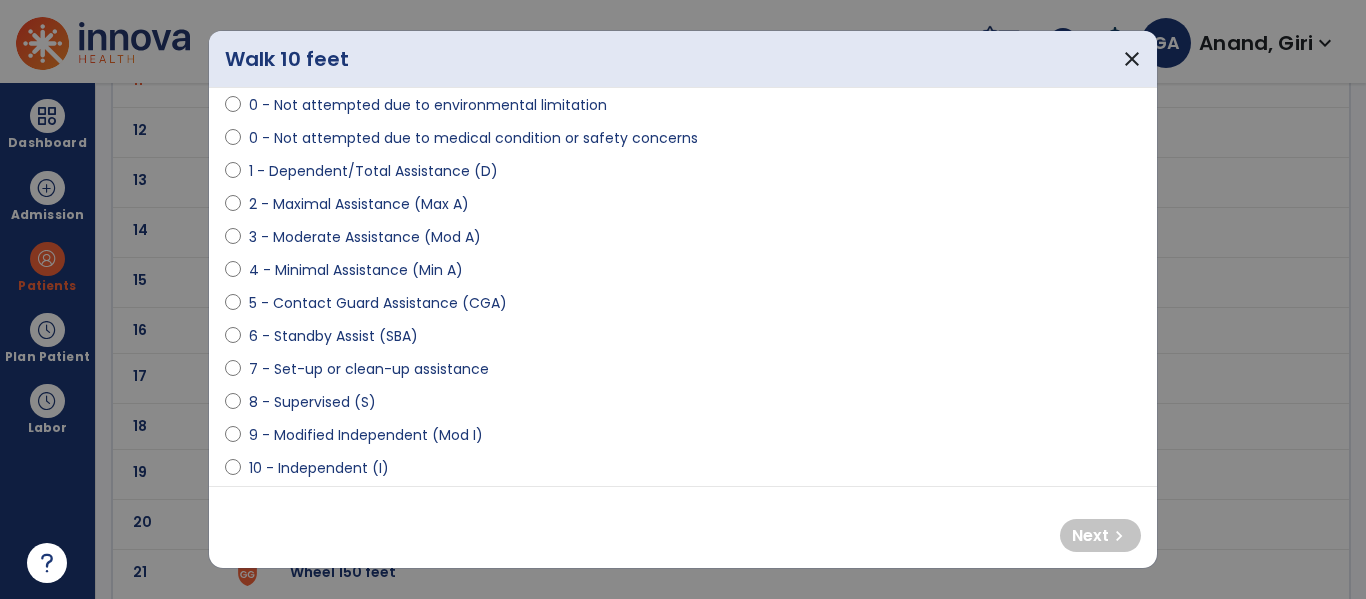 scroll, scrollTop: 175, scrollLeft: 0, axis: vertical 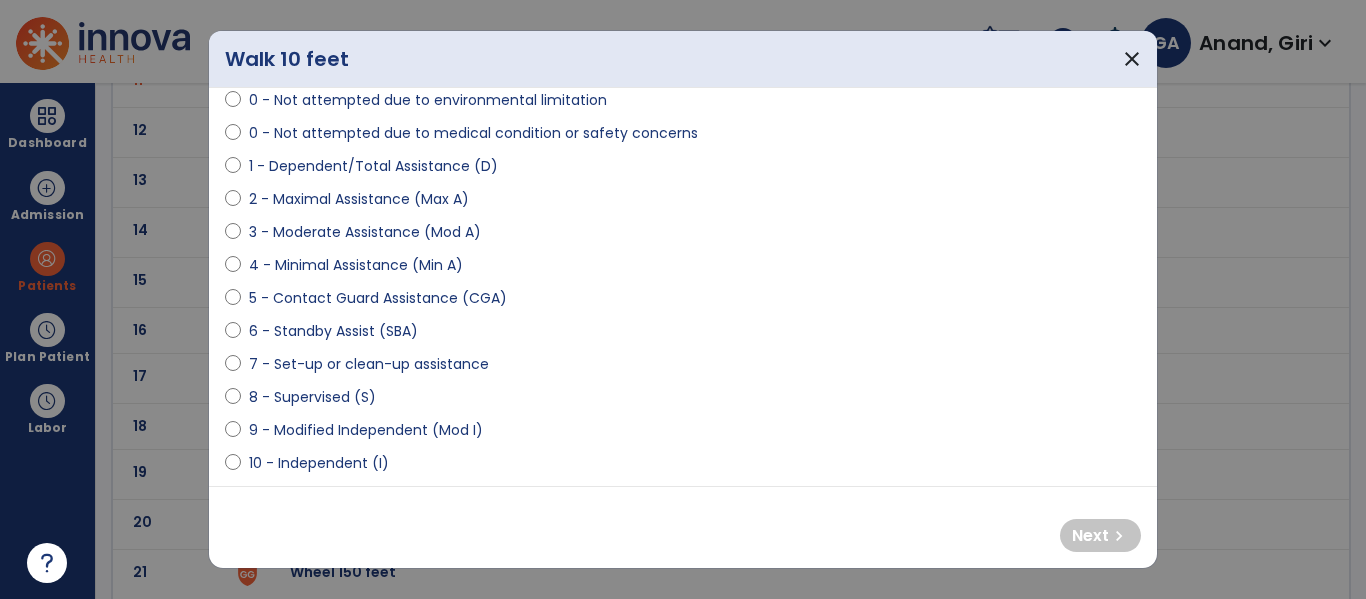 select on "**********" 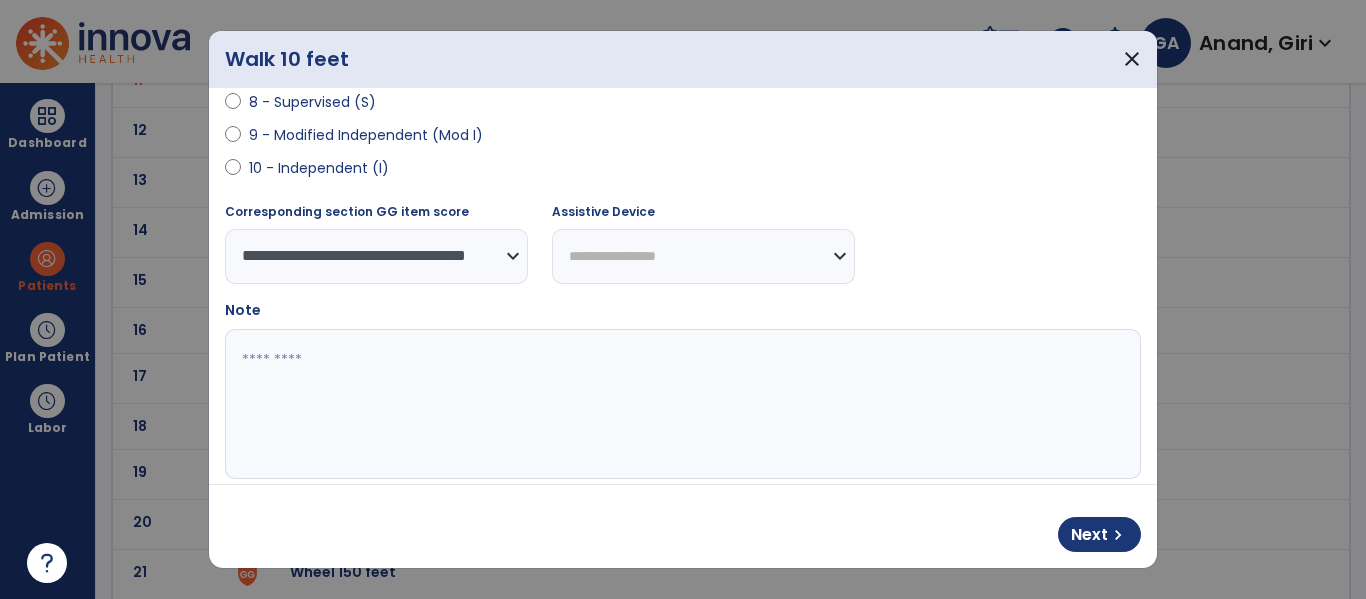 scroll, scrollTop: 477, scrollLeft: 0, axis: vertical 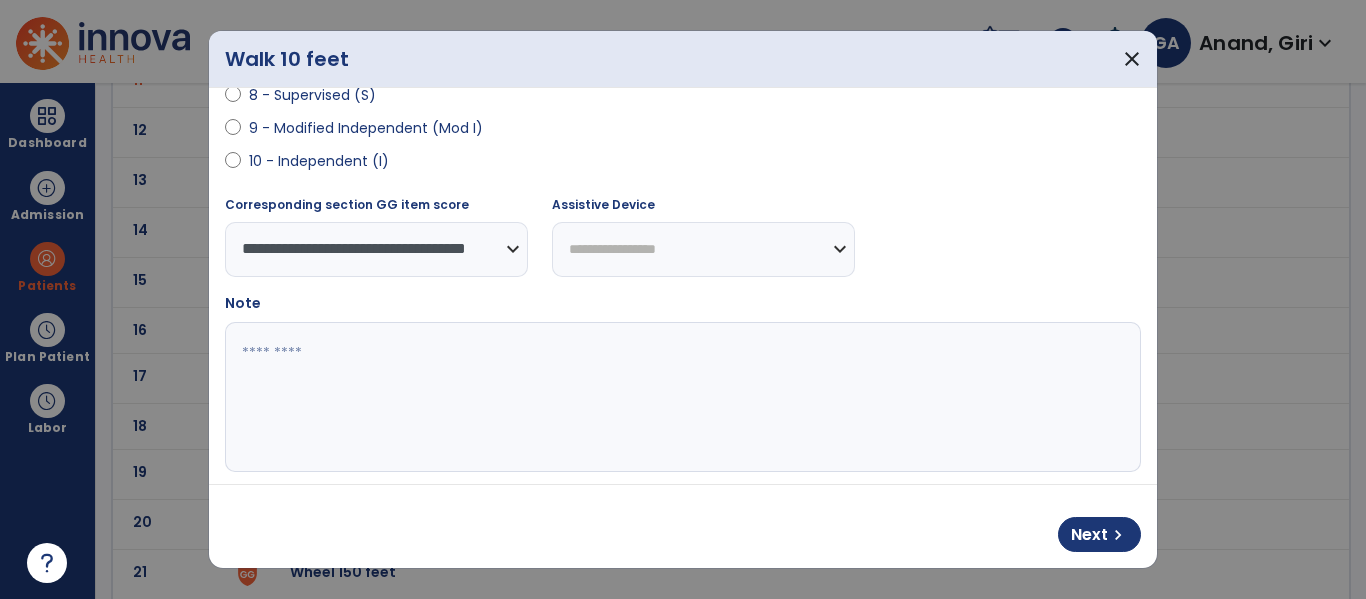 click on "**********" at bounding box center [703, 249] 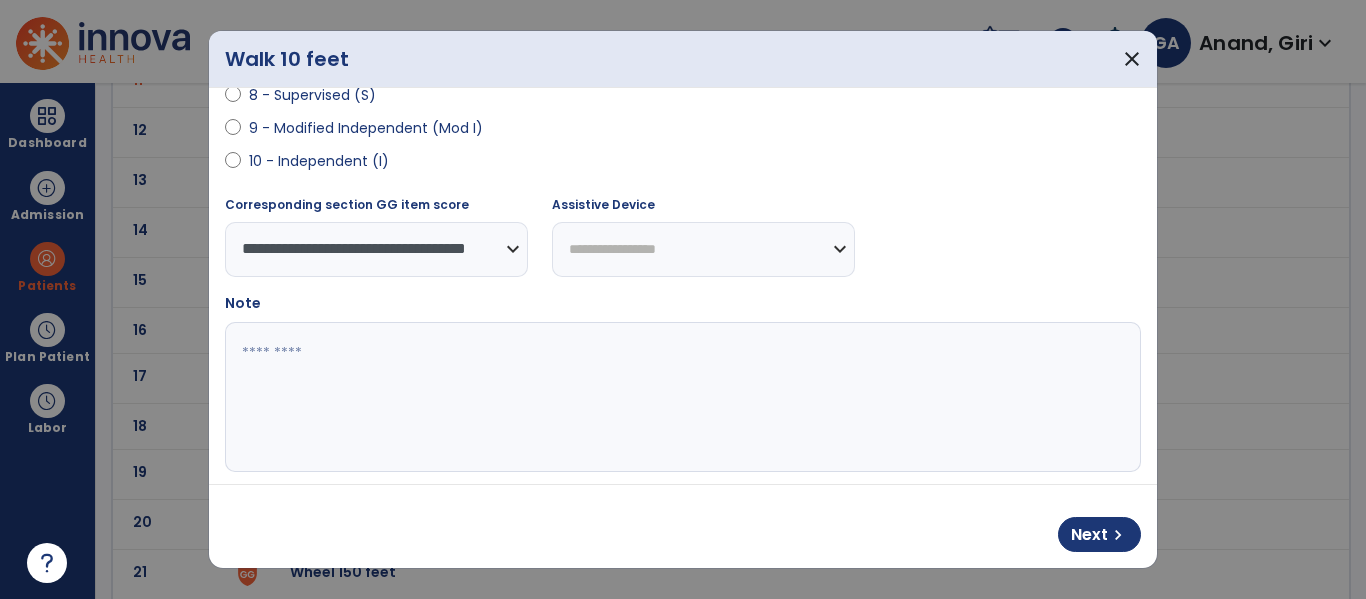 select on "**********" 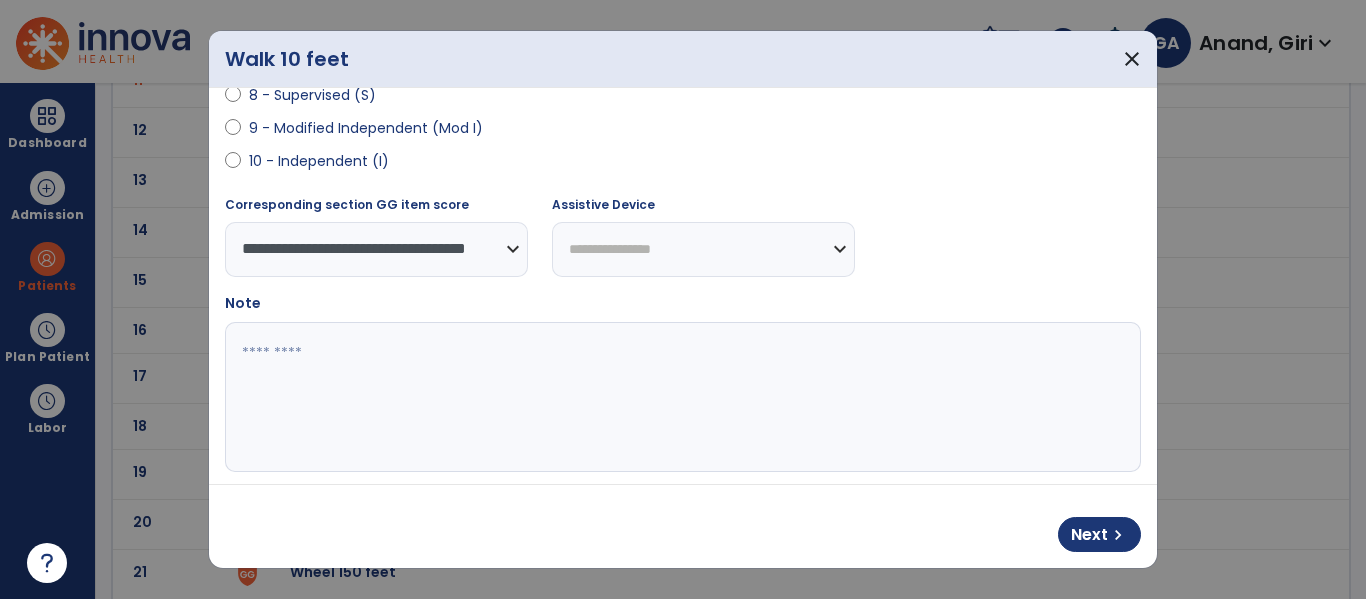 click on "**********" at bounding box center (703, 249) 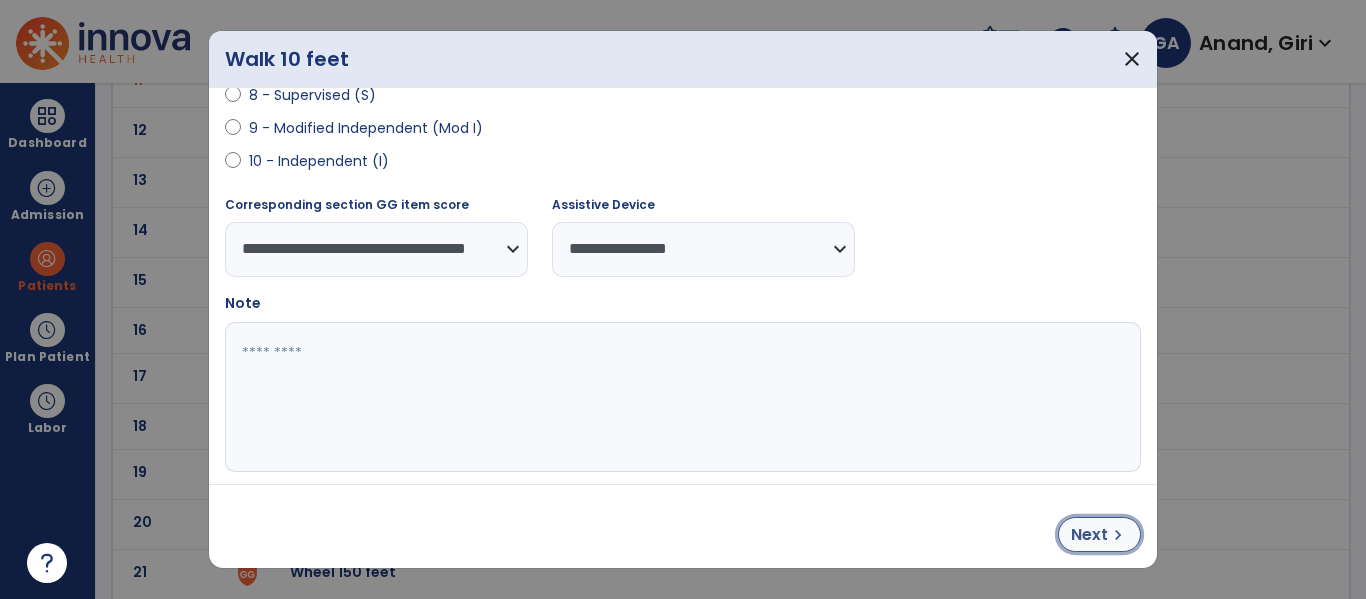click on "Next" at bounding box center [1089, 535] 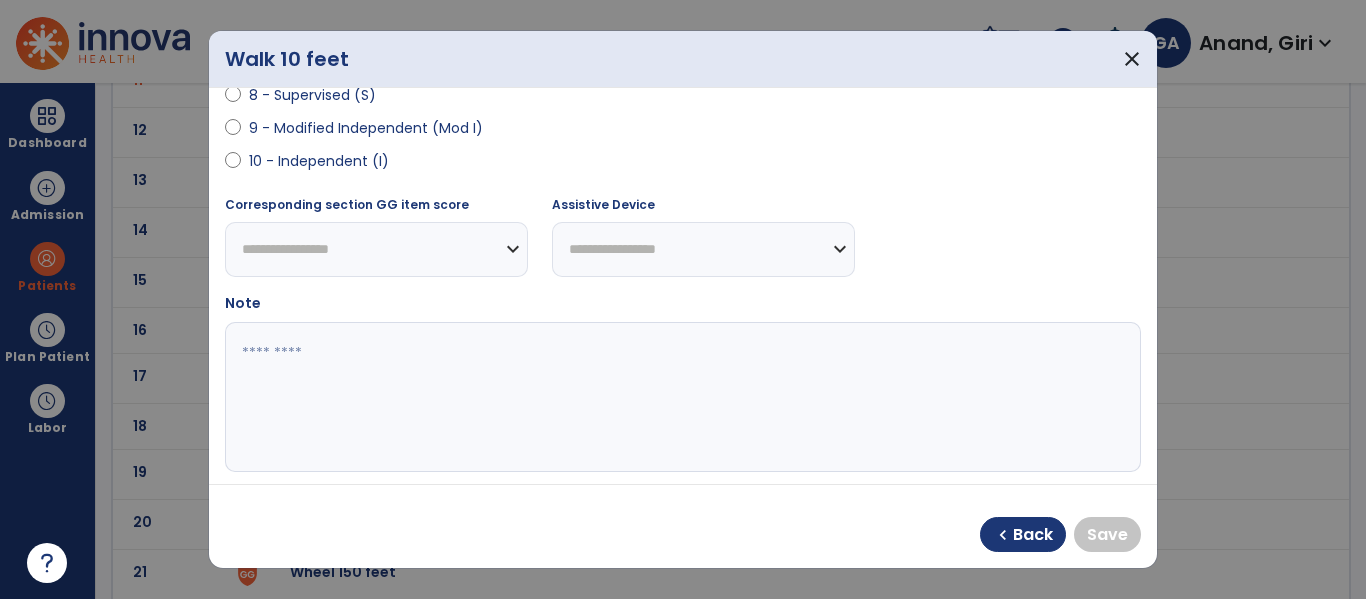select on "**********" 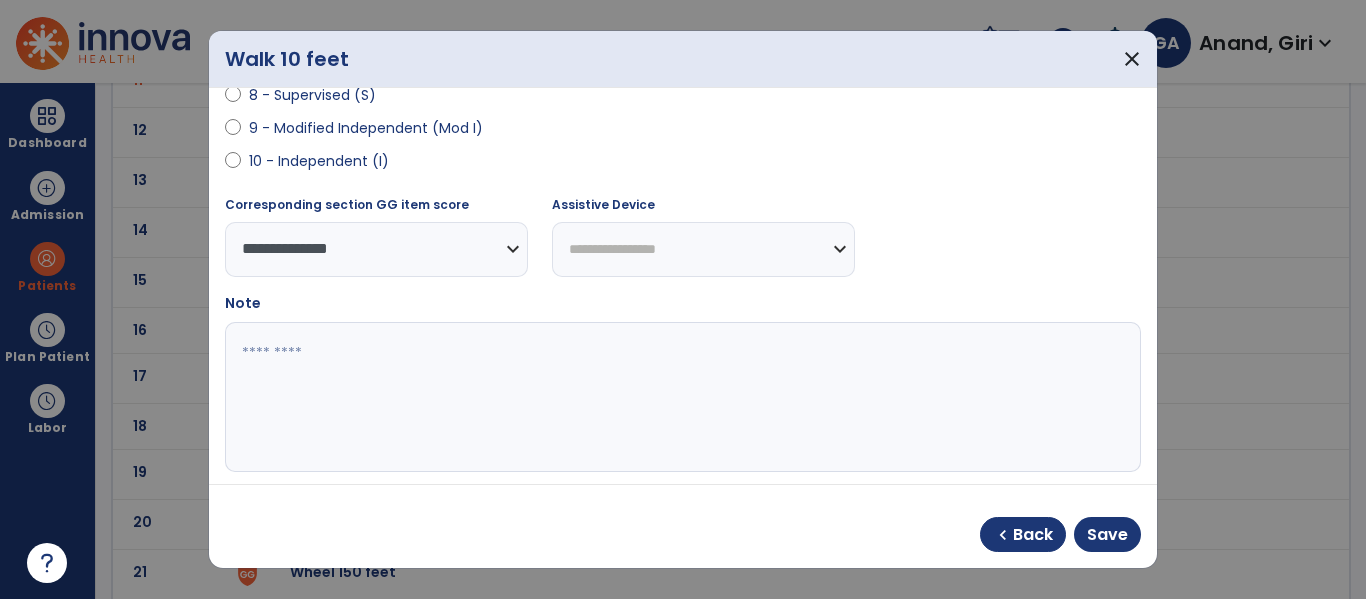 click on "**********" at bounding box center (703, 249) 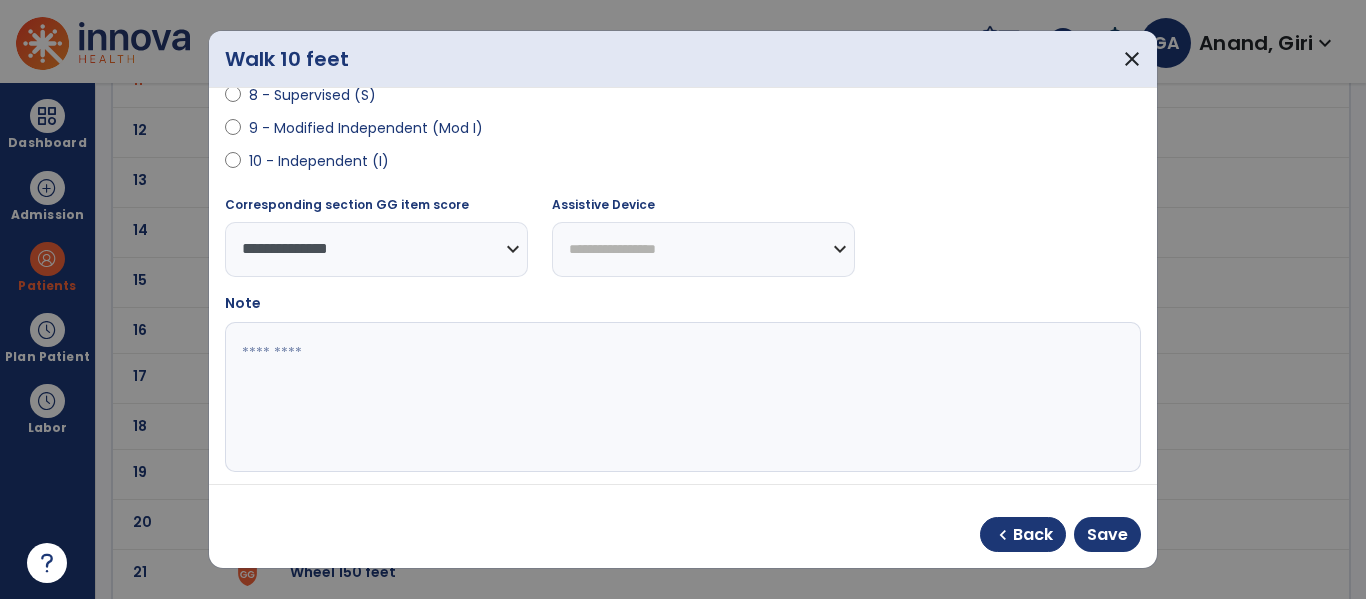 select on "****" 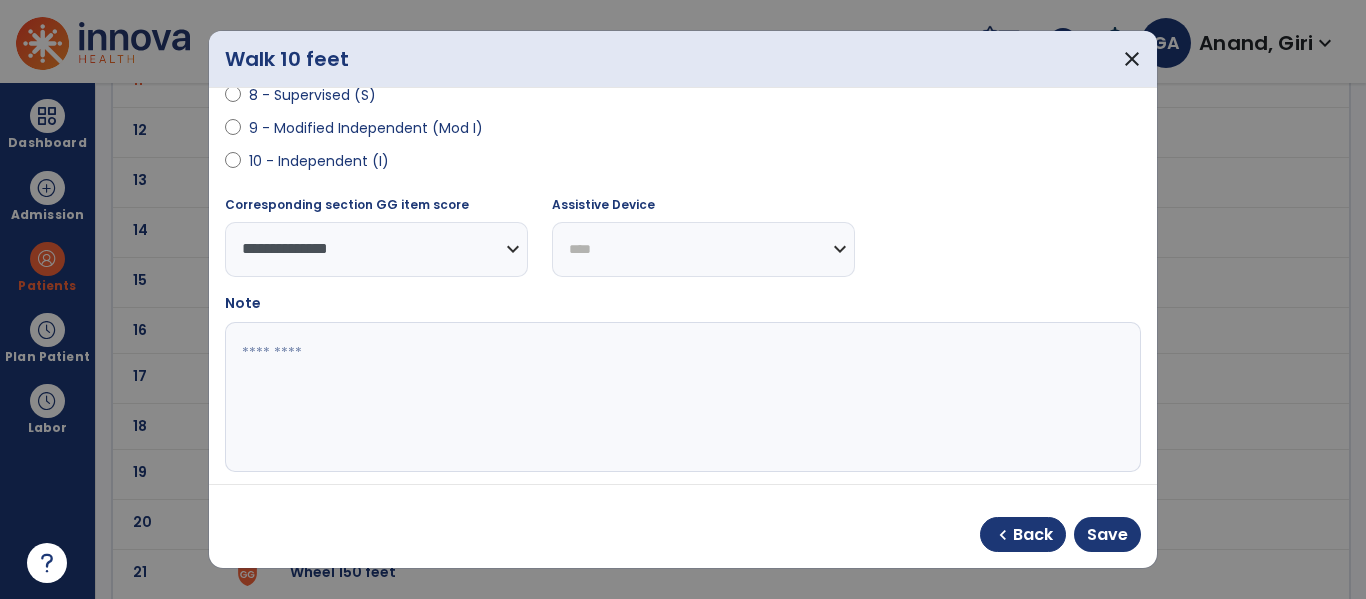 click on "**********" at bounding box center (703, 249) 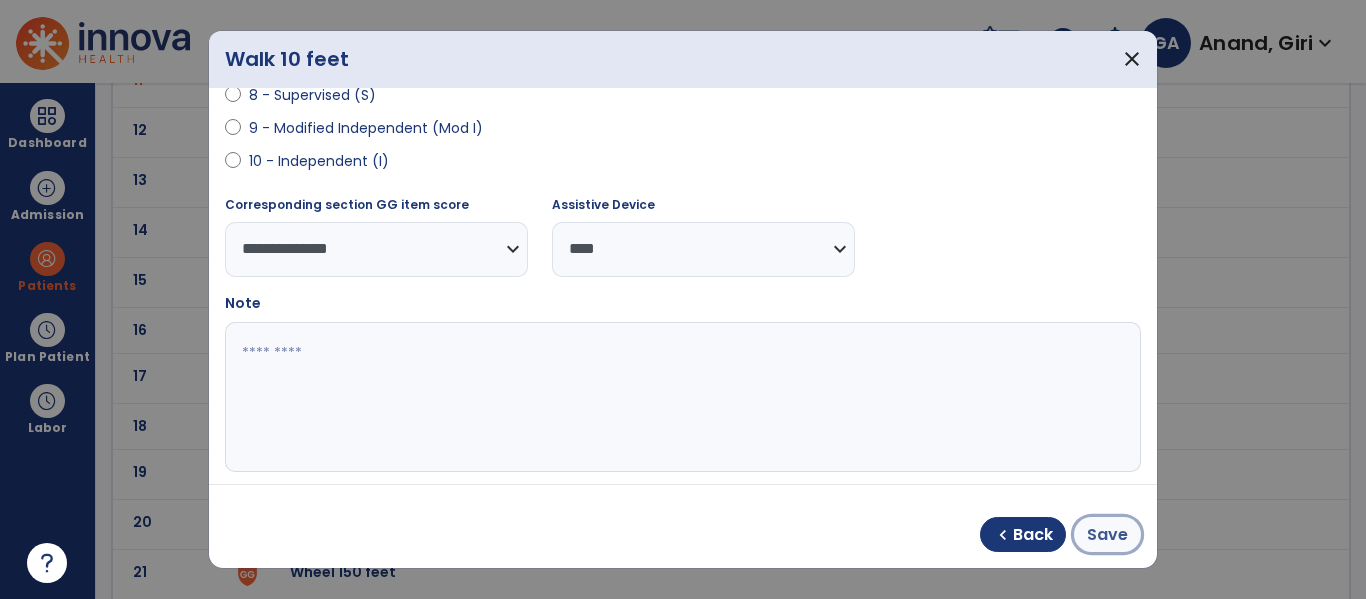 click on "Save" at bounding box center (1107, 535) 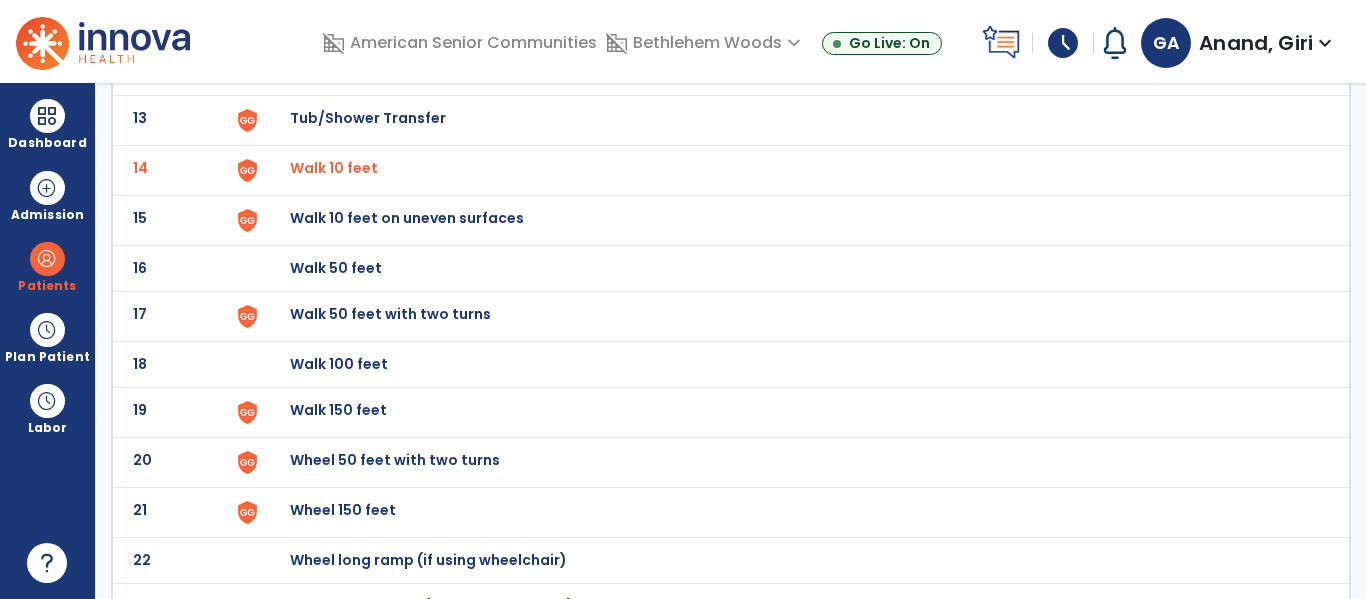 scroll, scrollTop: 744, scrollLeft: 0, axis: vertical 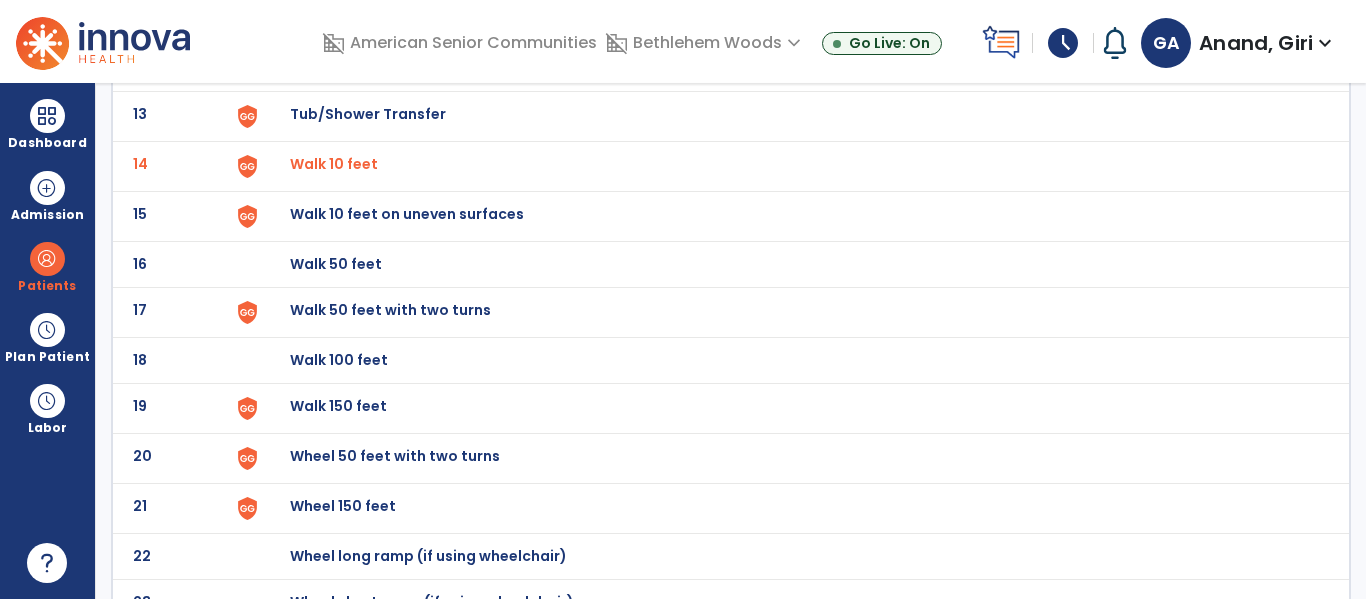 click on "Walk 50 feet with two turns" at bounding box center [336, -482] 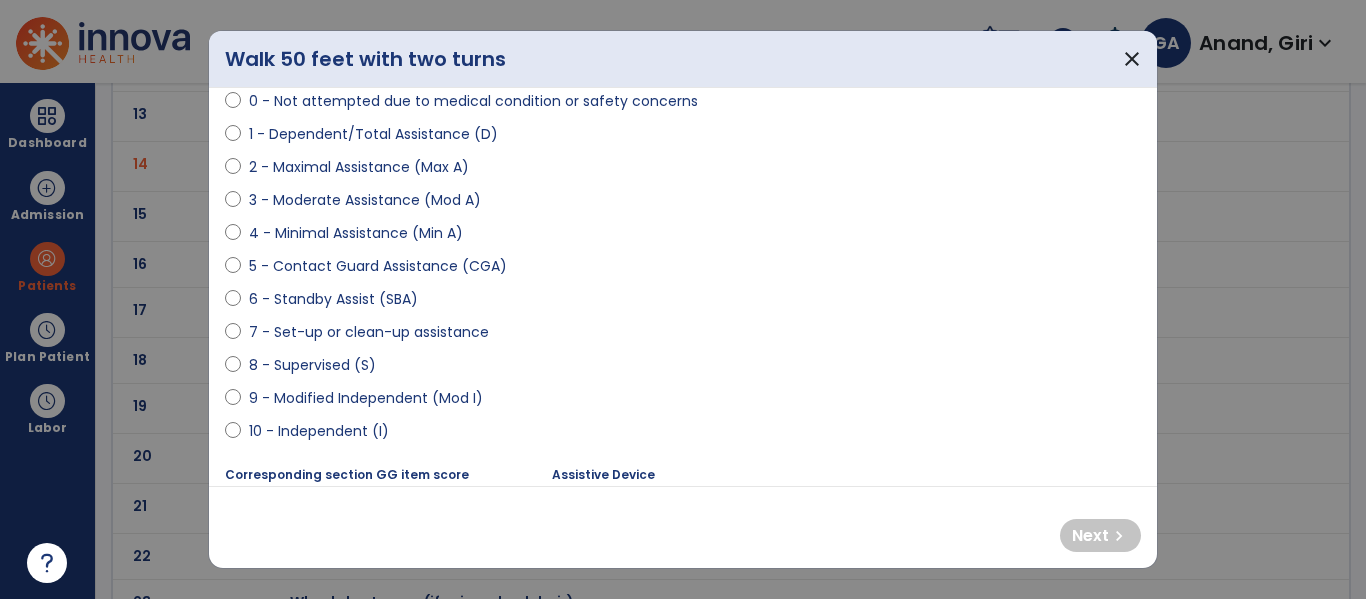 scroll, scrollTop: 209, scrollLeft: 0, axis: vertical 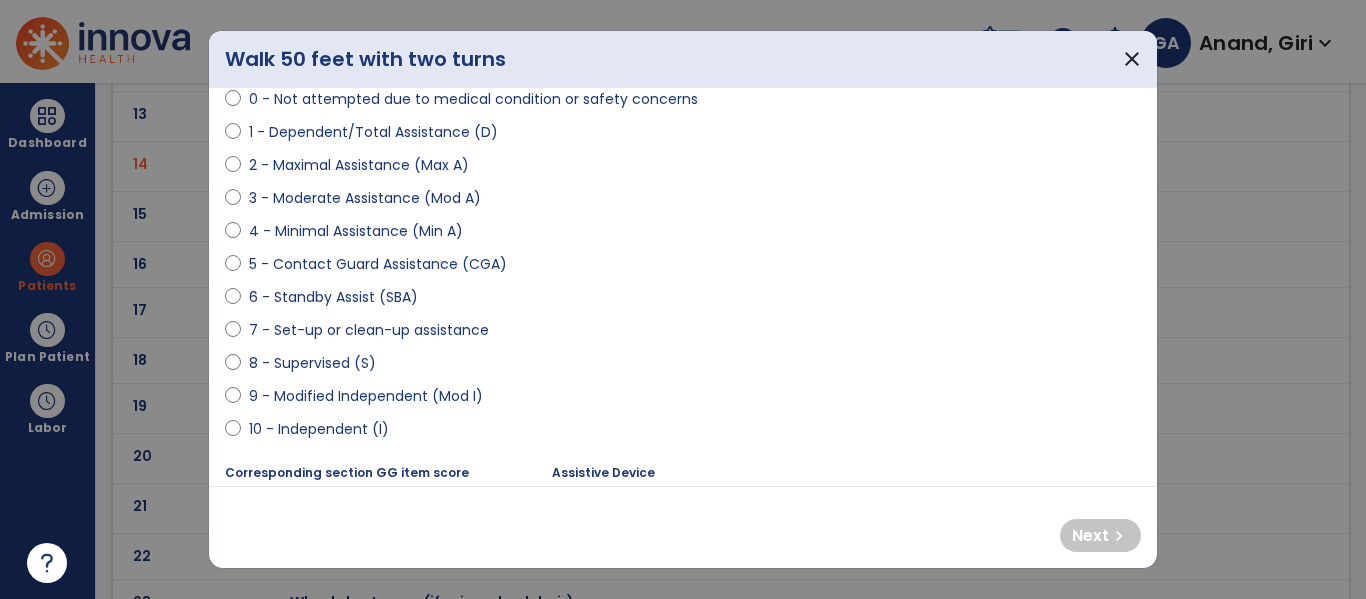 select on "**********" 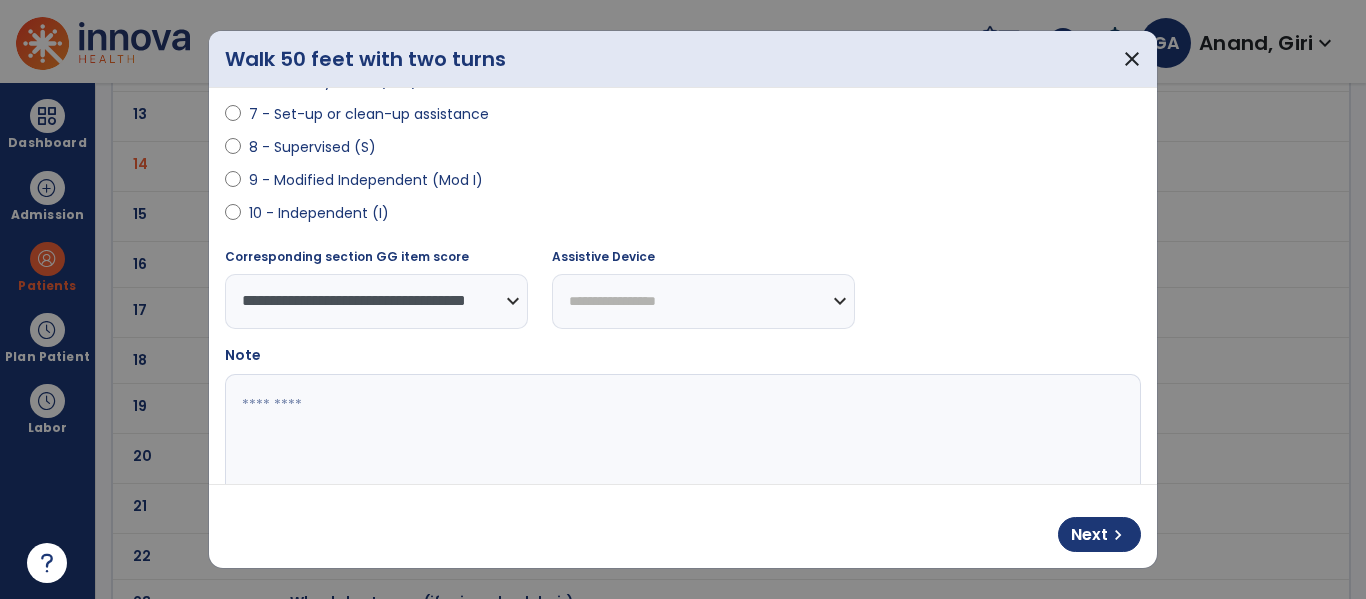 scroll, scrollTop: 428, scrollLeft: 0, axis: vertical 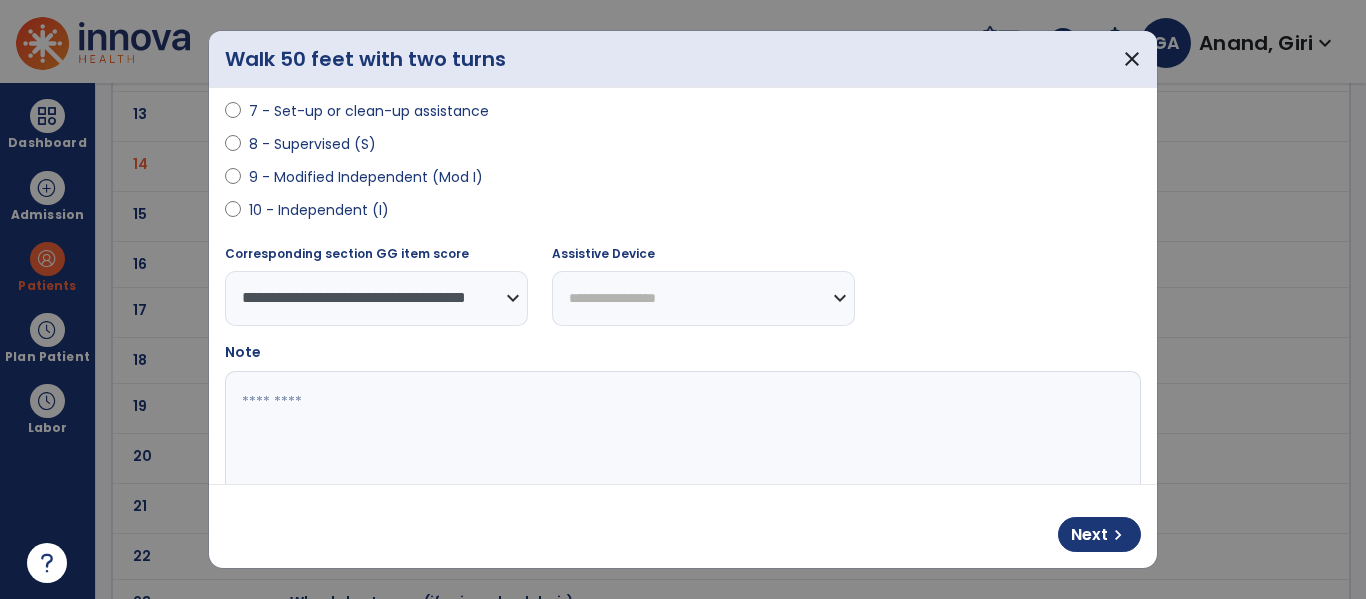 click on "**********" at bounding box center [703, 298] 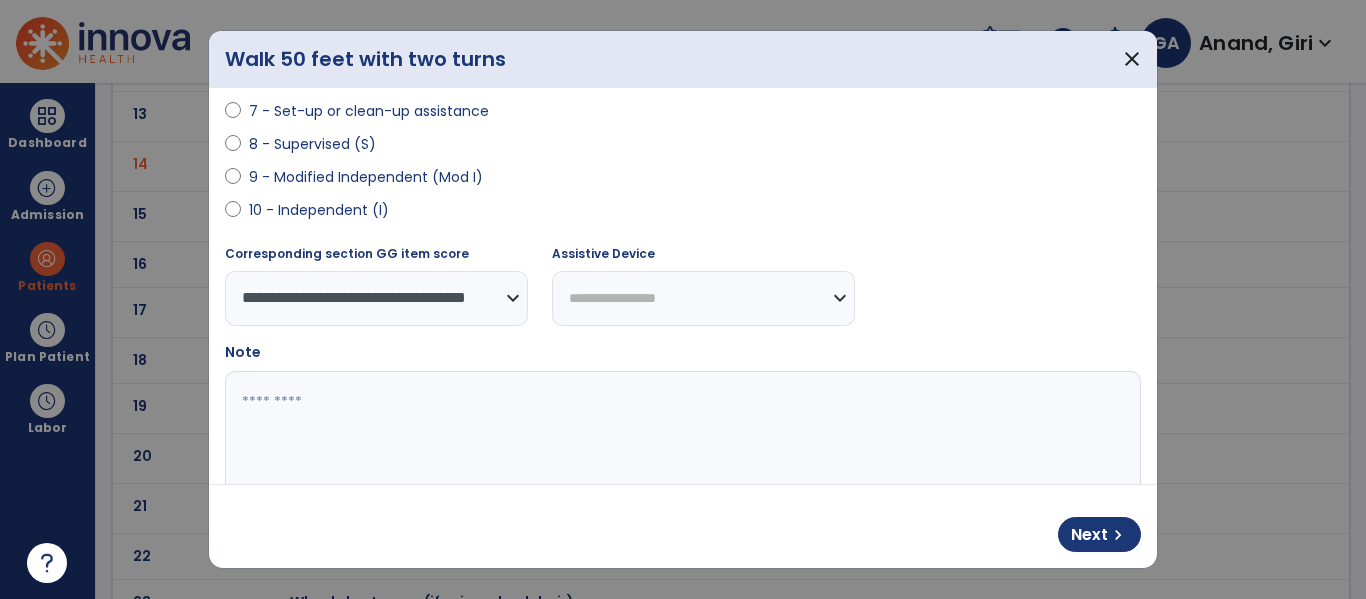 select on "**********" 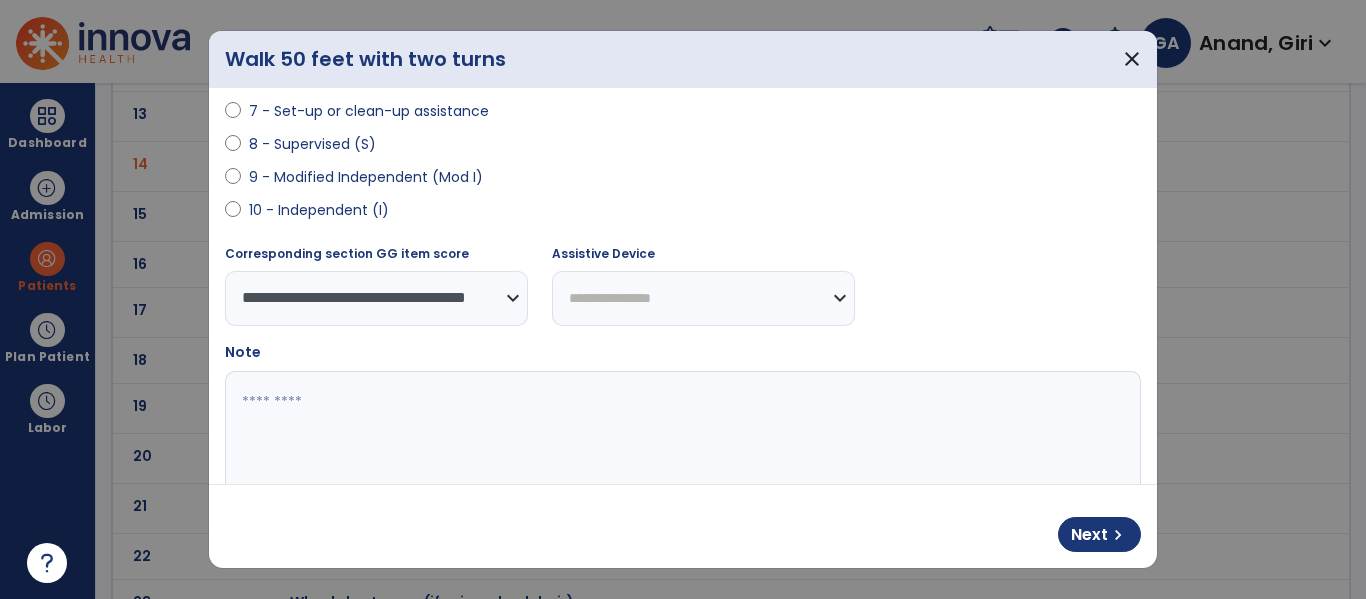 click on "**********" at bounding box center [703, 298] 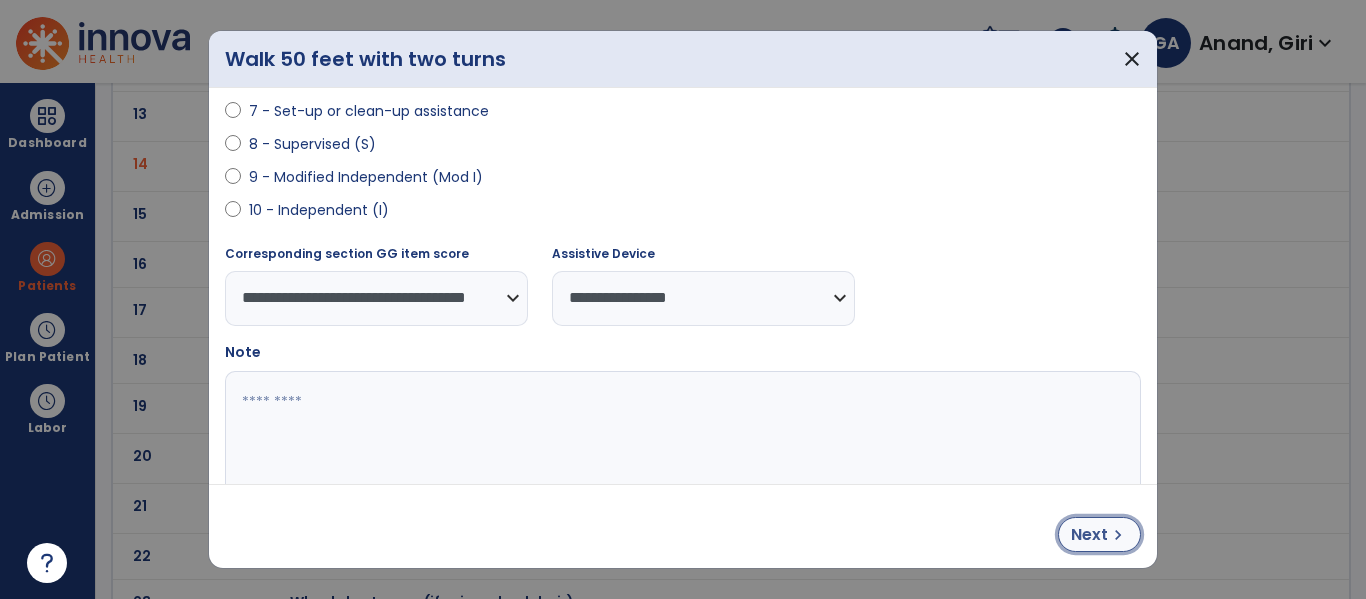 click on "chevron_right" at bounding box center (1118, 535) 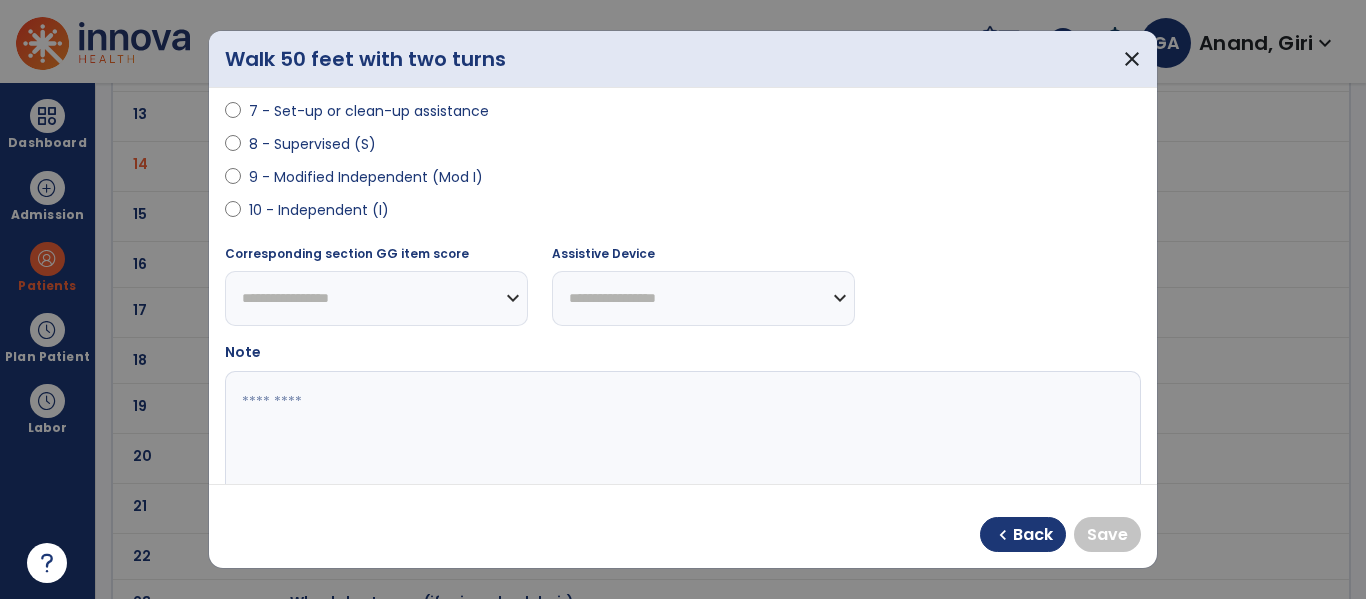 select on "**********" 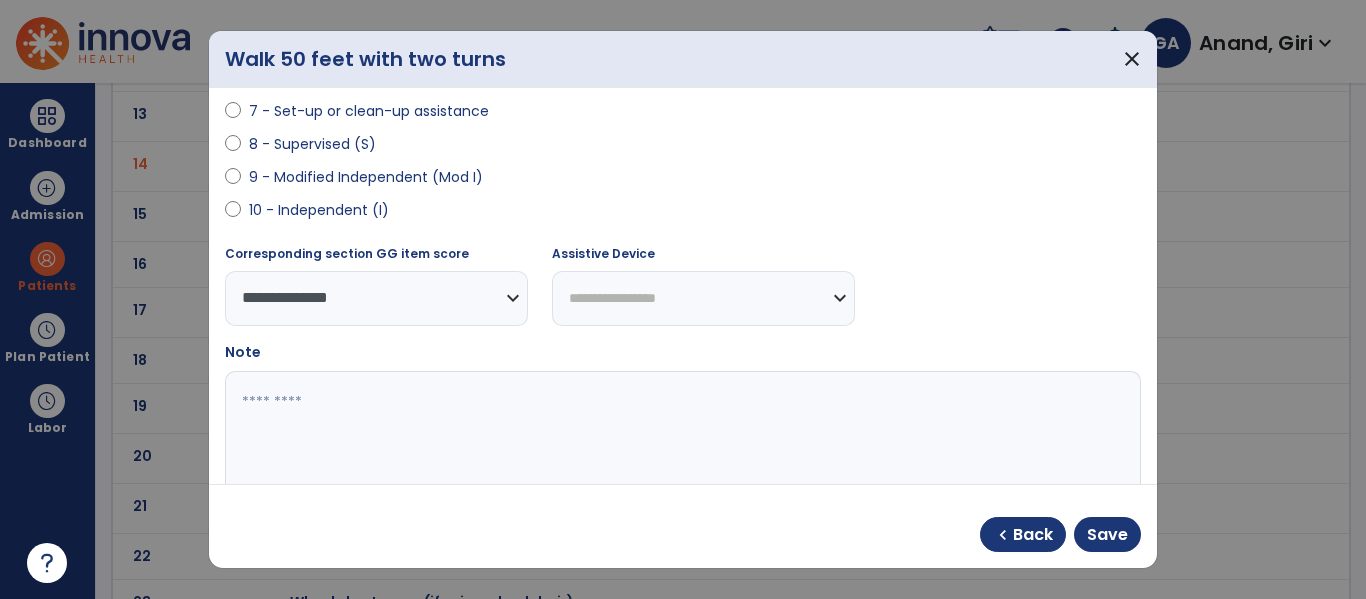 click on "**********" at bounding box center (703, 298) 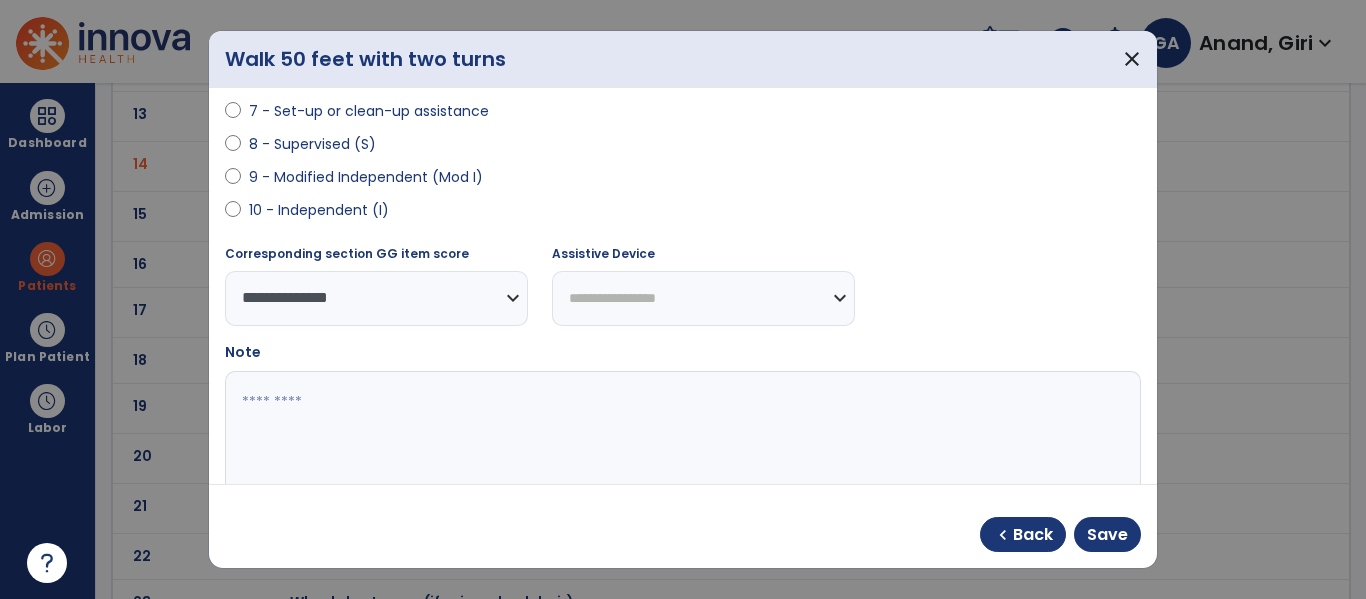 select on "**********" 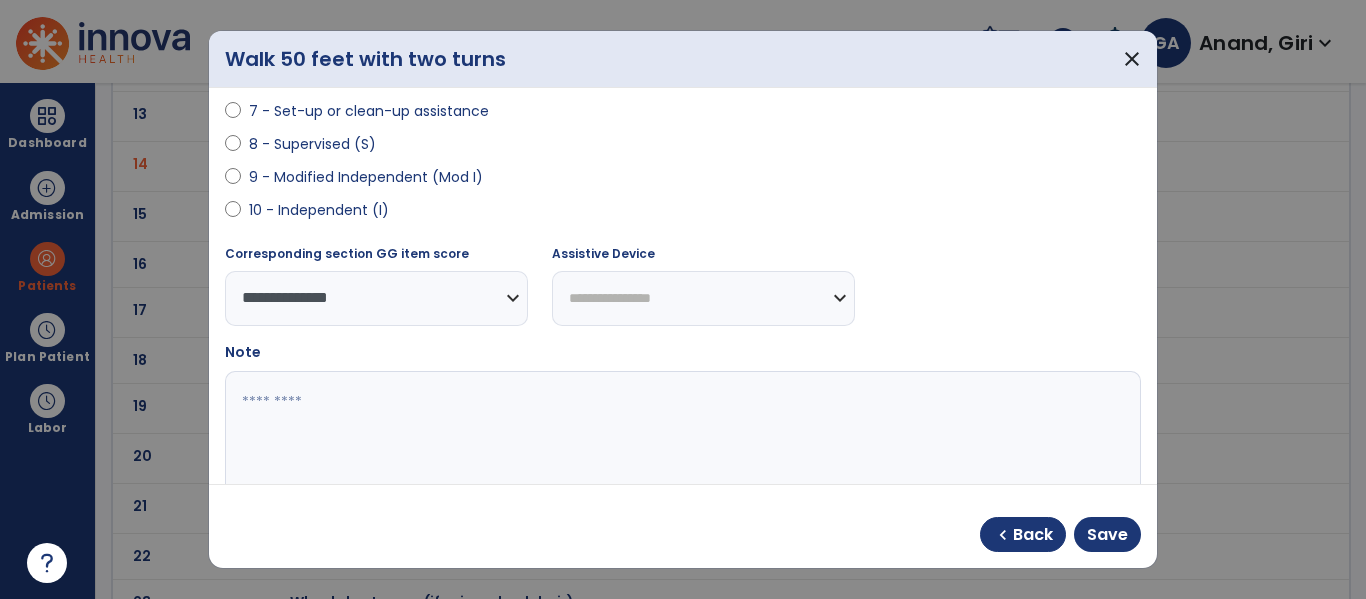 click on "**********" at bounding box center [703, 298] 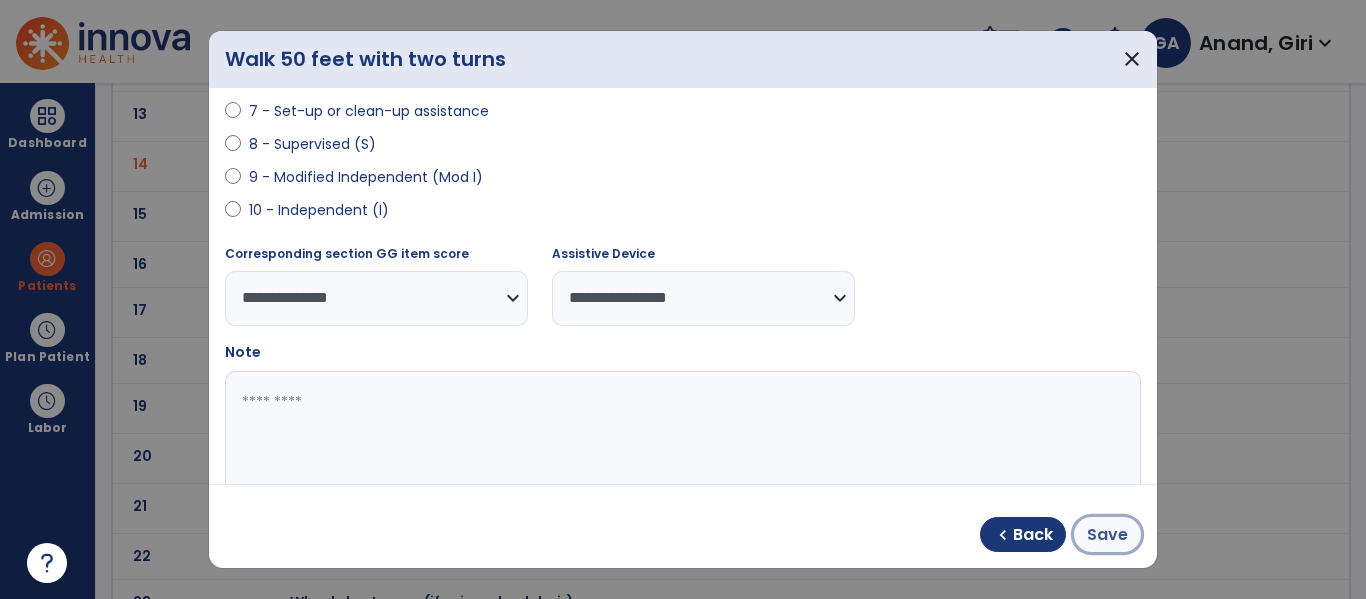 click on "Save" at bounding box center [1107, 535] 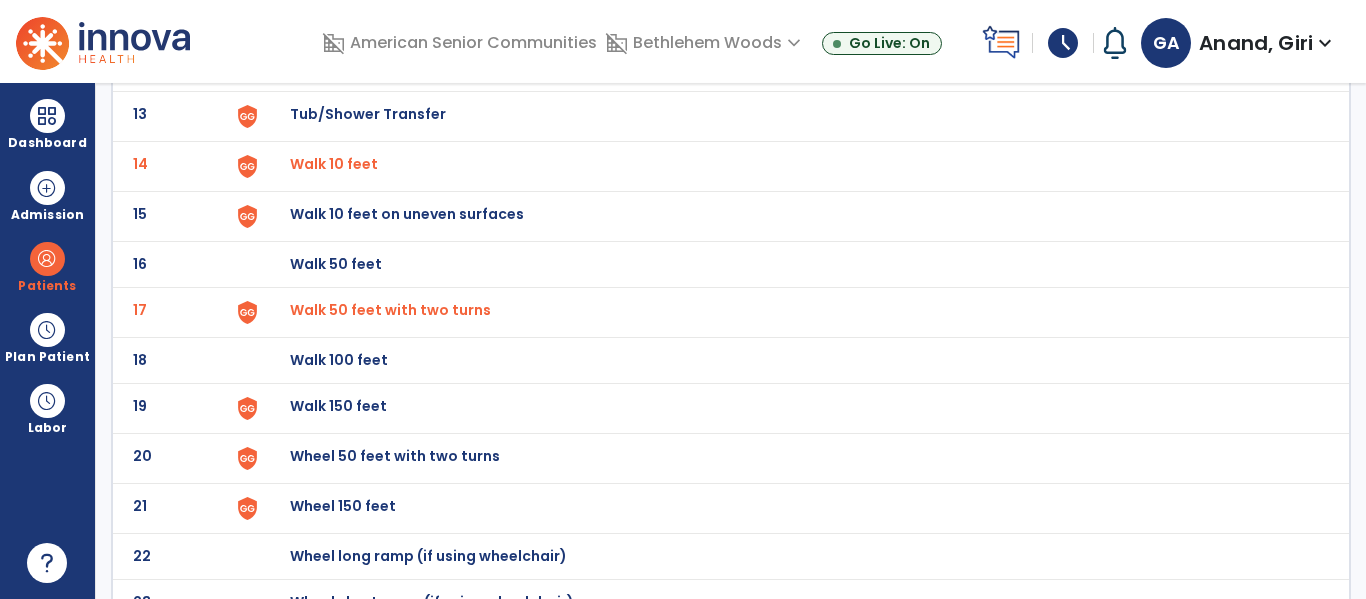 scroll, scrollTop: 772, scrollLeft: 0, axis: vertical 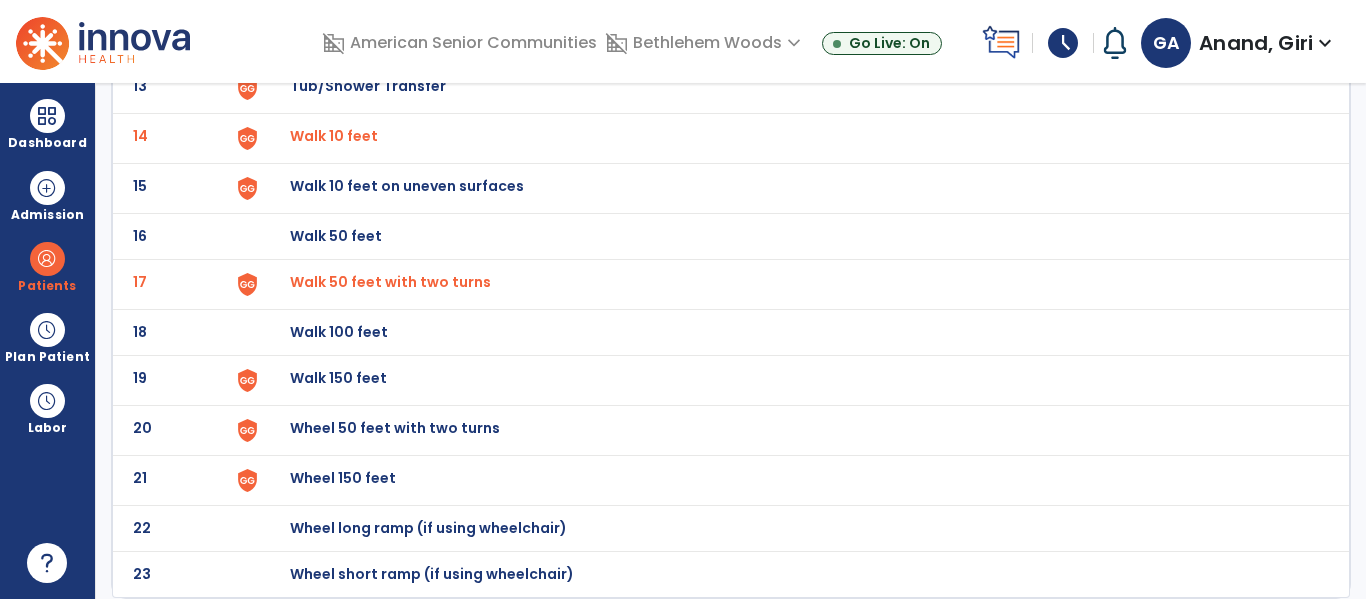 click on "Wheel 150 feet" at bounding box center (336, -510) 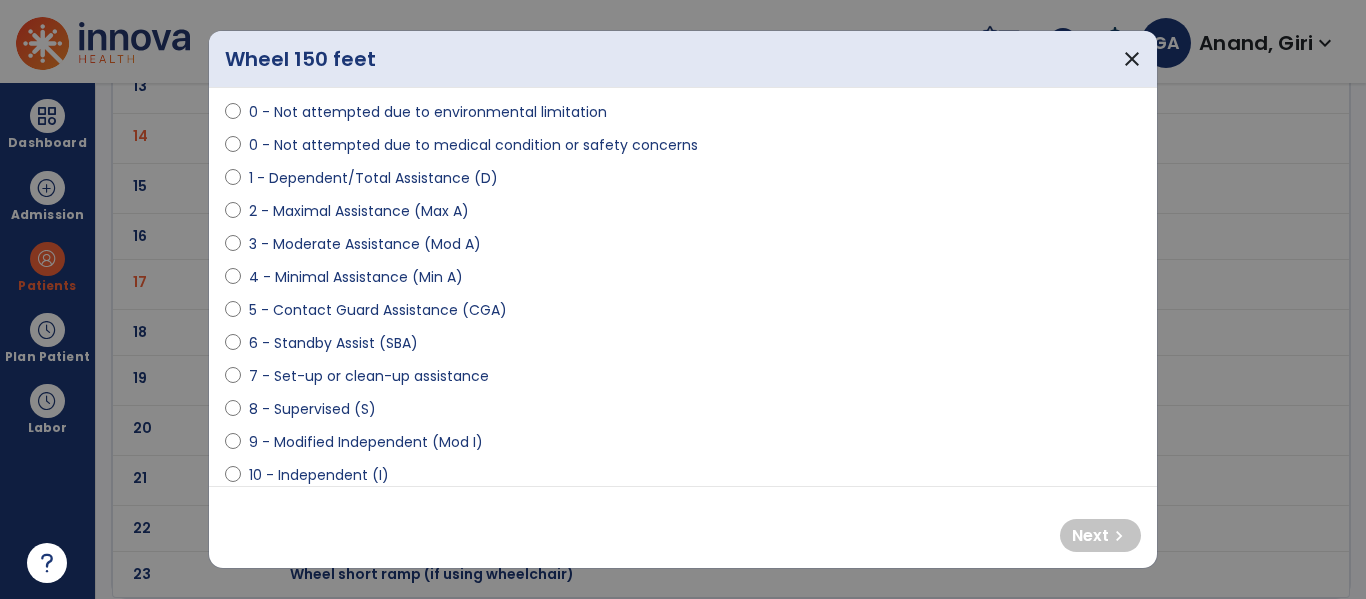 scroll, scrollTop: 167, scrollLeft: 0, axis: vertical 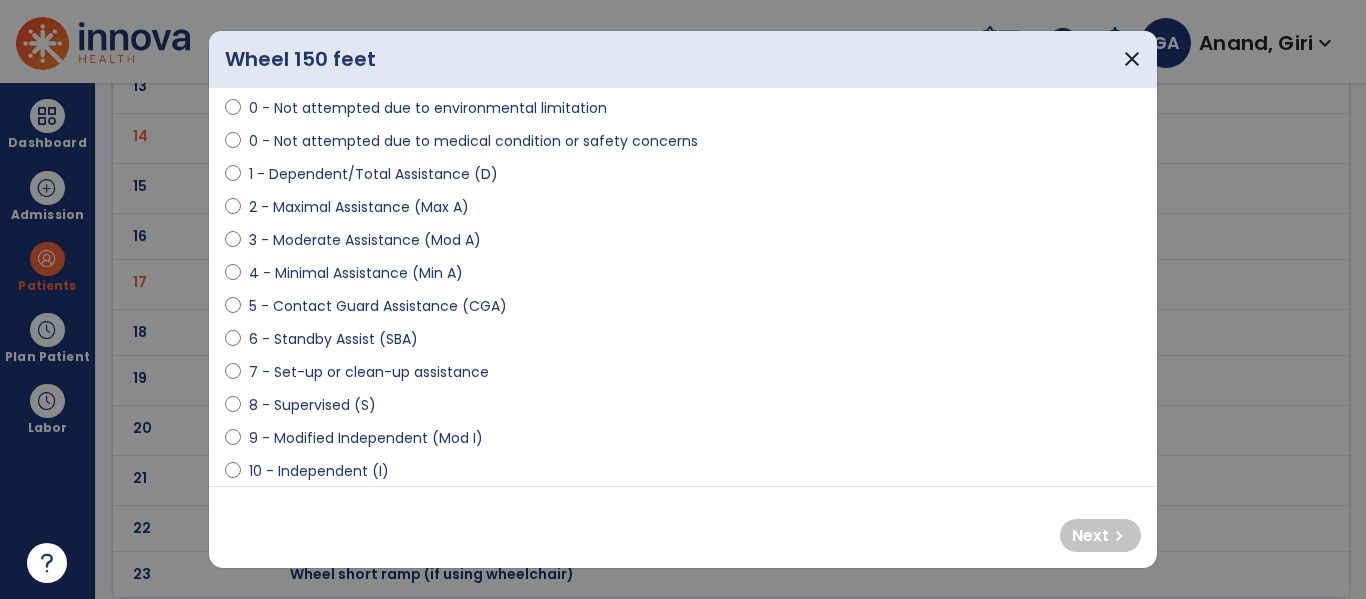 select on "**********" 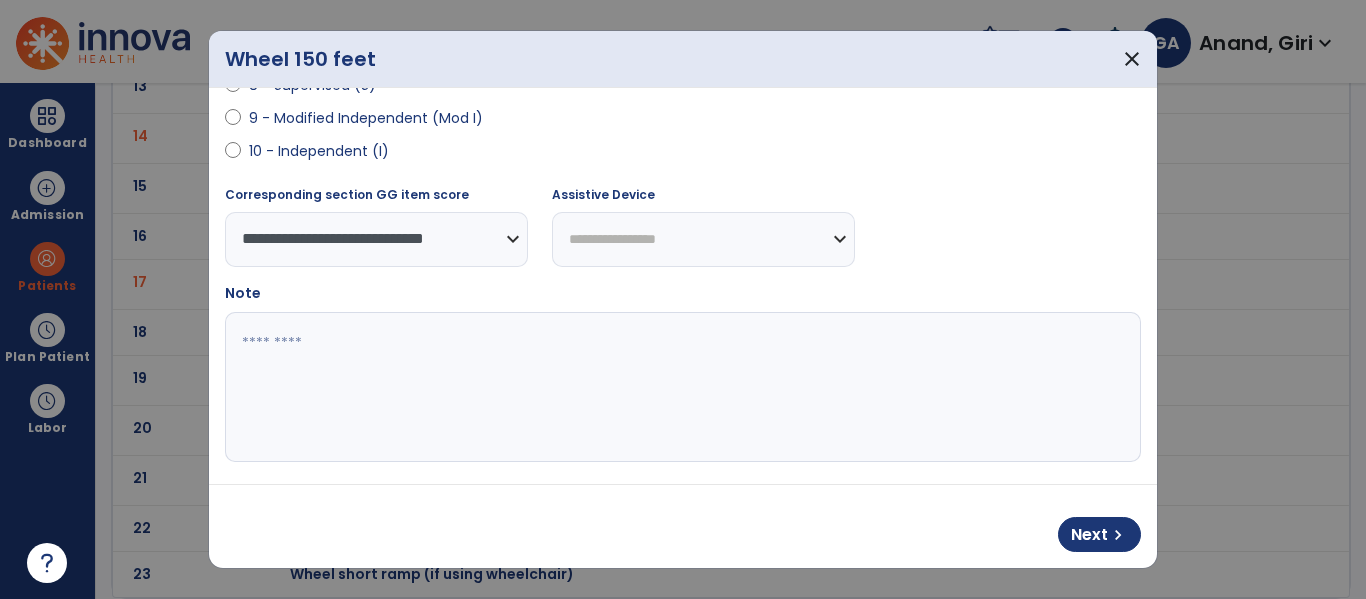 scroll, scrollTop: 496, scrollLeft: 0, axis: vertical 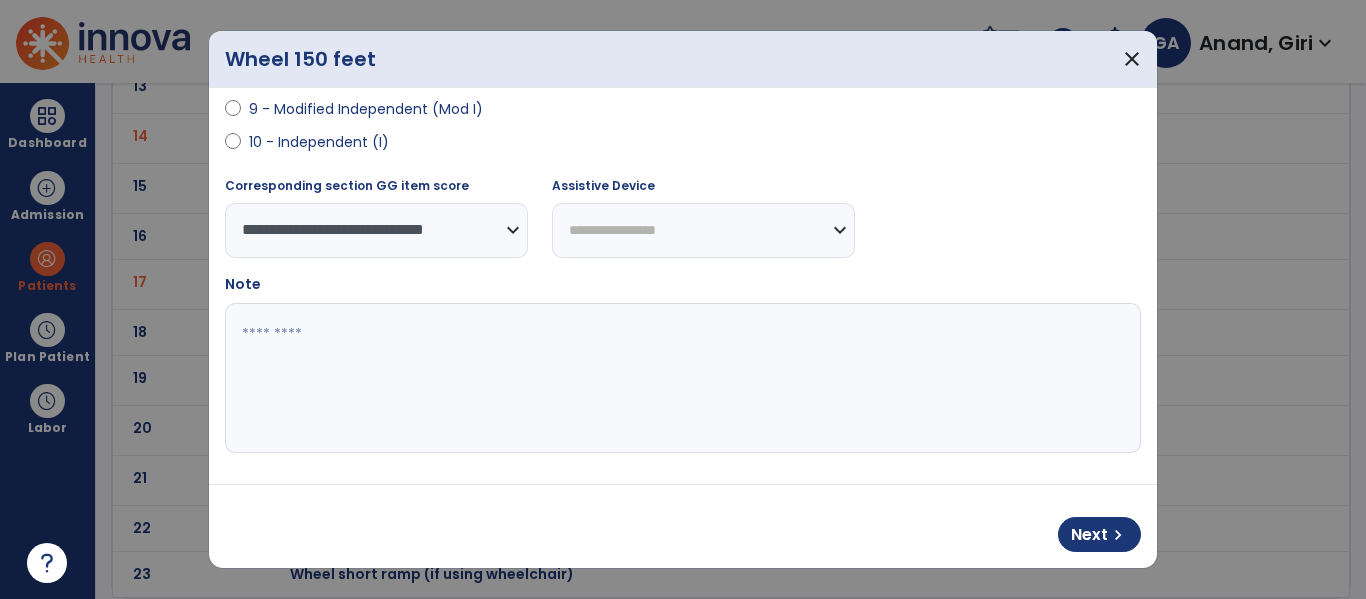 click on "**********" at bounding box center [703, 230] 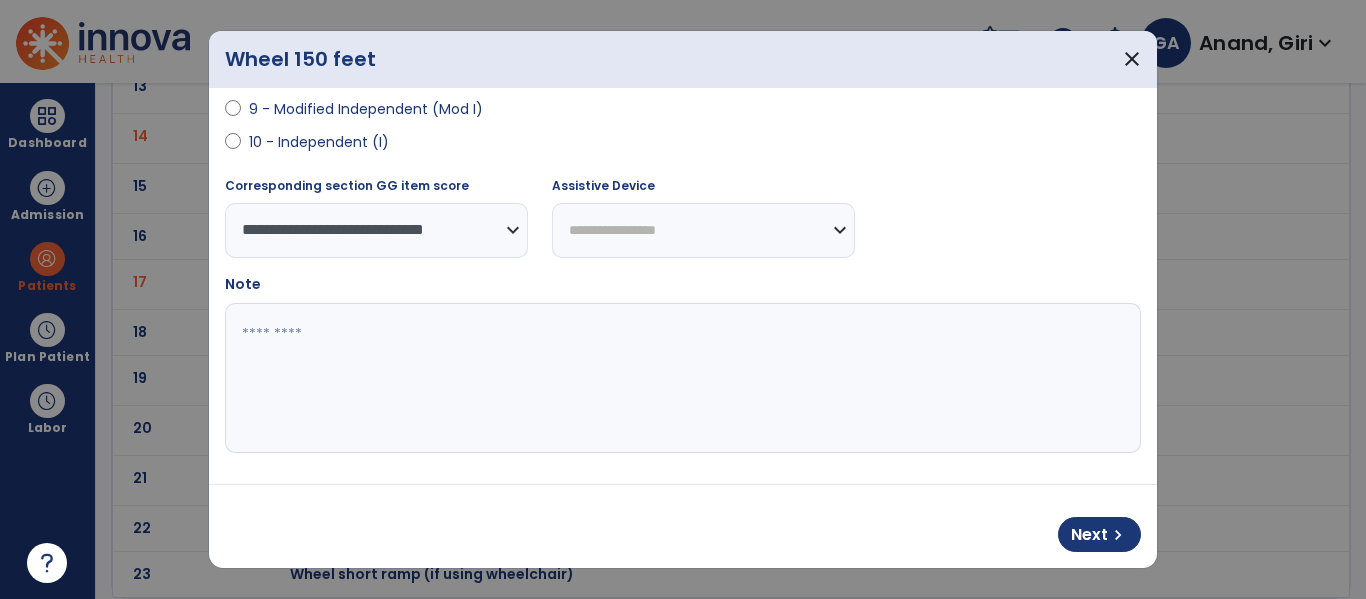select on "**********" 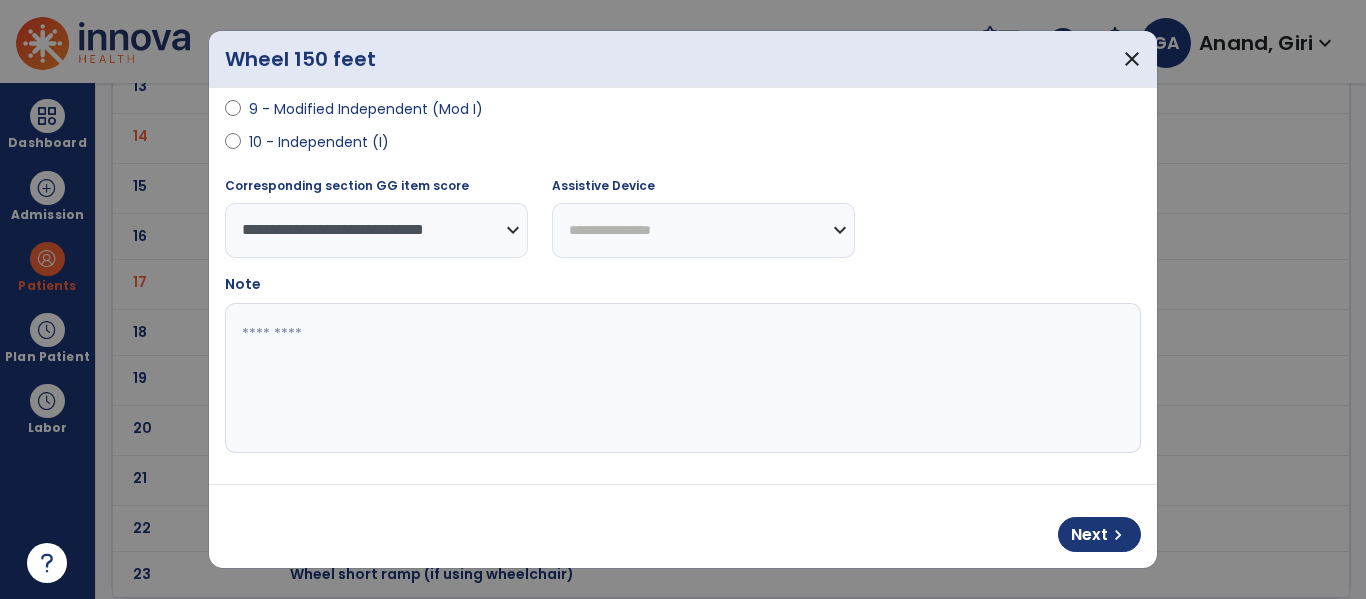 click on "**********" at bounding box center [703, 230] 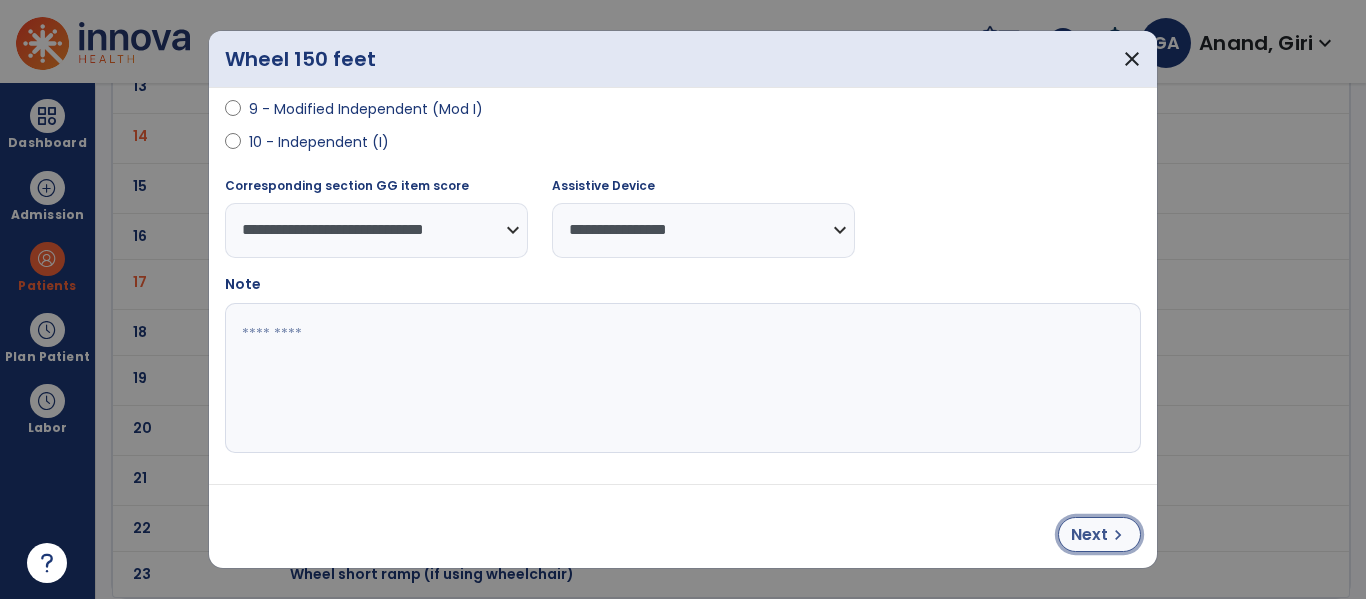 click on "chevron_right" at bounding box center [1118, 535] 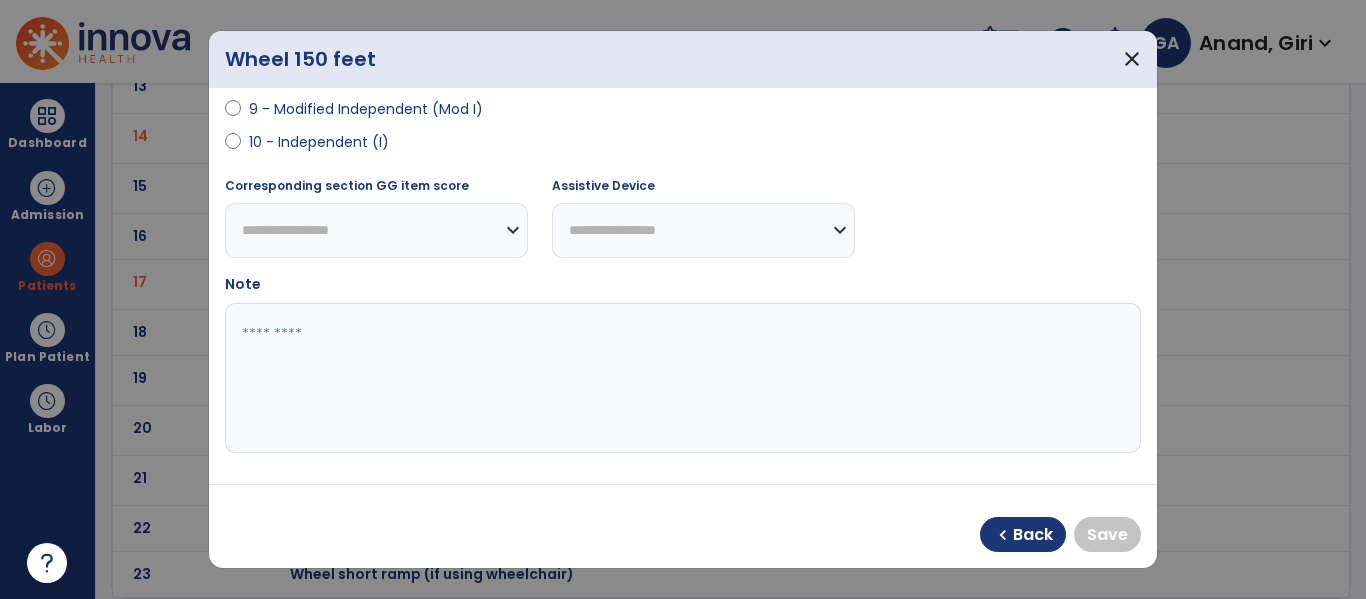 select on "**********" 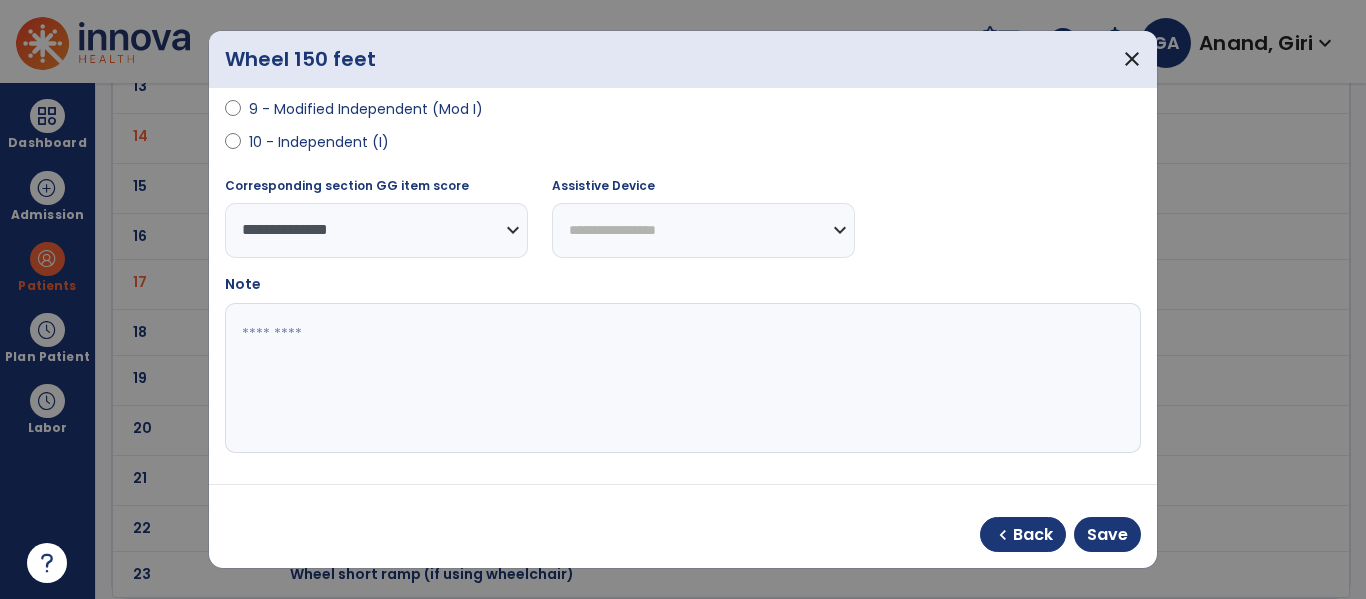click on "**********" at bounding box center (703, 230) 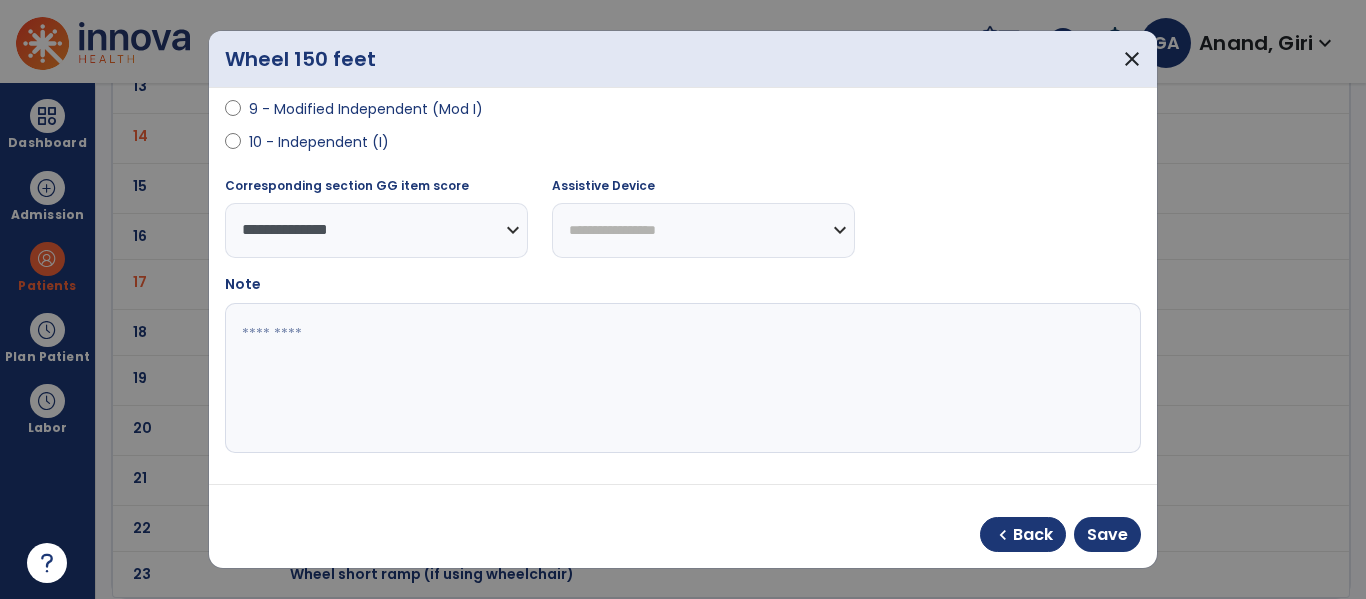 select on "**********" 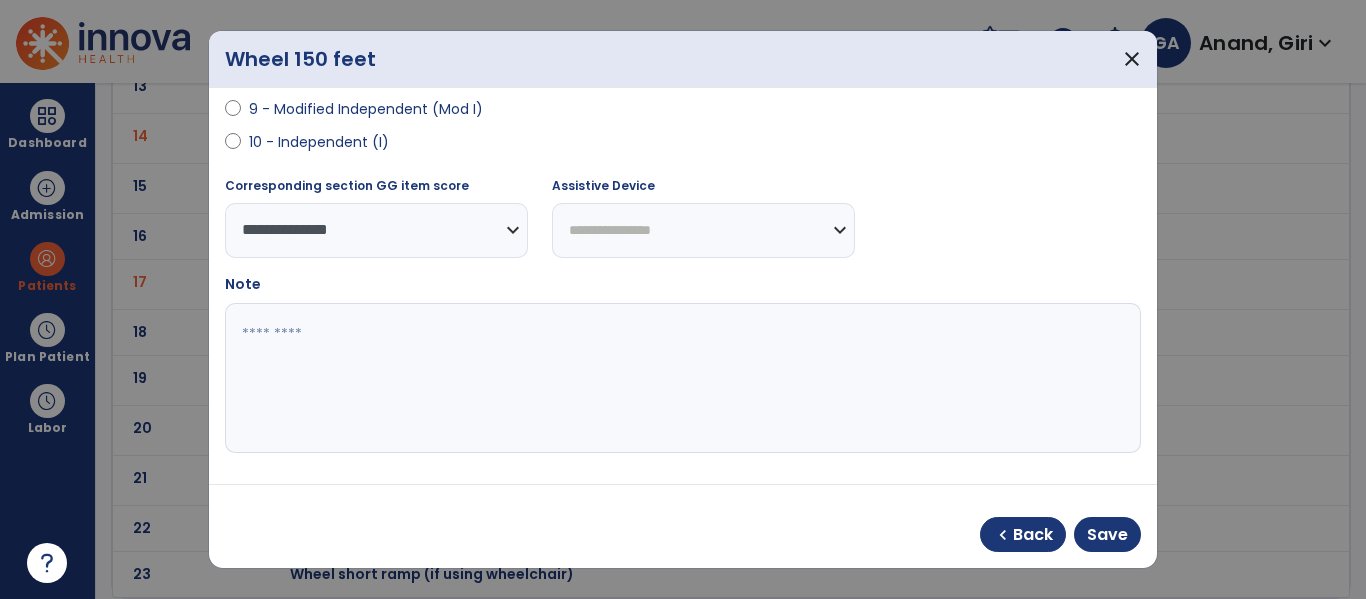 click on "**********" at bounding box center (703, 230) 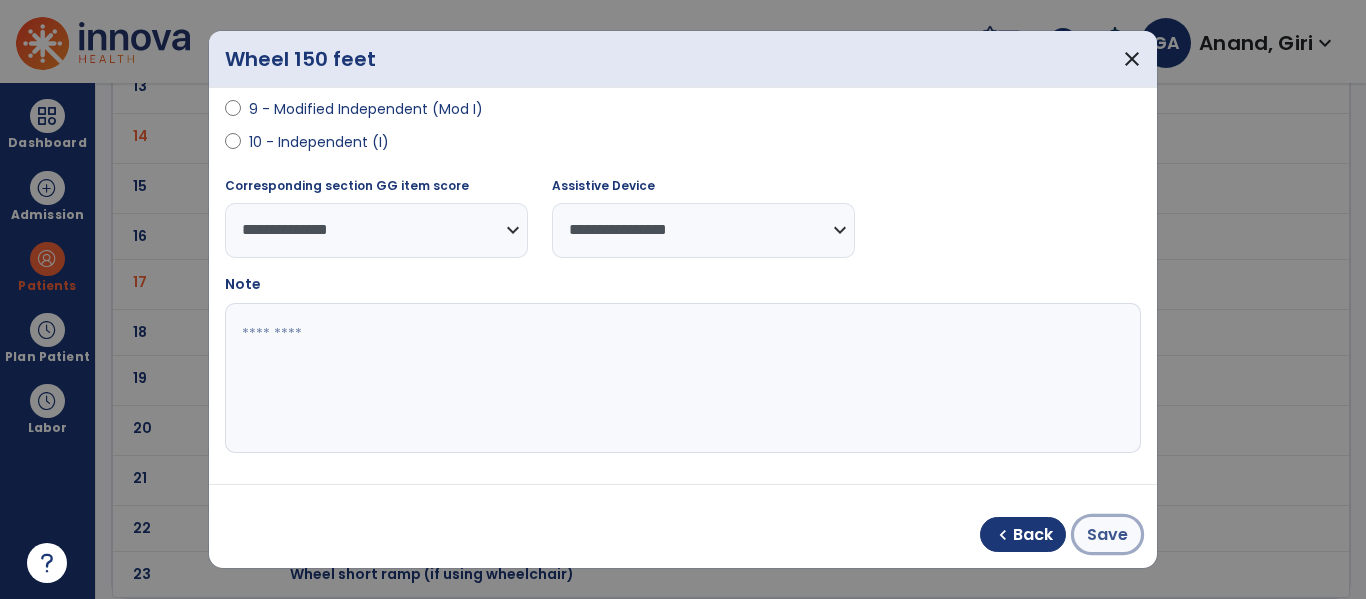 click on "Save" at bounding box center [1107, 534] 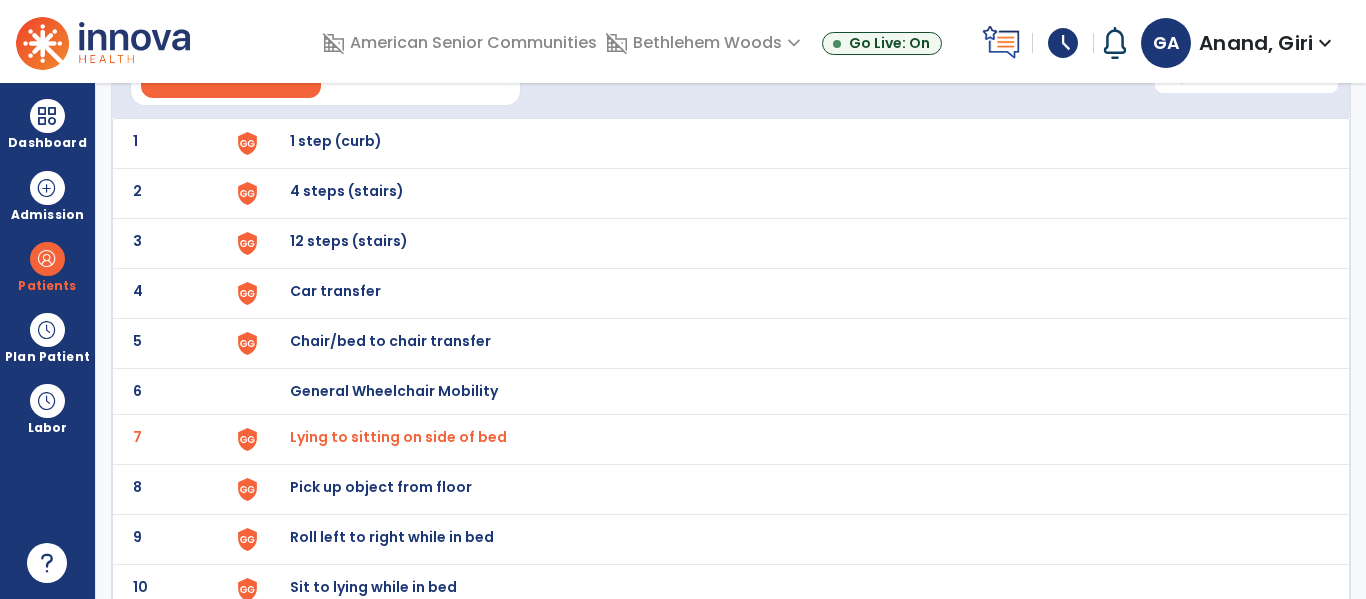 scroll, scrollTop: 0, scrollLeft: 0, axis: both 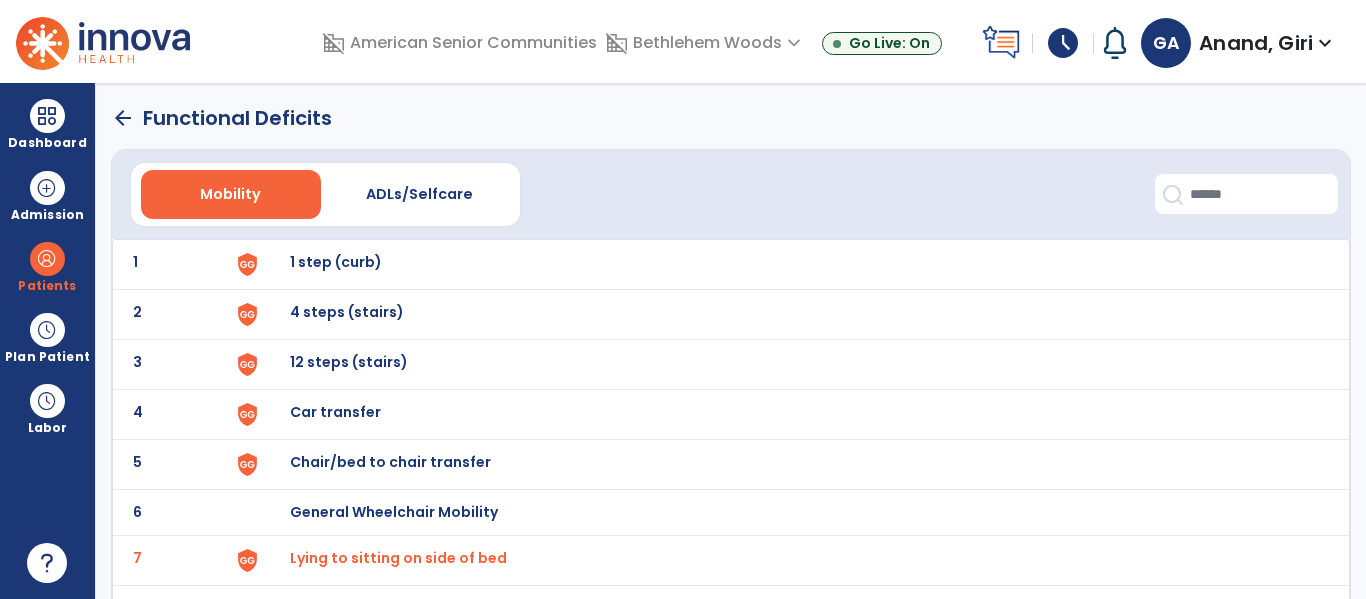 click on "arrow_back" 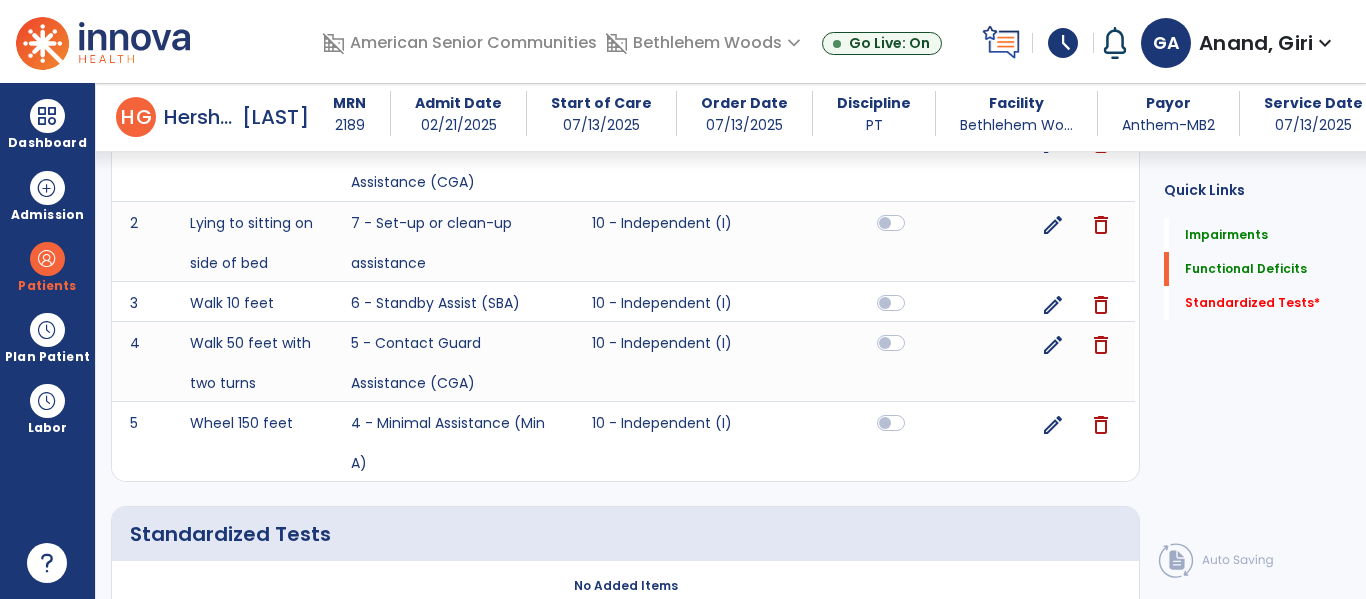 scroll, scrollTop: 1439, scrollLeft: 0, axis: vertical 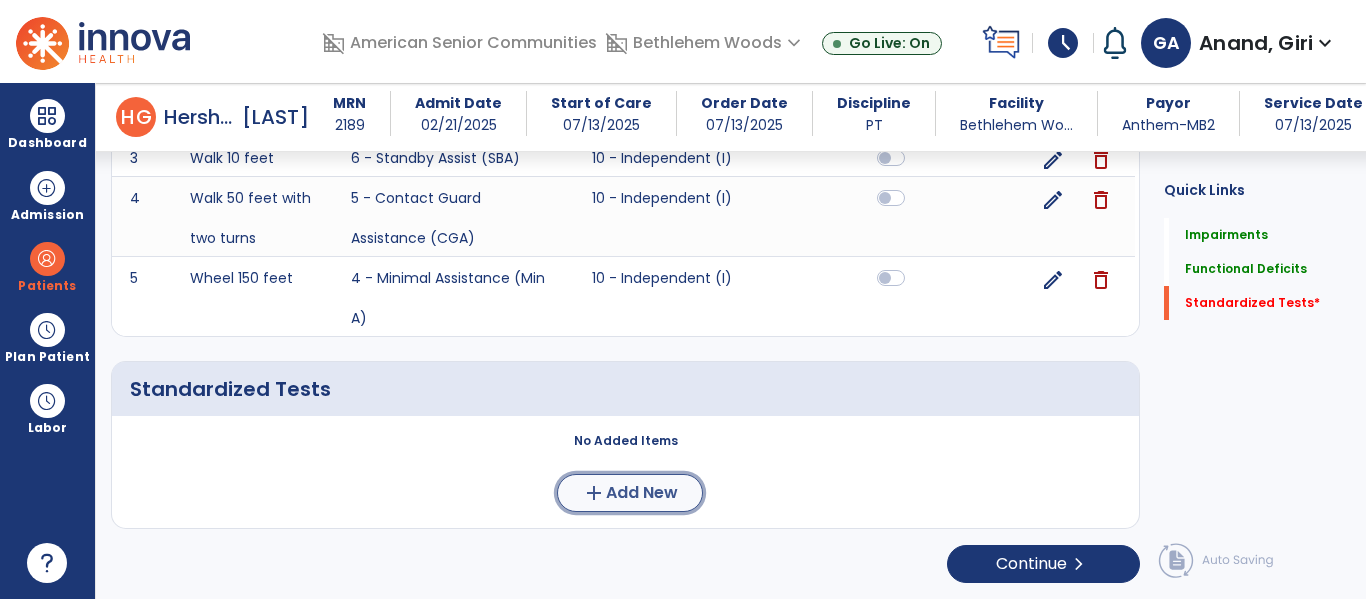 click on "Add New" 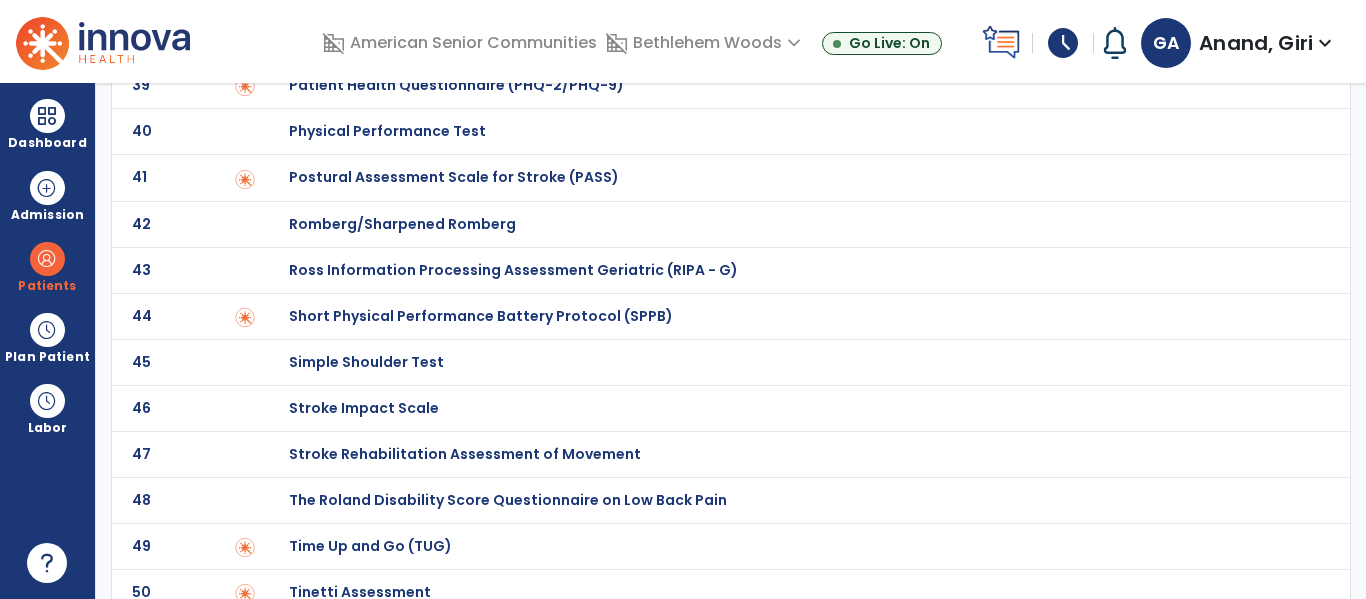 scroll, scrollTop: 1926, scrollLeft: 0, axis: vertical 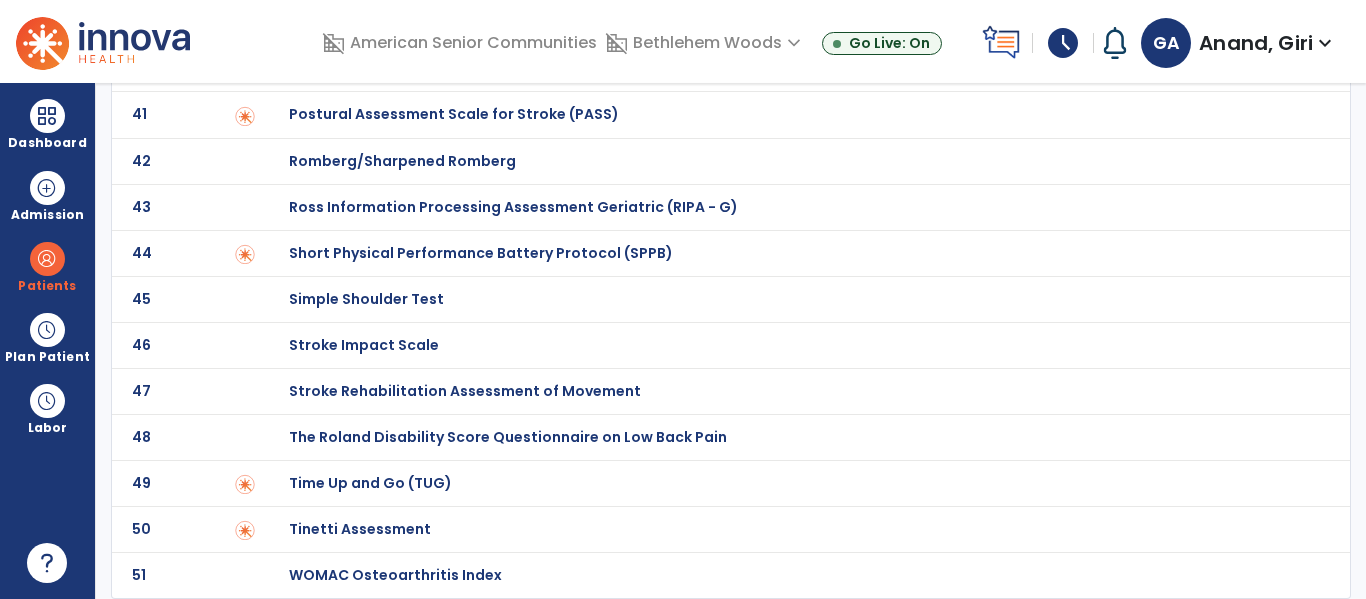 click on "Time Up and Go (TUG)" at bounding box center [360, -1726] 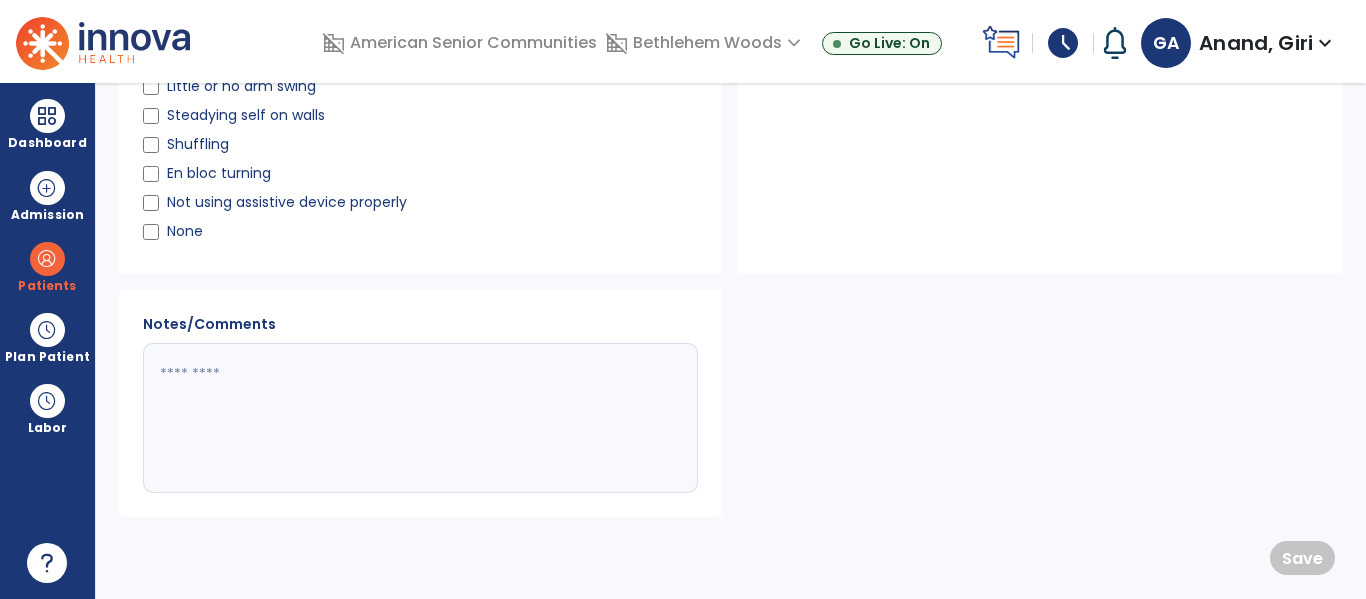 scroll, scrollTop: 0, scrollLeft: 0, axis: both 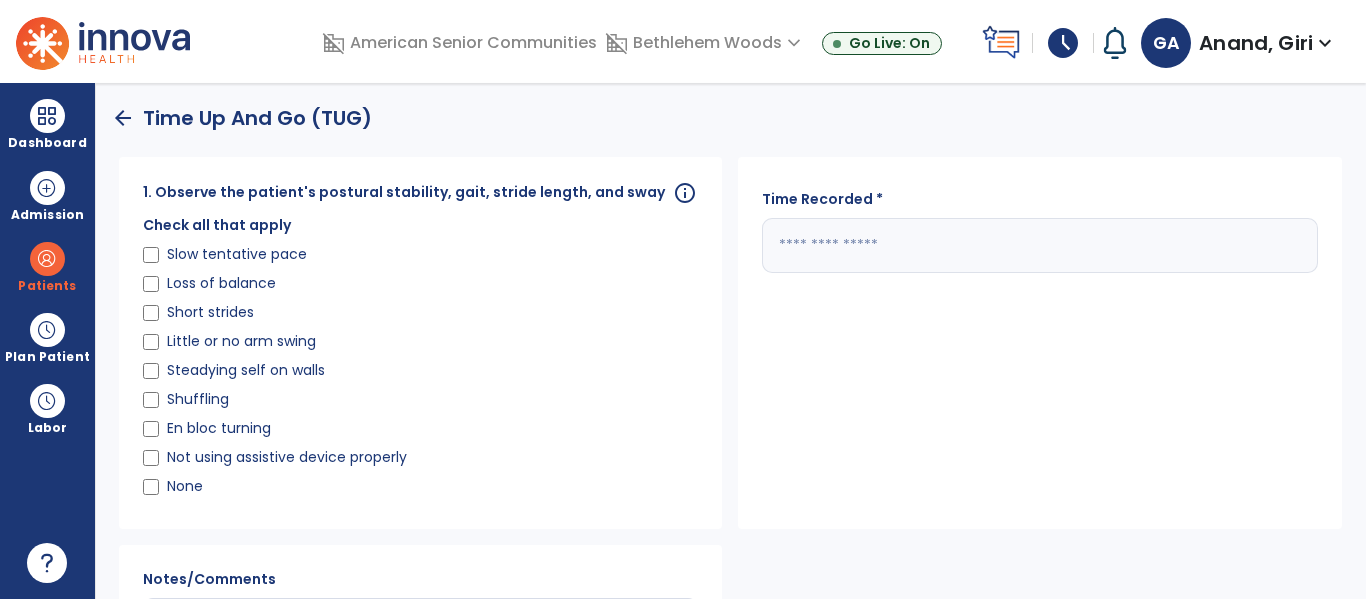 click 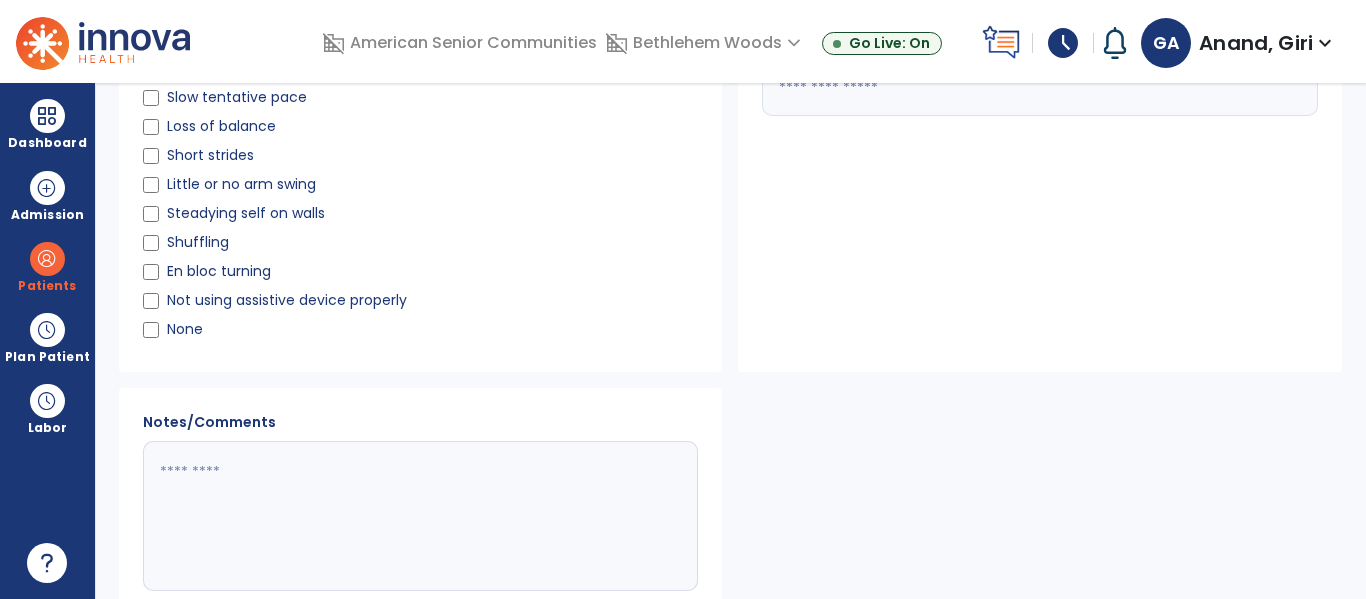 scroll, scrollTop: 257, scrollLeft: 0, axis: vertical 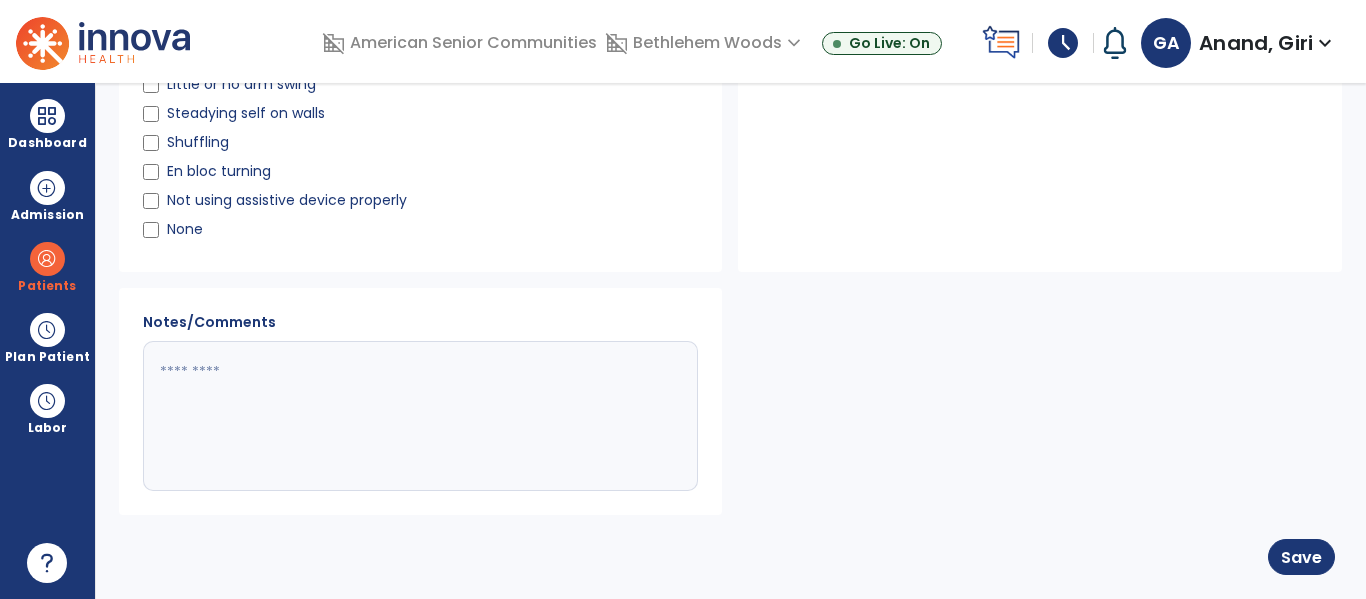 type on "**" 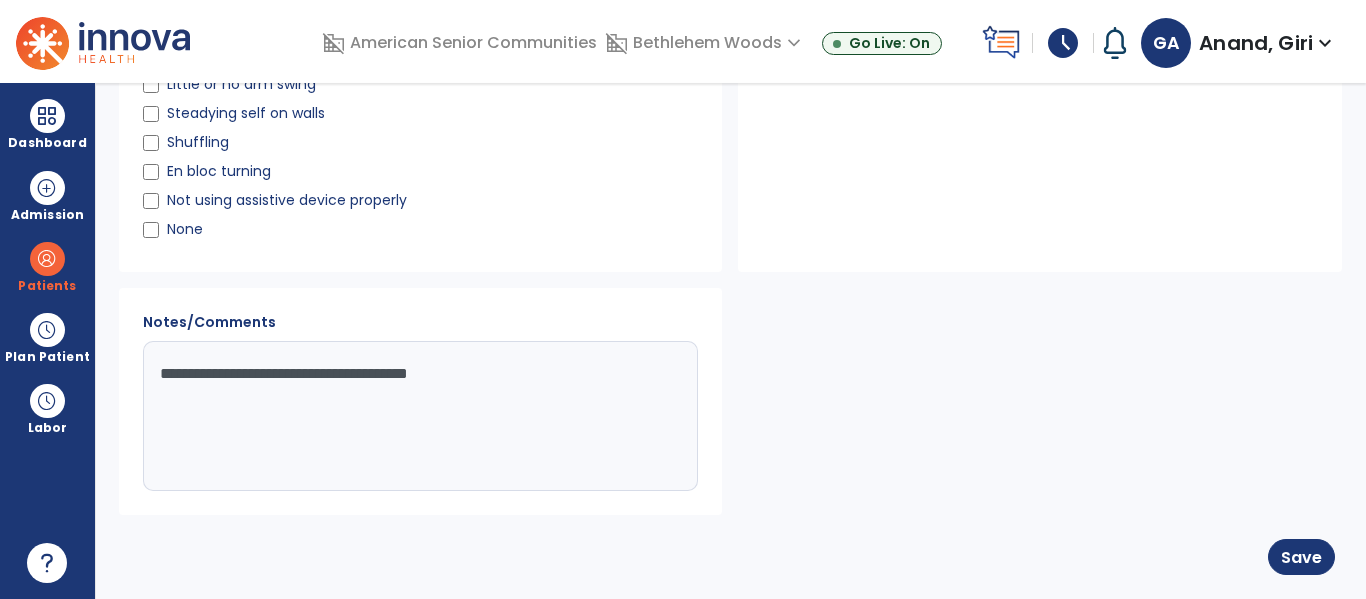 type on "**********" 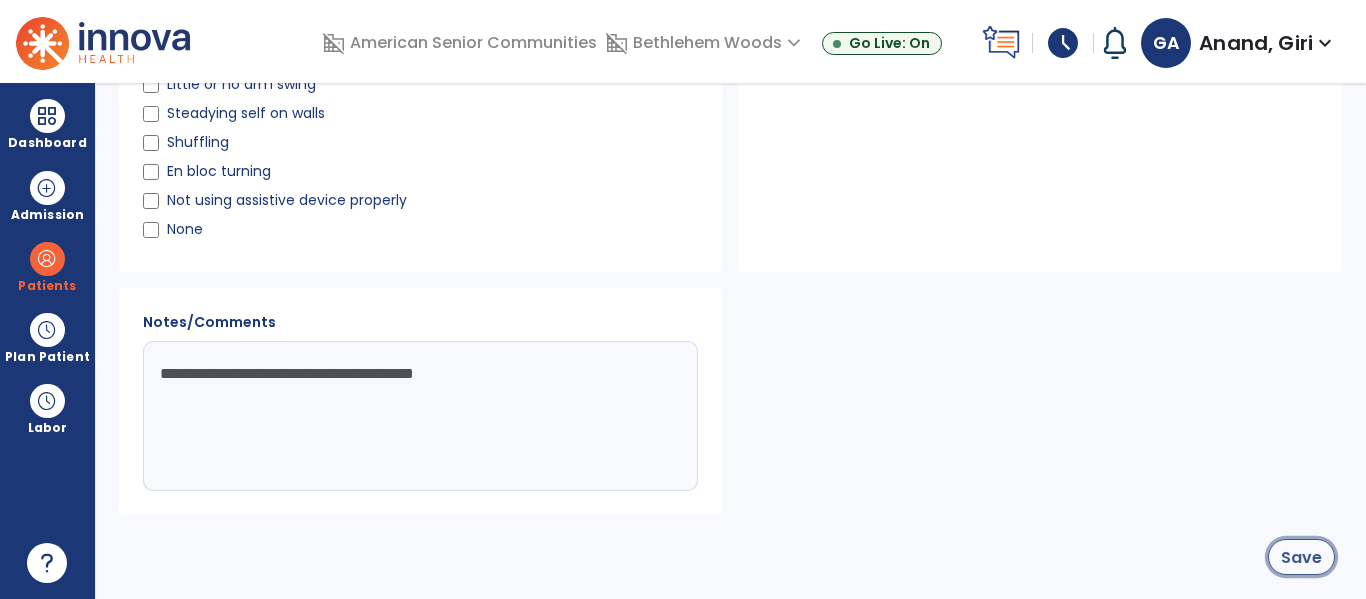 click on "Save" 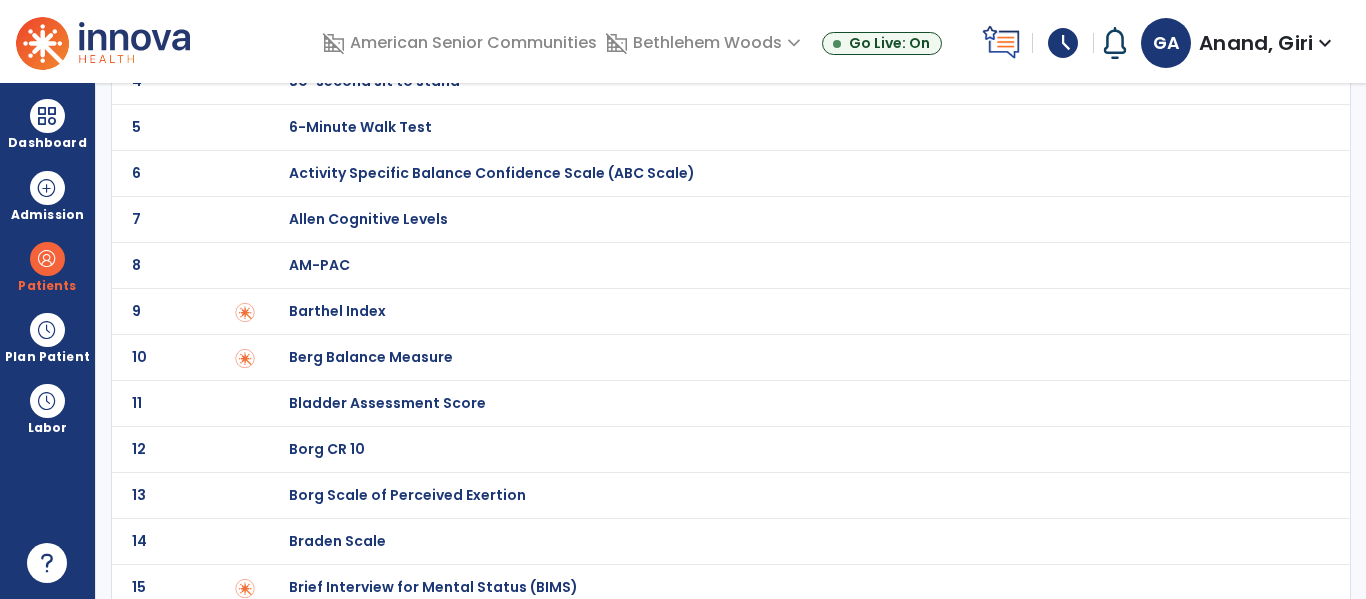 scroll, scrollTop: 1926, scrollLeft: 0, axis: vertical 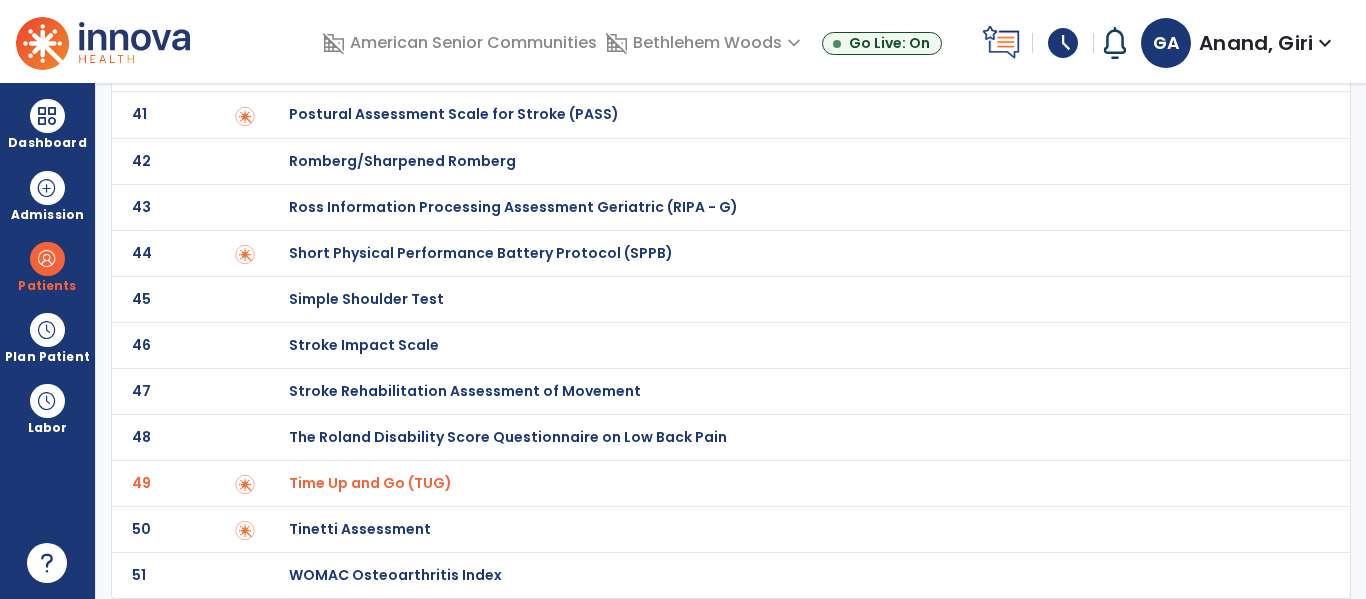 click on "Tinetti Assessment" at bounding box center (360, -1726) 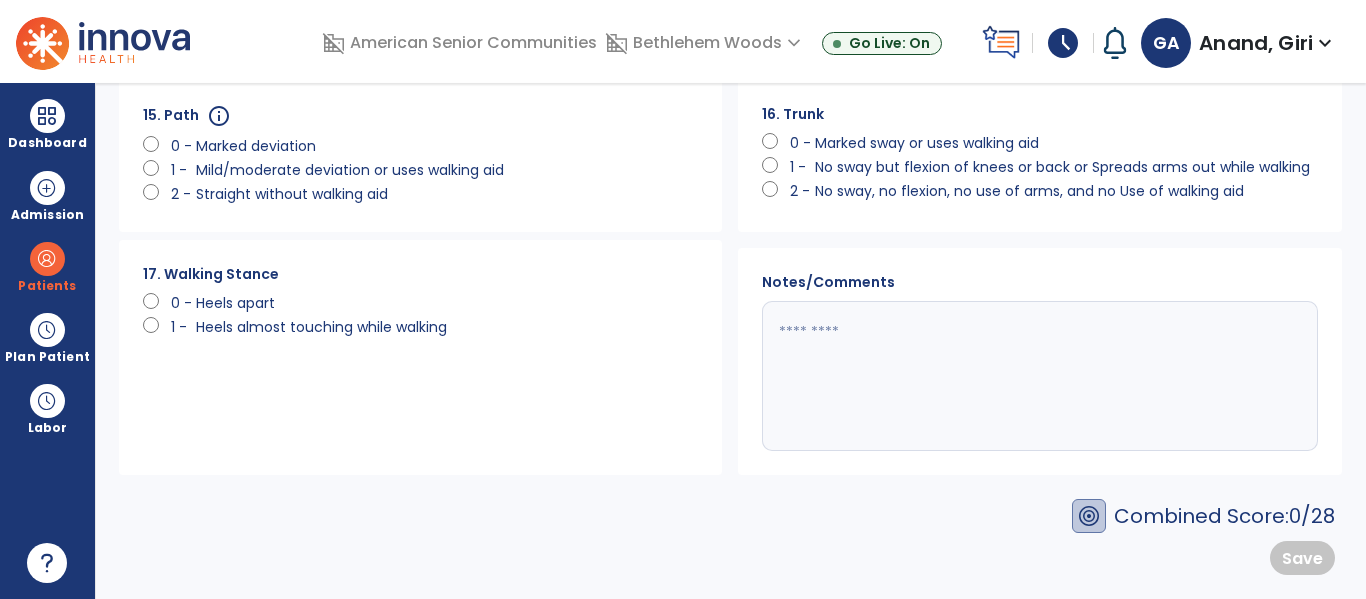 scroll, scrollTop: 0, scrollLeft: 0, axis: both 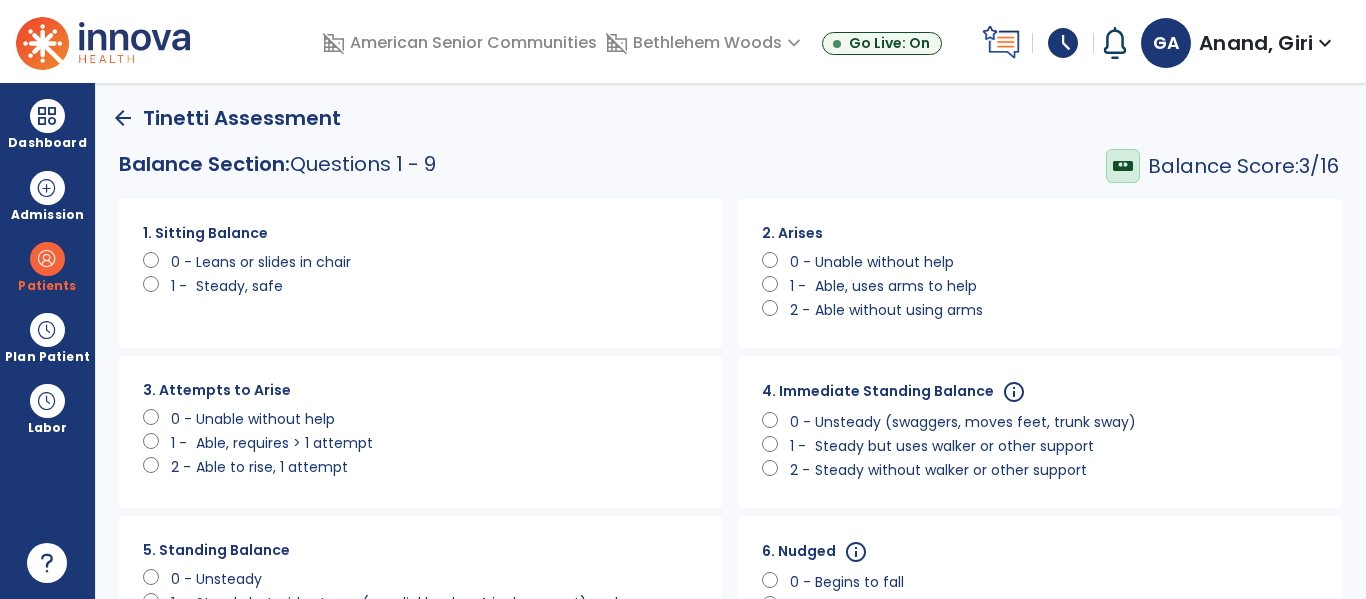 click on "1 -" 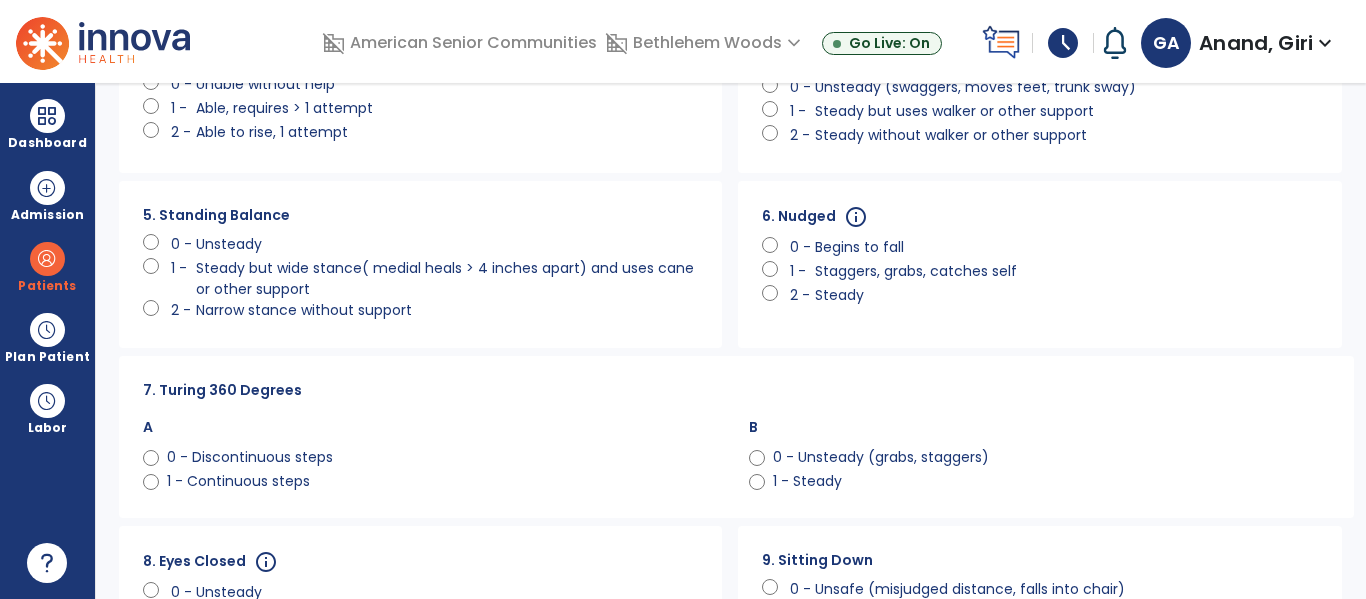 scroll, scrollTop: 336, scrollLeft: 0, axis: vertical 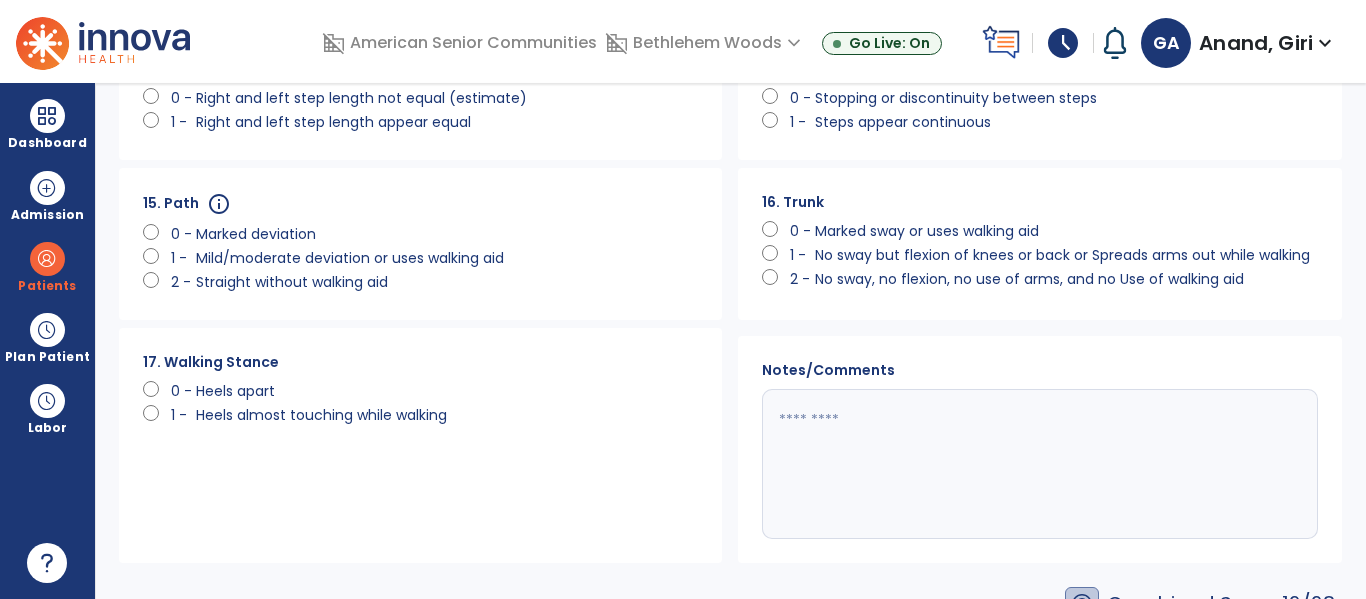 click 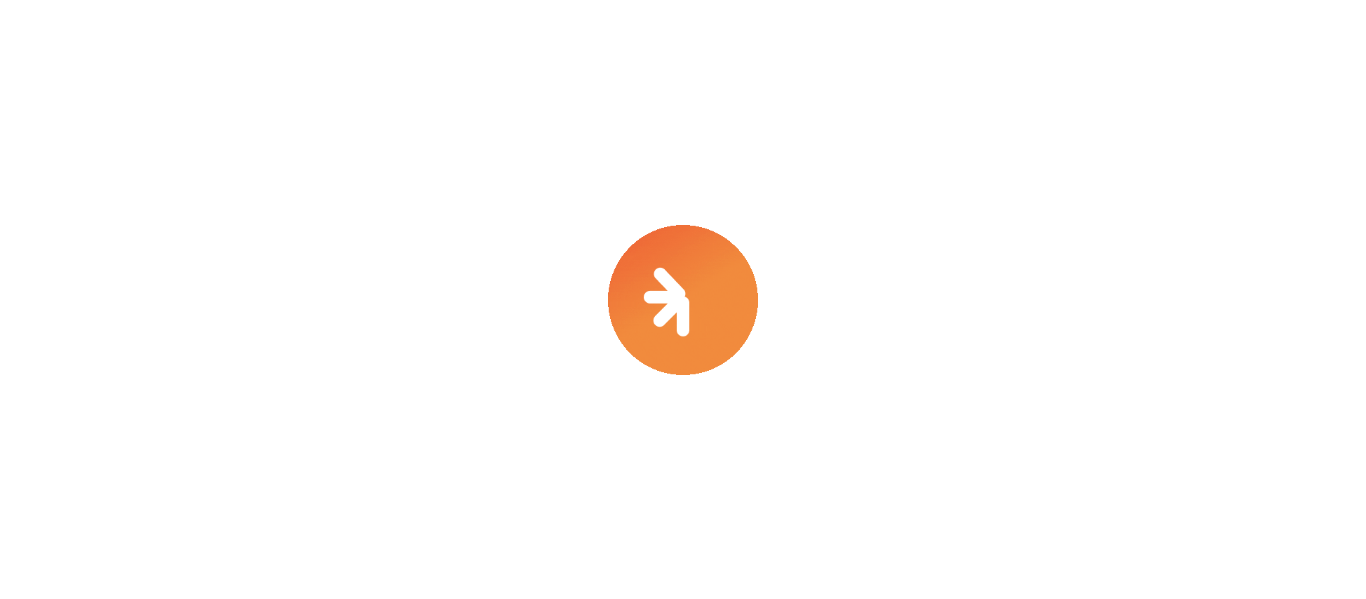 scroll, scrollTop: 0, scrollLeft: 0, axis: both 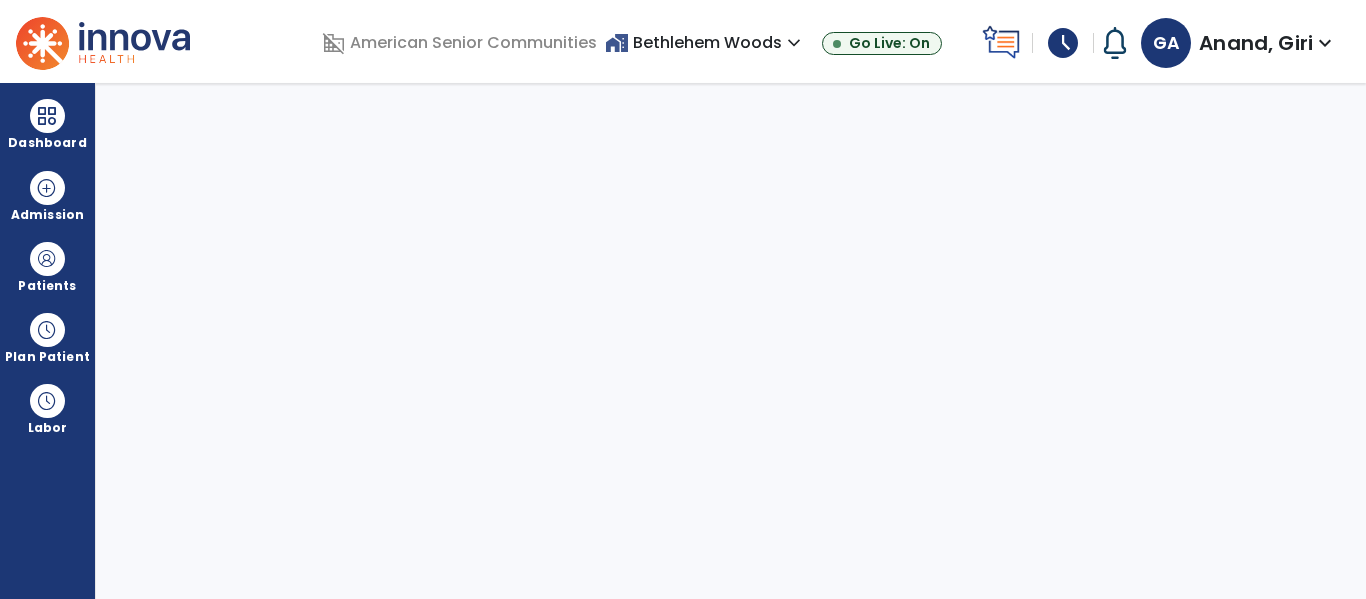select on "****" 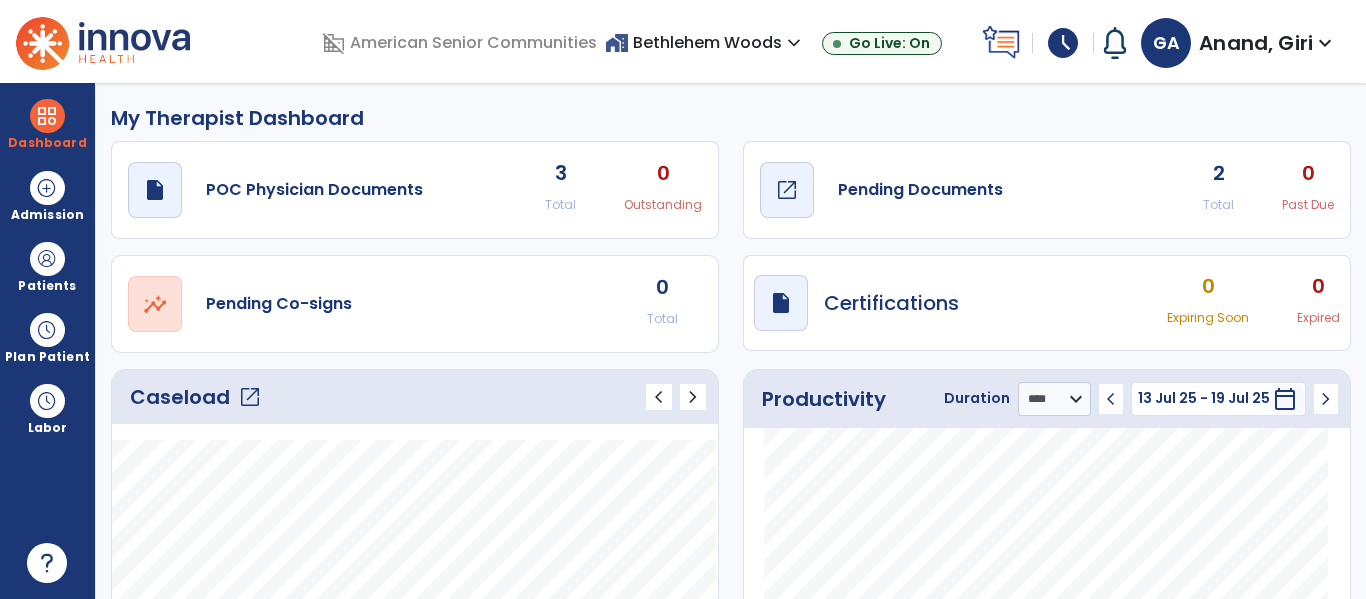 click on "Pending Documents" 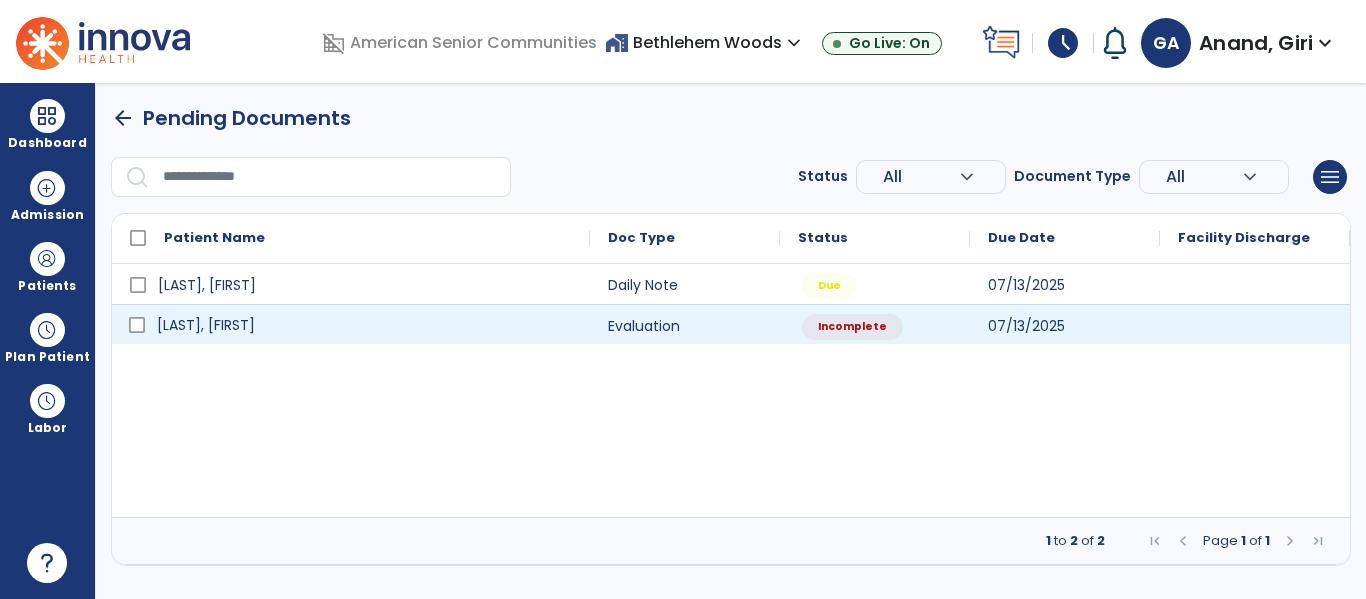 click on "[LAST], [FIRST]" at bounding box center [365, 325] 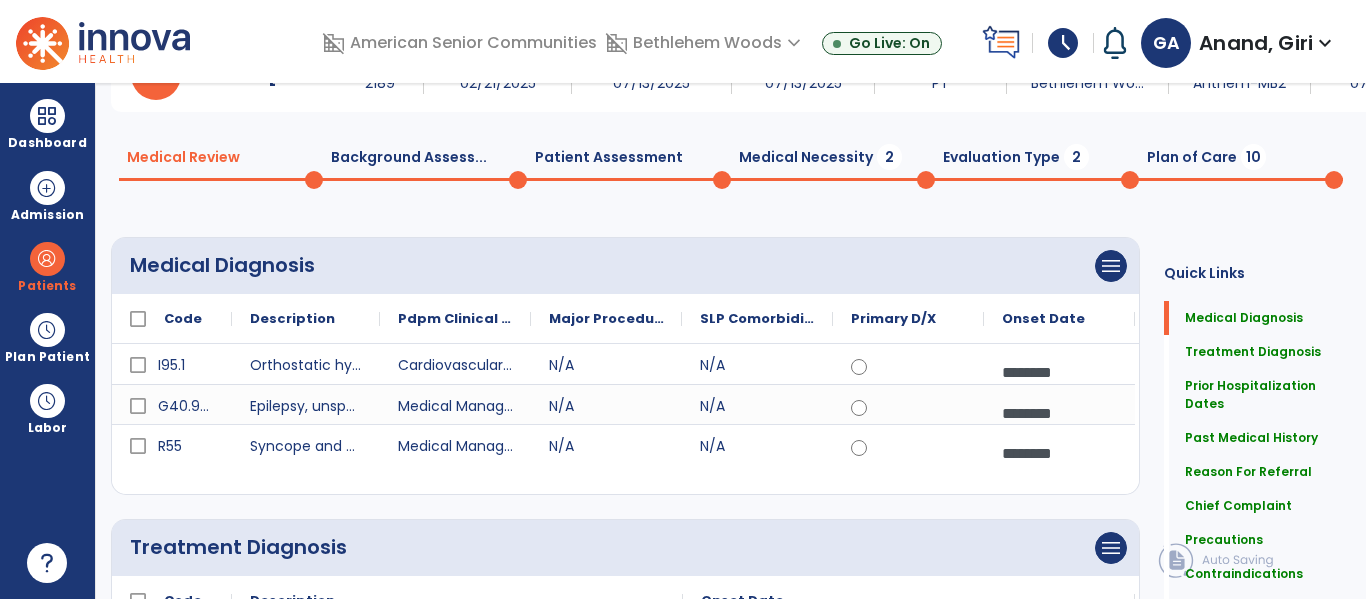 scroll, scrollTop: 0, scrollLeft: 0, axis: both 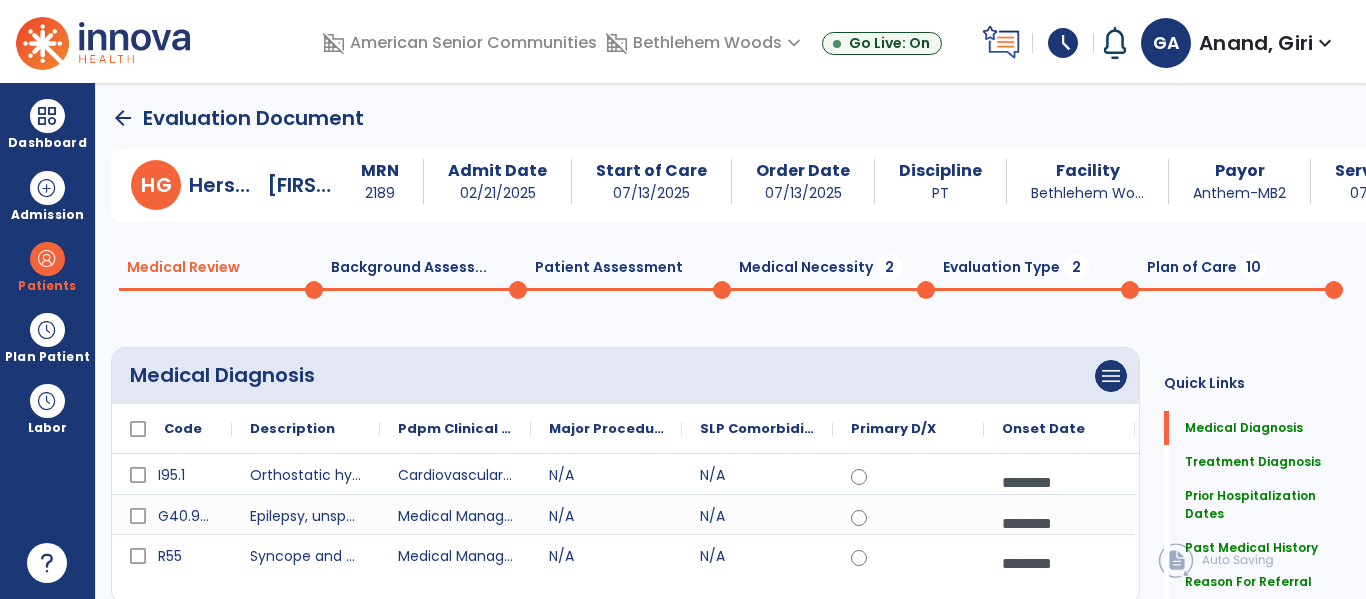 click on "Patient Assessment  0" 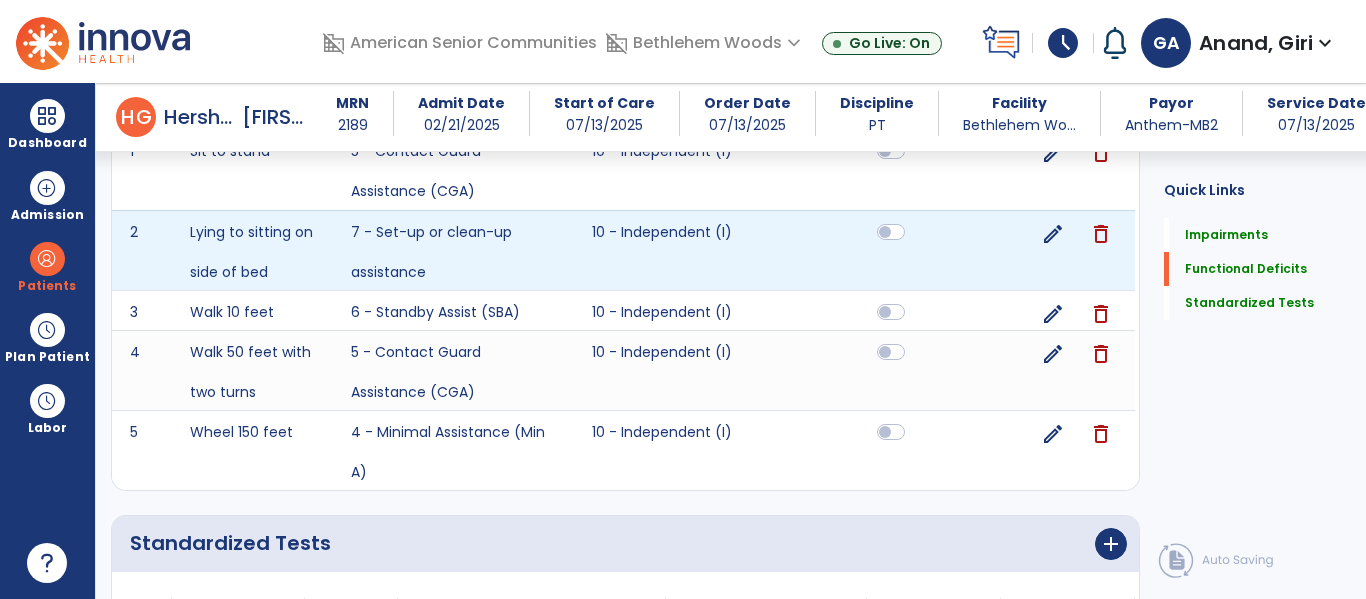 scroll, scrollTop: 1537, scrollLeft: 0, axis: vertical 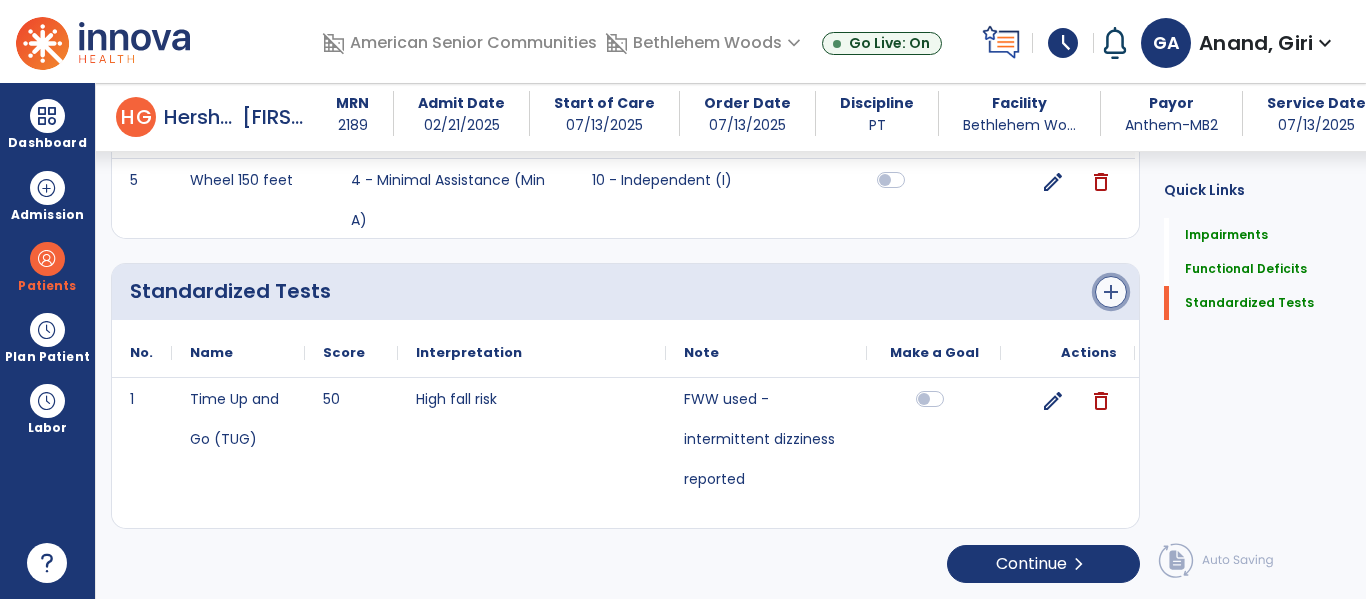 click on "add" 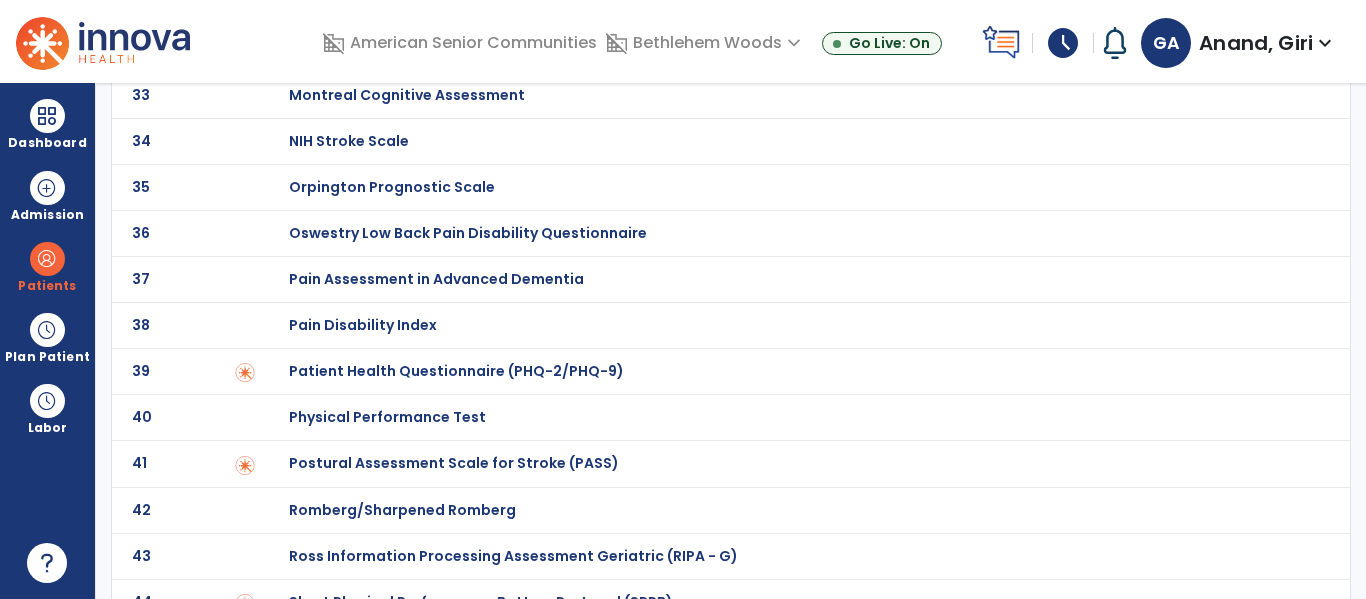 scroll, scrollTop: 1926, scrollLeft: 0, axis: vertical 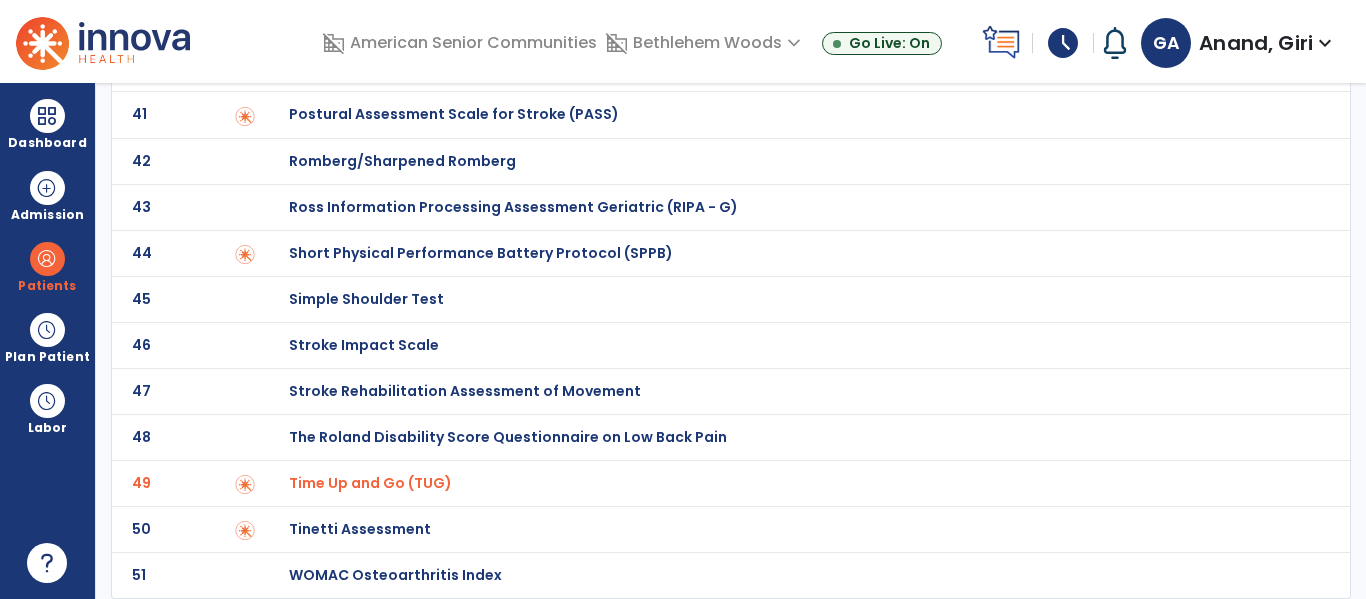 click on "Tinetti Assessment" at bounding box center (360, -1726) 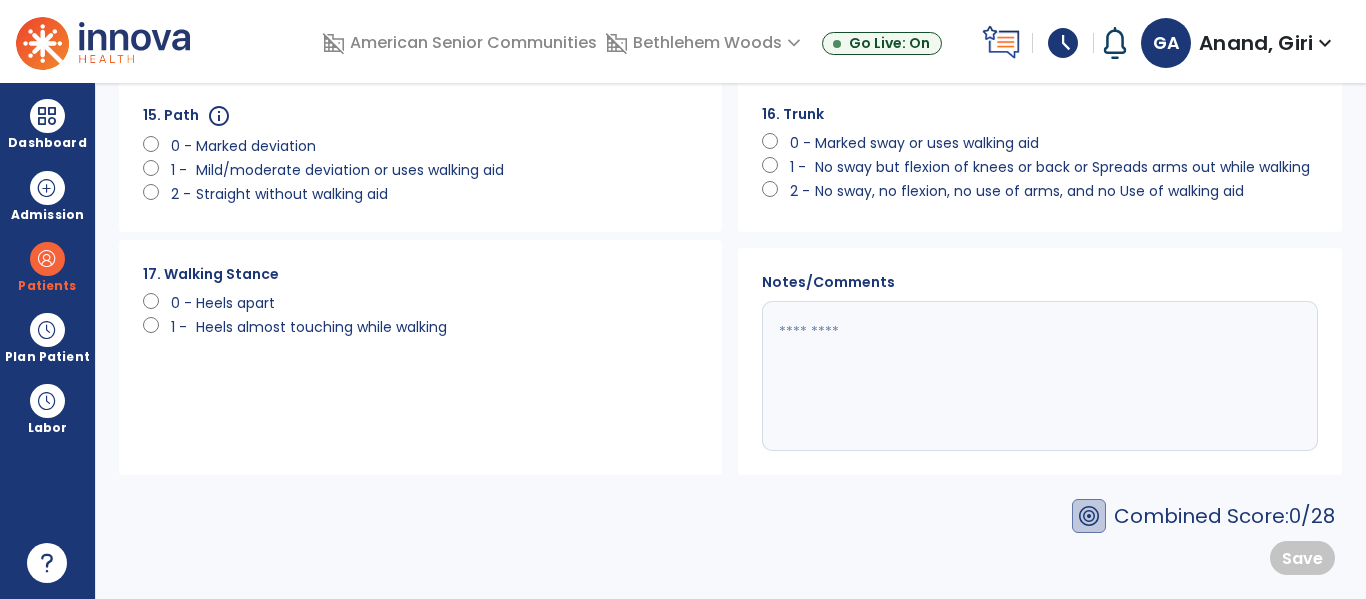 scroll, scrollTop: 0, scrollLeft: 0, axis: both 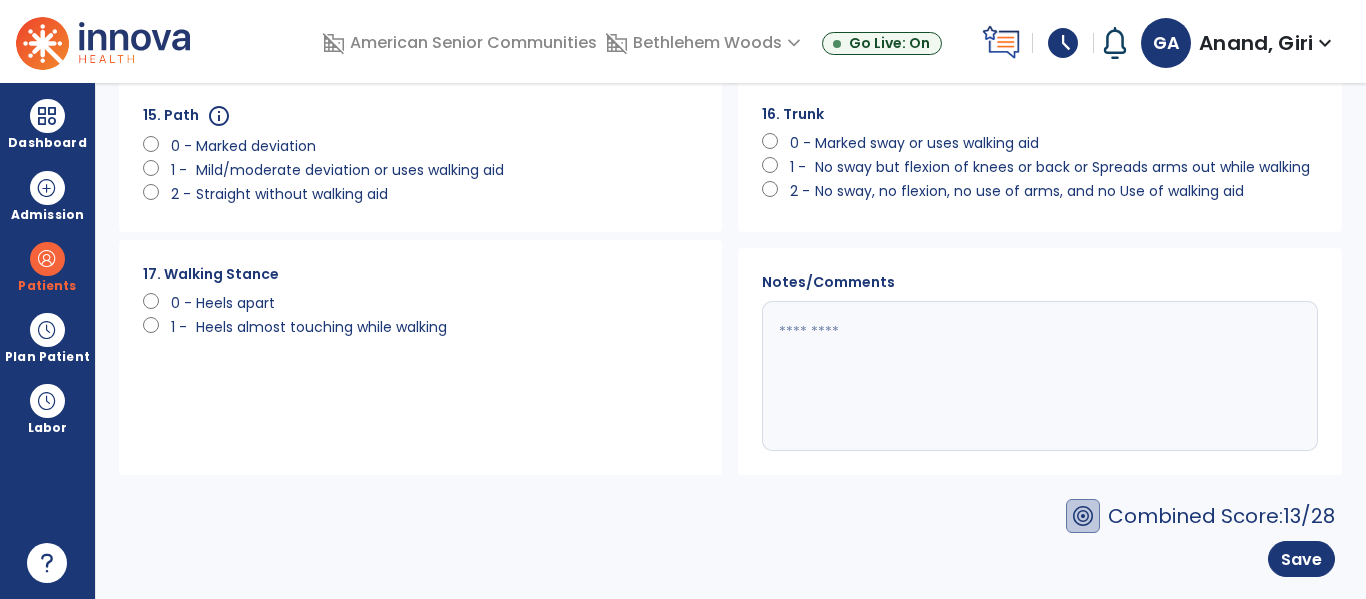 click 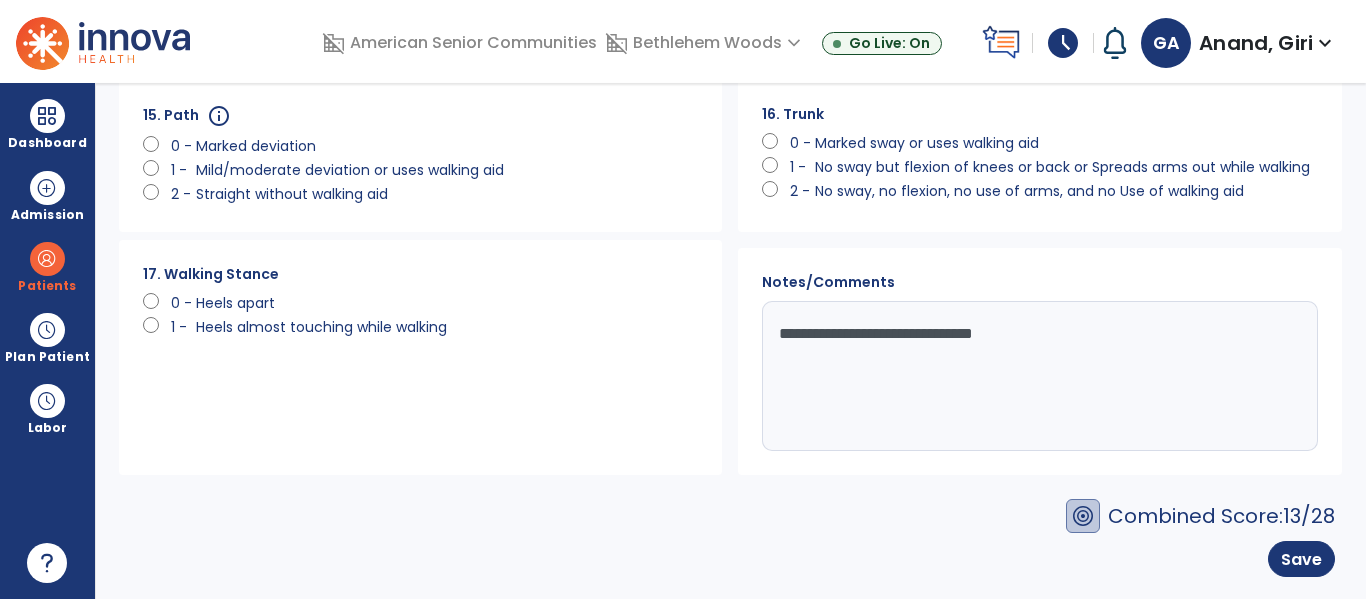 type on "**********" 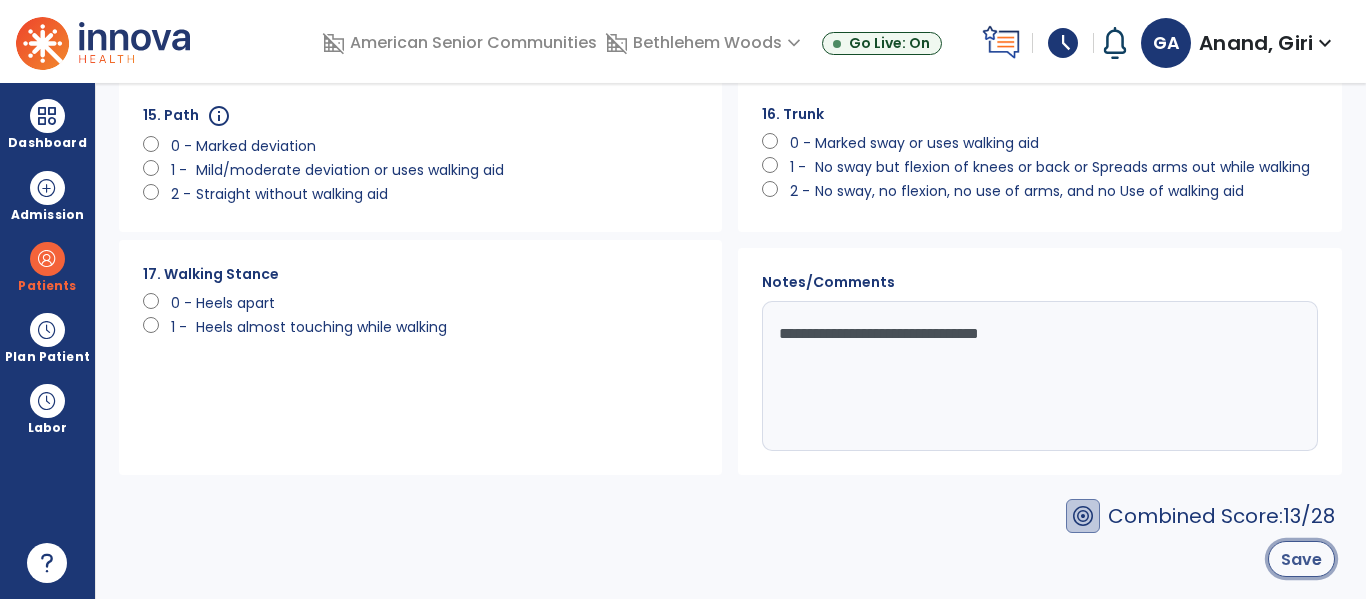 click on "Save" 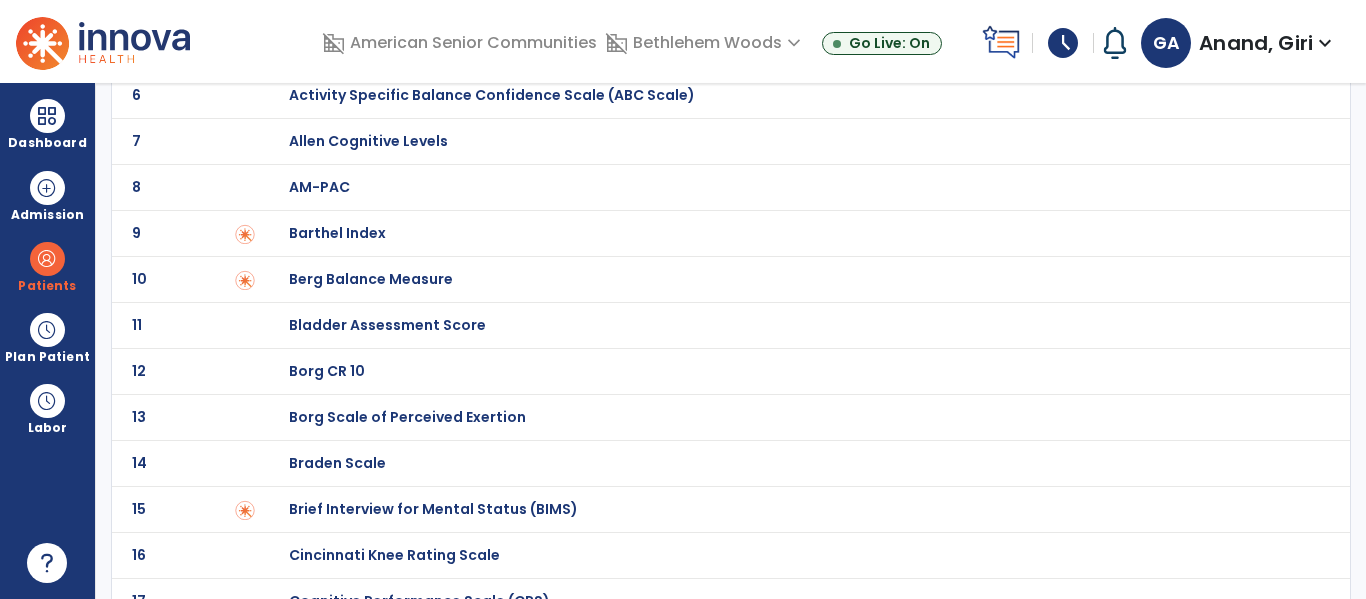 scroll, scrollTop: 0, scrollLeft: 0, axis: both 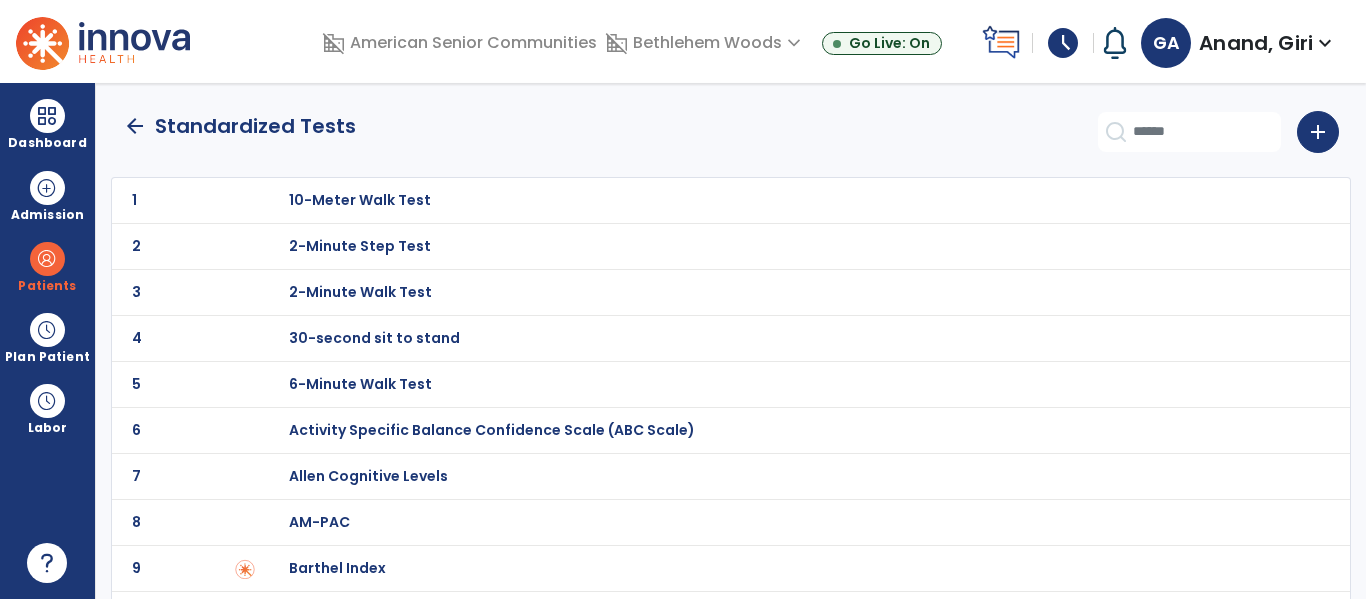click on "arrow_back" 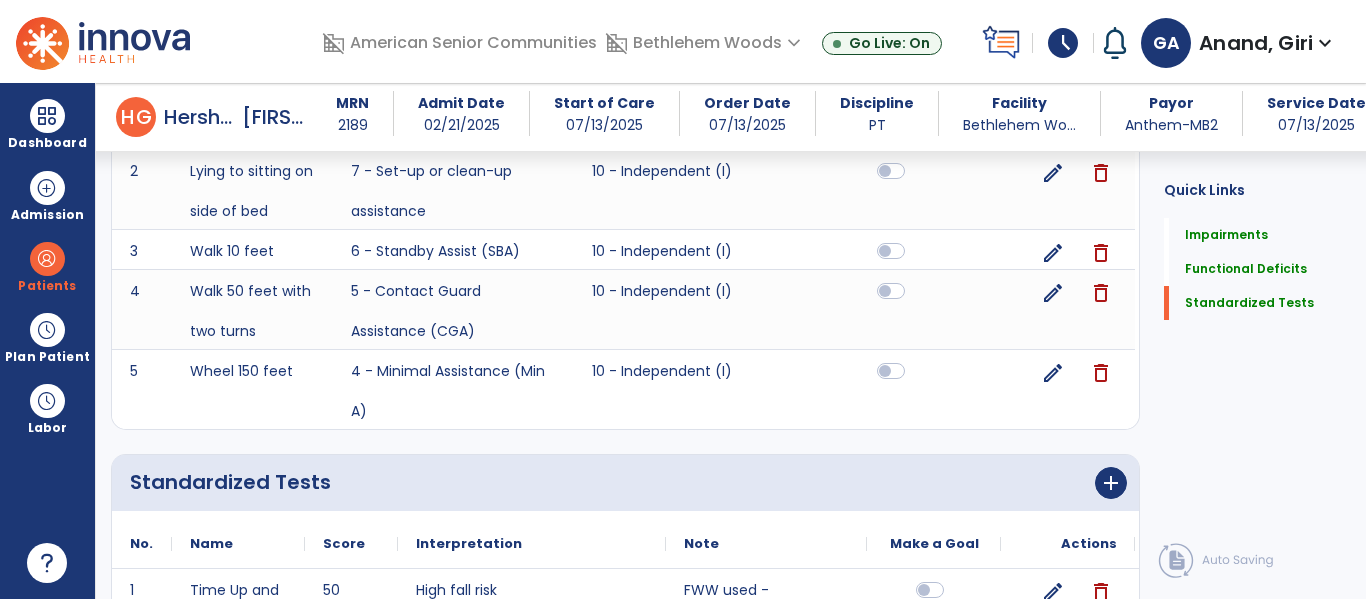 scroll, scrollTop: 1587, scrollLeft: 0, axis: vertical 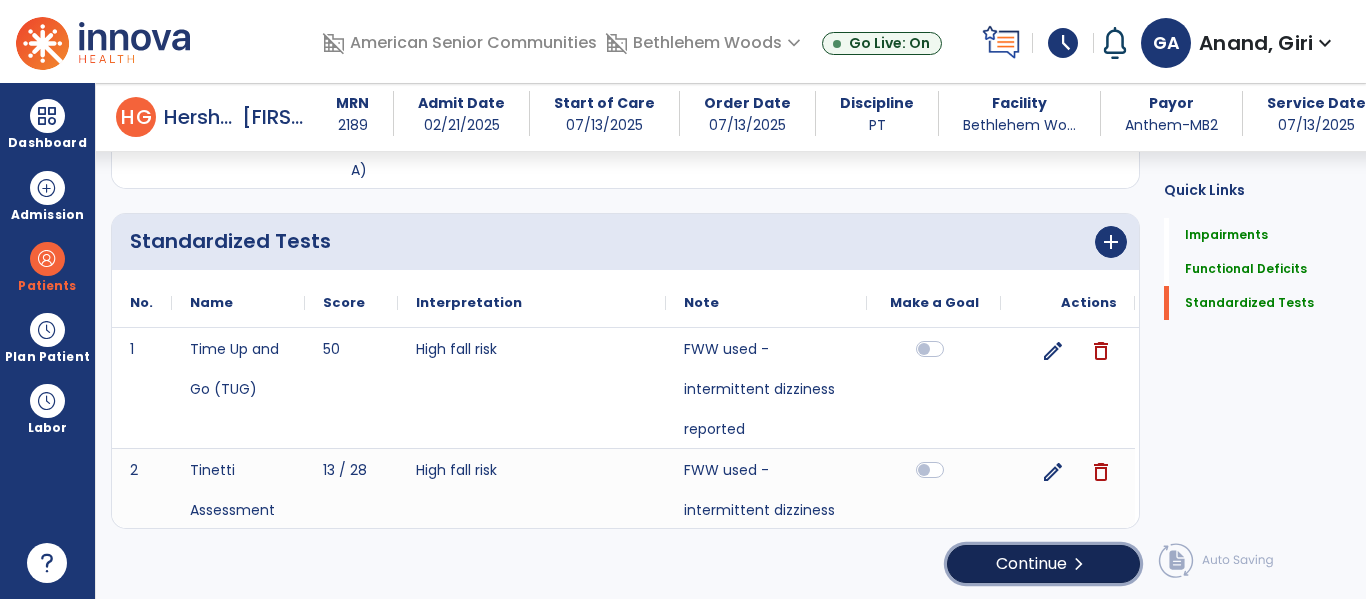 click on "Continue  chevron_right" 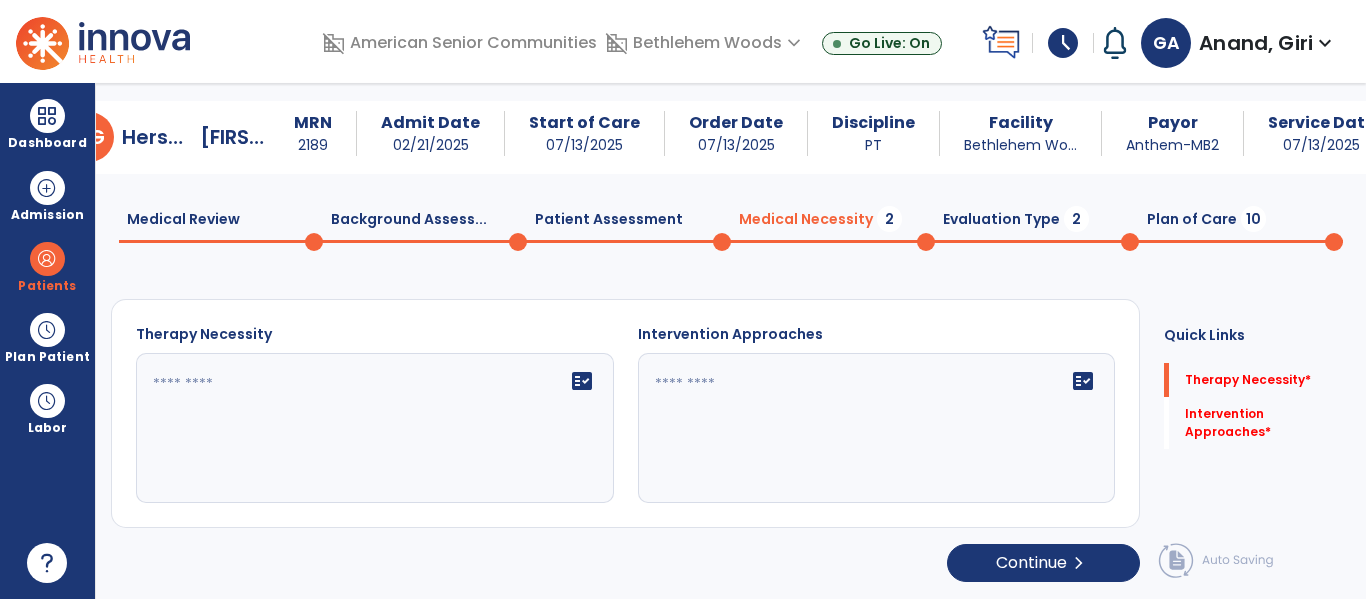scroll, scrollTop: 29, scrollLeft: 0, axis: vertical 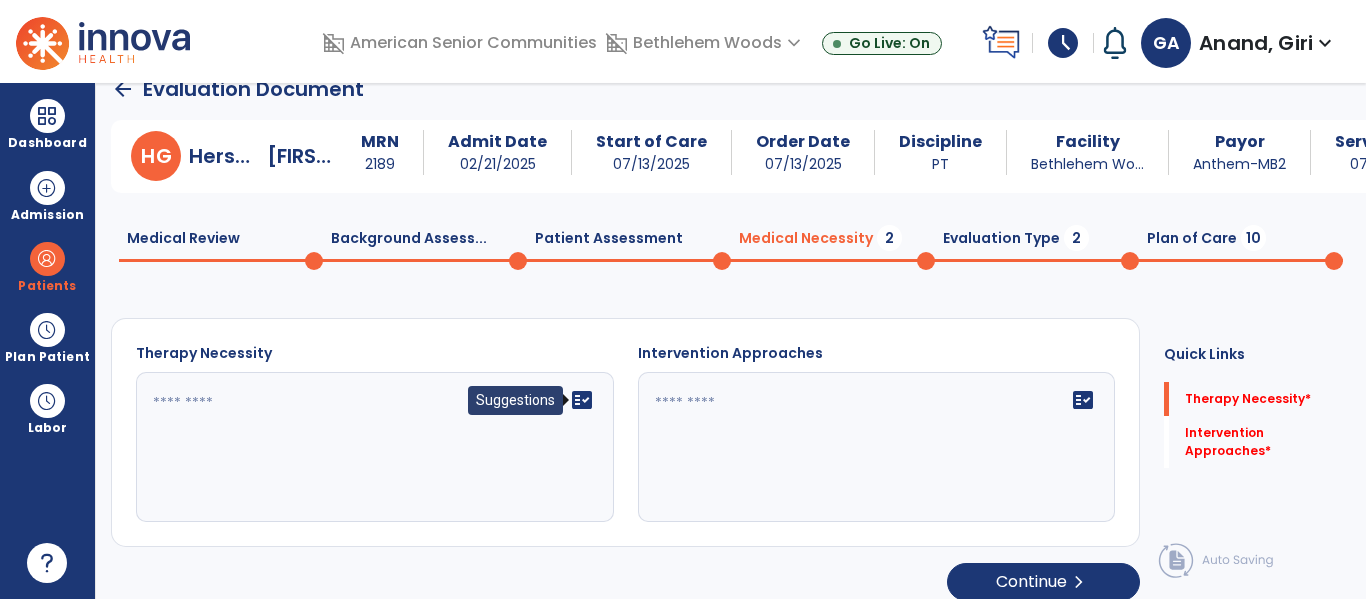 click on "fact_check" 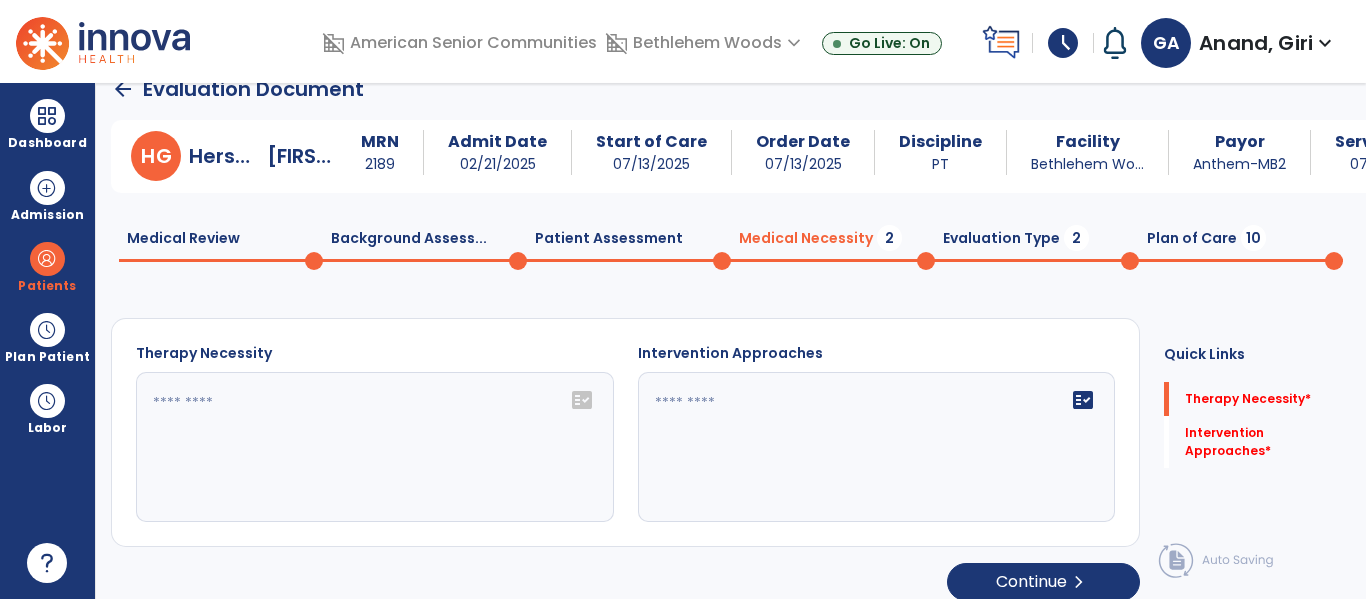 click on "fact_check" 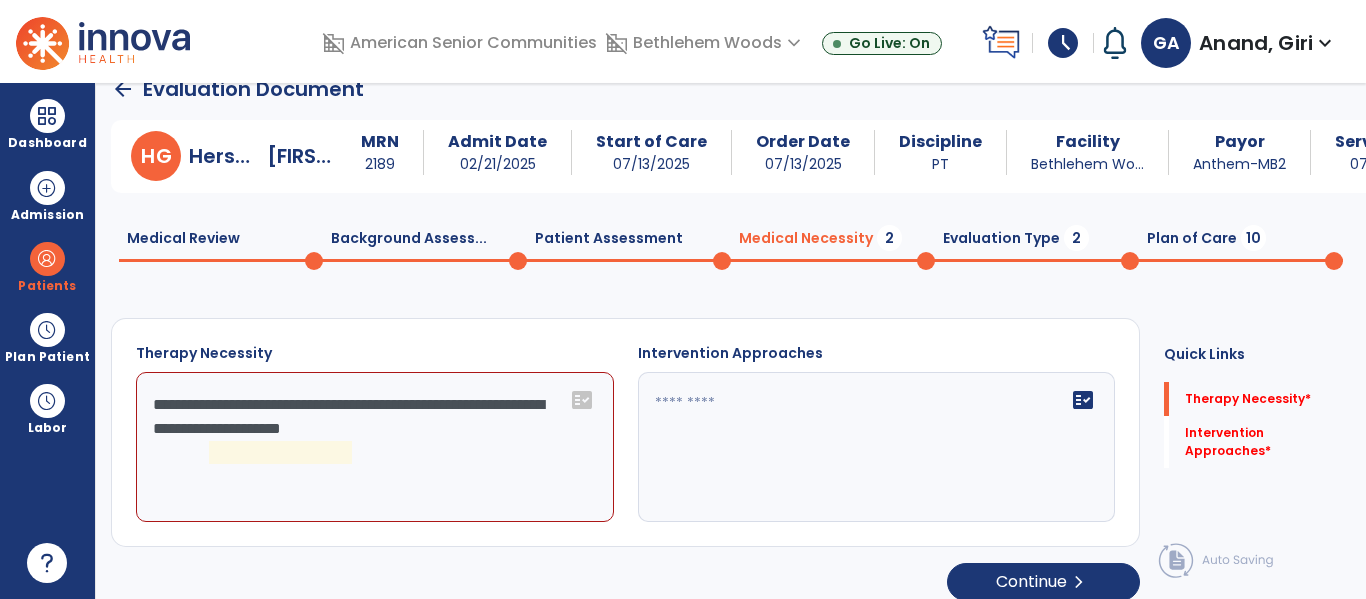 click on "**********" 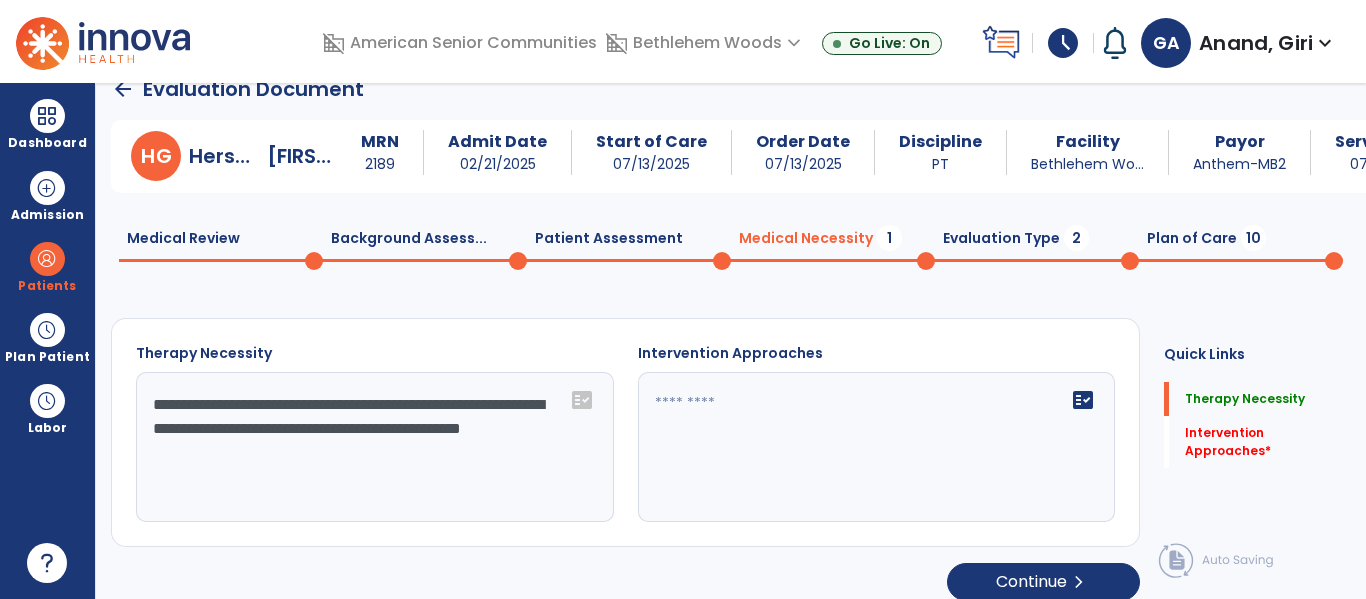 type on "**********" 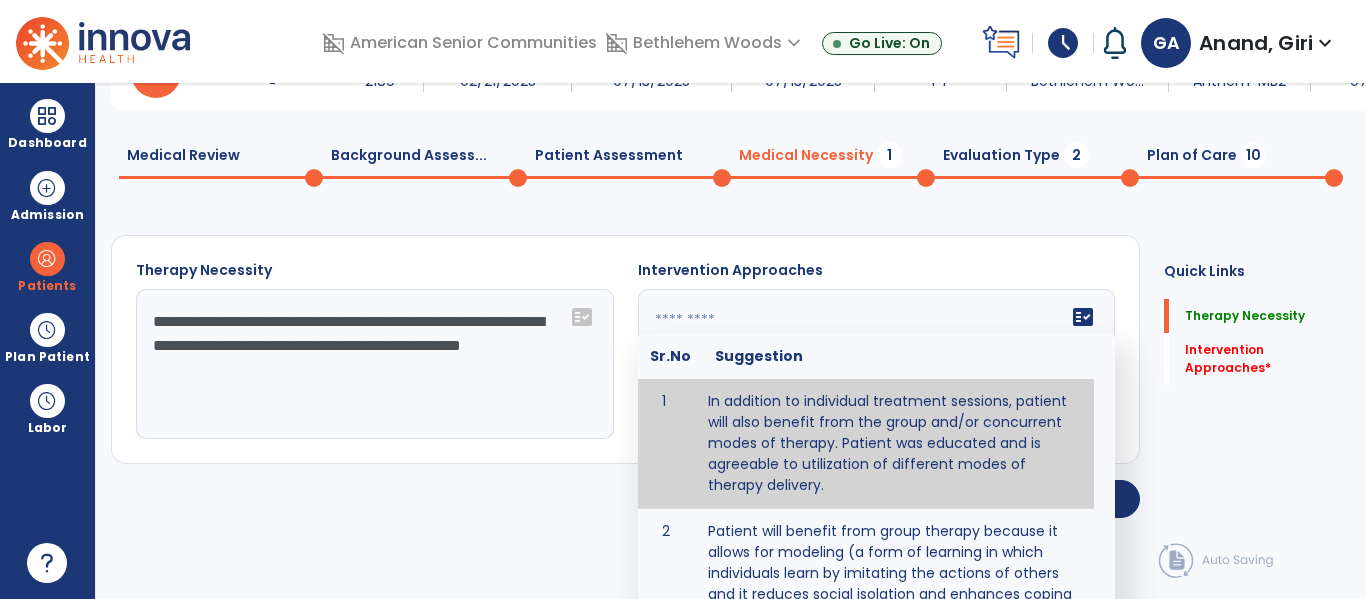 scroll, scrollTop: 139, scrollLeft: 0, axis: vertical 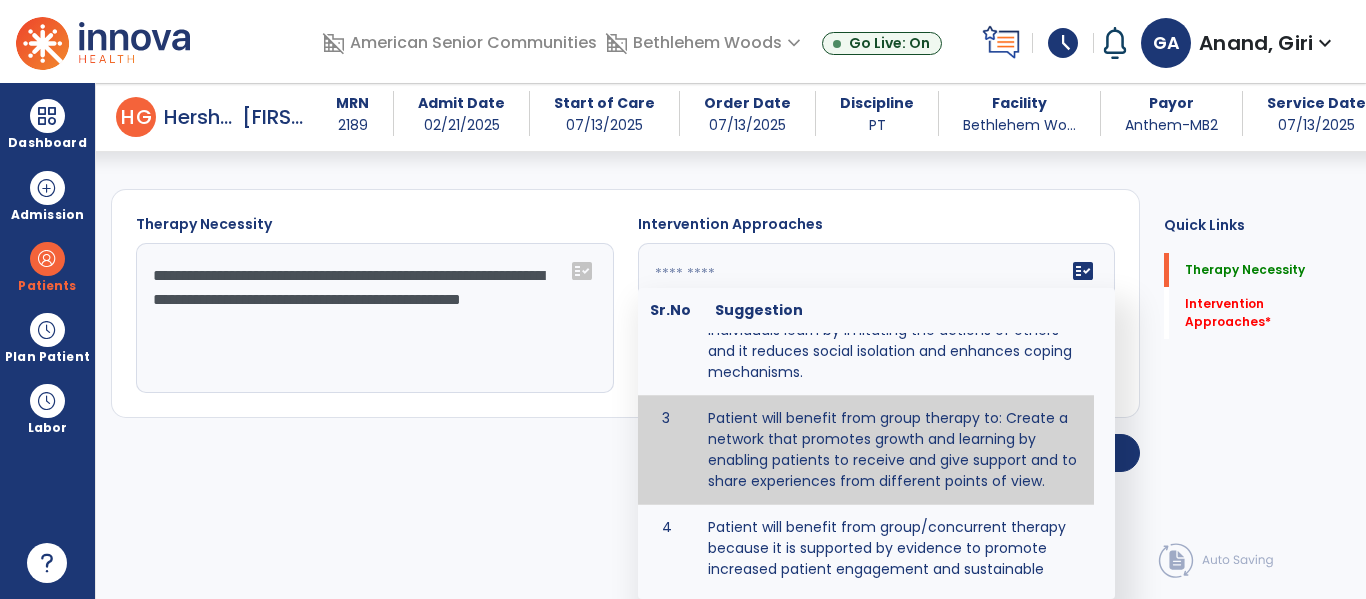 type on "**********" 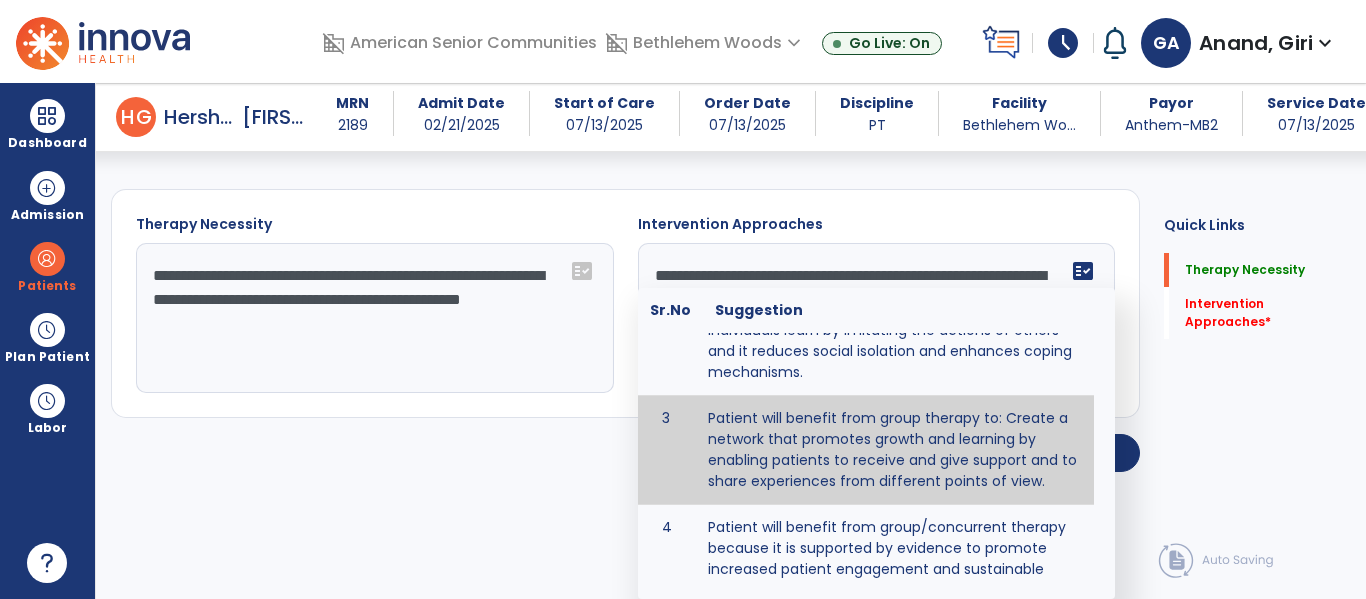 scroll, scrollTop: 27, scrollLeft: 0, axis: vertical 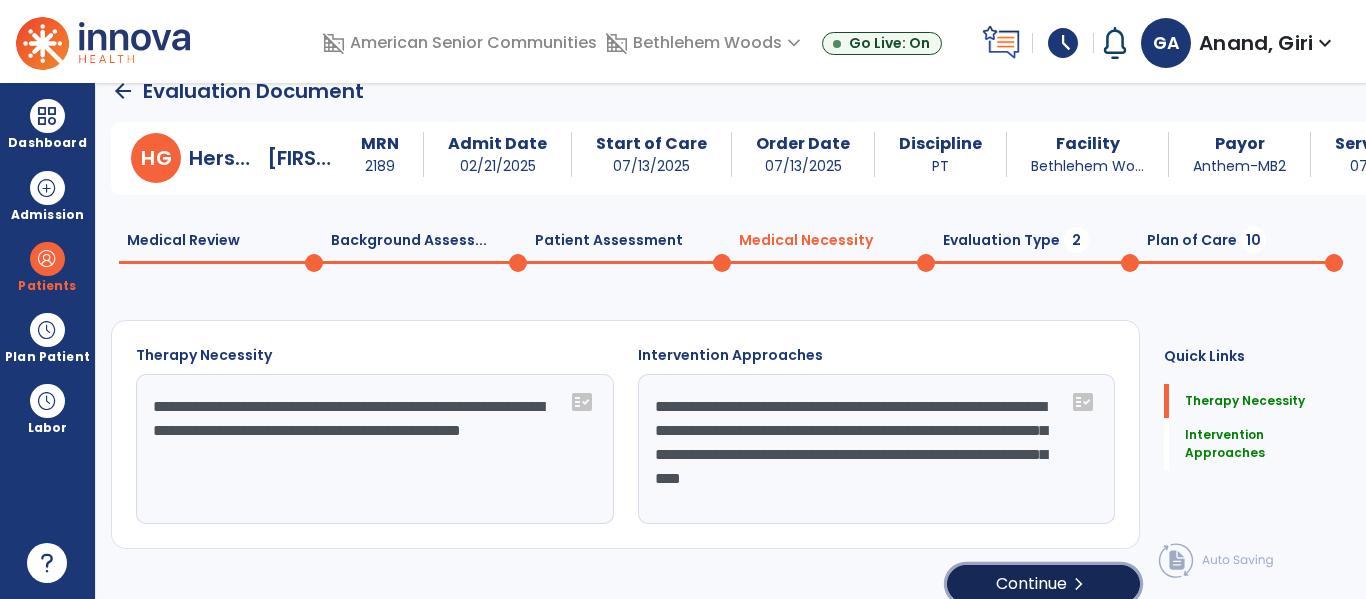 click on "Continue  chevron_right" 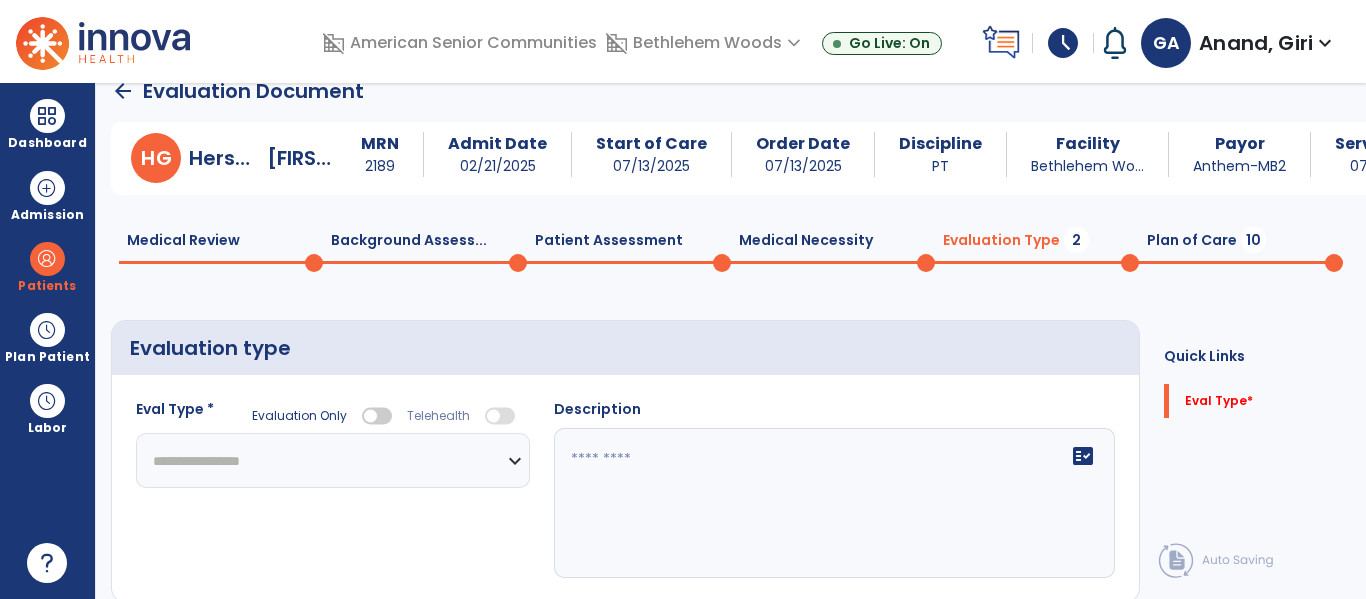 click on "**********" 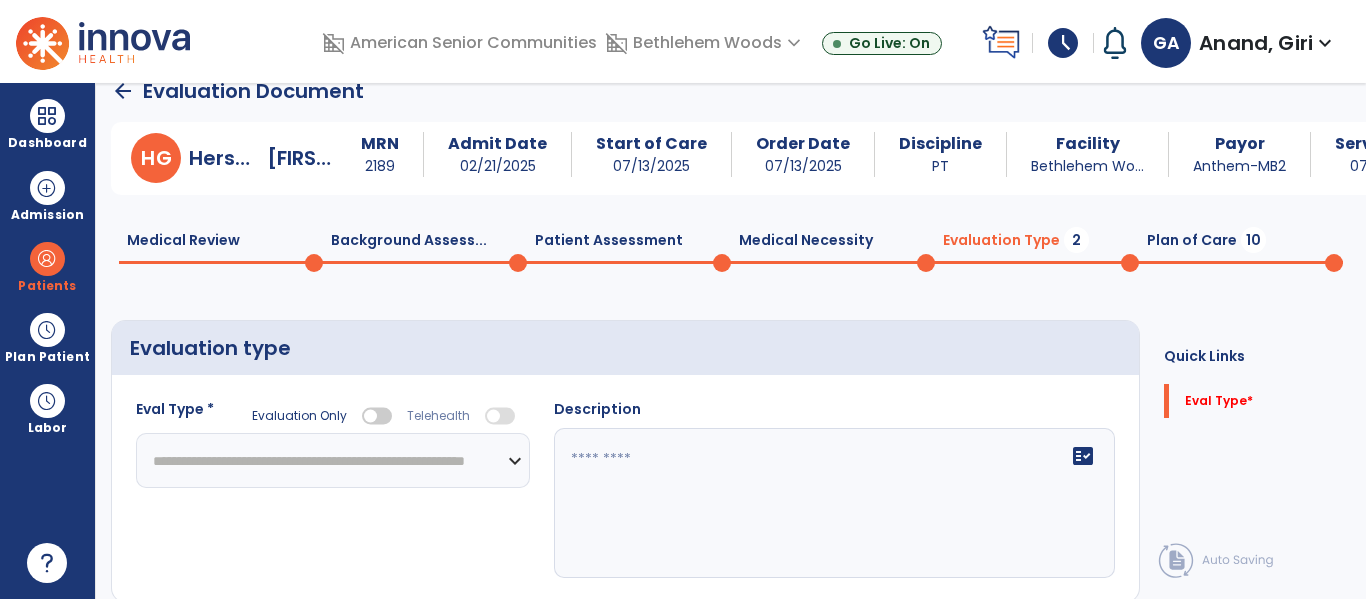 click on "**********" 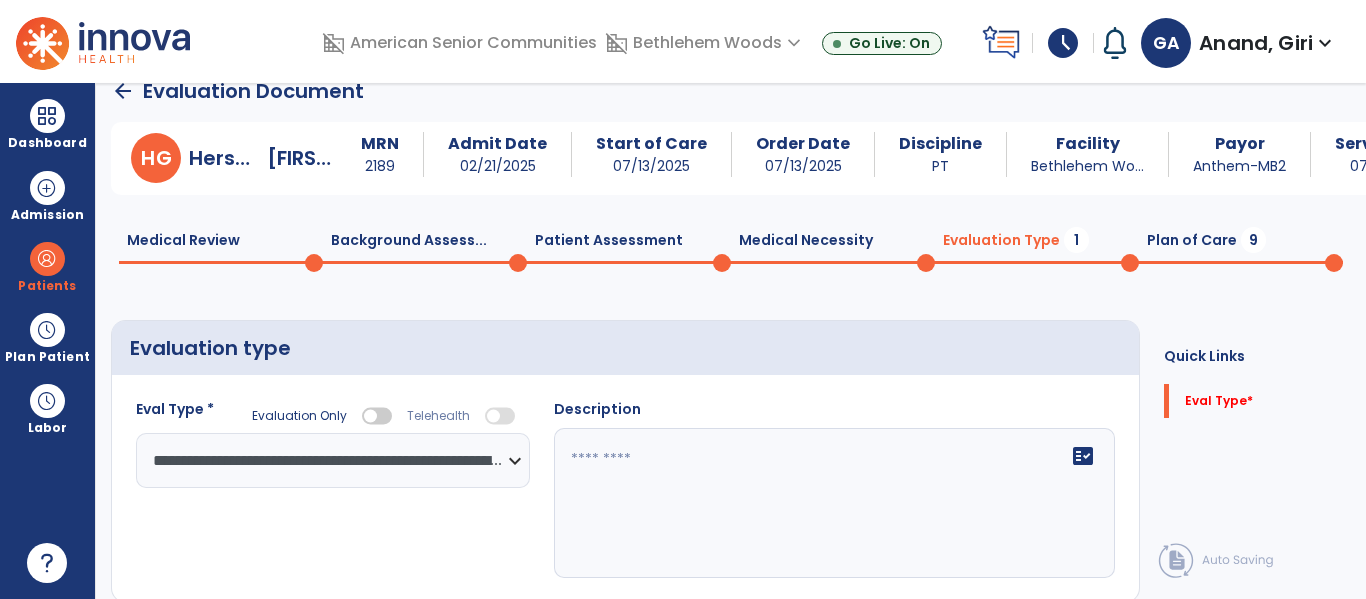 click on "fact_check" 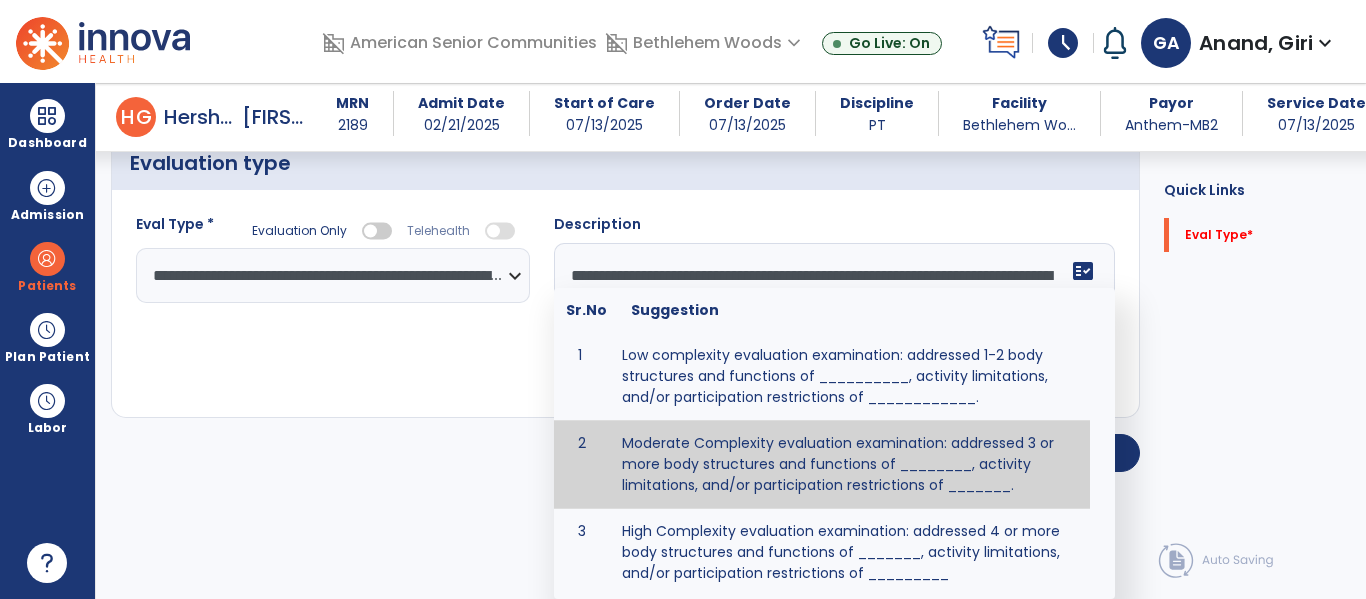 scroll, scrollTop: 83, scrollLeft: 0, axis: vertical 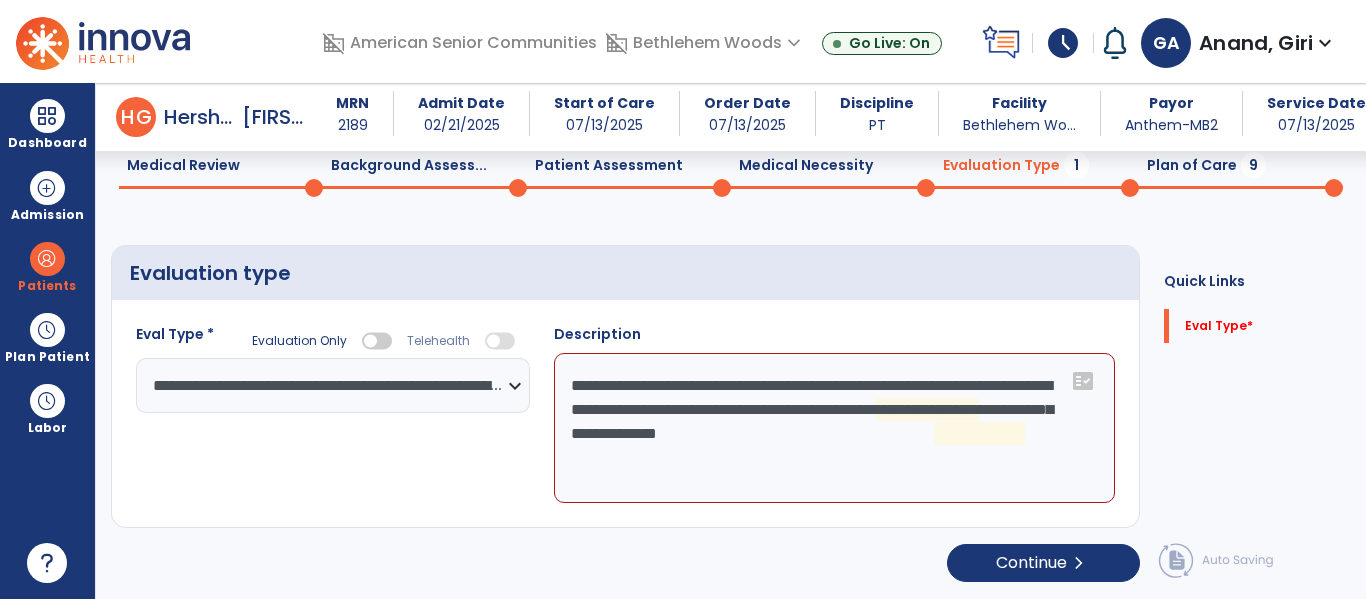 click on "**********" 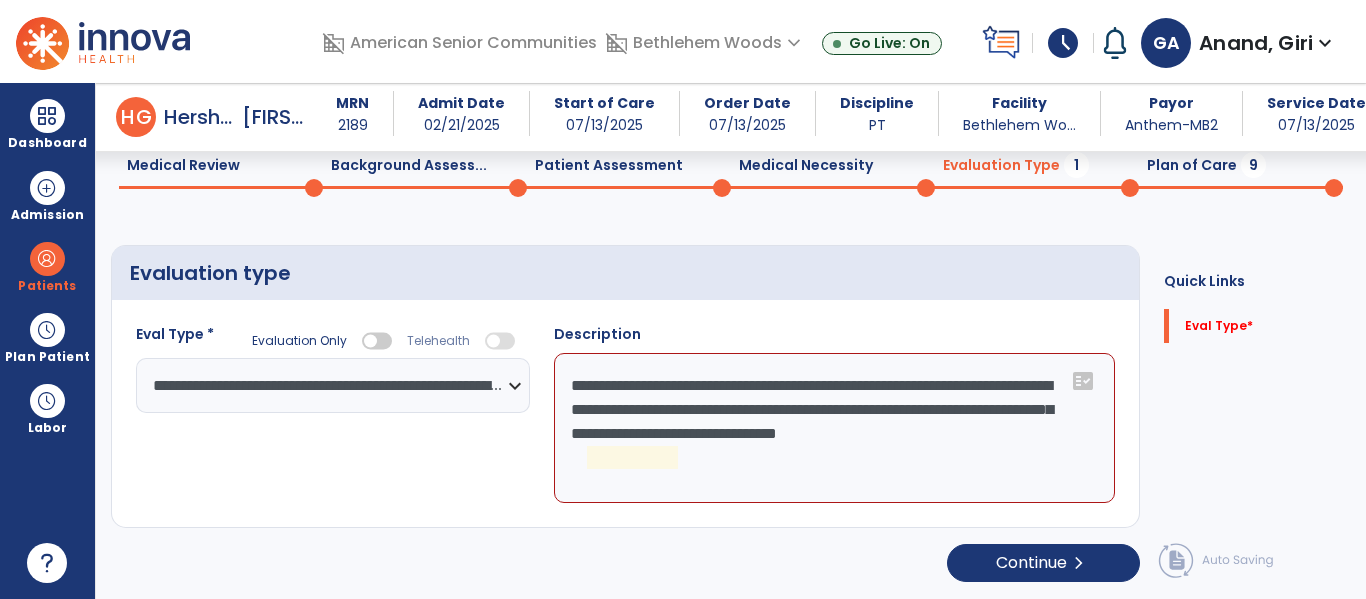 click on "**********" 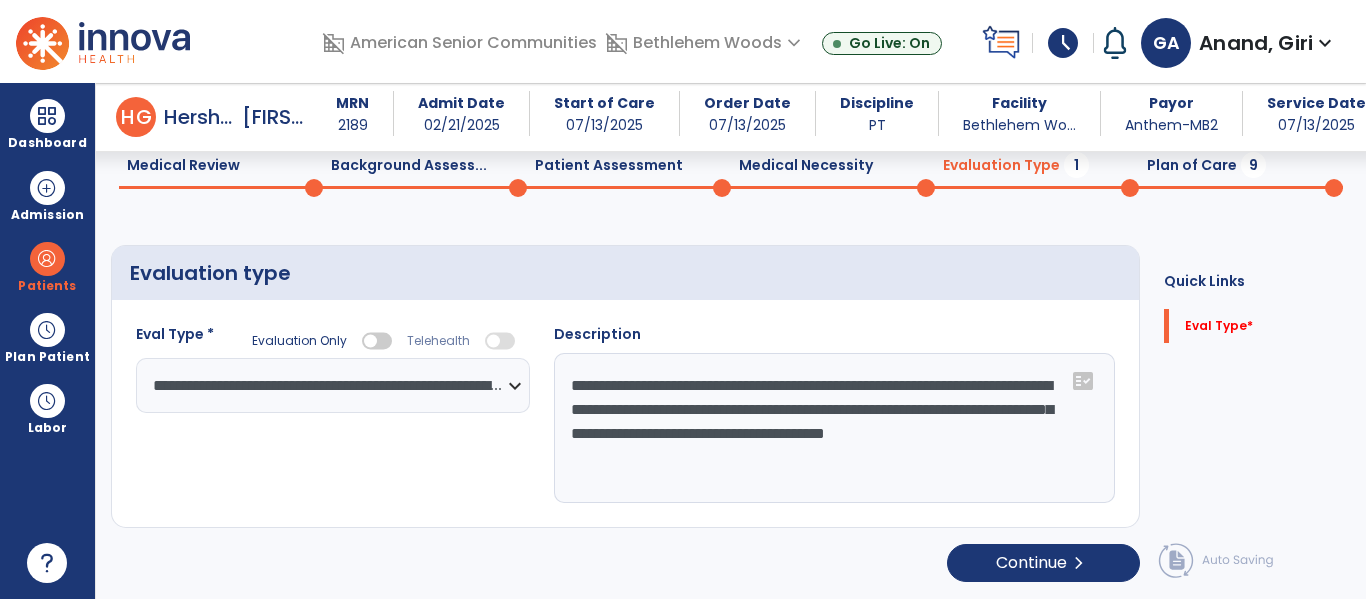 type on "**********" 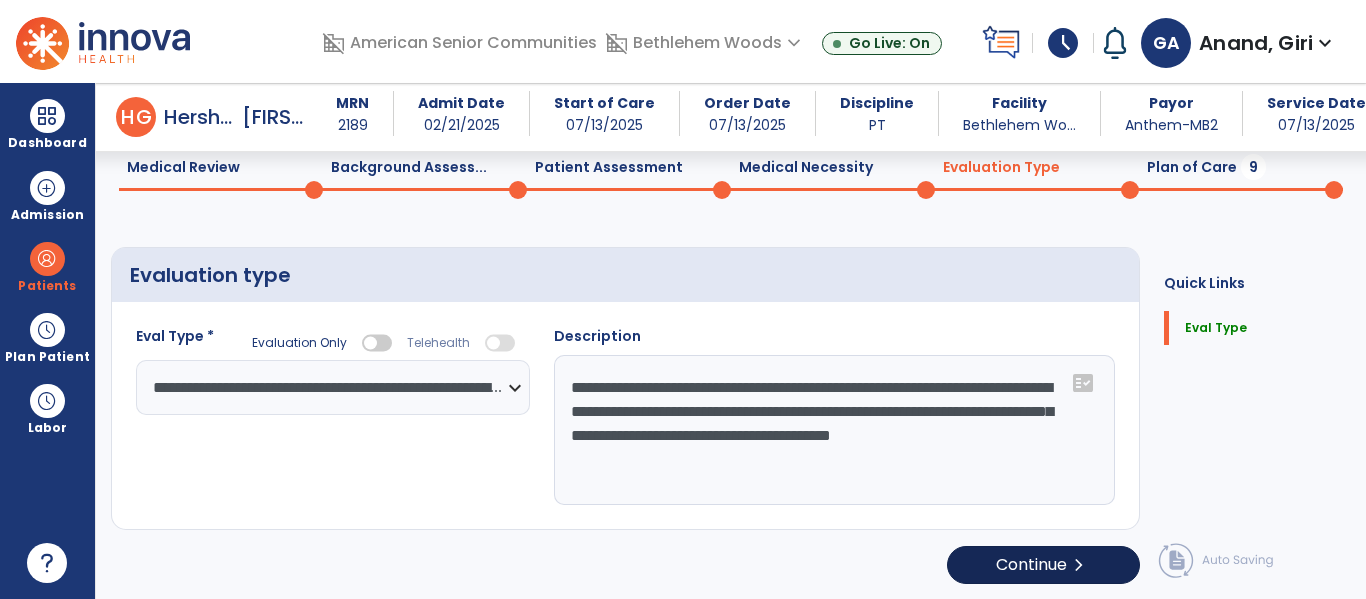 scroll, scrollTop: 83, scrollLeft: 0, axis: vertical 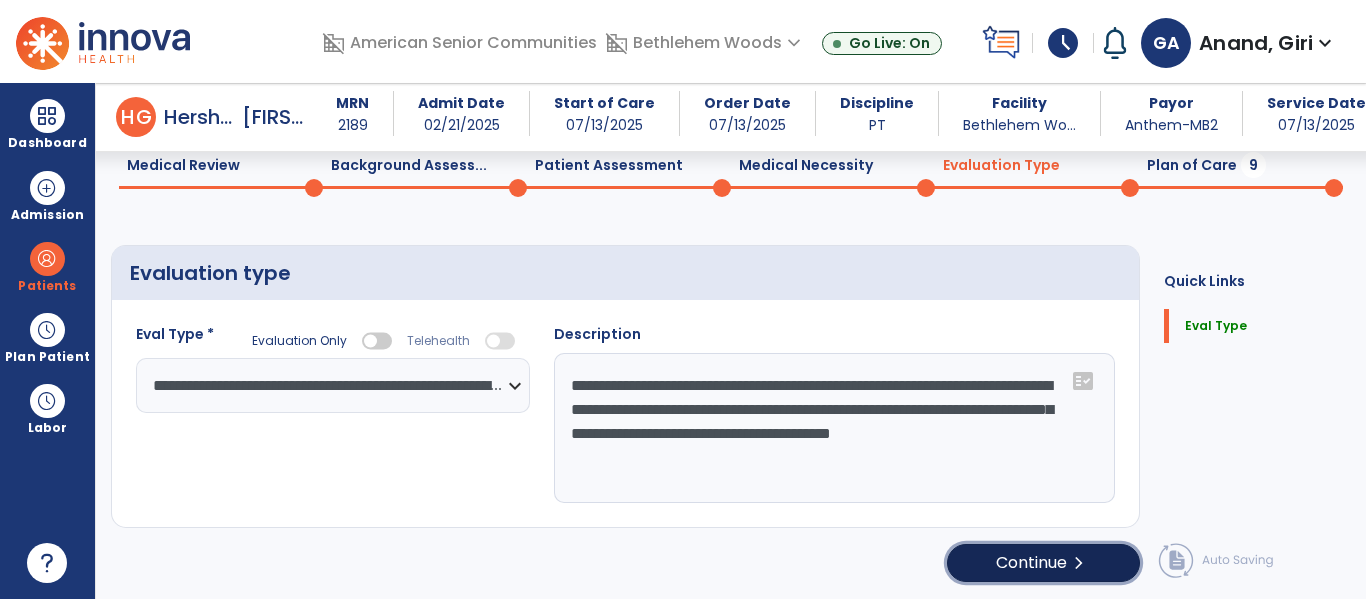 click on "Continue  chevron_right" 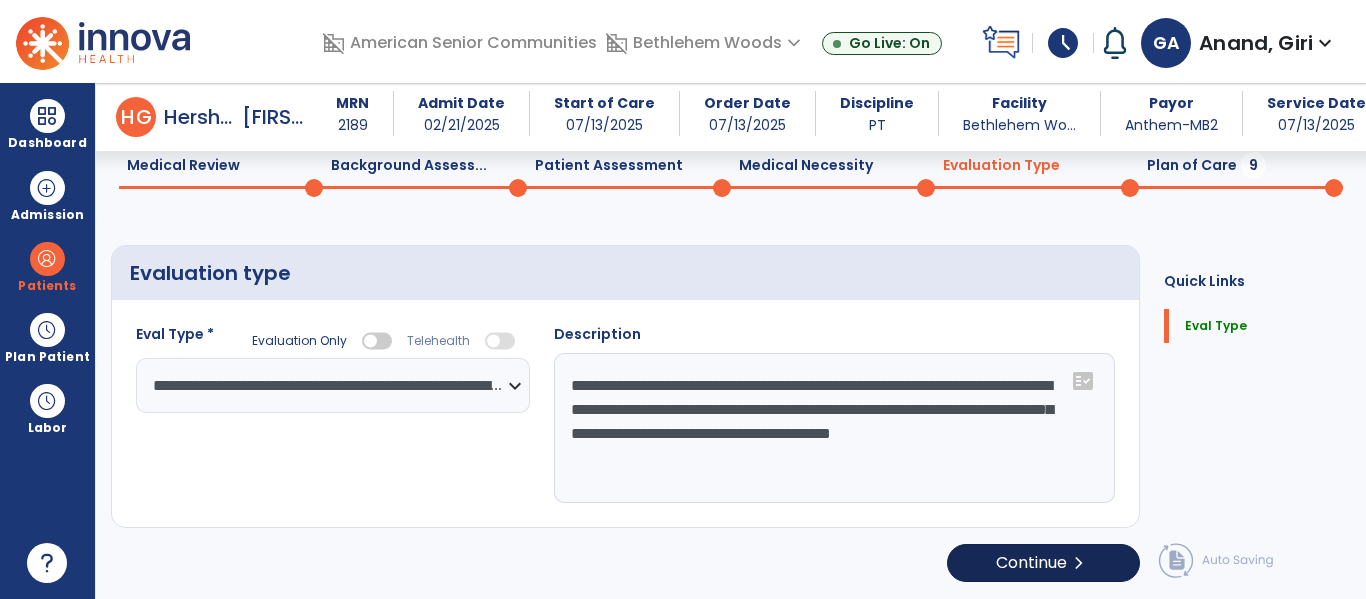 select on "*****" 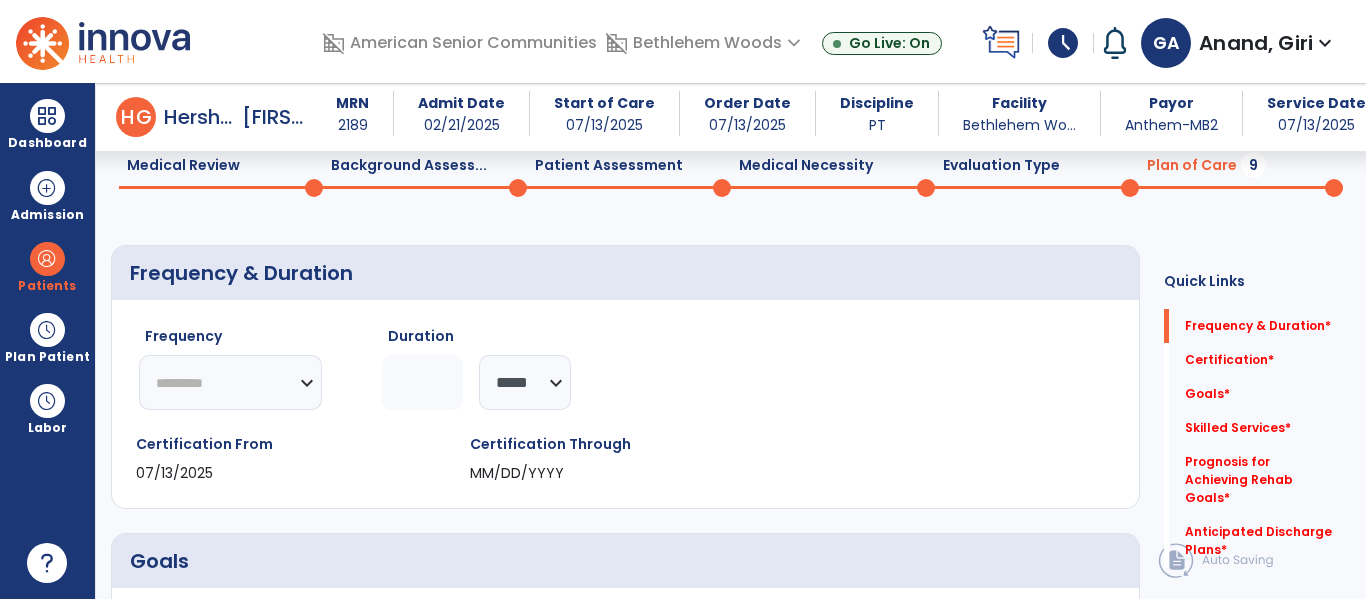 click on "********* ** ** ** ** ** ** **" 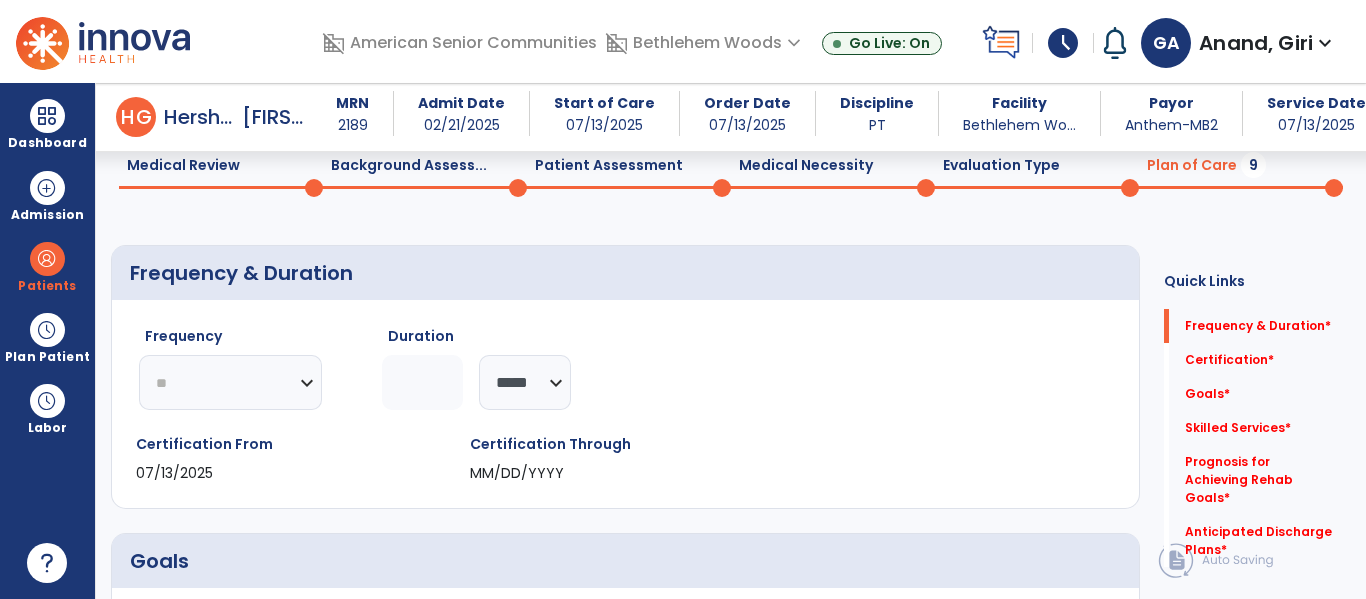 click on "********* ** ** ** ** ** ** **" 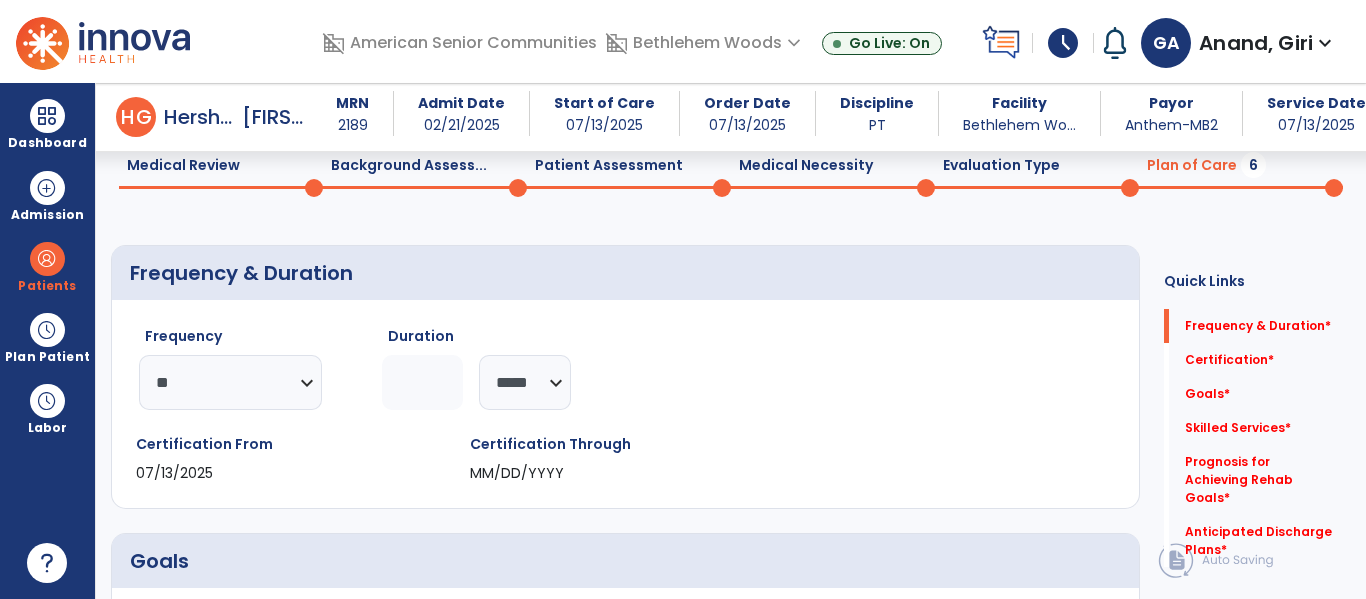 click 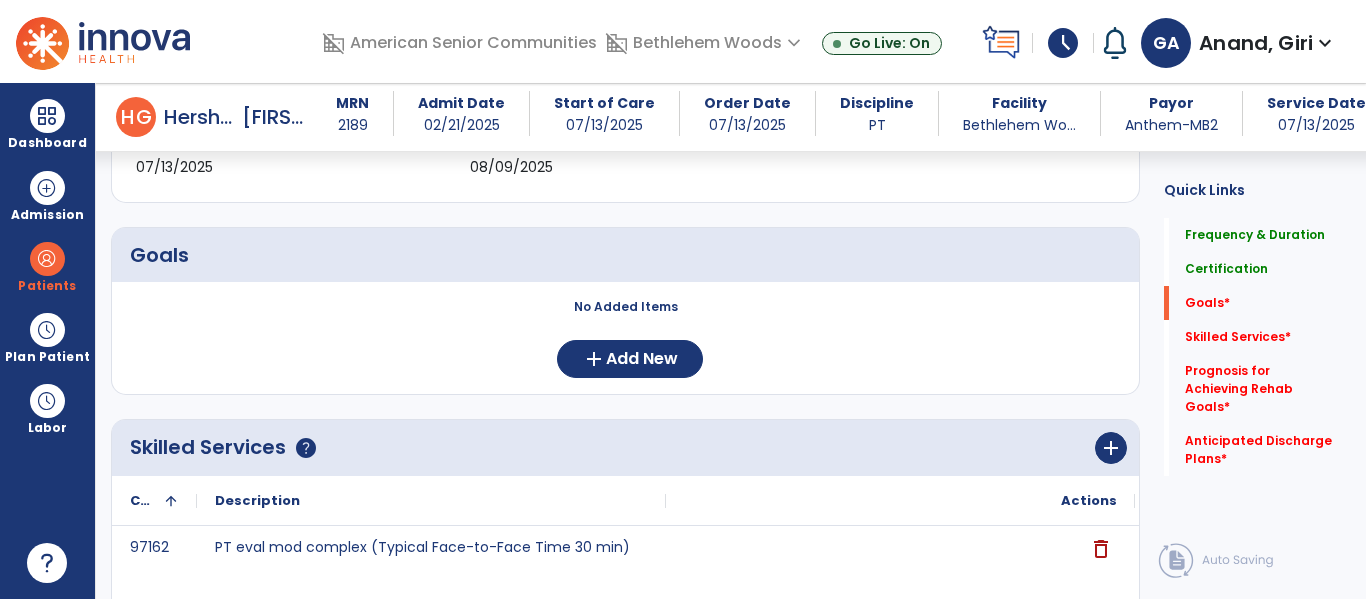 scroll, scrollTop: 395, scrollLeft: 0, axis: vertical 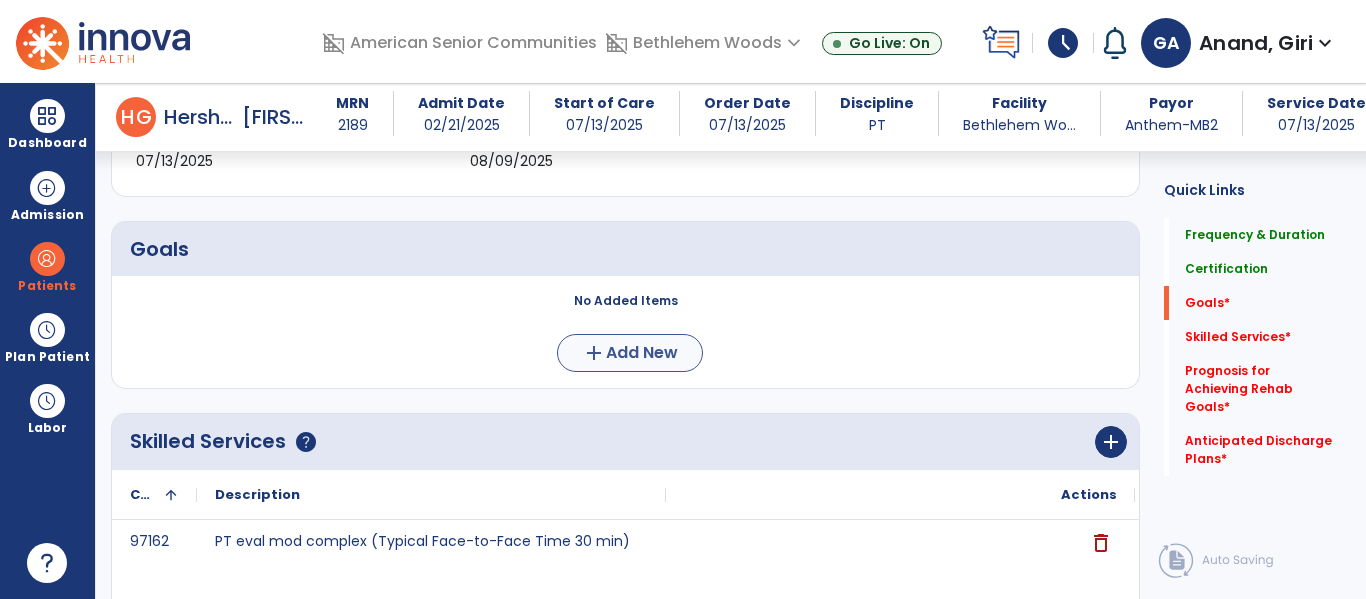 type on "*" 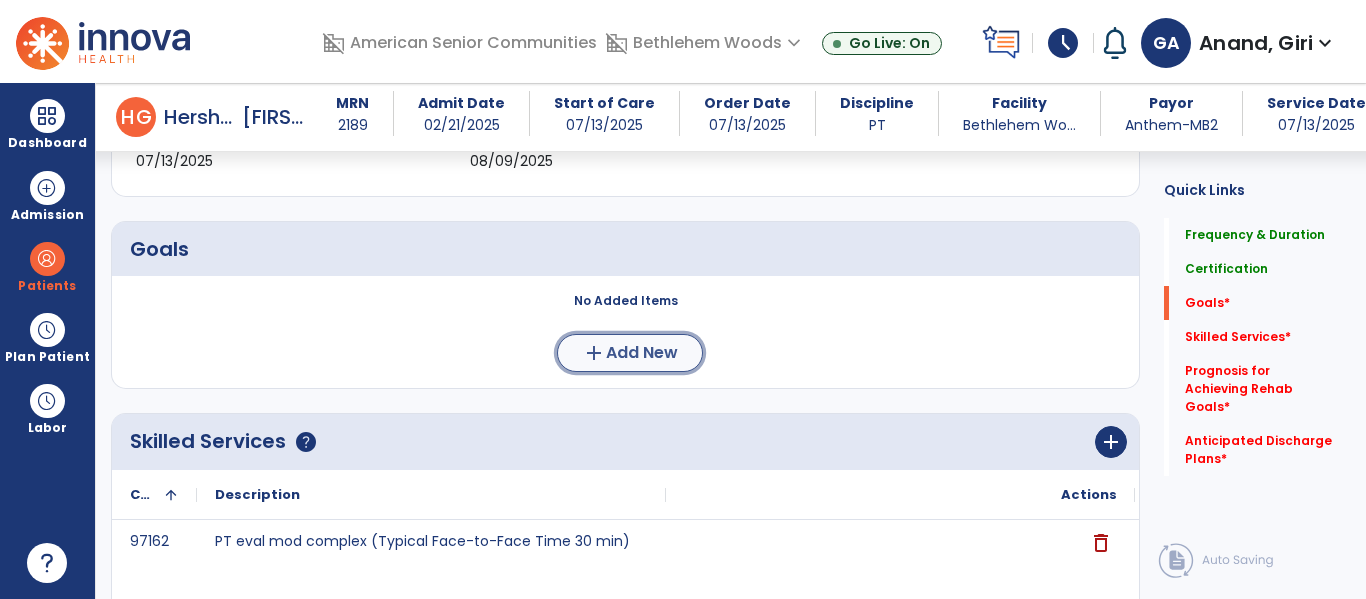 click on "Add New" at bounding box center [642, 353] 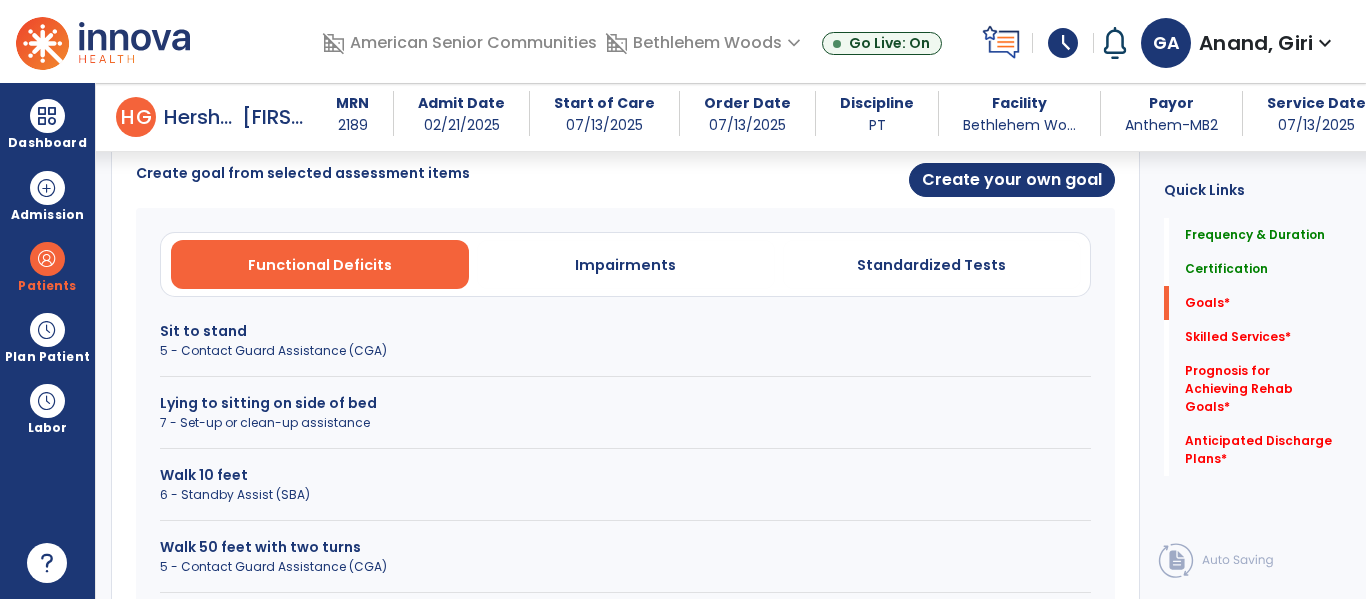 scroll, scrollTop: 537, scrollLeft: 0, axis: vertical 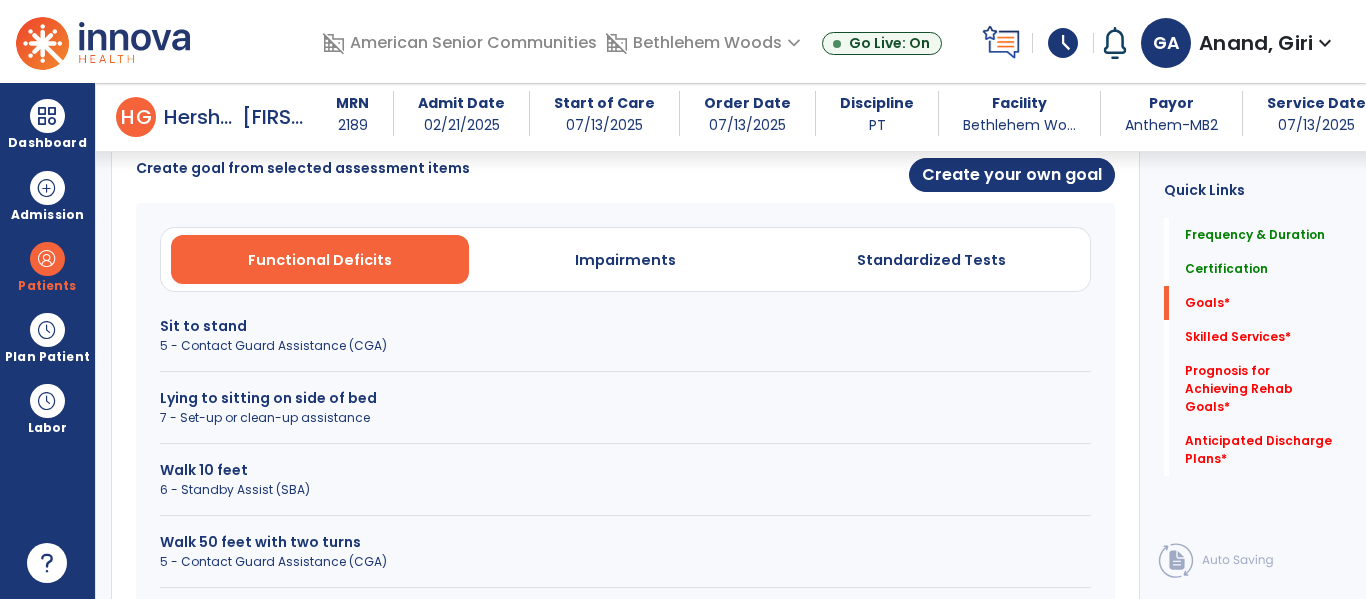 click on "5 - Contact Guard Assistance (CGA)" at bounding box center [625, 346] 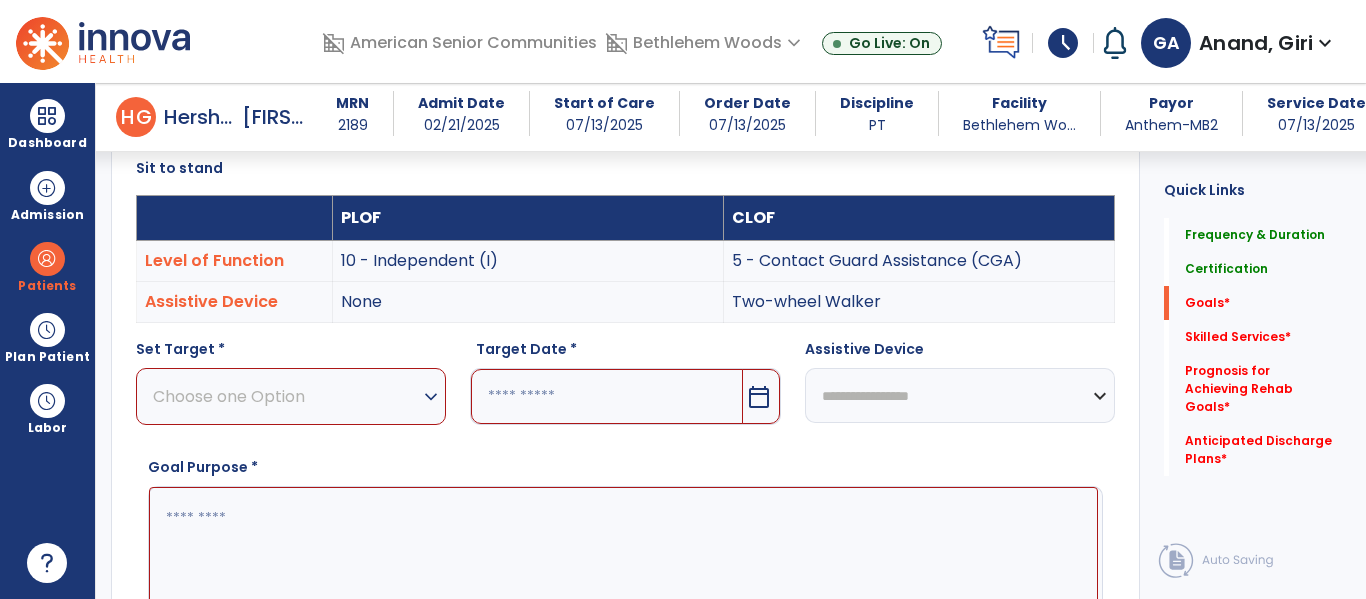 click on "expand_more" at bounding box center [431, 397] 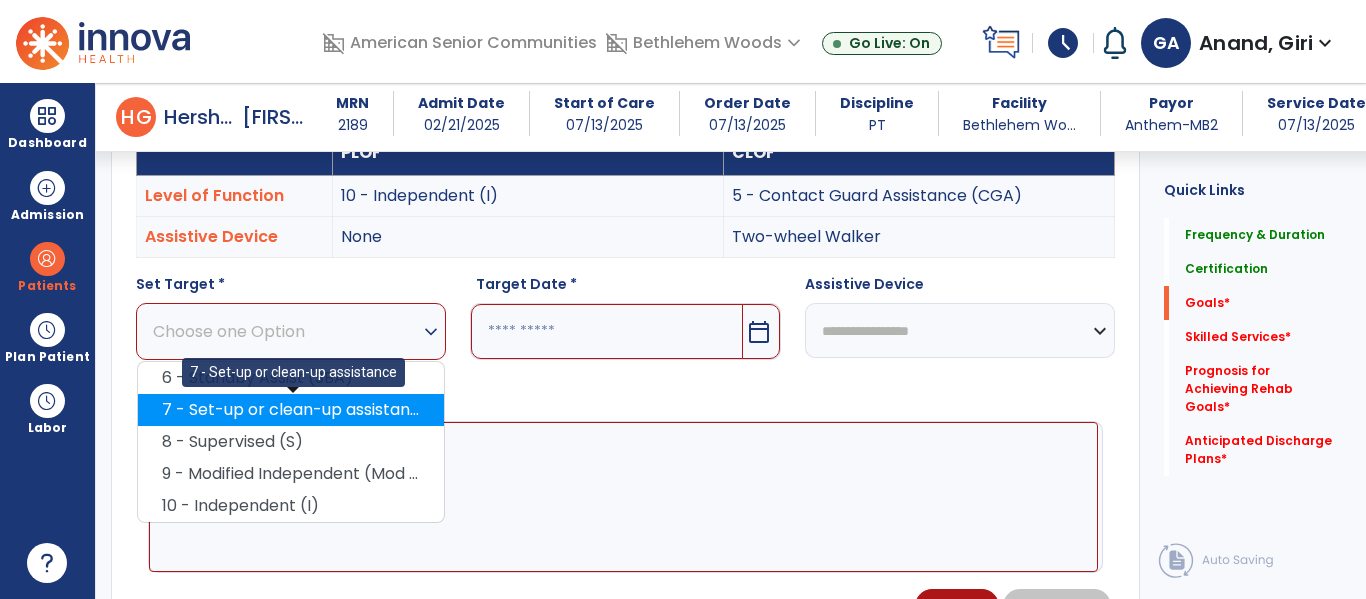 scroll, scrollTop: 606, scrollLeft: 0, axis: vertical 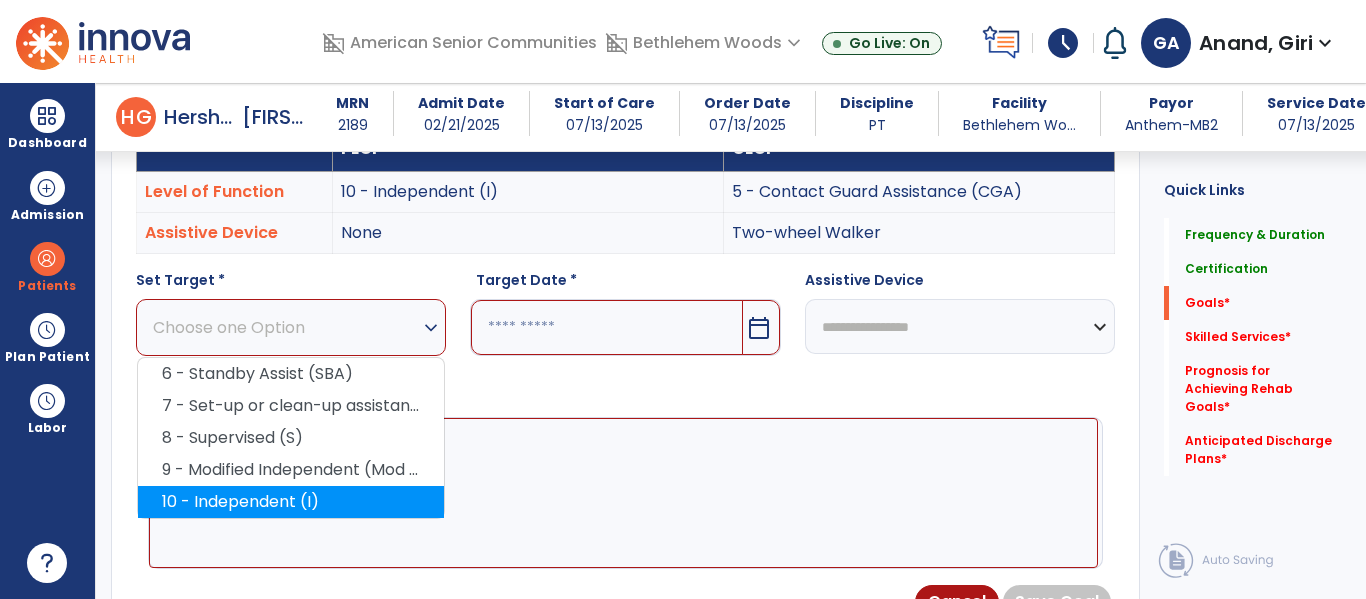 click on "10 - Independent (I)" at bounding box center [291, 502] 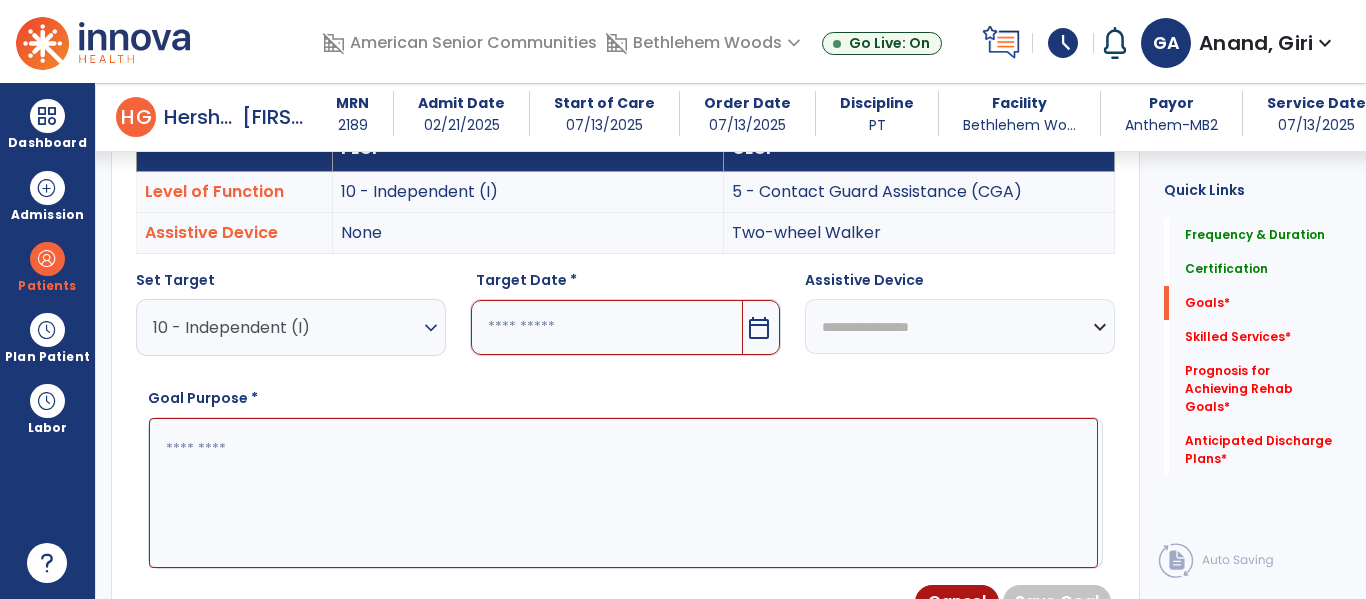 click on "calendar_today" at bounding box center [759, 328] 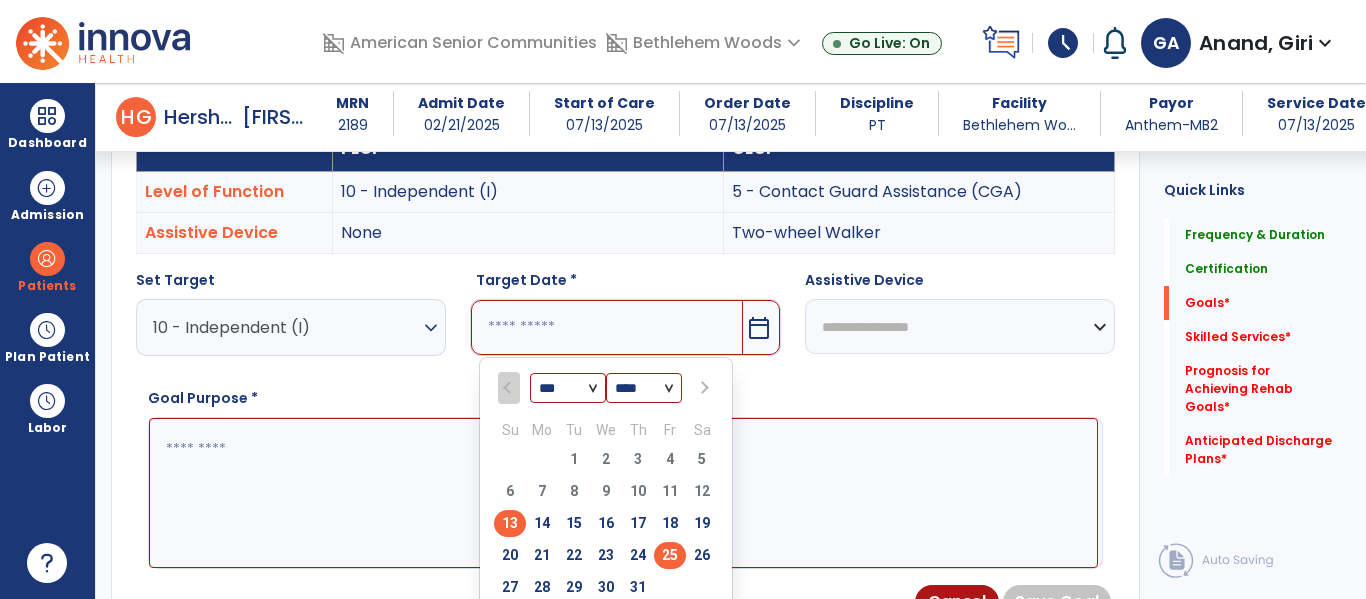 click on "25" at bounding box center (670, 555) 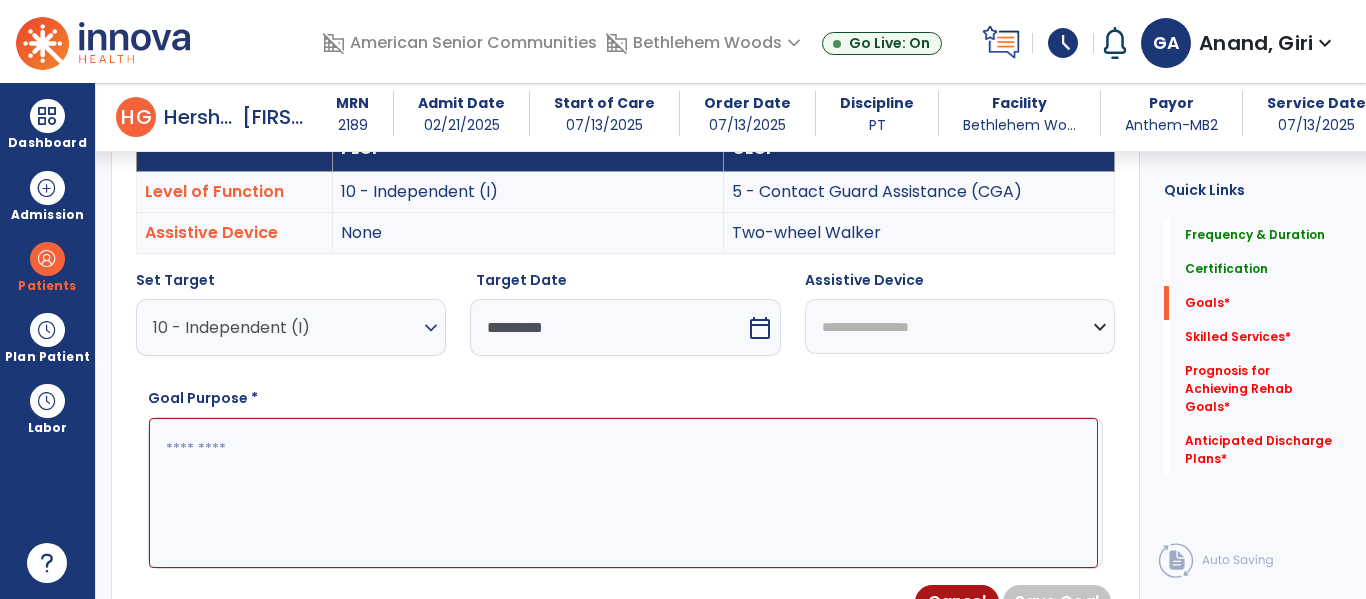 click on "**********" at bounding box center (960, 326) 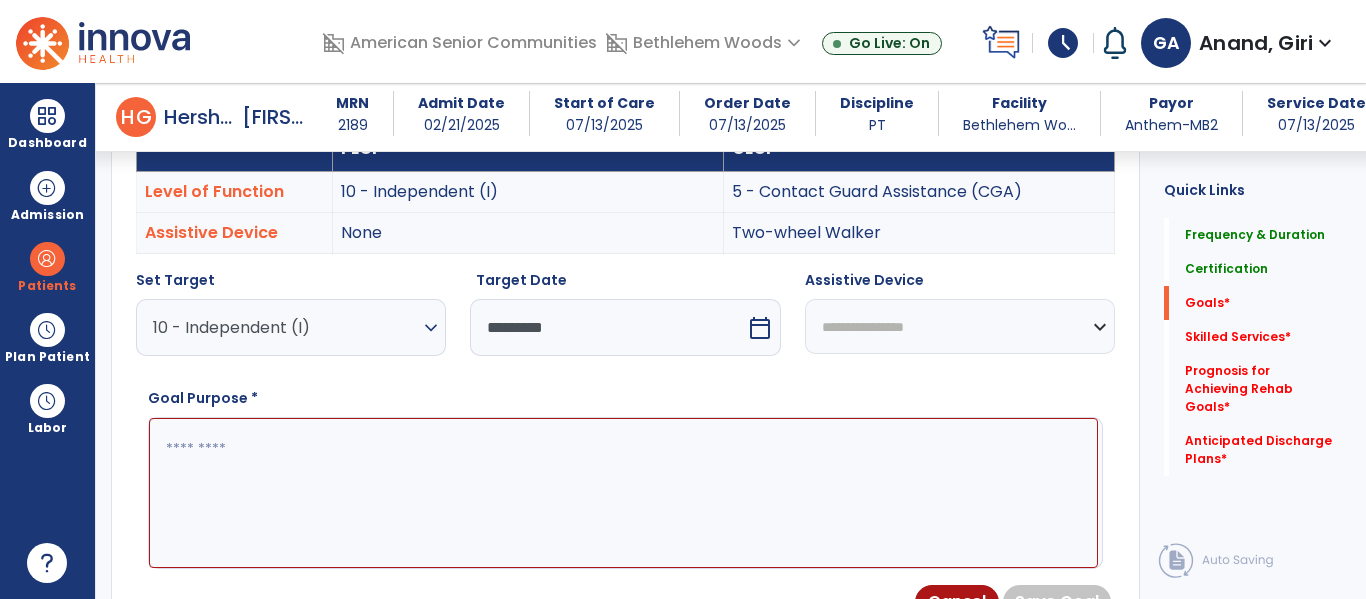 click on "**********" at bounding box center [960, 326] 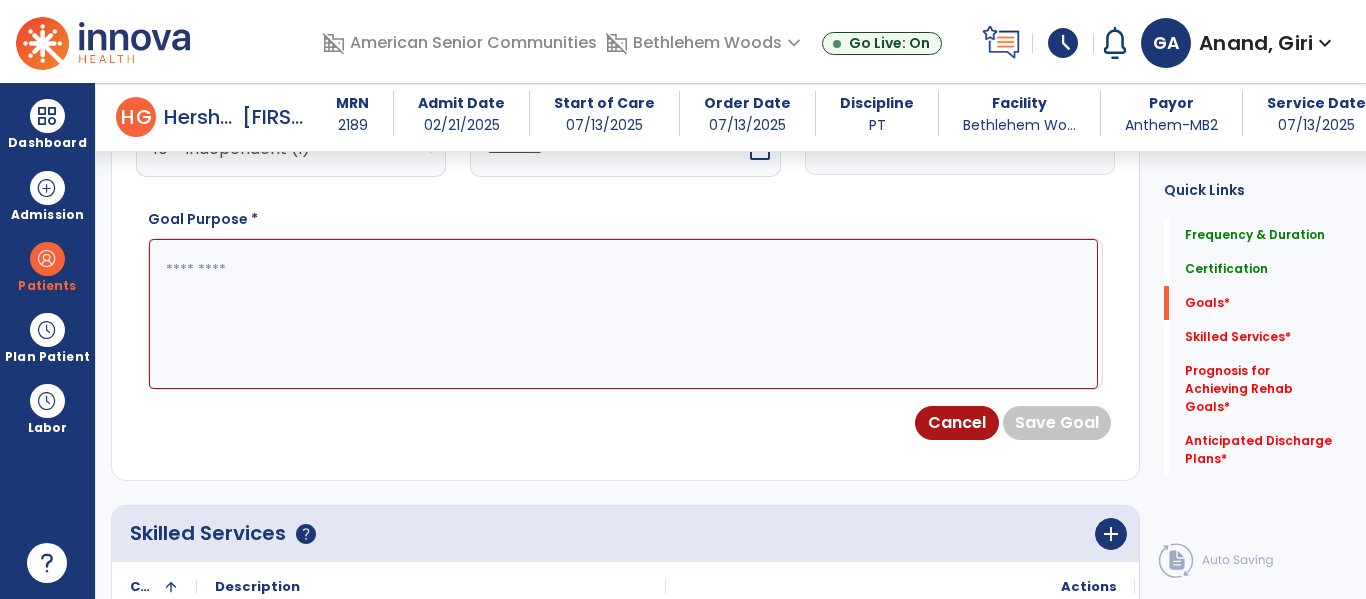 scroll, scrollTop: 786, scrollLeft: 0, axis: vertical 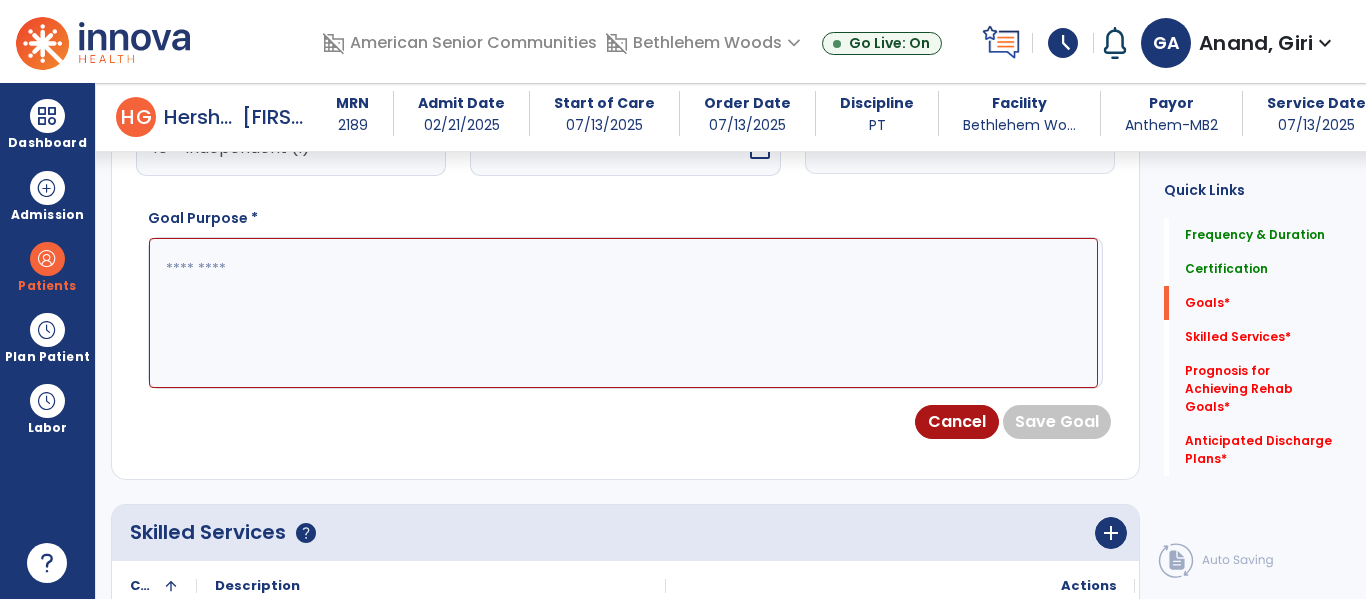 click at bounding box center [623, 313] 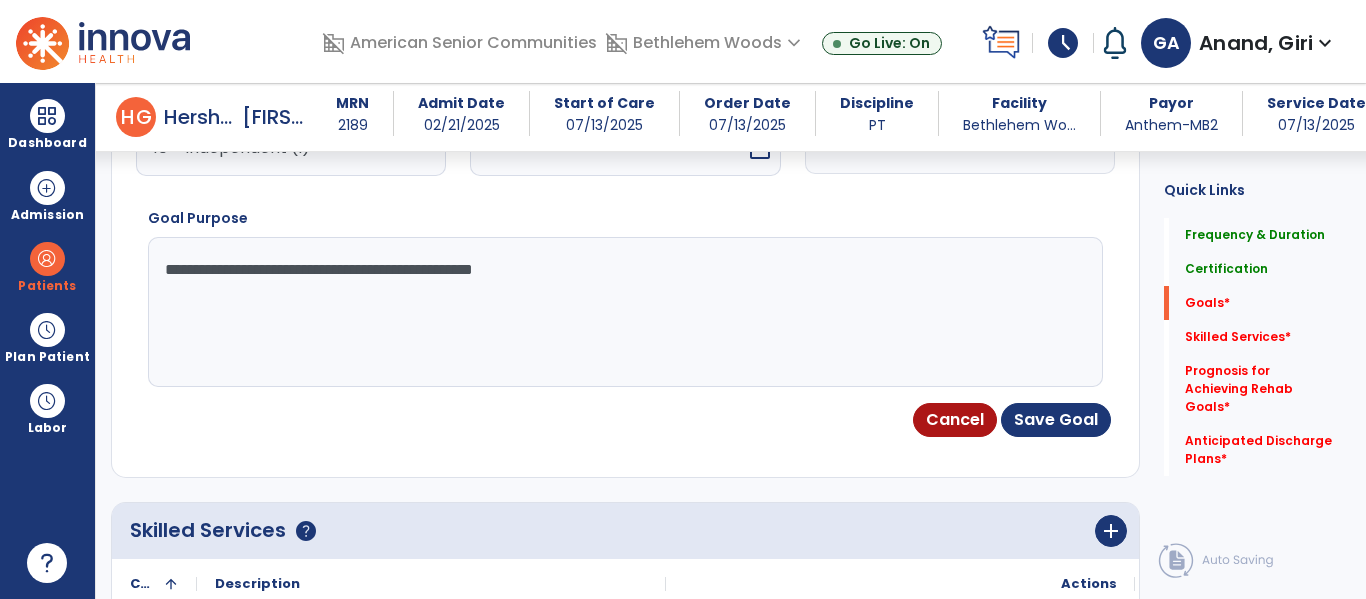 click on "**********" at bounding box center (623, 312) 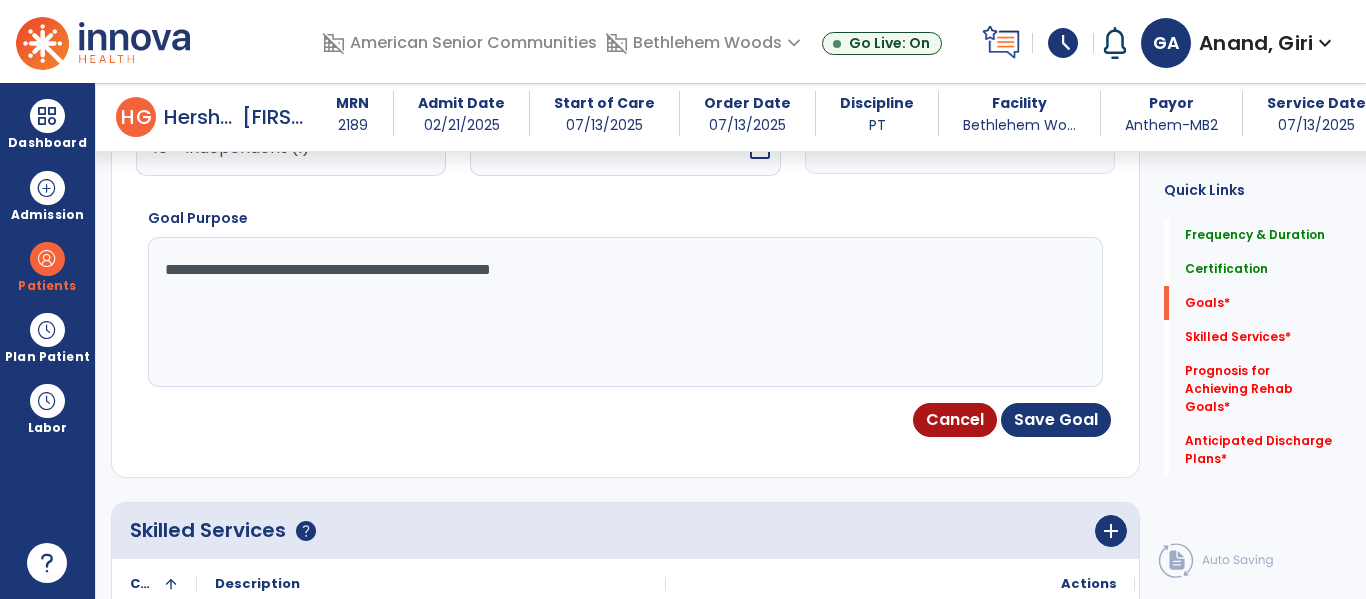 click on "**********" at bounding box center (623, 312) 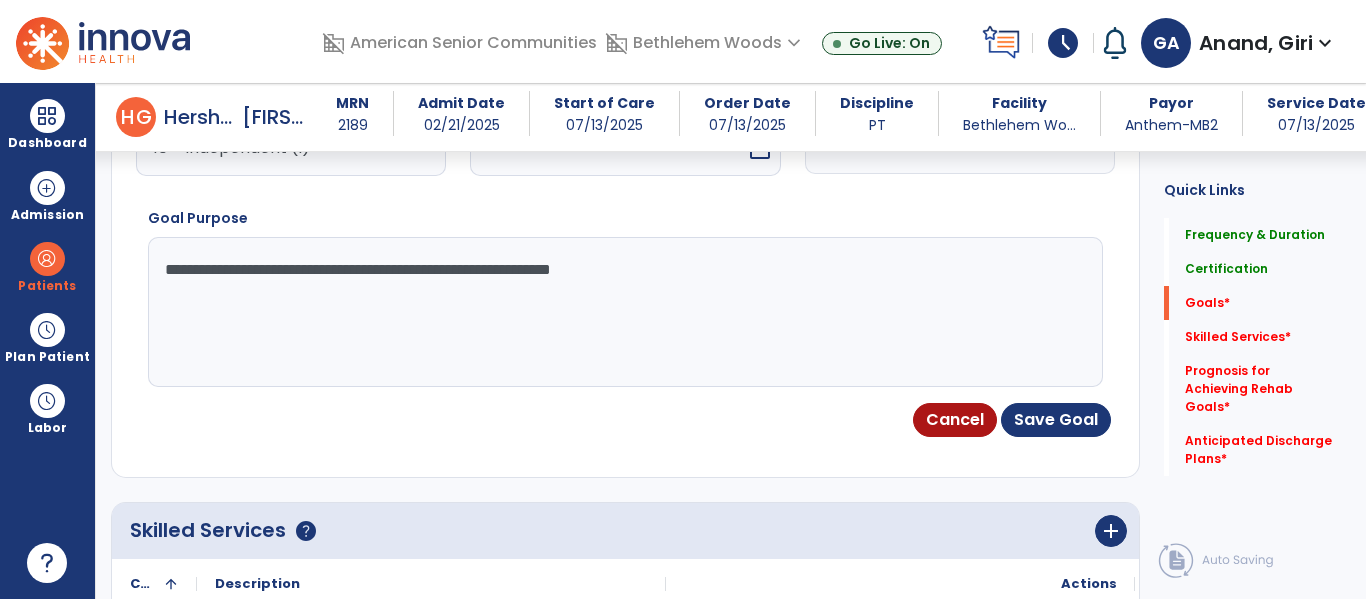 click on "**********" at bounding box center (623, 312) 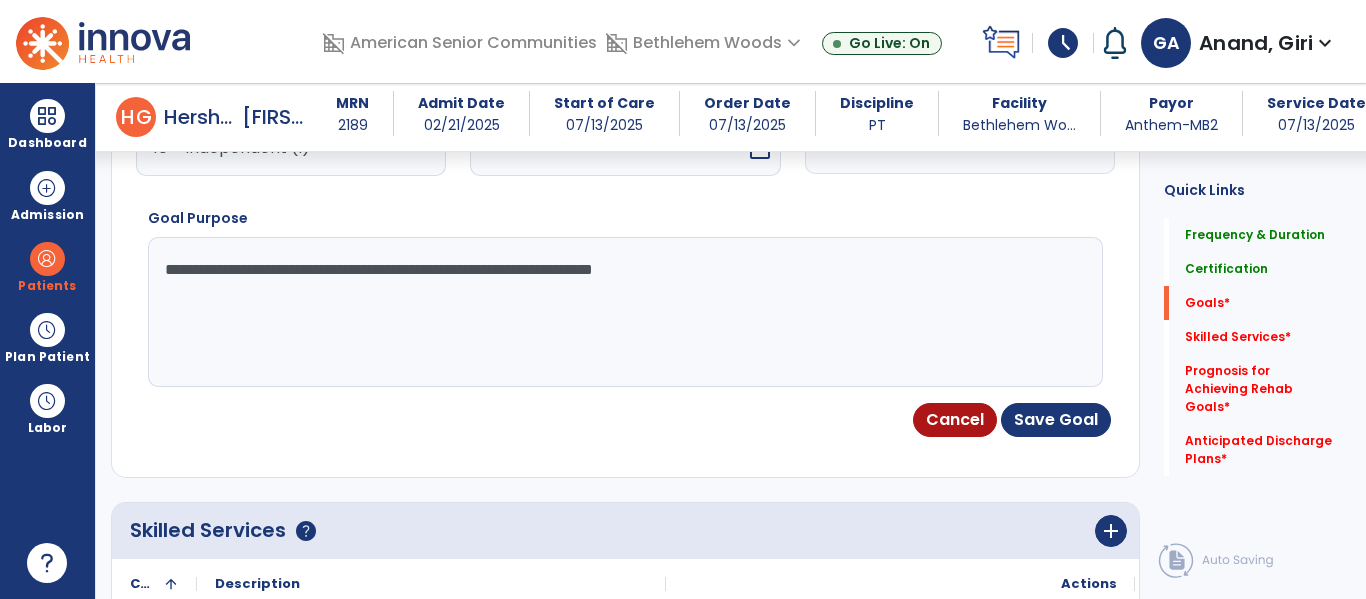 type on "**********" 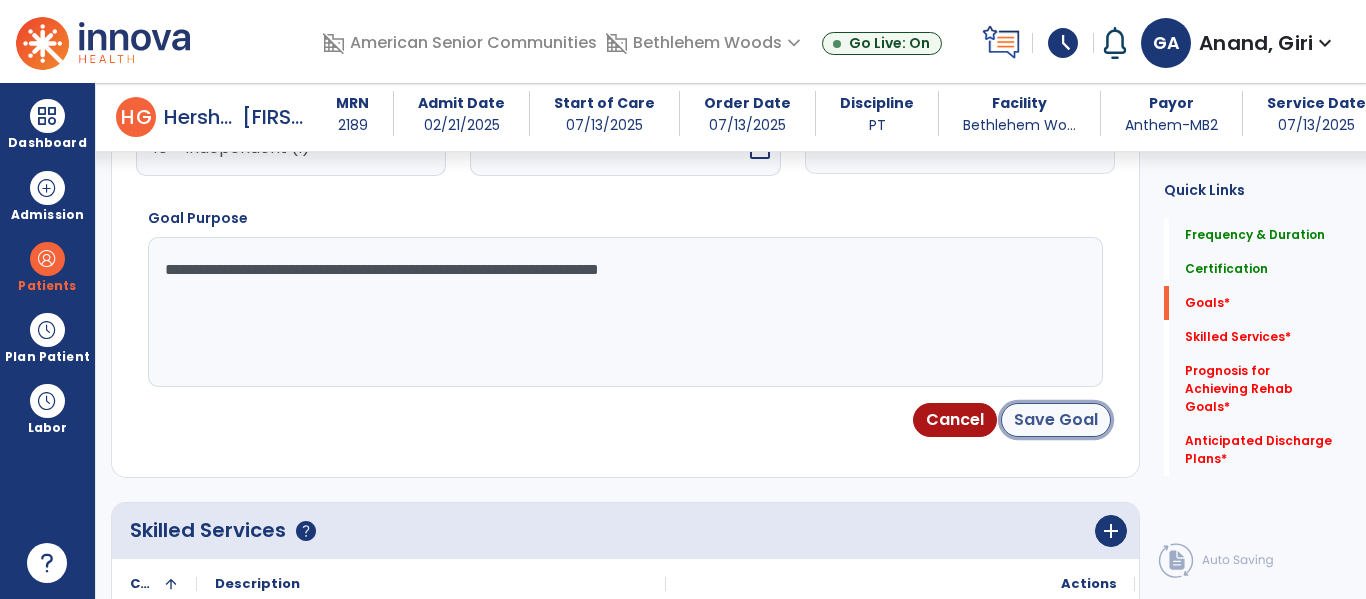 click on "Save Goal" at bounding box center (1056, 420) 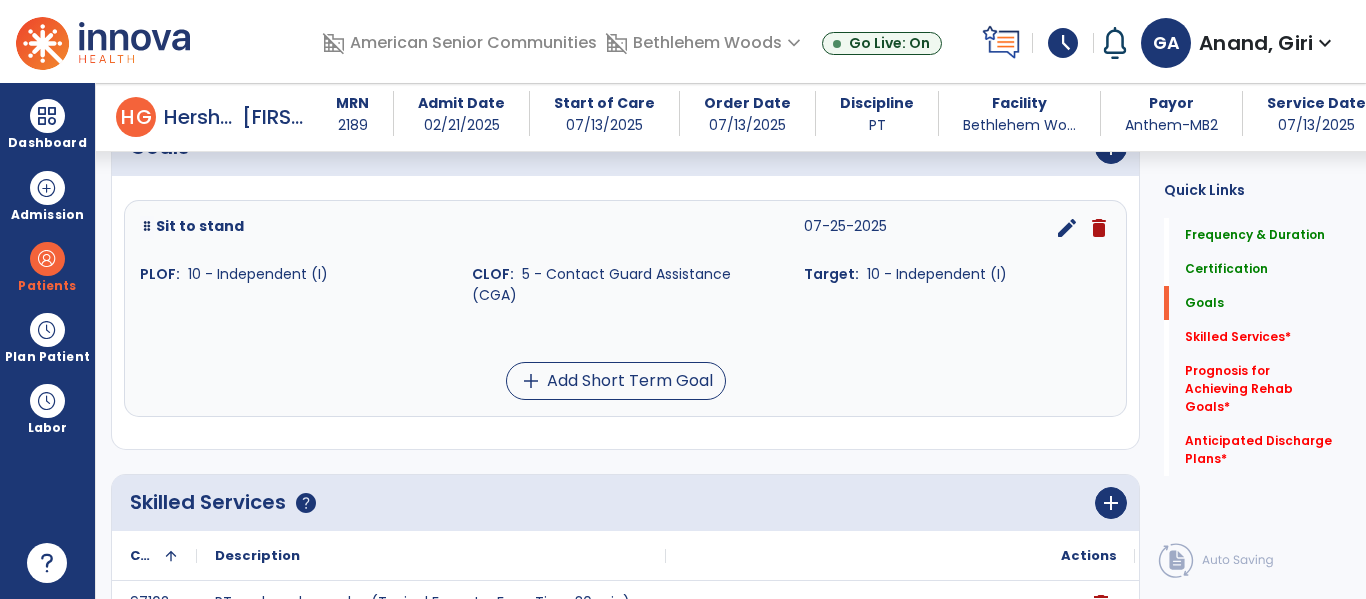 scroll, scrollTop: 508, scrollLeft: 0, axis: vertical 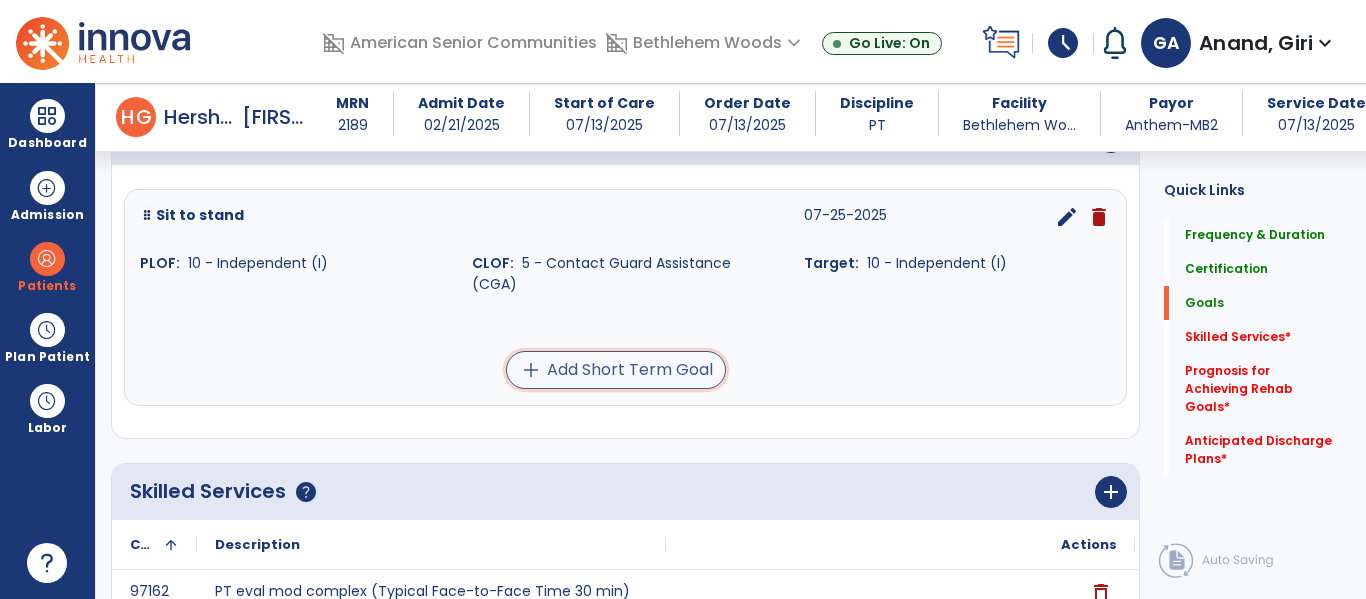click on "add  Add Short Term Goal" at bounding box center (616, 370) 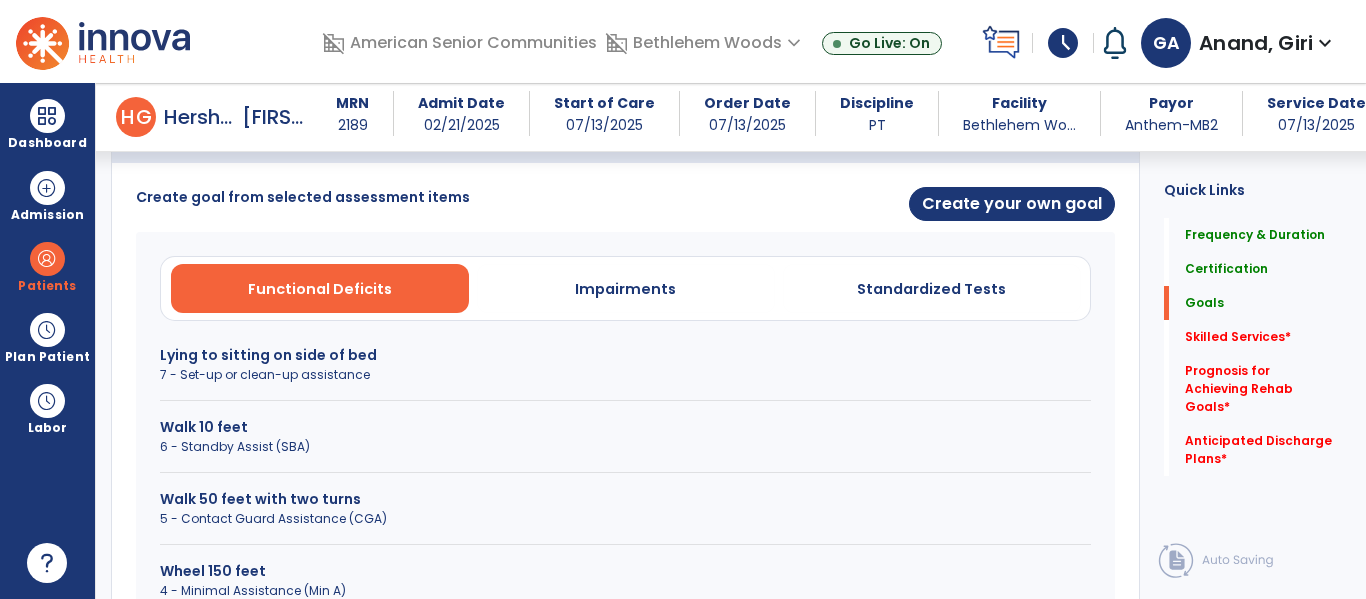 click on "7 - Set-up or clean-up assistance" at bounding box center (625, 375) 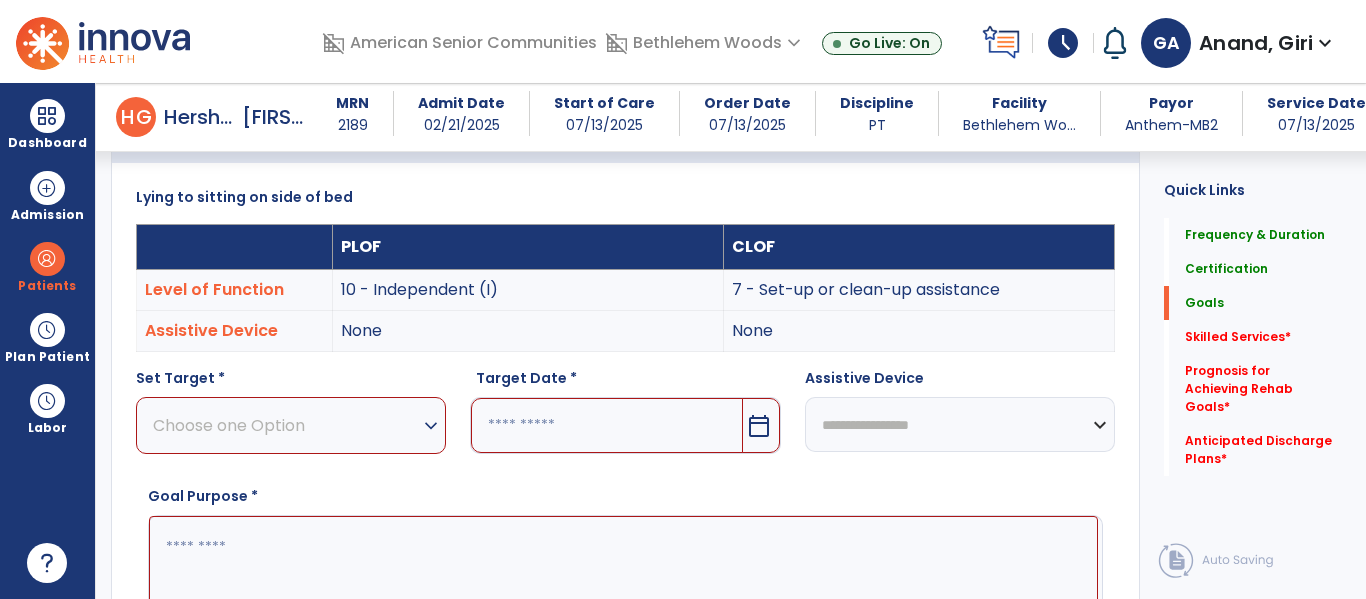 click on "expand_more" at bounding box center (431, 426) 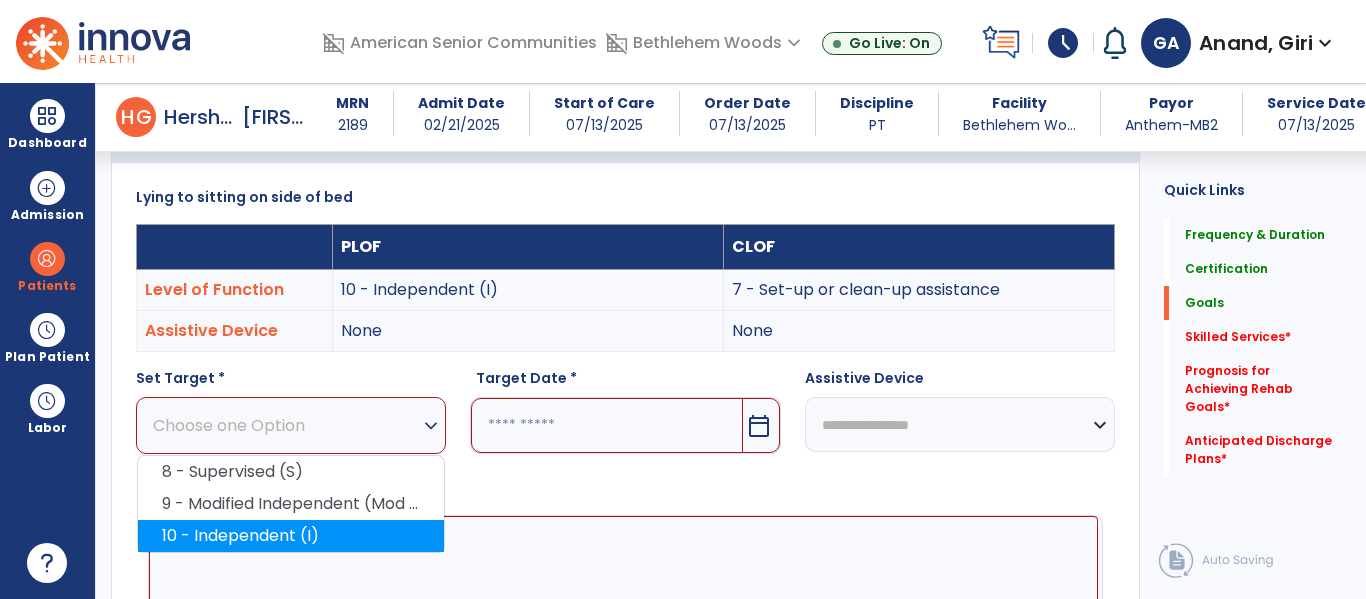 click on "10 - Independent (I)" at bounding box center (291, 536) 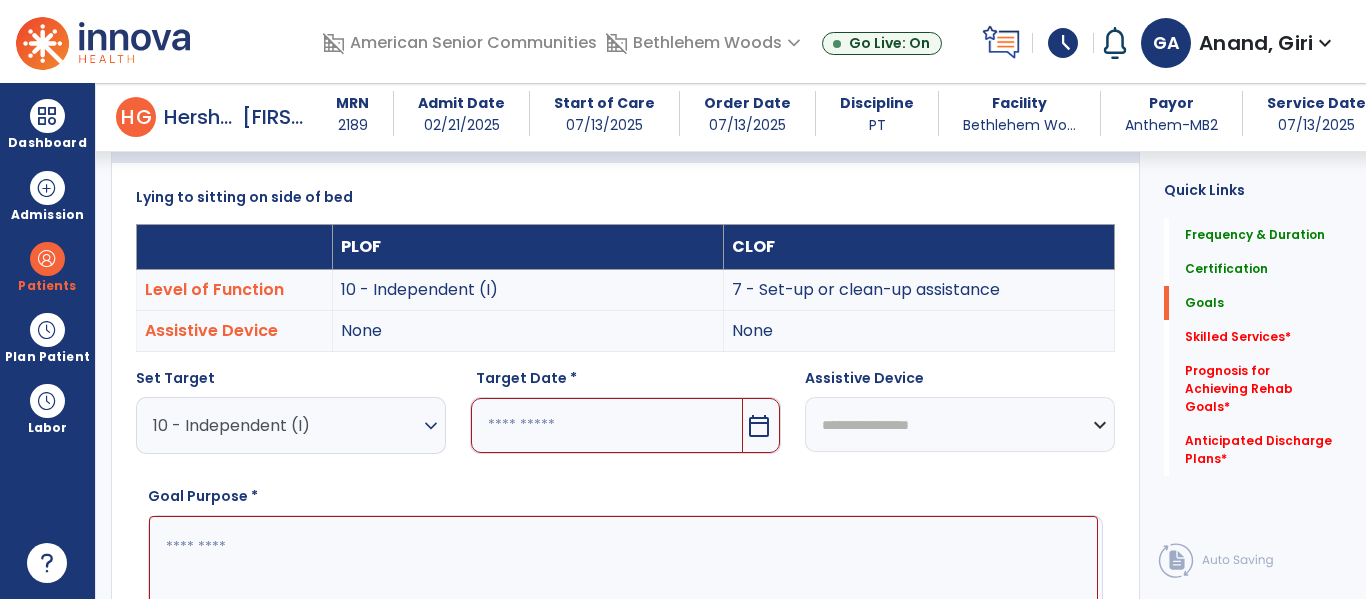 click on "calendar_today" at bounding box center [759, 426] 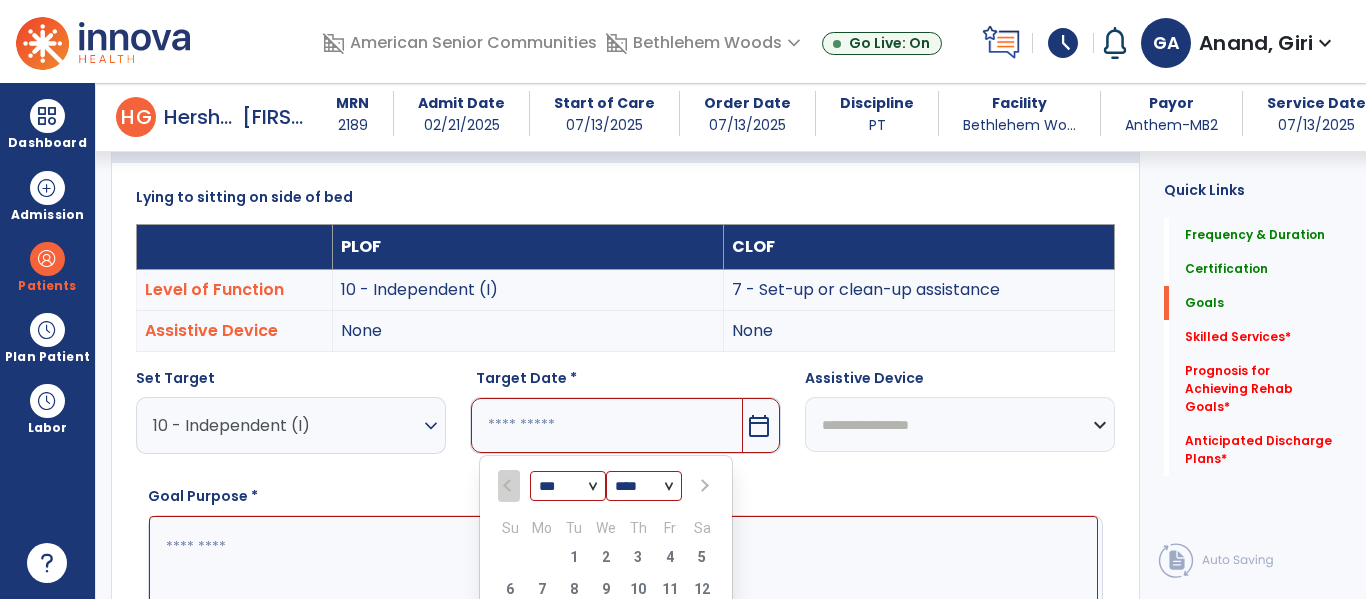 scroll, scrollTop: 792, scrollLeft: 0, axis: vertical 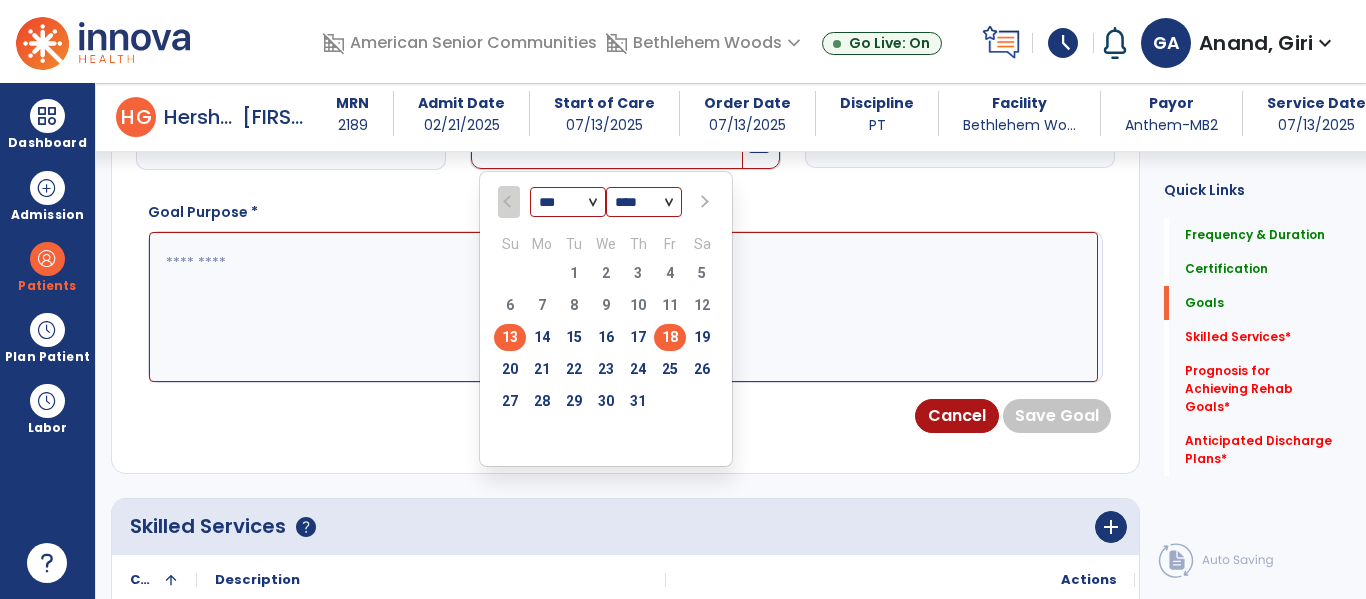 click on "18" at bounding box center [670, 337] 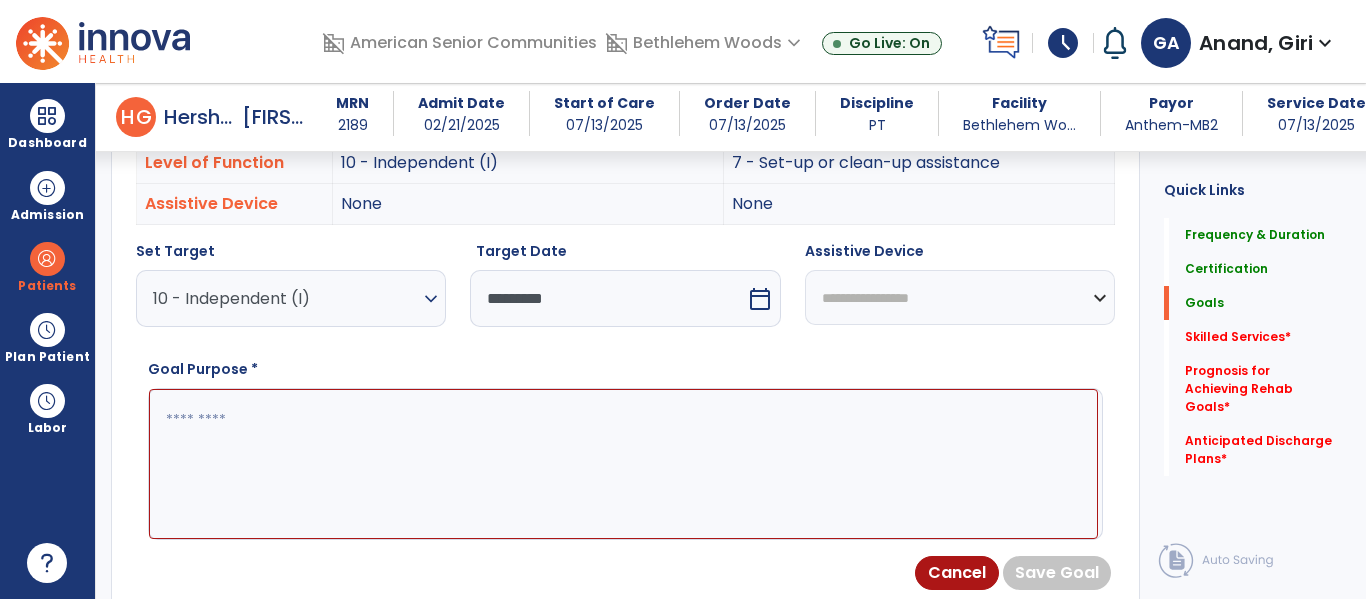 scroll, scrollTop: 634, scrollLeft: 0, axis: vertical 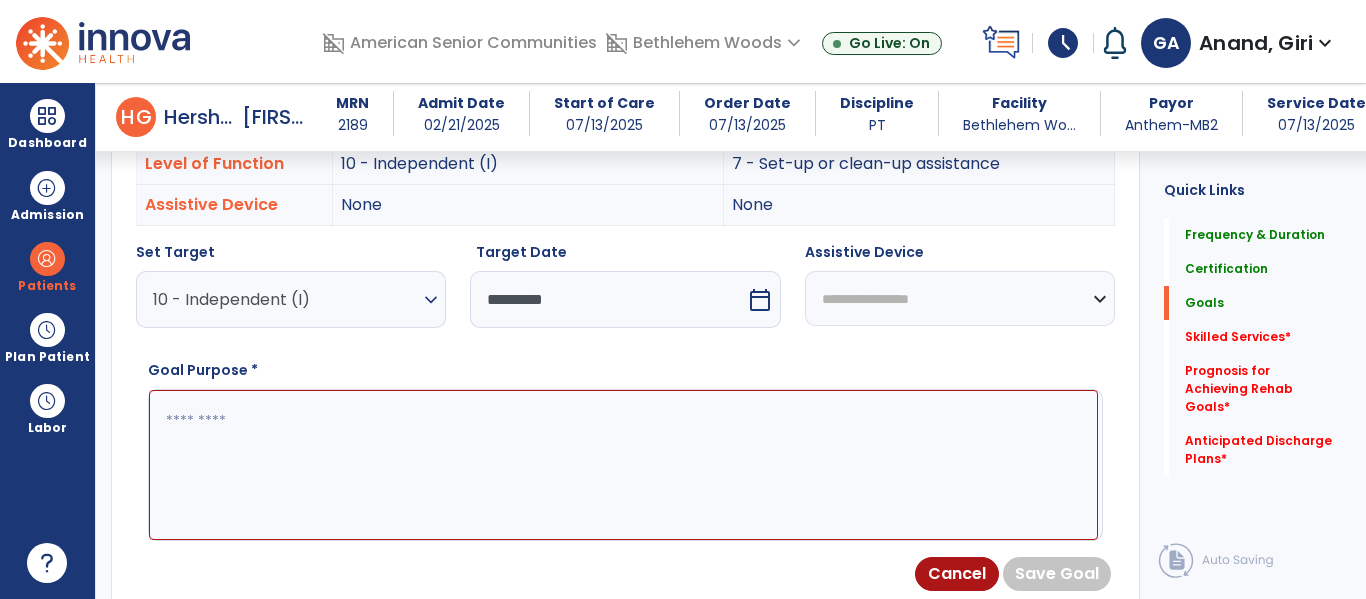 click on "**********" at bounding box center [960, 298] 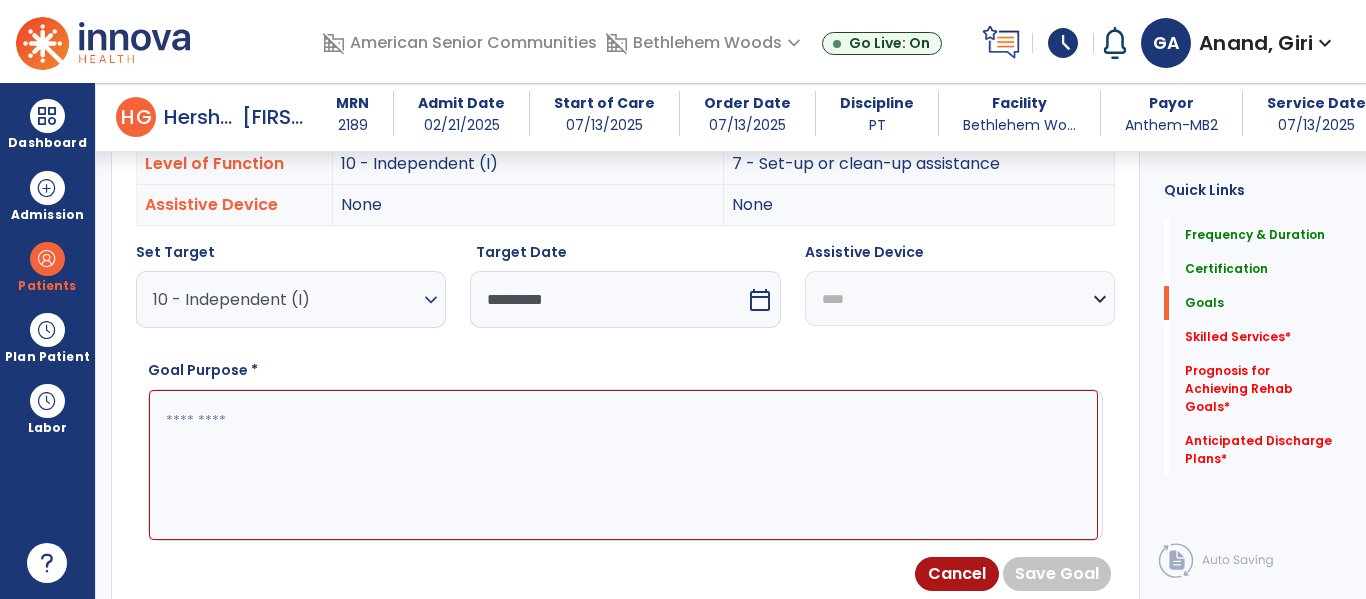 click on "**********" at bounding box center [960, 298] 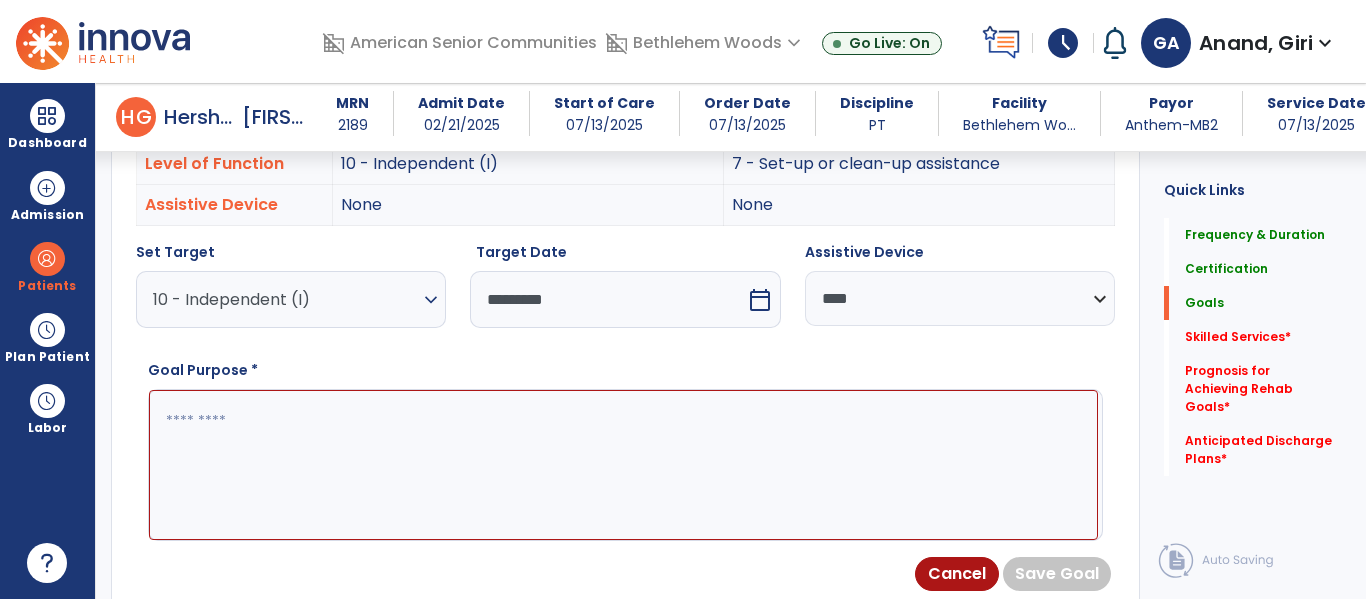 click at bounding box center (623, 465) 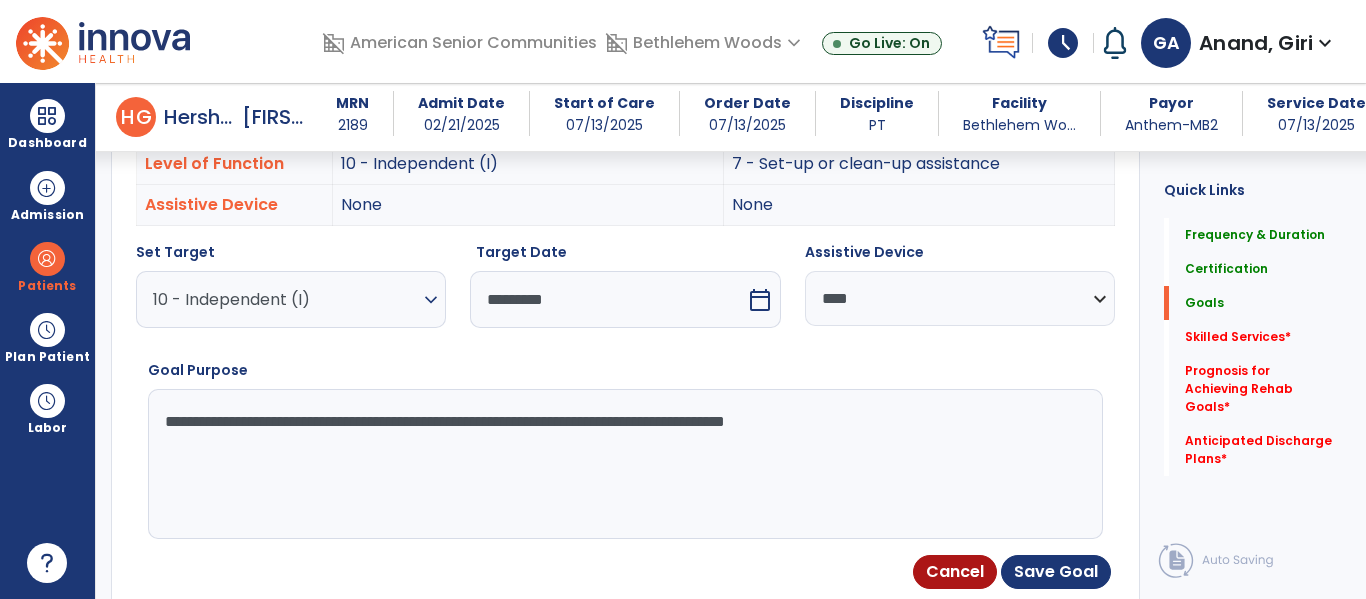 type on "**********" 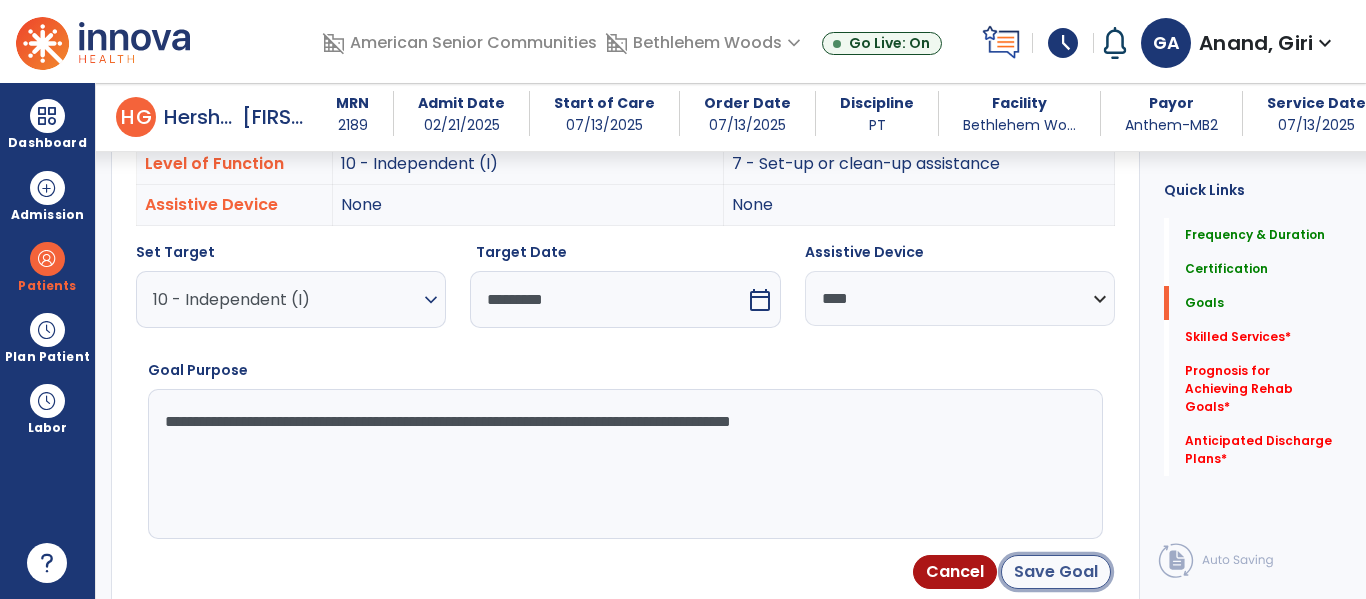 click on "Save Goal" at bounding box center [1056, 572] 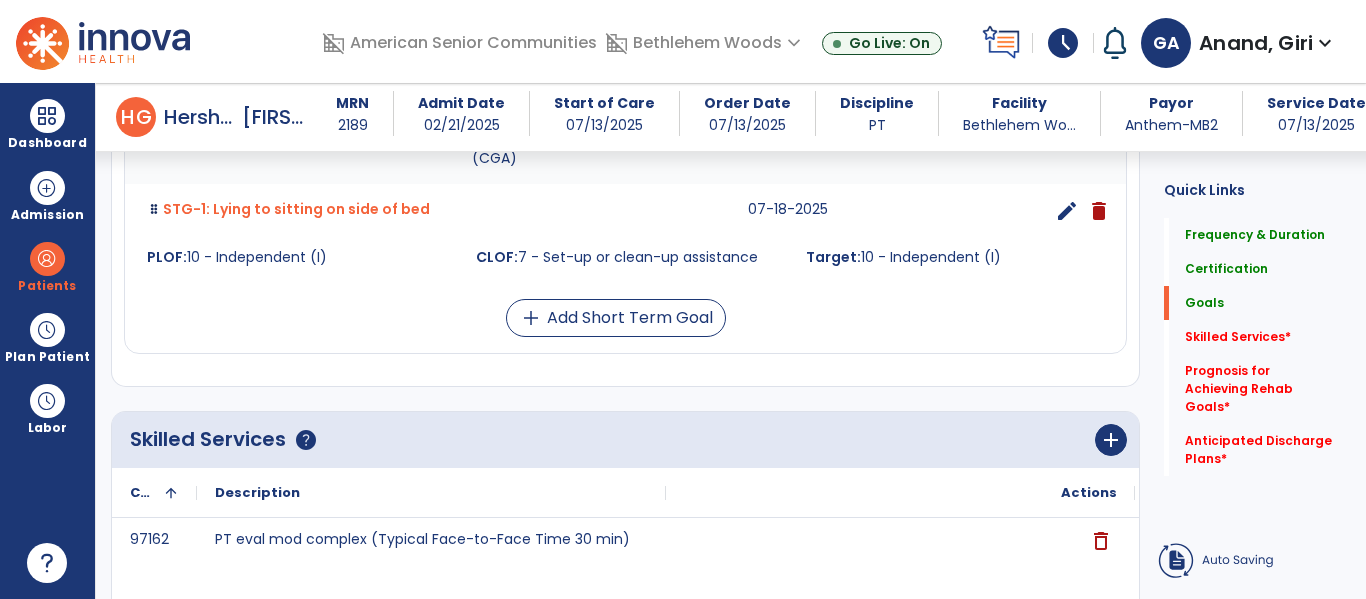 scroll, scrollTop: 636, scrollLeft: 0, axis: vertical 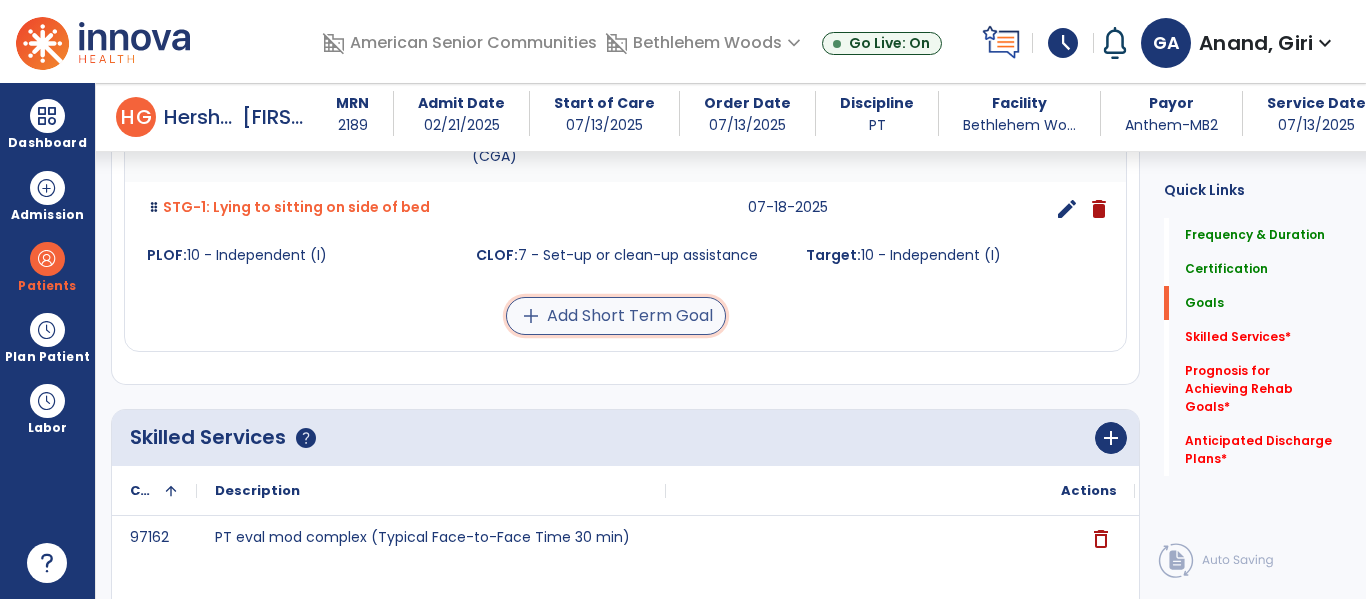 click on "add  Add Short Term Goal" at bounding box center (616, 316) 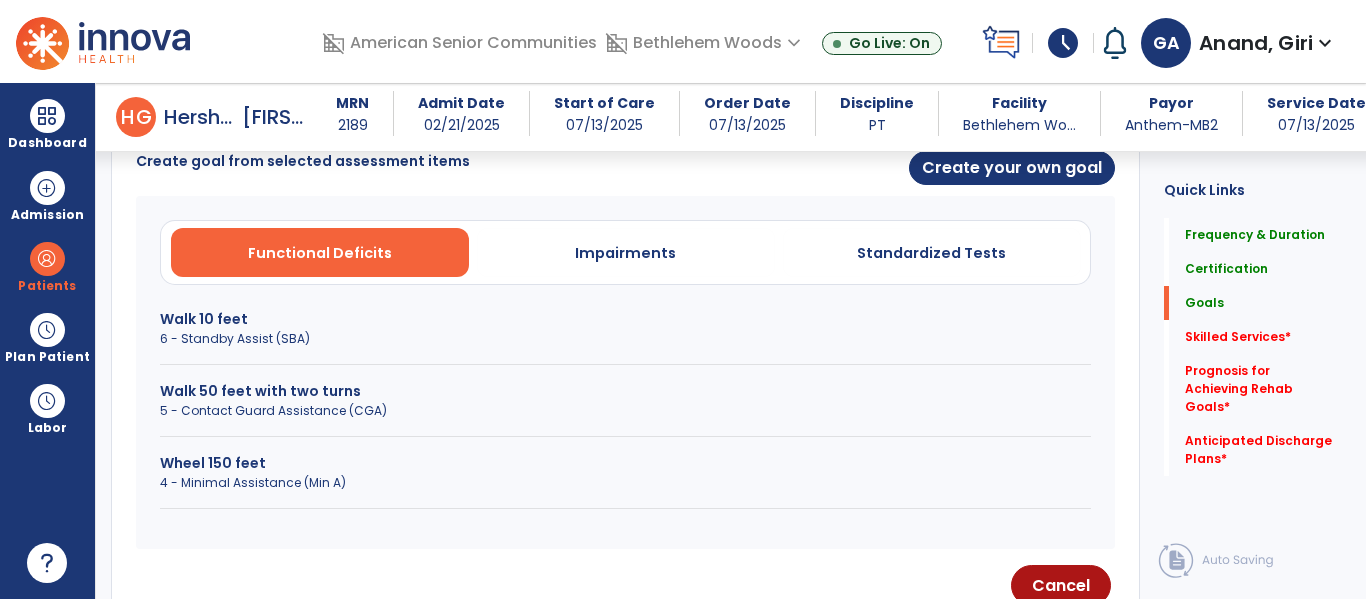 scroll, scrollTop: 557, scrollLeft: 0, axis: vertical 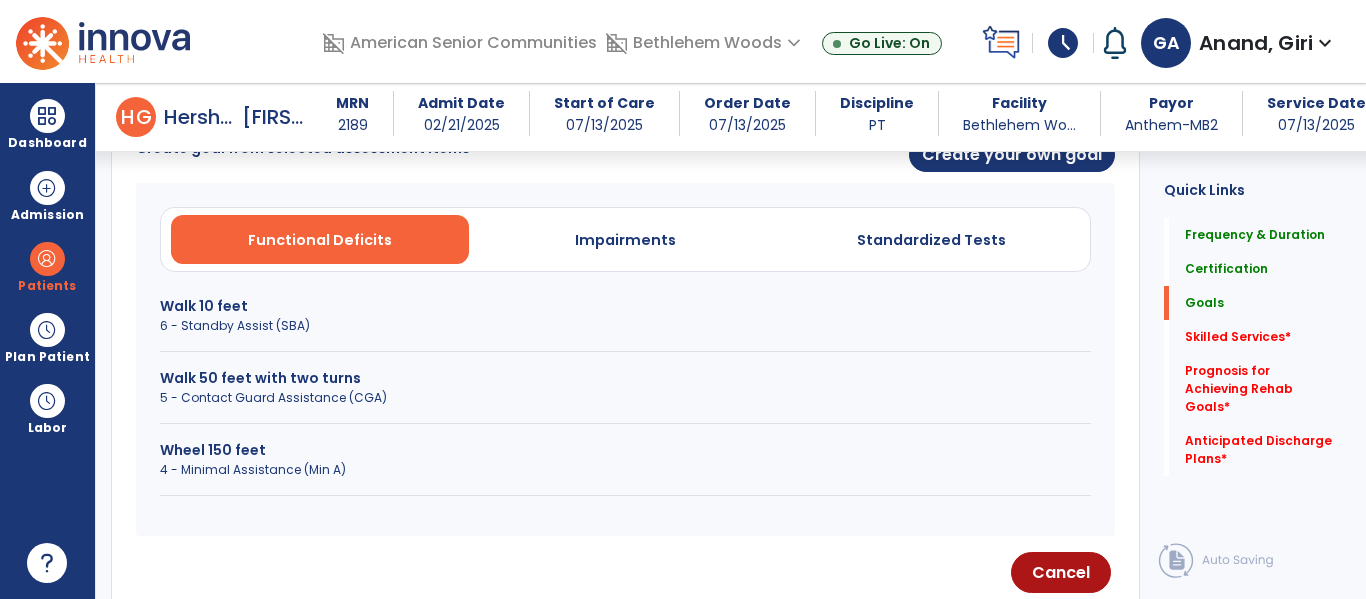 click on "6 - Standby Assist (SBA)" at bounding box center [625, 326] 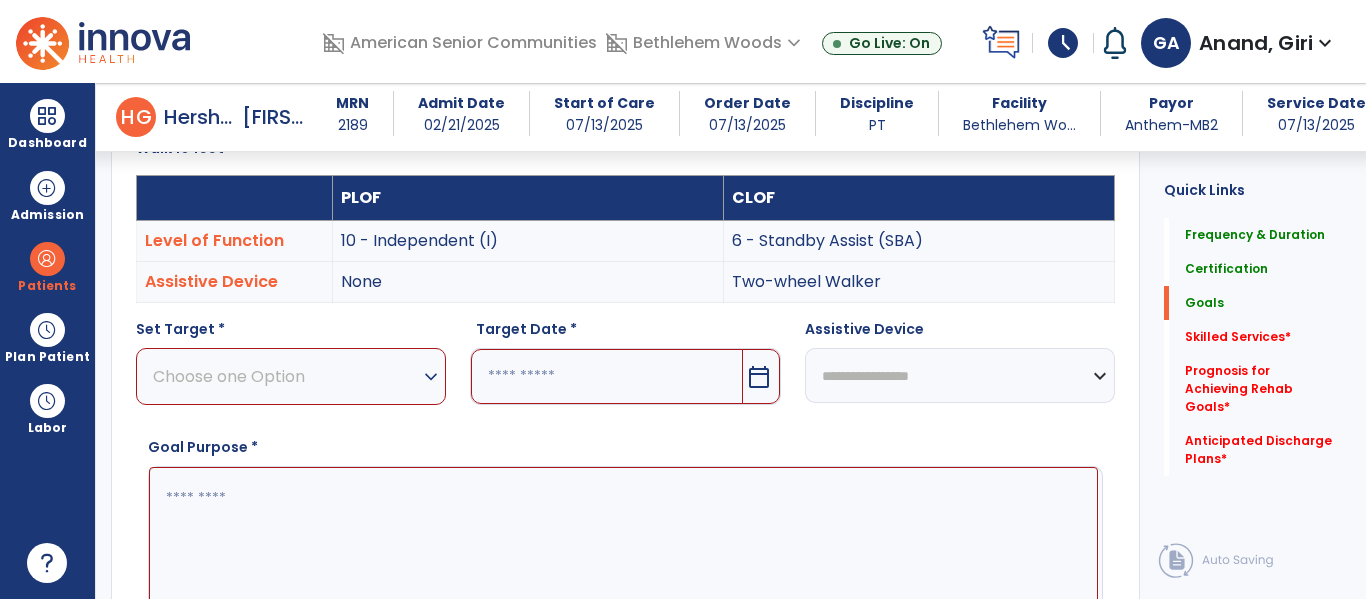 click on "expand_more" at bounding box center [431, 377] 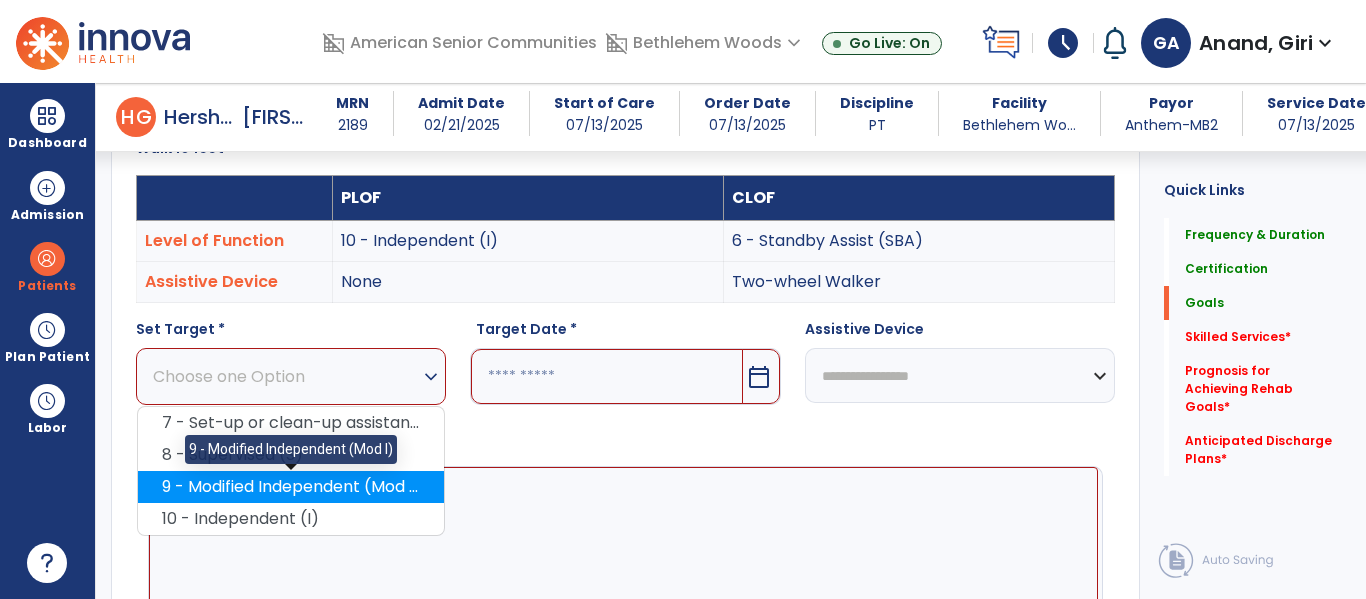 click on "9 - Modified Independent (Mod I)" at bounding box center (291, 487) 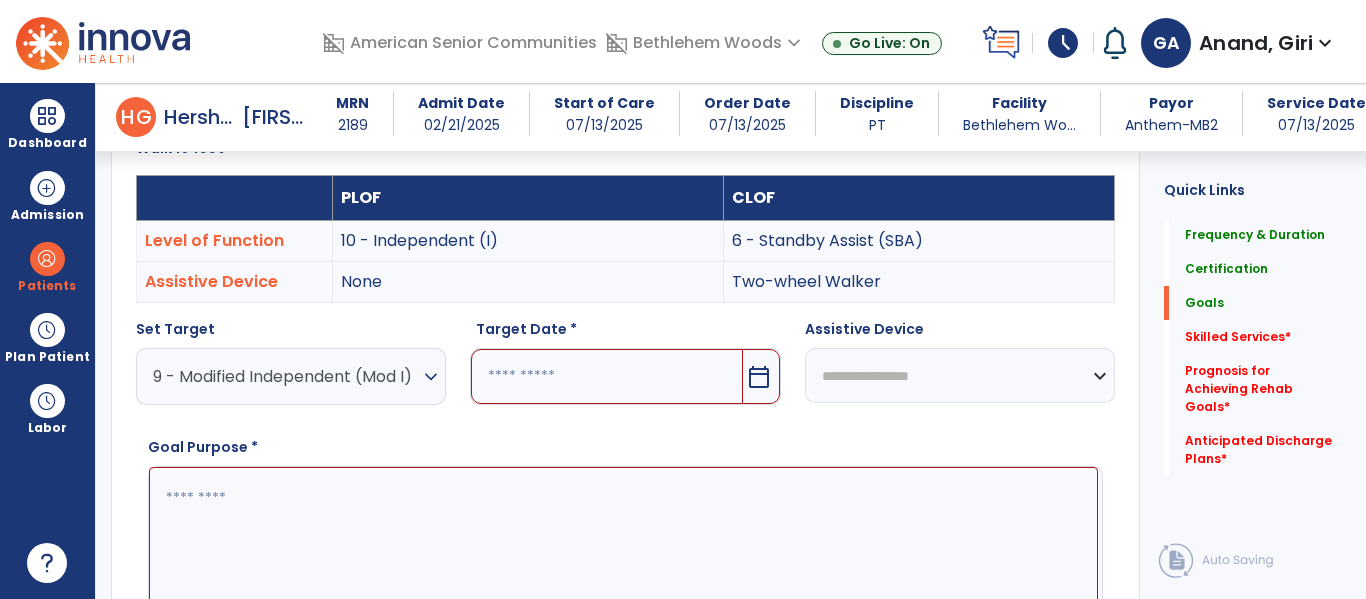 click on "calendar_today" at bounding box center (759, 377) 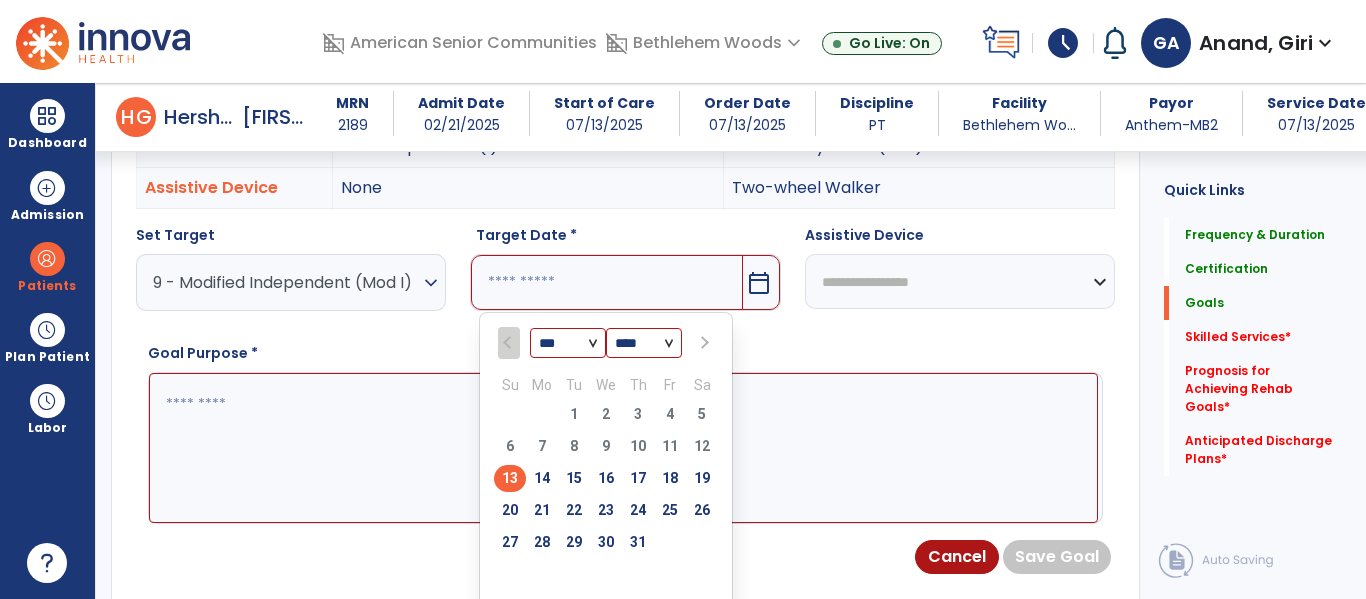 scroll, scrollTop: 658, scrollLeft: 0, axis: vertical 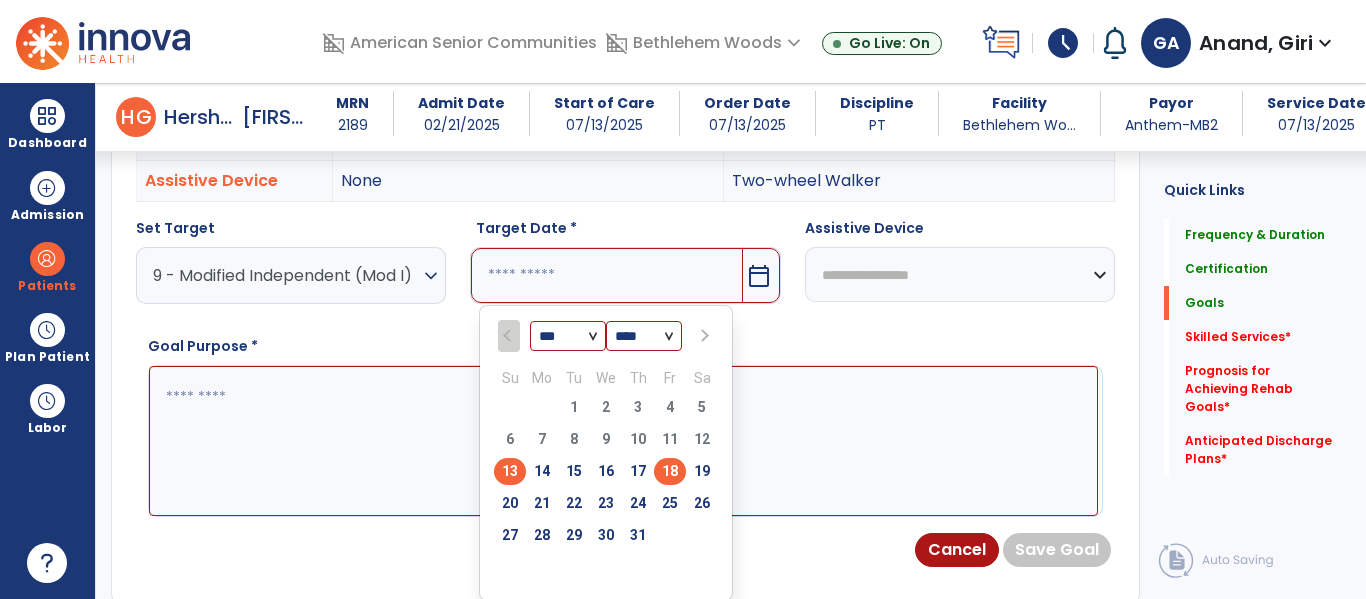 click on "18" at bounding box center (670, 471) 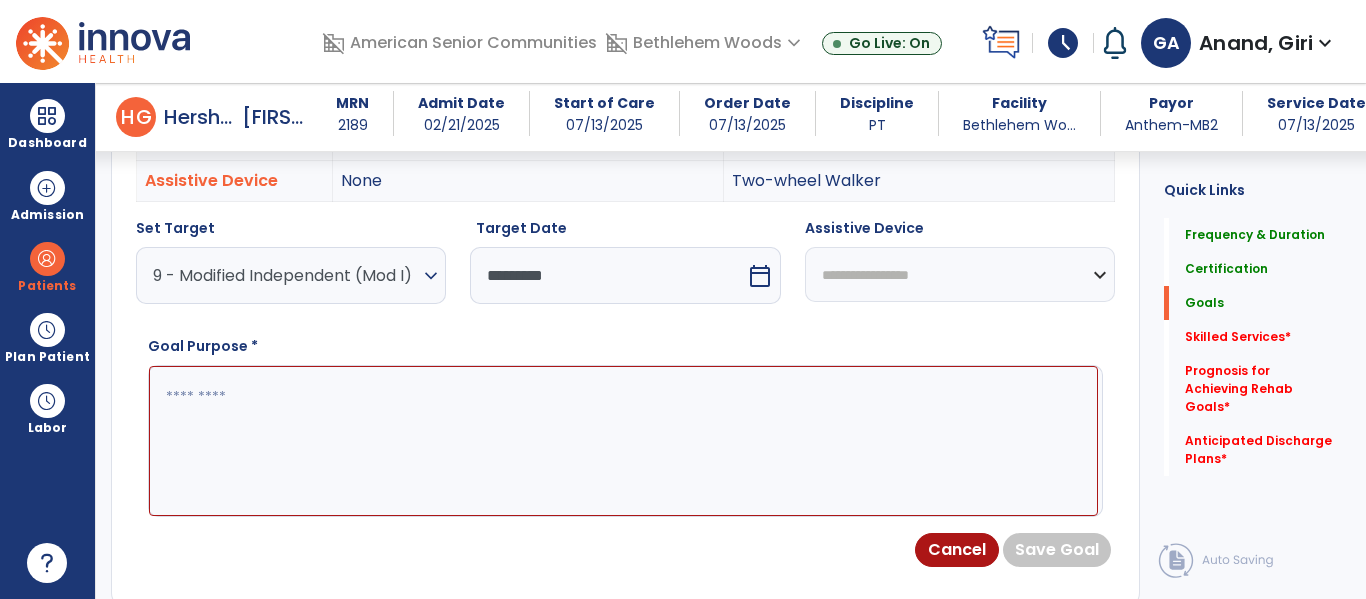 click on "**********" at bounding box center [960, 274] 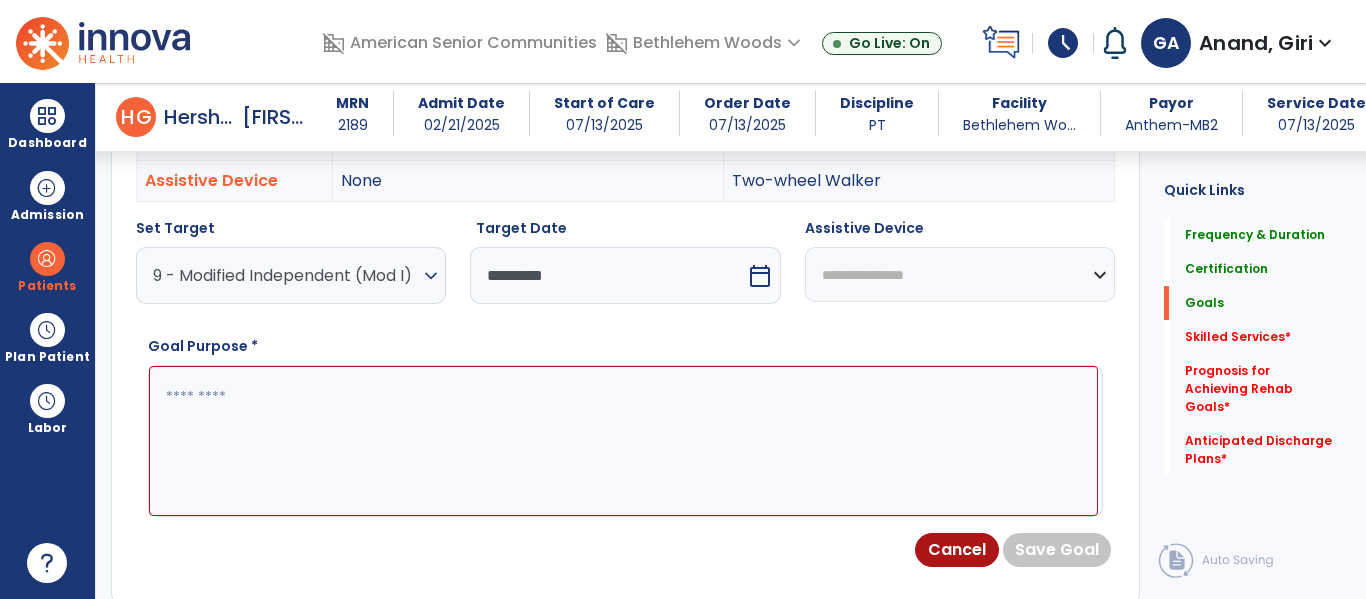 click on "**********" at bounding box center [960, 274] 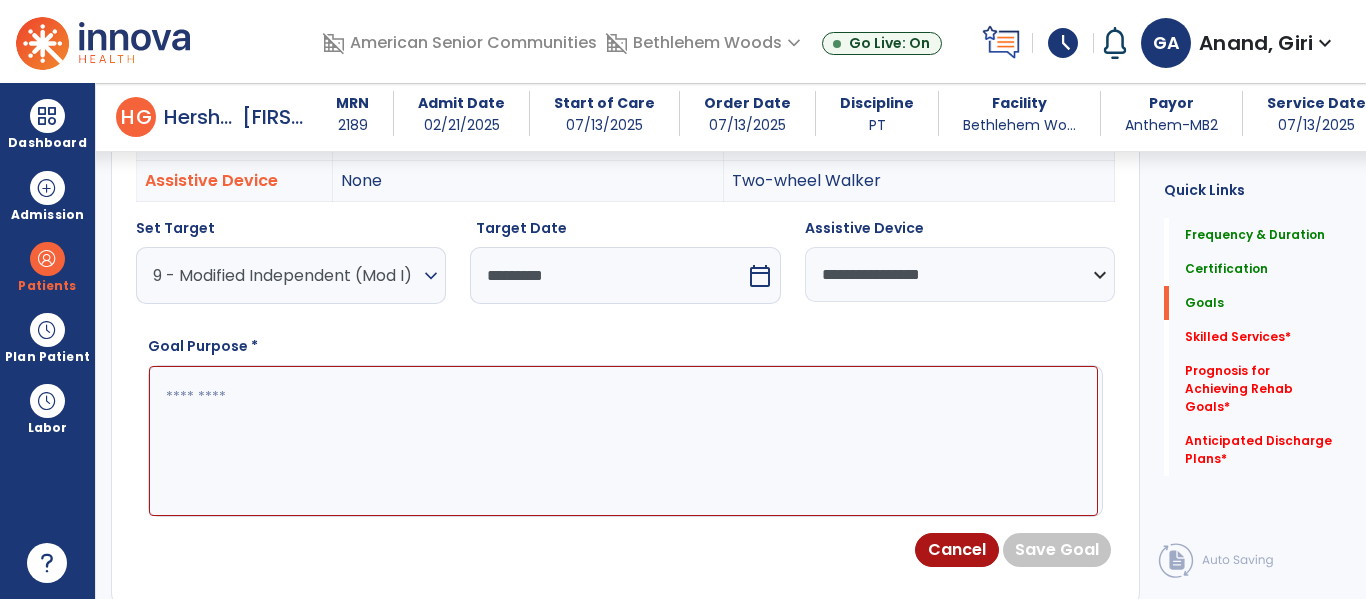 click at bounding box center [623, 441] 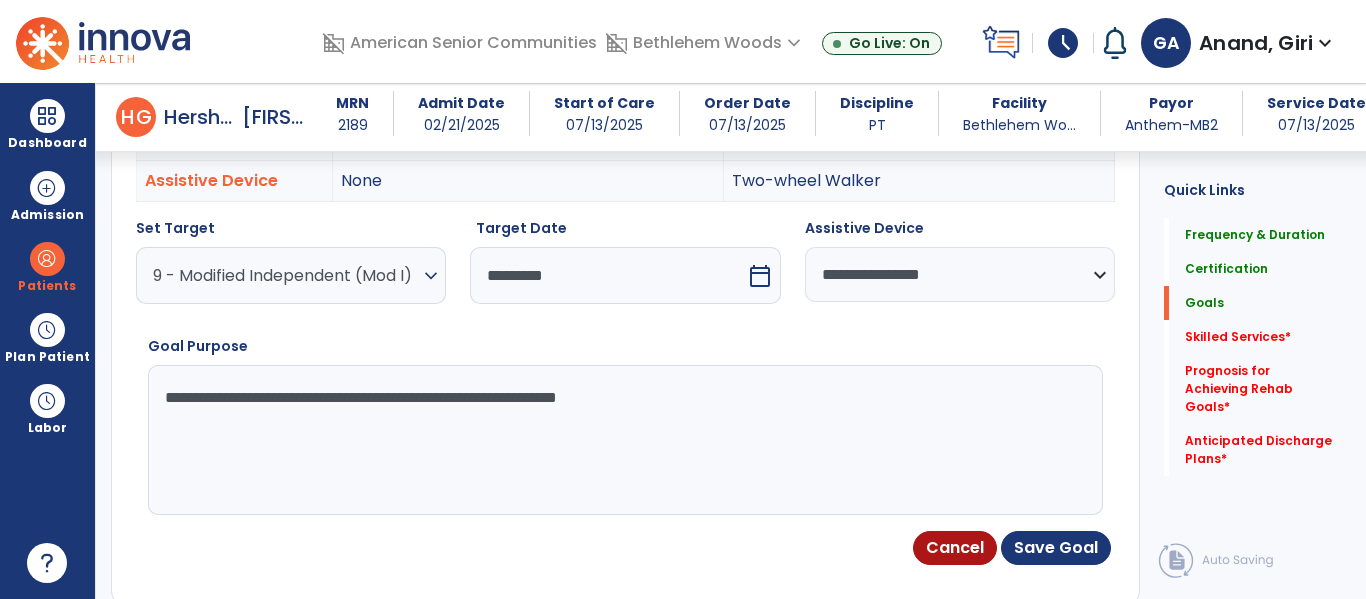 type on "**********" 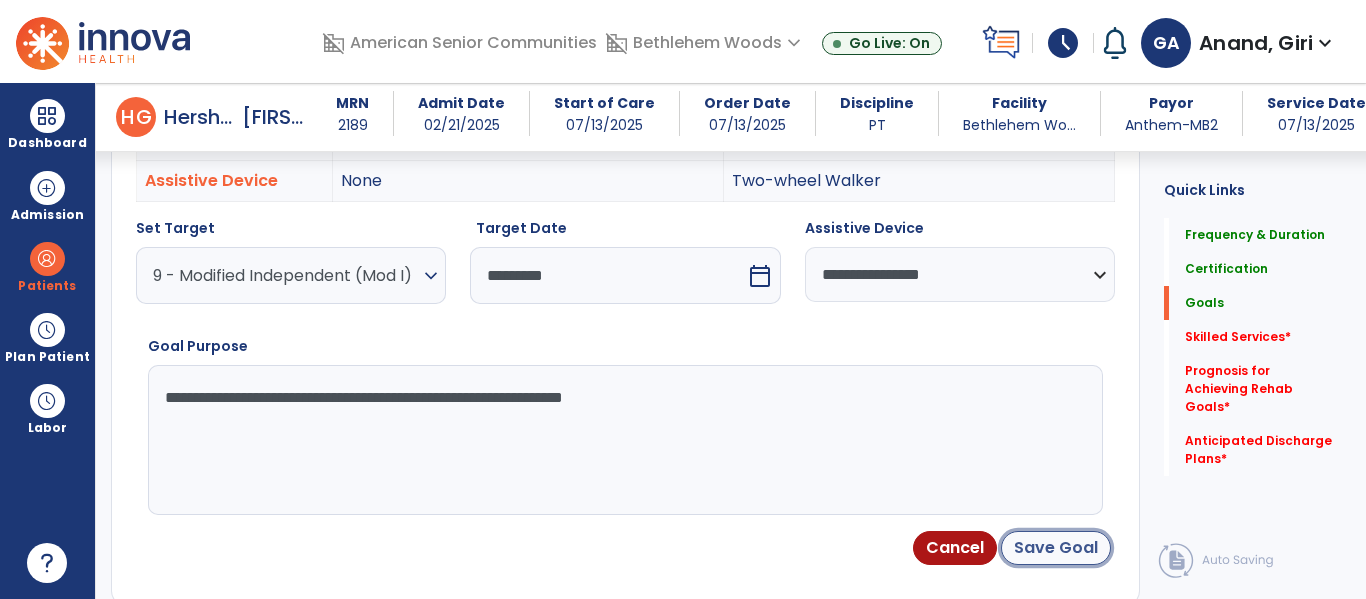 click on "Save Goal" at bounding box center (1056, 548) 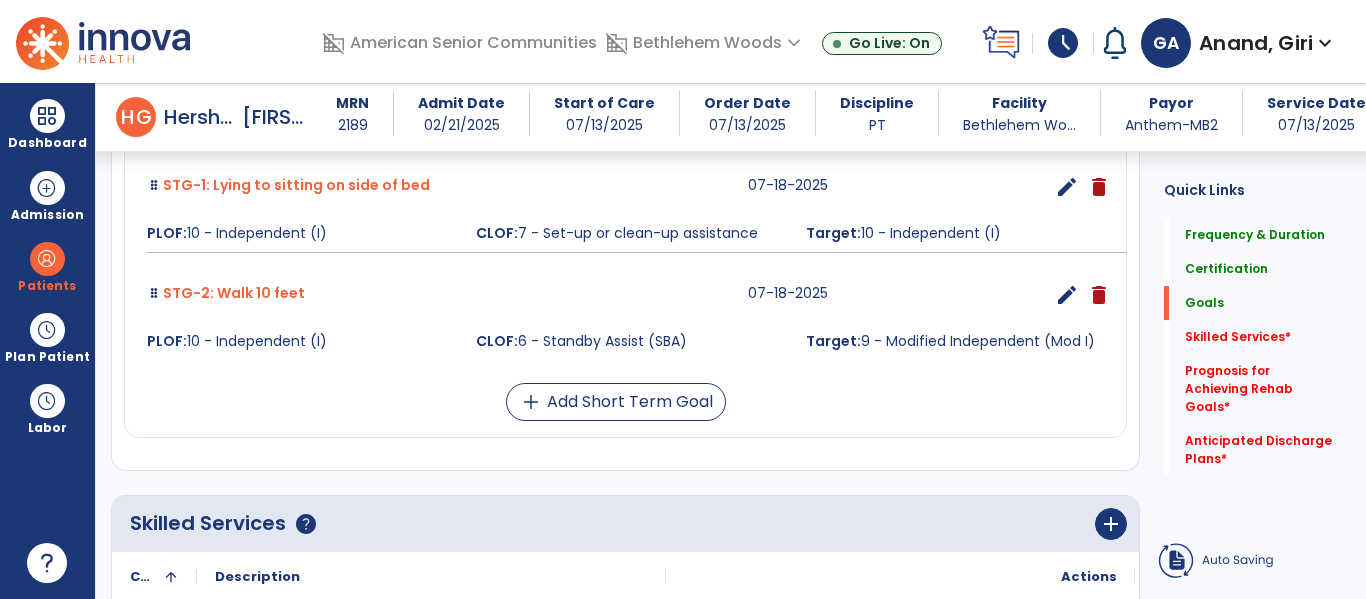 scroll, scrollTop: 660, scrollLeft: 0, axis: vertical 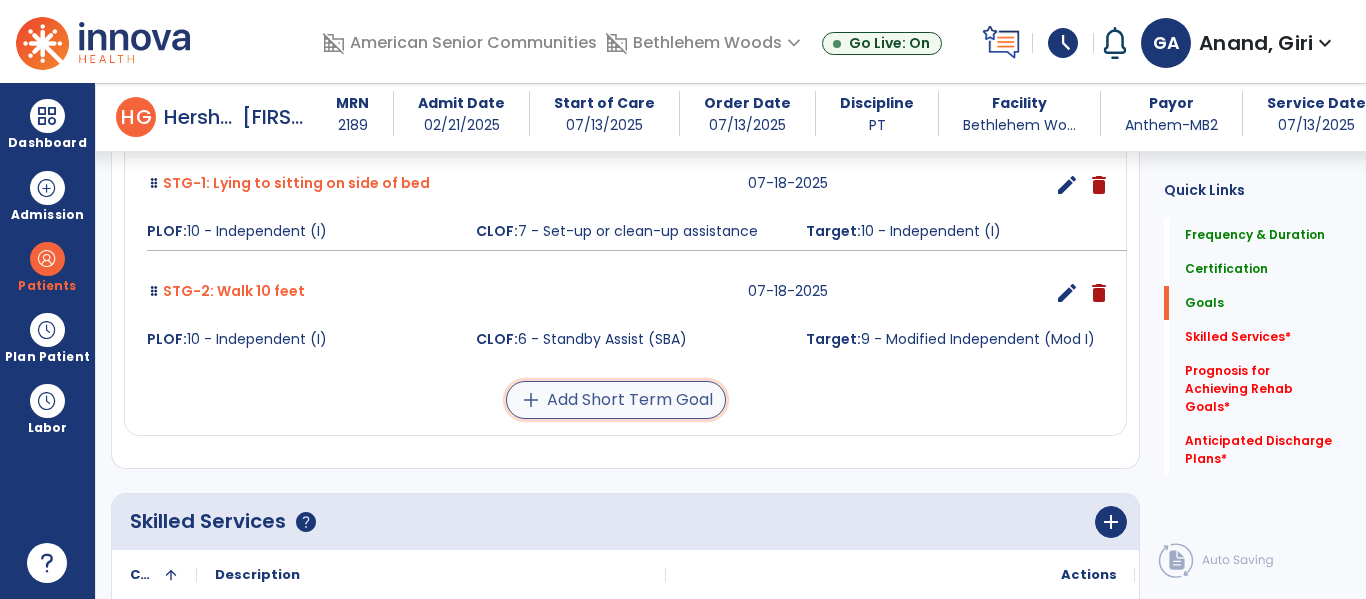 click on "add  Add Short Term Goal" at bounding box center [616, 400] 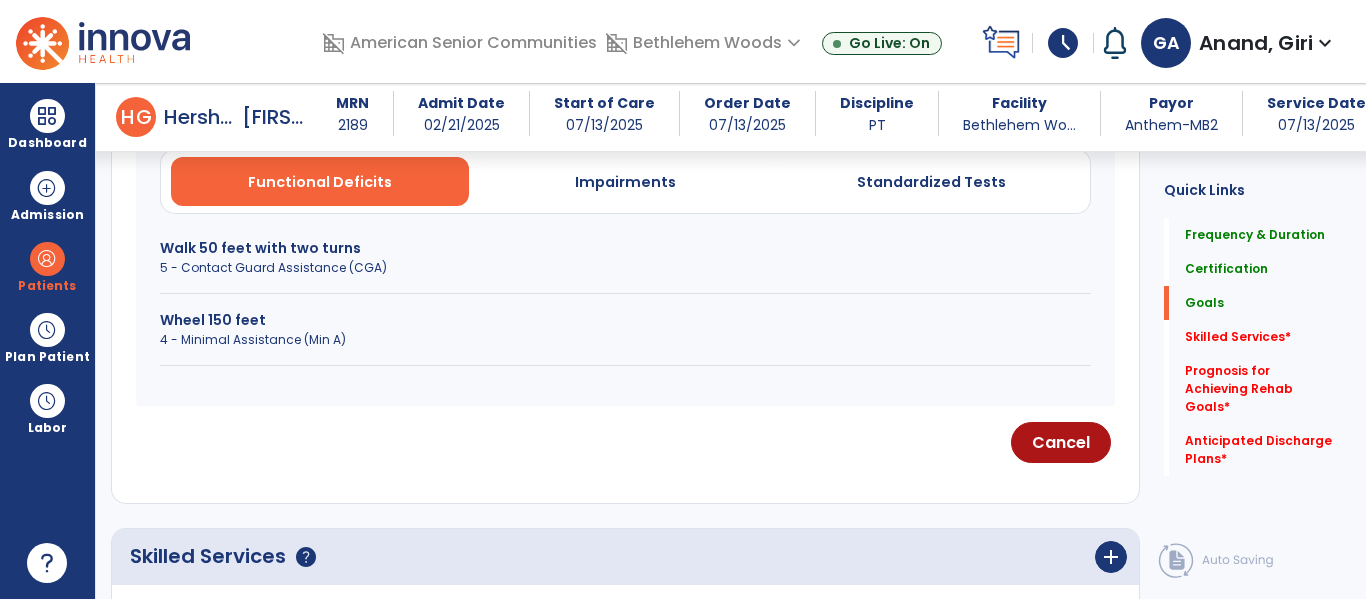 scroll, scrollTop: 587, scrollLeft: 0, axis: vertical 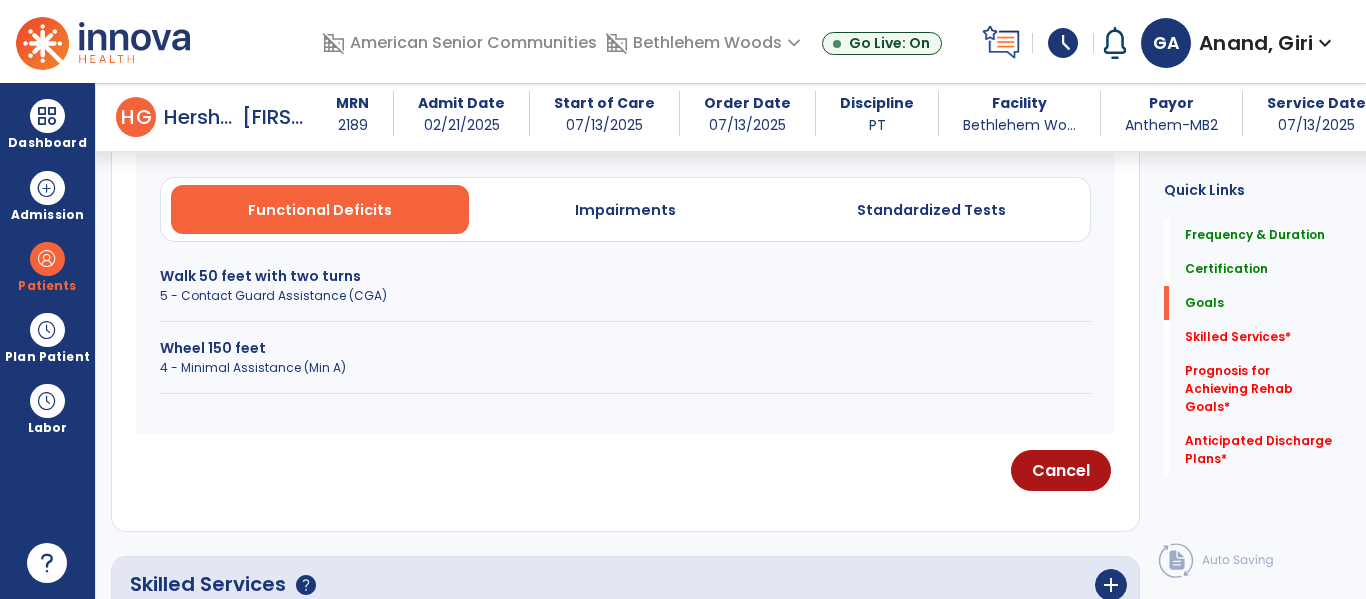 click on "5 - Contact Guard Assistance (CGA)" at bounding box center [625, 296] 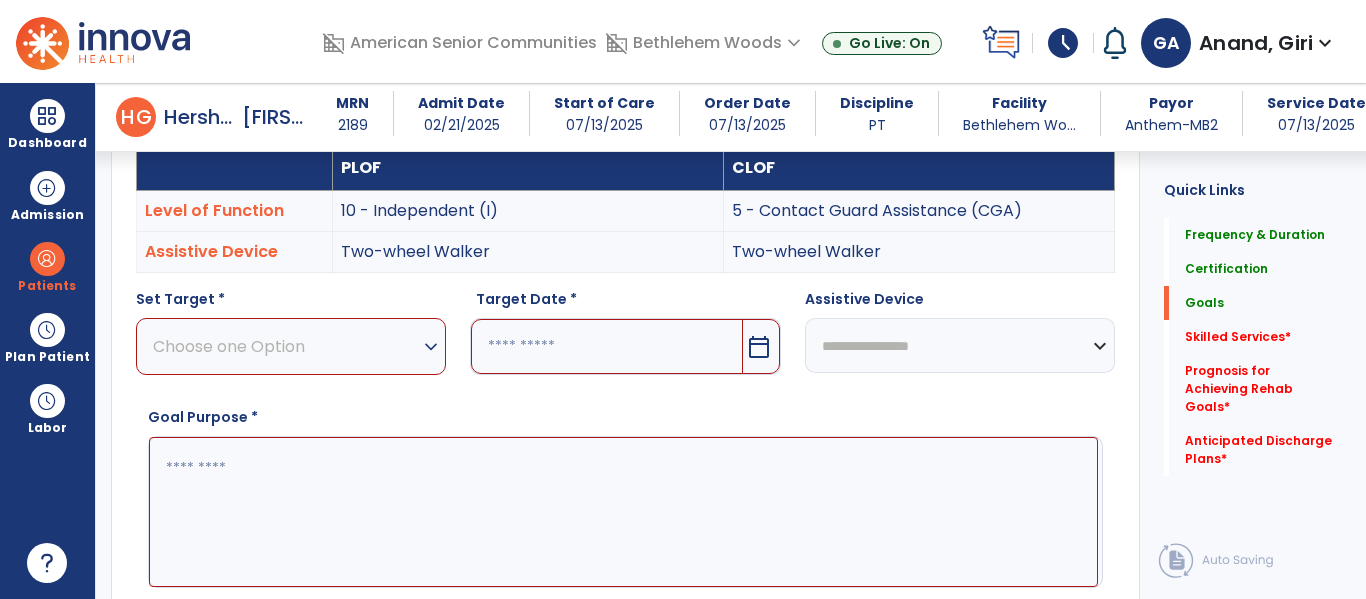 click on "expand_more" at bounding box center (431, 347) 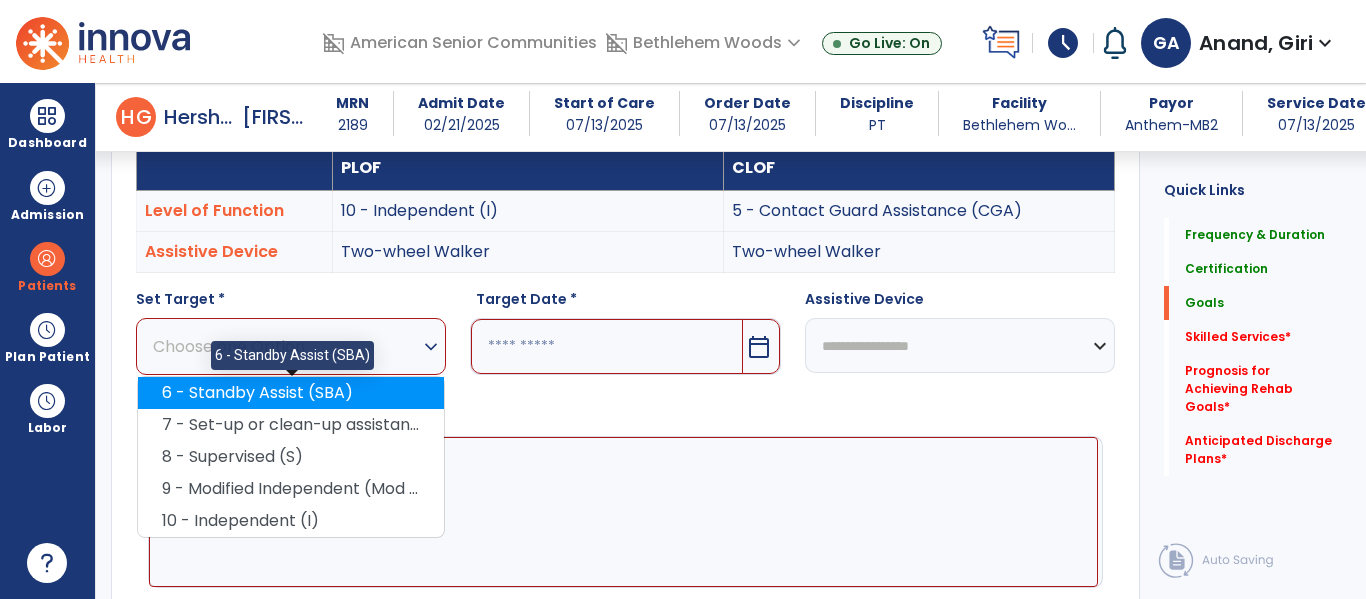 click on "6 - Standby Assist (SBA)" at bounding box center (291, 393) 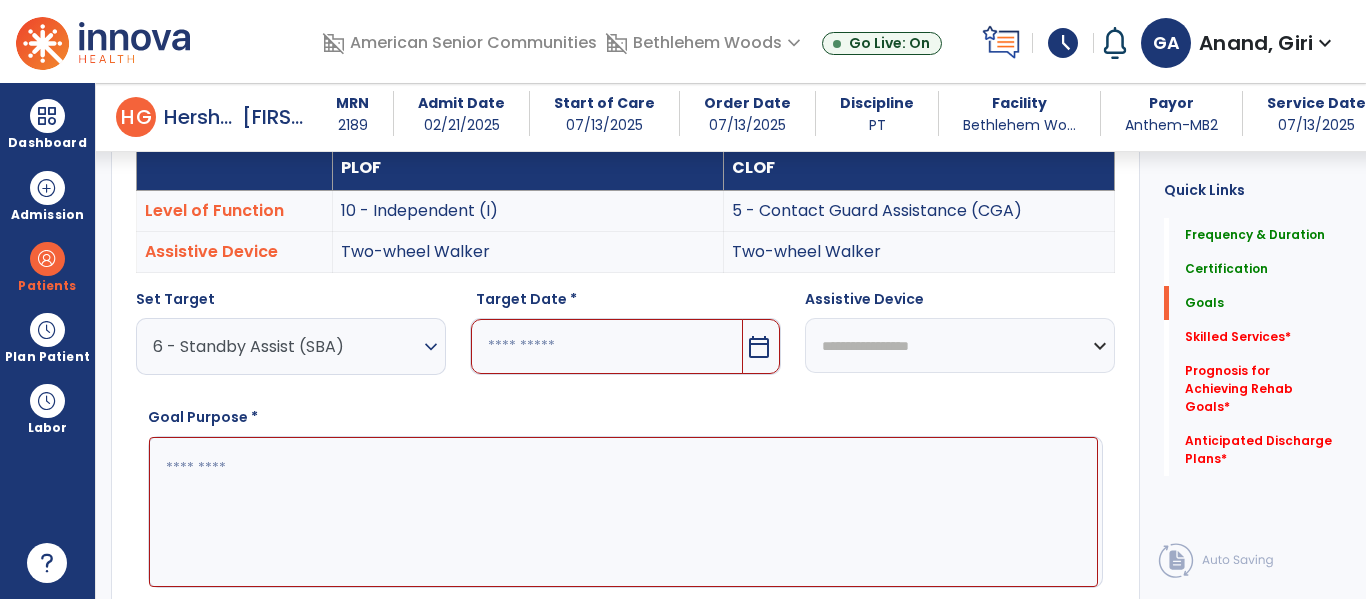 click on "calendar_today" at bounding box center [759, 347] 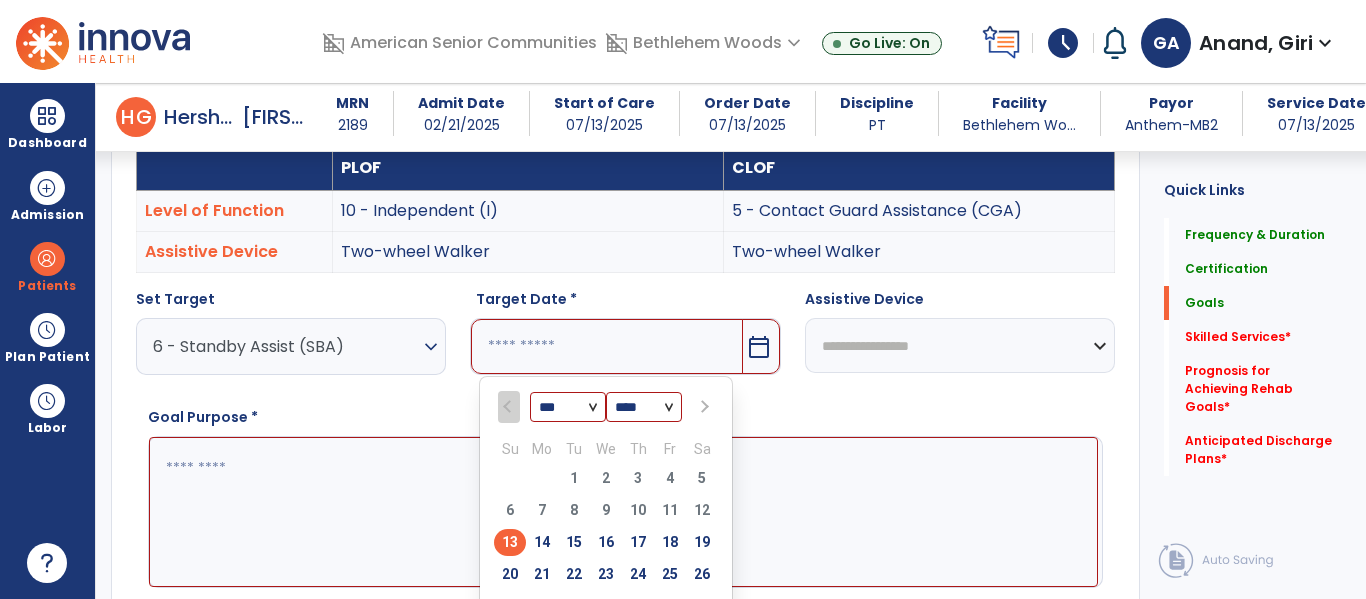 click at bounding box center [703, 407] 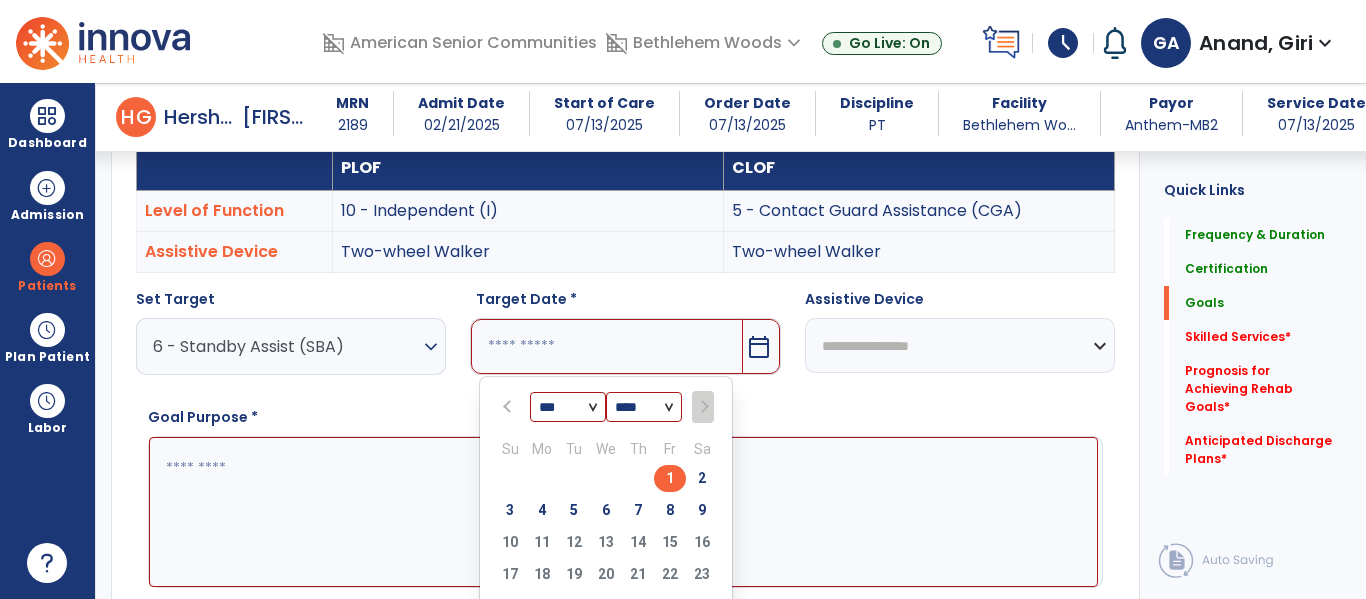 click on "1" at bounding box center (670, 478) 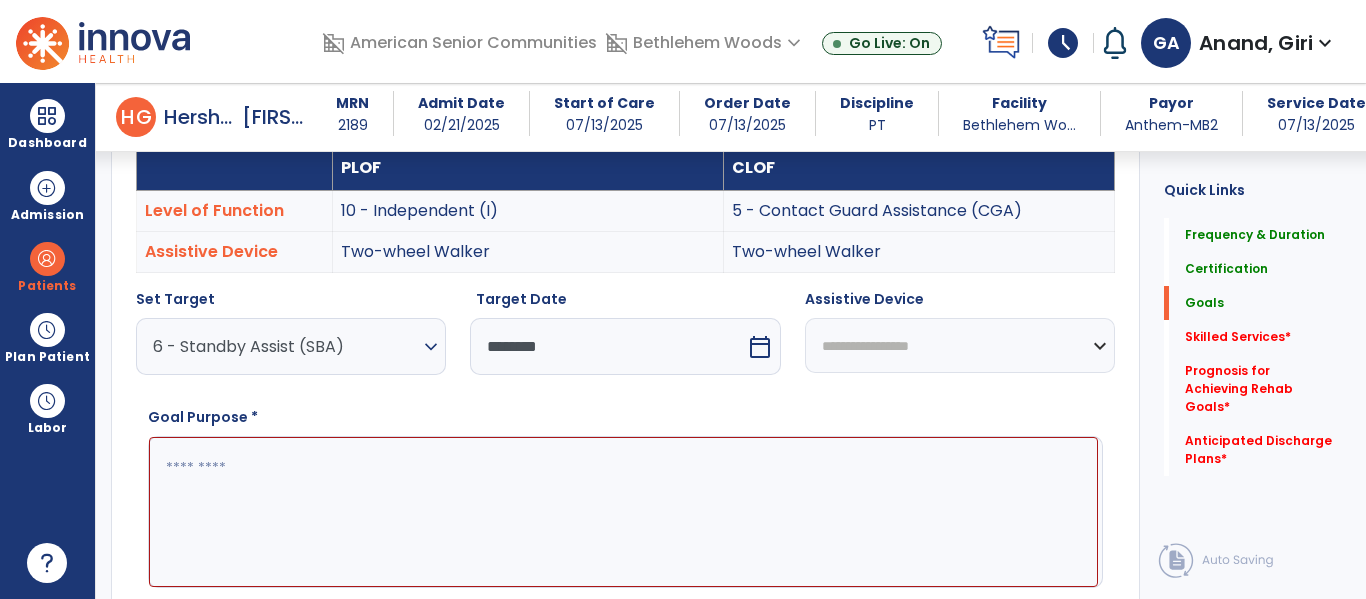 click on "**********" at bounding box center (960, 345) 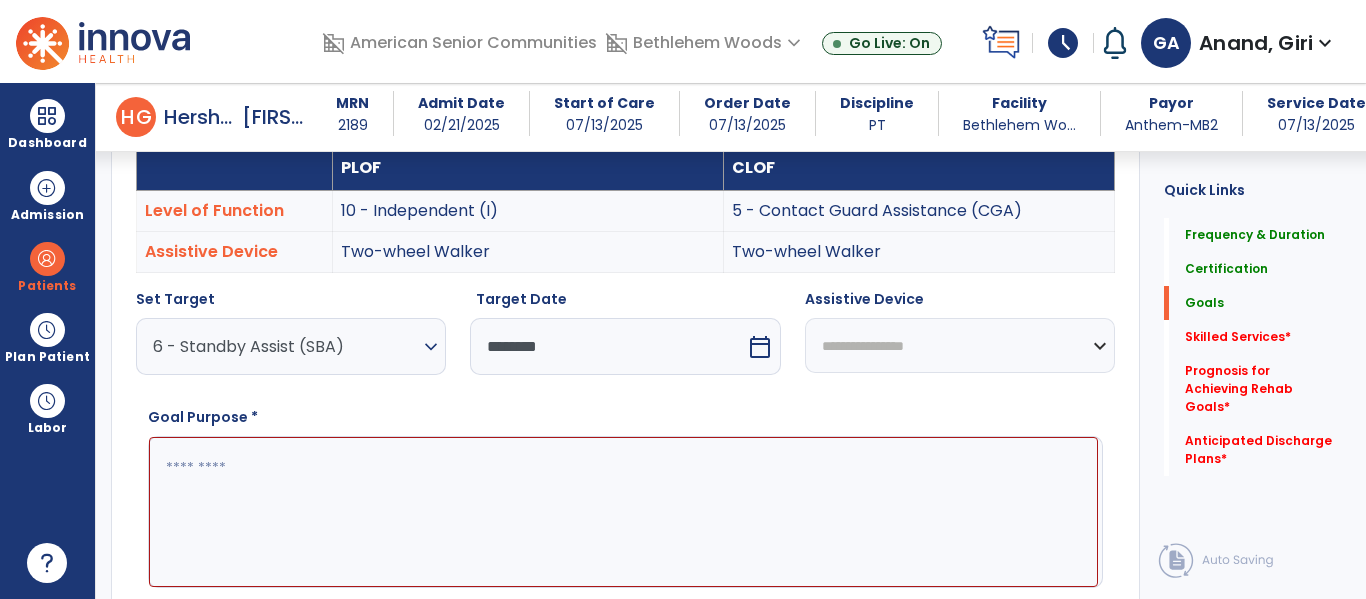 click on "**********" at bounding box center (960, 345) 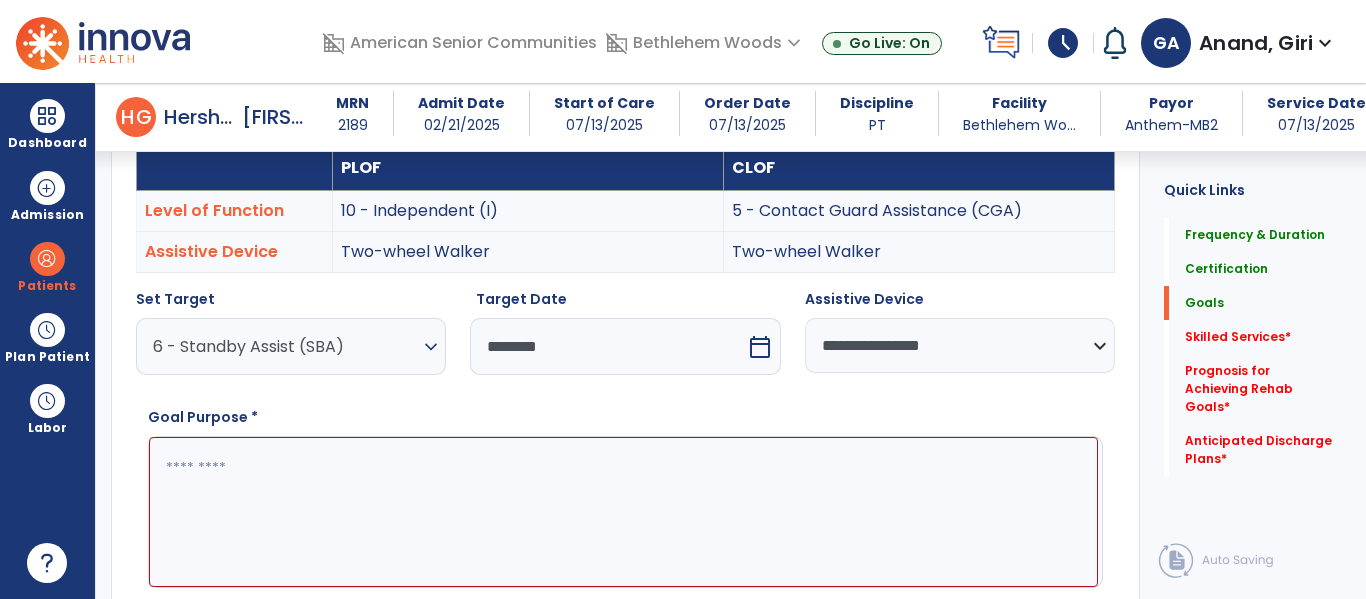 click at bounding box center (623, 512) 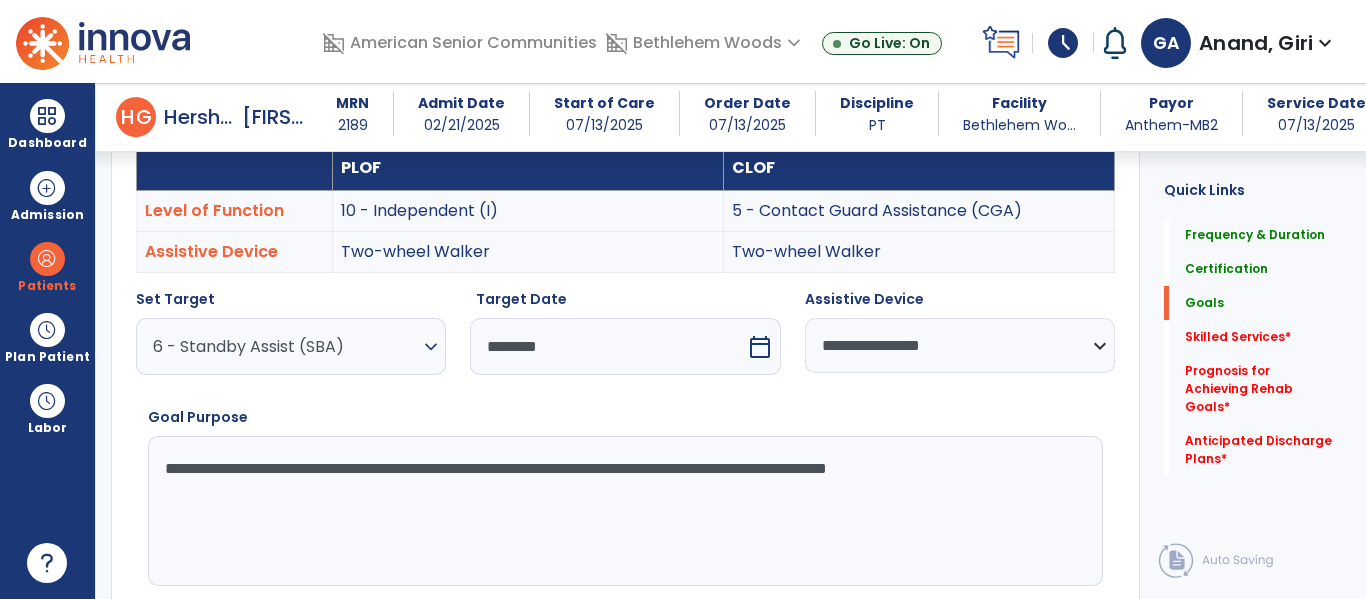 type on "**********" 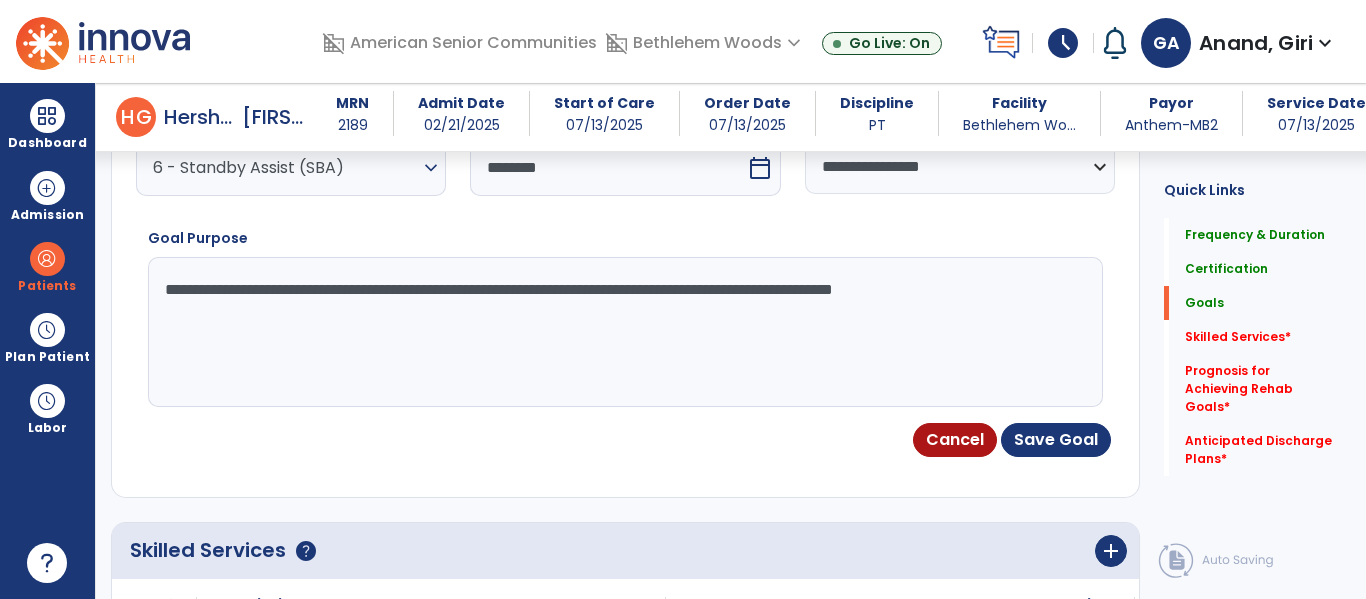 scroll, scrollTop: 776, scrollLeft: 0, axis: vertical 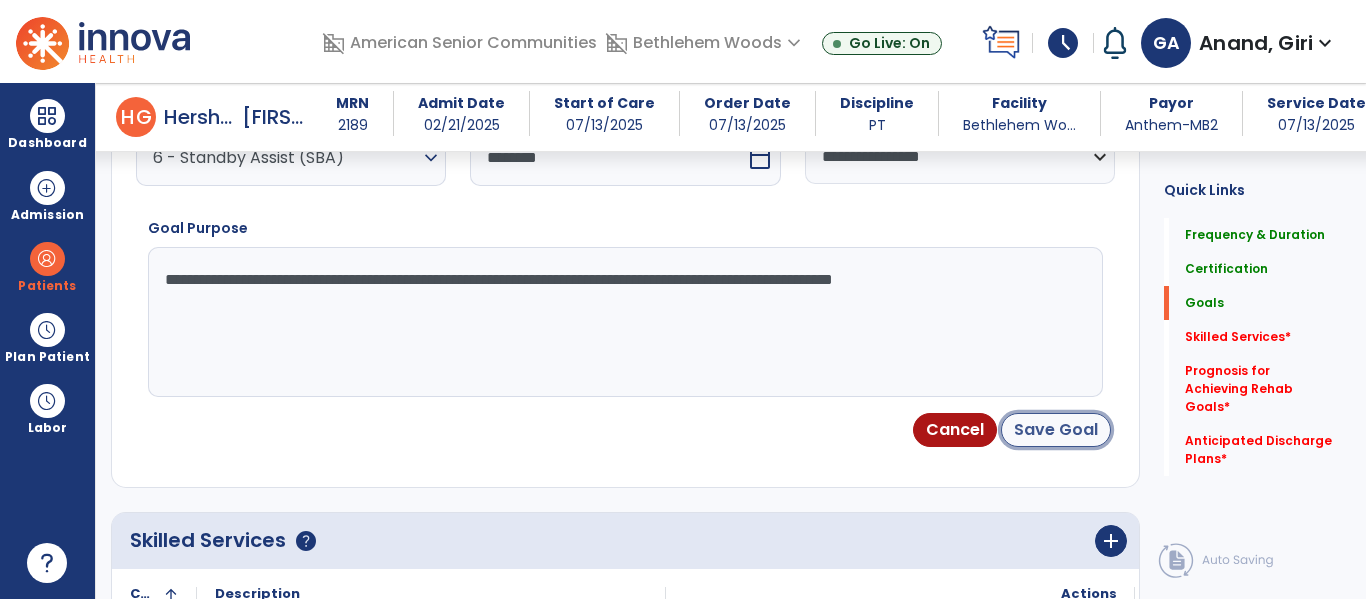 click on "Save Goal" at bounding box center [1056, 430] 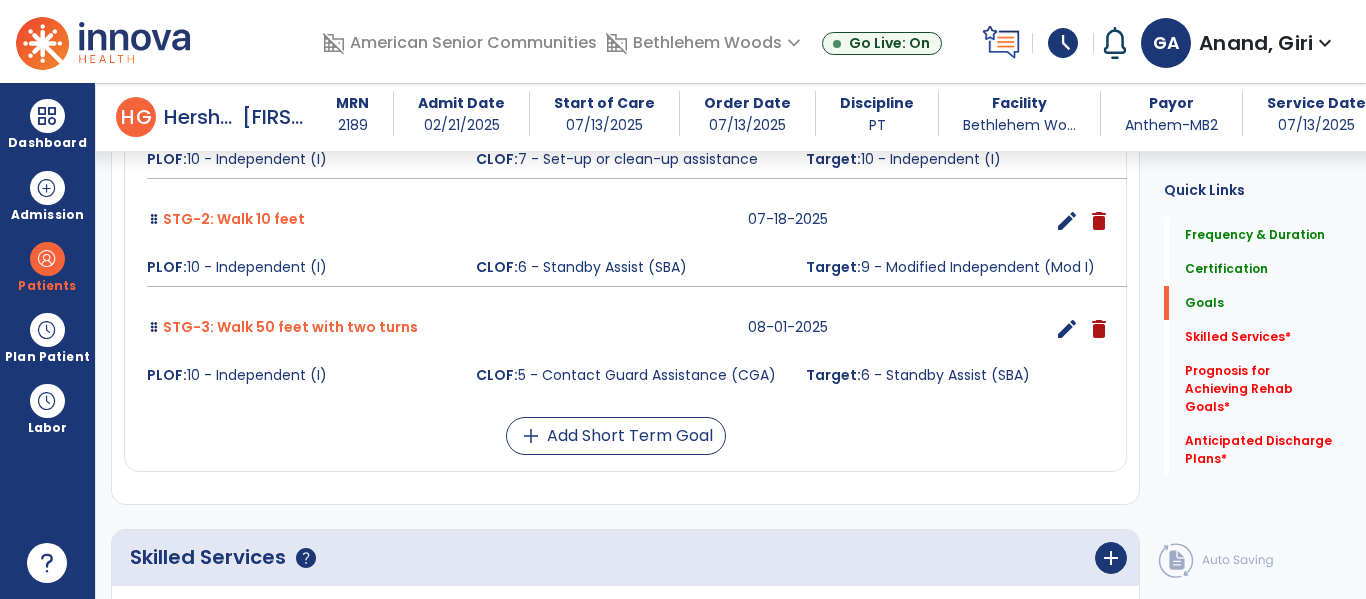 scroll, scrollTop: 764, scrollLeft: 0, axis: vertical 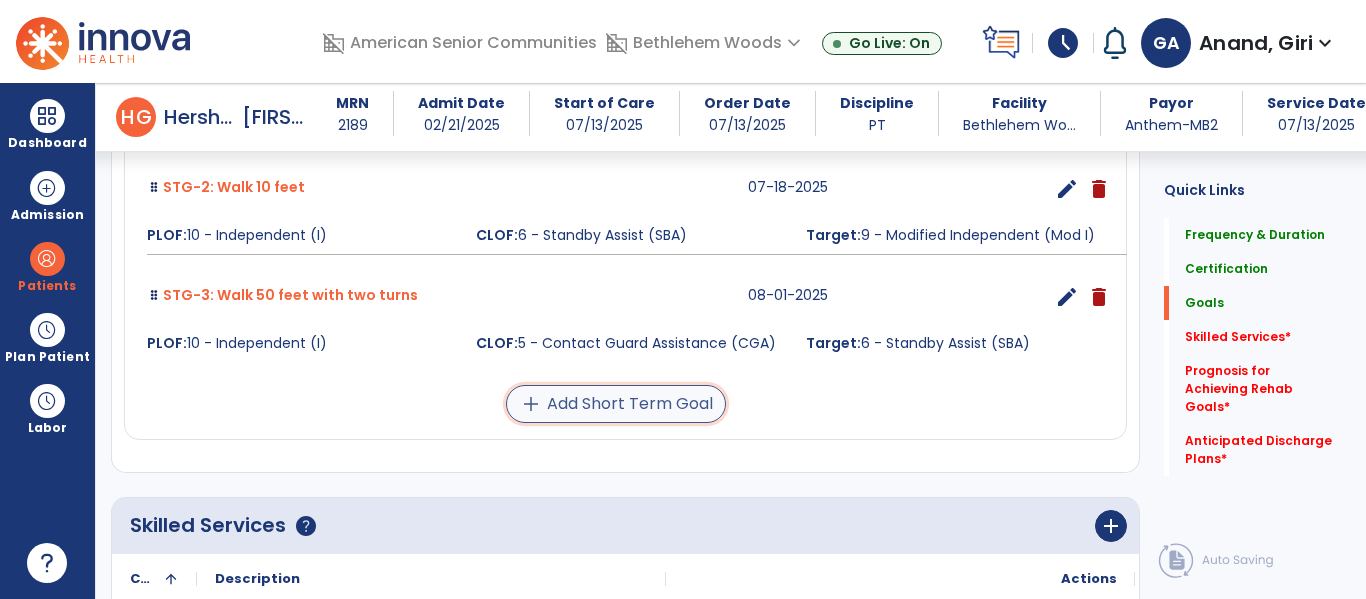 click on "add  Add Short Term Goal" at bounding box center (616, 404) 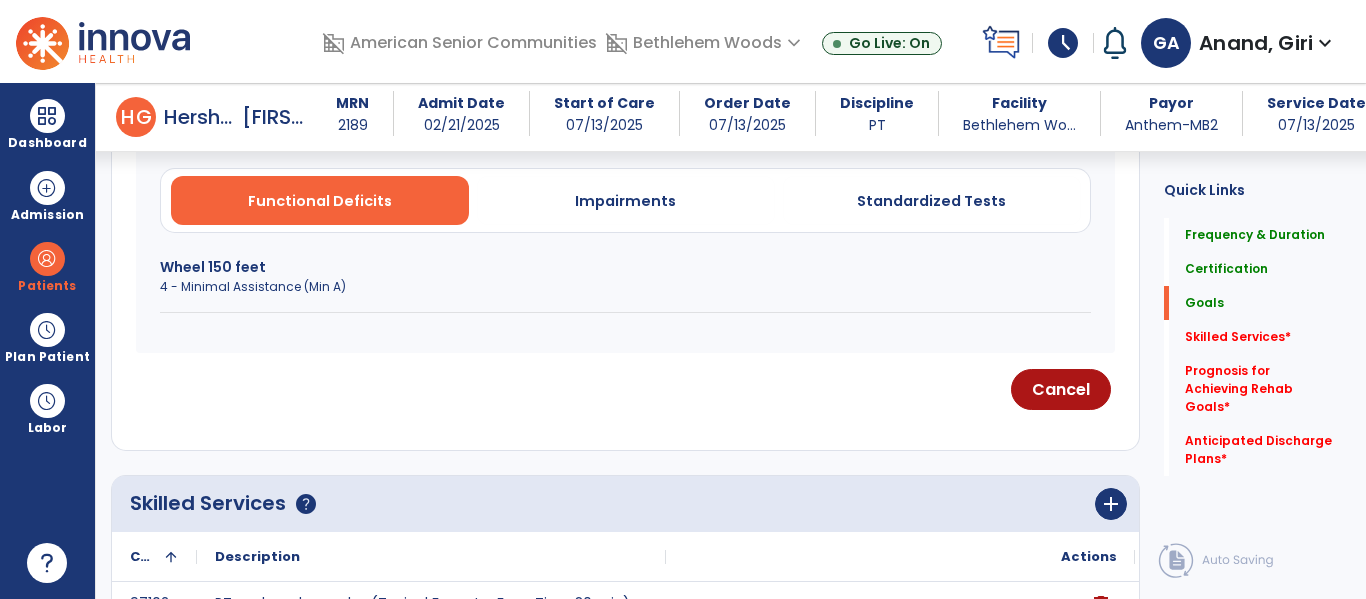 scroll, scrollTop: 589, scrollLeft: 0, axis: vertical 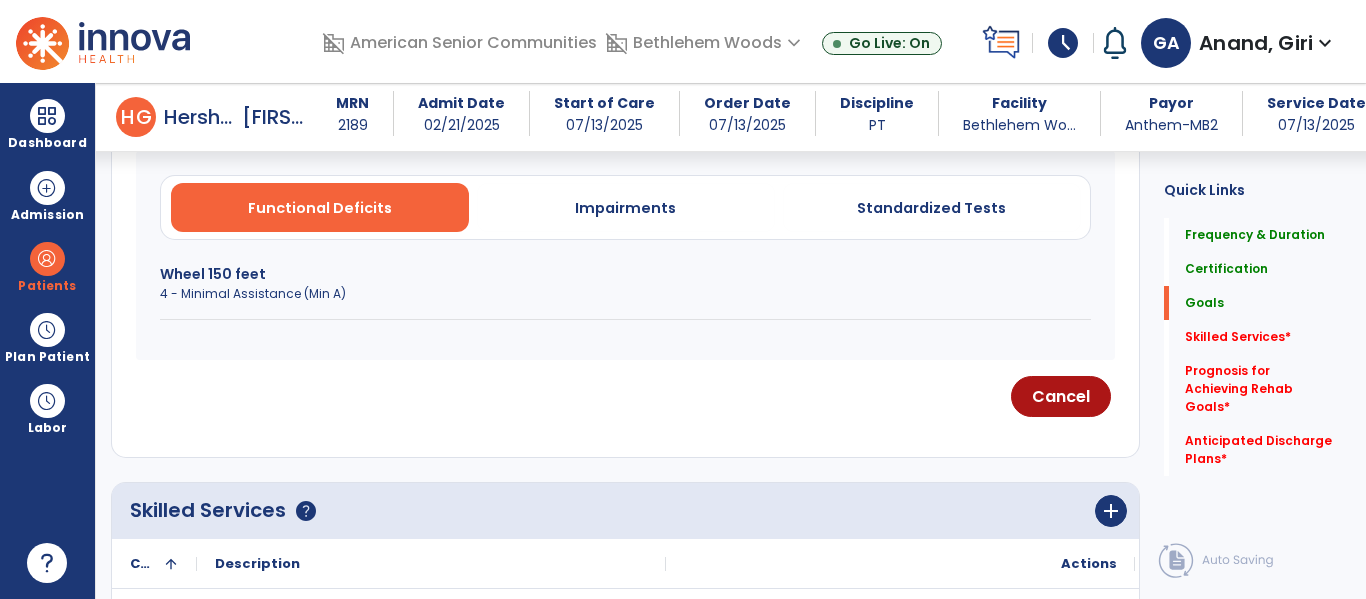click on "4 - Minimal Assistance (Min A)" at bounding box center (625, 294) 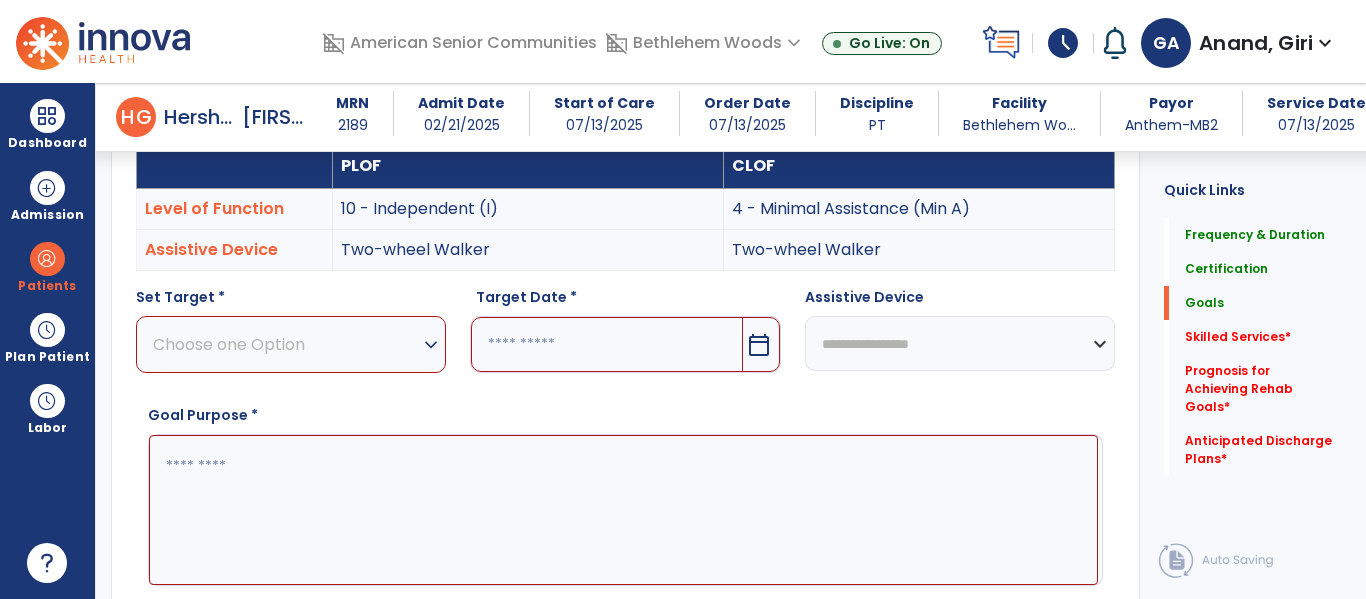 click on "calendar_today" at bounding box center [759, 345] 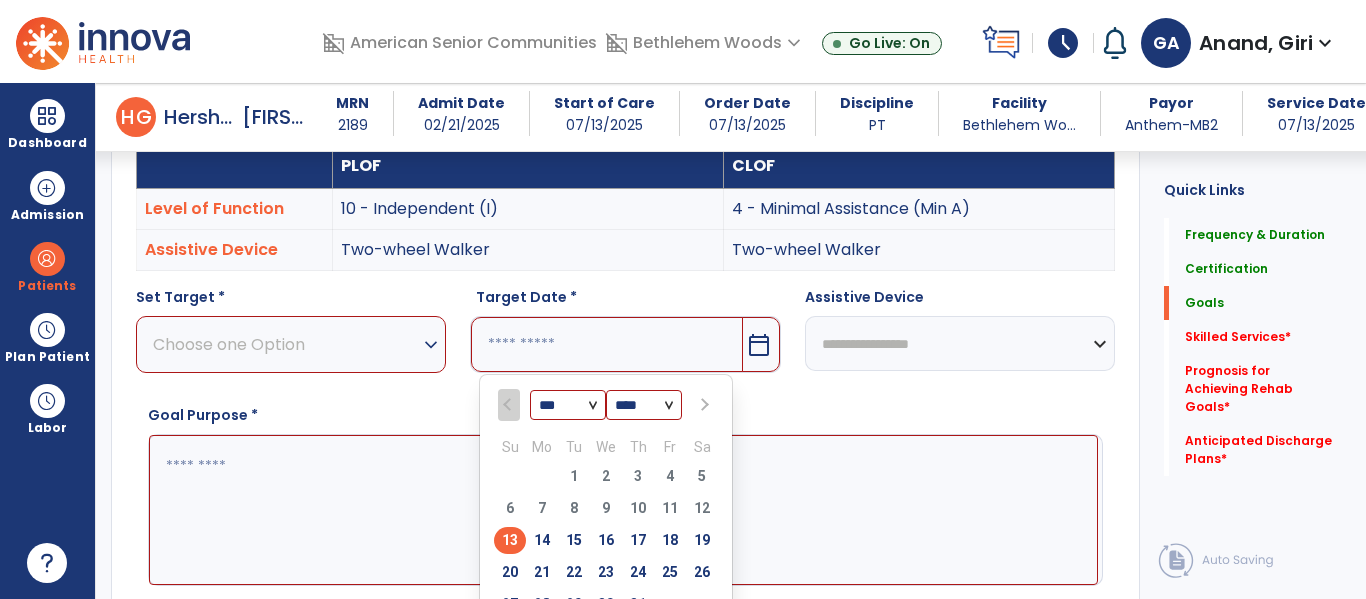 click at bounding box center (703, 405) 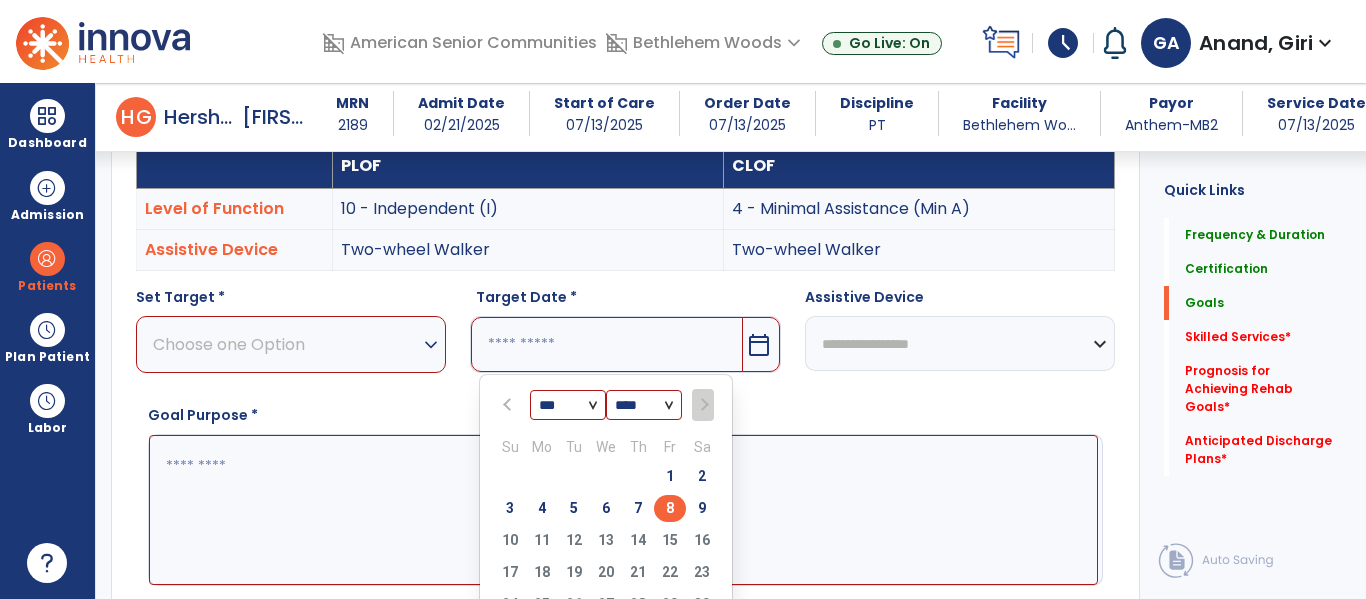 click on "8" at bounding box center [670, 508] 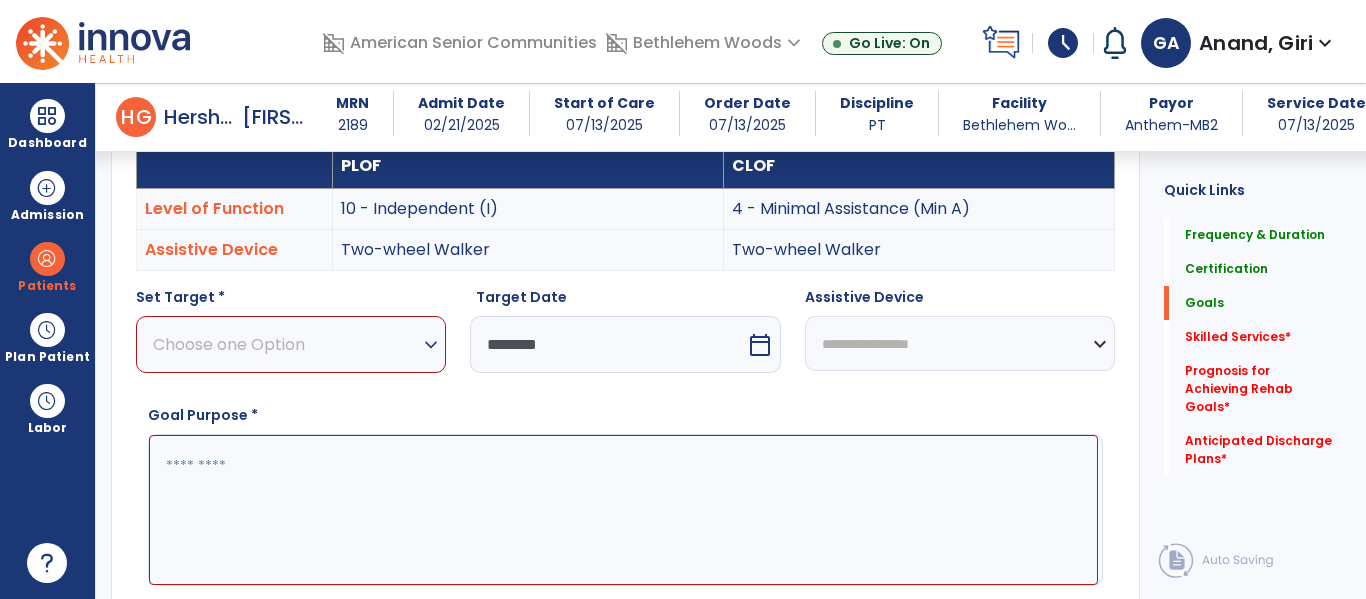 click on "expand_more" at bounding box center (431, 345) 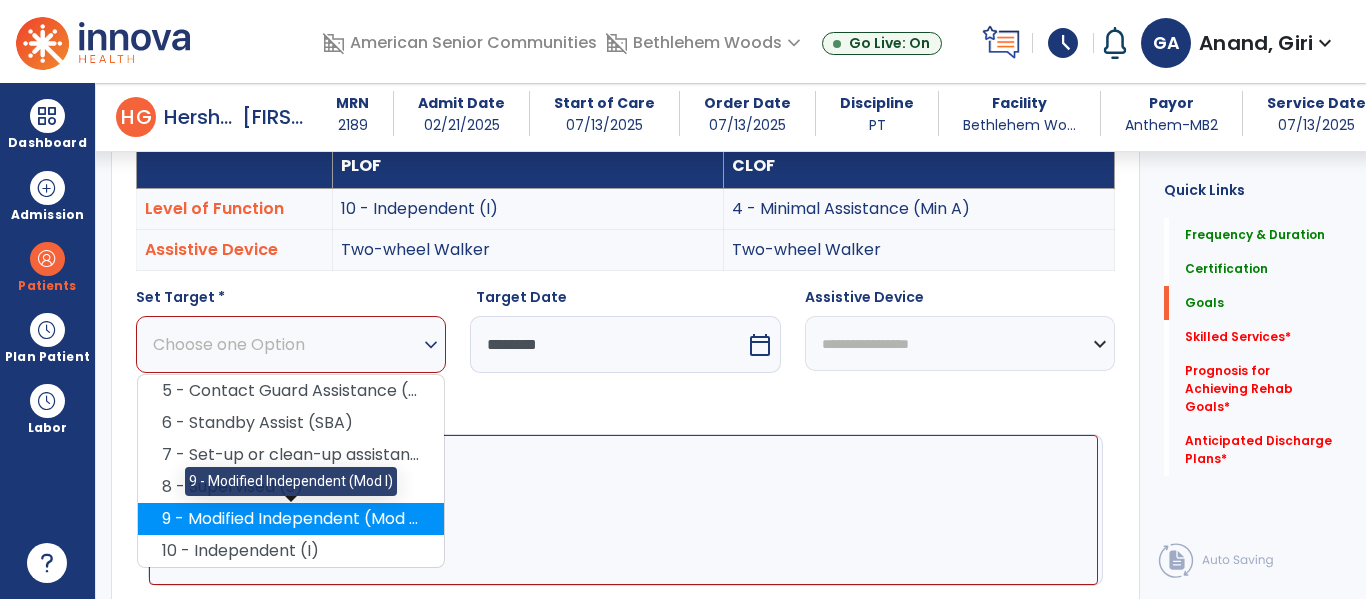 click on "9 - Modified Independent (Mod I)" at bounding box center [291, 519] 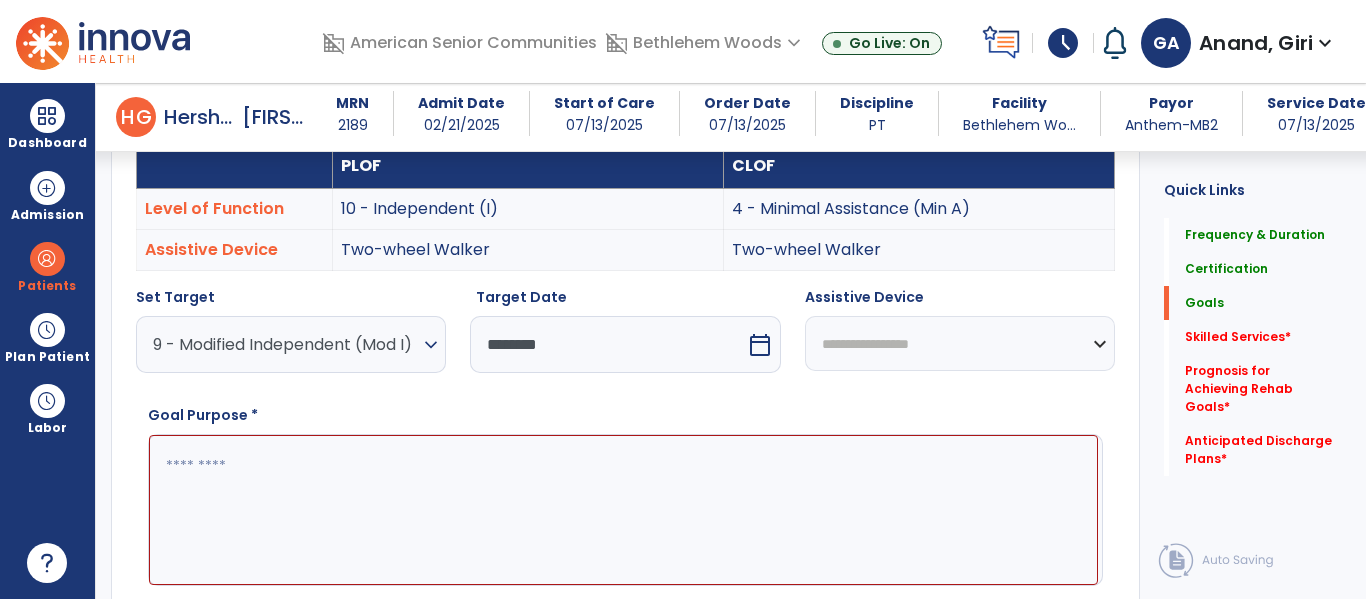 click on "**********" at bounding box center [960, 343] 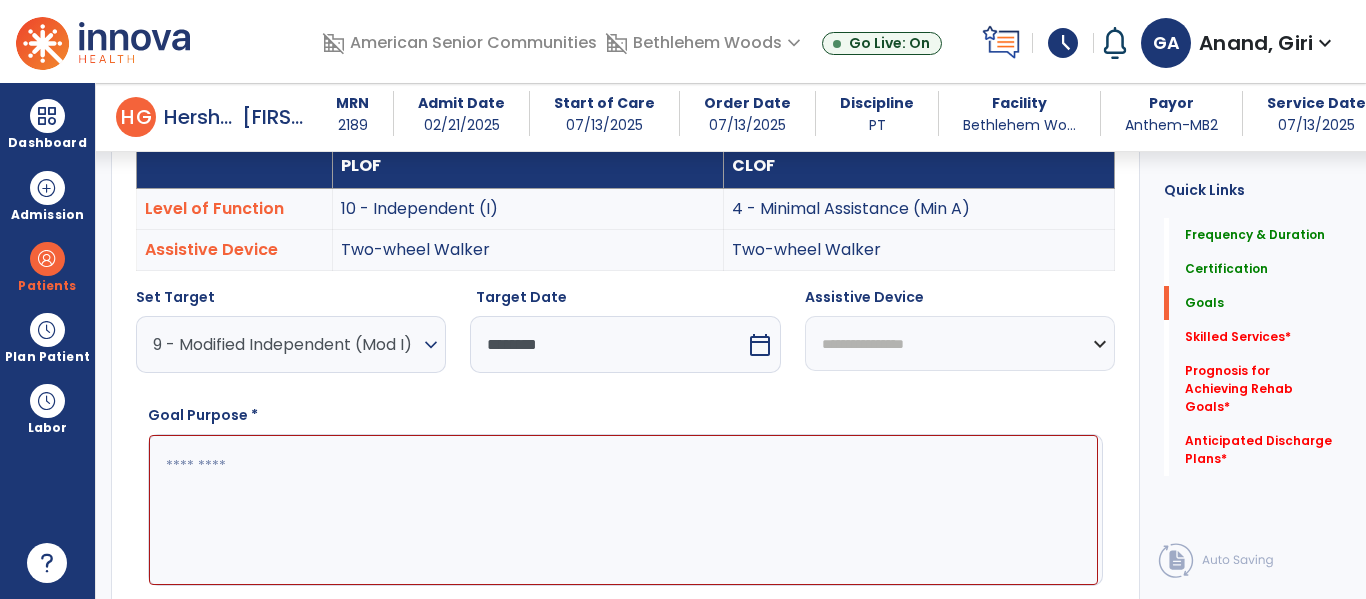 click on "**********" at bounding box center (960, 343) 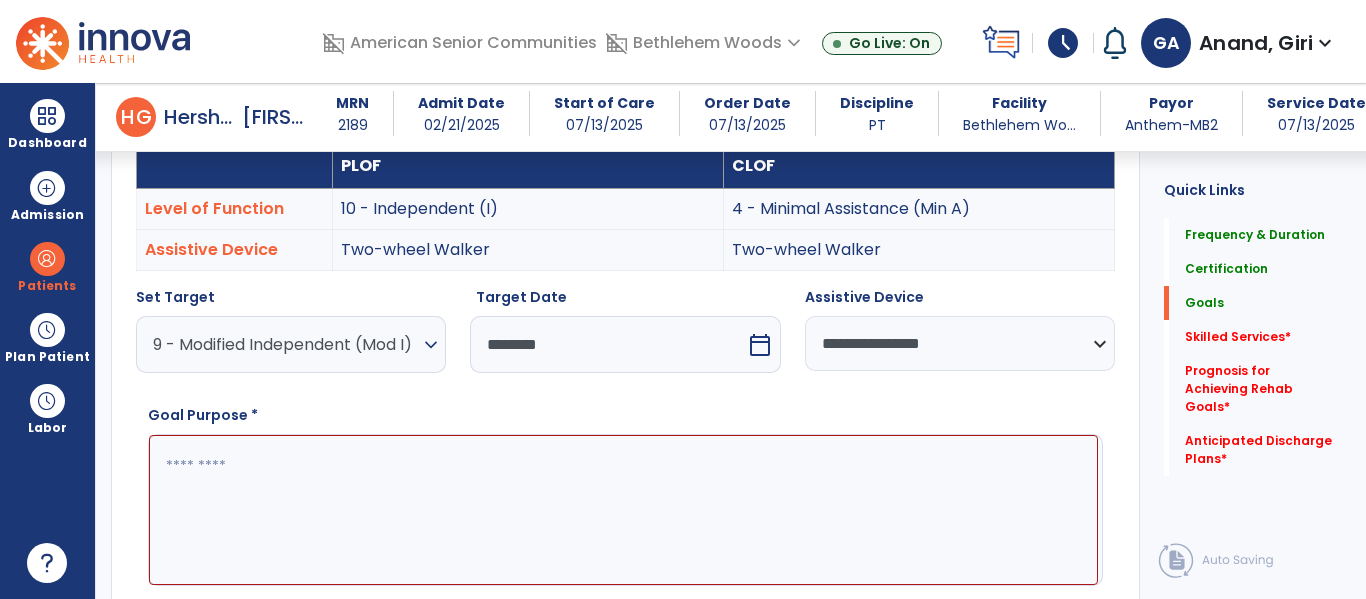 click at bounding box center [623, 510] 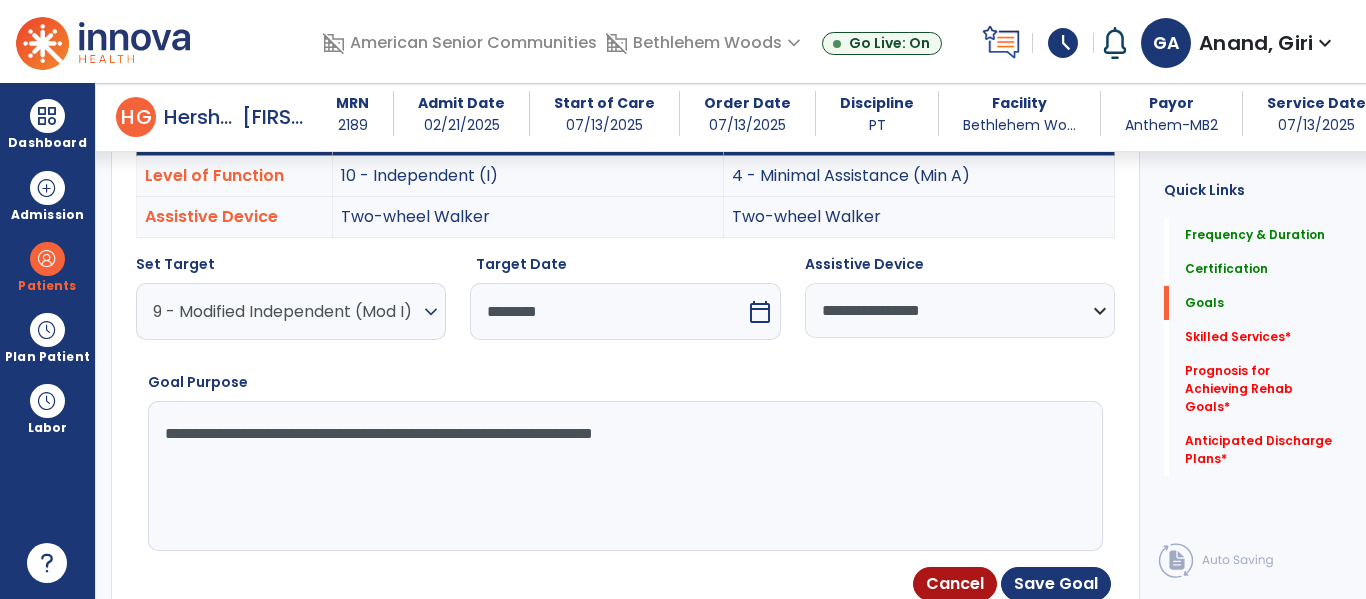 scroll, scrollTop: 627, scrollLeft: 0, axis: vertical 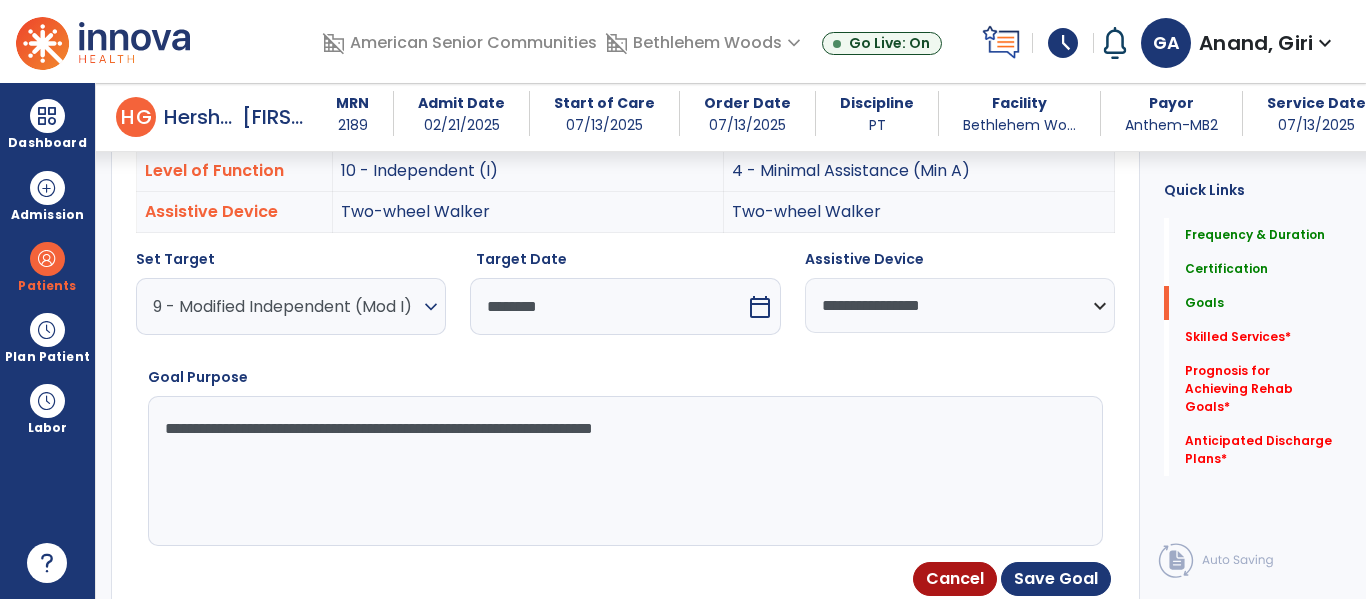 click on "**********" at bounding box center (623, 471) 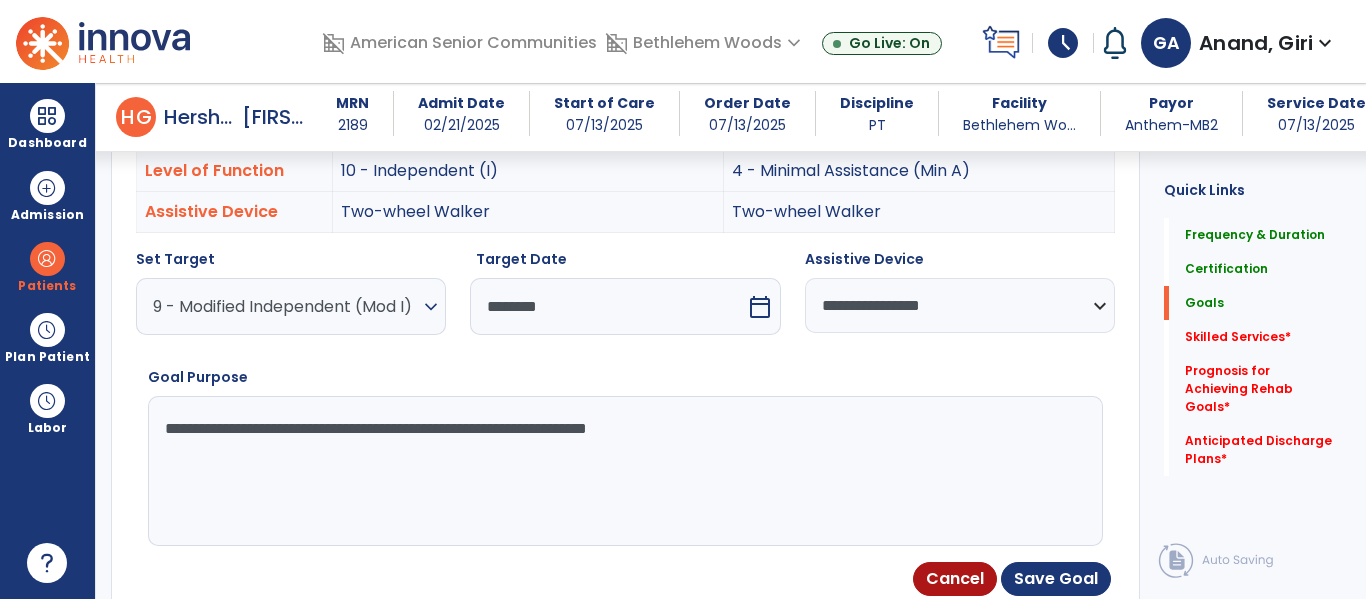 type on "**********" 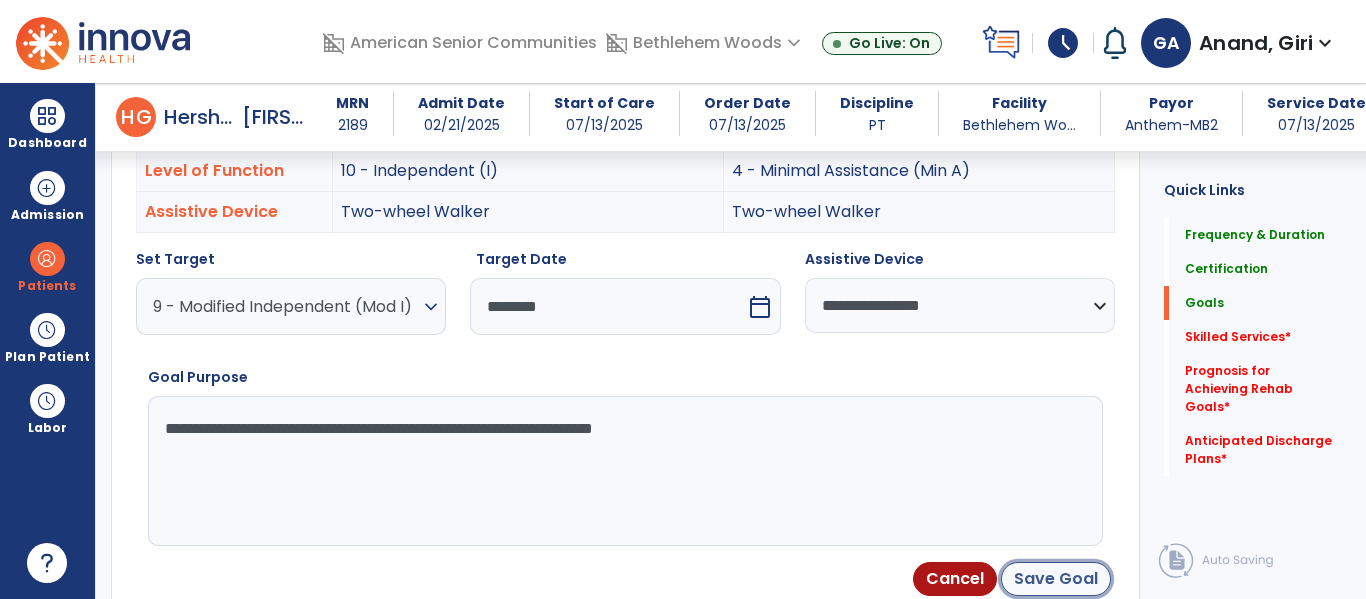 click on "Save Goal" at bounding box center (1056, 579) 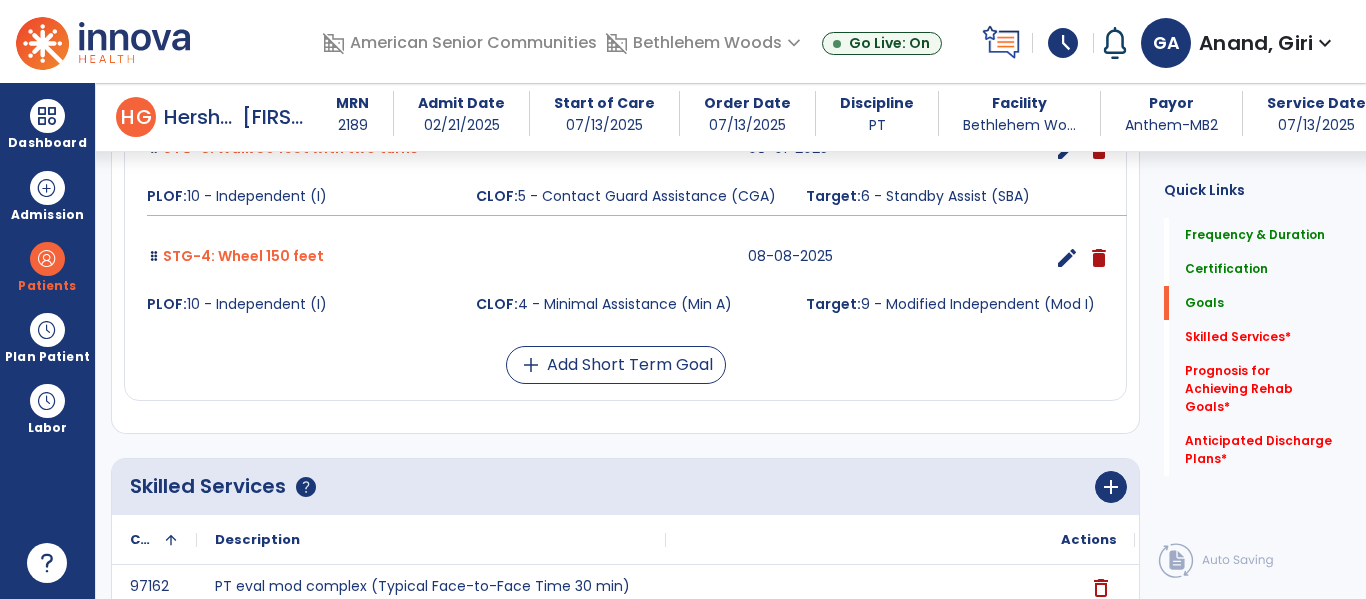 scroll, scrollTop: 920, scrollLeft: 0, axis: vertical 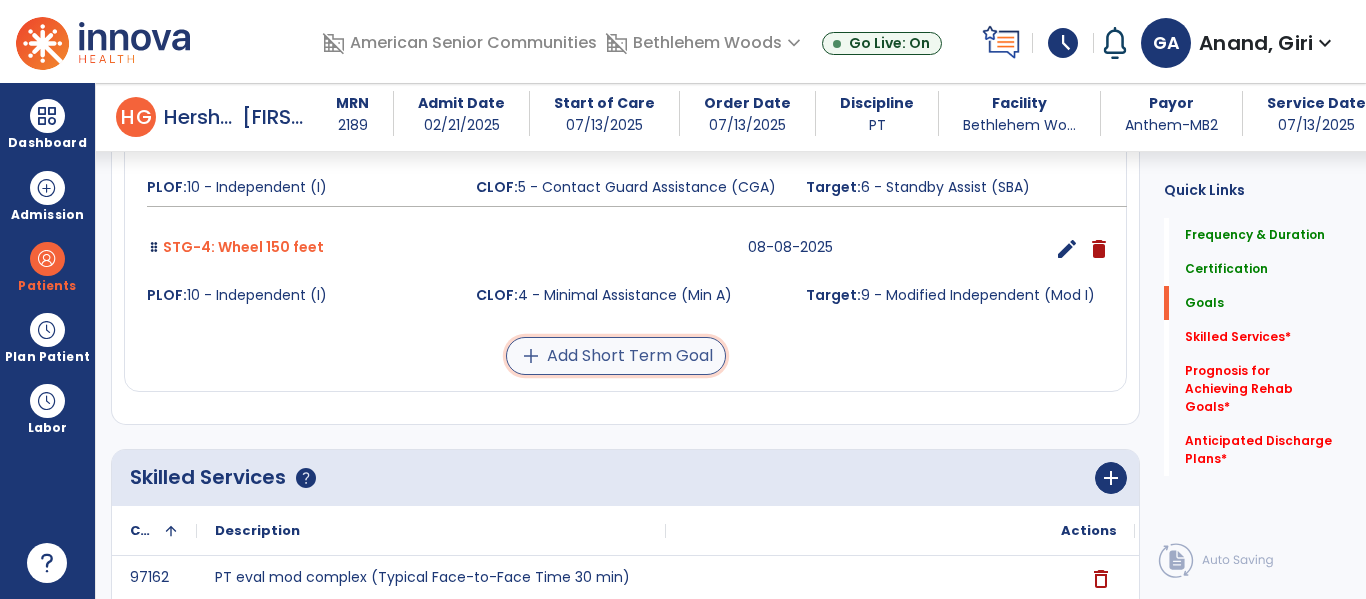 click on "add  Add Short Term Goal" at bounding box center [616, 356] 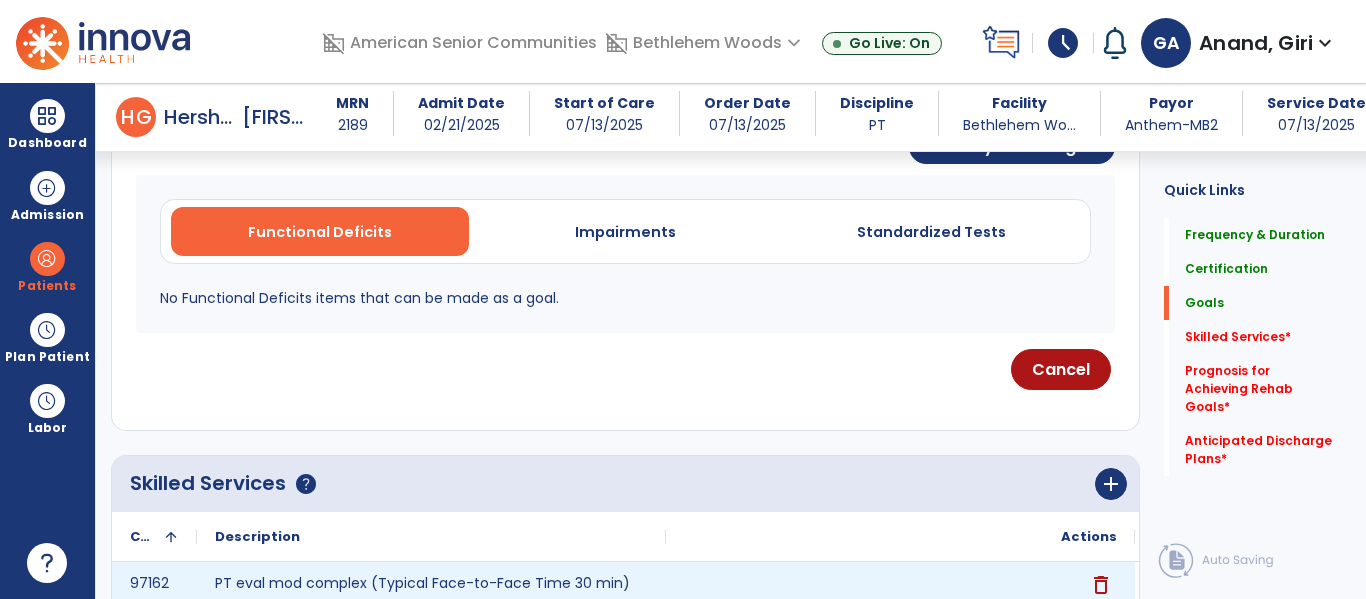 scroll, scrollTop: 560, scrollLeft: 0, axis: vertical 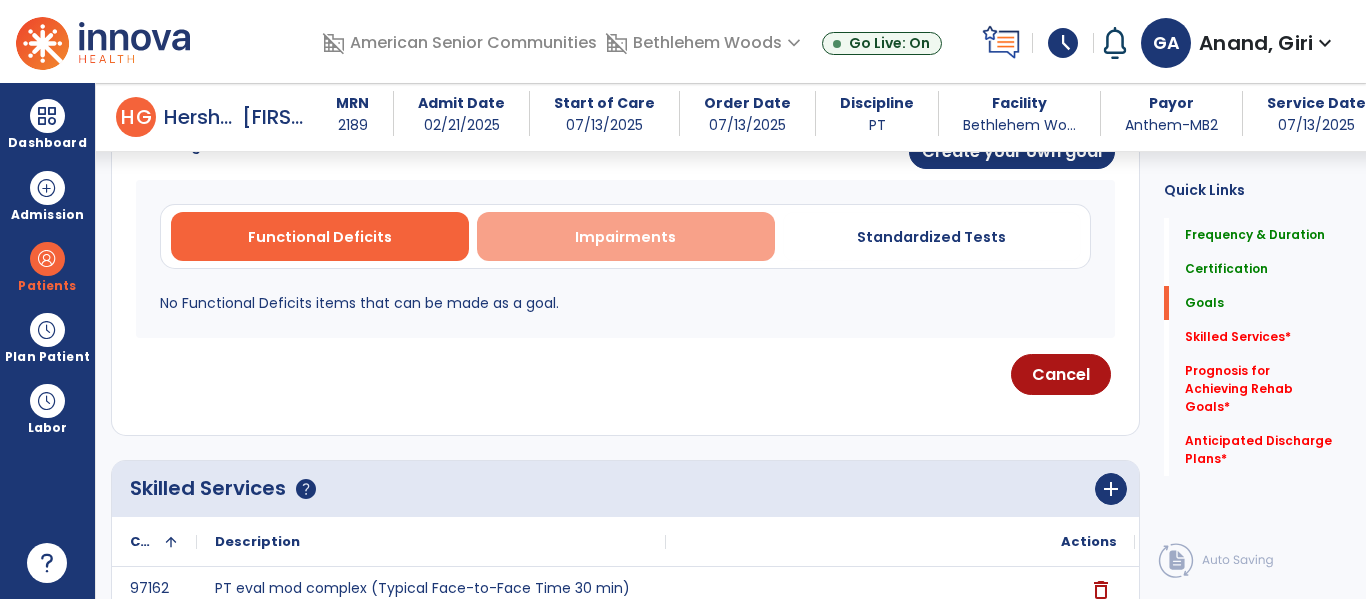 click on "Impairments" at bounding box center [625, 237] 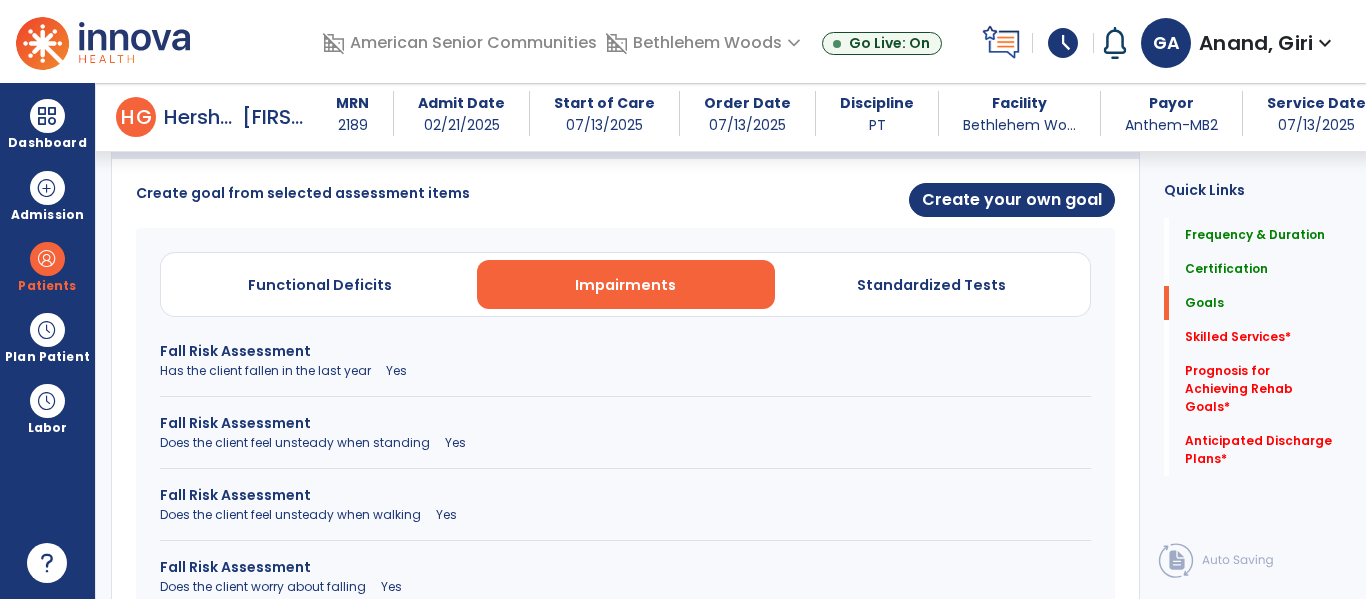 scroll, scrollTop: 507, scrollLeft: 0, axis: vertical 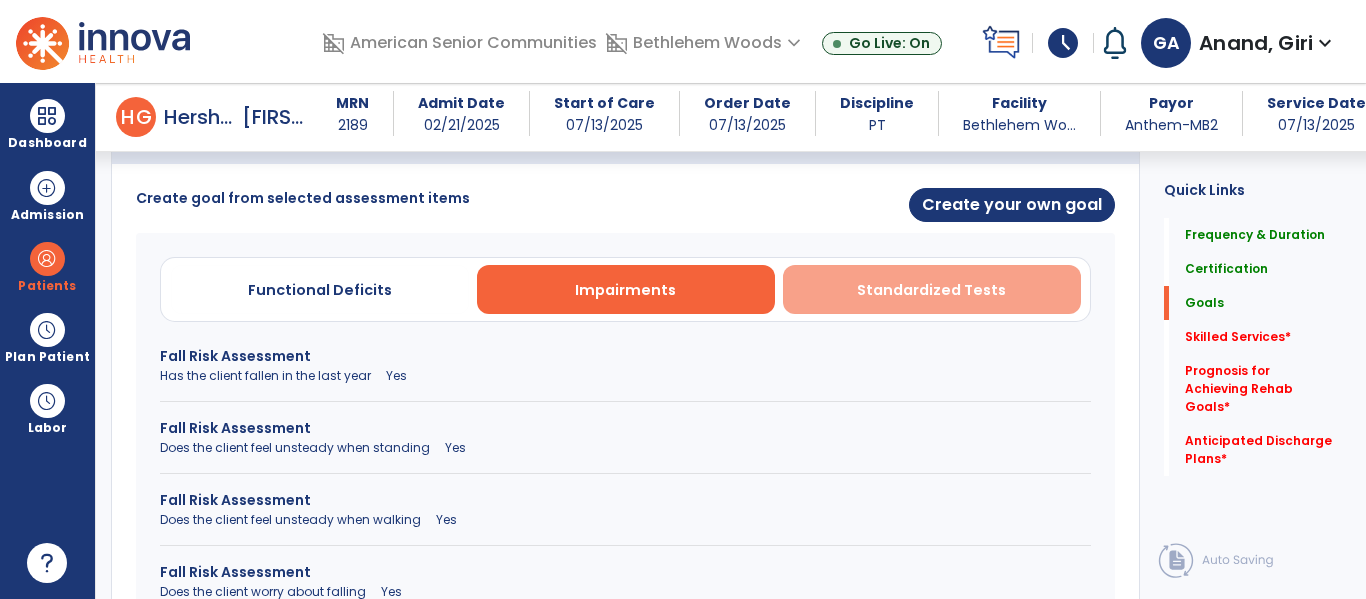 click on "Standardized Tests" at bounding box center (931, 290) 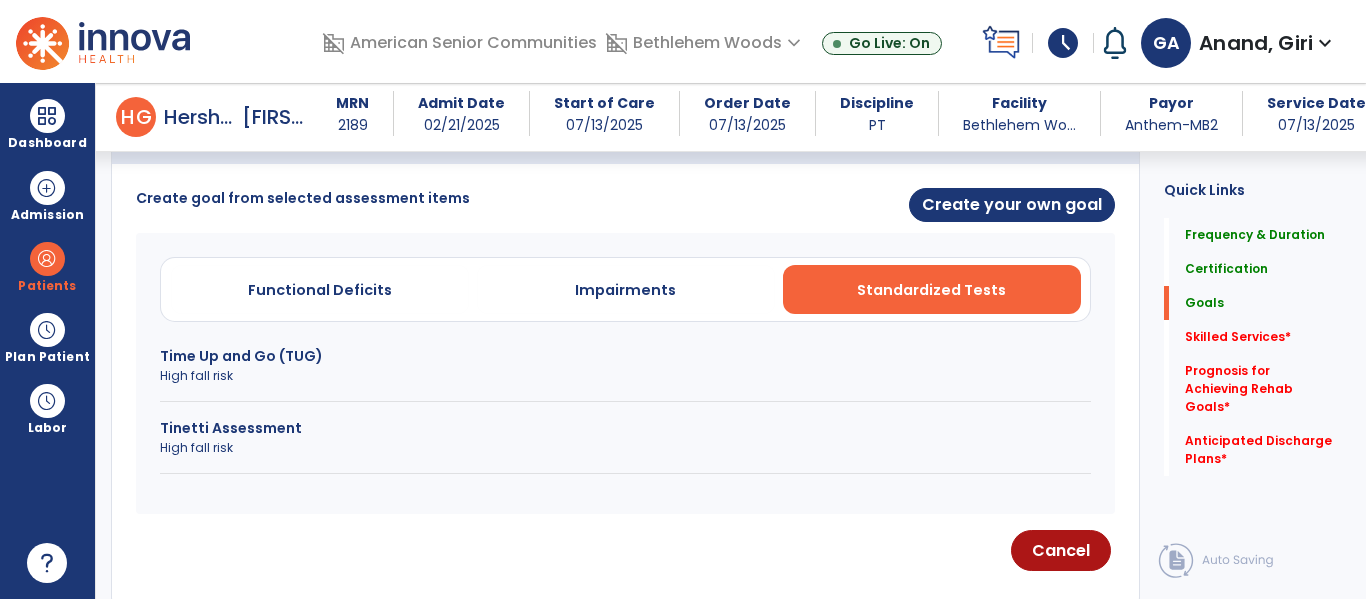 click on "Time Up and Go (TUG)  High fall risk" at bounding box center [625, 374] 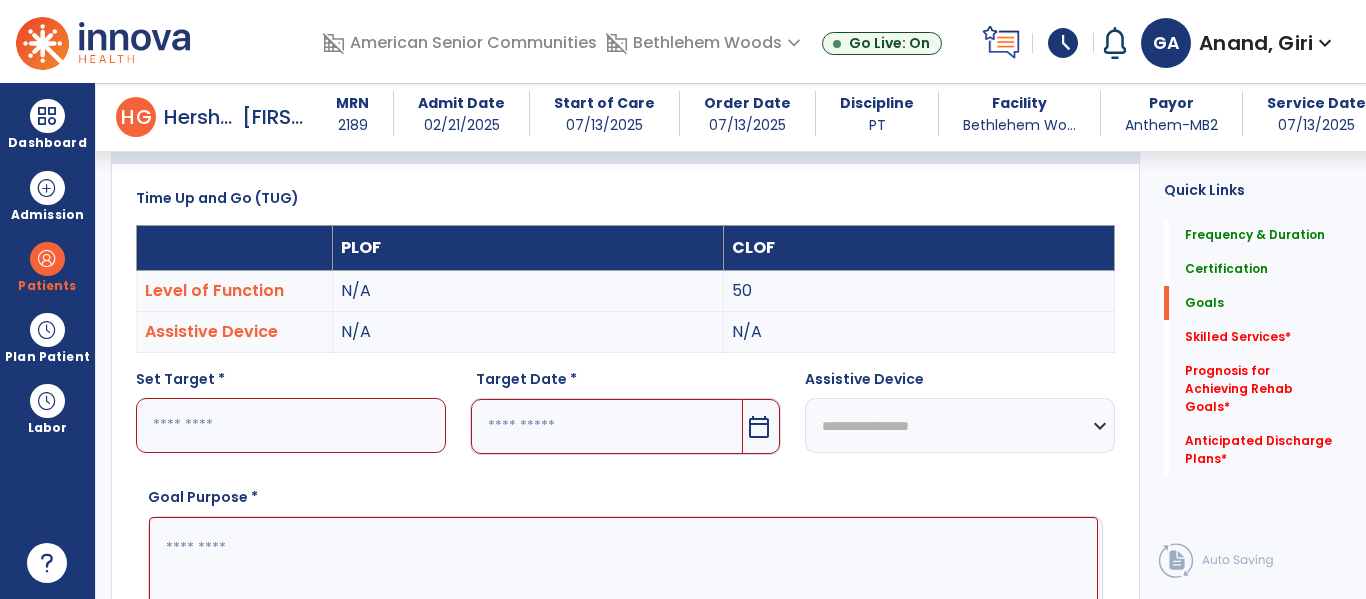 click on "calendar_today" at bounding box center (759, 427) 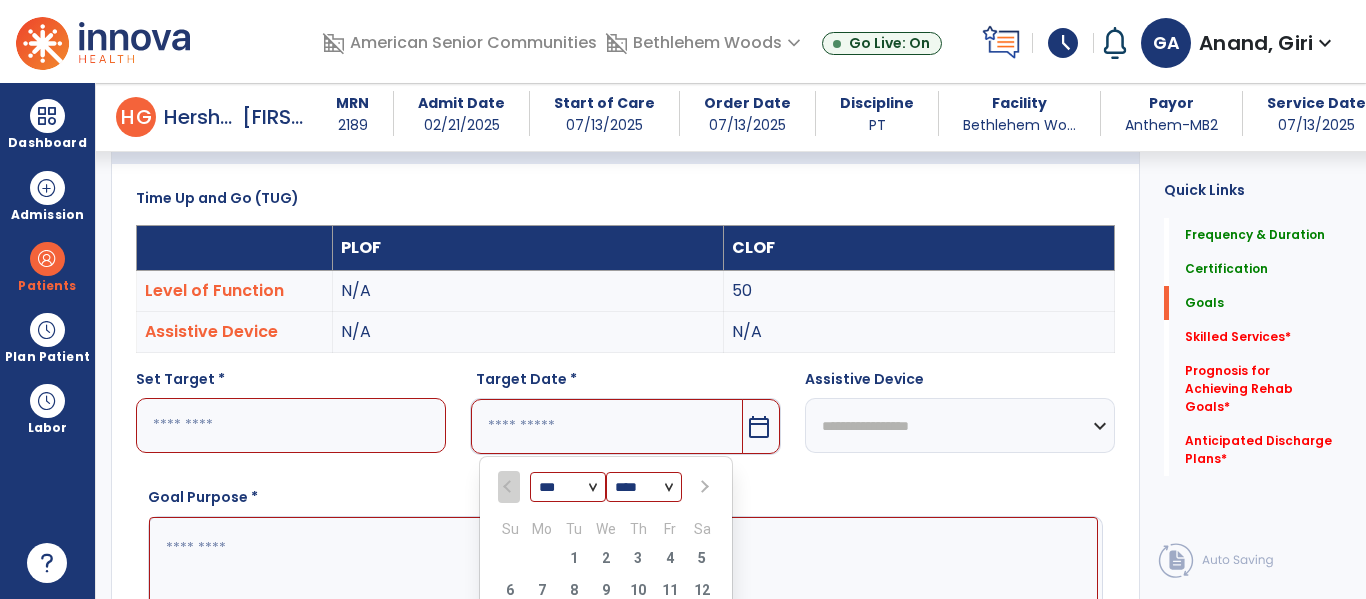 scroll, scrollTop: 792, scrollLeft: 0, axis: vertical 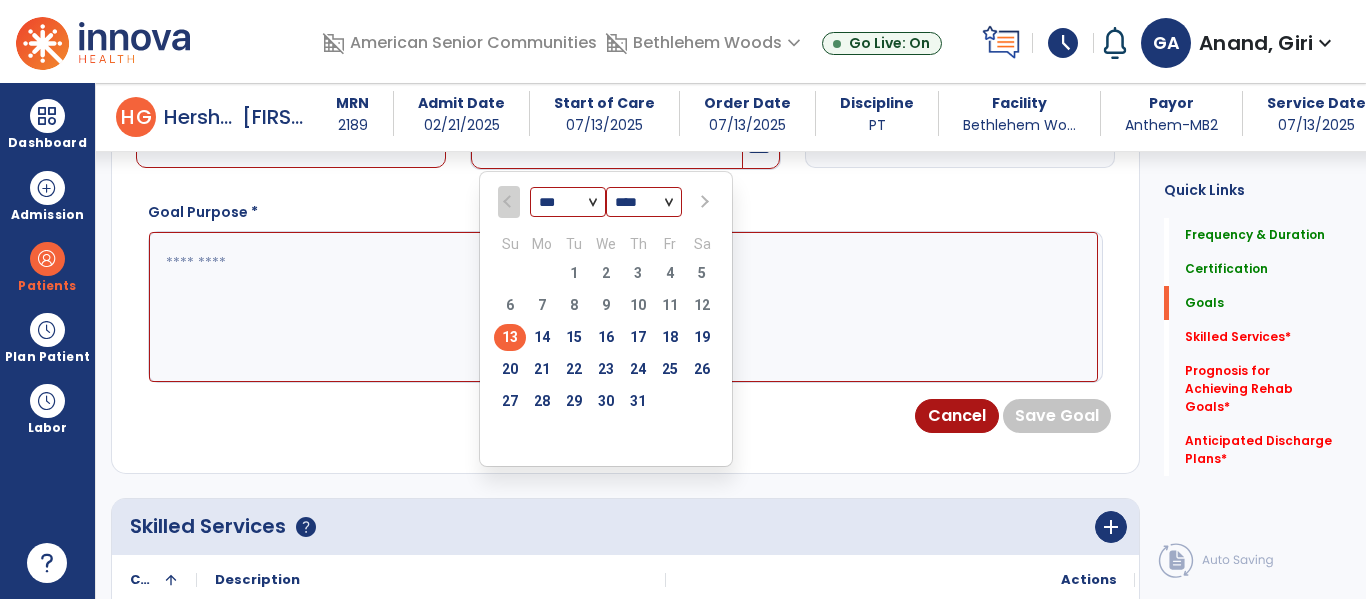 click on "27   28   29   30   31   1   2" at bounding box center [606, 404] 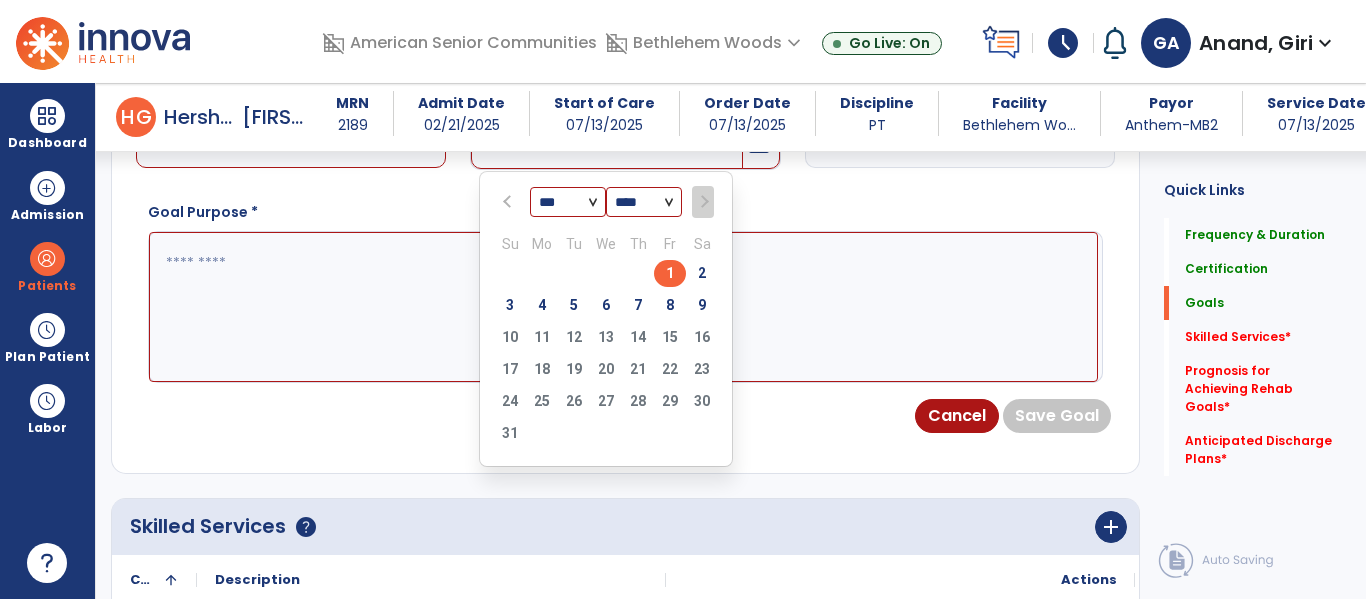 click on "1" at bounding box center [670, 273] 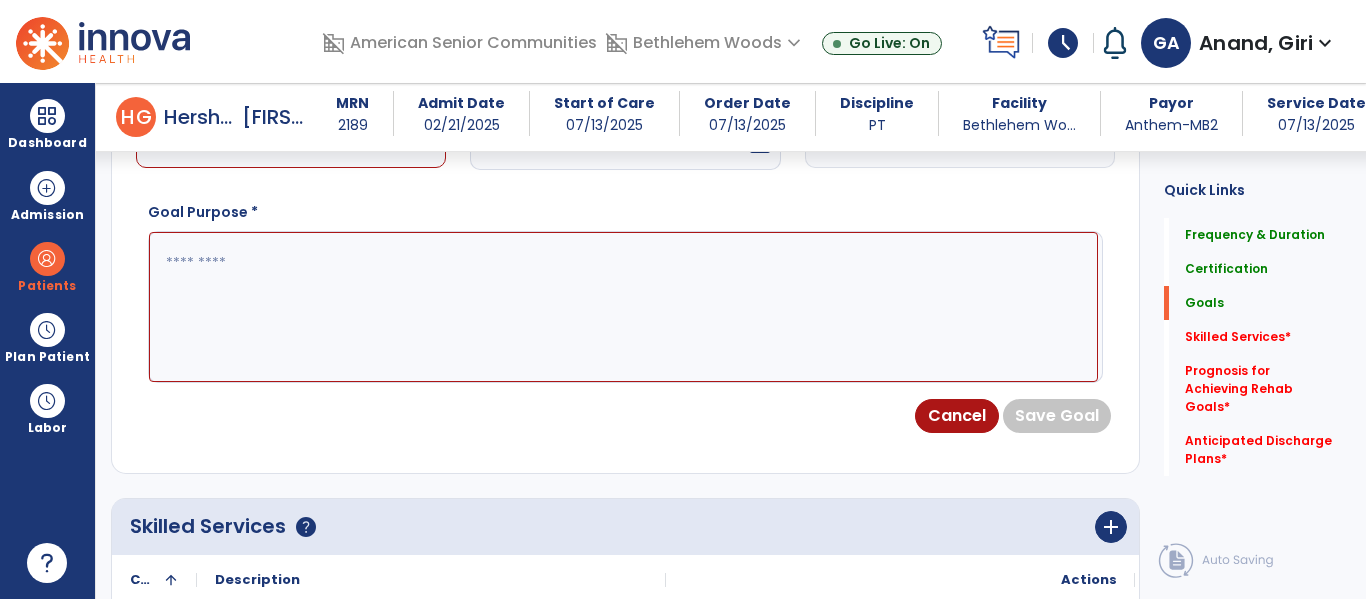 scroll, scrollTop: 533, scrollLeft: 0, axis: vertical 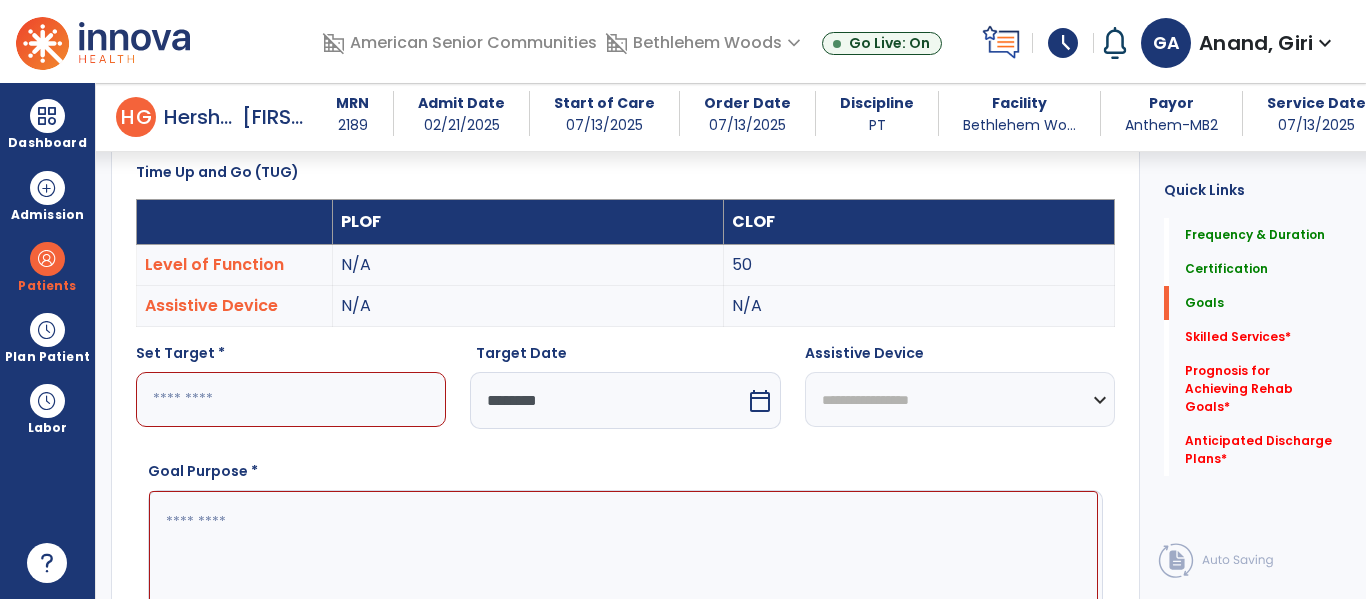 click at bounding box center [291, 399] 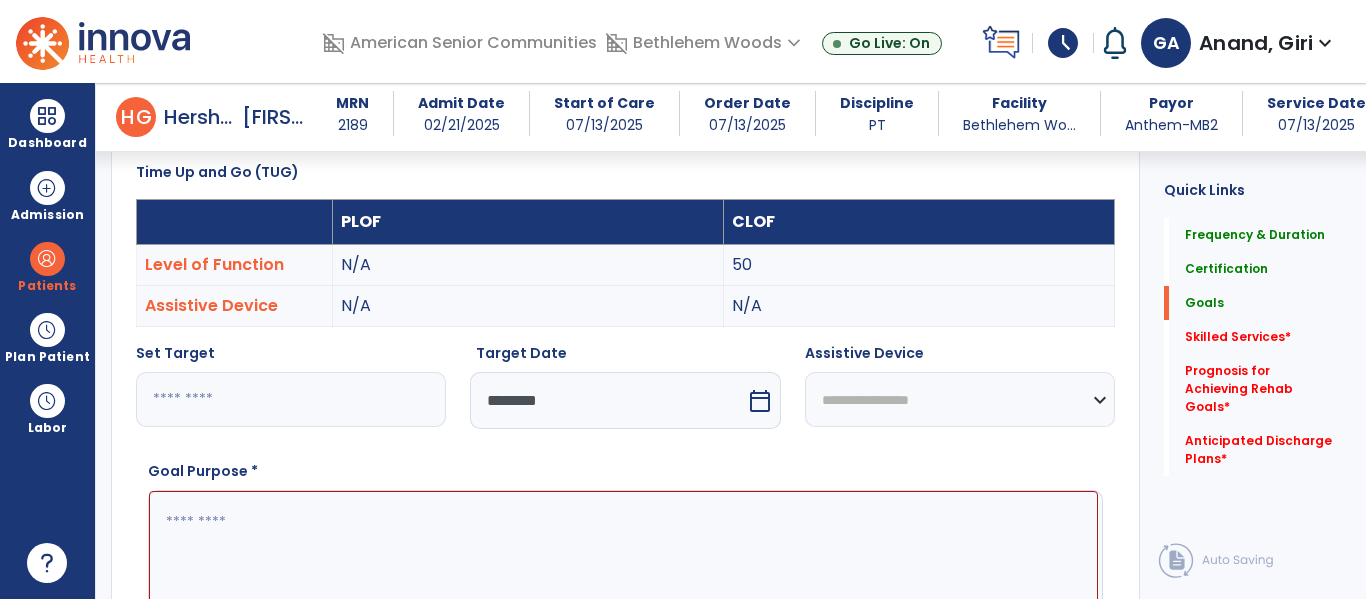 type on "**" 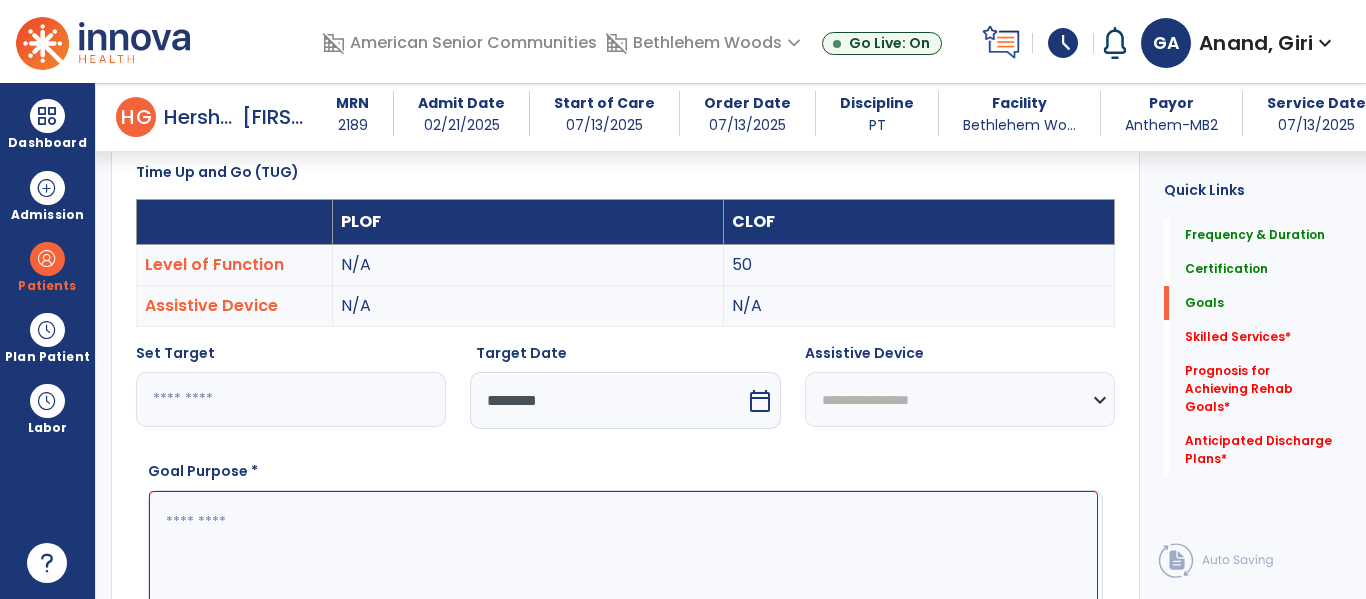 select on "**********" 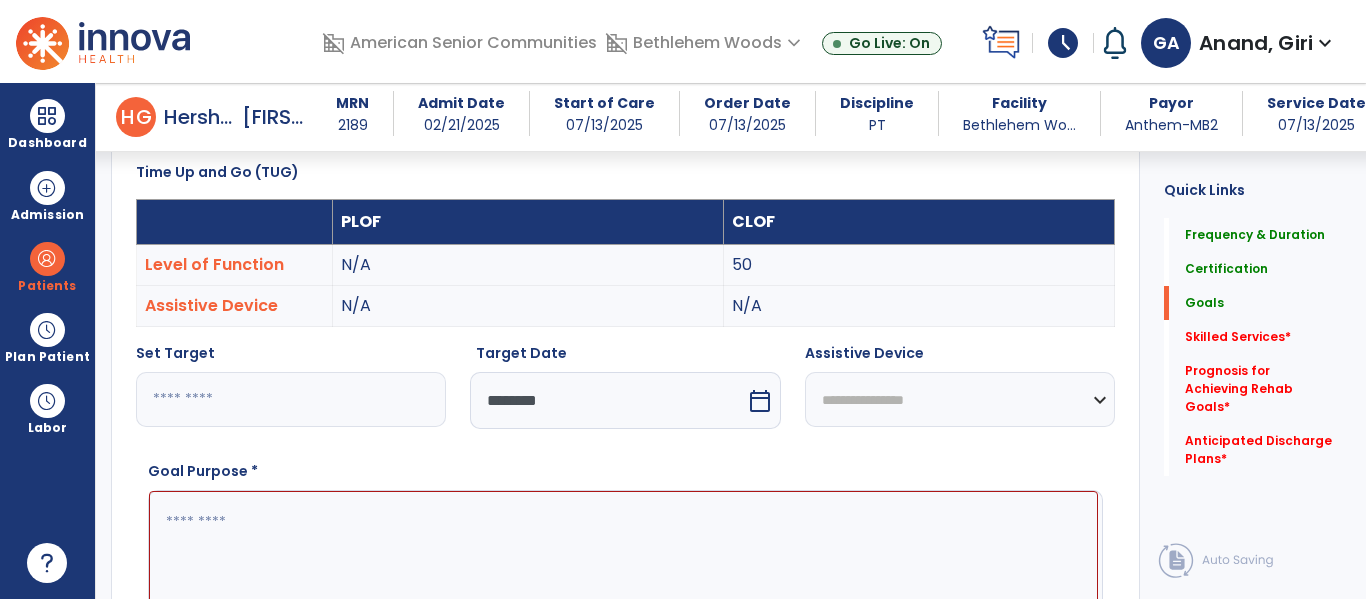 click on "**********" at bounding box center (960, 399) 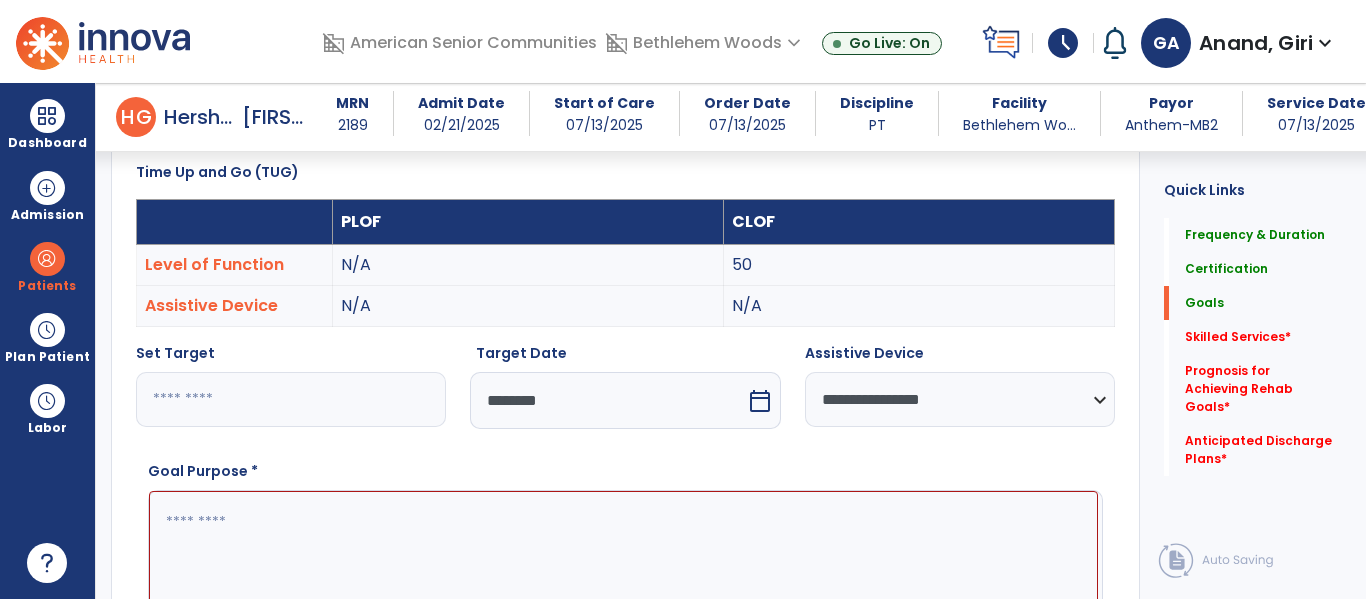 click at bounding box center [623, 566] 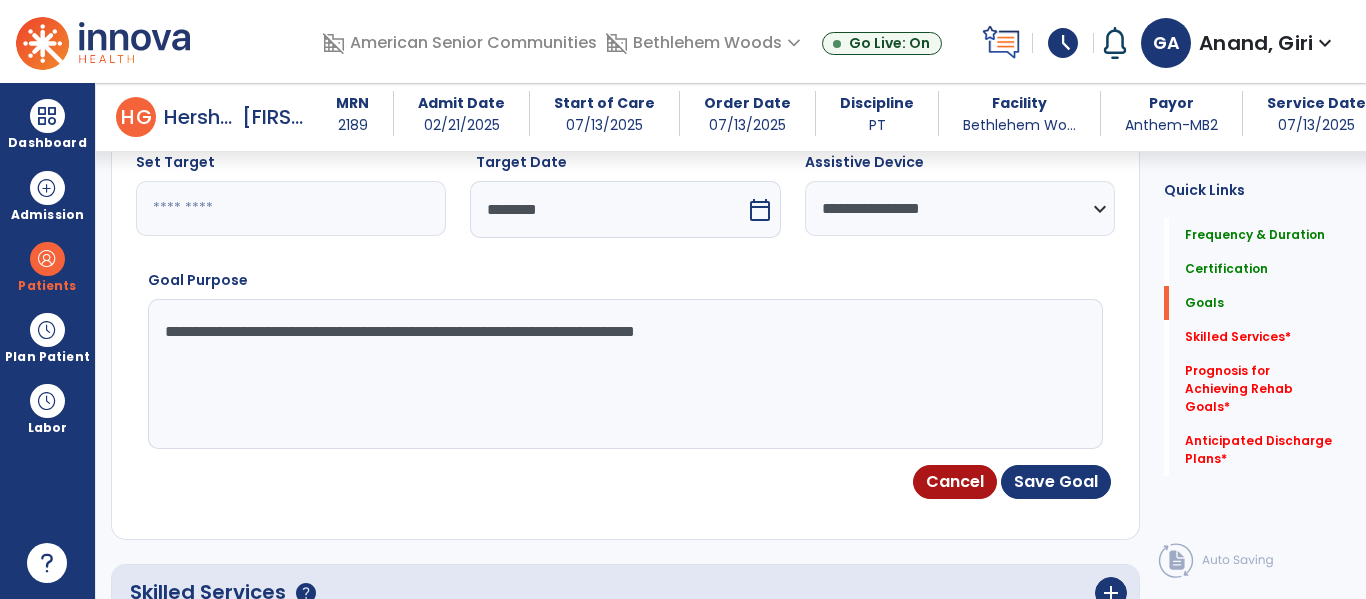 scroll, scrollTop: 722, scrollLeft: 0, axis: vertical 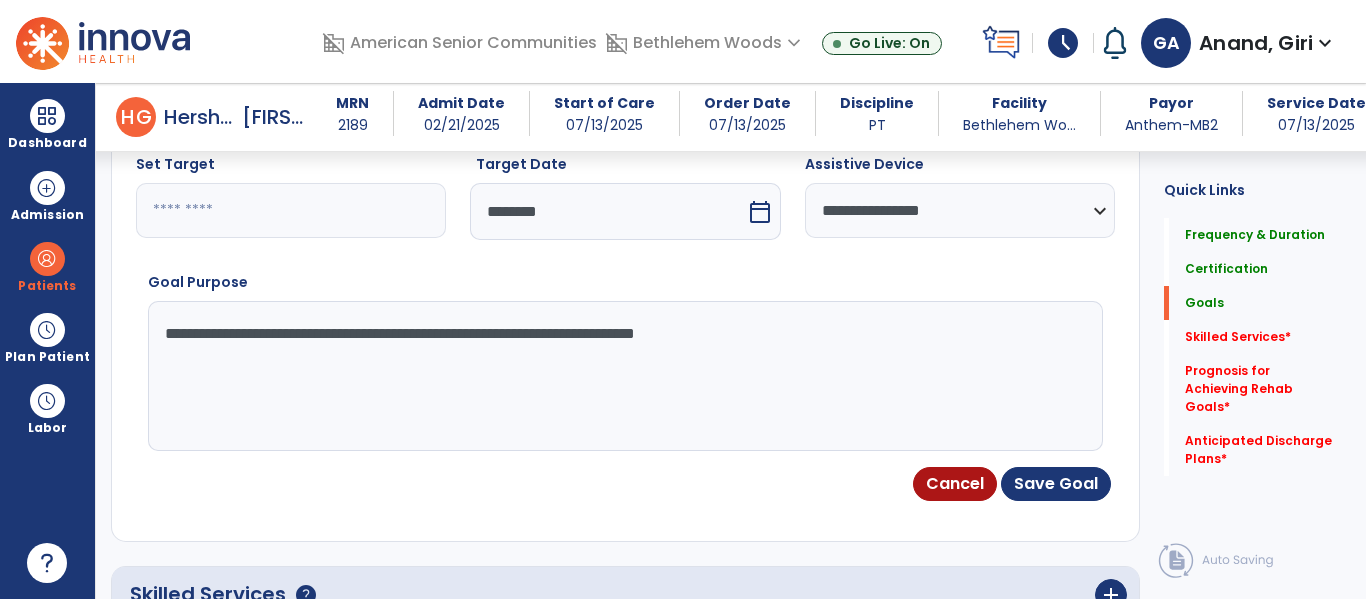 click on "**********" at bounding box center [623, 376] 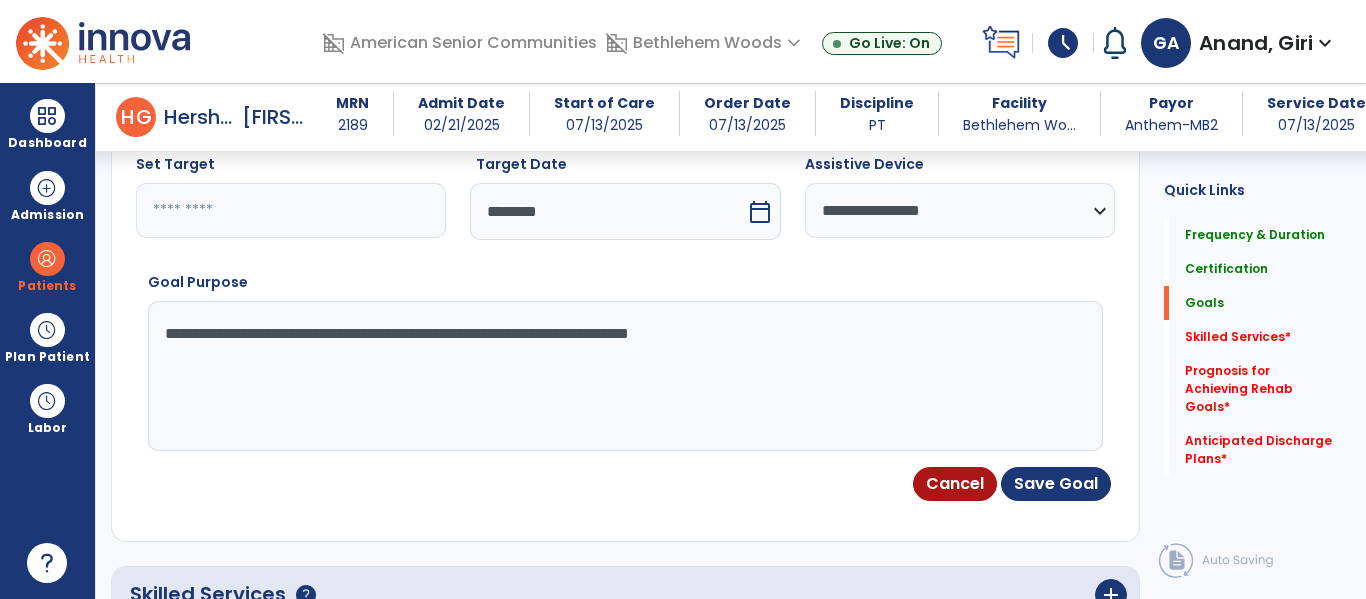 type on "**********" 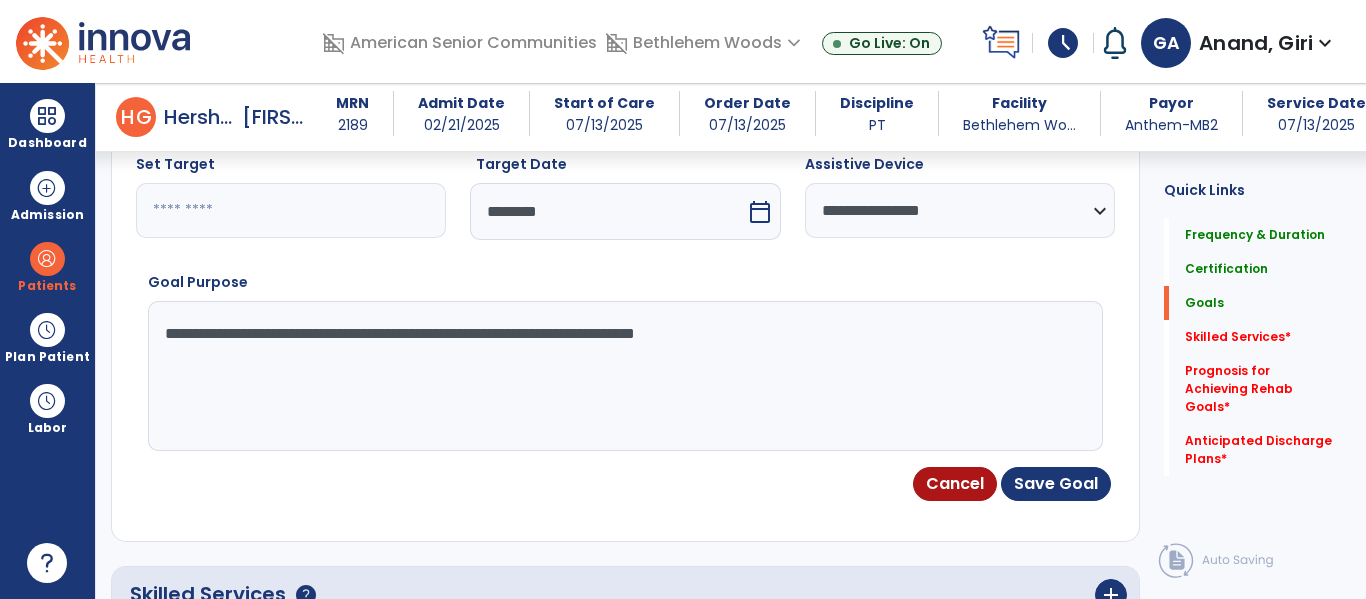 click on "**********" at bounding box center (623, 376) 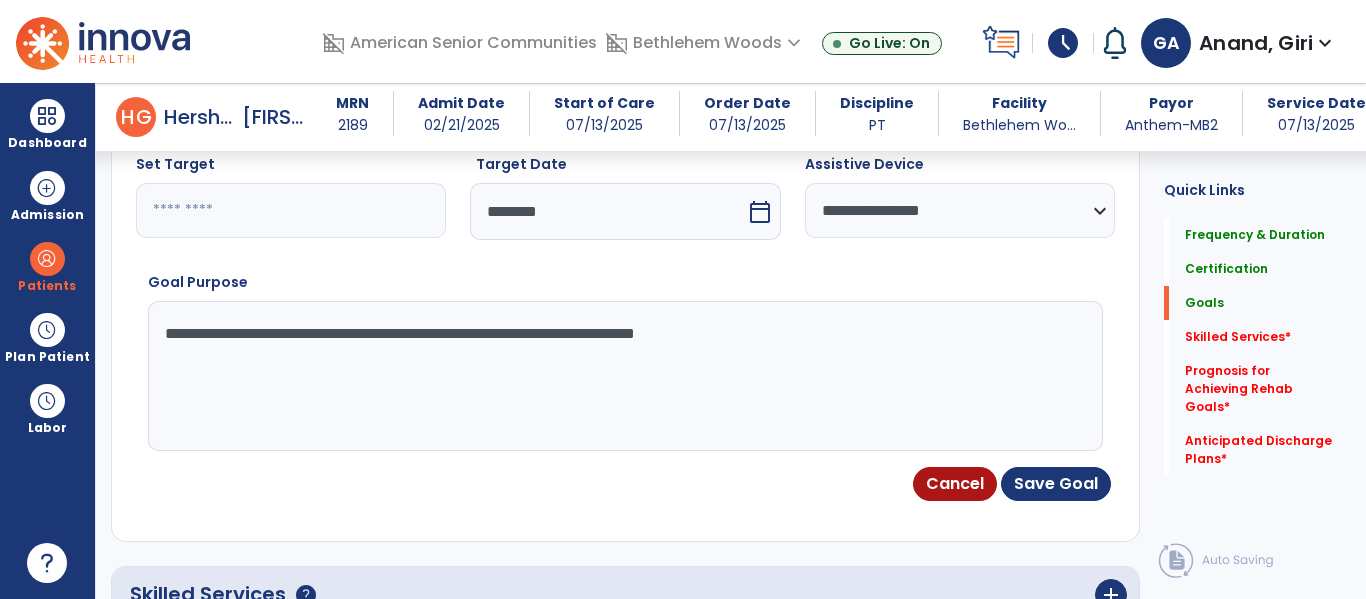 drag, startPoint x: 807, startPoint y: 337, endPoint x: 140, endPoint y: 349, distance: 667.1079 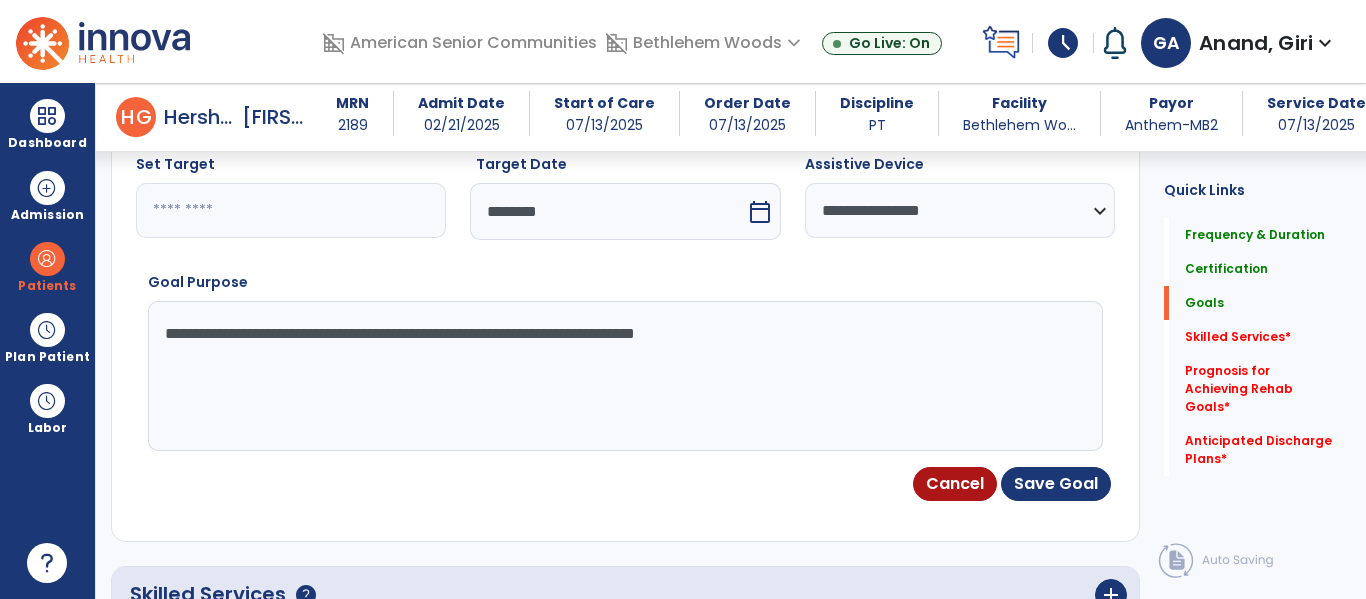 click on "**********" at bounding box center (625, 361) 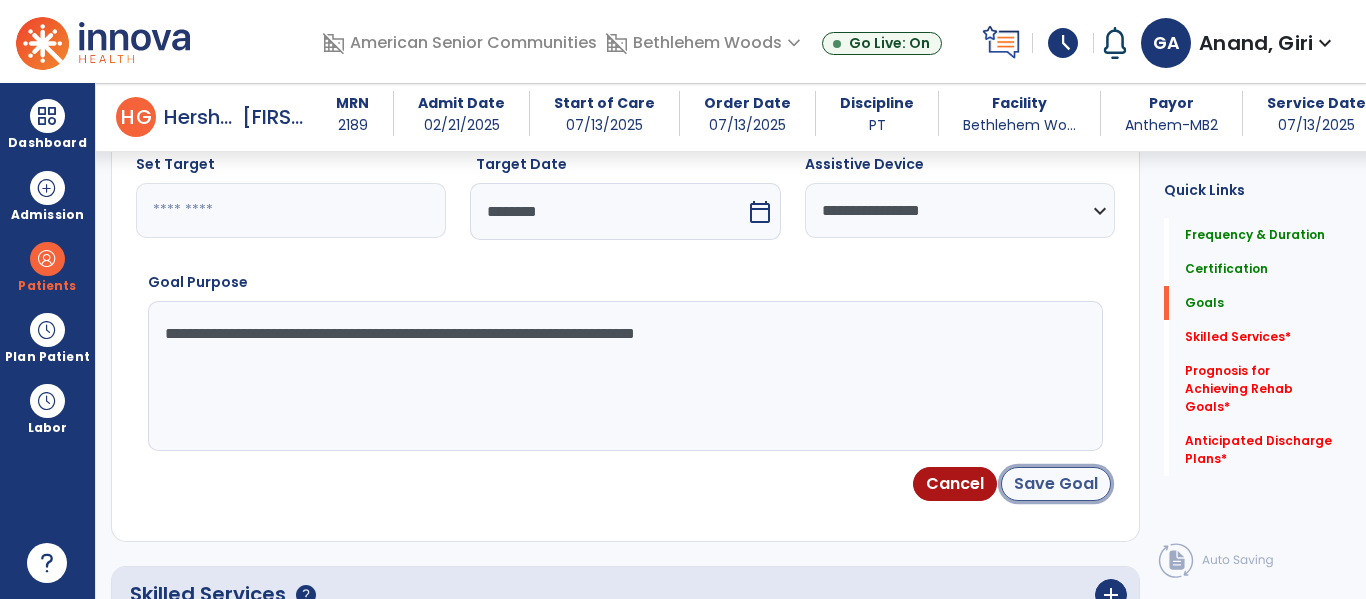 click on "Save Goal" at bounding box center (1056, 484) 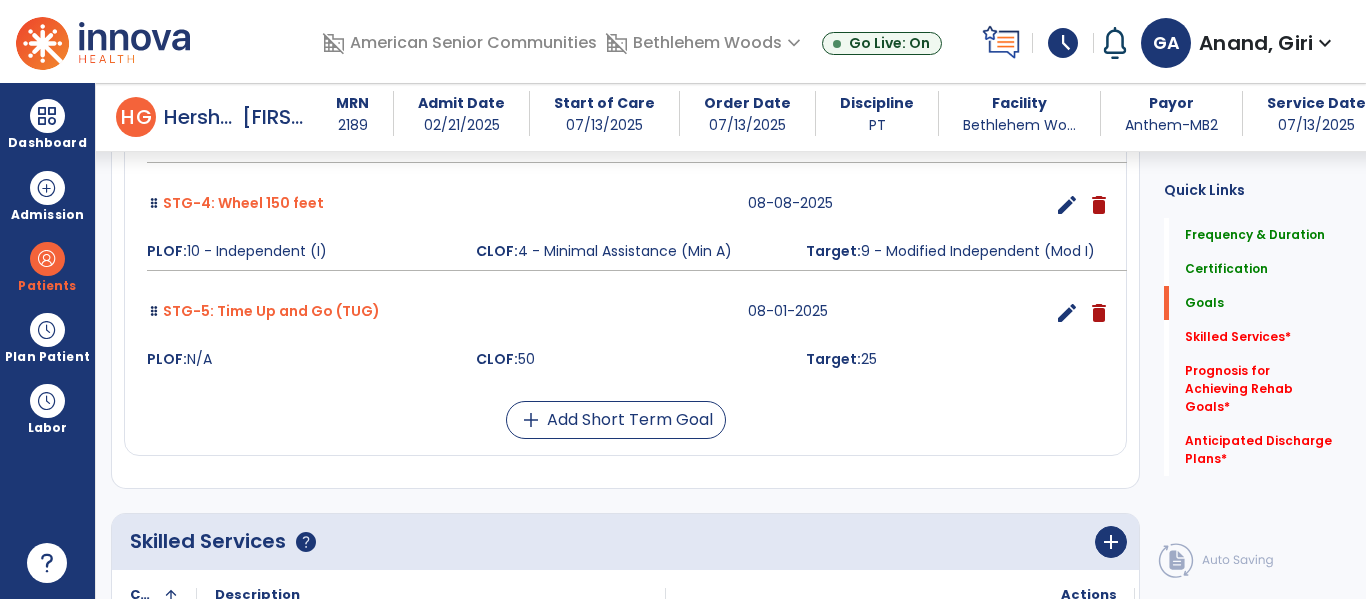 scroll, scrollTop: 966, scrollLeft: 0, axis: vertical 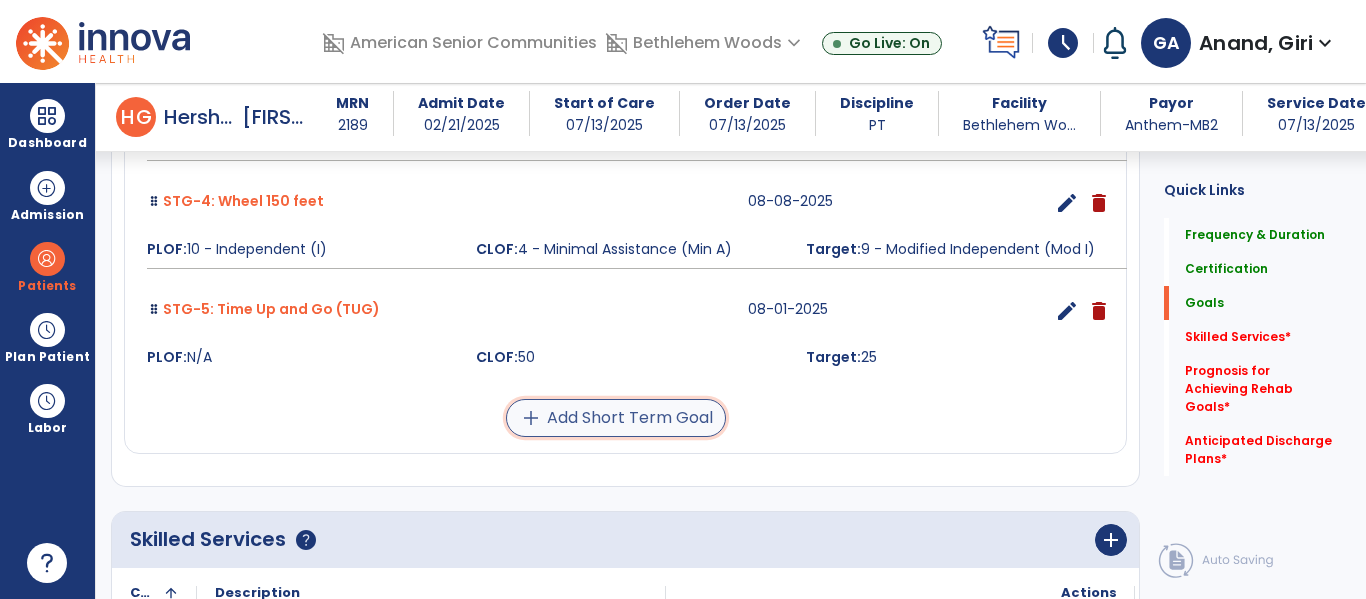 click on "add  Add Short Term Goal" at bounding box center [616, 418] 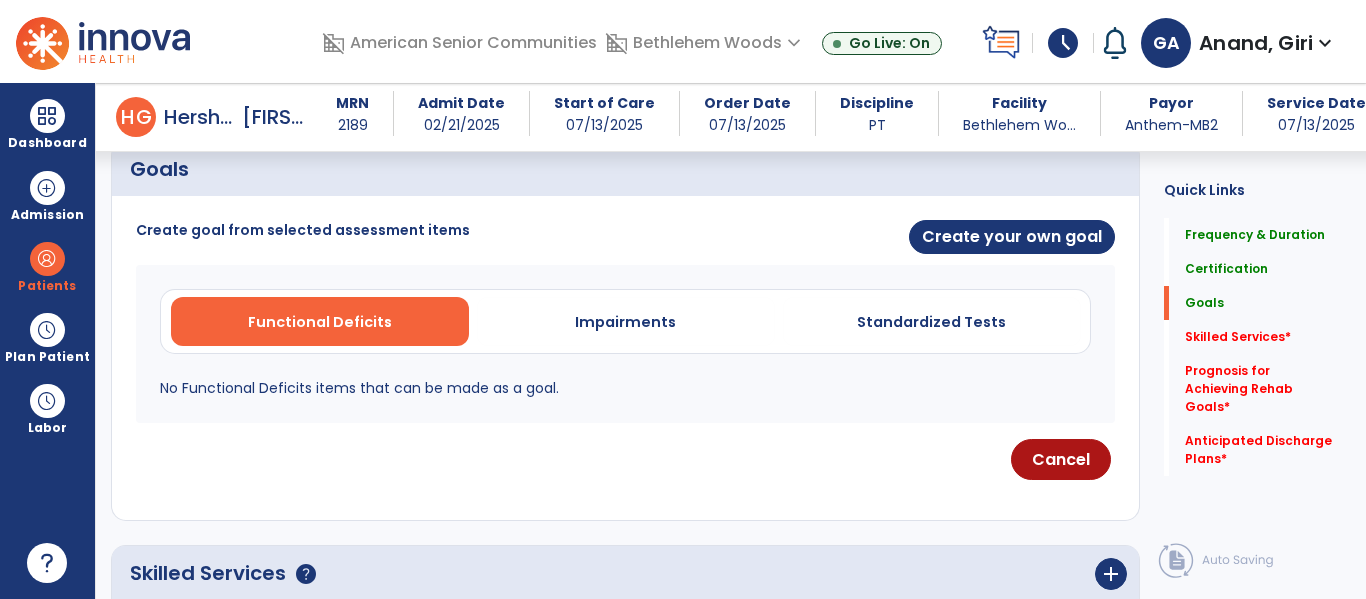 scroll, scrollTop: 470, scrollLeft: 0, axis: vertical 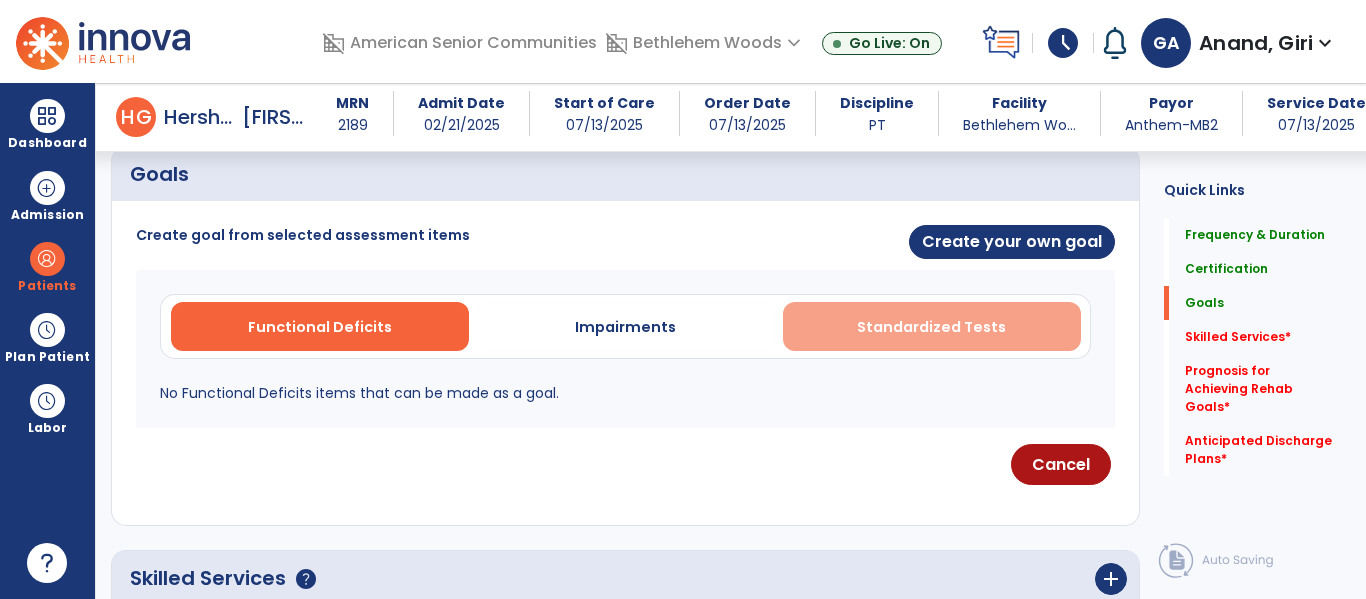 click on "Standardized Tests" at bounding box center (932, 326) 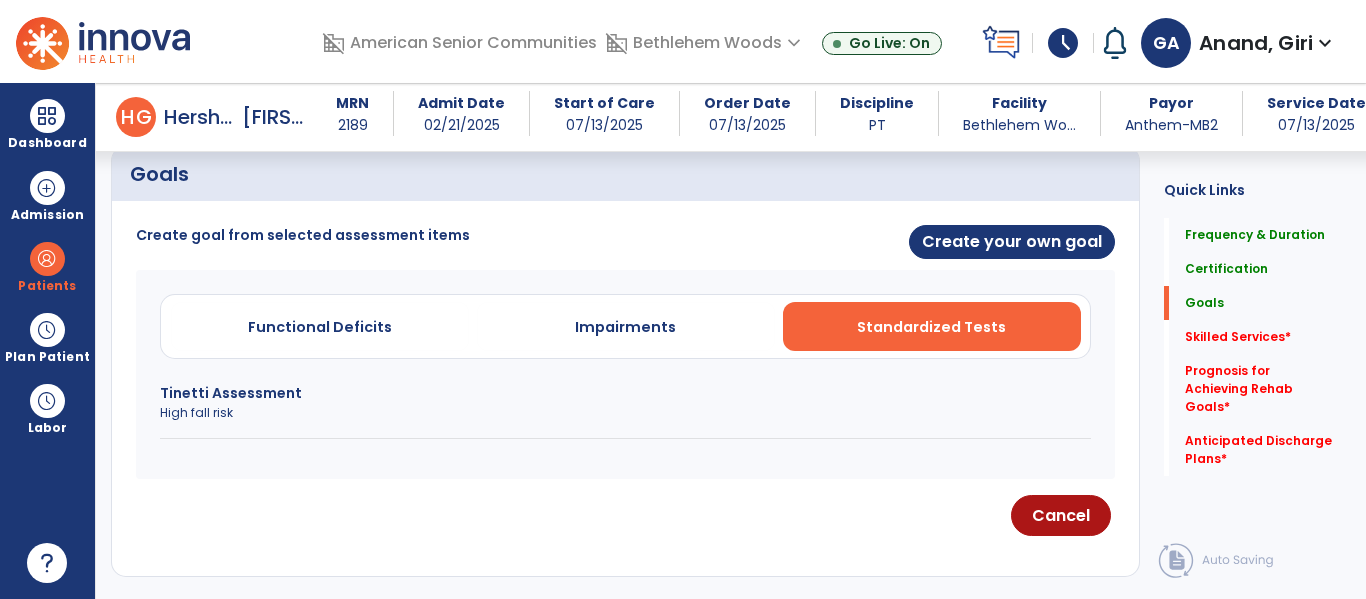 click on "Tinetti Assessment  High fall risk" at bounding box center (625, 411) 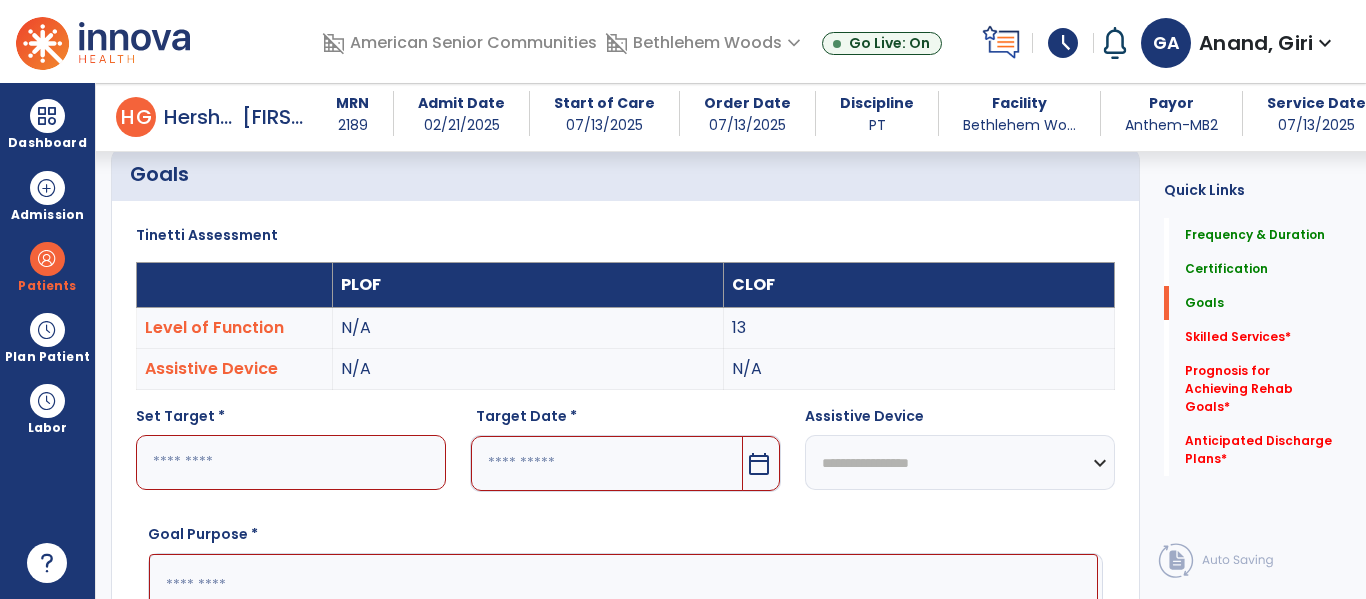 click at bounding box center [291, 462] 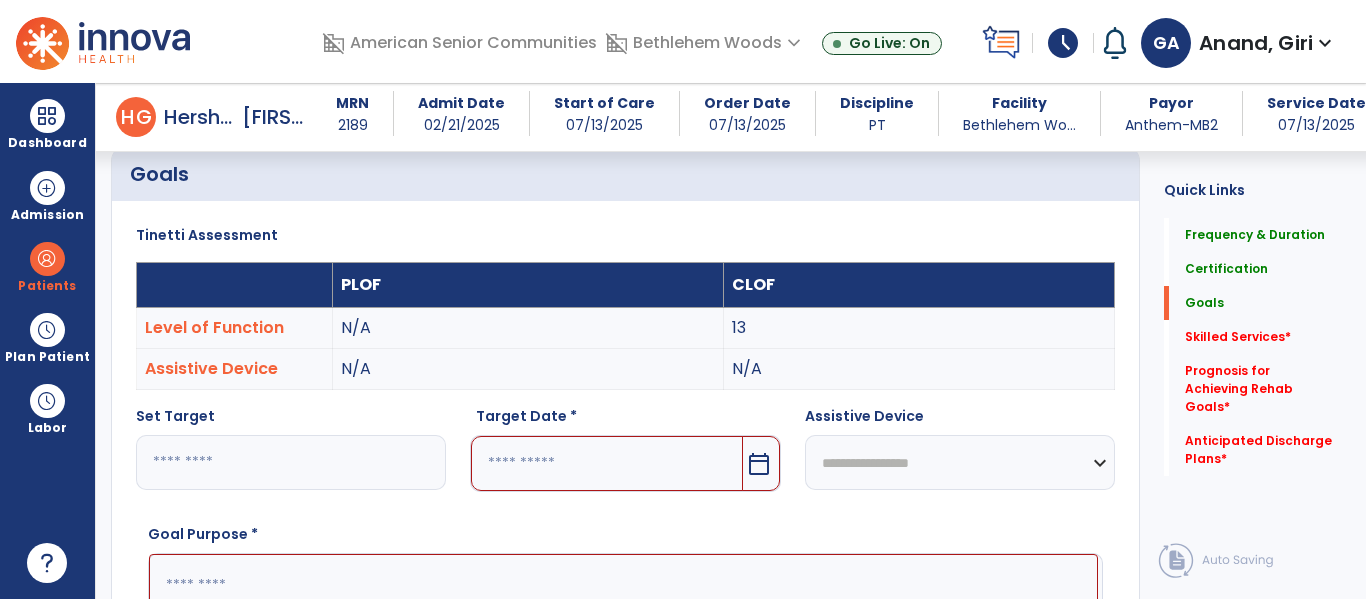 type on "**" 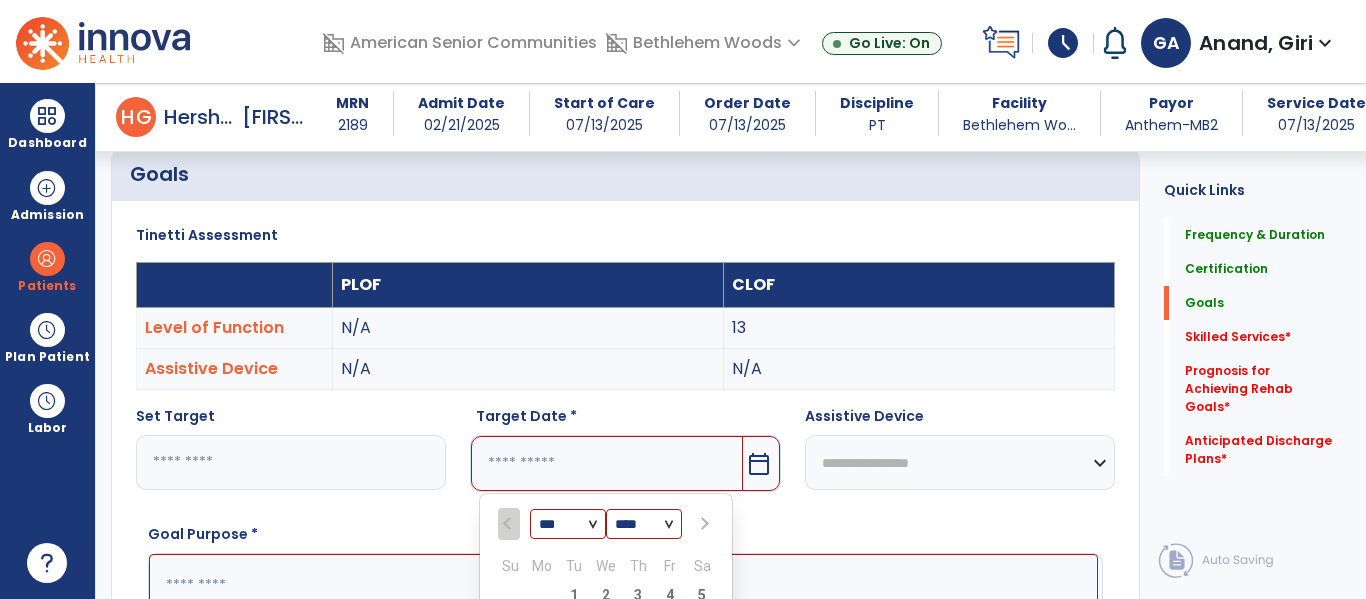 scroll, scrollTop: 792, scrollLeft: 0, axis: vertical 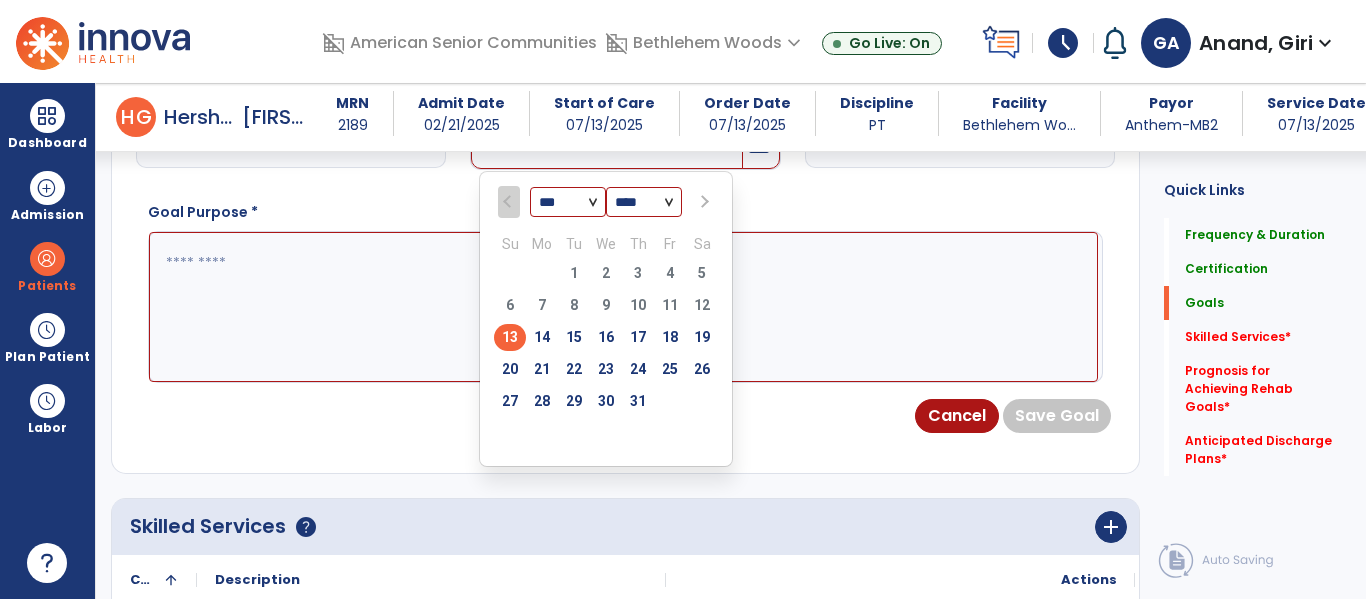 click at bounding box center [703, 202] 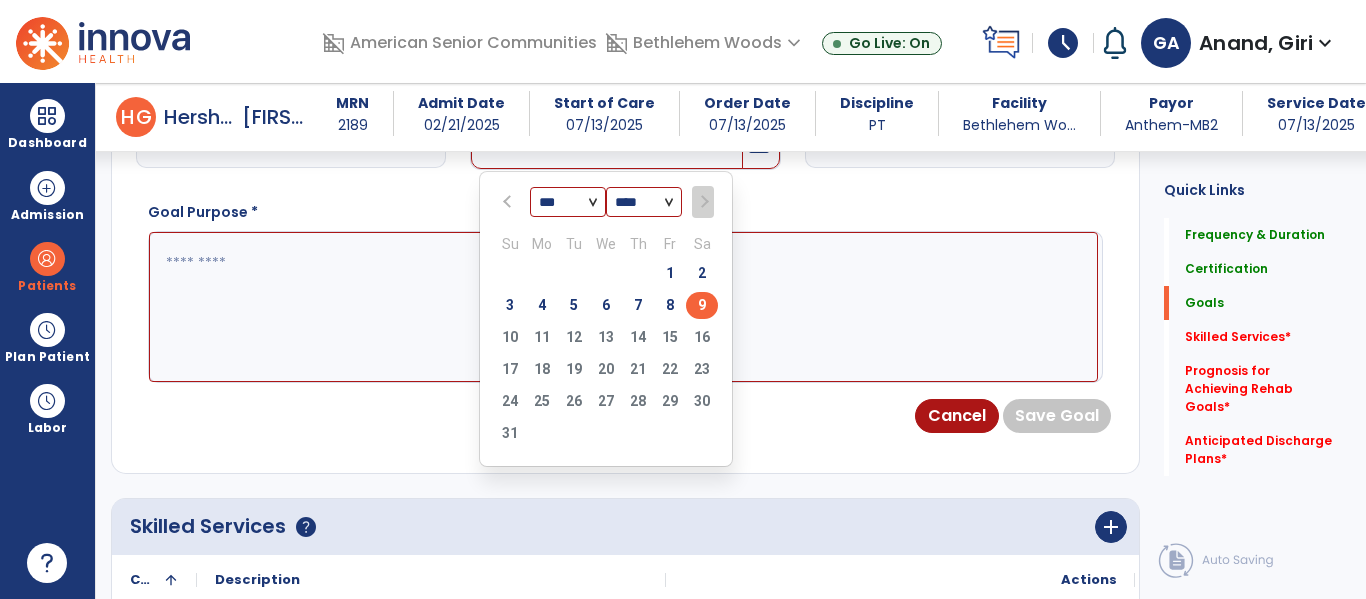 click on "9" at bounding box center [702, 305] 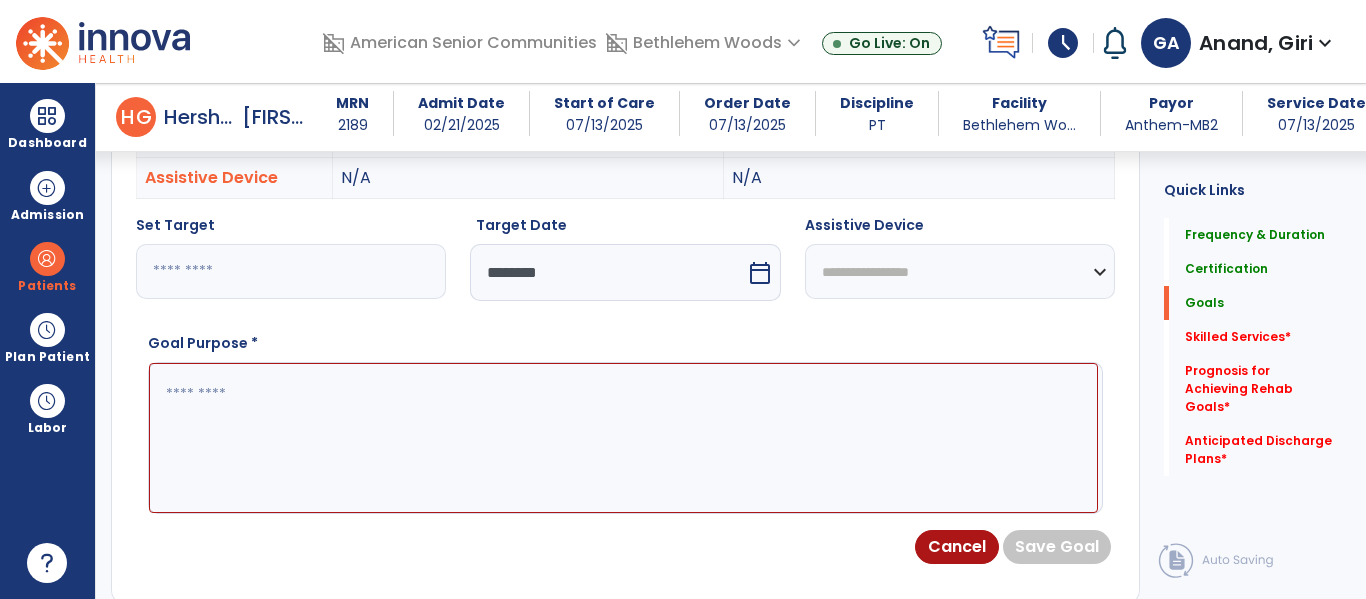 scroll, scrollTop: 659, scrollLeft: 0, axis: vertical 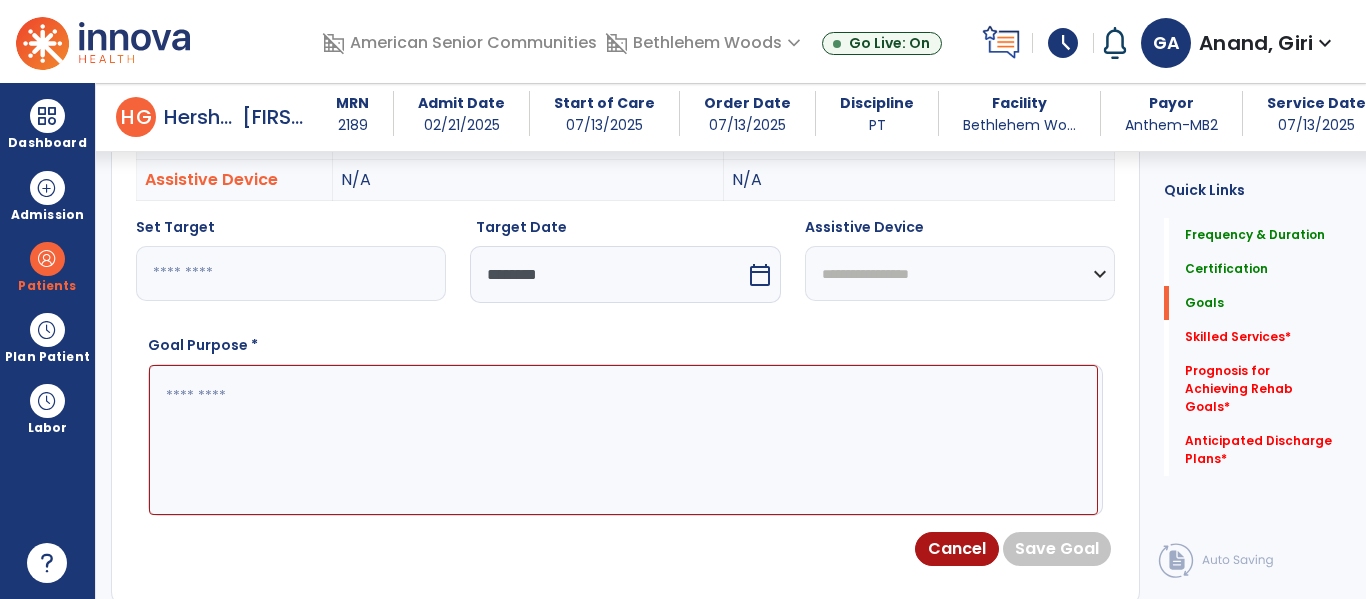click on "**********" at bounding box center [960, 273] 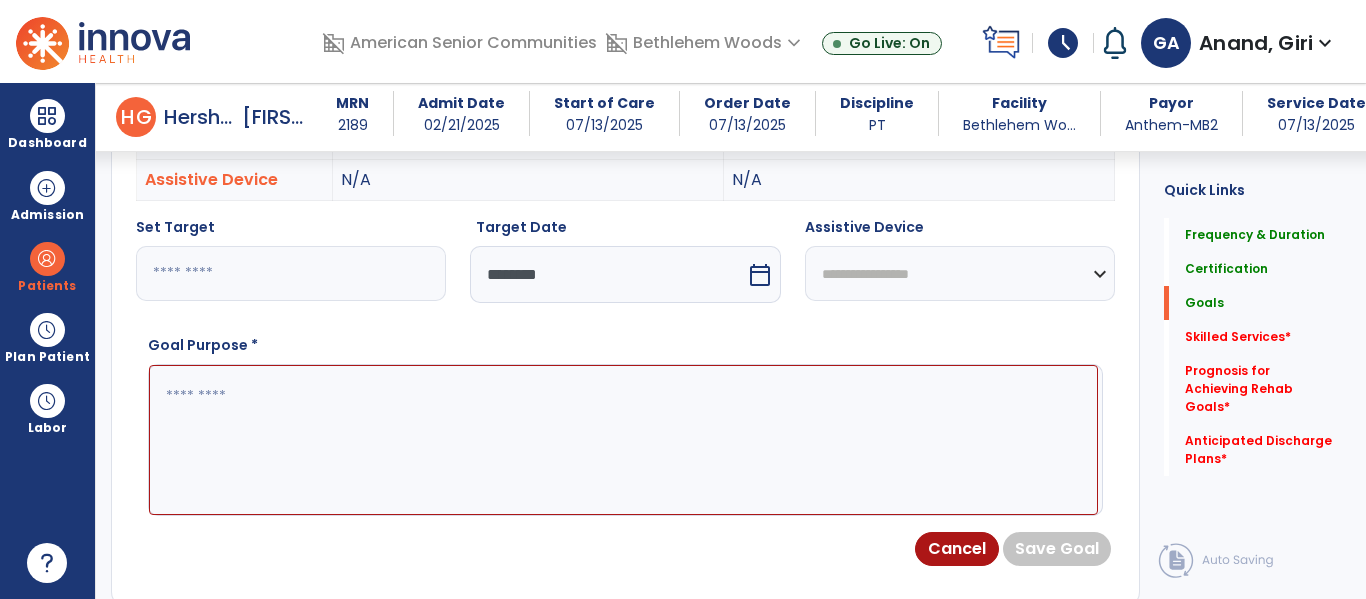 select on "**********" 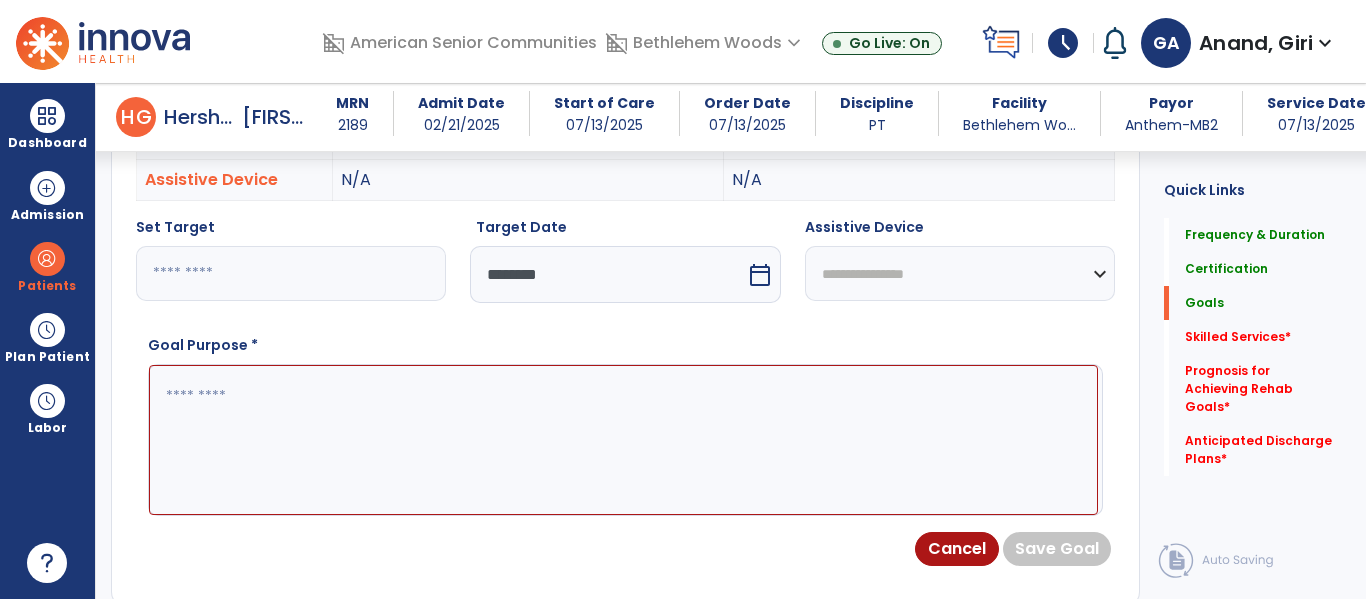 click on "**********" at bounding box center (960, 273) 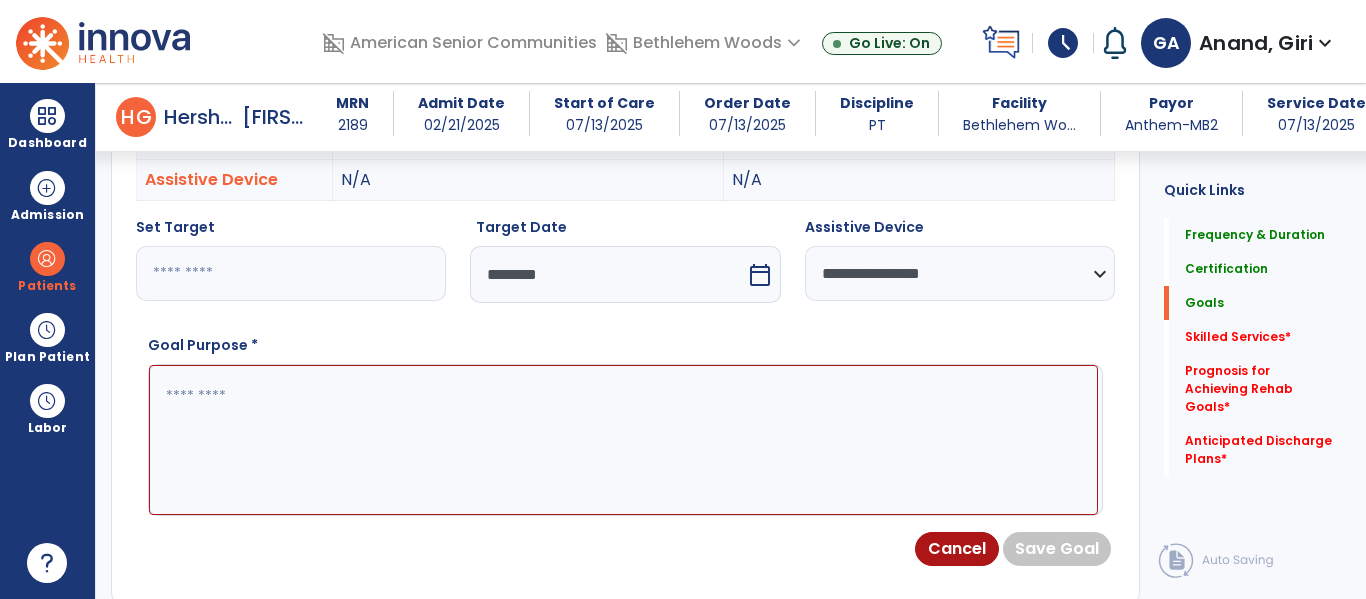 click at bounding box center [623, 440] 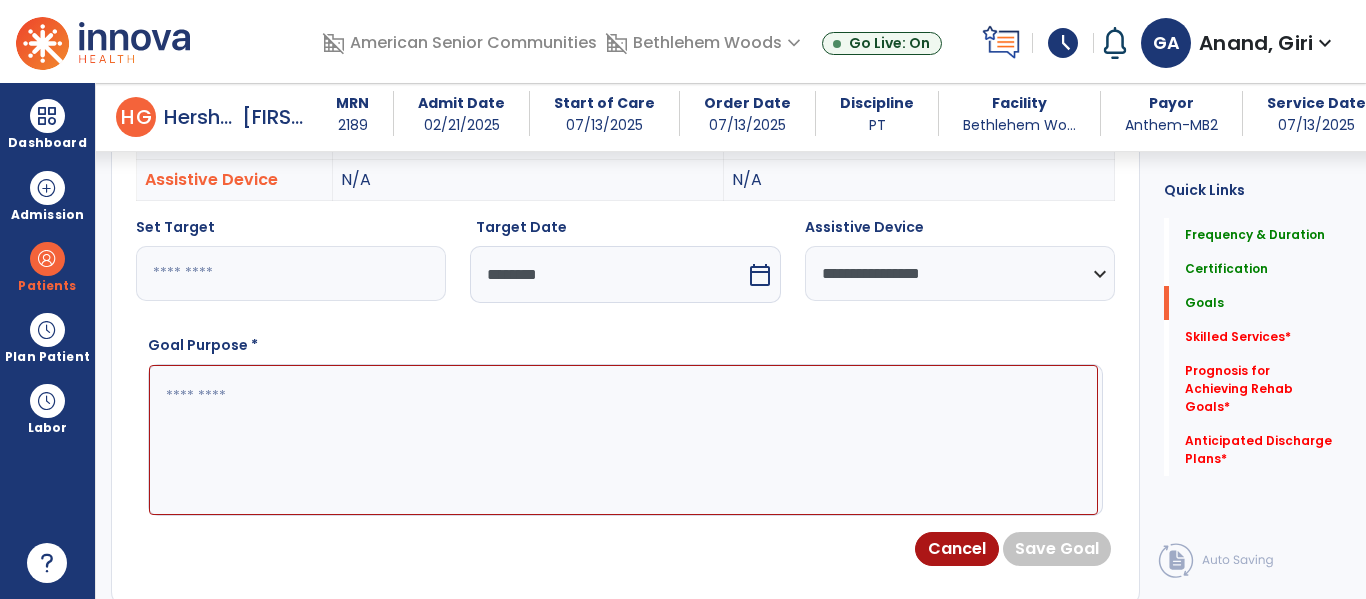 click at bounding box center (623, 440) 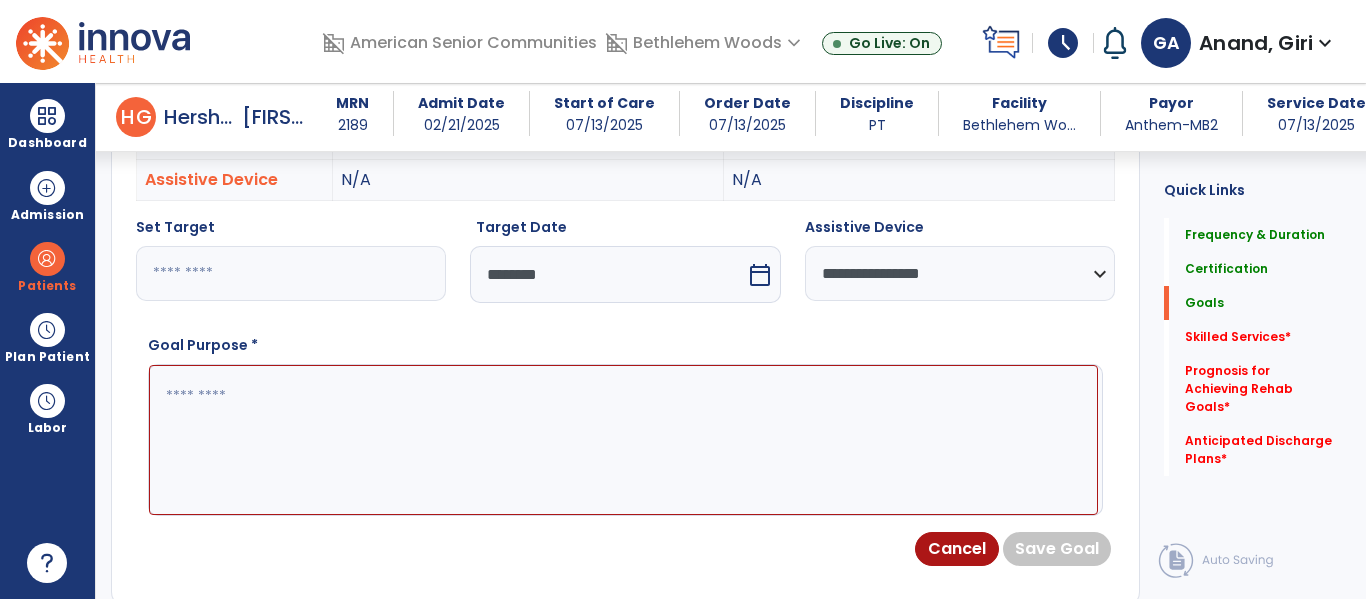 type on "**********" 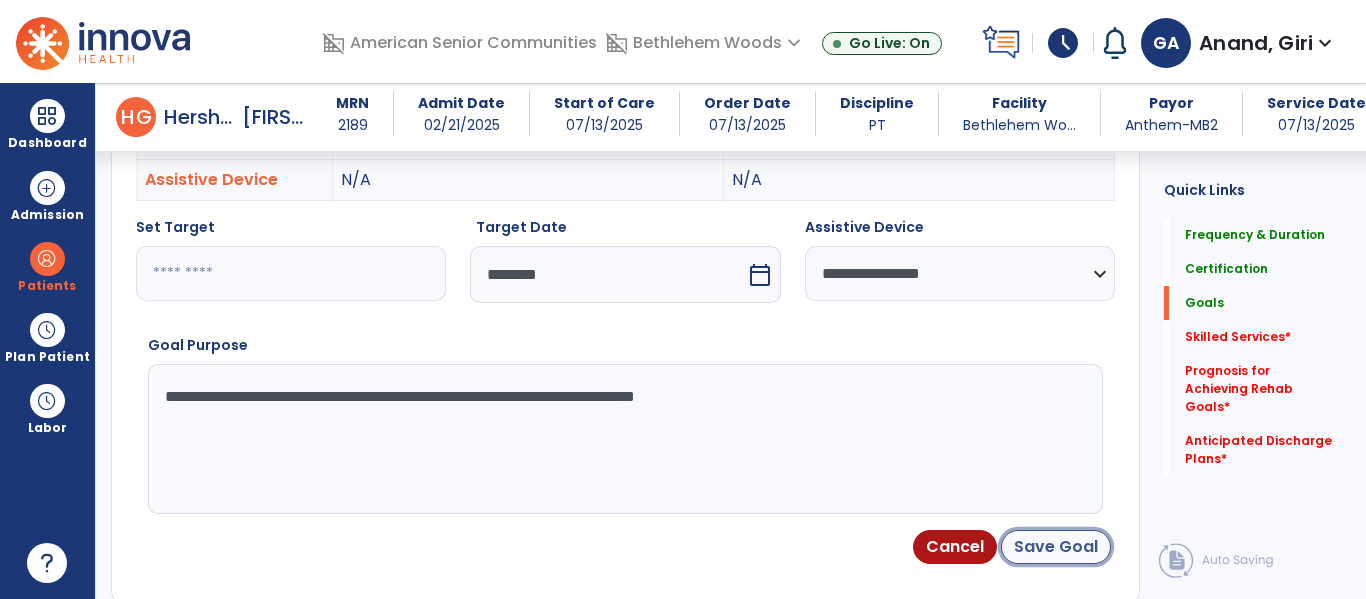 click on "Save Goal" at bounding box center (1056, 547) 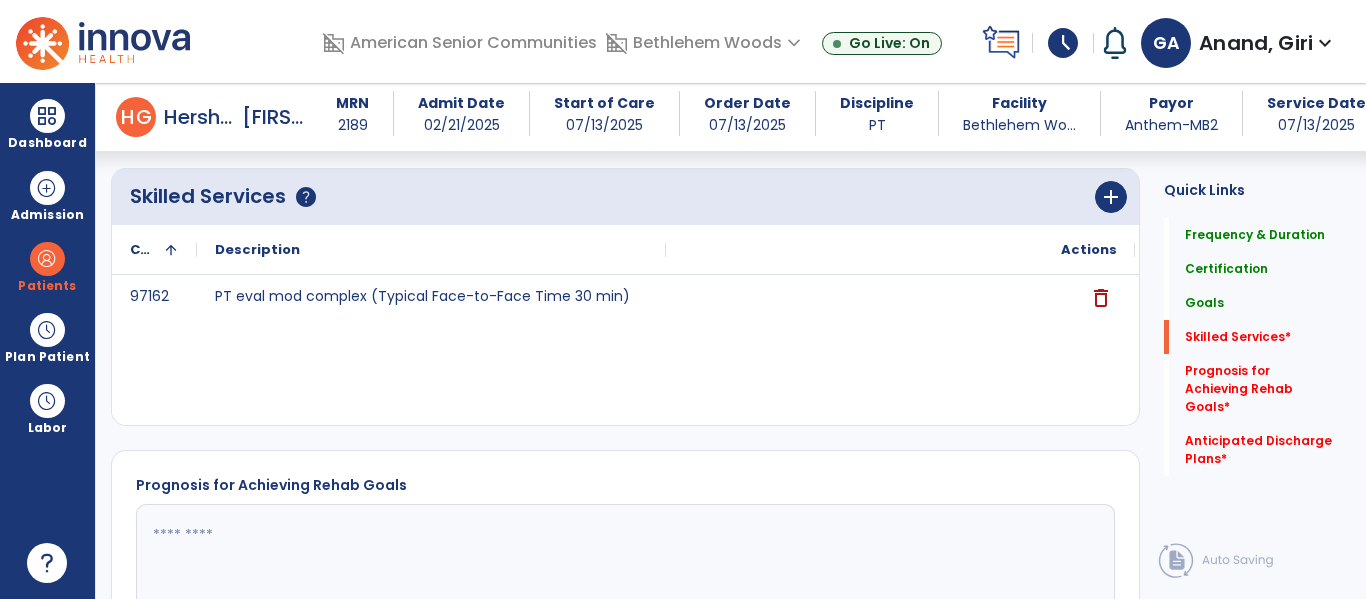 scroll, scrollTop: 1418, scrollLeft: 0, axis: vertical 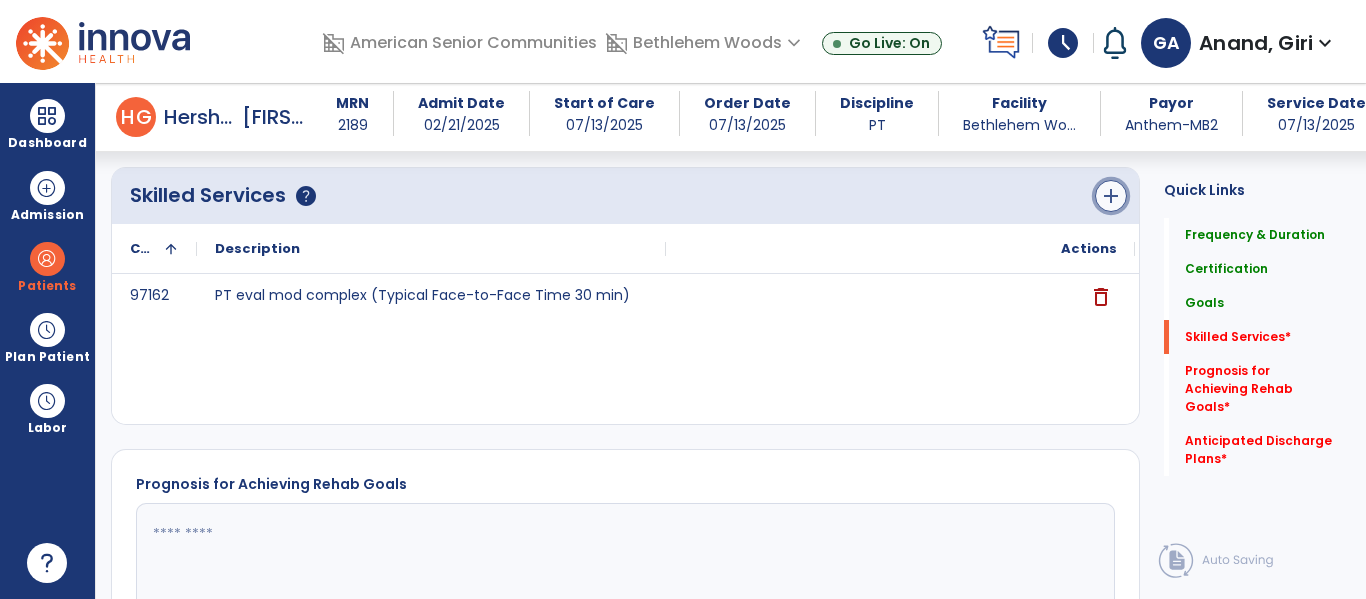 click on "add" 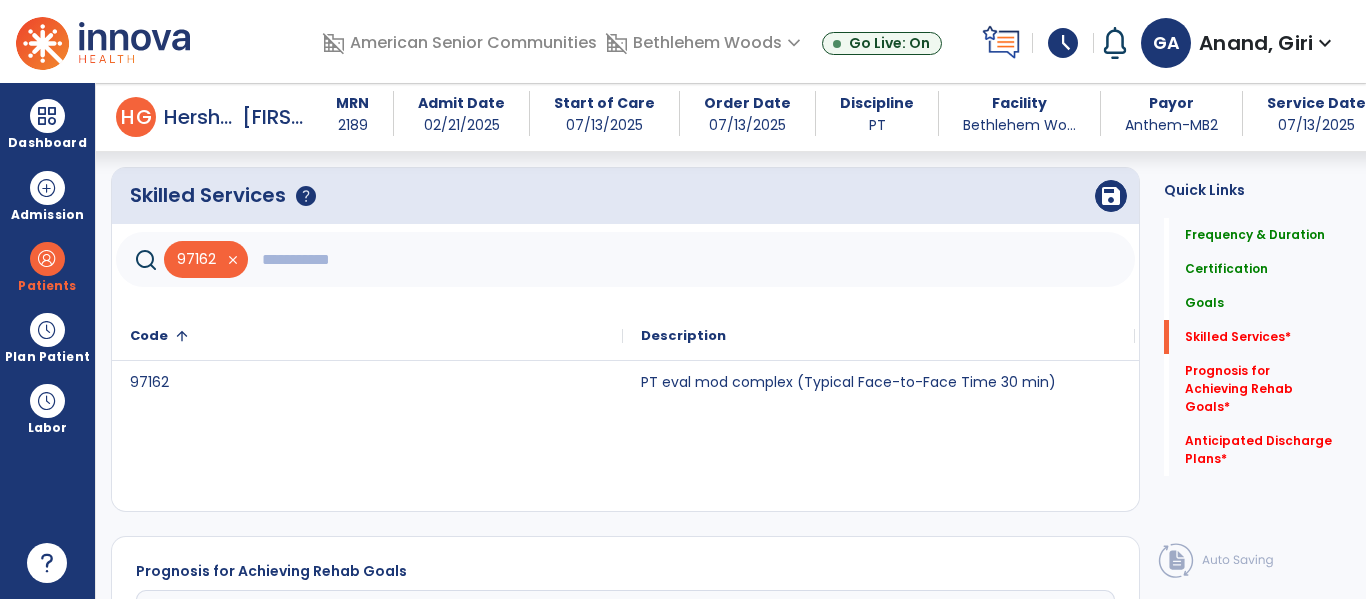 click 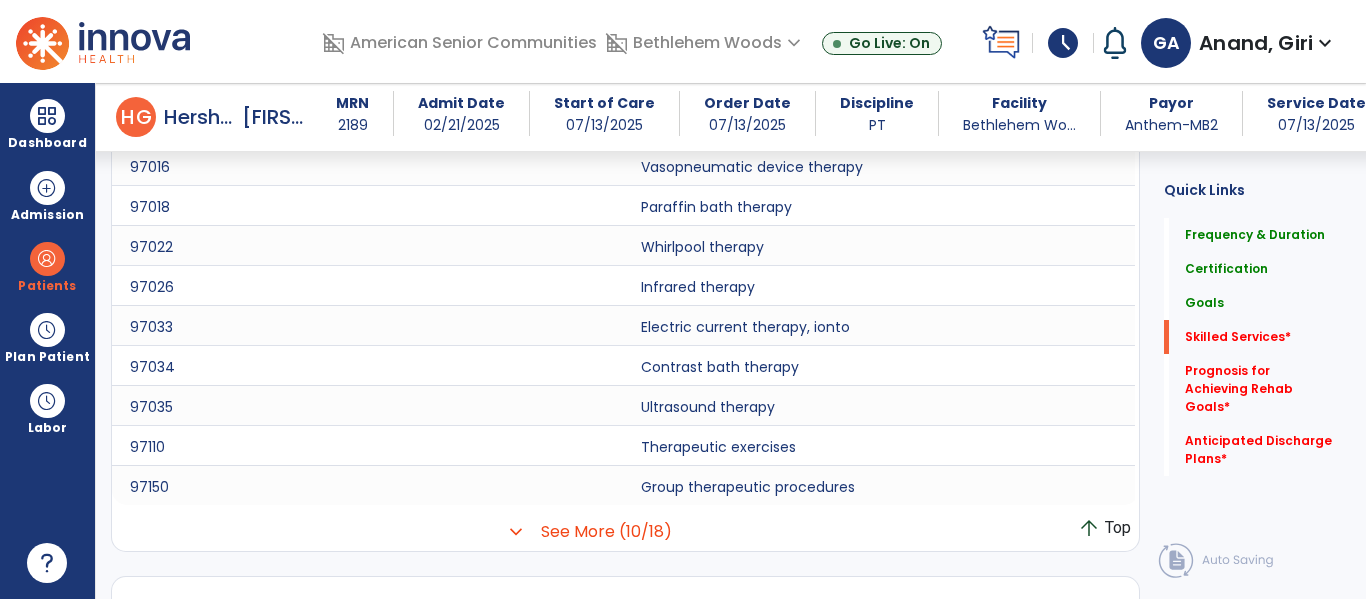 scroll, scrollTop: 1690, scrollLeft: 0, axis: vertical 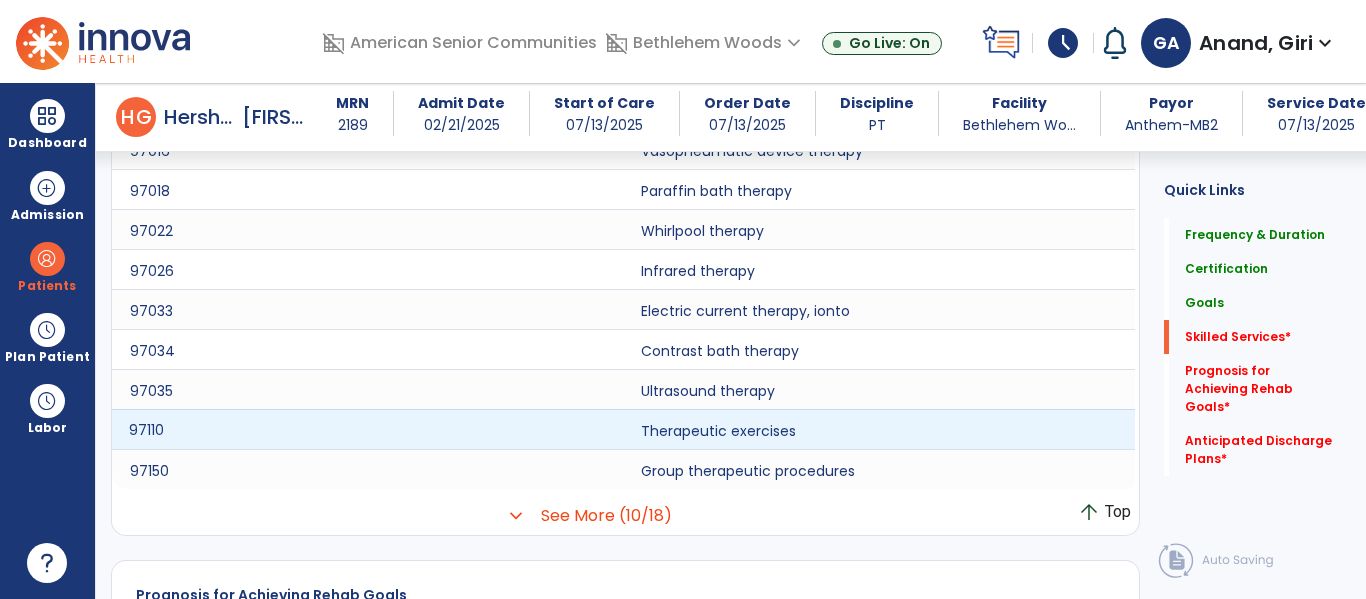 click on "97110" 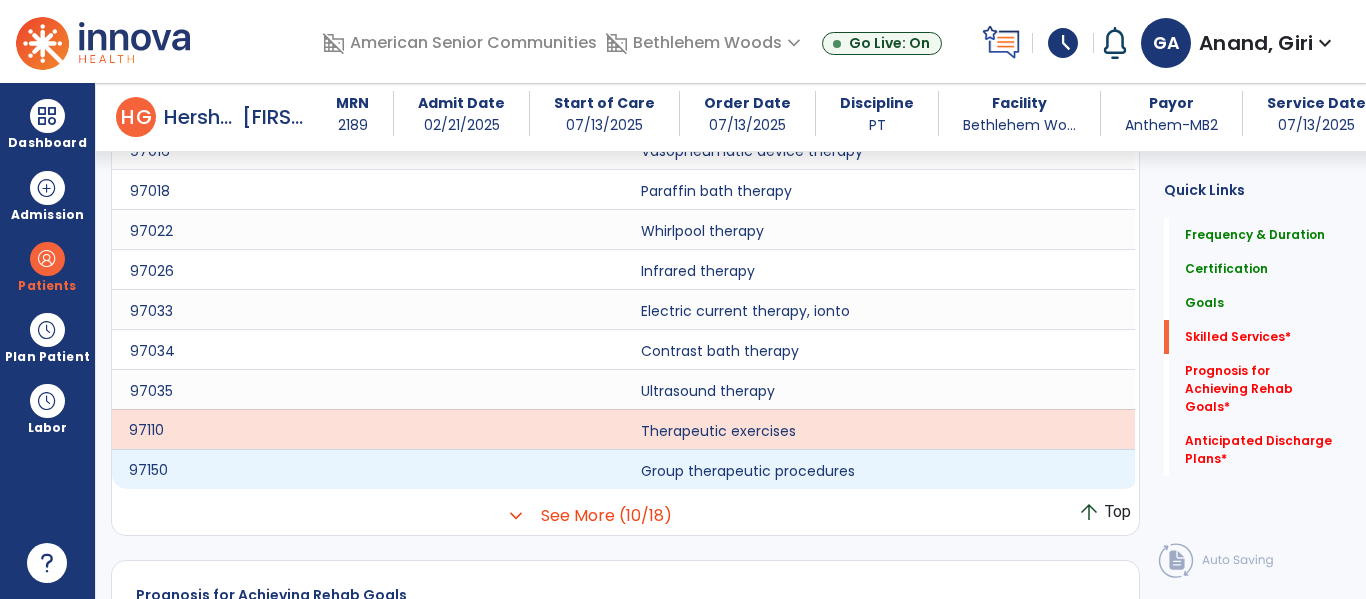 click on "97150" 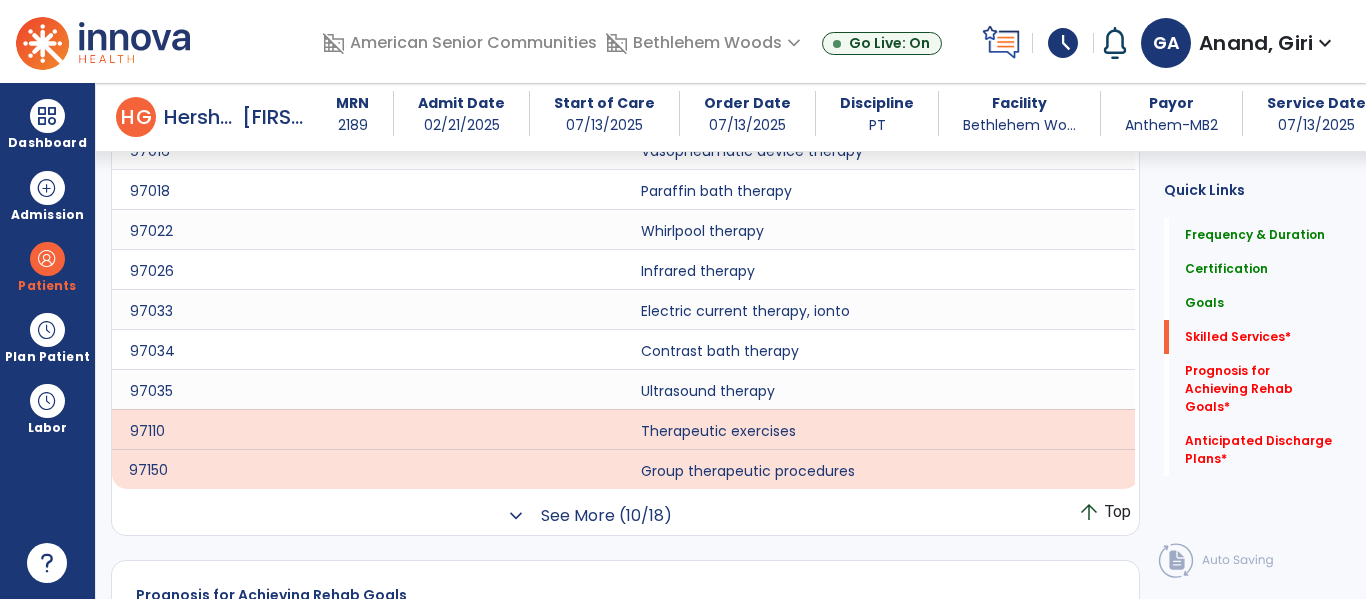 click on "See More (10/18)" 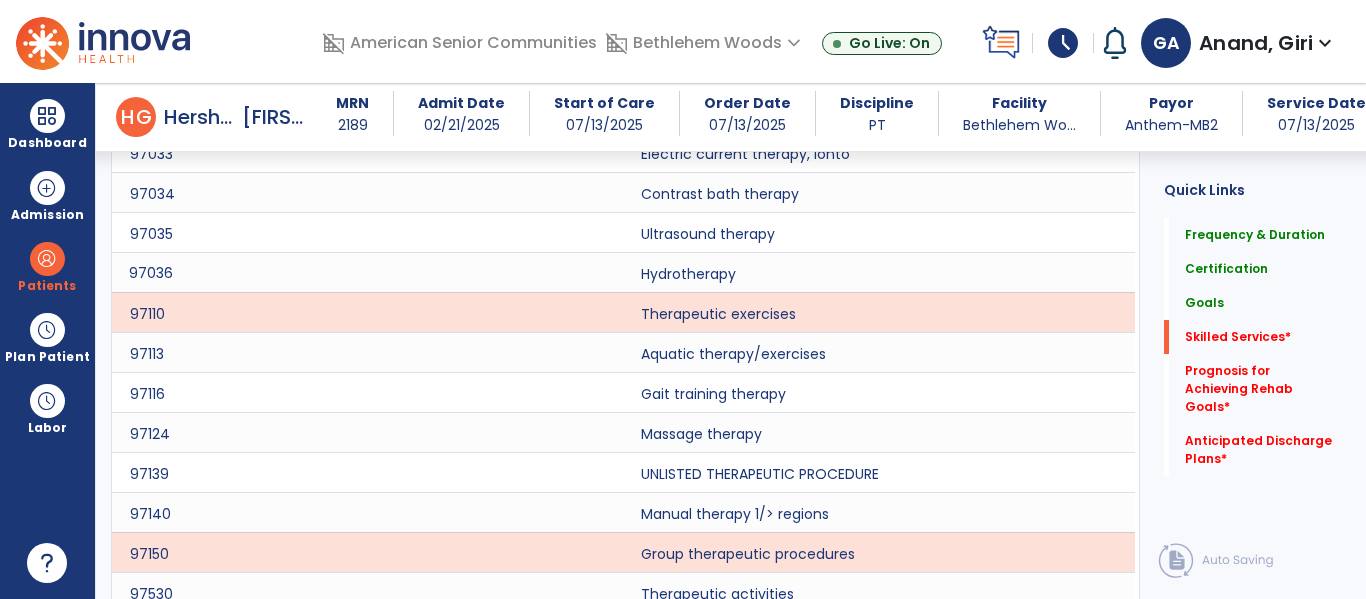 scroll, scrollTop: 1891, scrollLeft: 0, axis: vertical 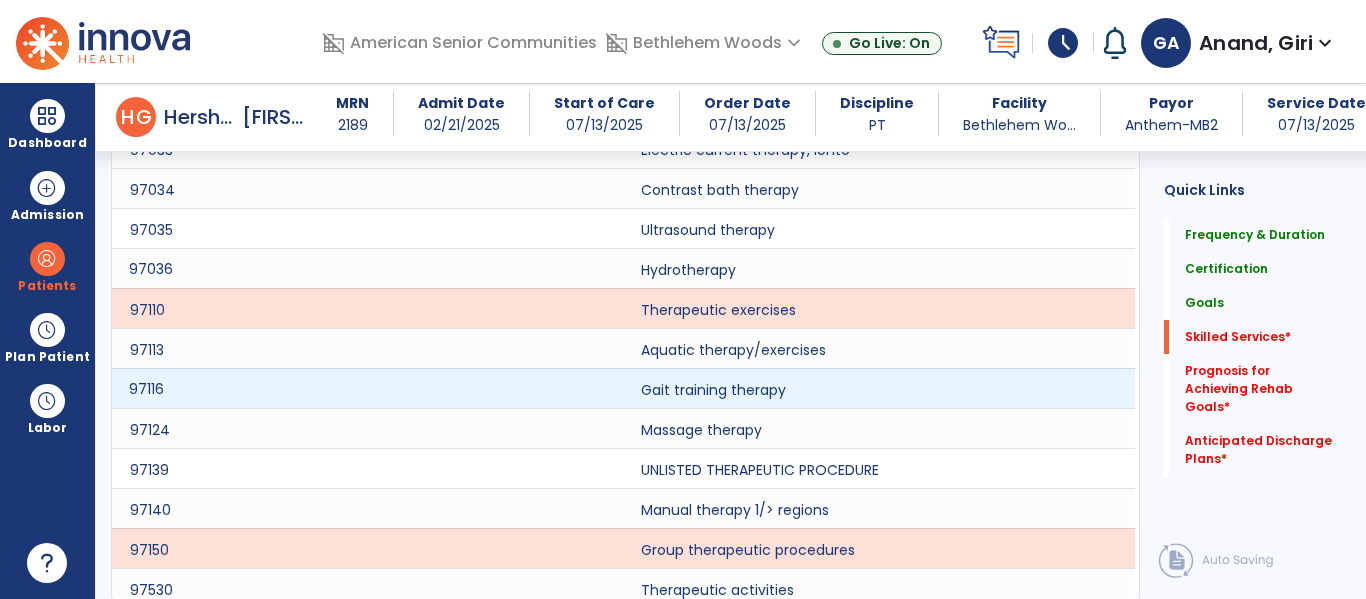 click on "97116" 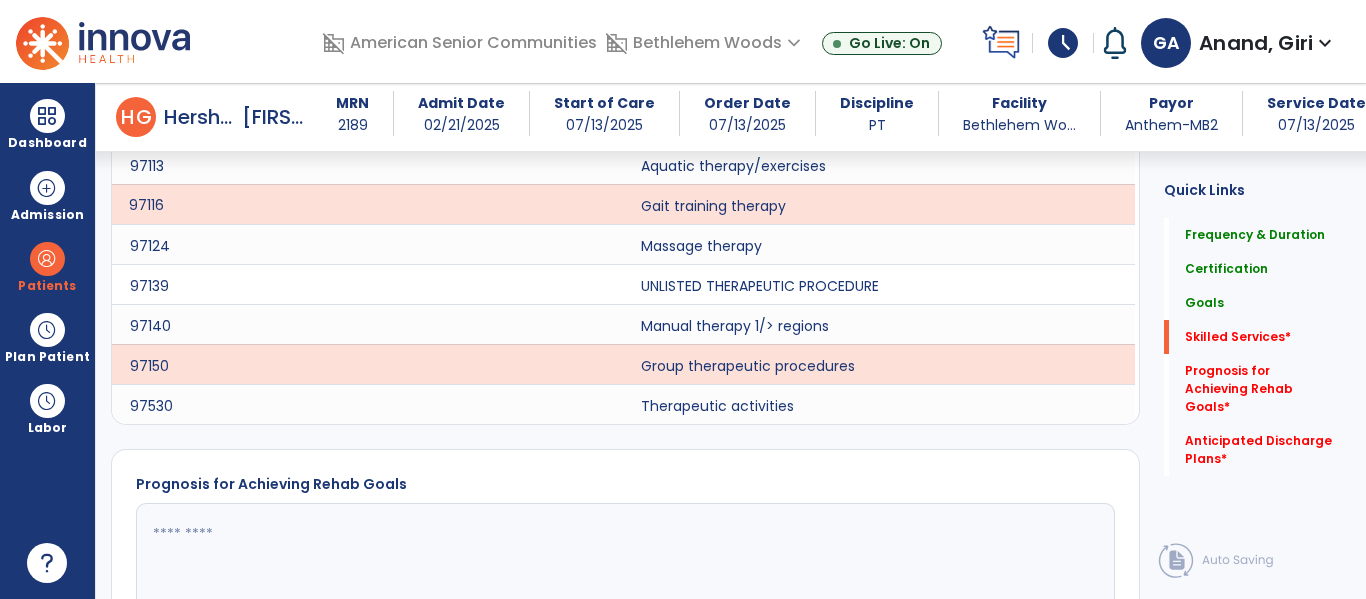 scroll, scrollTop: 2078, scrollLeft: 0, axis: vertical 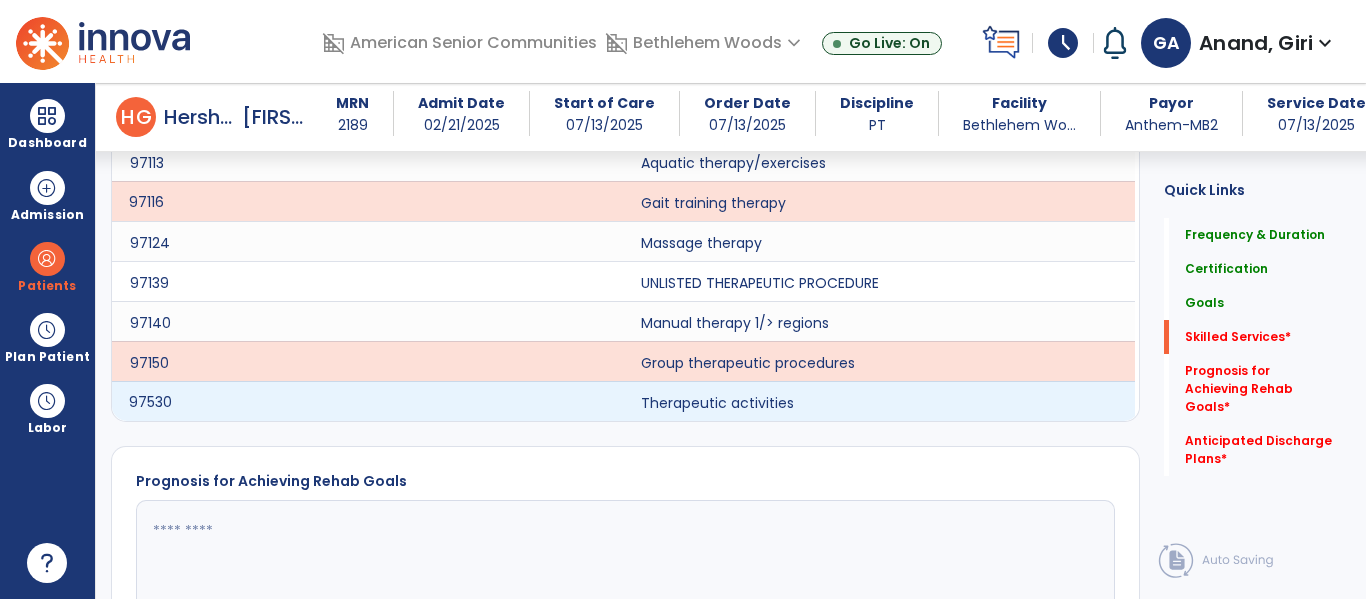 click on "97530" 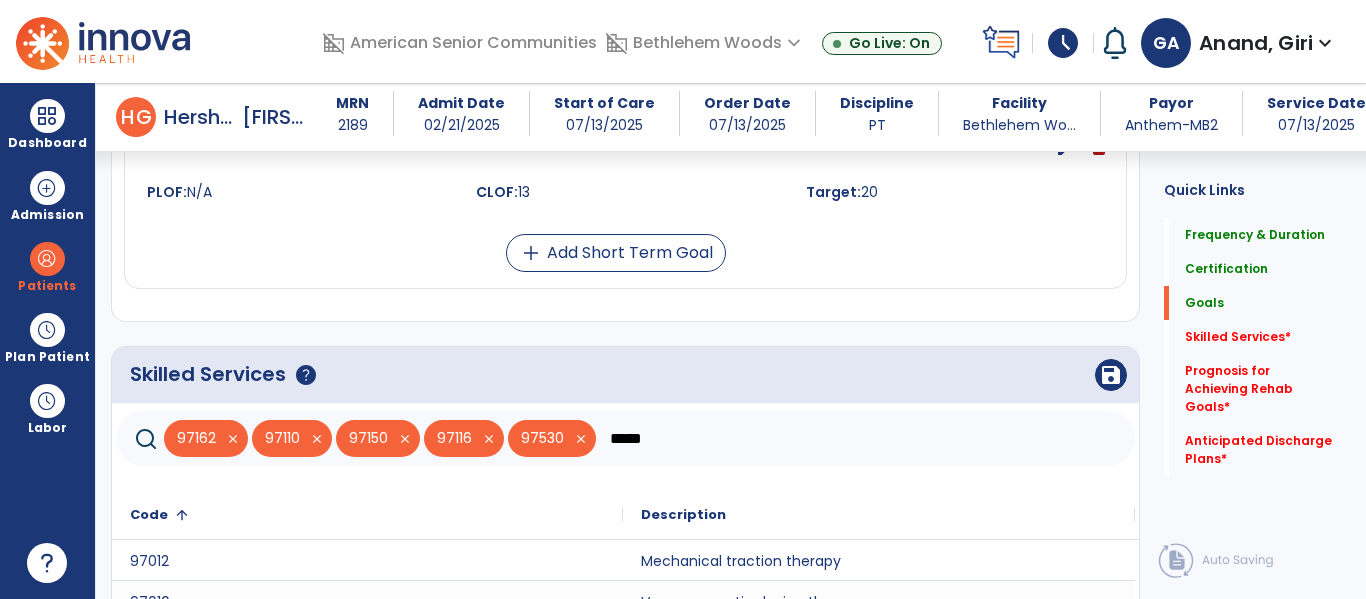 scroll, scrollTop: 1236, scrollLeft: 0, axis: vertical 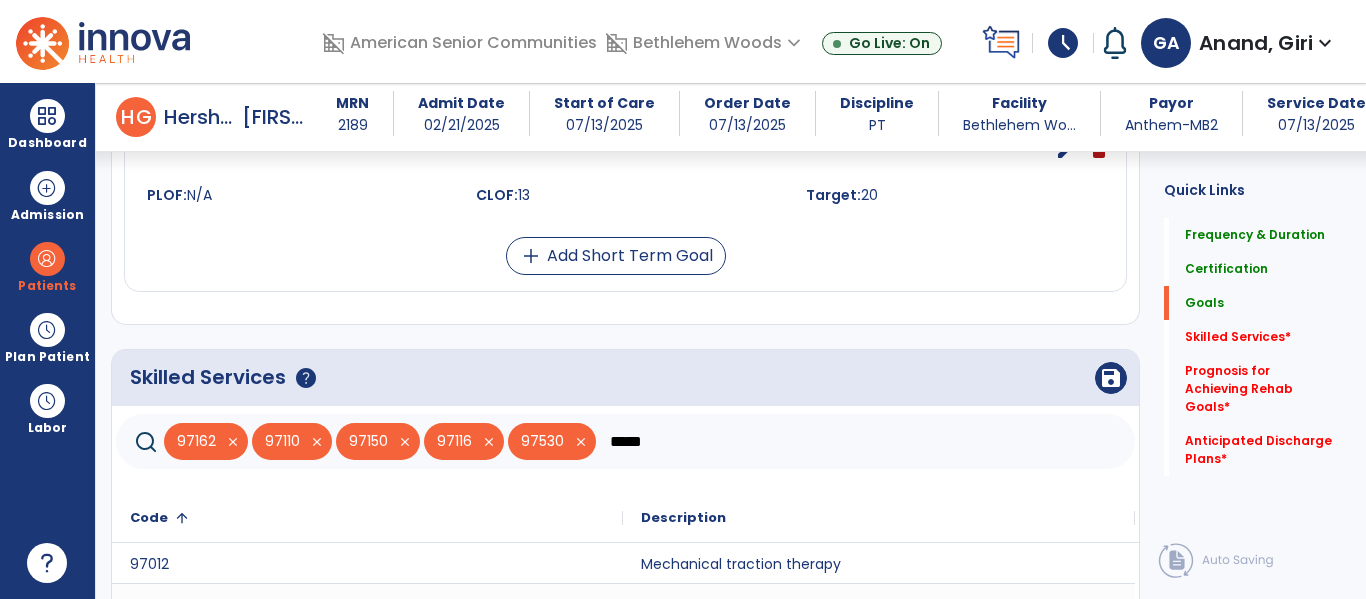 click on "*****" 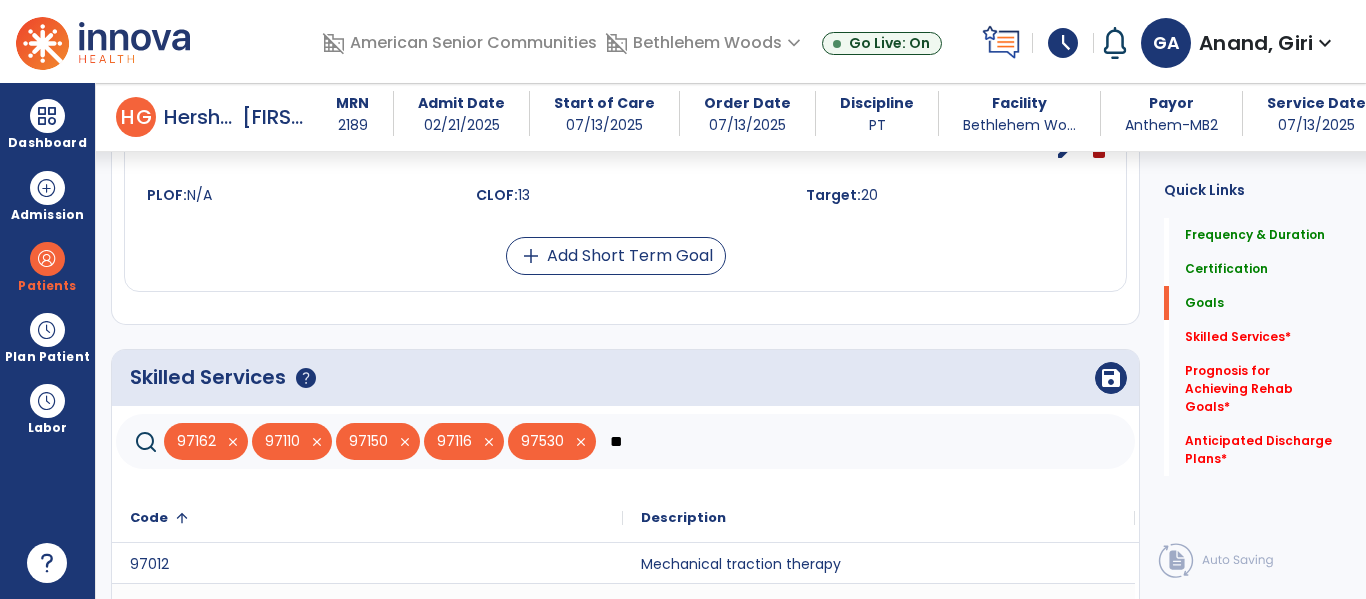 type on "*" 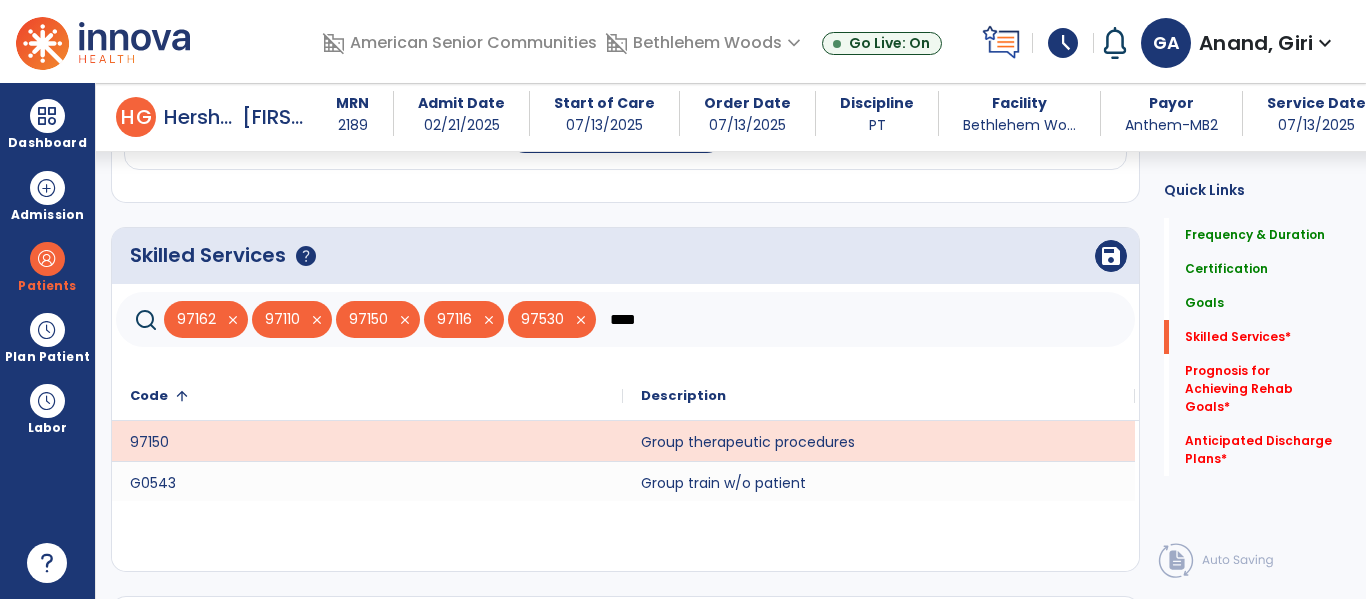 scroll, scrollTop: 1373, scrollLeft: 0, axis: vertical 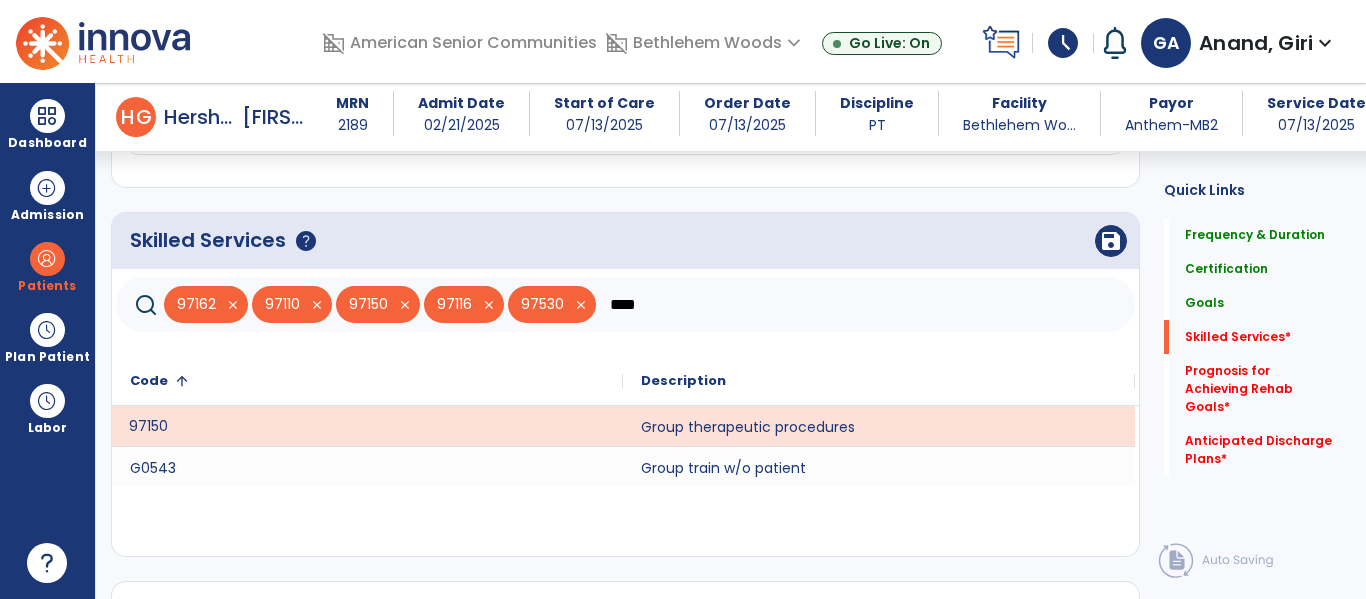click on "97150" 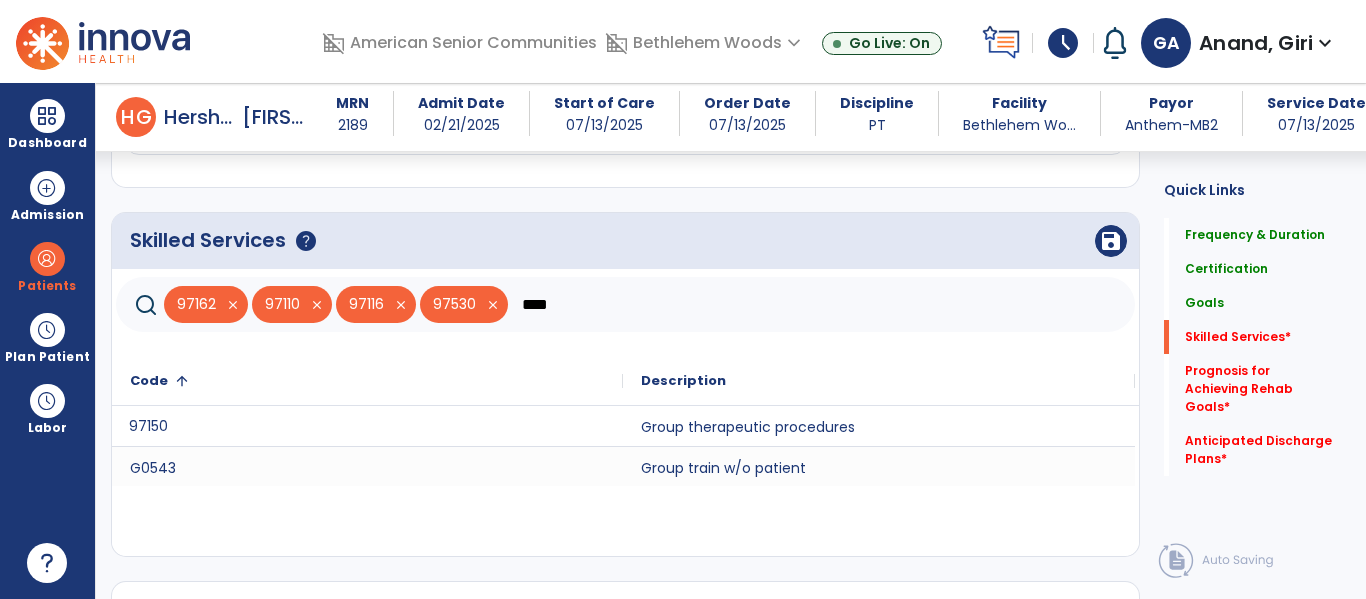 click on "****" 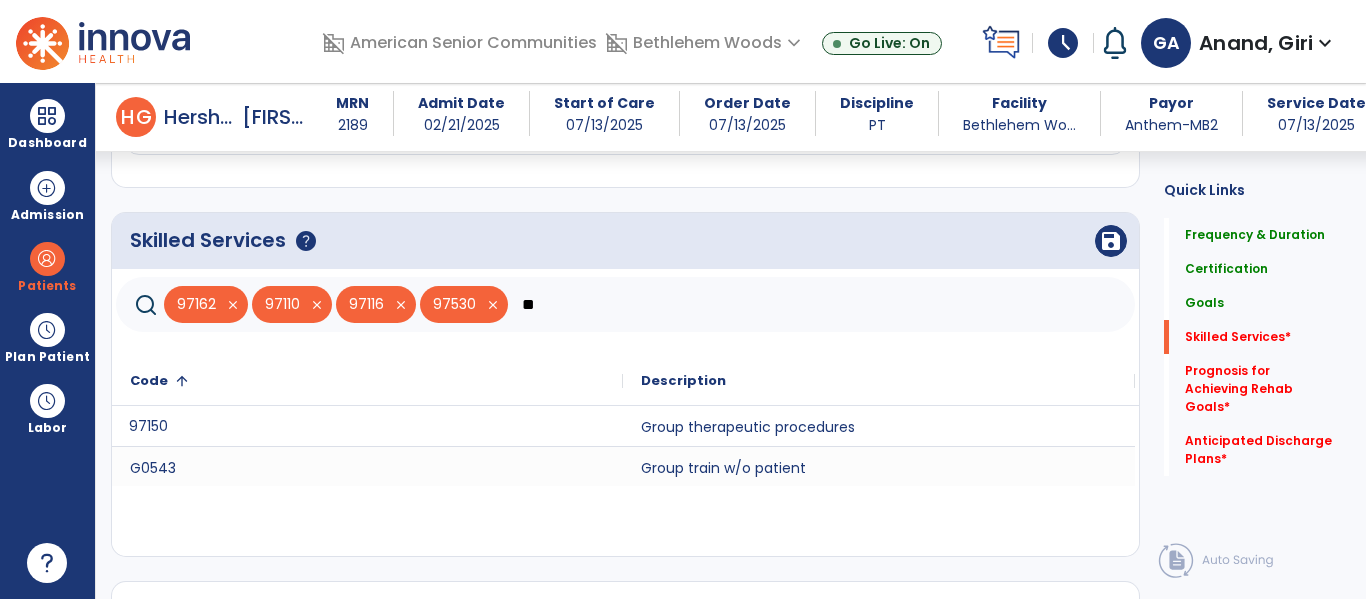 type on "*" 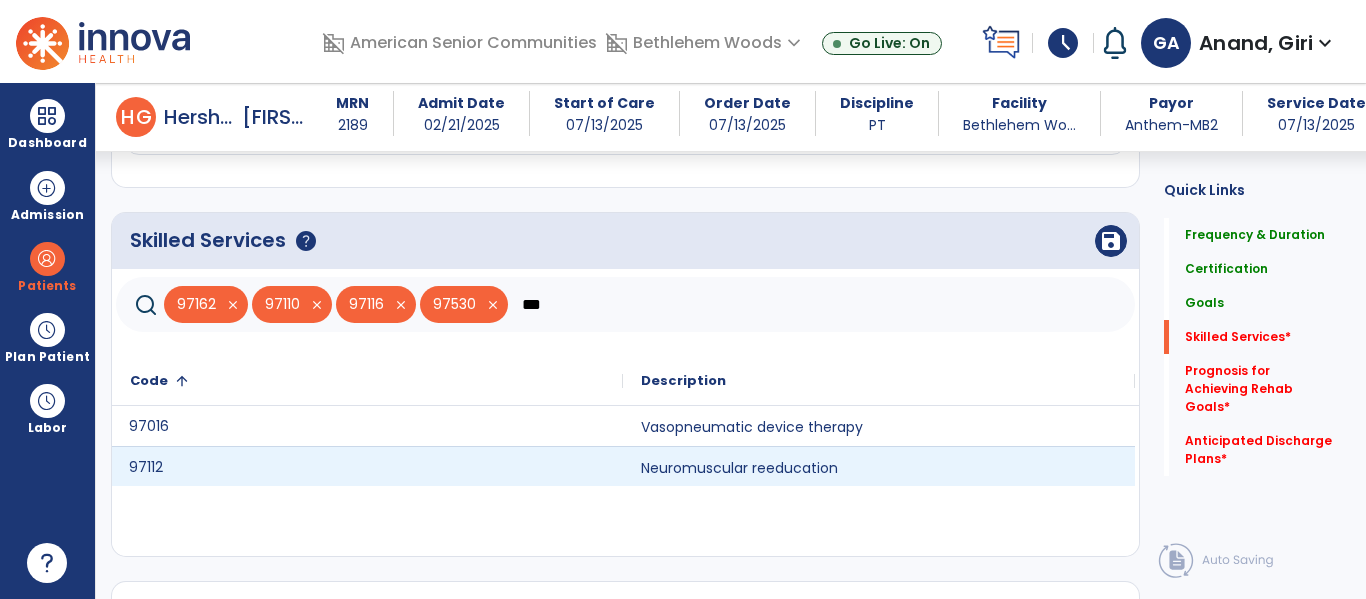 click on "97112" 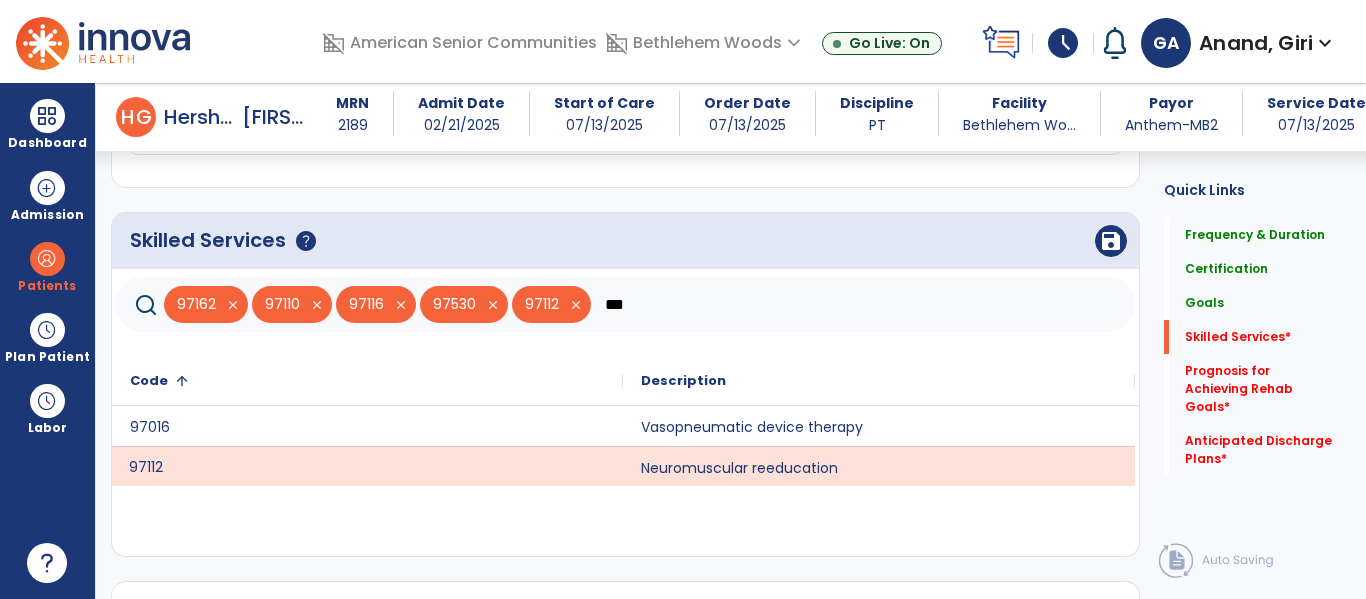 click on "***" 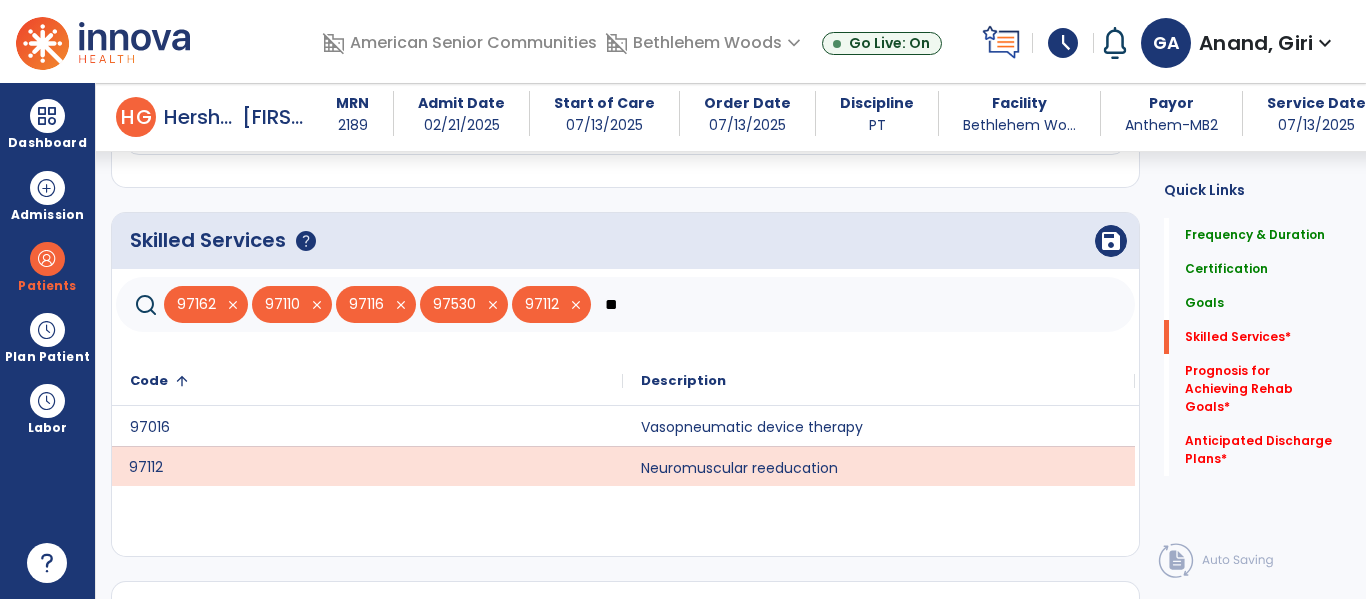 type on "*" 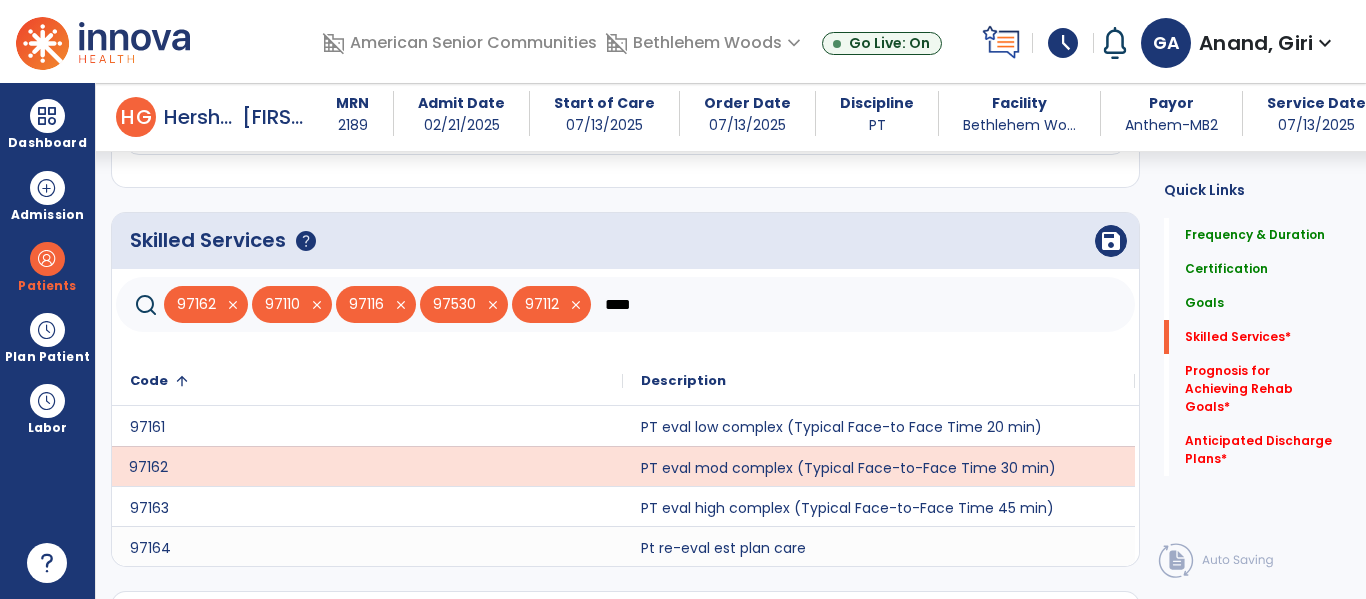 type on "****" 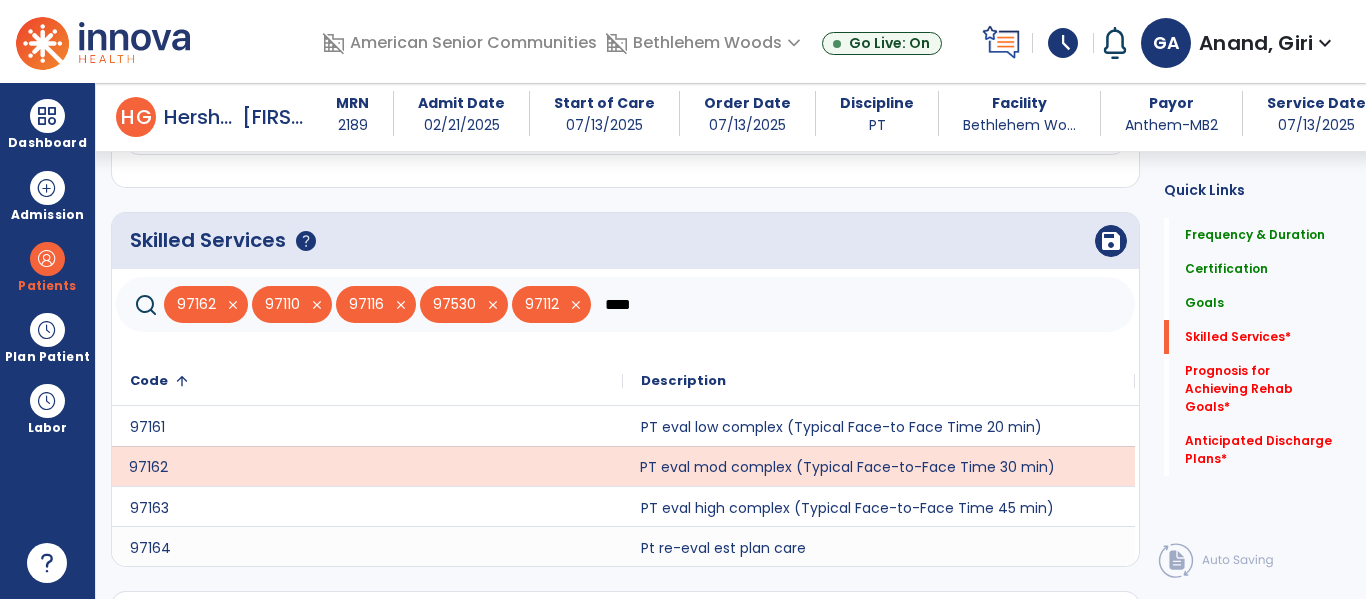 click on "PT eval mod complex (Typical Face-to-Face Time 30 min)" 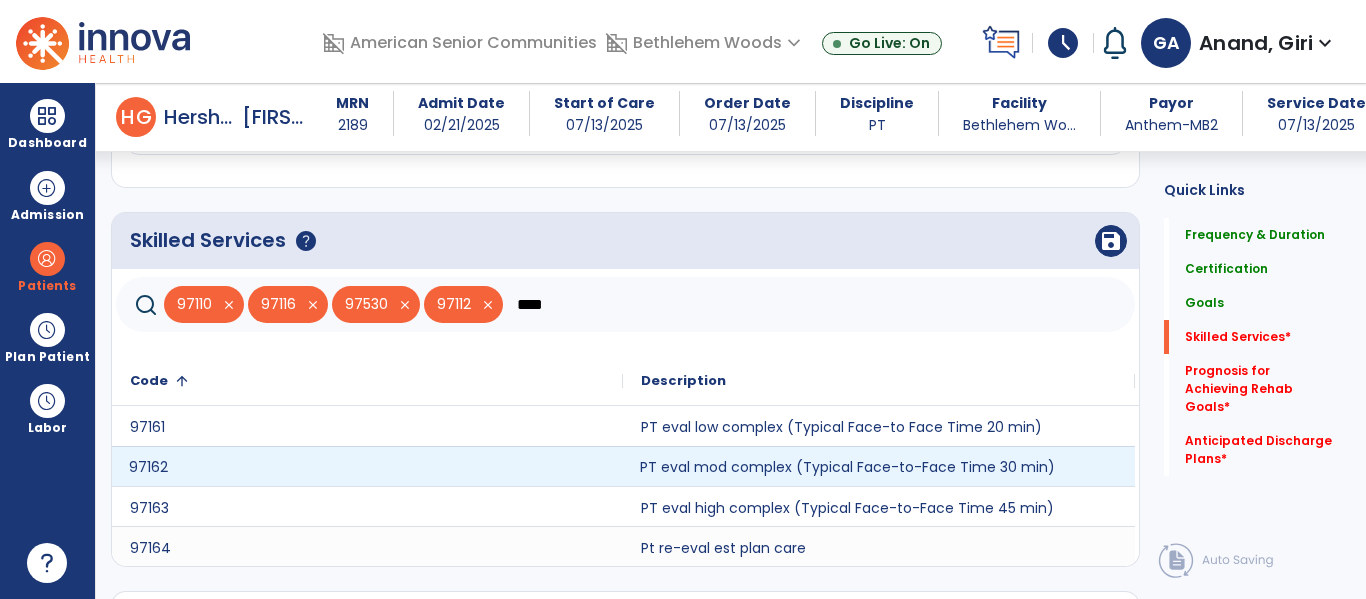 click on "97162" 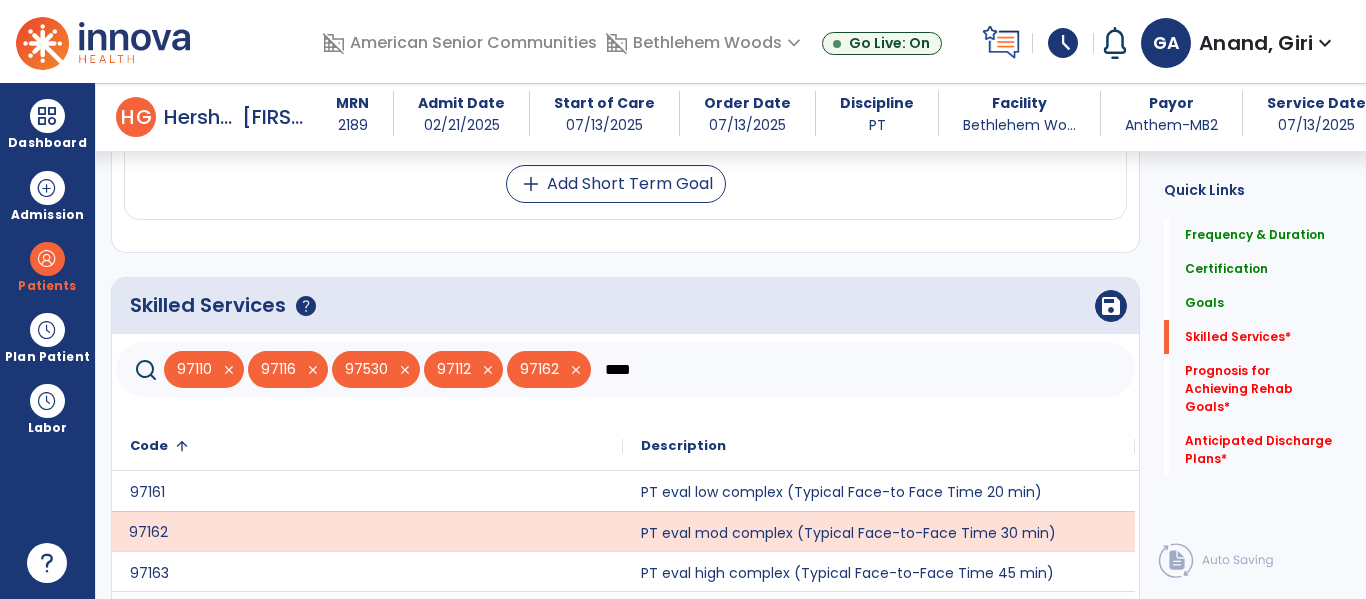 scroll, scrollTop: 1285, scrollLeft: 0, axis: vertical 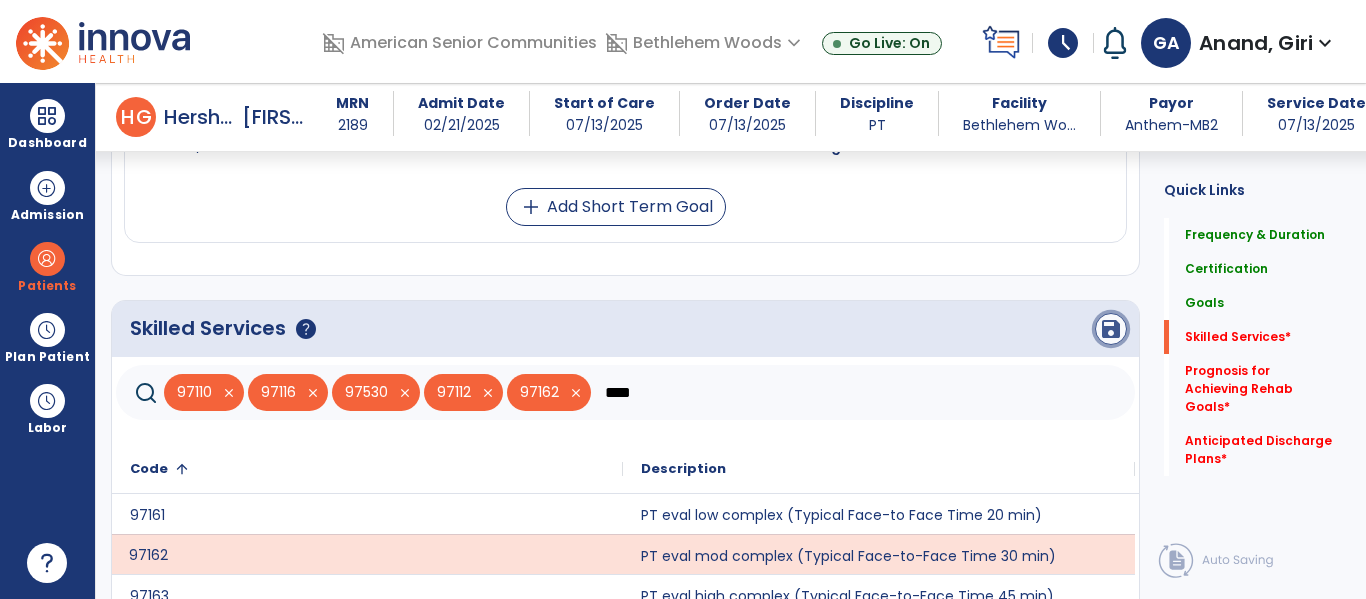 click on "save" 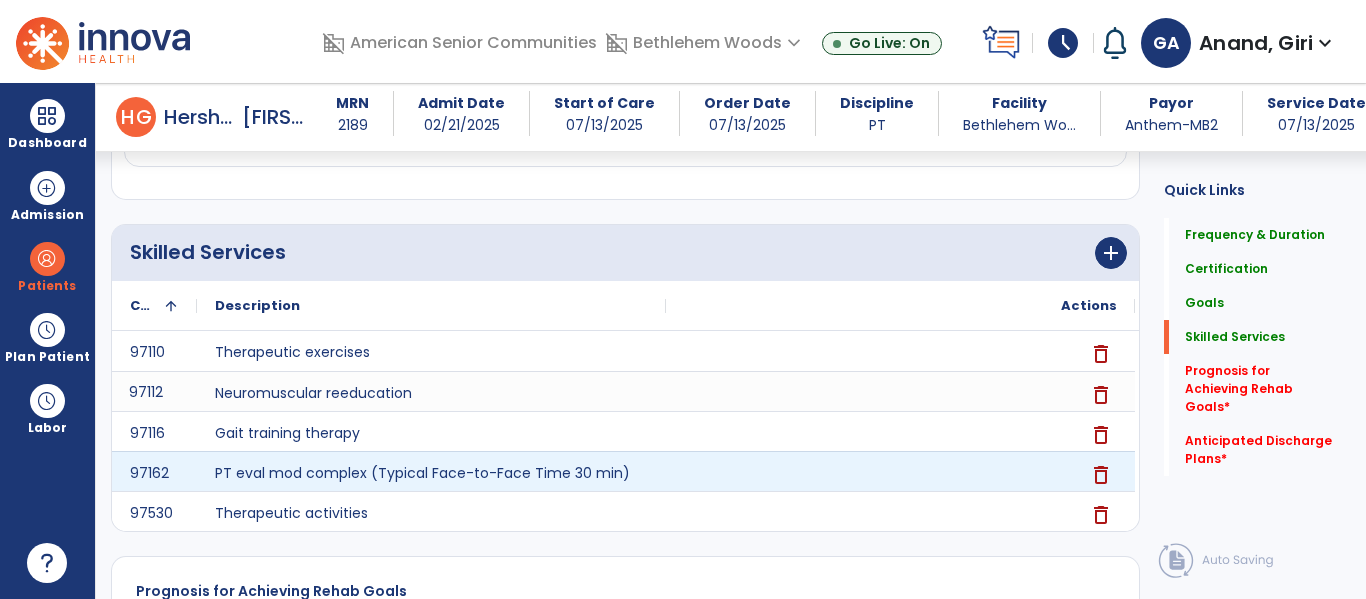 scroll, scrollTop: 1360, scrollLeft: 0, axis: vertical 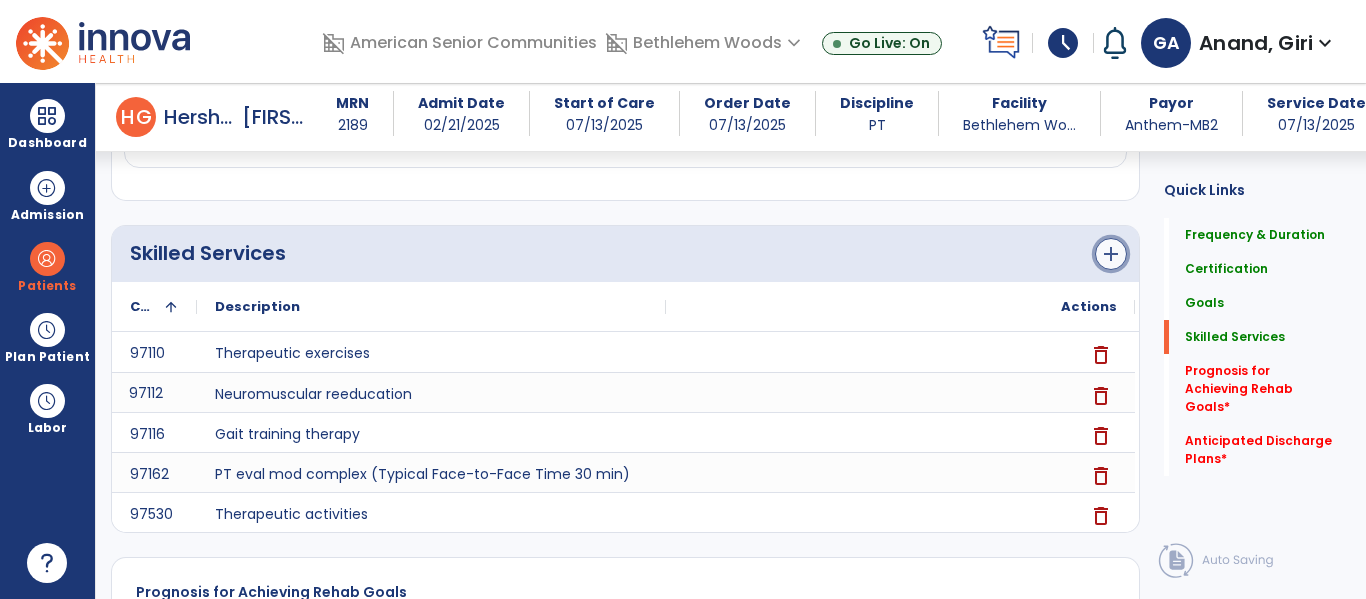 click on "add" 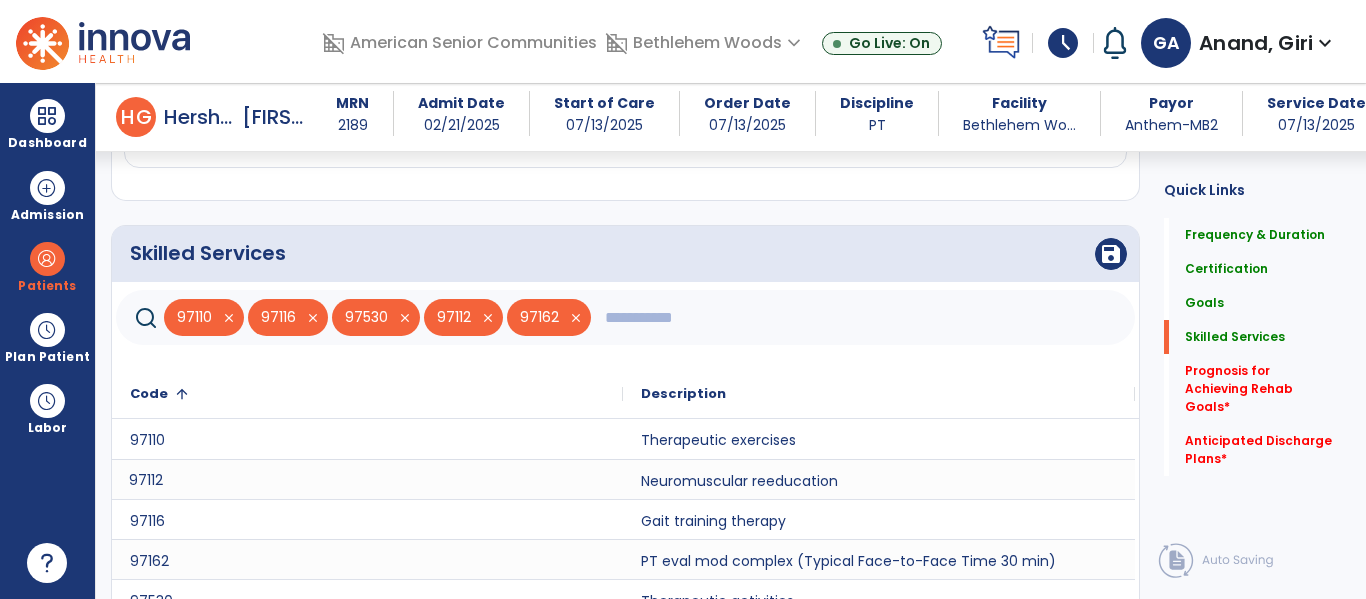 click 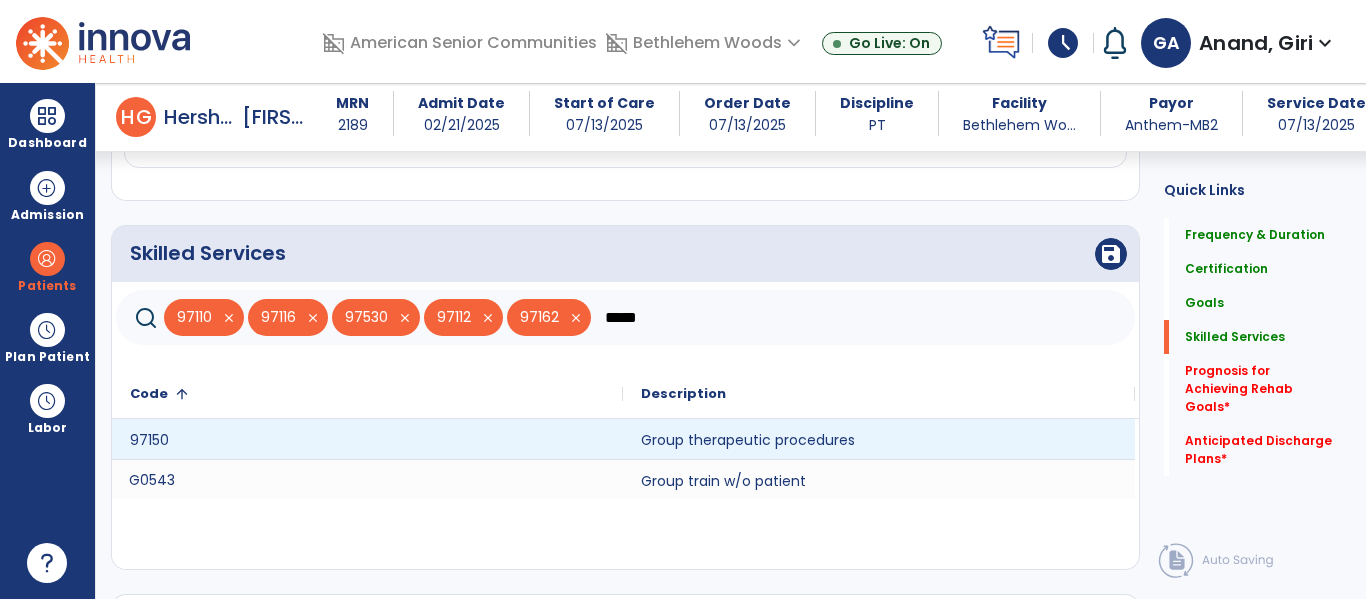 type on "*****" 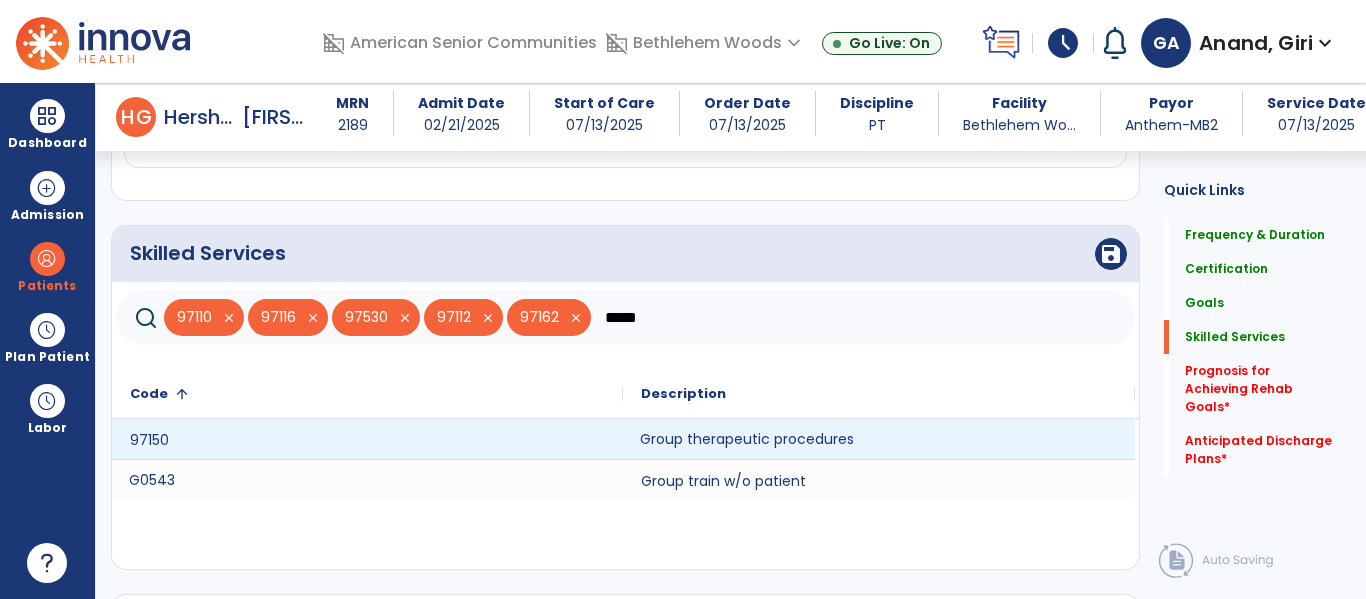click on "Group therapeutic procedures" 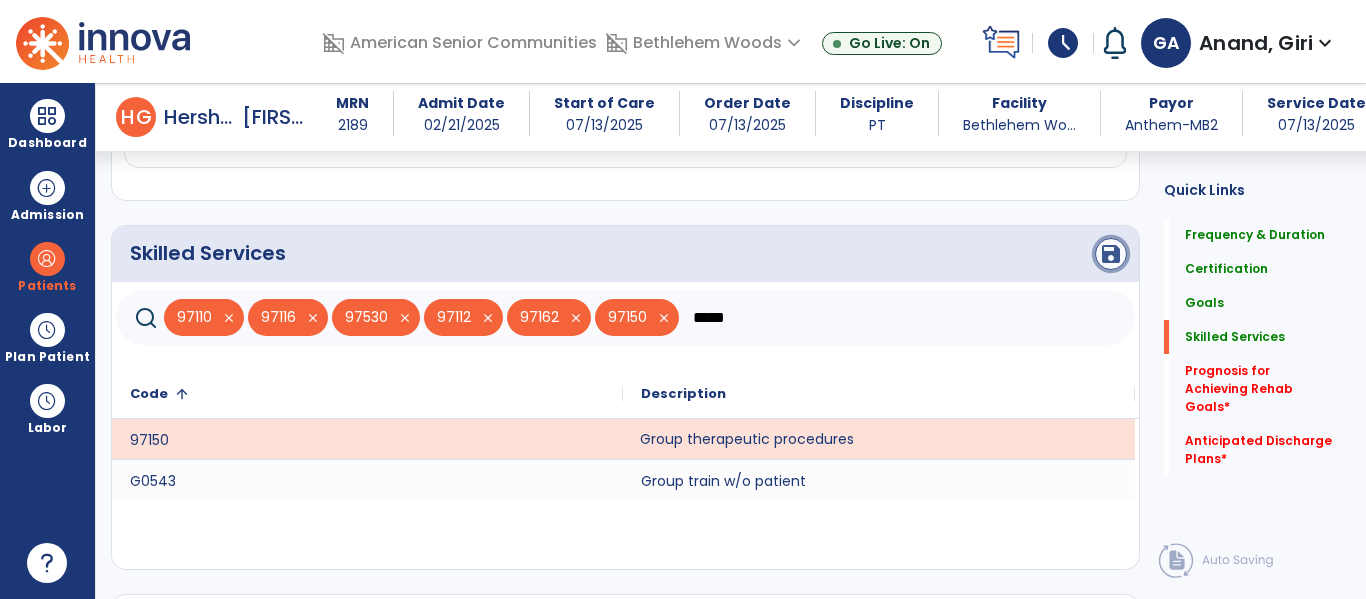 click on "save" 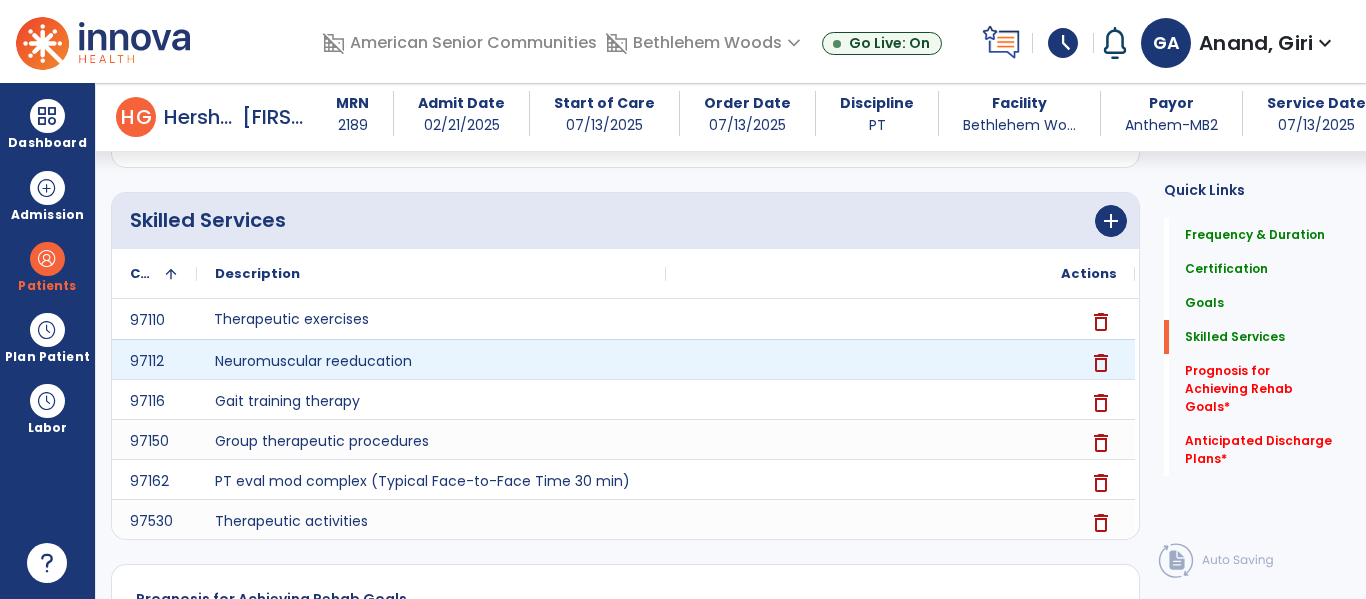 scroll, scrollTop: 1392, scrollLeft: 0, axis: vertical 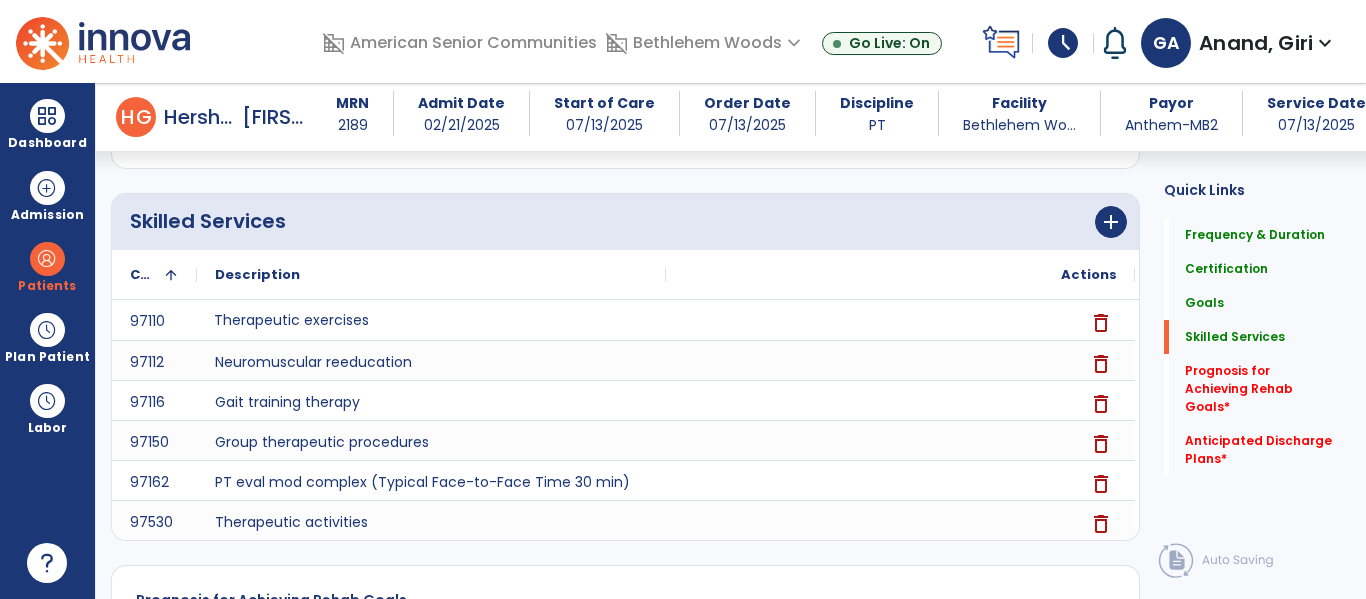 click on "Description" 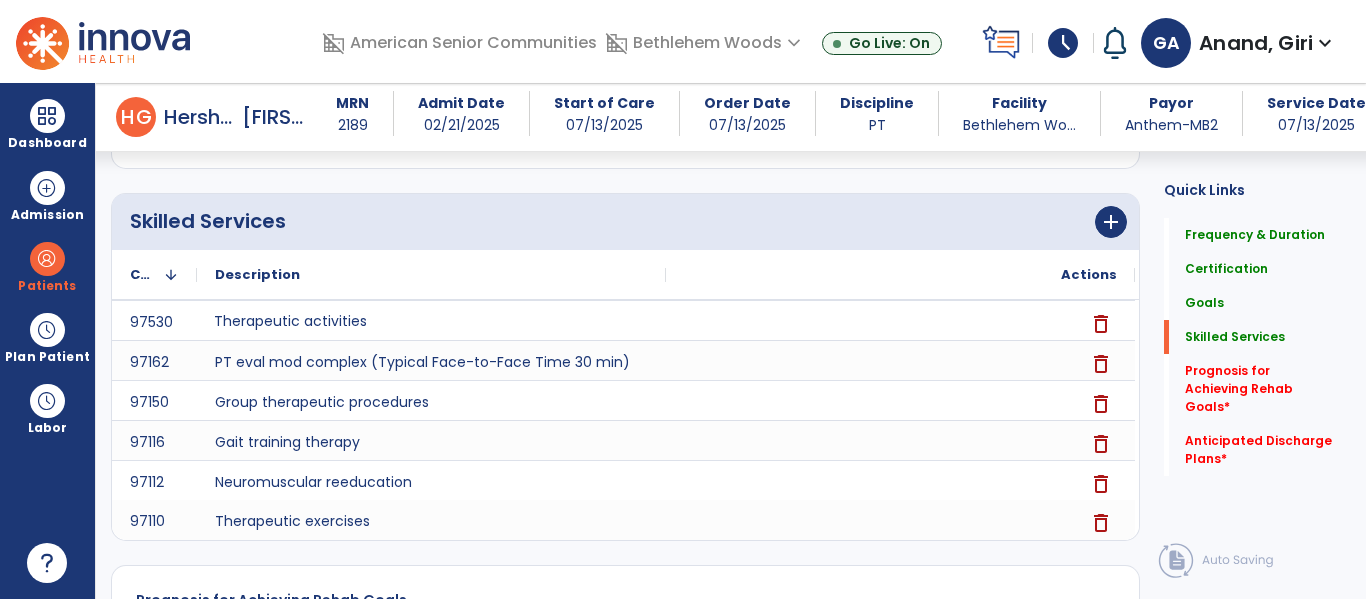 click 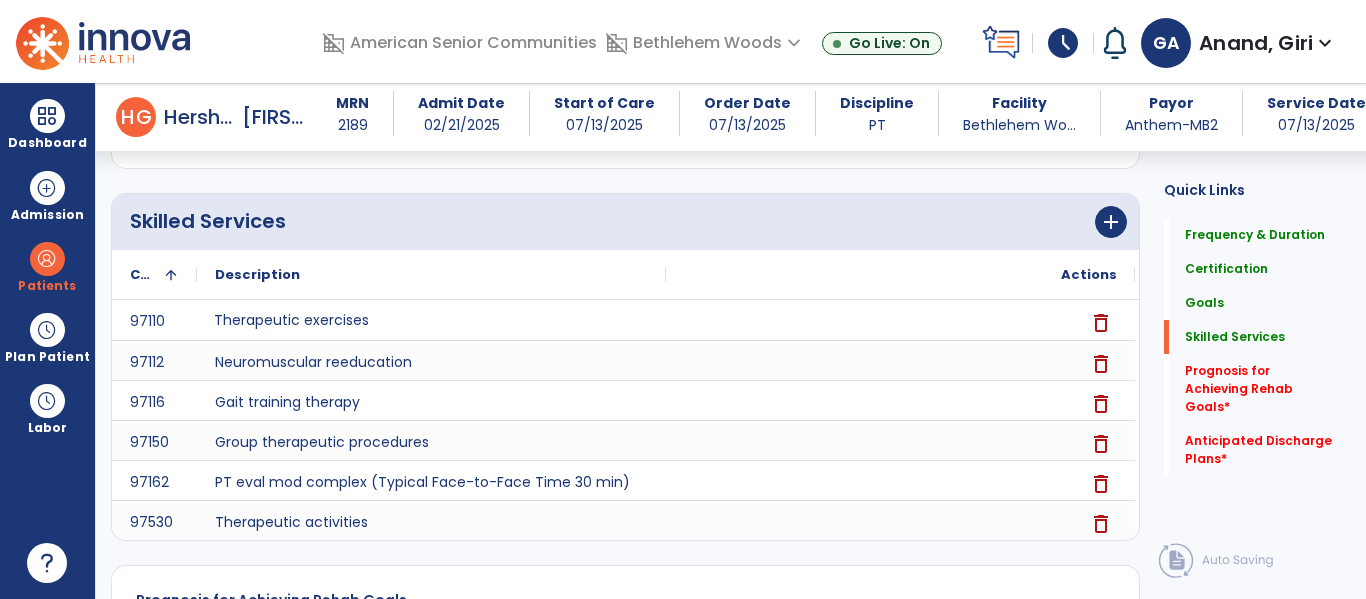 click 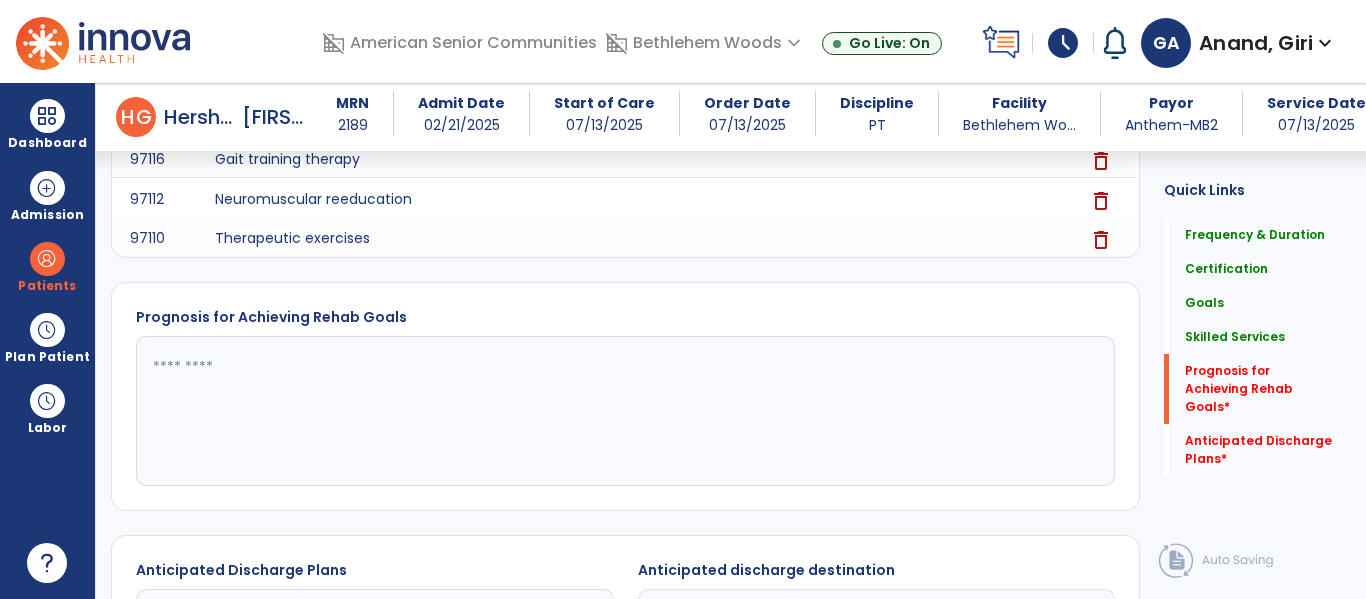 scroll, scrollTop: 1677, scrollLeft: 0, axis: vertical 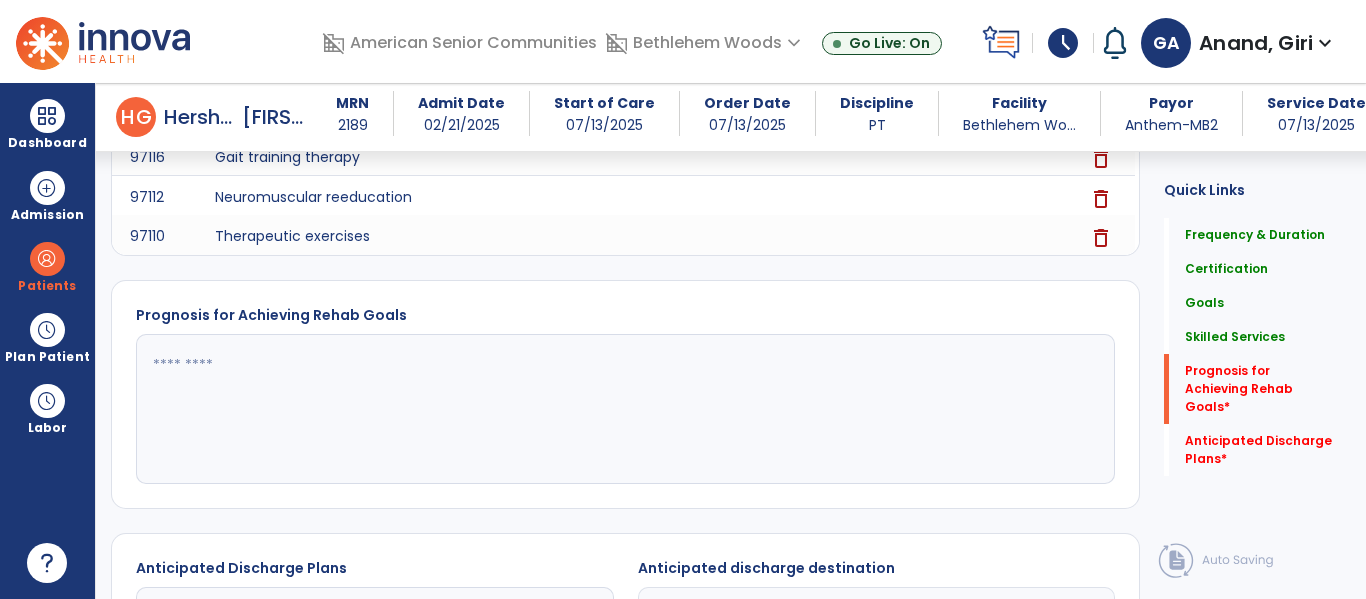 click 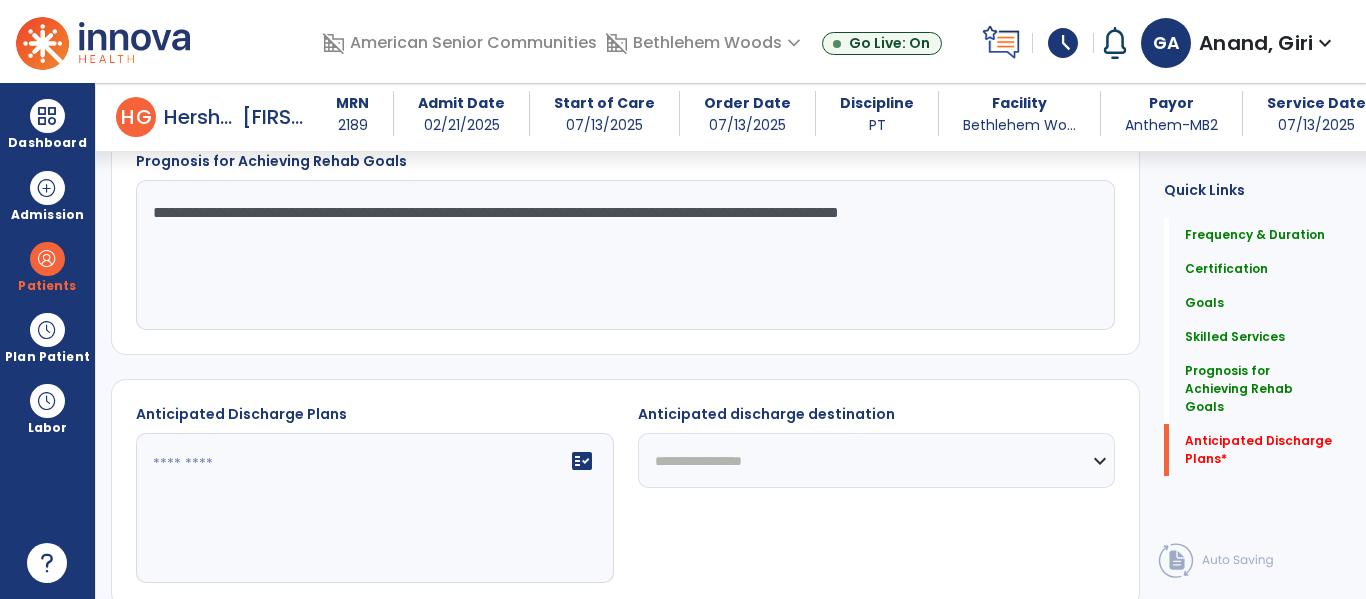 scroll, scrollTop: 1849, scrollLeft: 0, axis: vertical 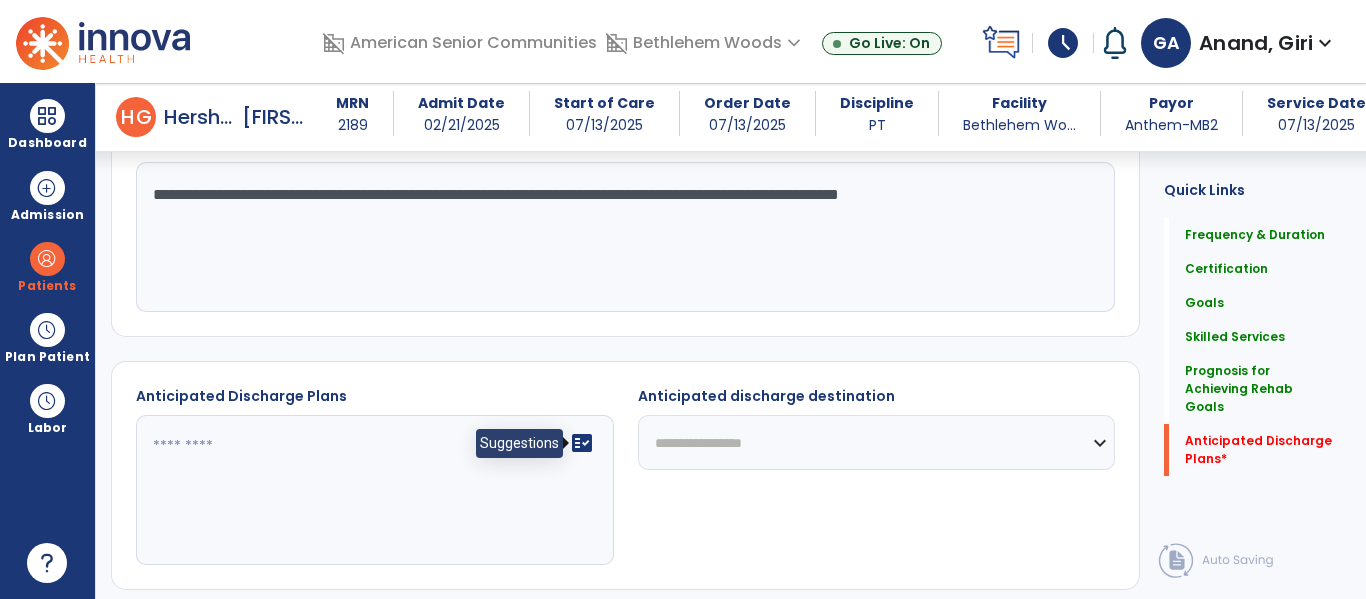 type on "**********" 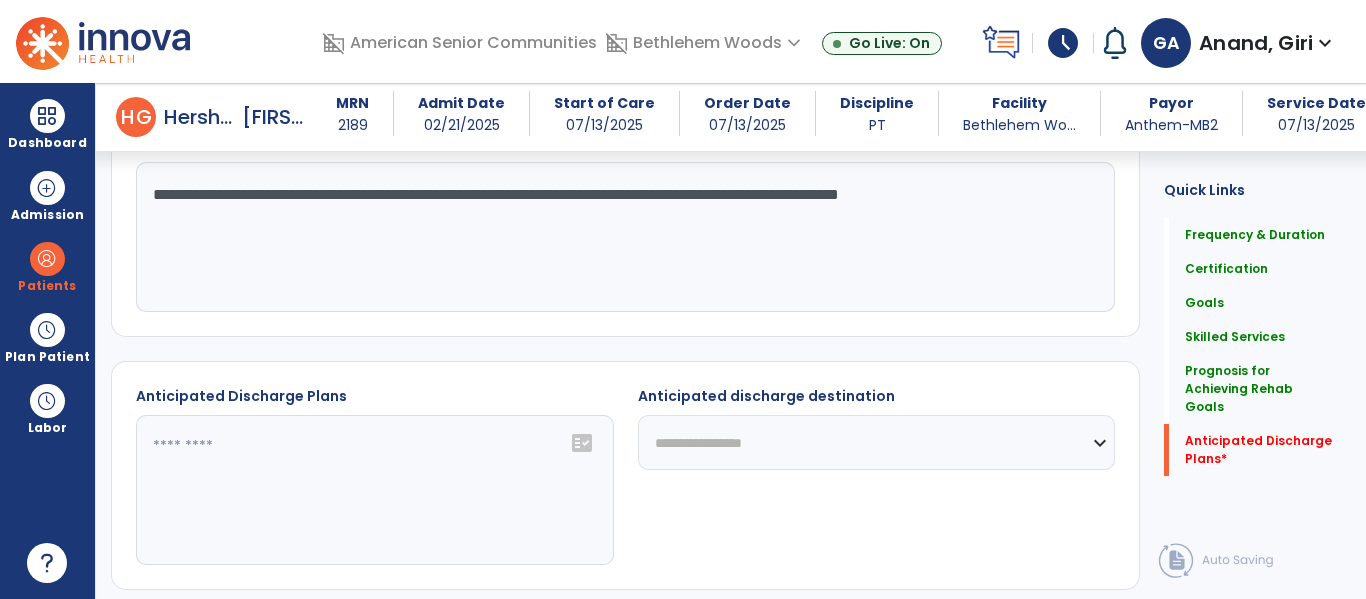 click on "fact_check" 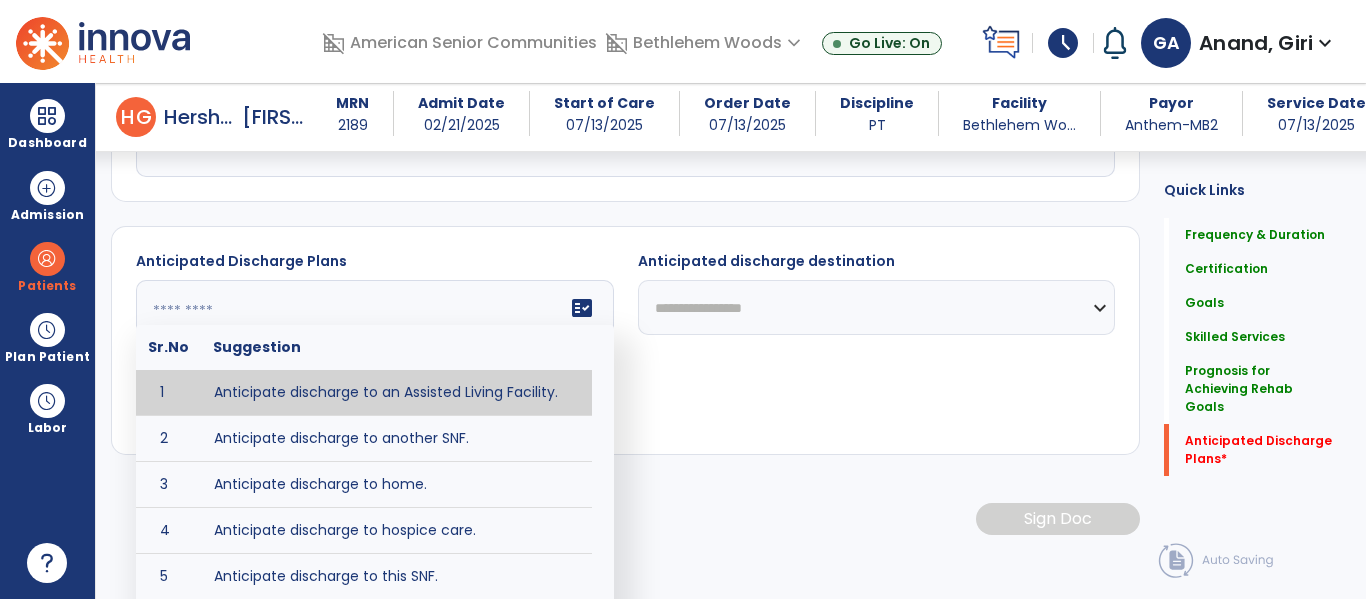 scroll, scrollTop: 2000, scrollLeft: 0, axis: vertical 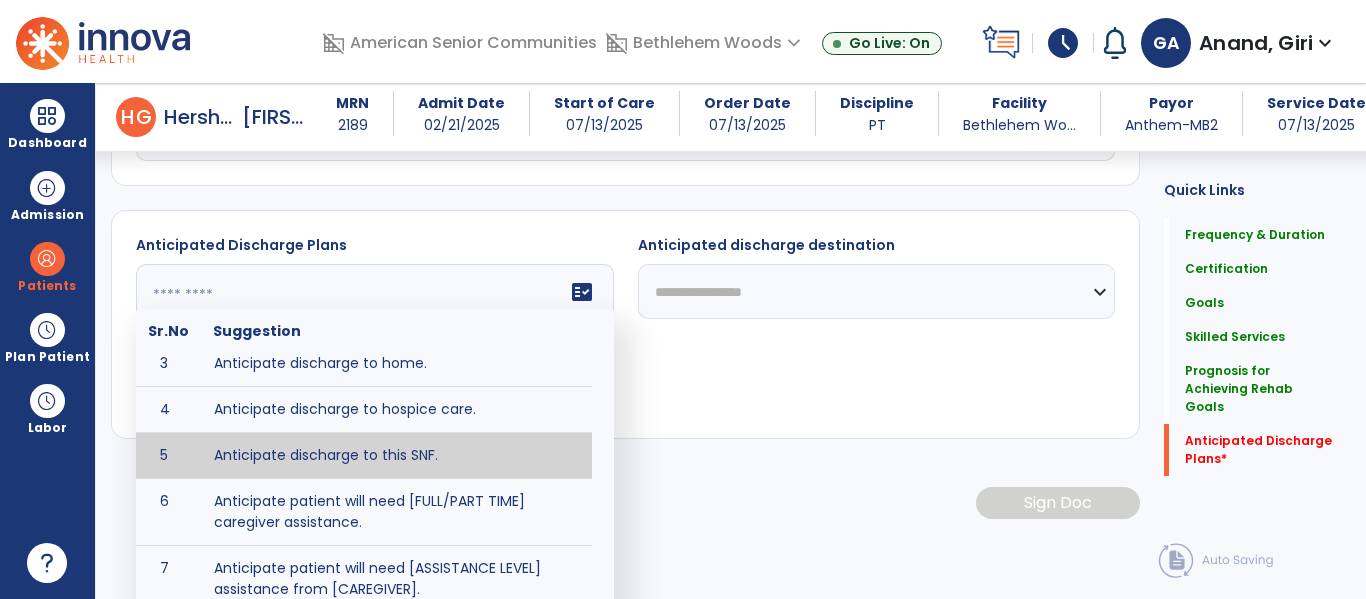 type on "**********" 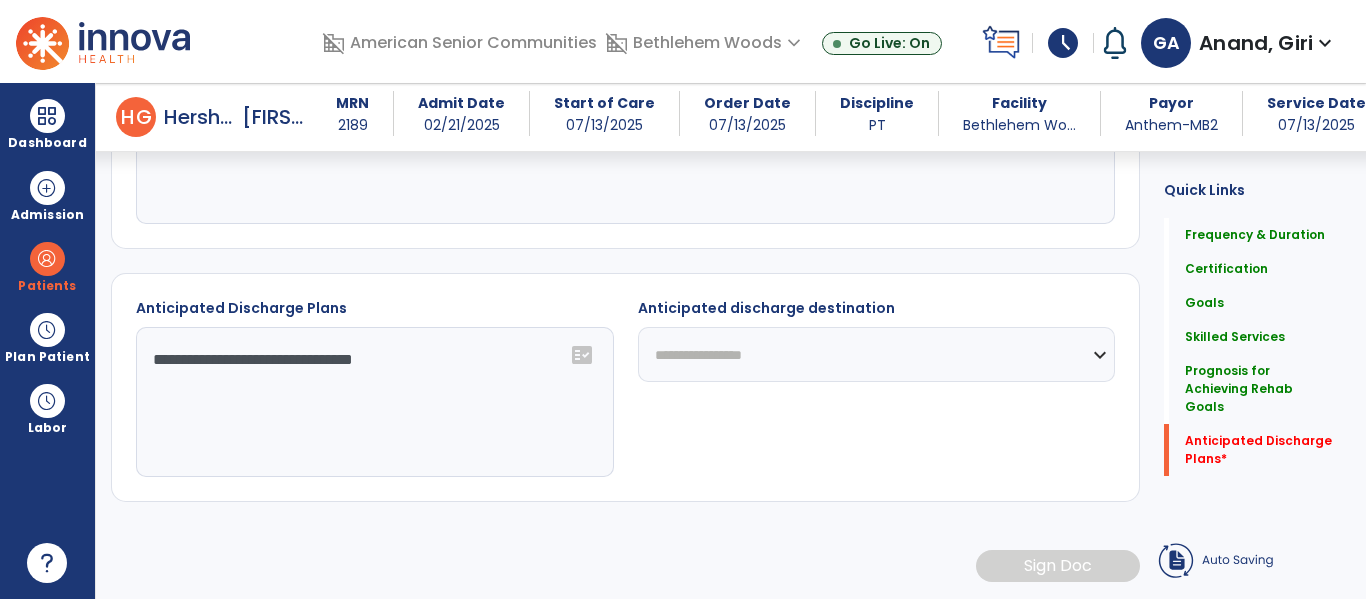 scroll, scrollTop: 1916, scrollLeft: 0, axis: vertical 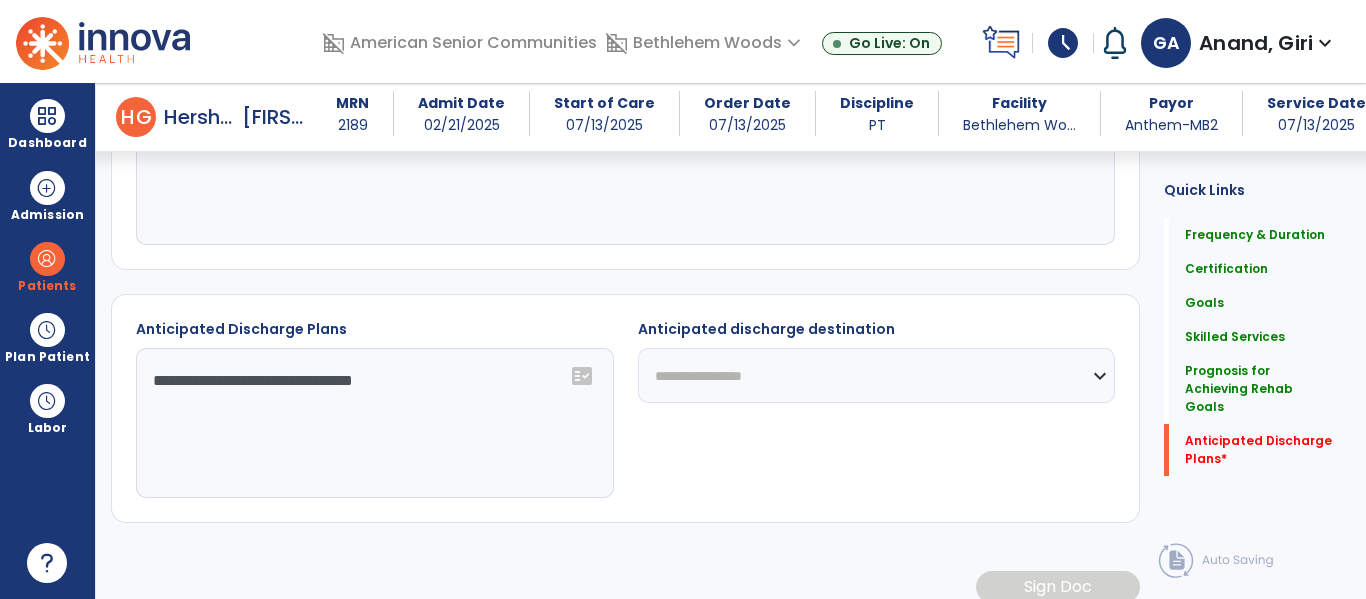 click on "**********" 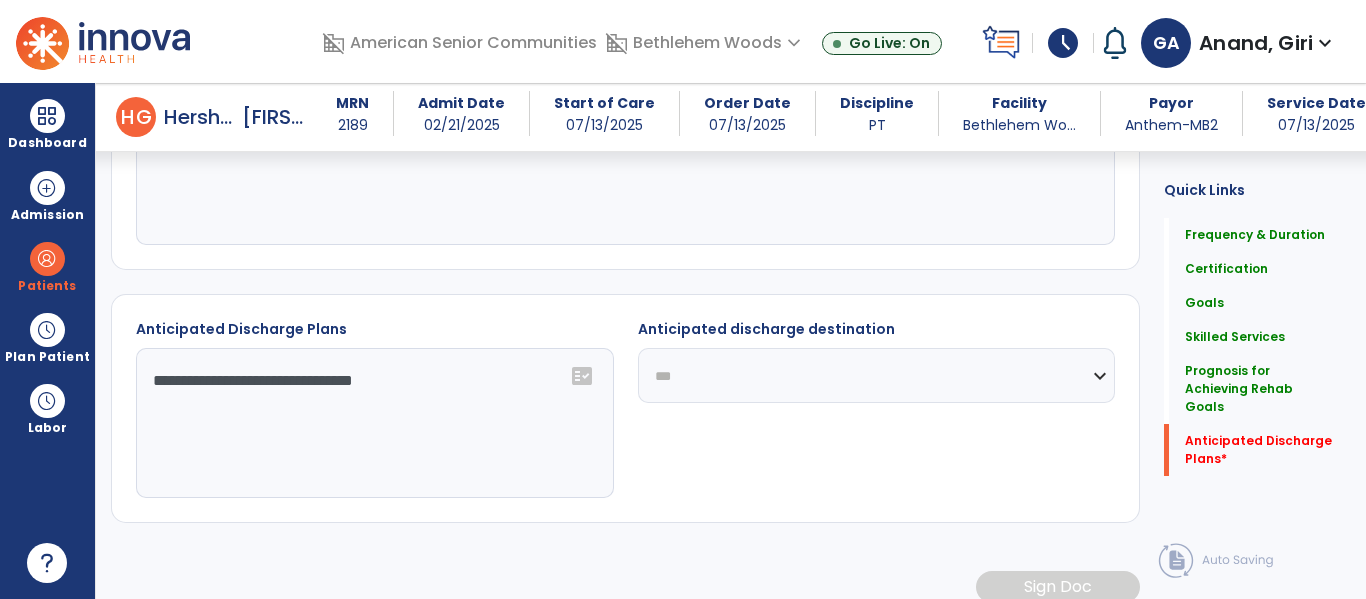 click on "**********" 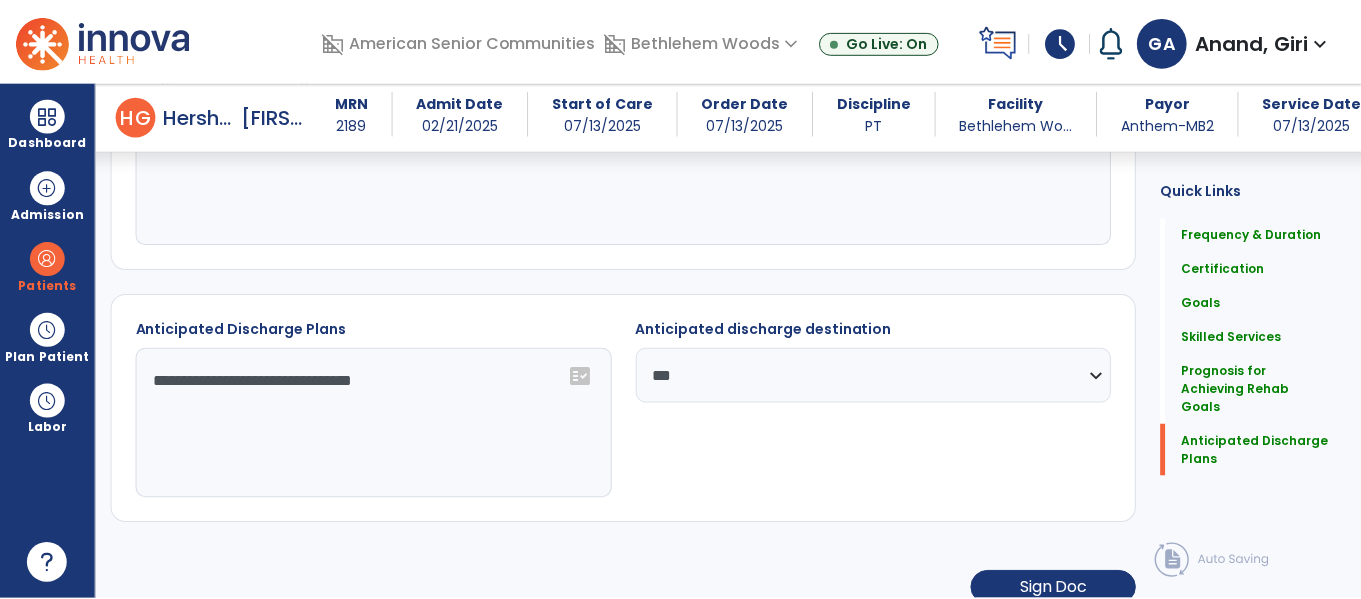 scroll, scrollTop: 1917, scrollLeft: 0, axis: vertical 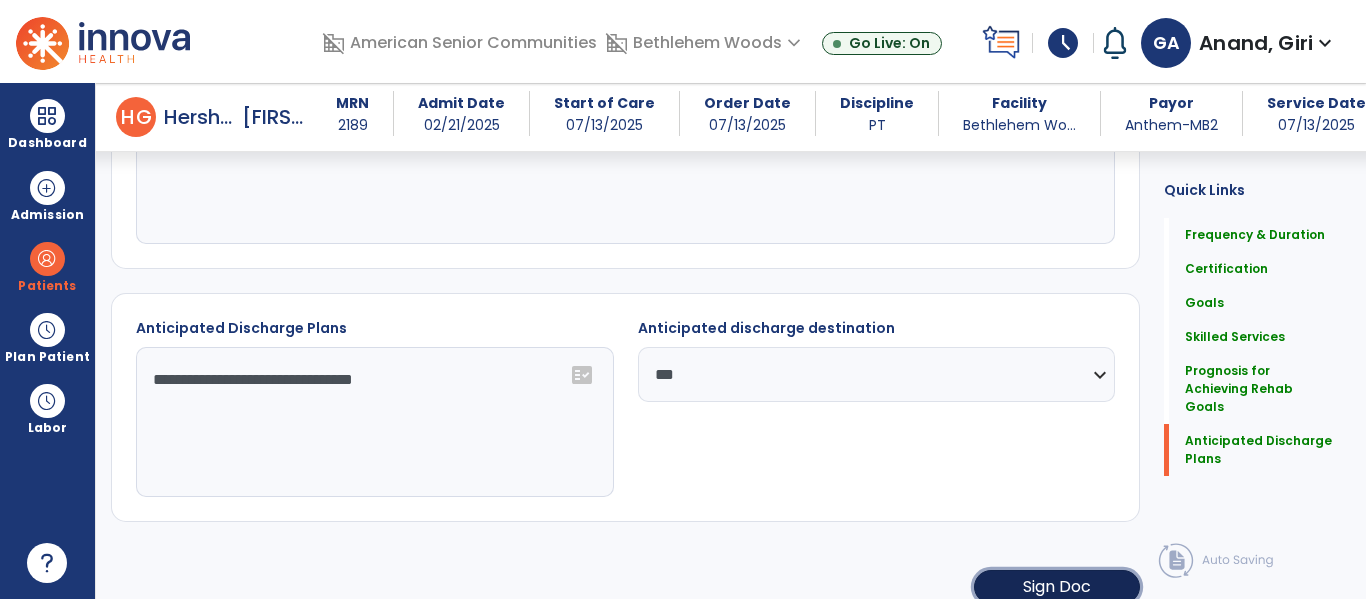 click on "Sign Doc" 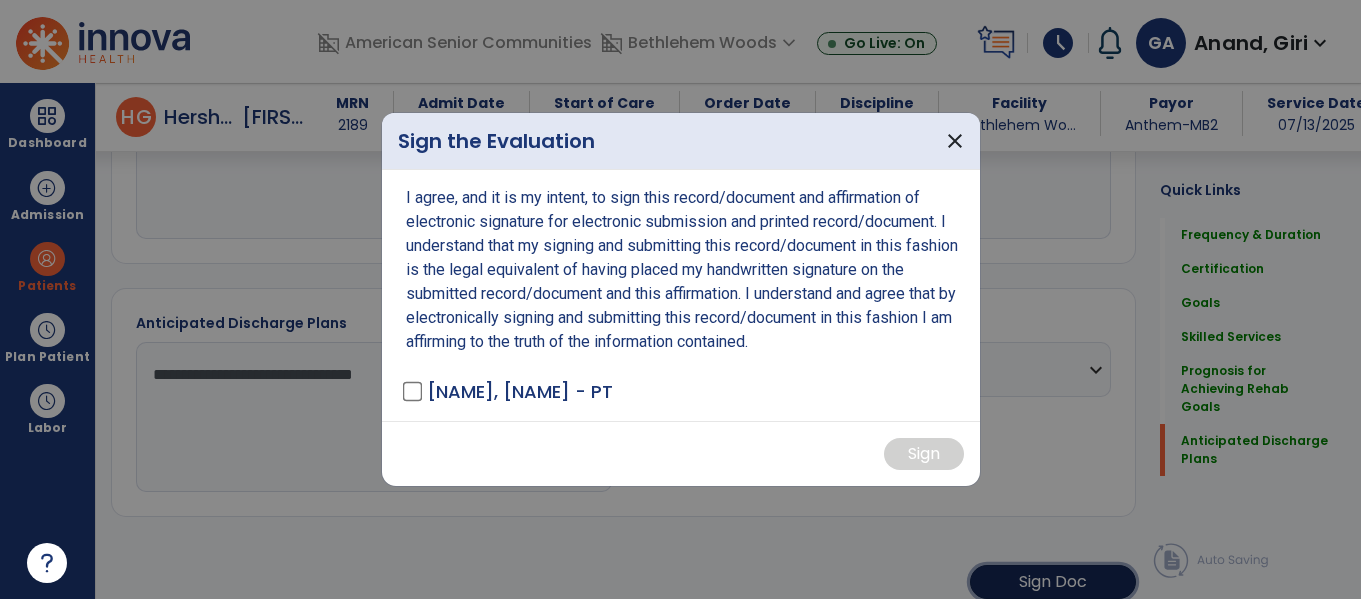 scroll, scrollTop: 1917, scrollLeft: 0, axis: vertical 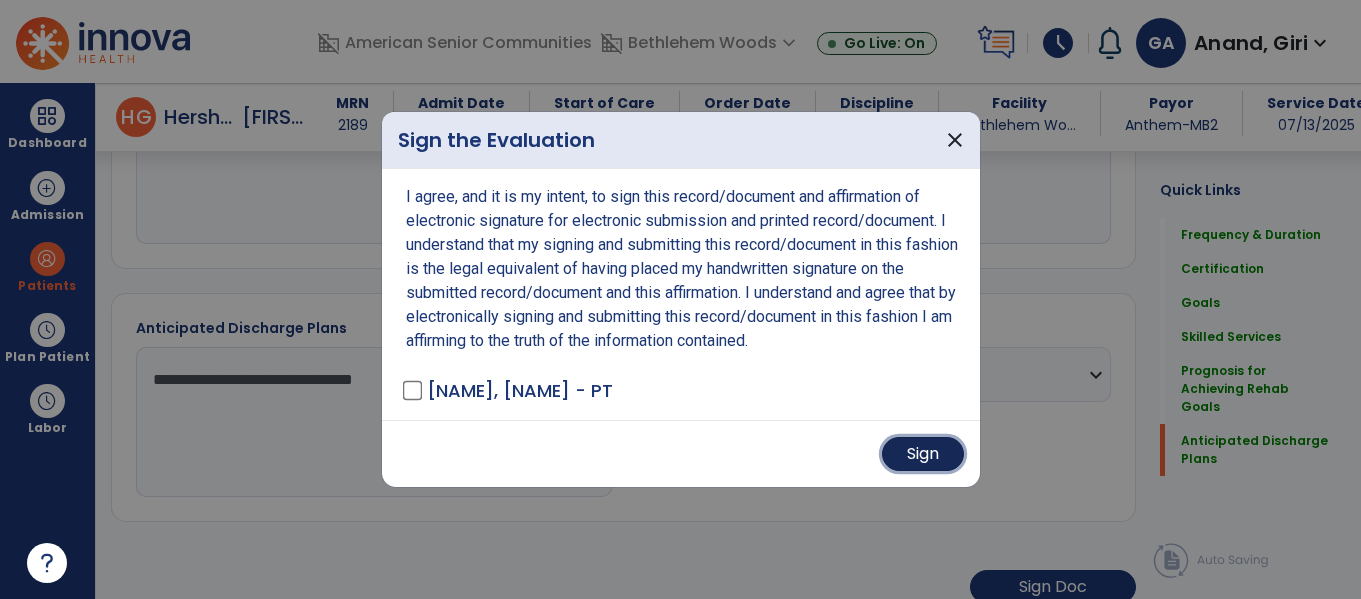 click on "Sign" at bounding box center (923, 454) 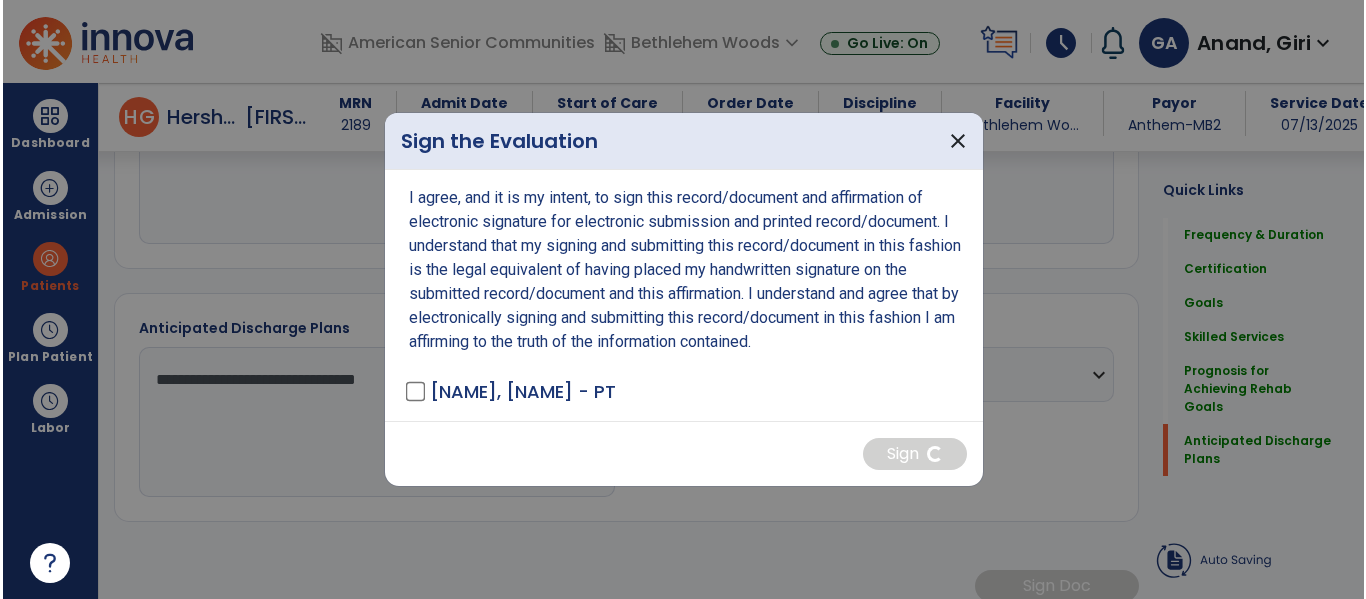 scroll, scrollTop: 1916, scrollLeft: 0, axis: vertical 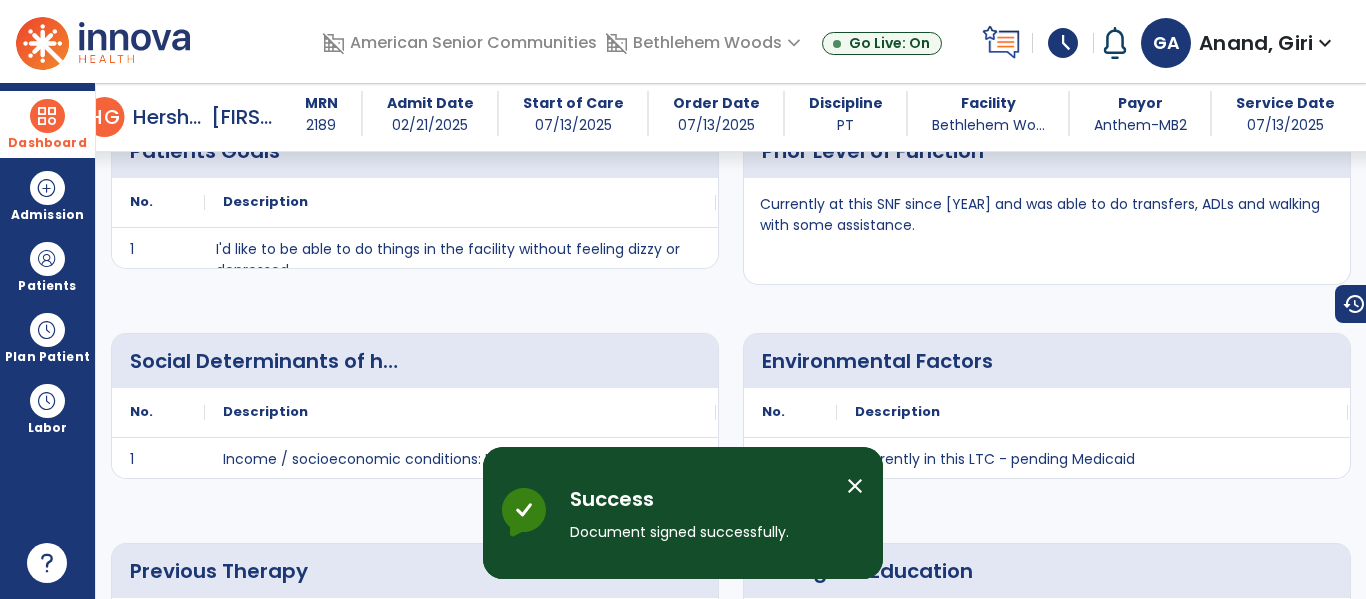 click on "Dashboard" at bounding box center (47, 143) 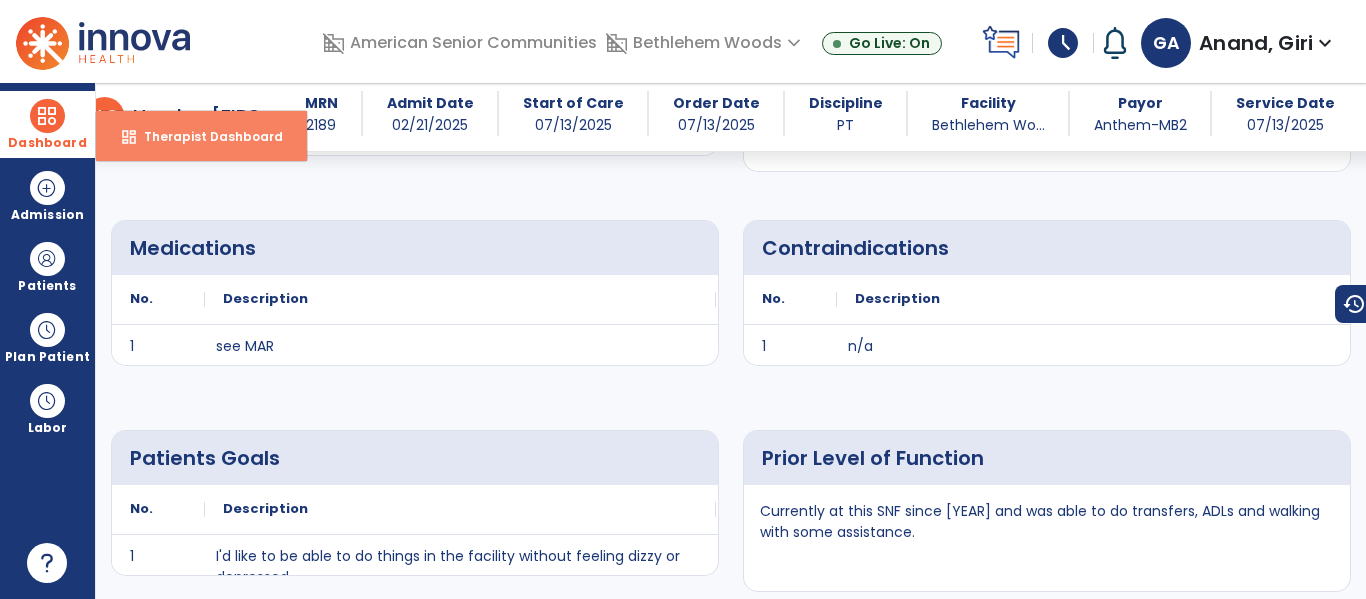 scroll, scrollTop: 1617, scrollLeft: 0, axis: vertical 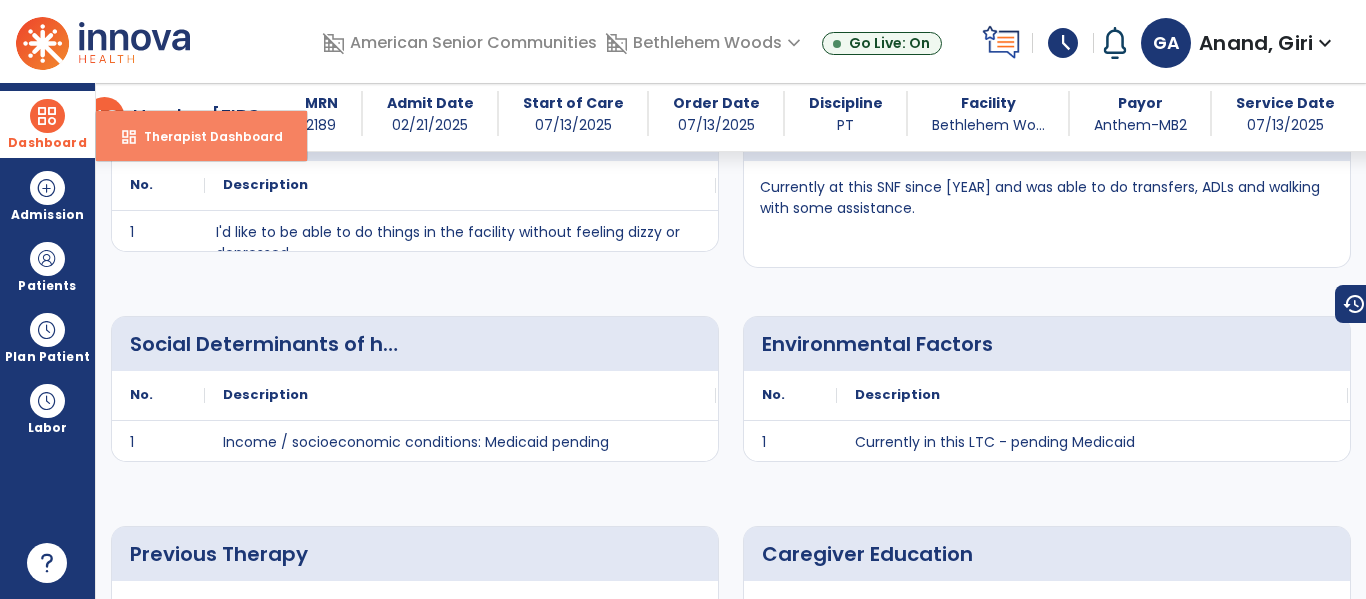 click on "Therapist Dashboard" at bounding box center [205, 136] 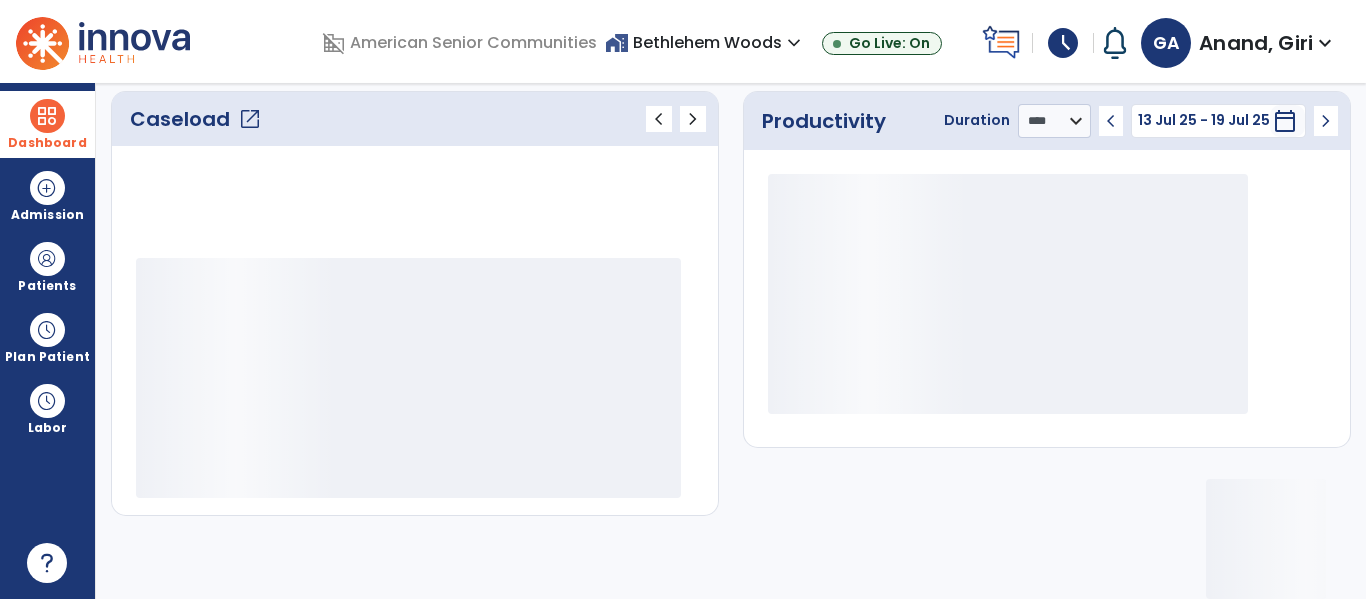 scroll, scrollTop: 278, scrollLeft: 0, axis: vertical 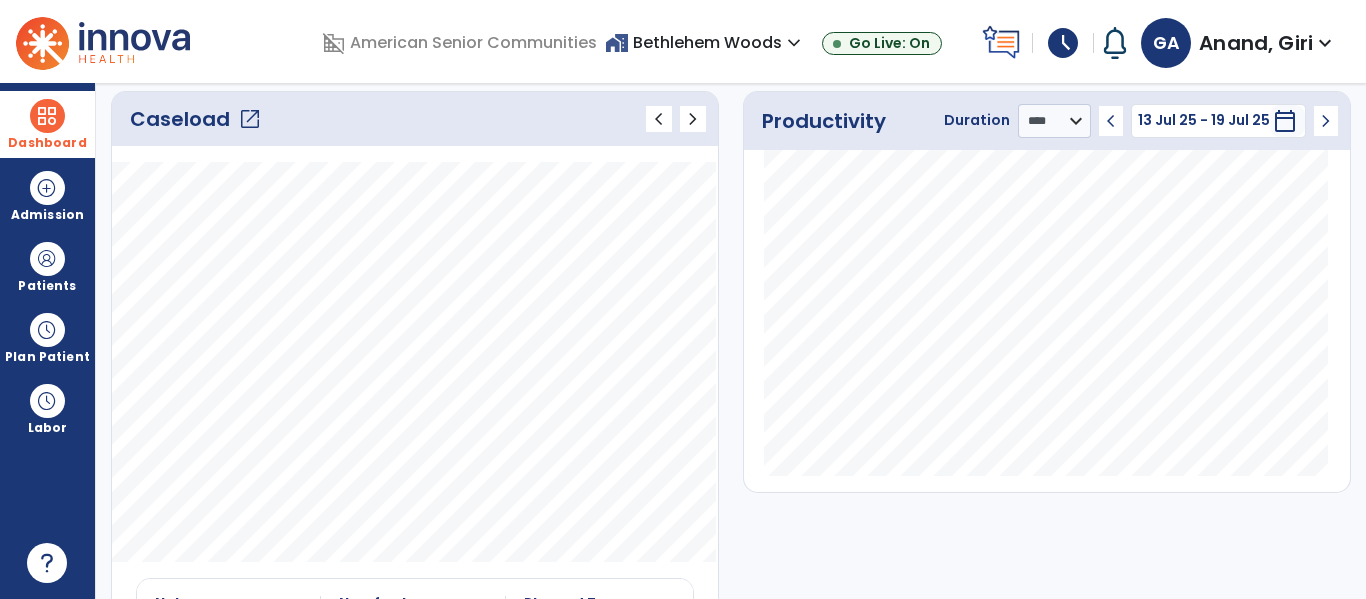 click at bounding box center (47, 116) 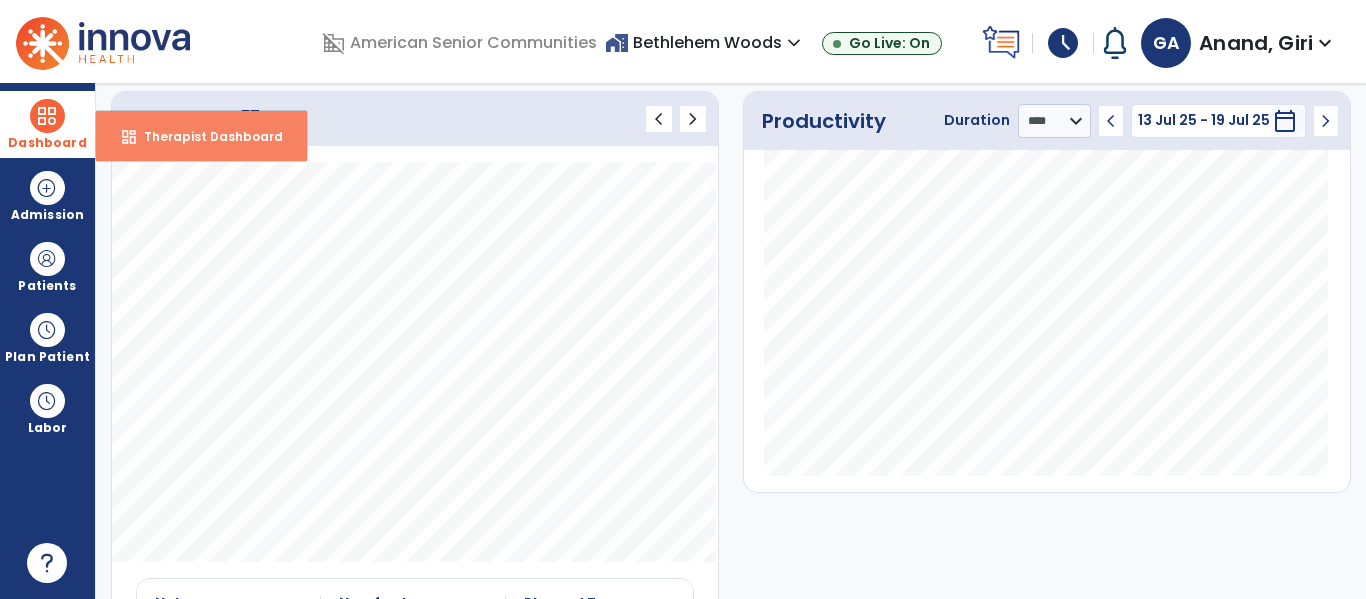 click on "Therapist Dashboard" at bounding box center [205, 136] 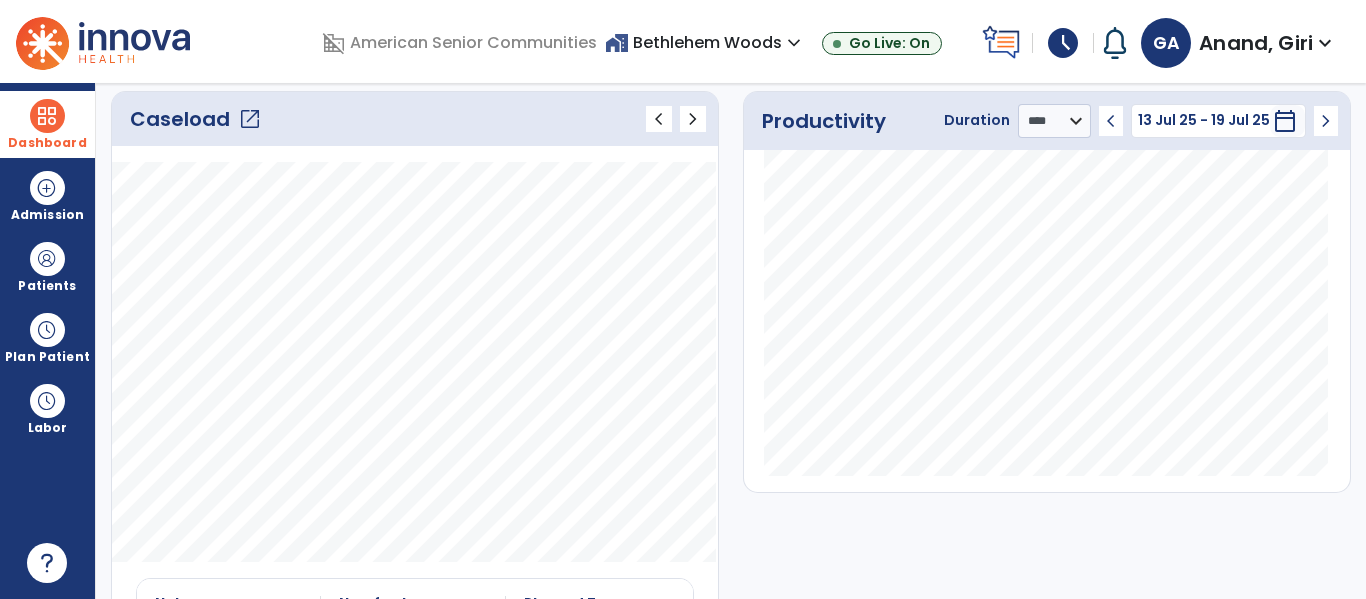 scroll, scrollTop: 0, scrollLeft: 0, axis: both 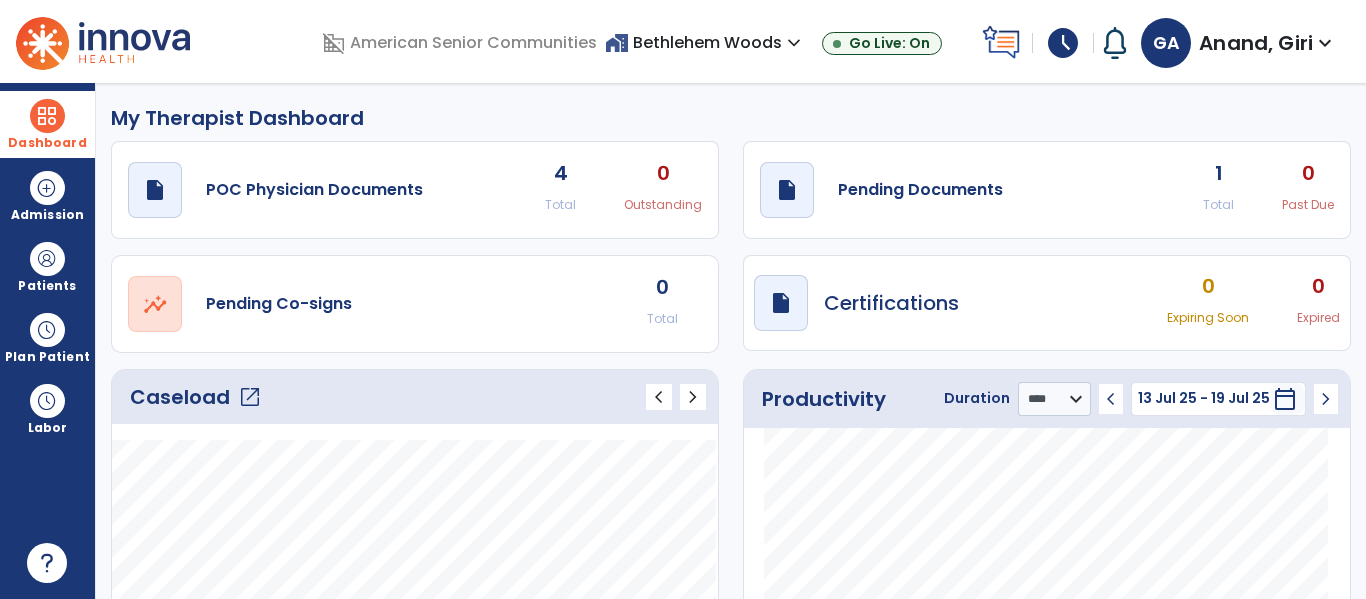 click on "1" 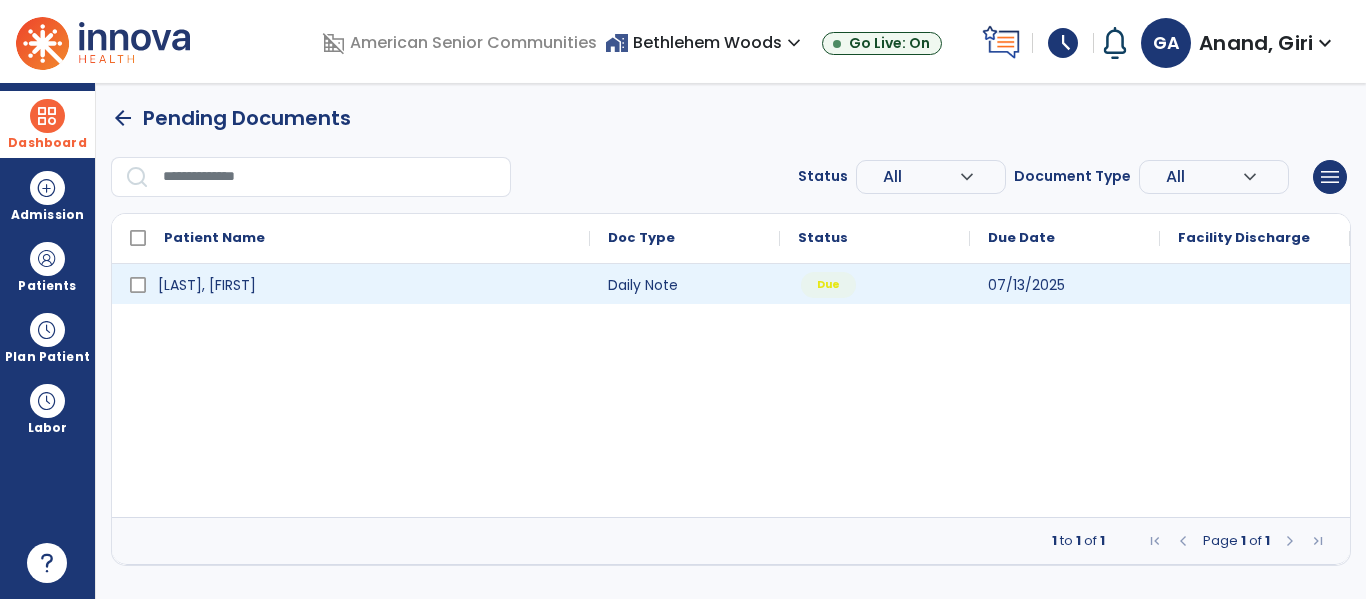 click on "Due" at bounding box center (828, 285) 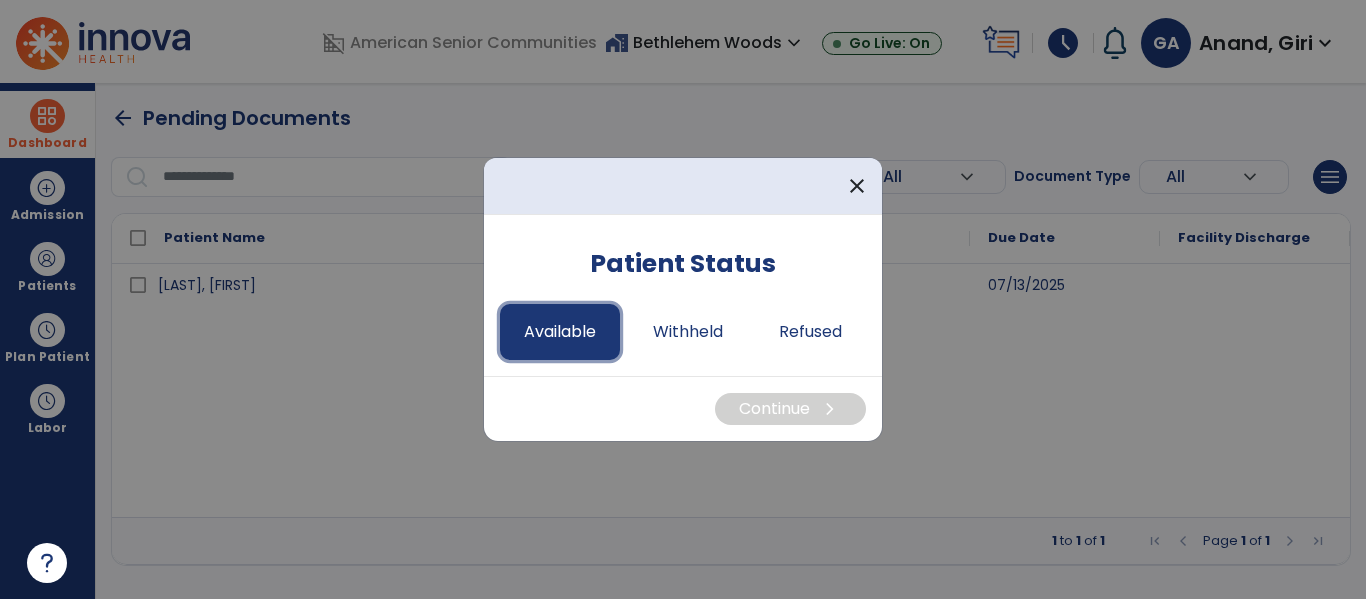 click on "Available" at bounding box center (560, 332) 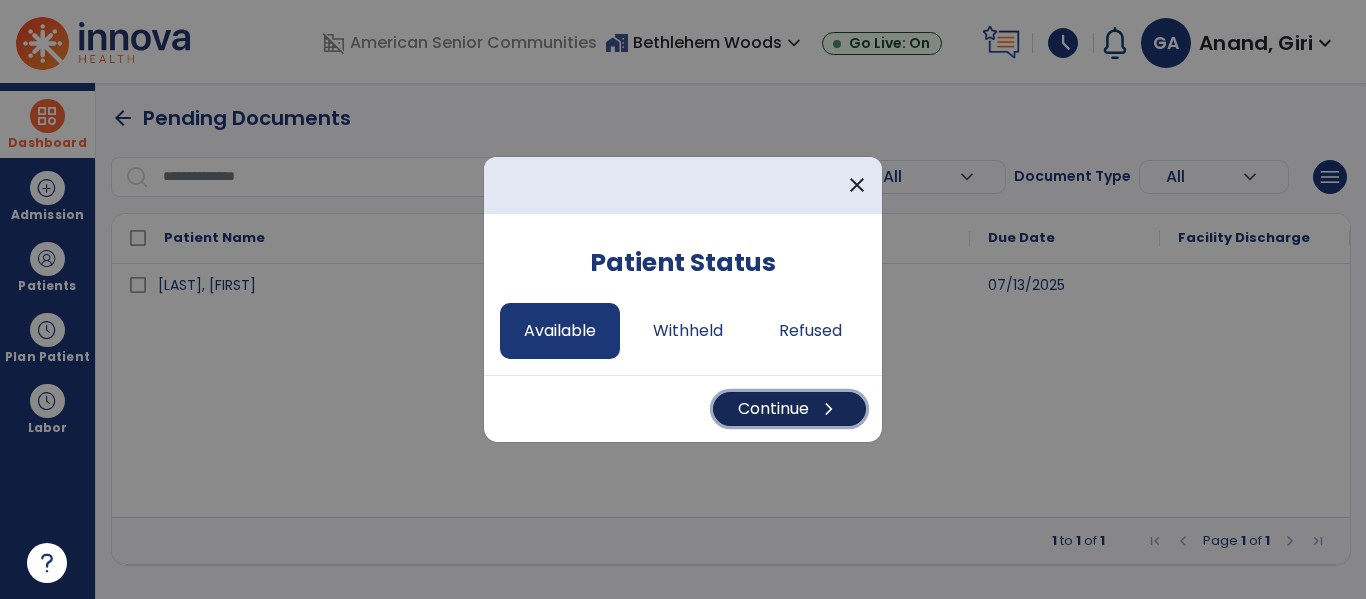 click on "Continue   chevron_right" at bounding box center [789, 409] 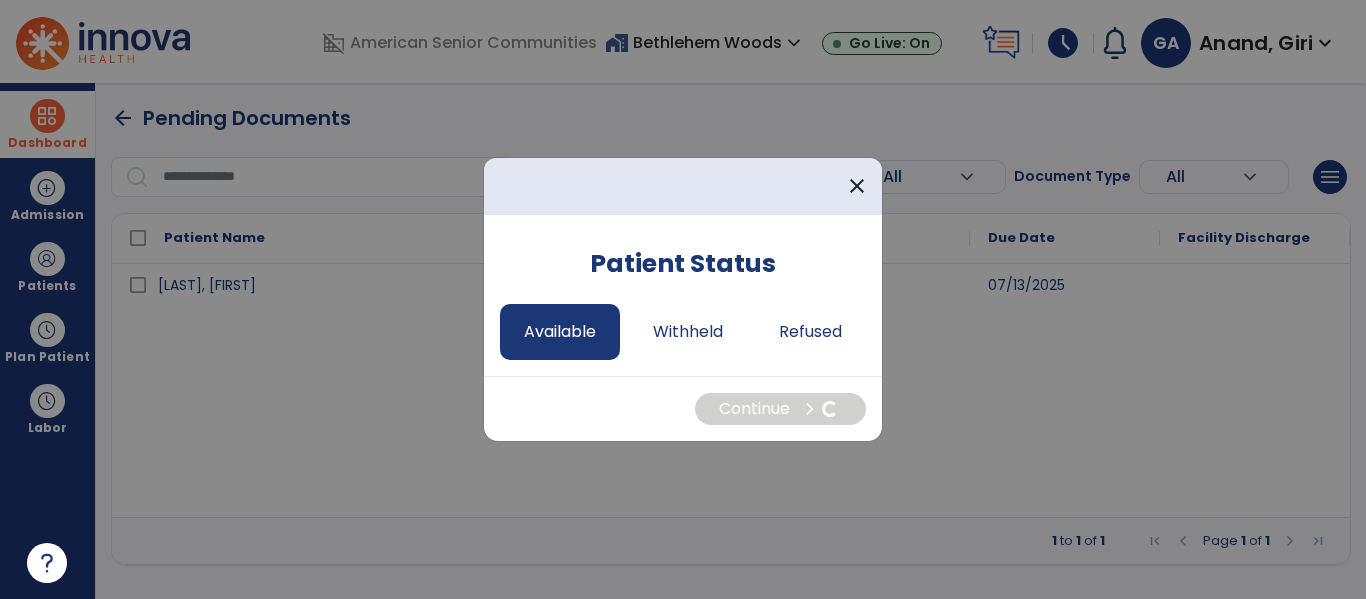 select on "*" 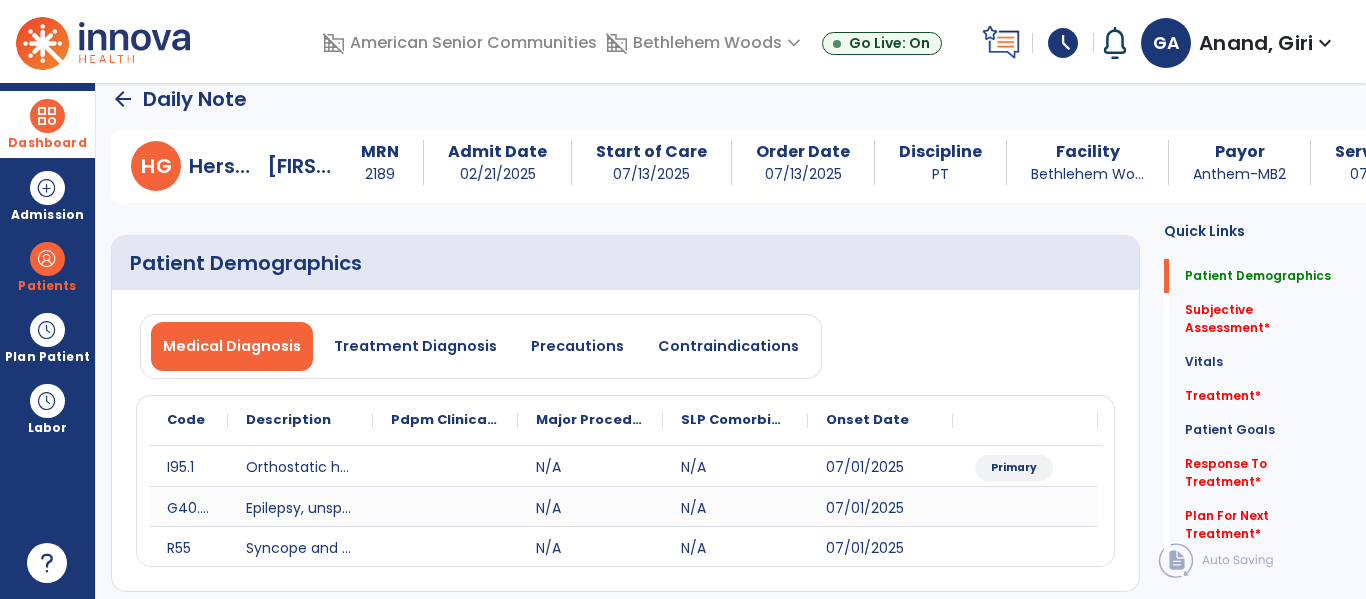 scroll, scrollTop: 17, scrollLeft: 0, axis: vertical 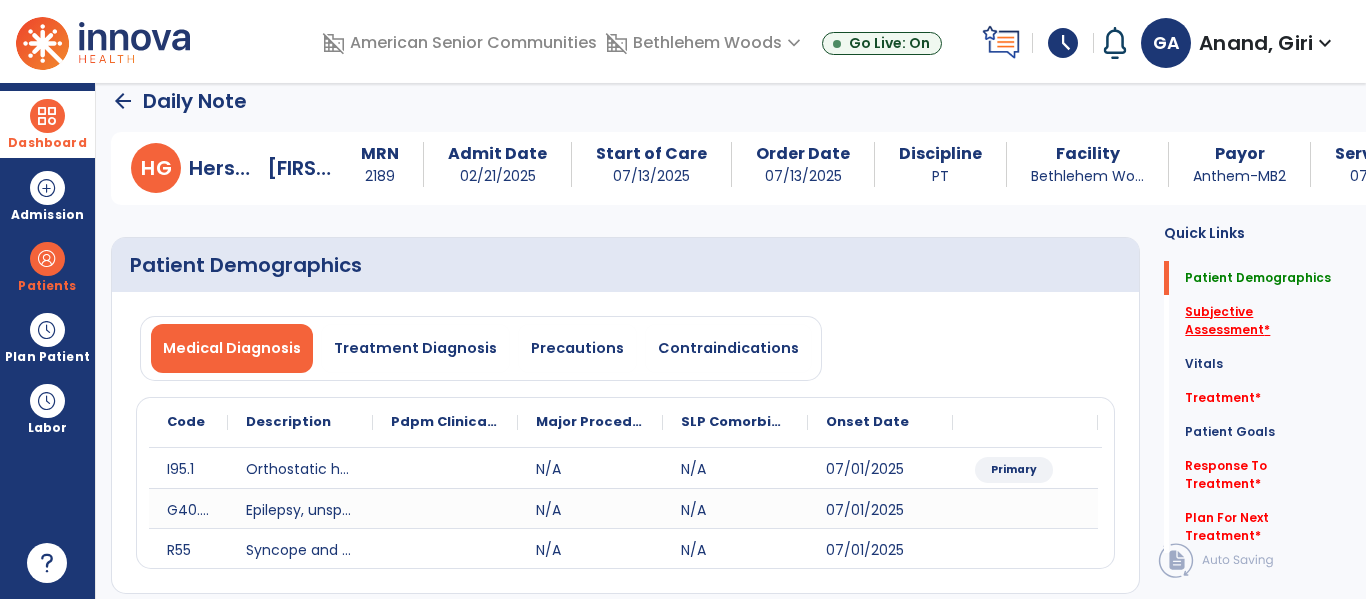 click on "Subjective Assessment   *" 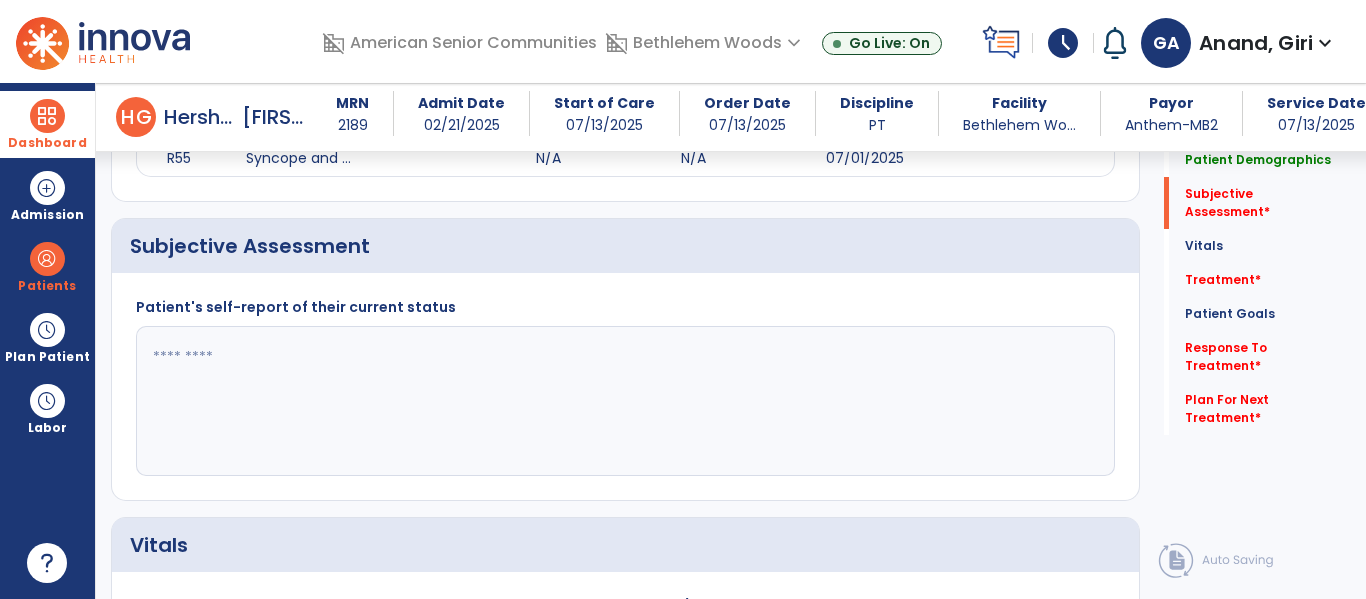 scroll, scrollTop: 427, scrollLeft: 0, axis: vertical 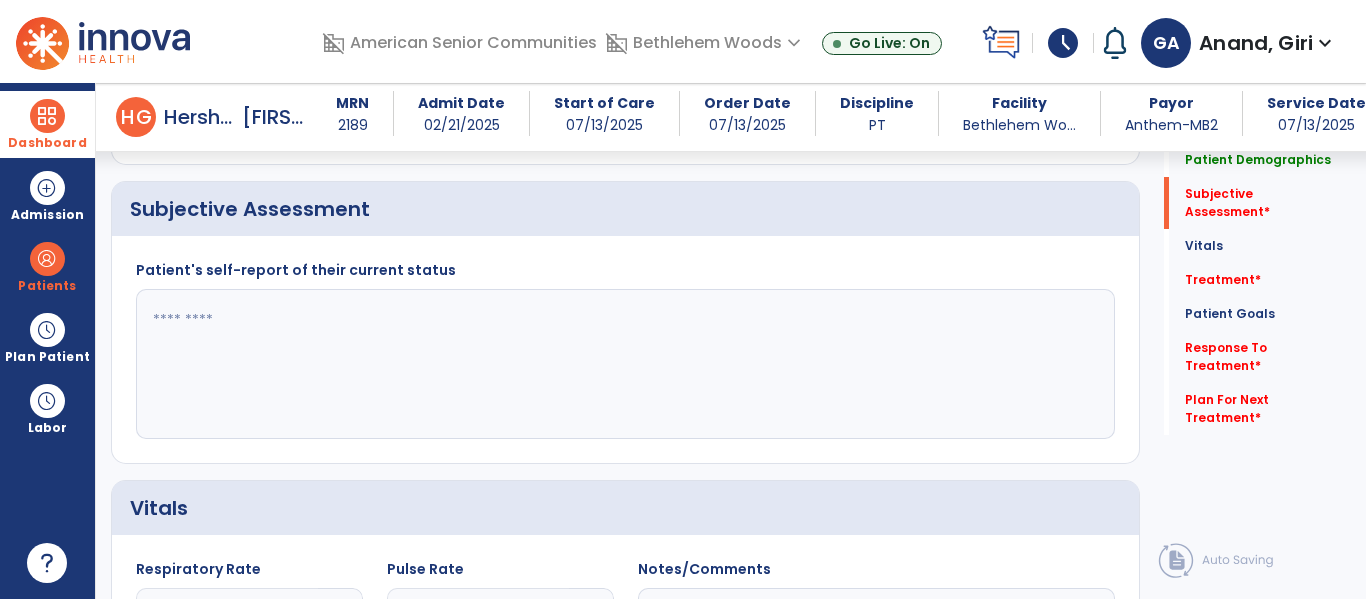 click 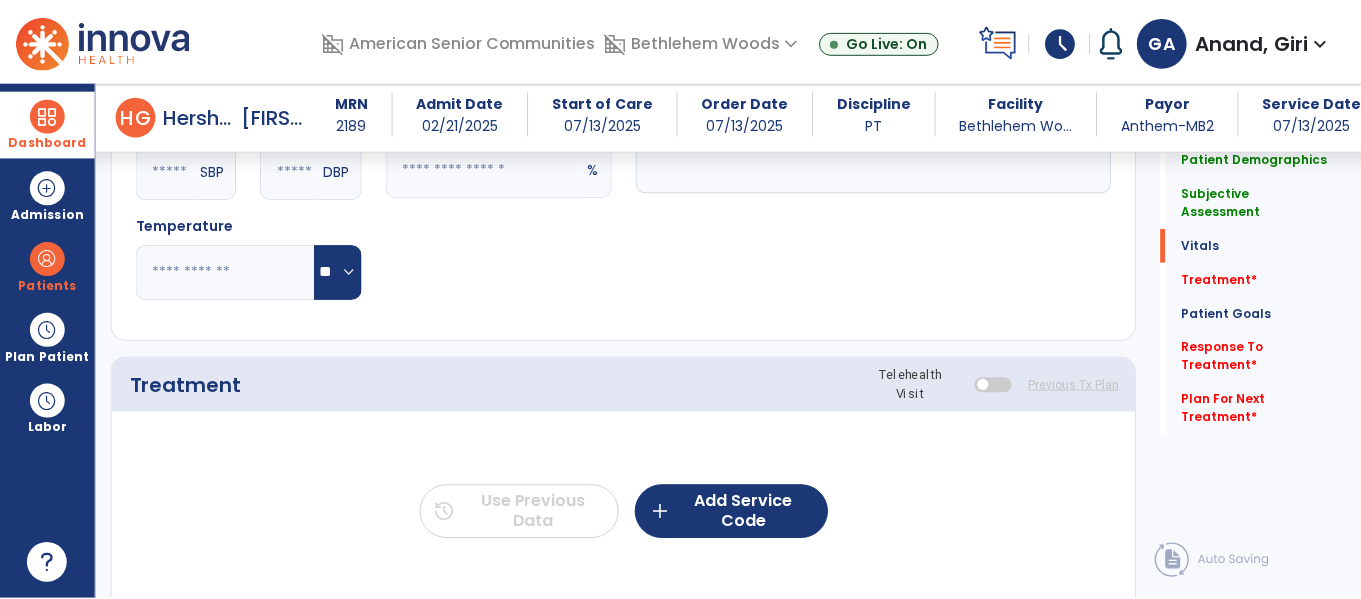 scroll, scrollTop: 974, scrollLeft: 0, axis: vertical 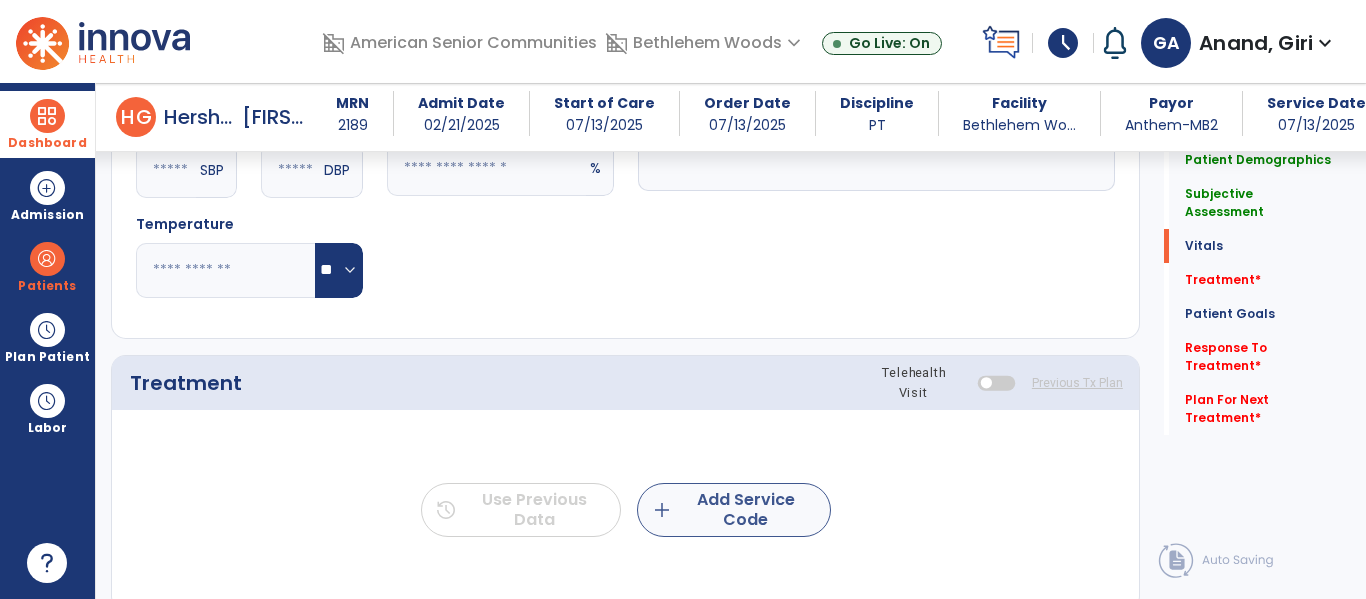type on "**********" 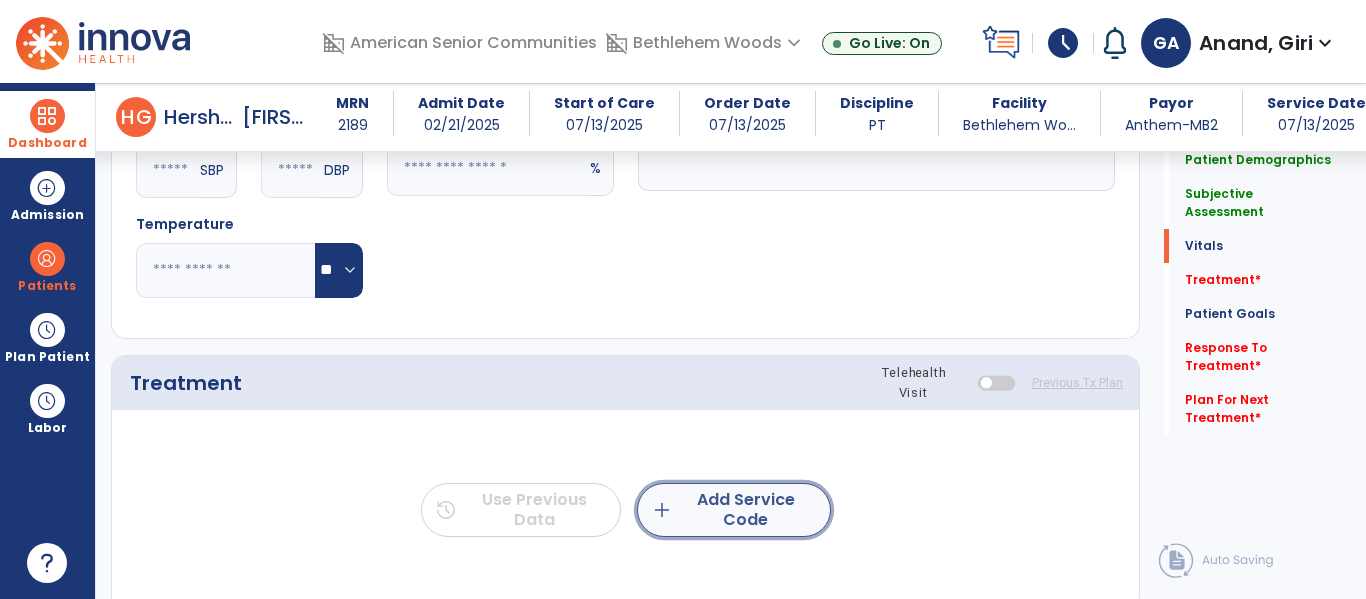 click on "add  Add Service Code" 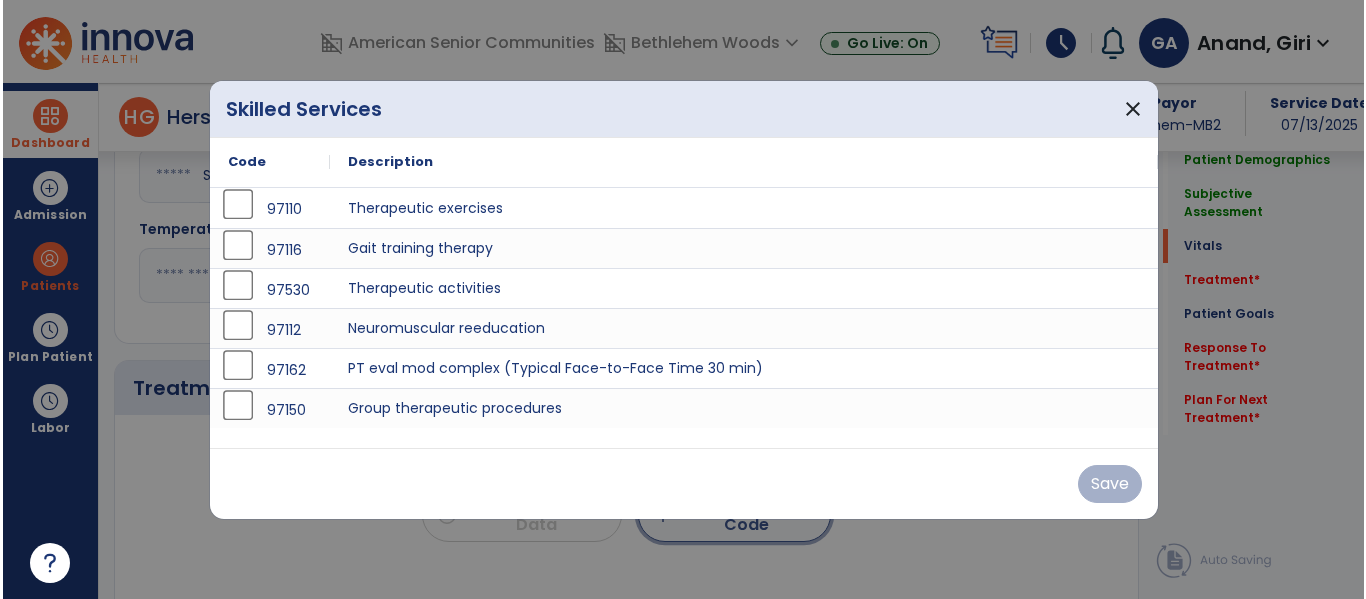 scroll, scrollTop: 974, scrollLeft: 0, axis: vertical 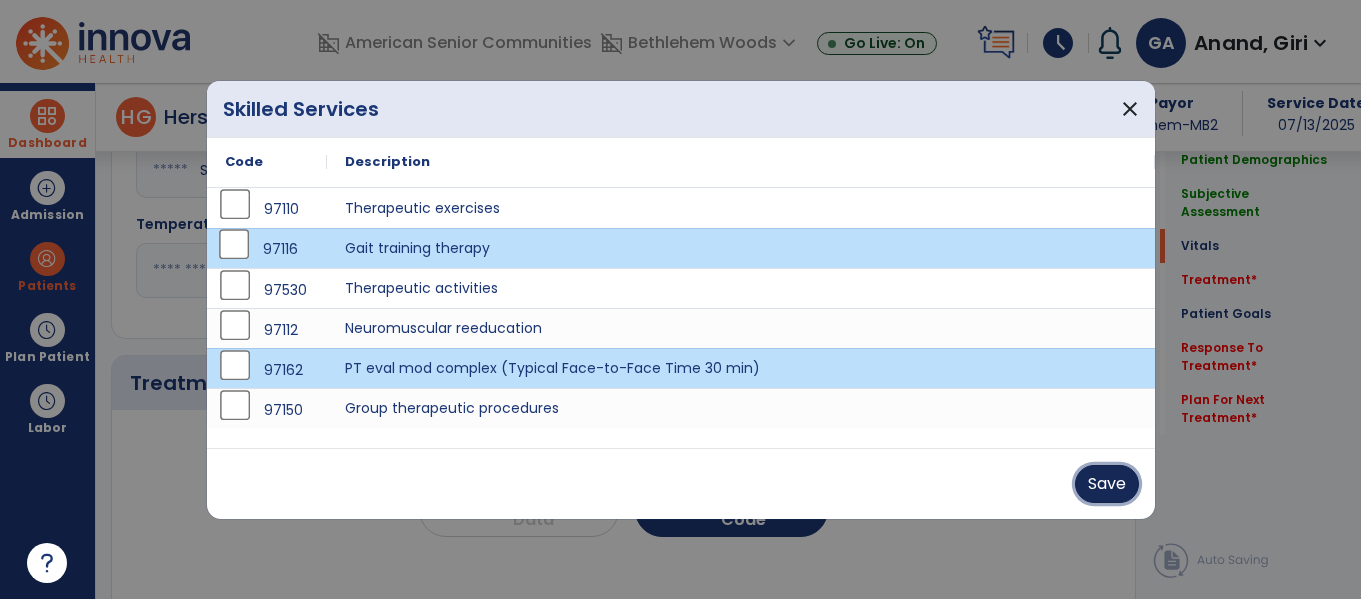 click on "Save" at bounding box center (1107, 484) 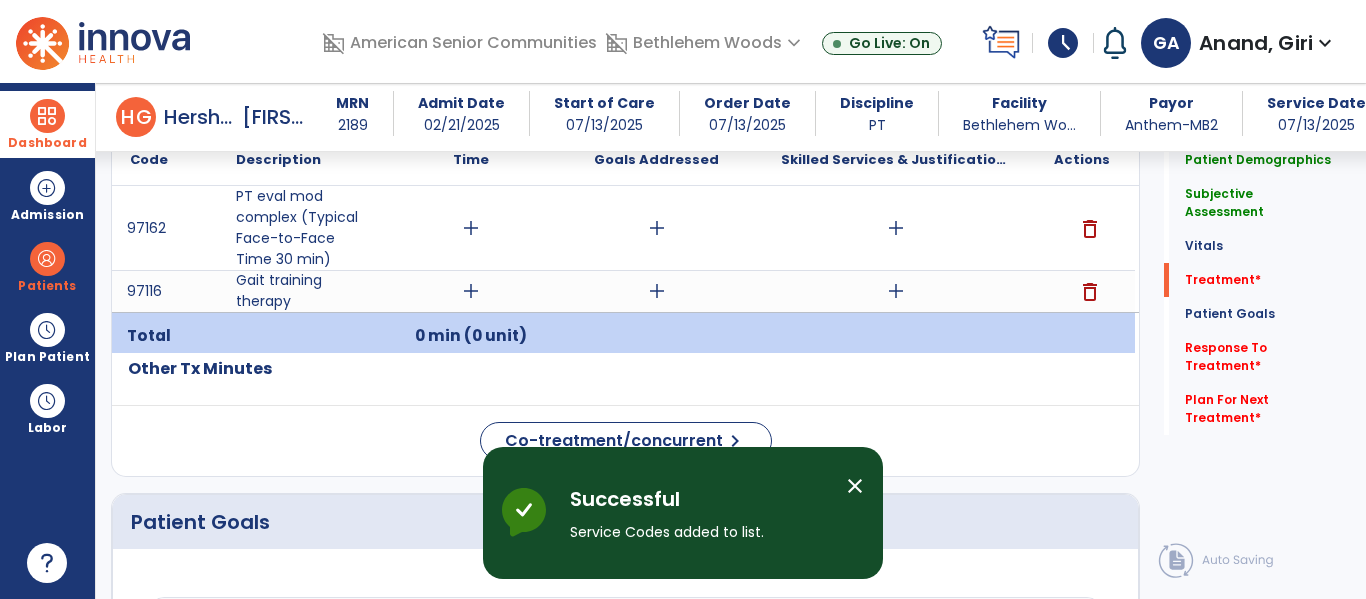 scroll, scrollTop: 1257, scrollLeft: 0, axis: vertical 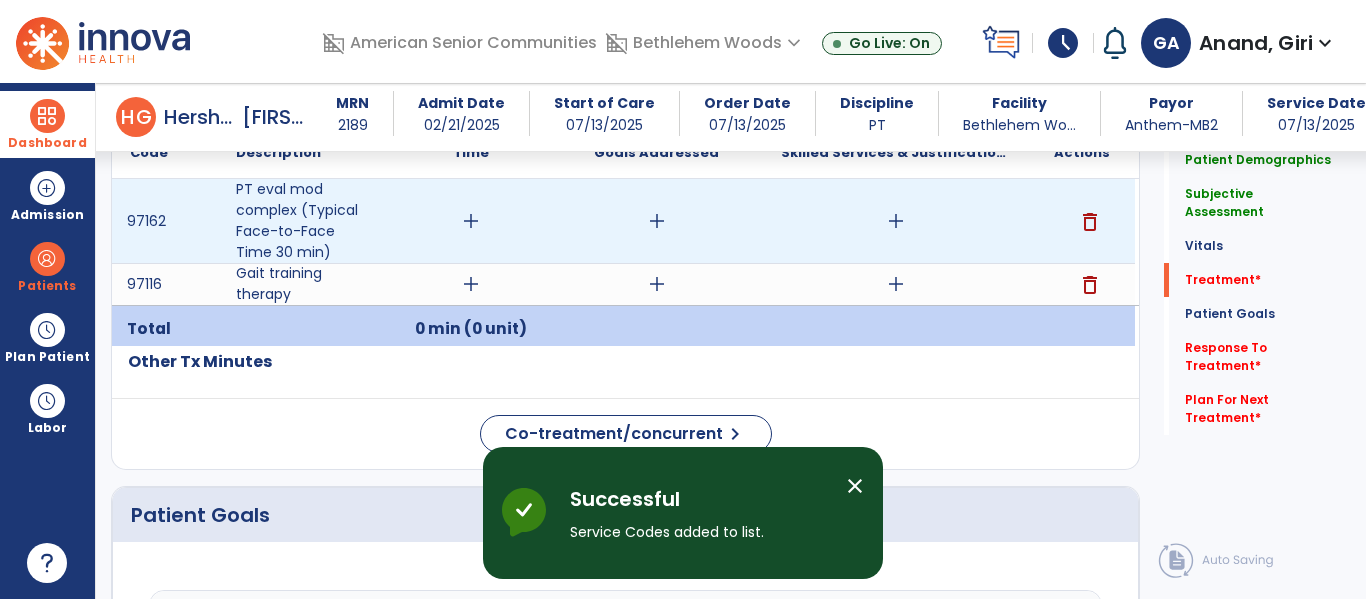 click on "add" at bounding box center (471, 221) 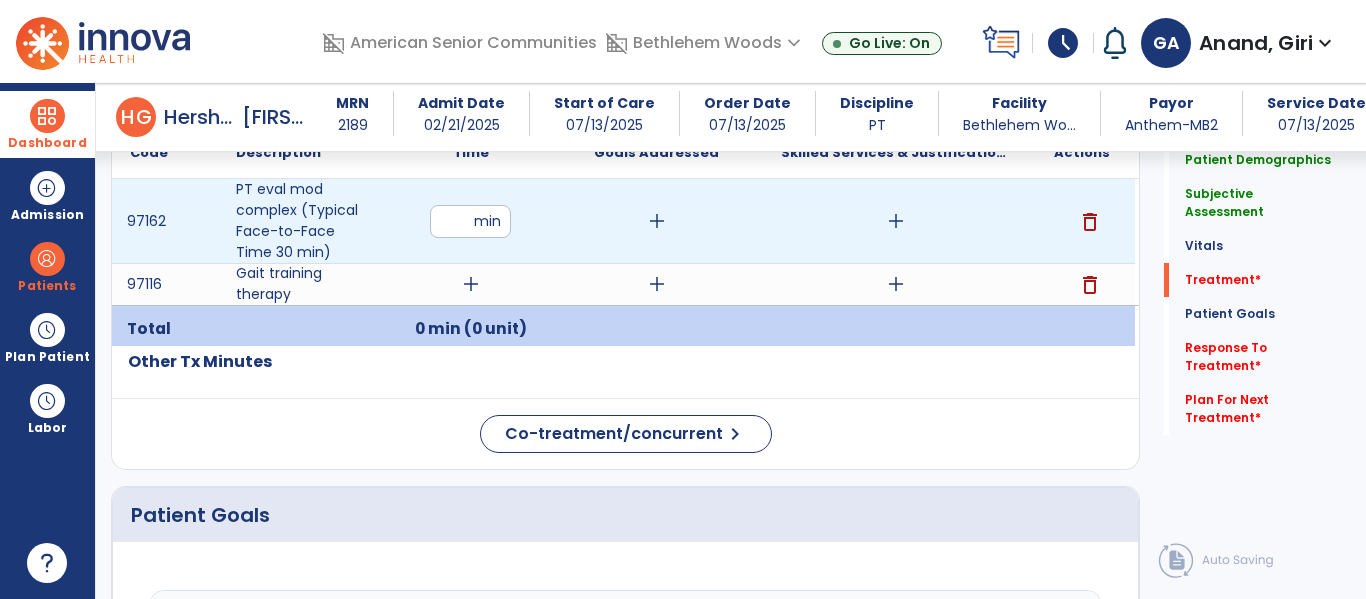 type on "**" 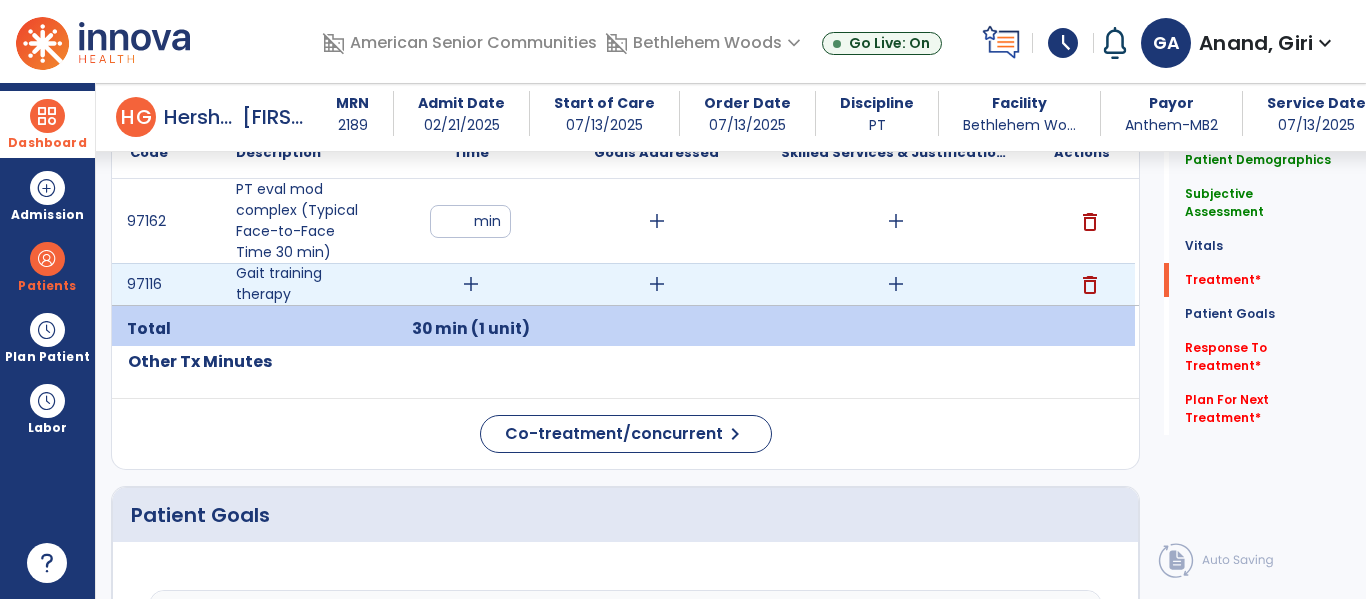 click on "add" at bounding box center [471, 284] 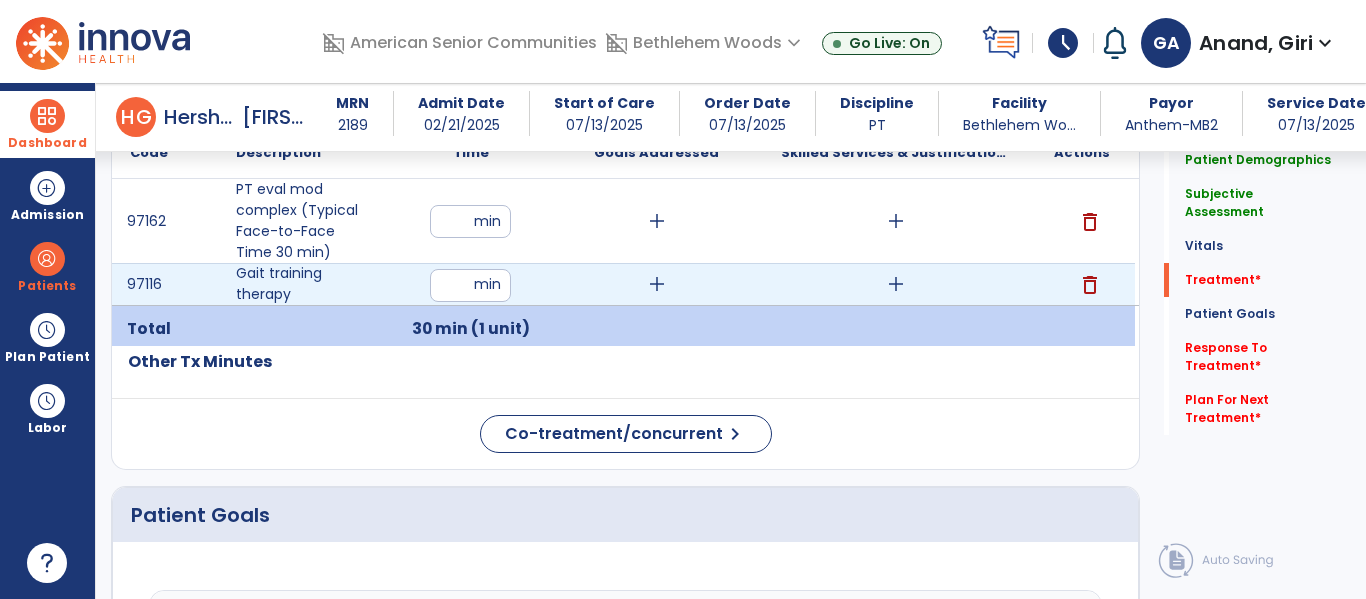 type on "**" 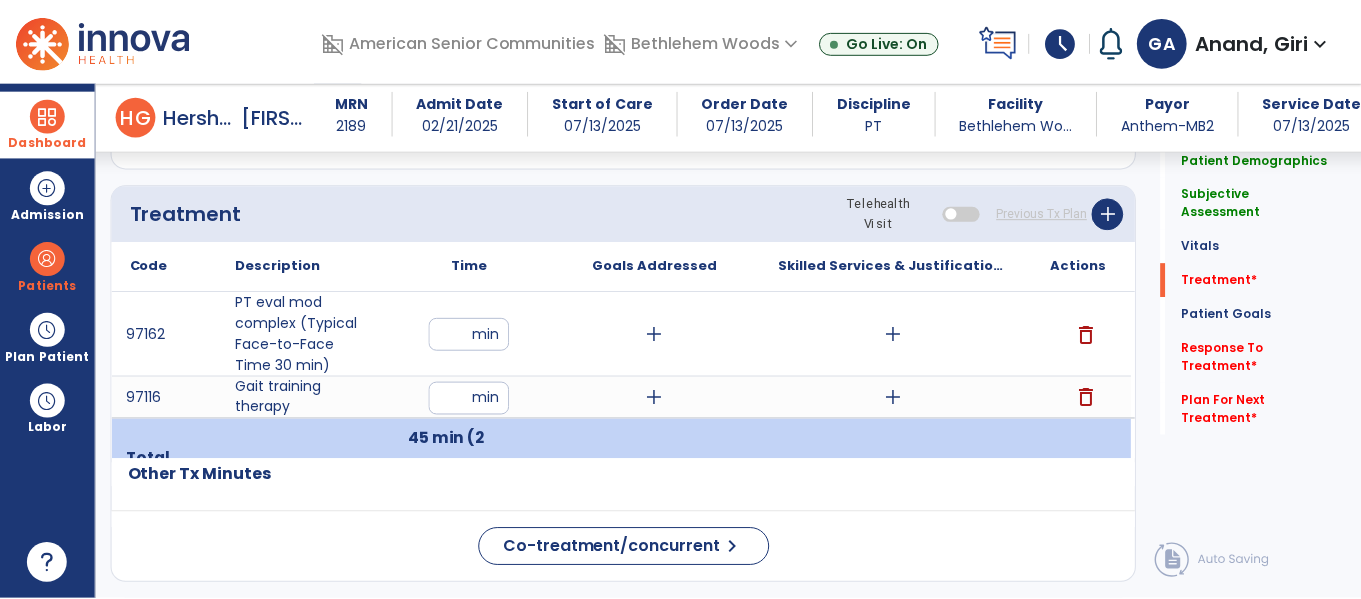 scroll, scrollTop: 1136, scrollLeft: 0, axis: vertical 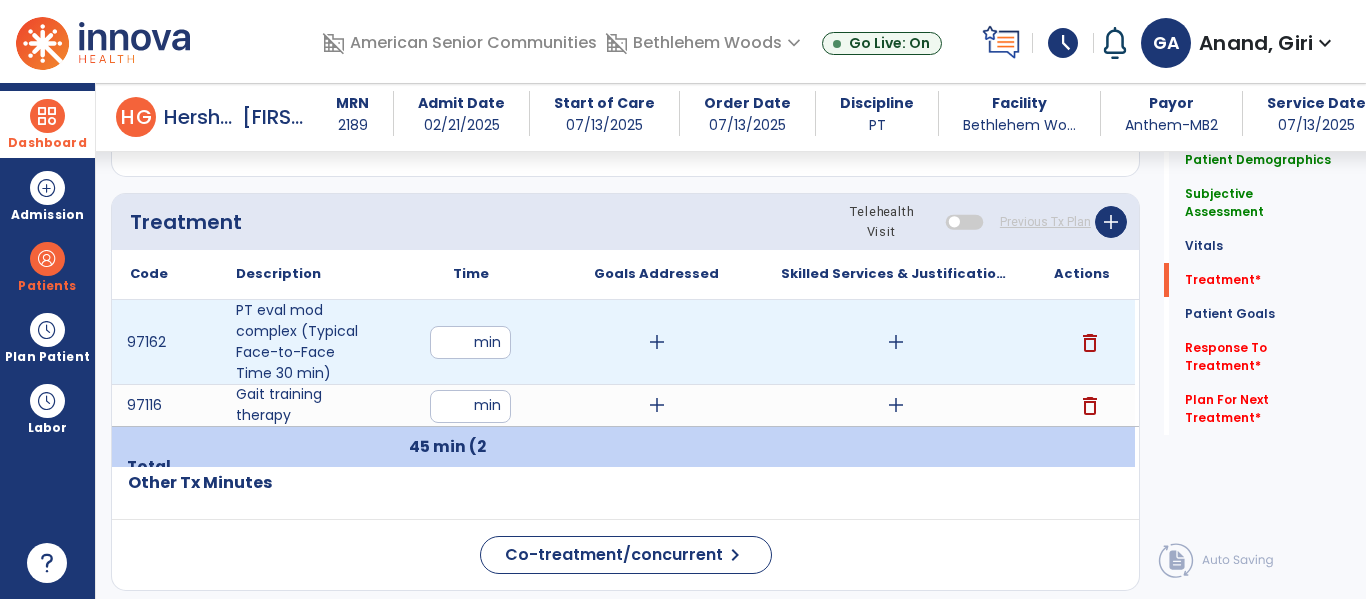 click on "add" at bounding box center (896, 342) 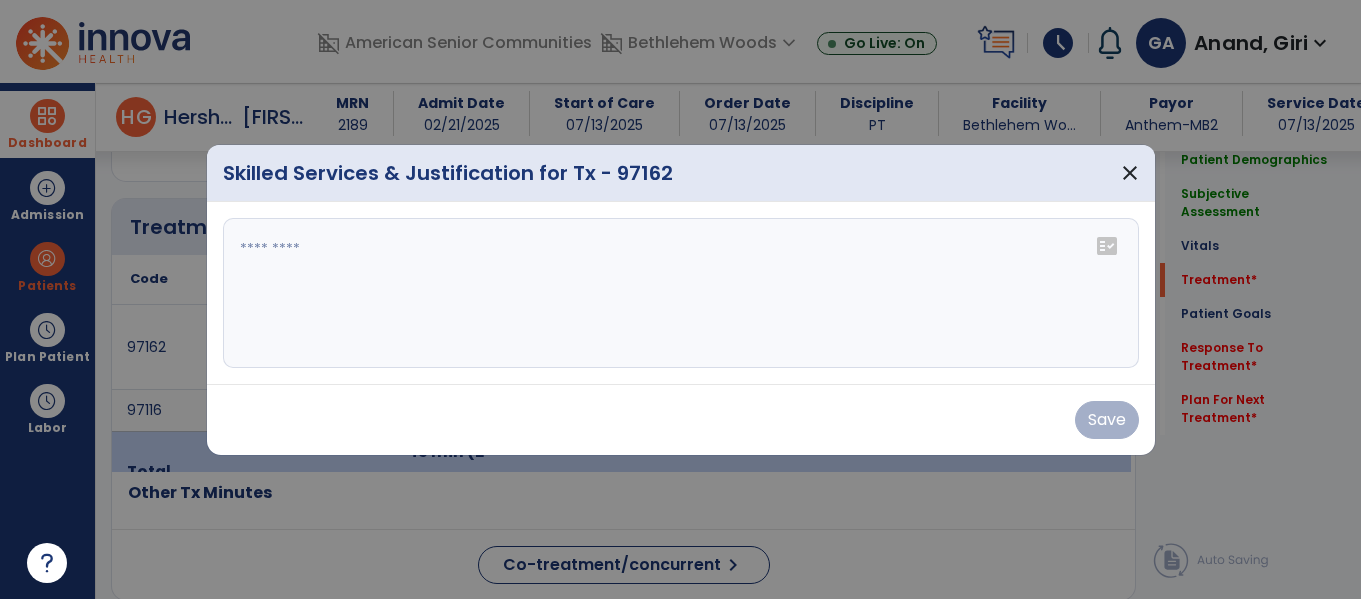 scroll, scrollTop: 1136, scrollLeft: 0, axis: vertical 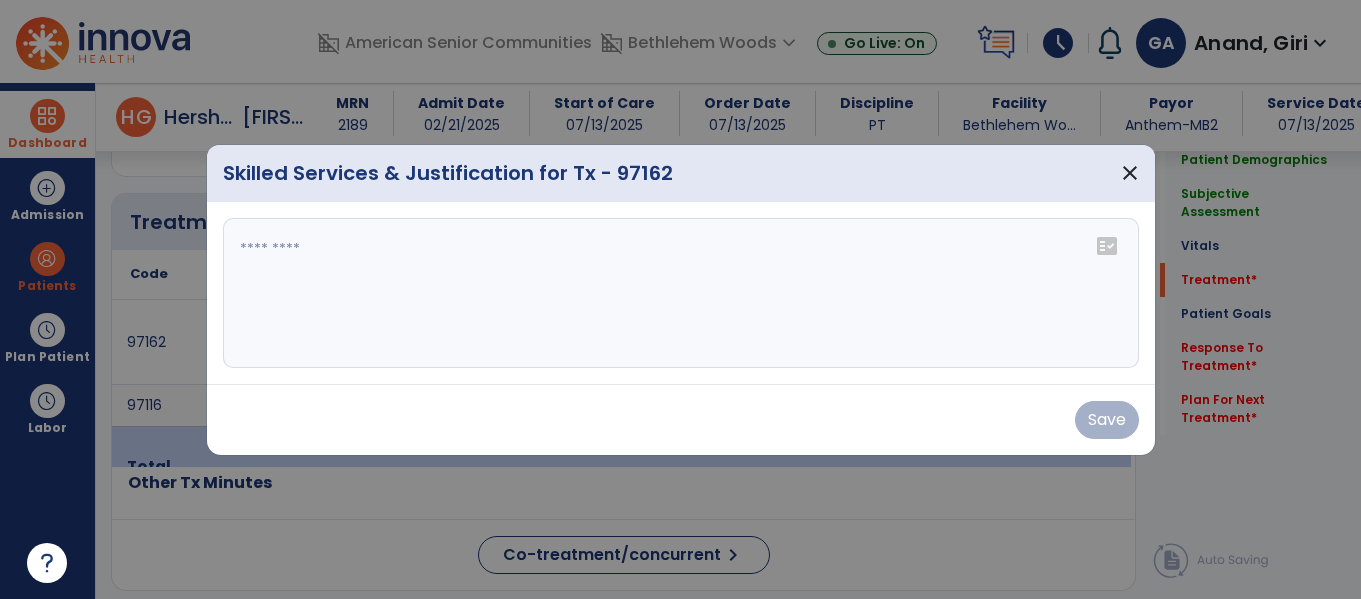 click at bounding box center [681, 293] 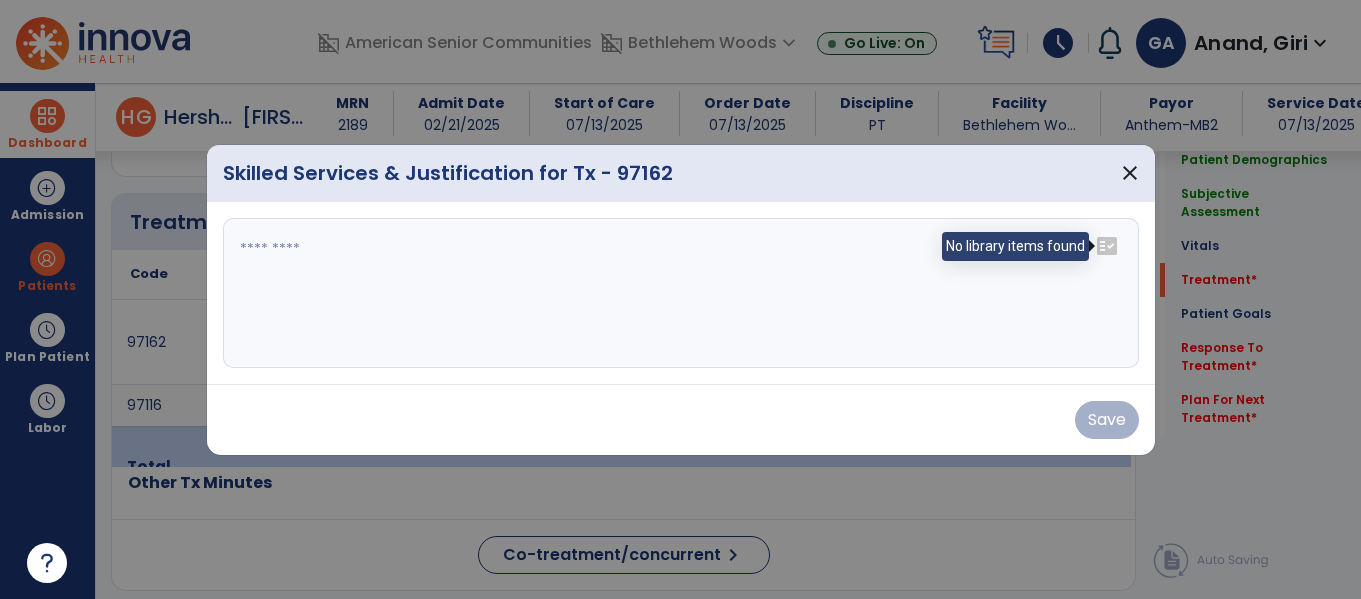 click on "fact_check" at bounding box center [1107, 246] 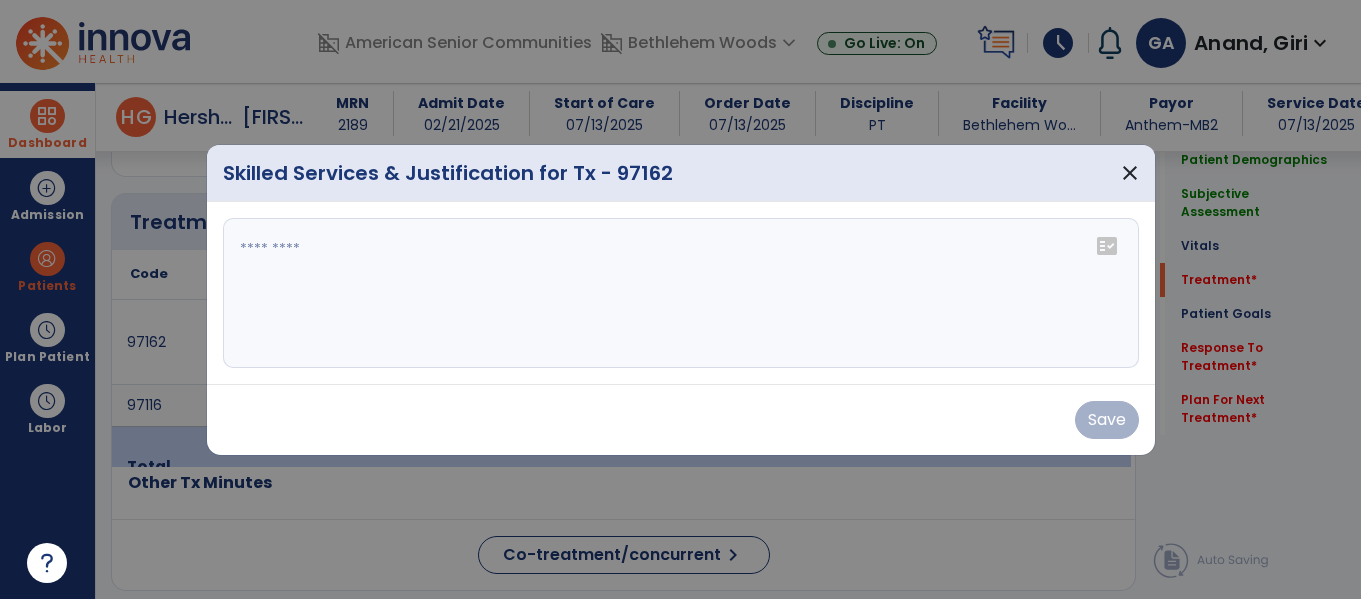click at bounding box center [681, 293] 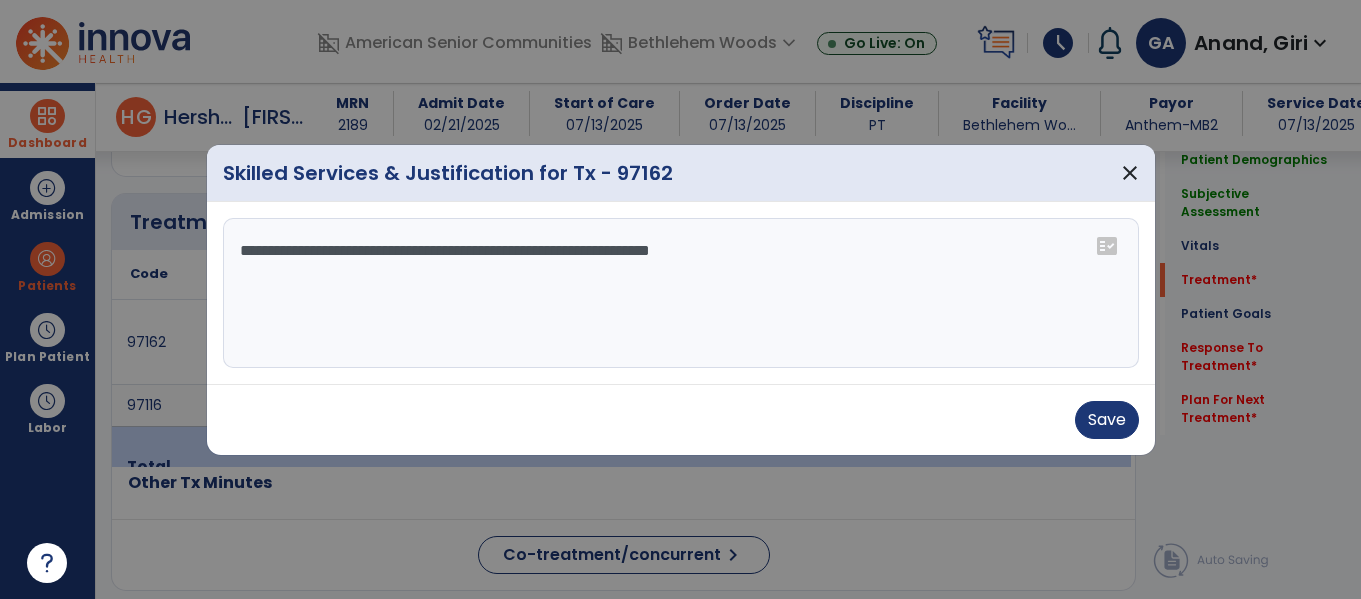 type on "**********" 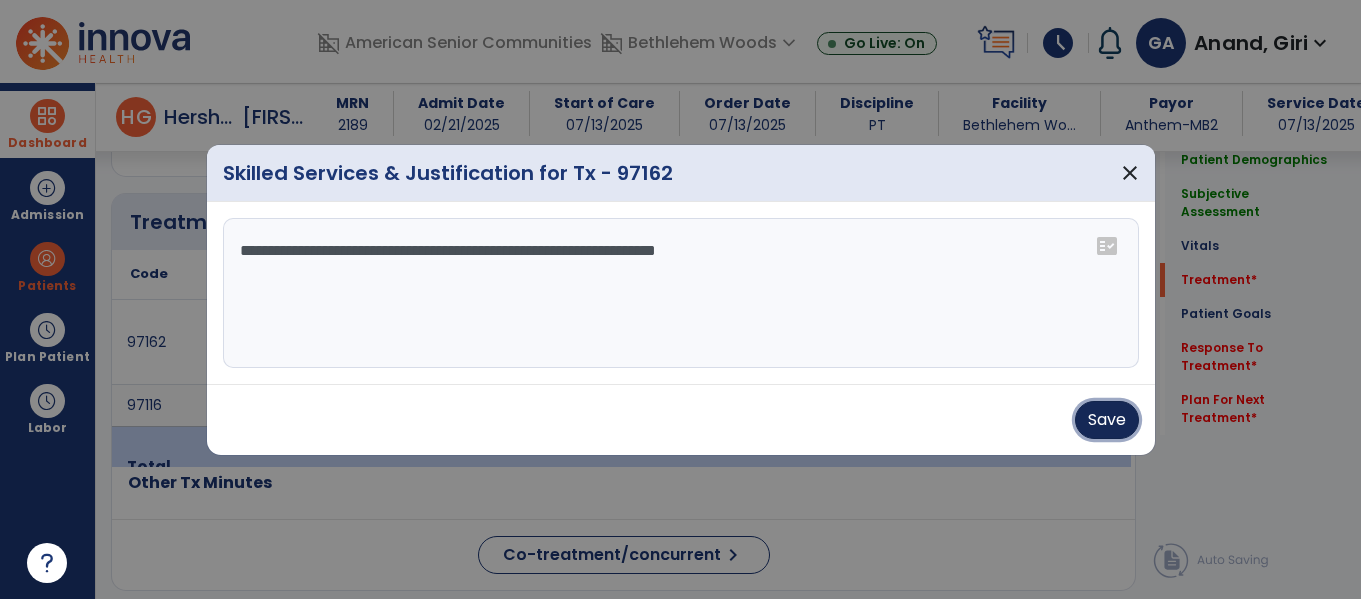 click on "Save" at bounding box center [1107, 420] 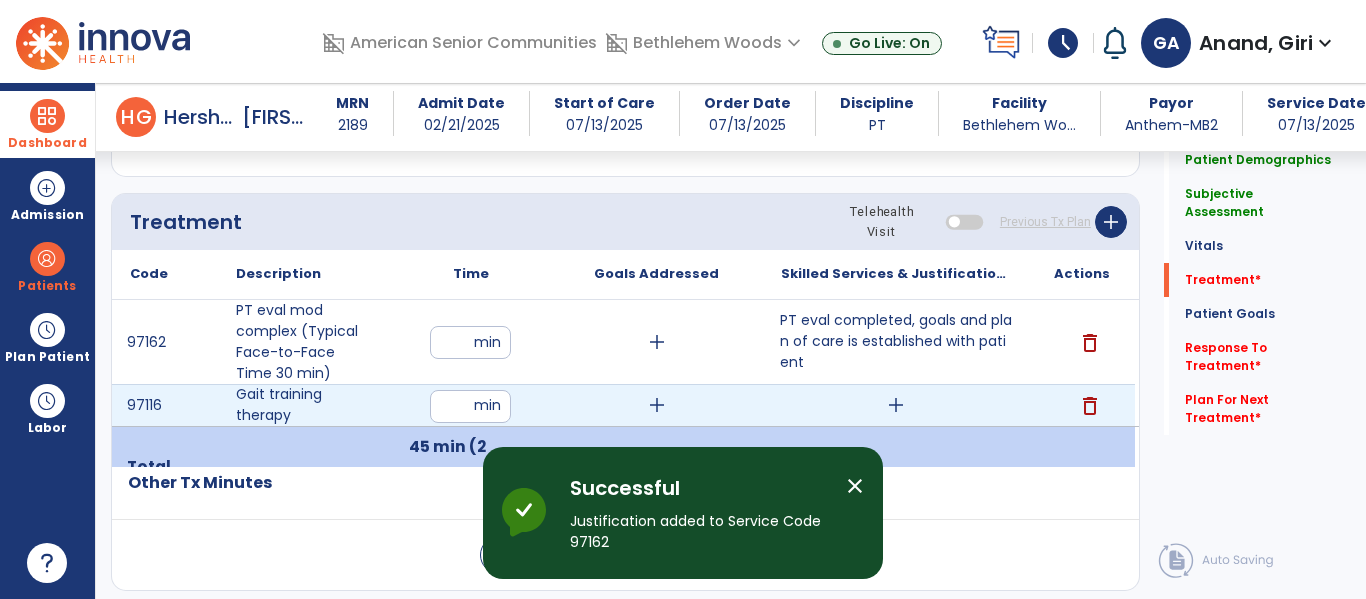 click on "add" at bounding box center (896, 405) 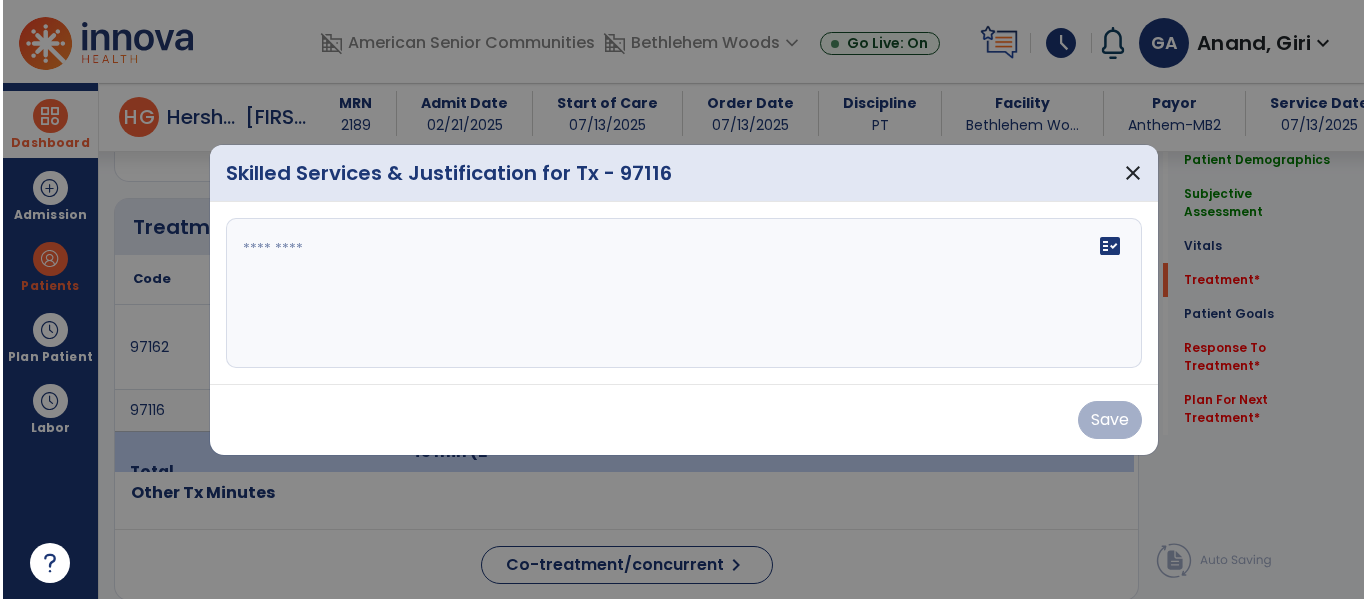 scroll, scrollTop: 1136, scrollLeft: 0, axis: vertical 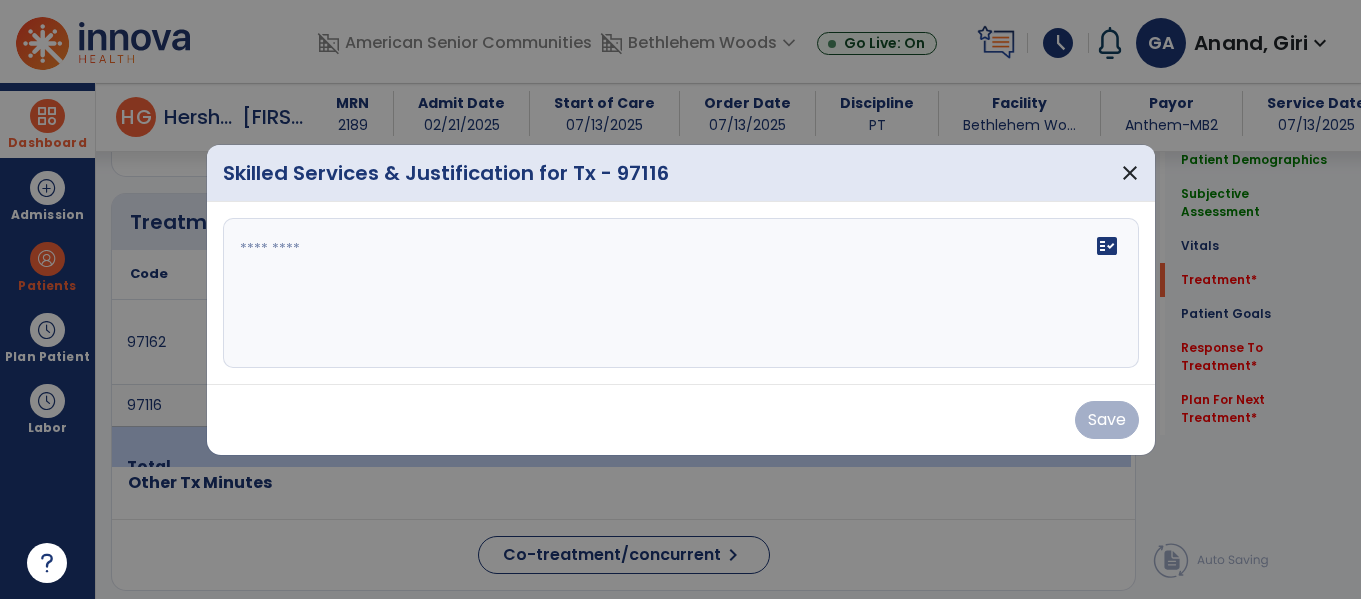 click on "fact_check" at bounding box center [681, 293] 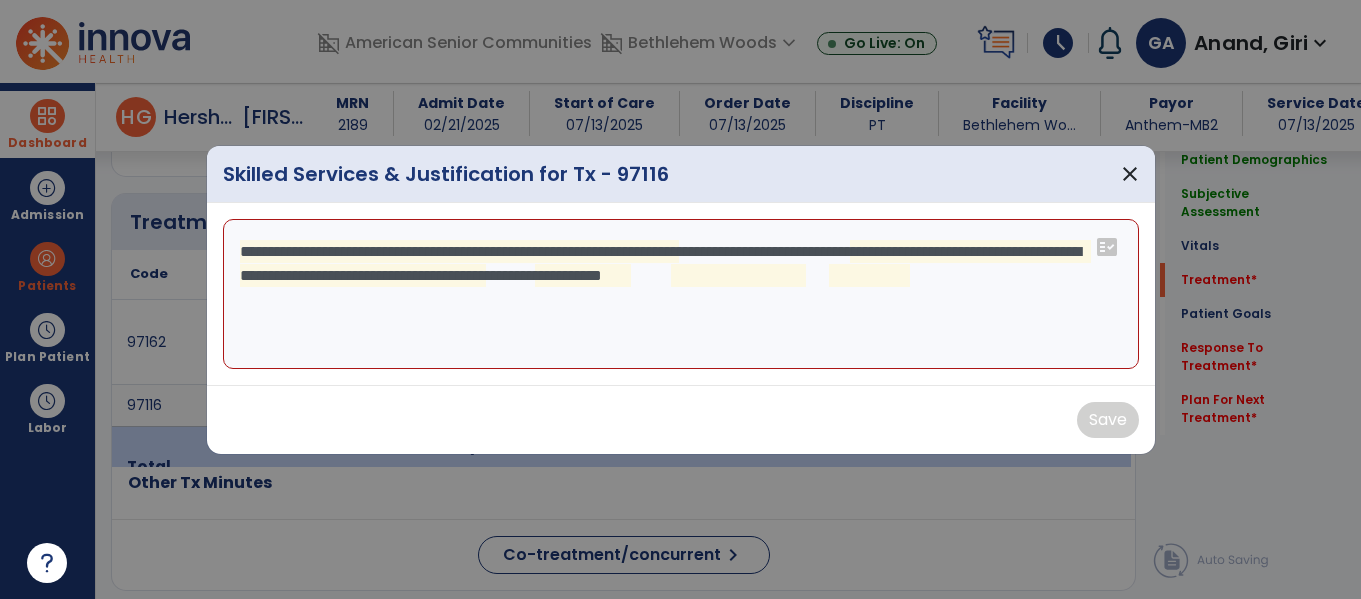 click on "**********" at bounding box center [681, 294] 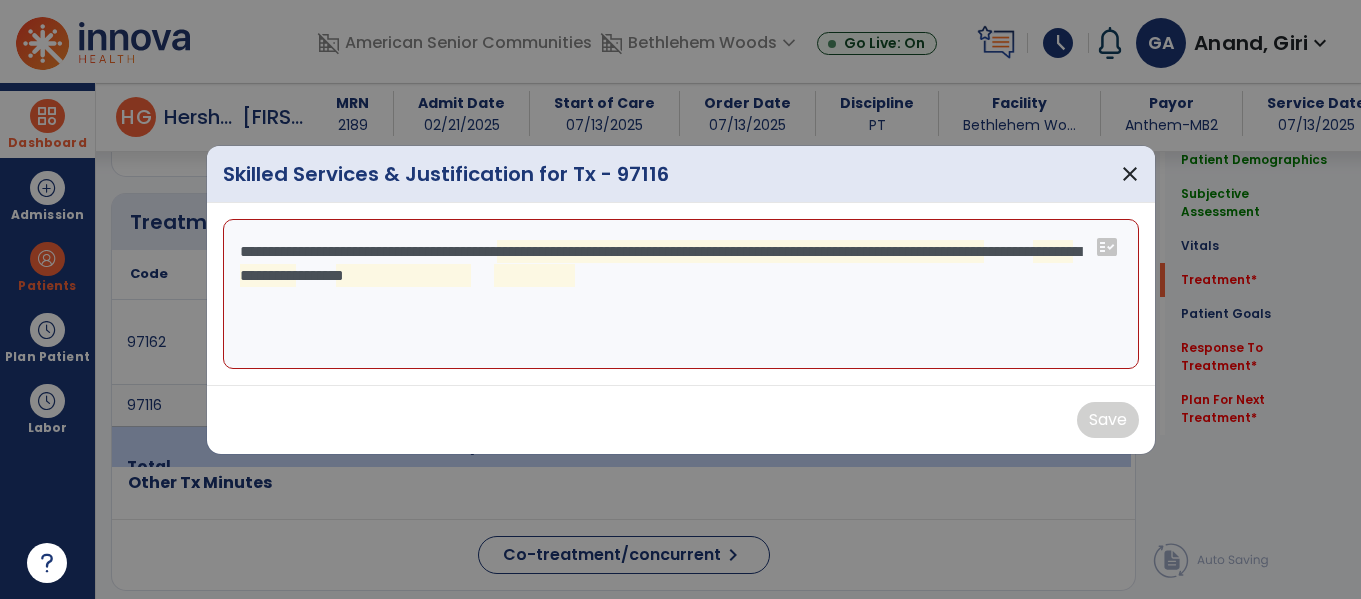 click on "**********" at bounding box center (681, 294) 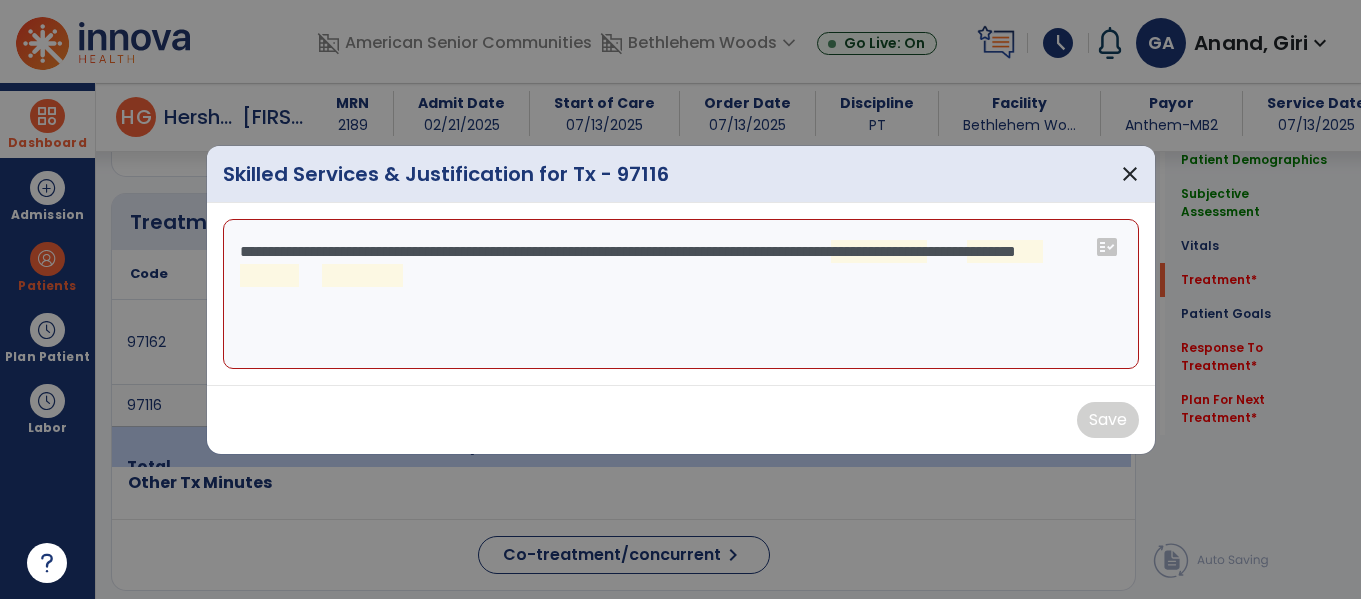 click on "**********" at bounding box center (681, 294) 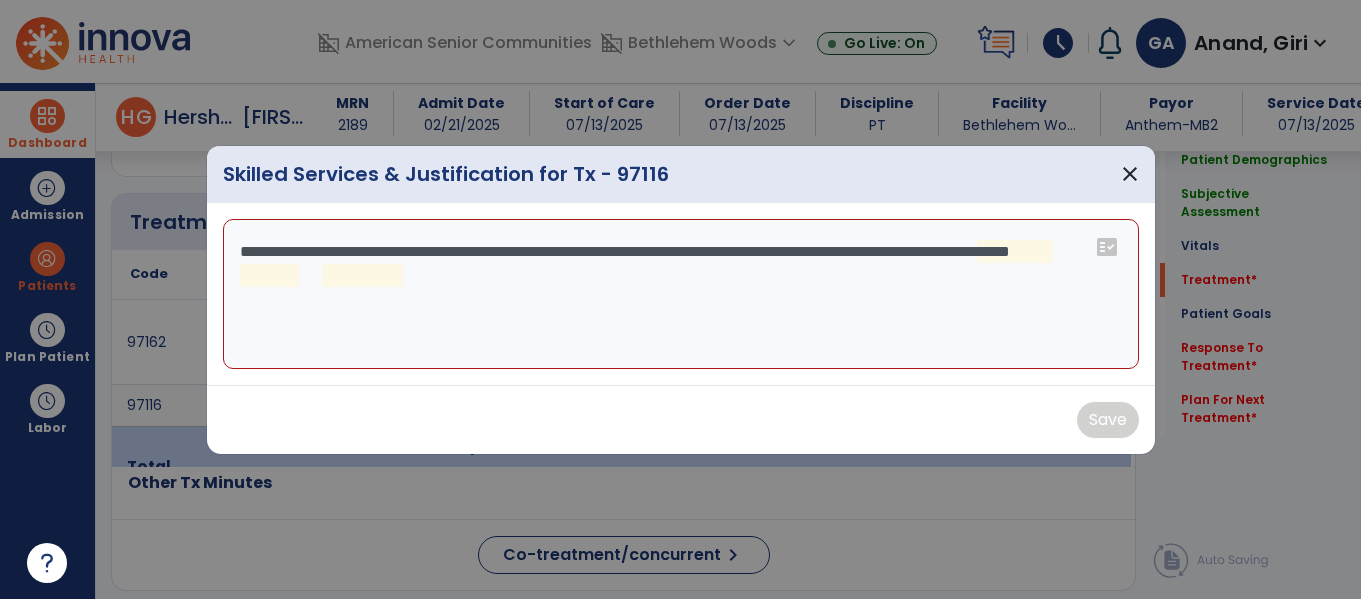 click on "**********" at bounding box center (681, 294) 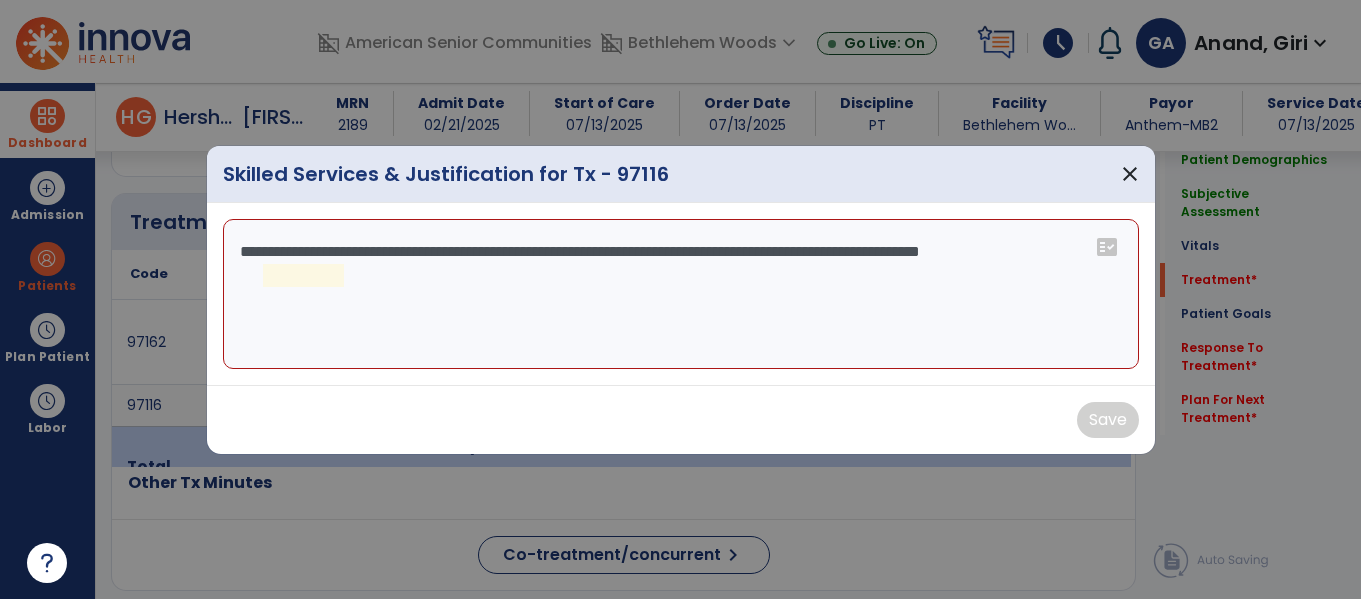 click on "**********" at bounding box center [681, 294] 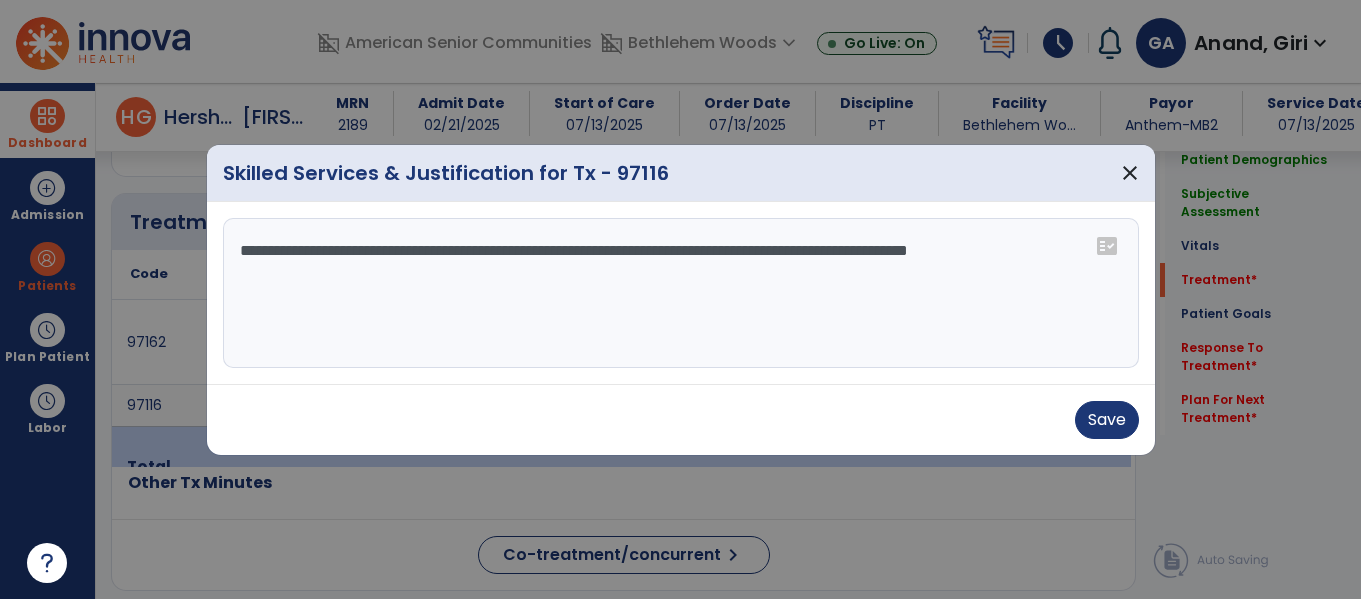 click on "**********" at bounding box center [681, 293] 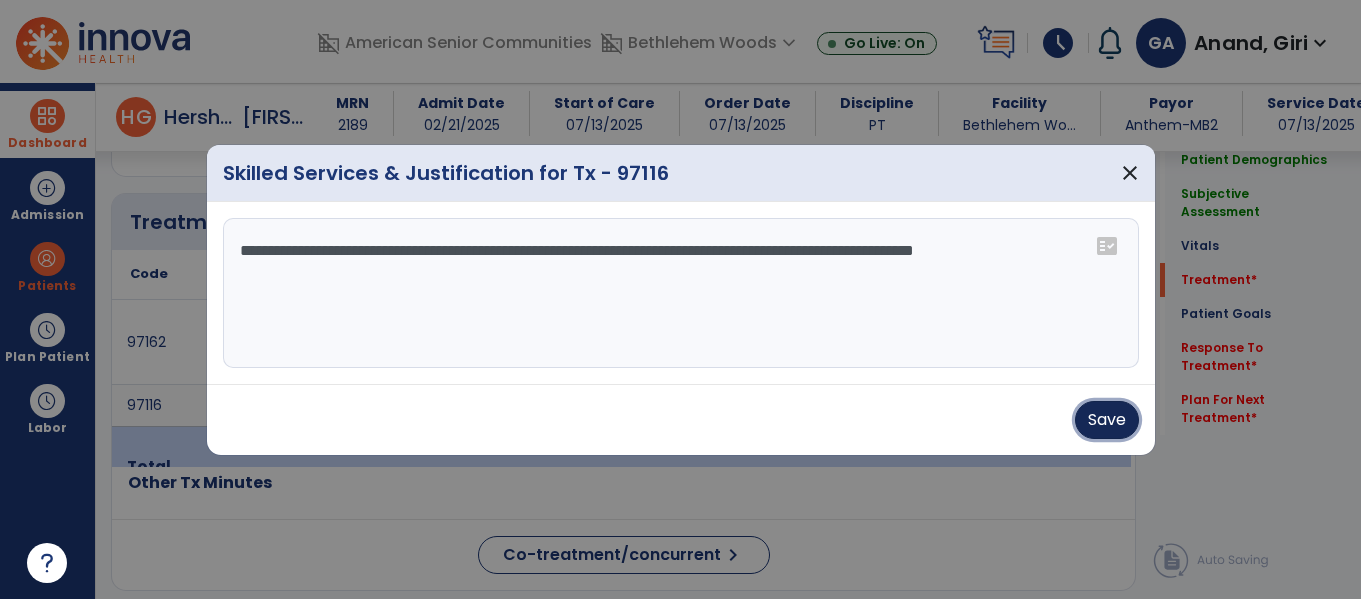 click on "Save" at bounding box center (1107, 420) 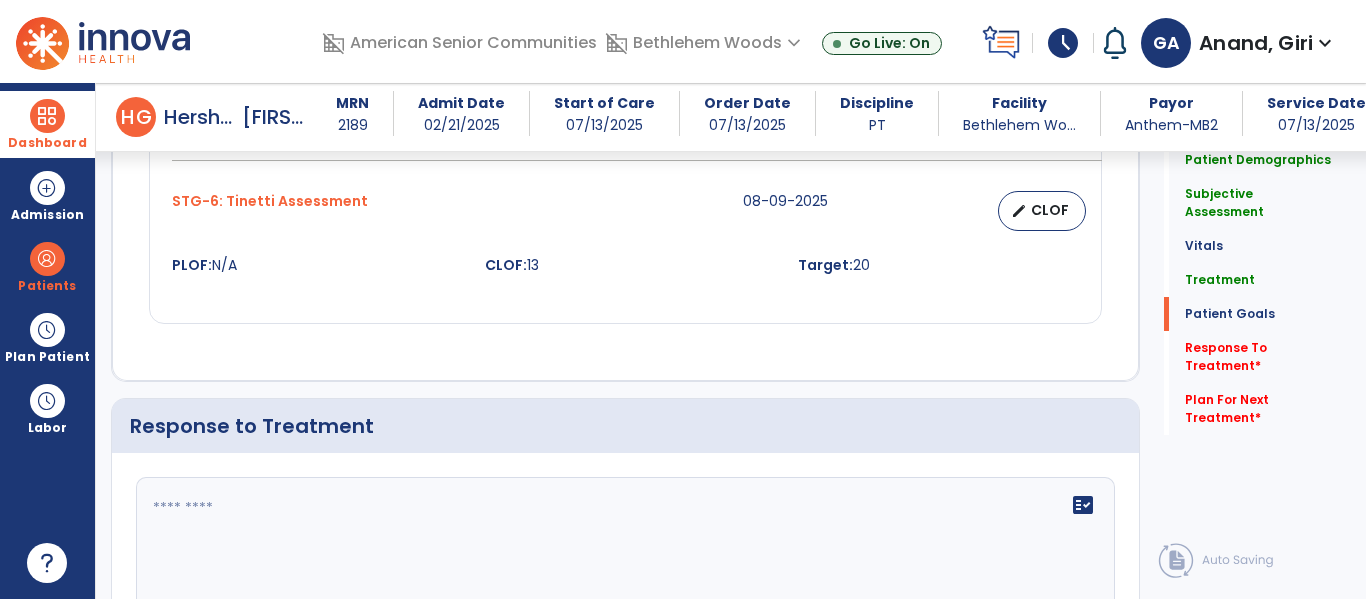 scroll, scrollTop: 2541, scrollLeft: 0, axis: vertical 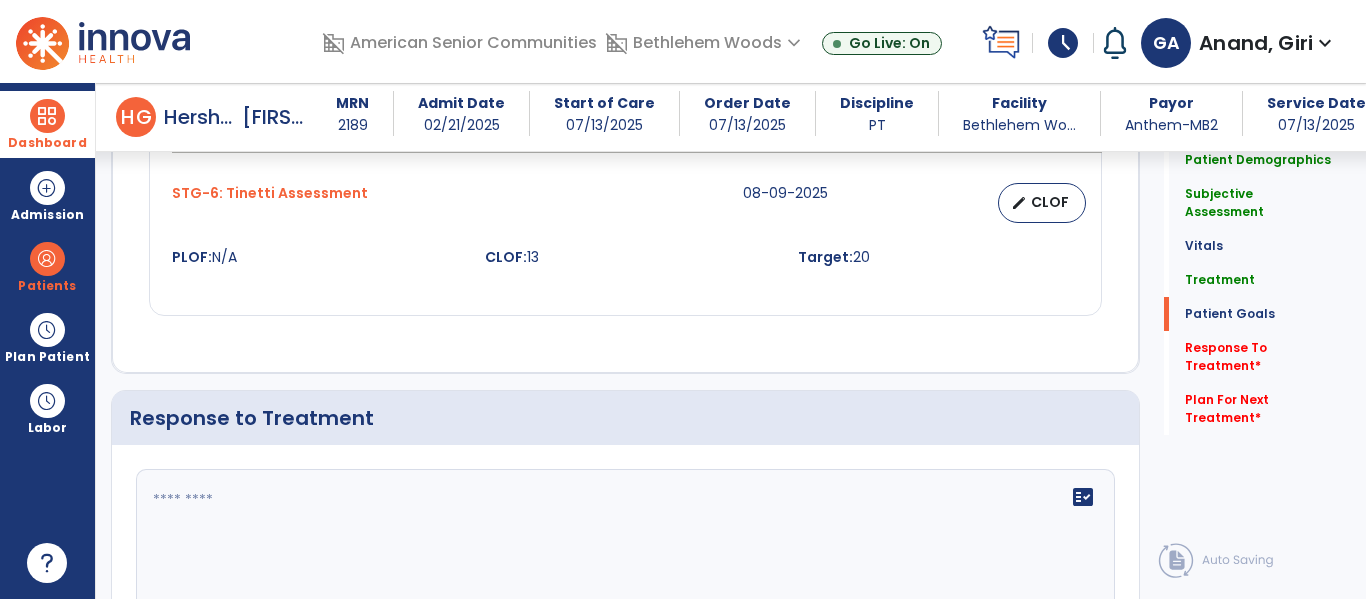 click on "fact_check" 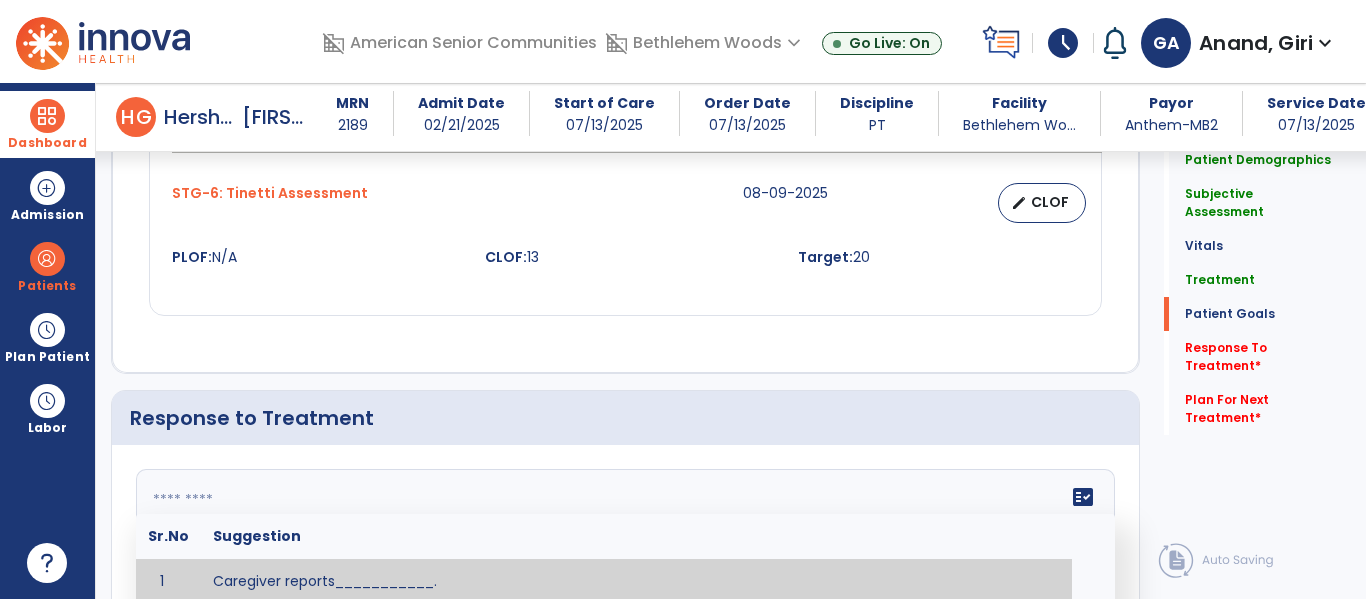 type on "*" 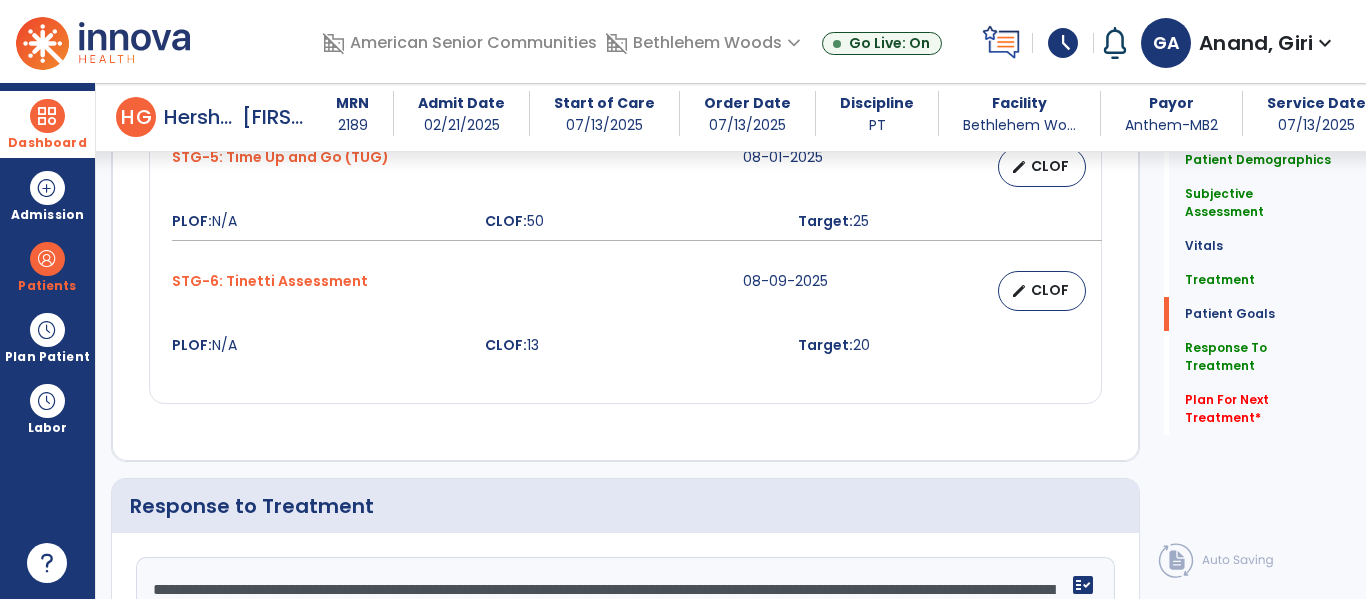 scroll, scrollTop: 2541, scrollLeft: 0, axis: vertical 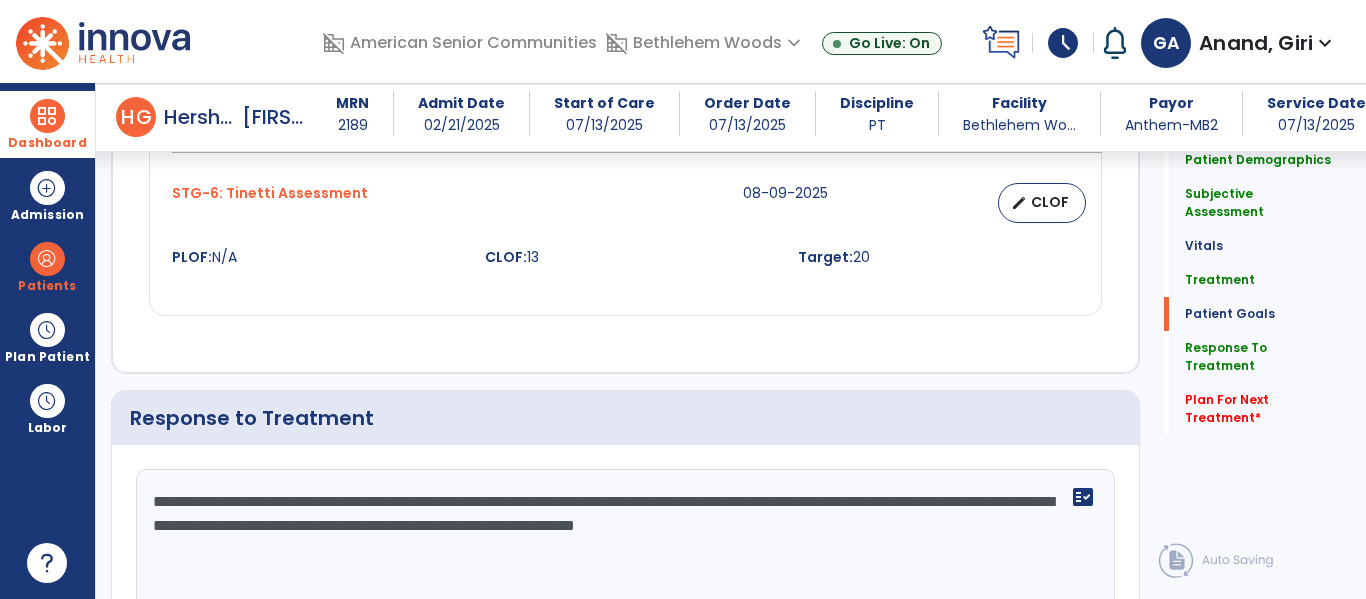 click on "**********" 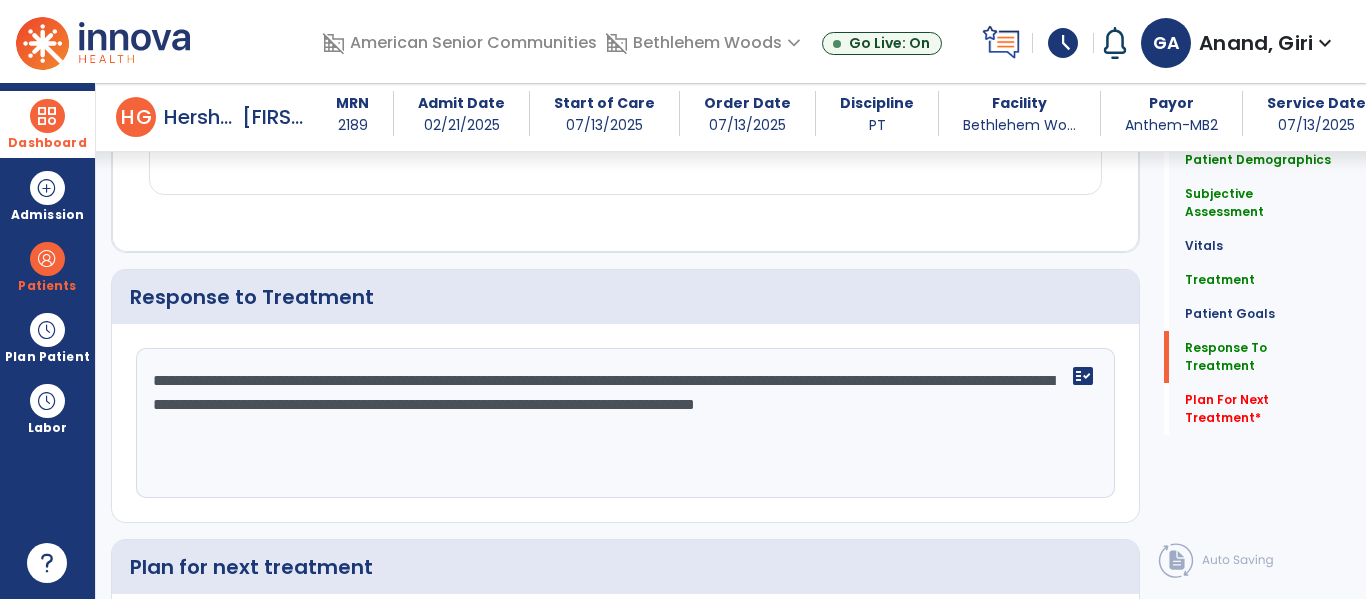 scroll, scrollTop: 2709, scrollLeft: 0, axis: vertical 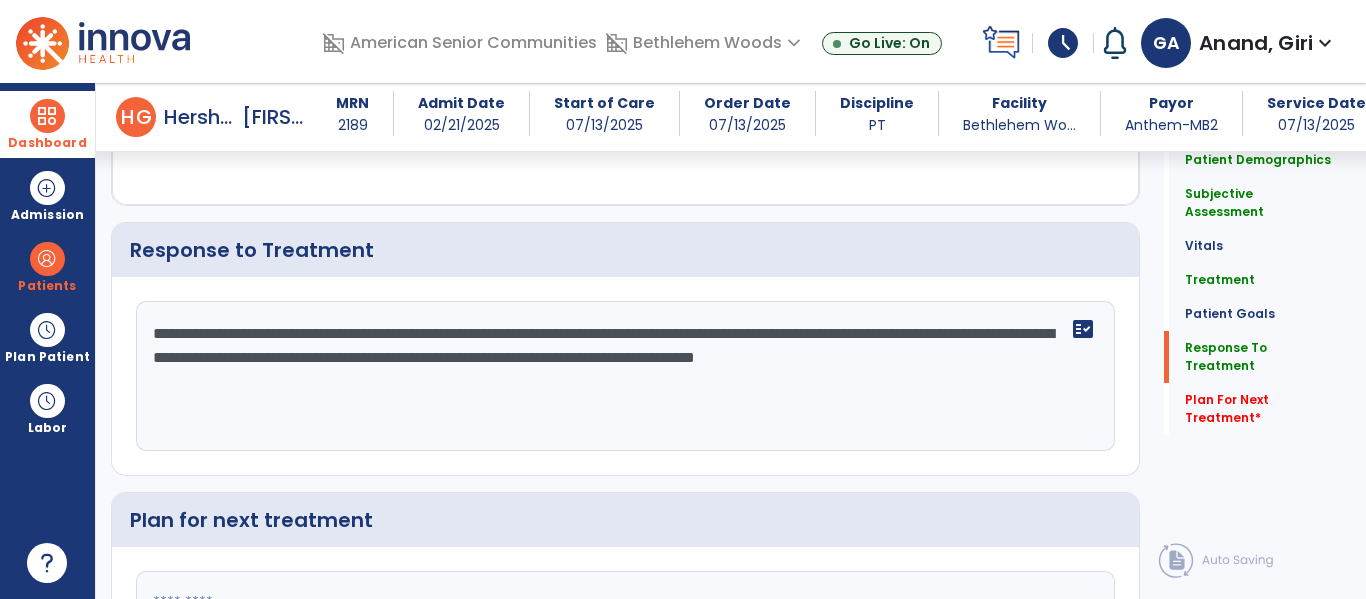 click on "**********" 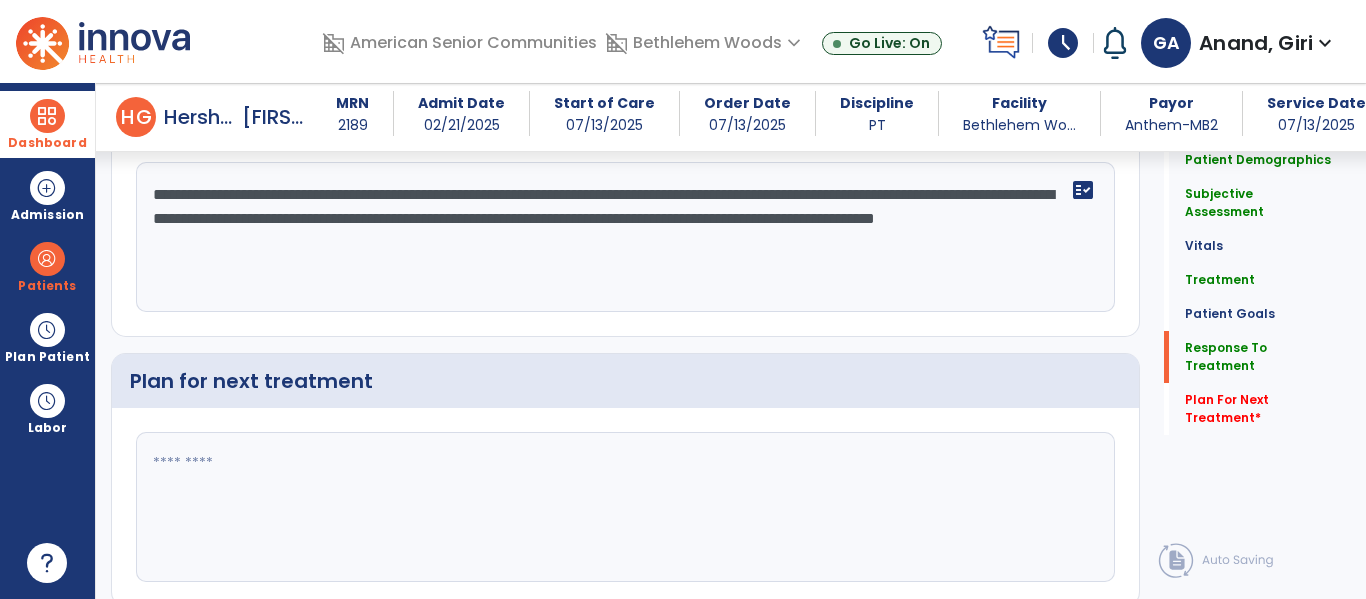 scroll, scrollTop: 2880, scrollLeft: 0, axis: vertical 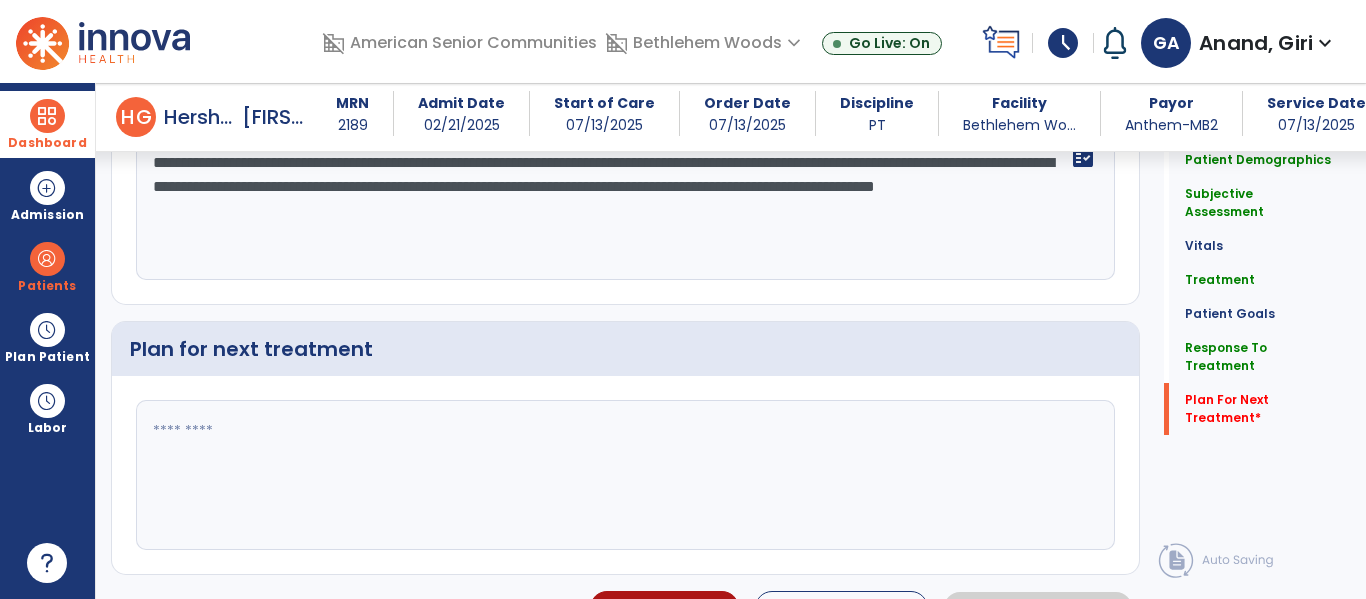 type on "**********" 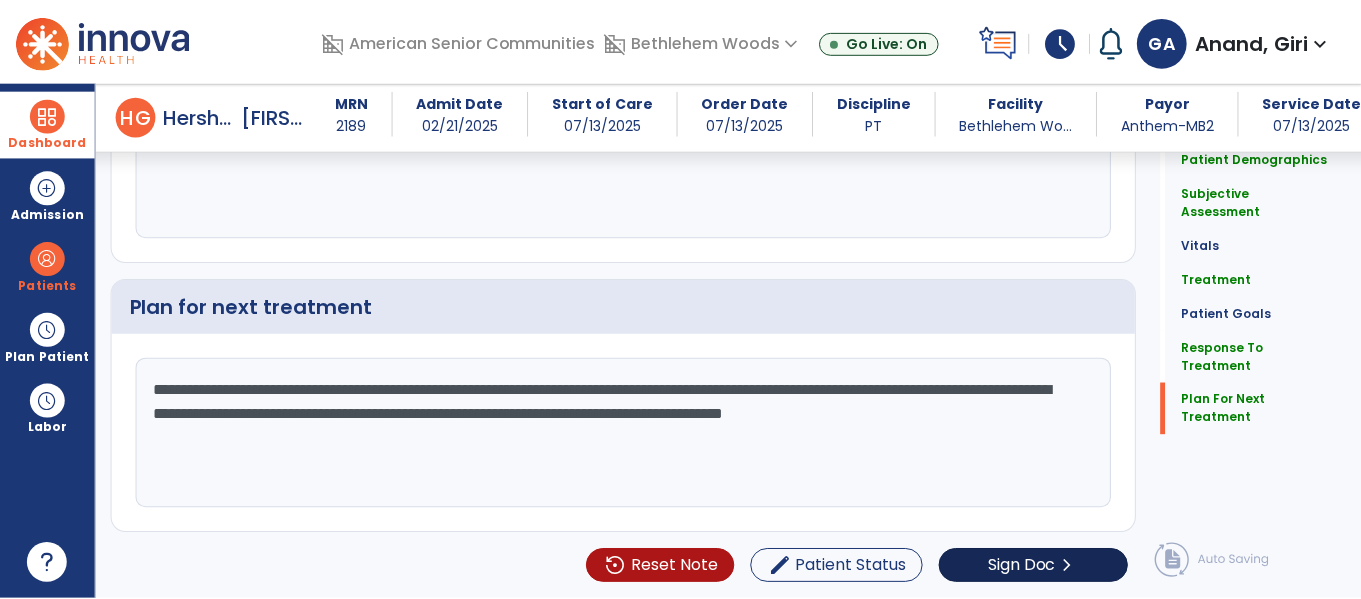scroll, scrollTop: 2792, scrollLeft: 0, axis: vertical 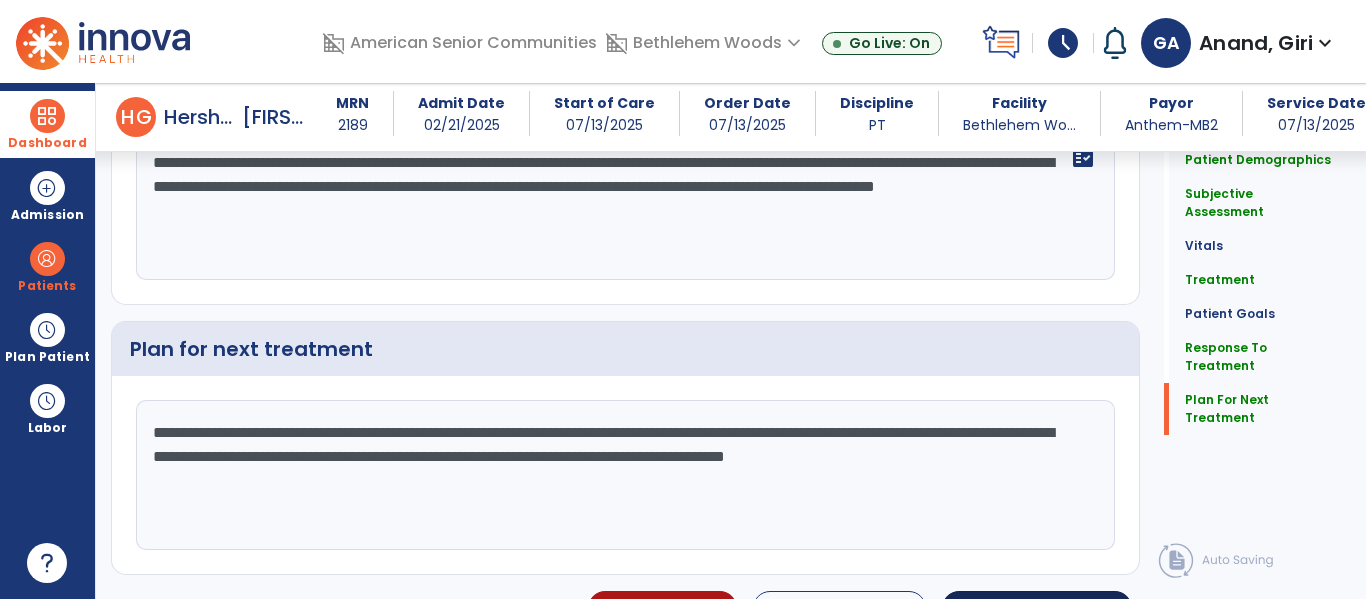 type on "**********" 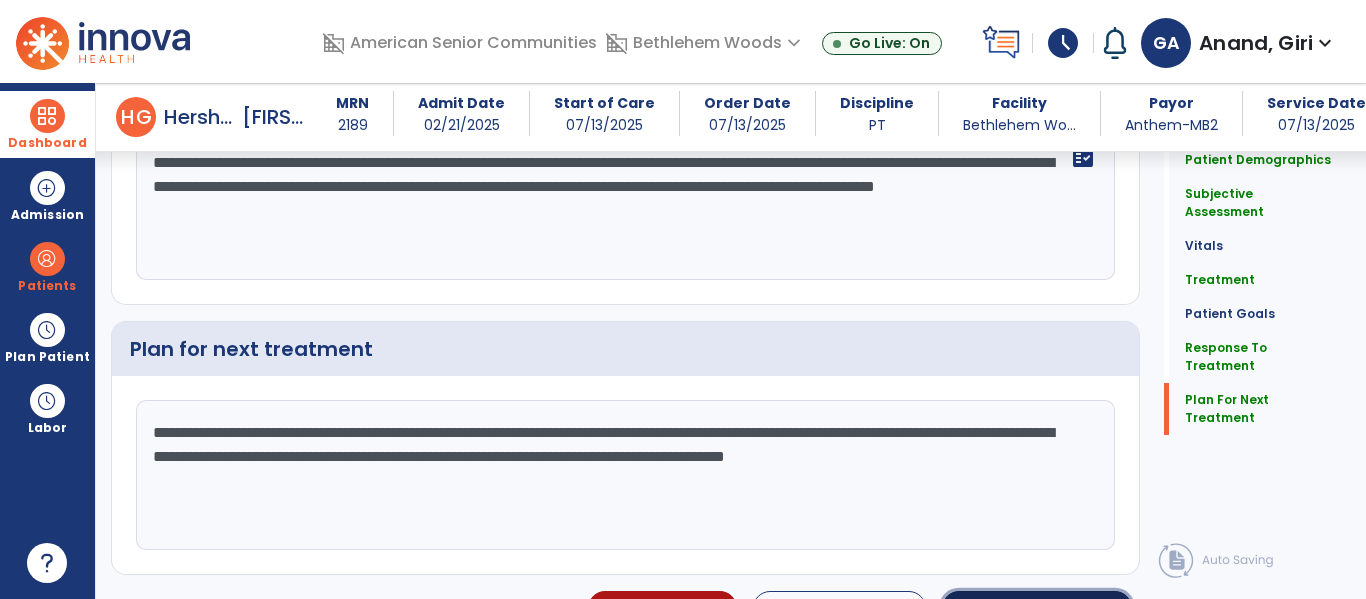 click on "Sign Doc" 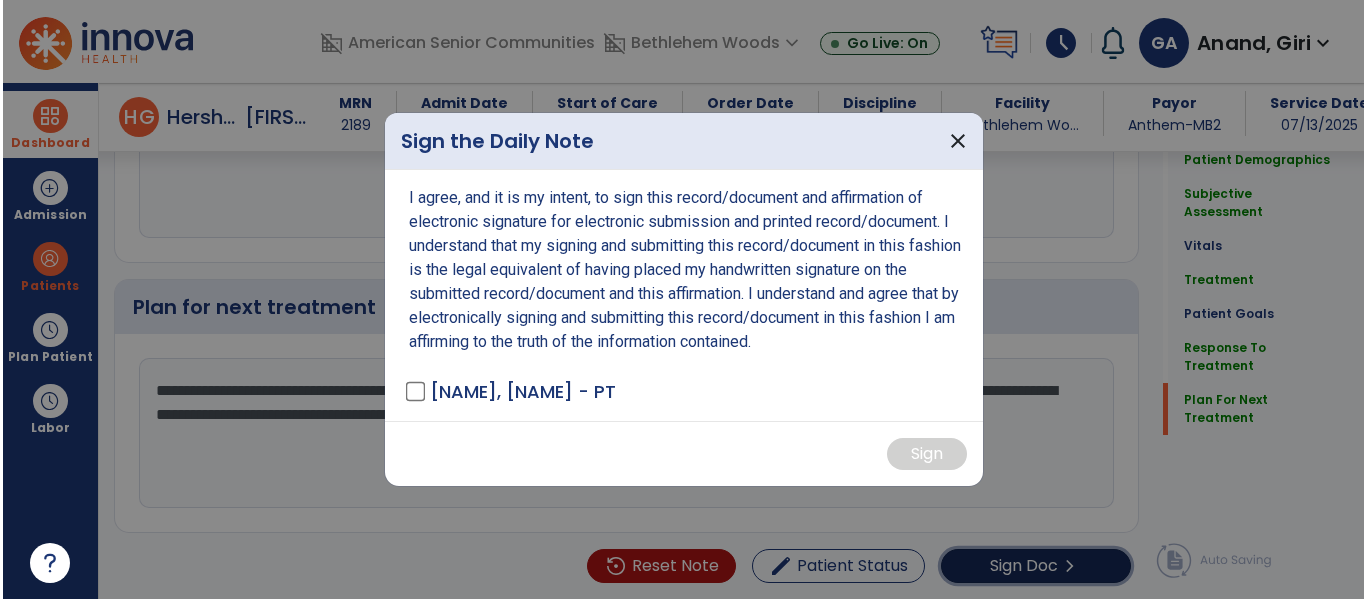 scroll, scrollTop: 2922, scrollLeft: 0, axis: vertical 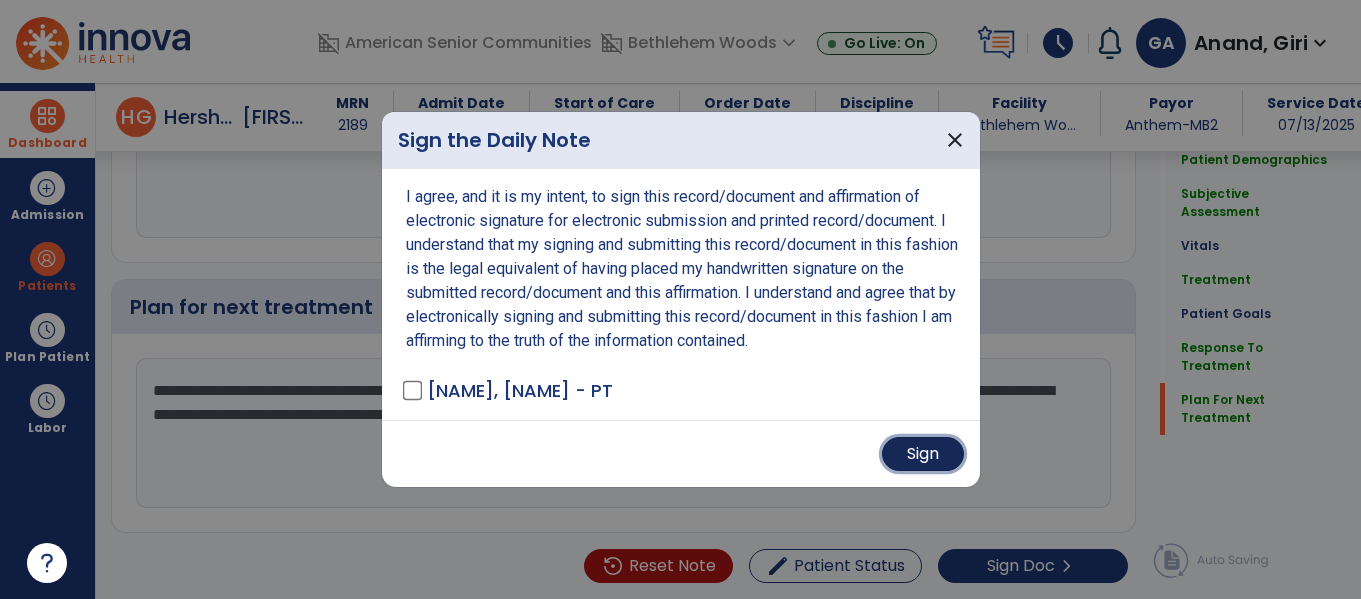 click on "Sign" at bounding box center (923, 454) 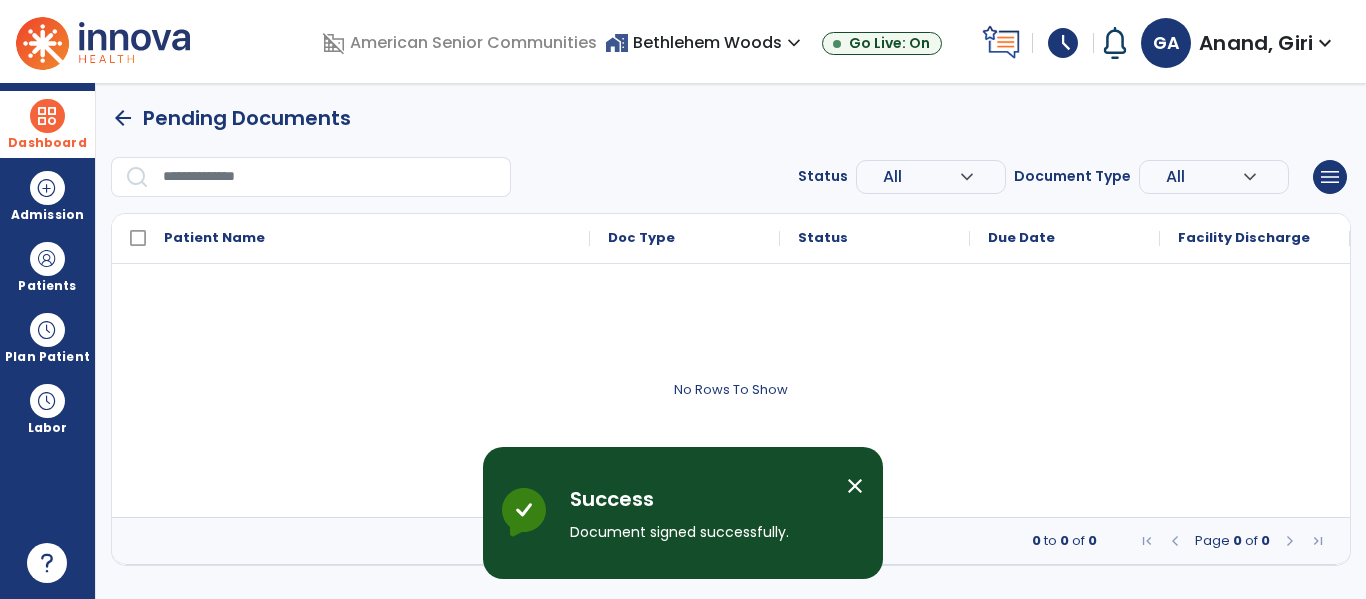 scroll, scrollTop: 0, scrollLeft: 0, axis: both 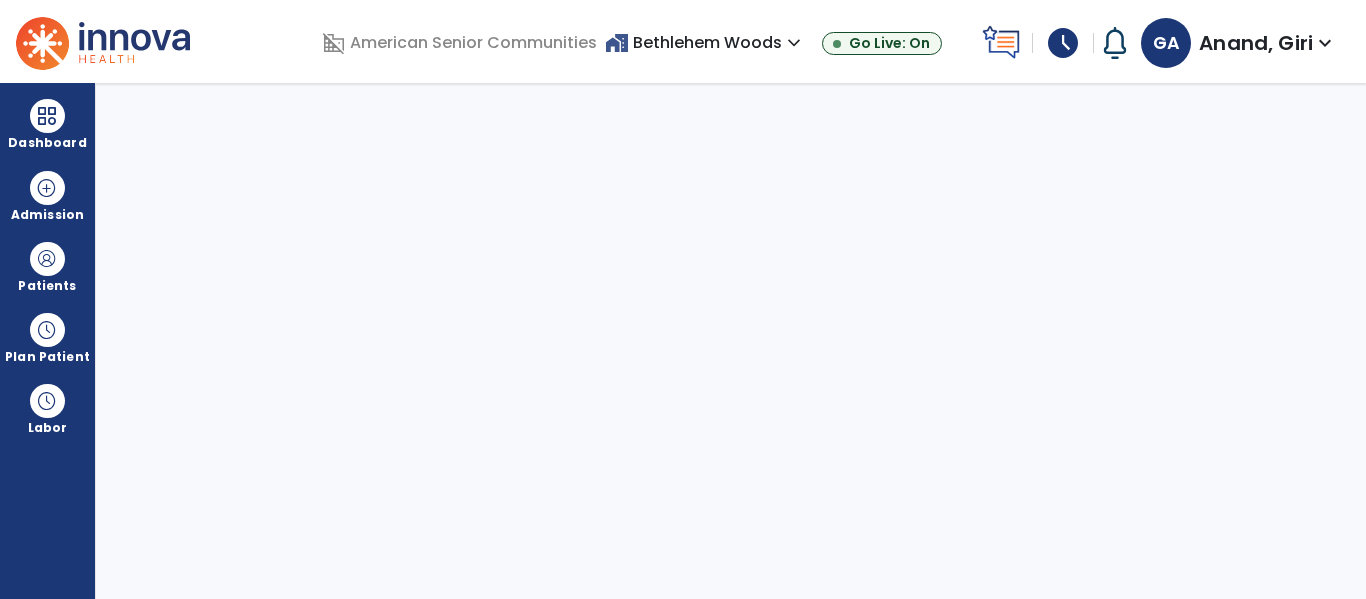 select on "****" 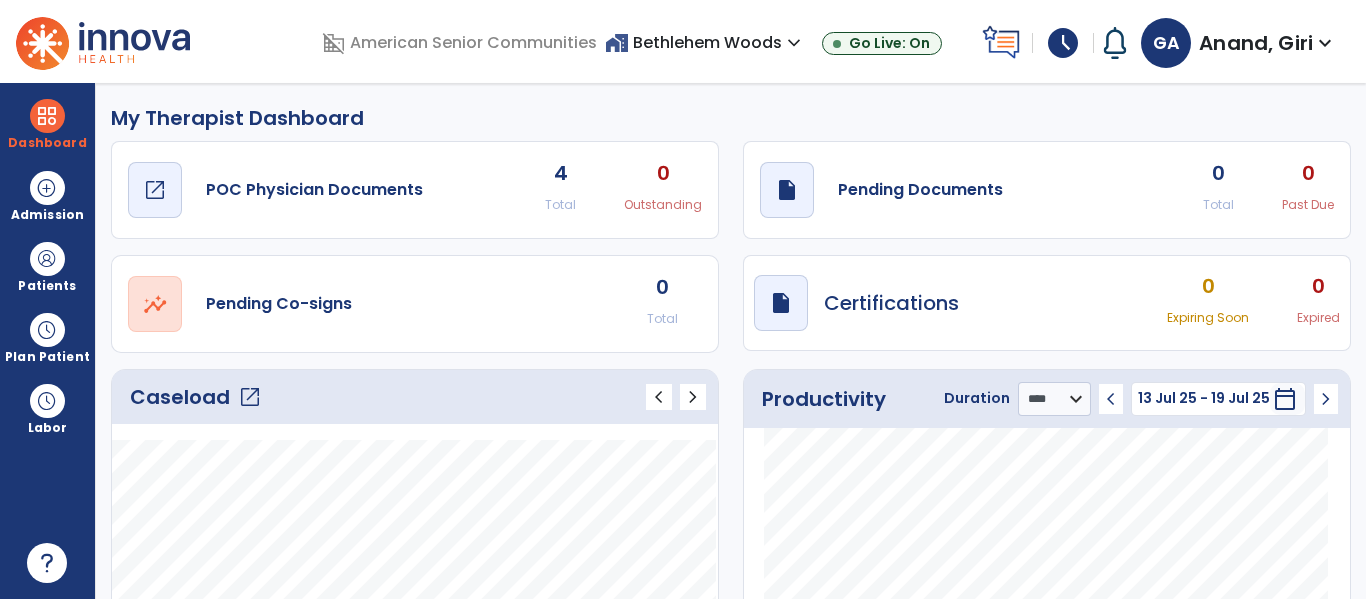 click on "POC Physician Documents" 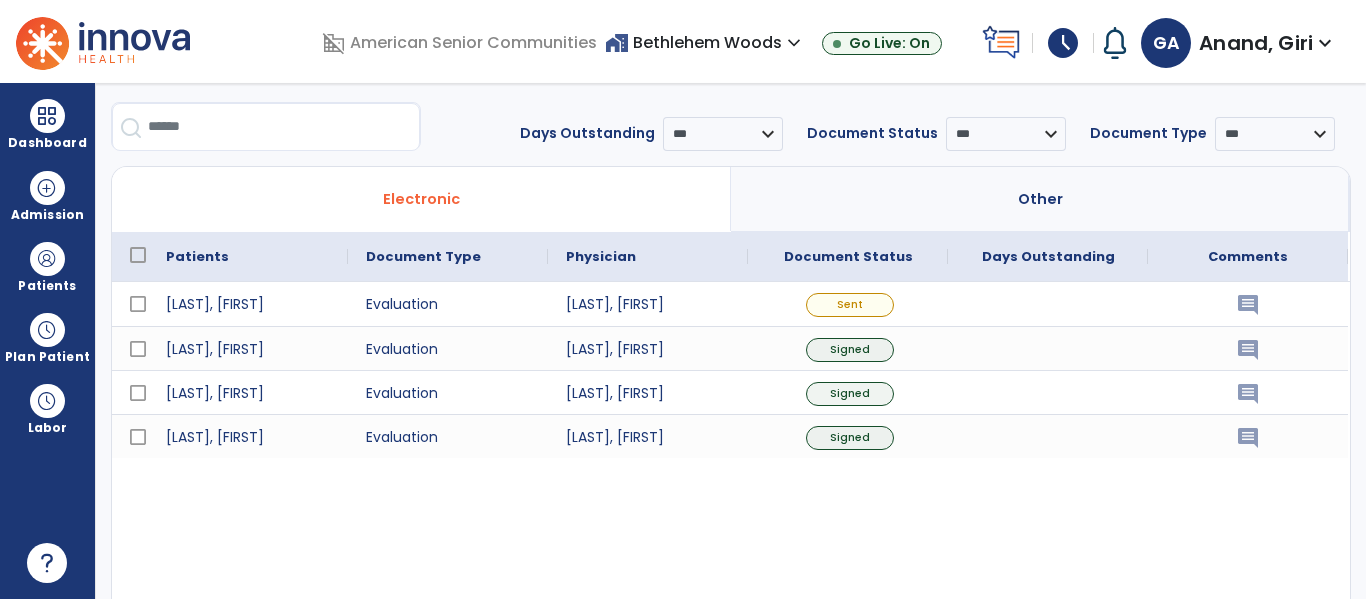 scroll, scrollTop: 63, scrollLeft: 0, axis: vertical 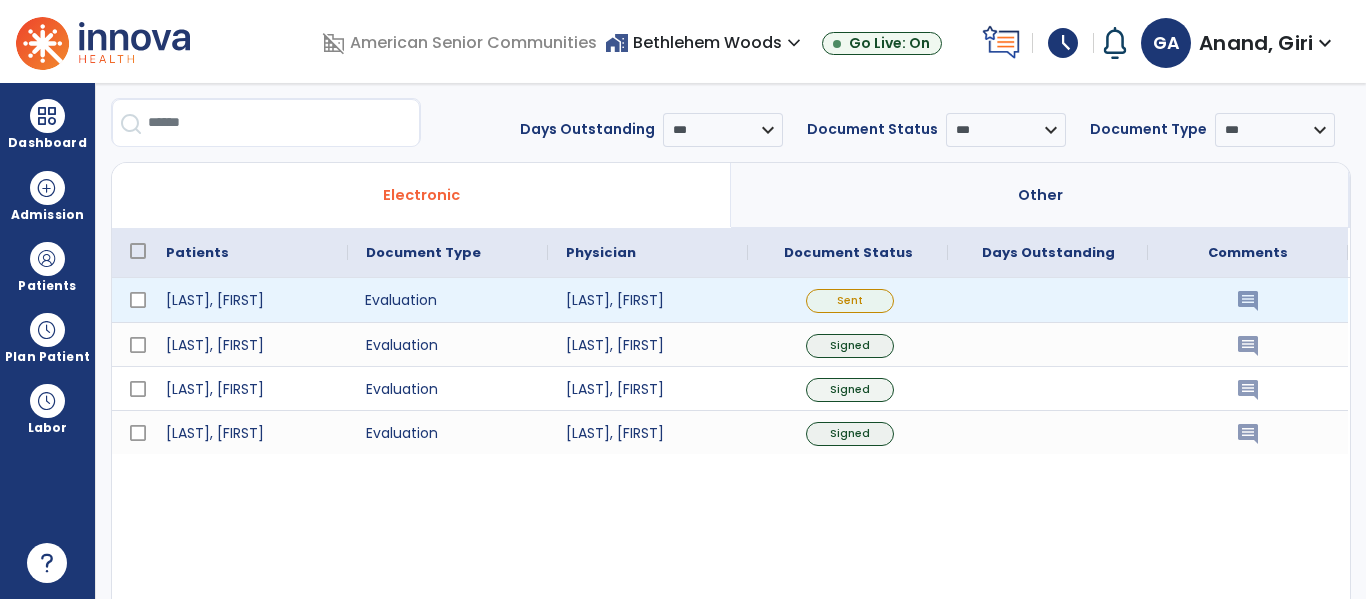 click on "Evaluation" 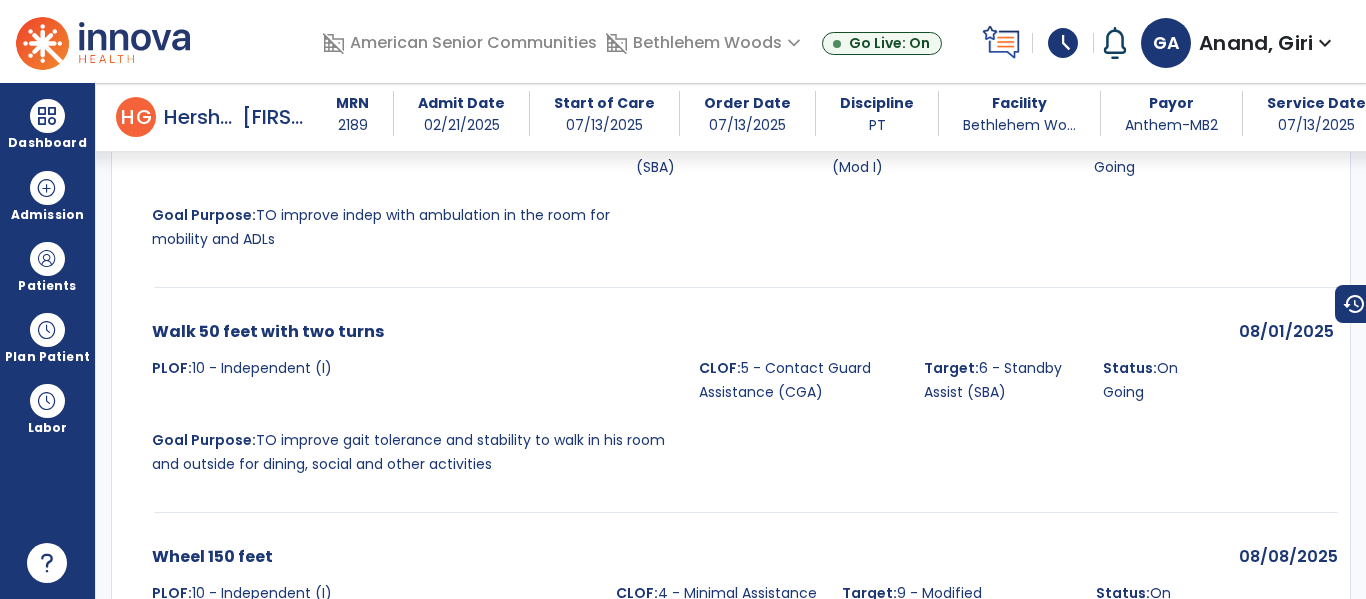 scroll, scrollTop: 5508, scrollLeft: 0, axis: vertical 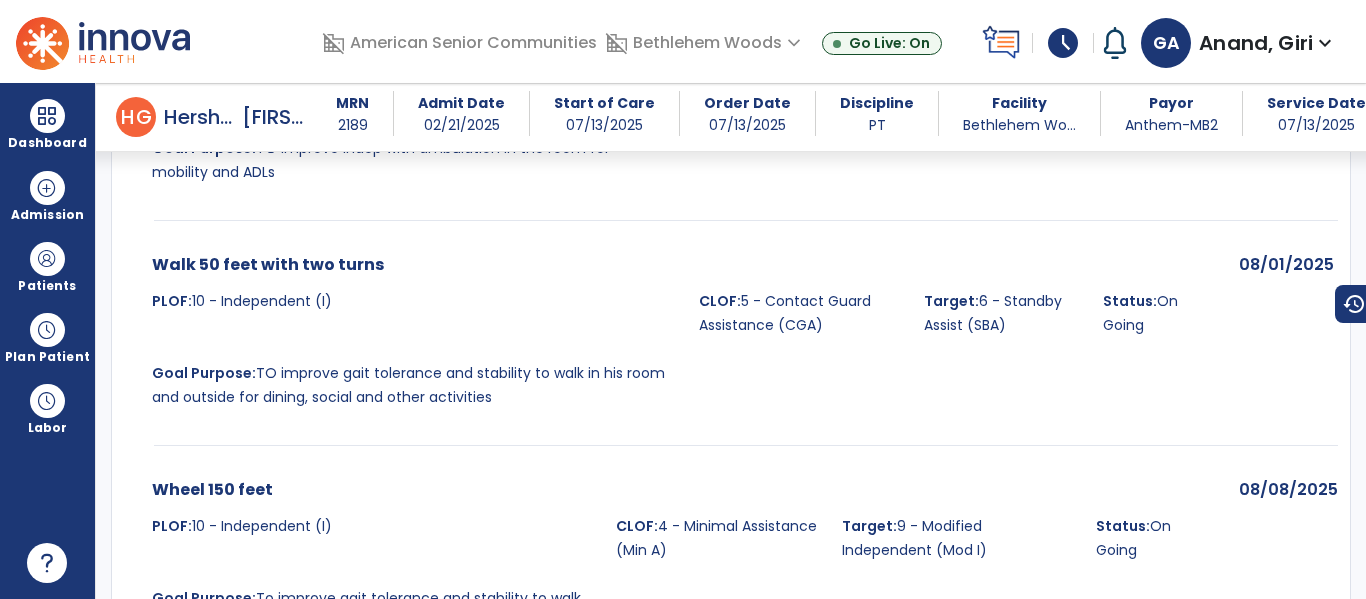 click on "Anand, Giri" at bounding box center (1256, 43) 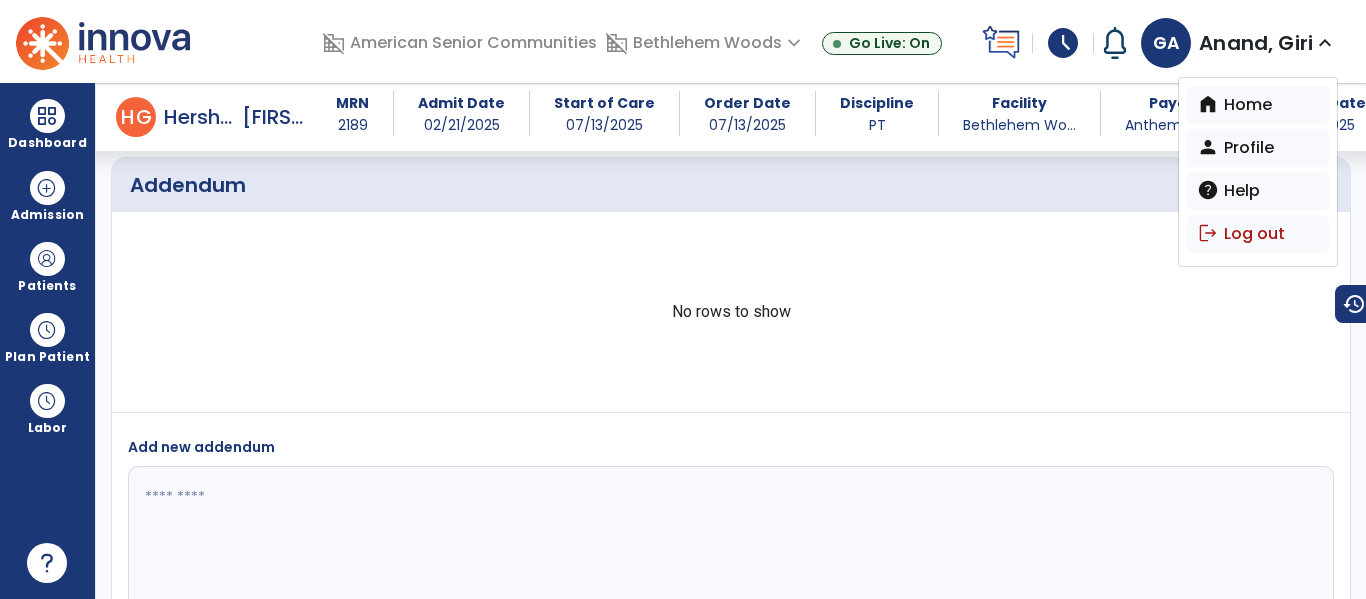 scroll, scrollTop: 7640, scrollLeft: 0, axis: vertical 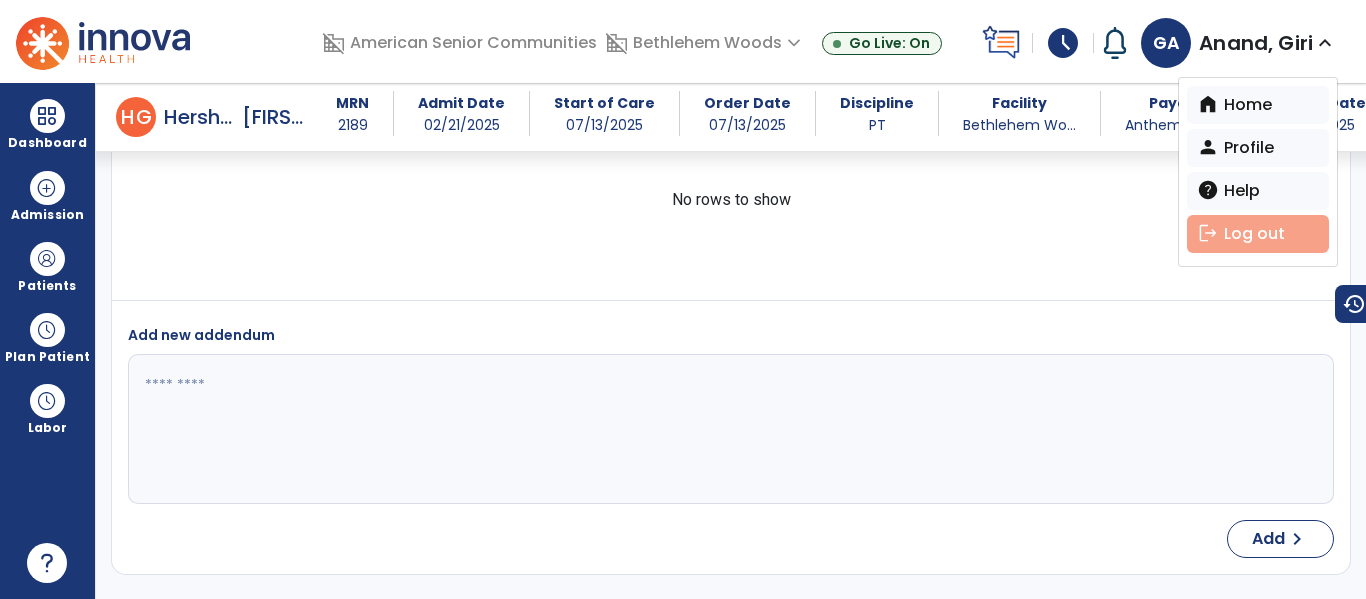 click on "logout   Log out" at bounding box center [1258, 234] 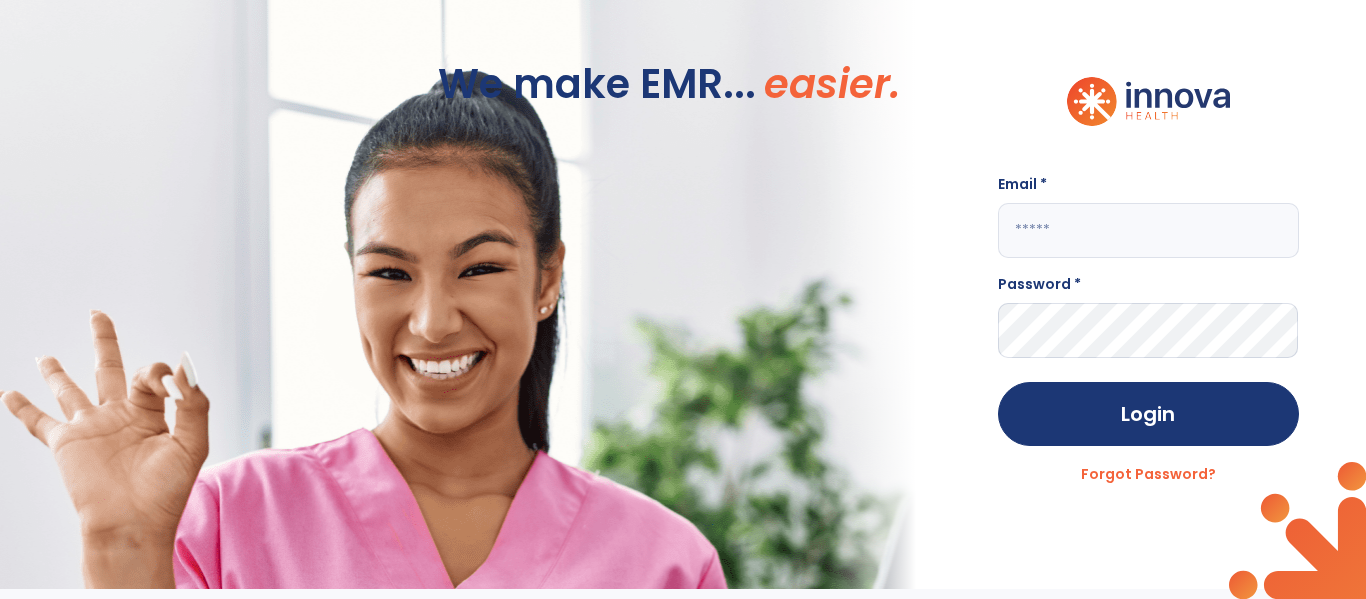 scroll, scrollTop: 0, scrollLeft: 0, axis: both 